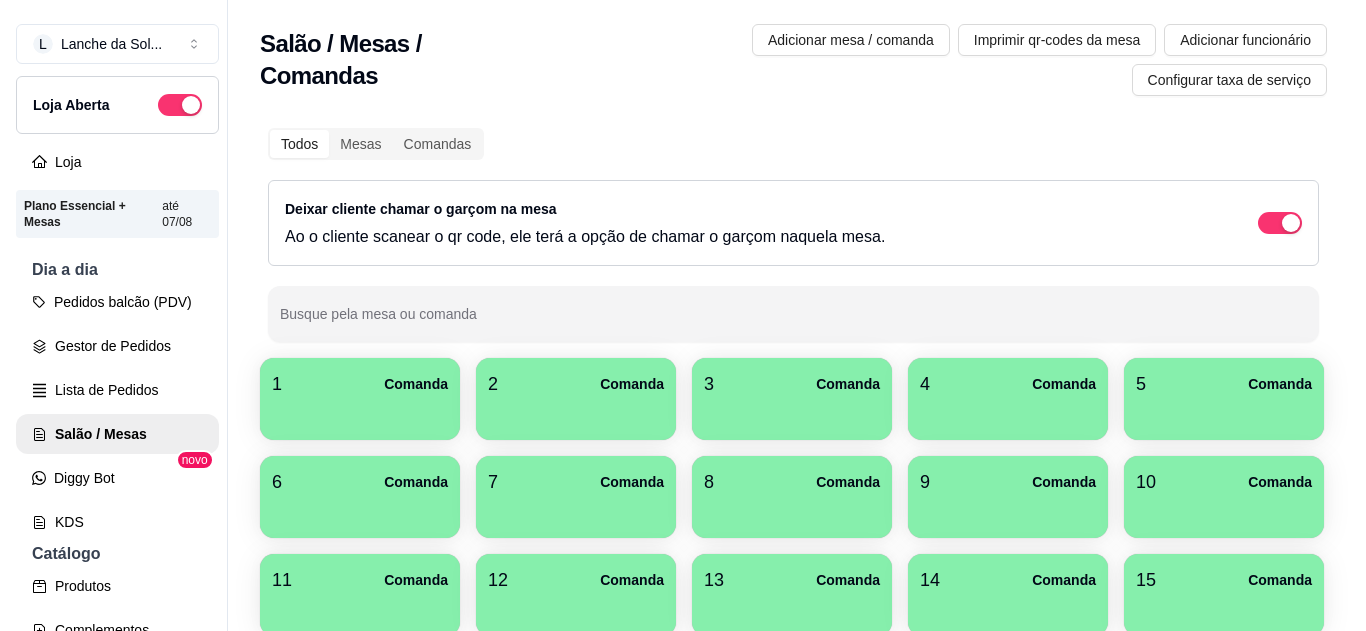 scroll, scrollTop: 0, scrollLeft: 0, axis: both 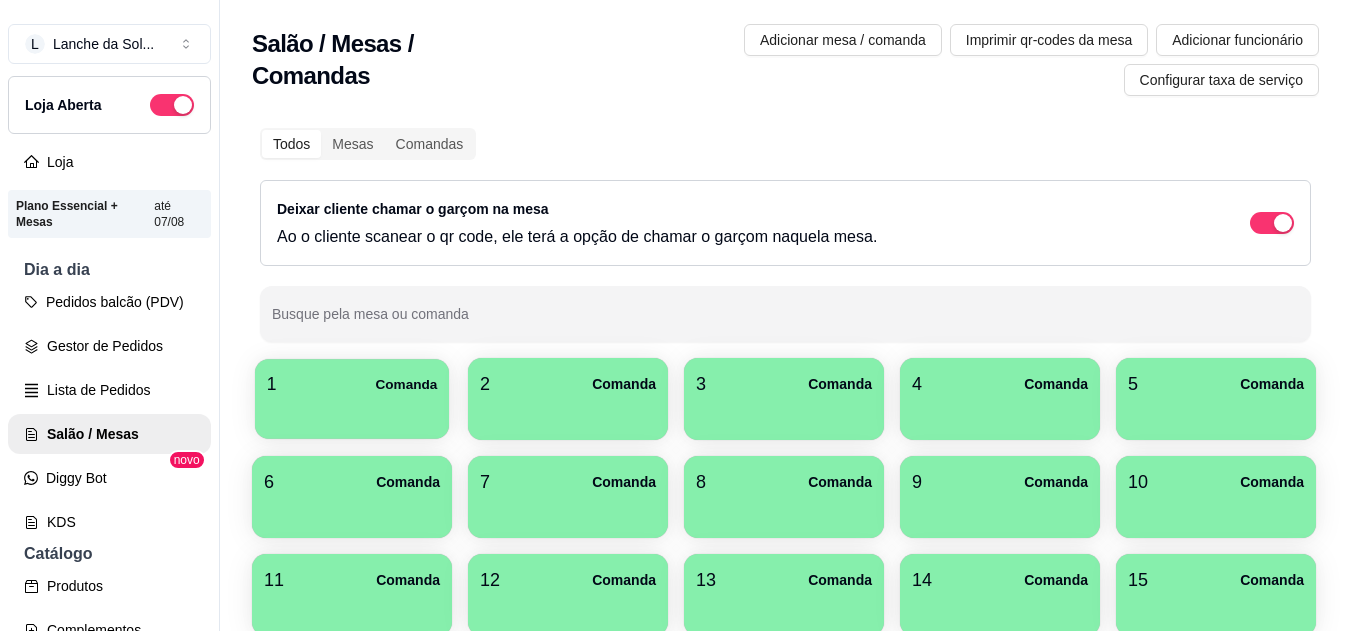 click at bounding box center [352, 412] 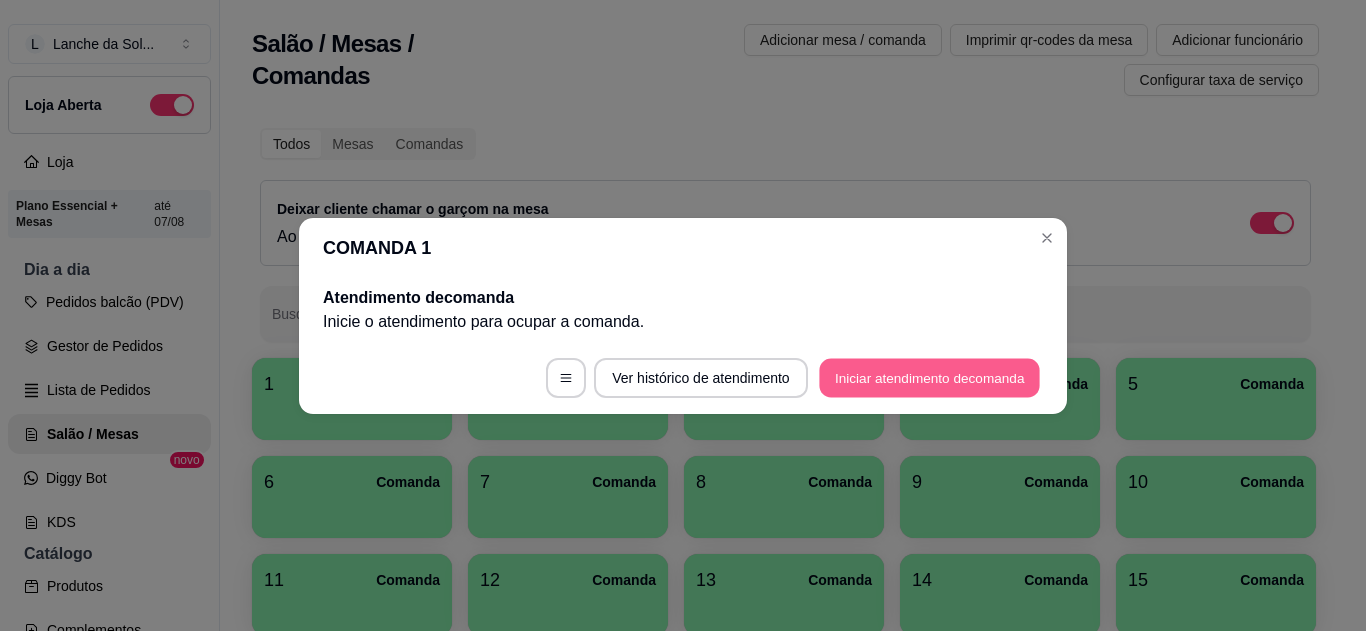 click on "Iniciar atendimento de  comanda" at bounding box center [929, 377] 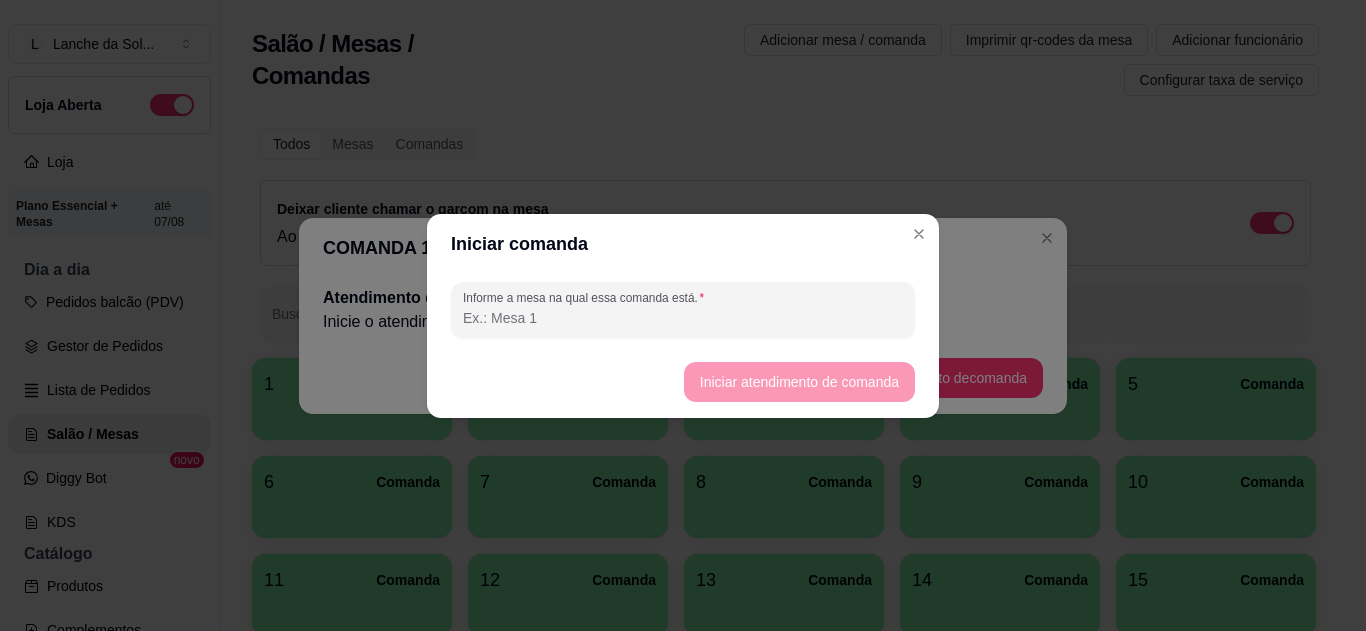 click on "Informe a mesa na qual essa comanda está." at bounding box center (683, 318) 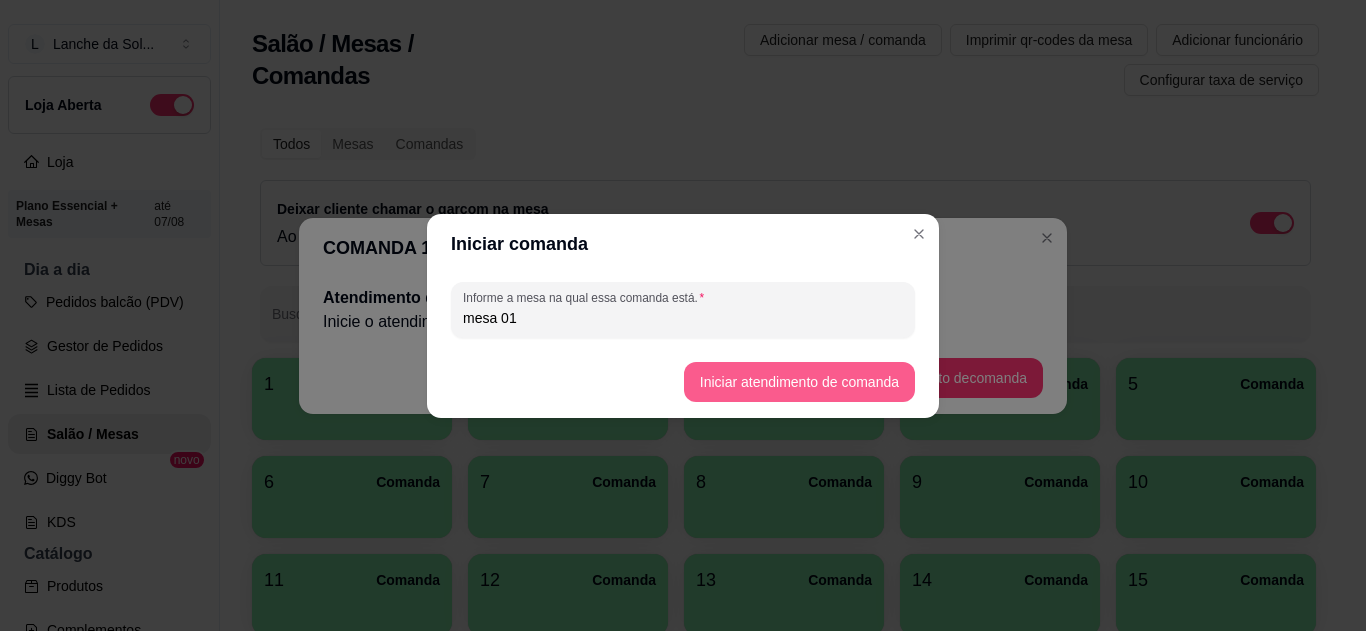 type on "mesa 01" 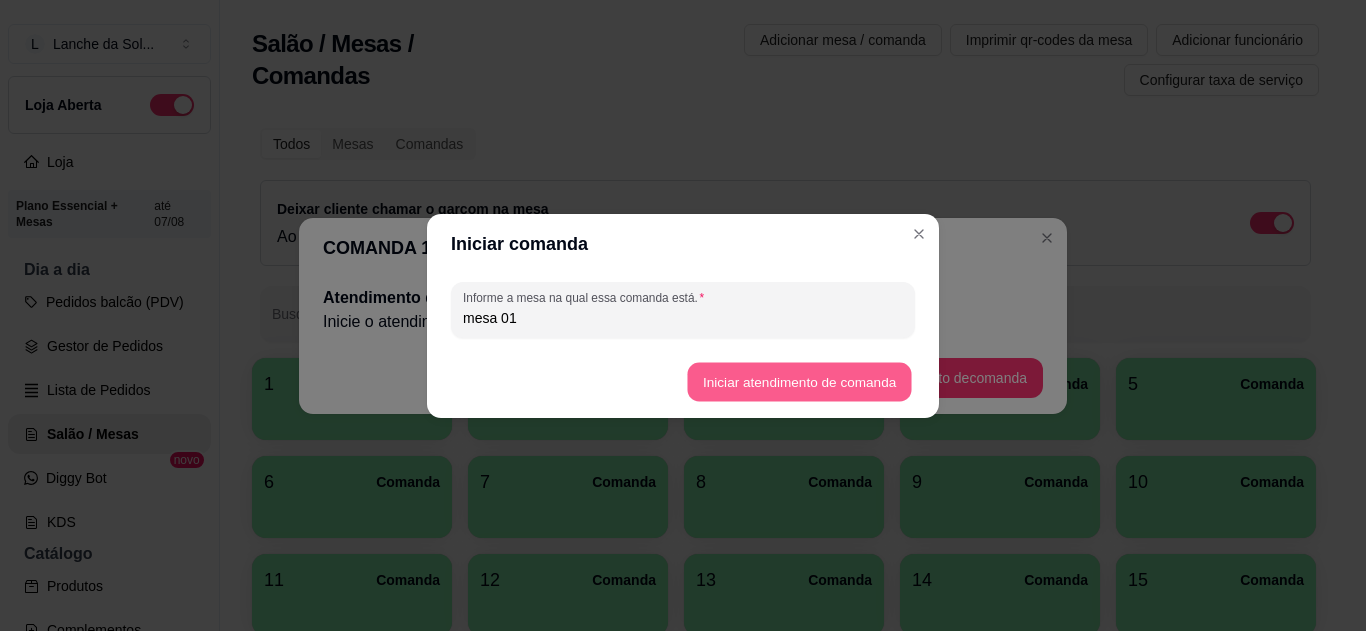 click on "Iniciar atendimento de comanda" at bounding box center (799, 381) 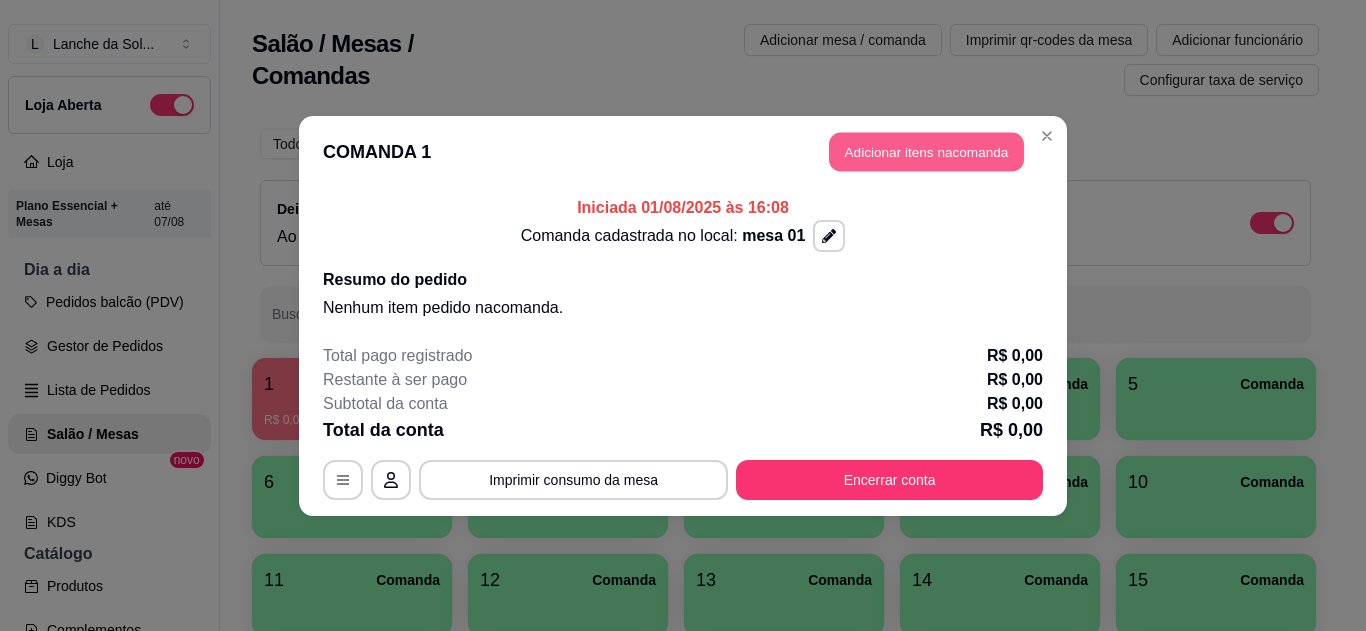 click on "Adicionar itens na  comanda" at bounding box center (926, 151) 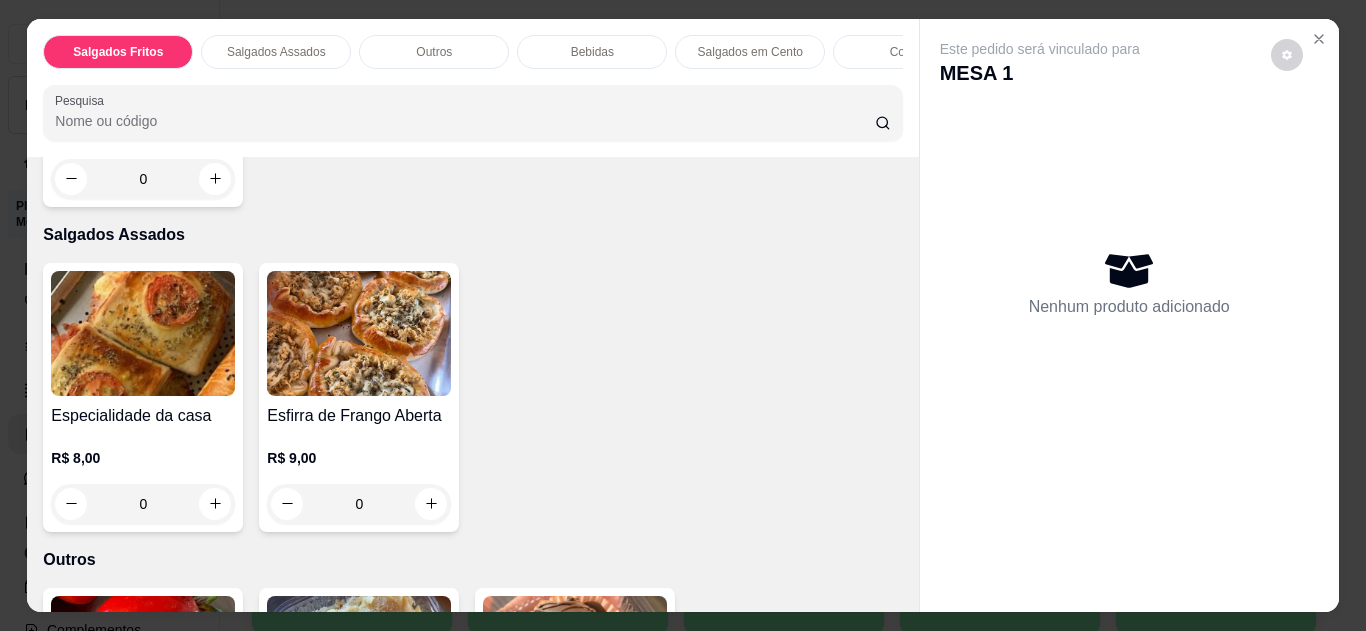 scroll, scrollTop: 640, scrollLeft: 0, axis: vertical 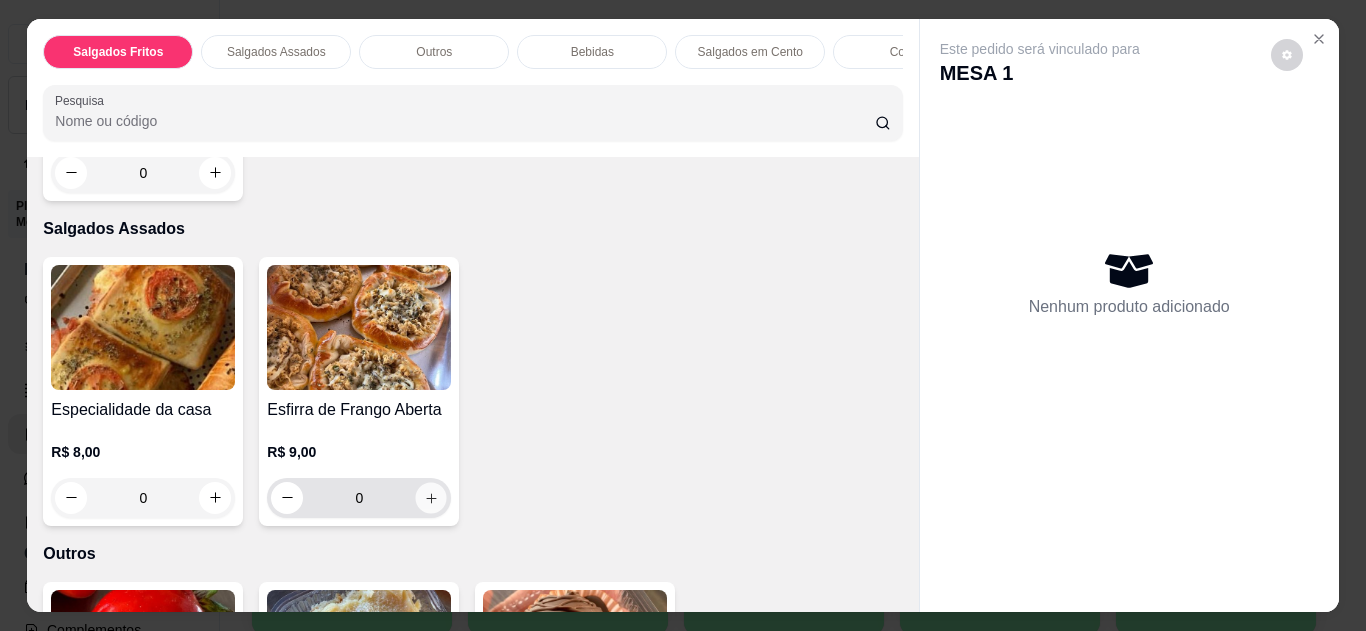 click 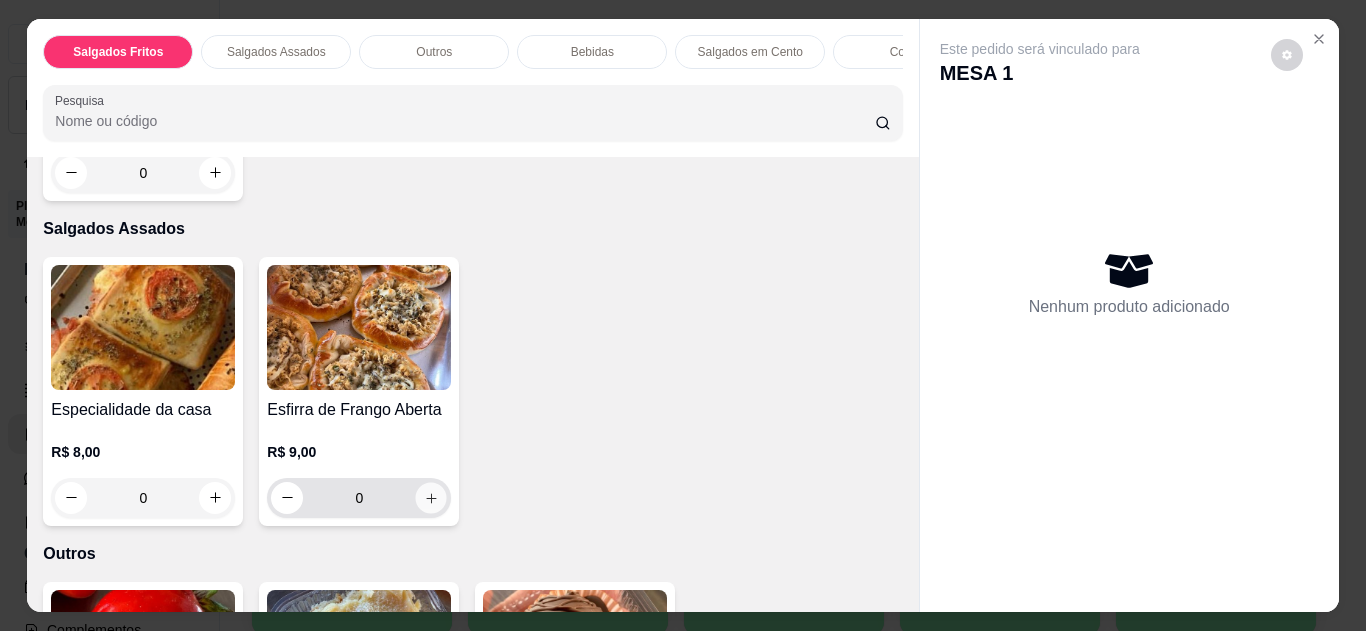 type on "1" 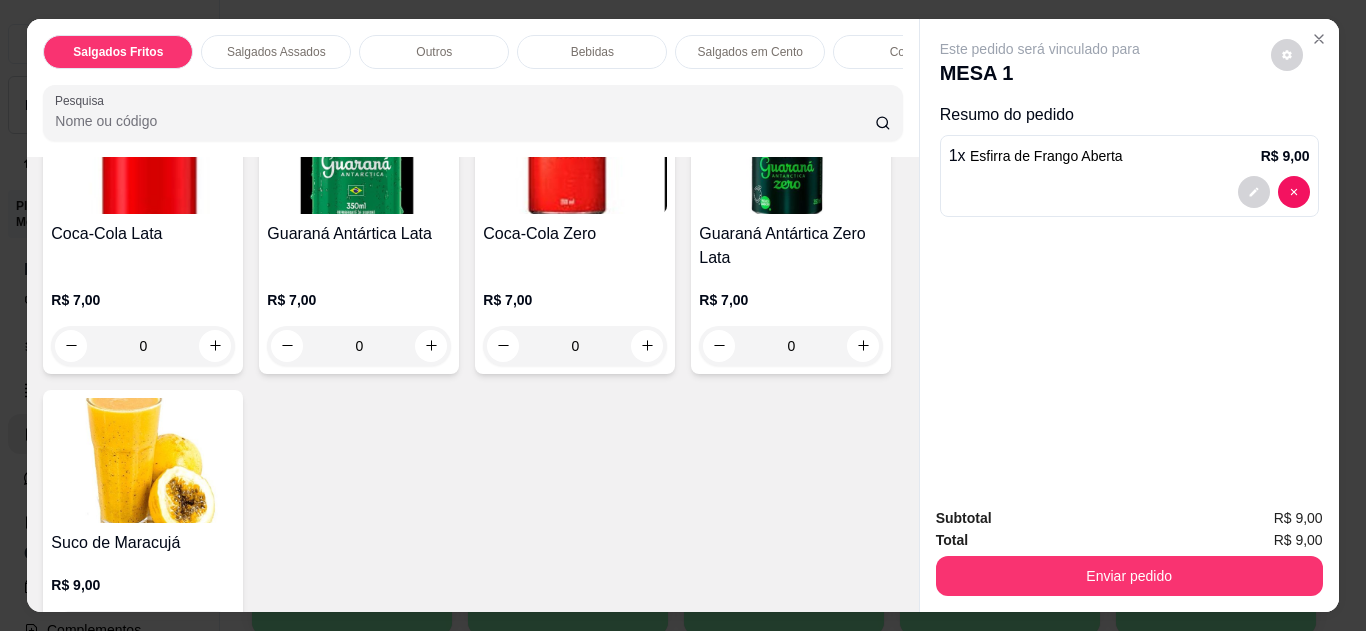 scroll, scrollTop: 1560, scrollLeft: 0, axis: vertical 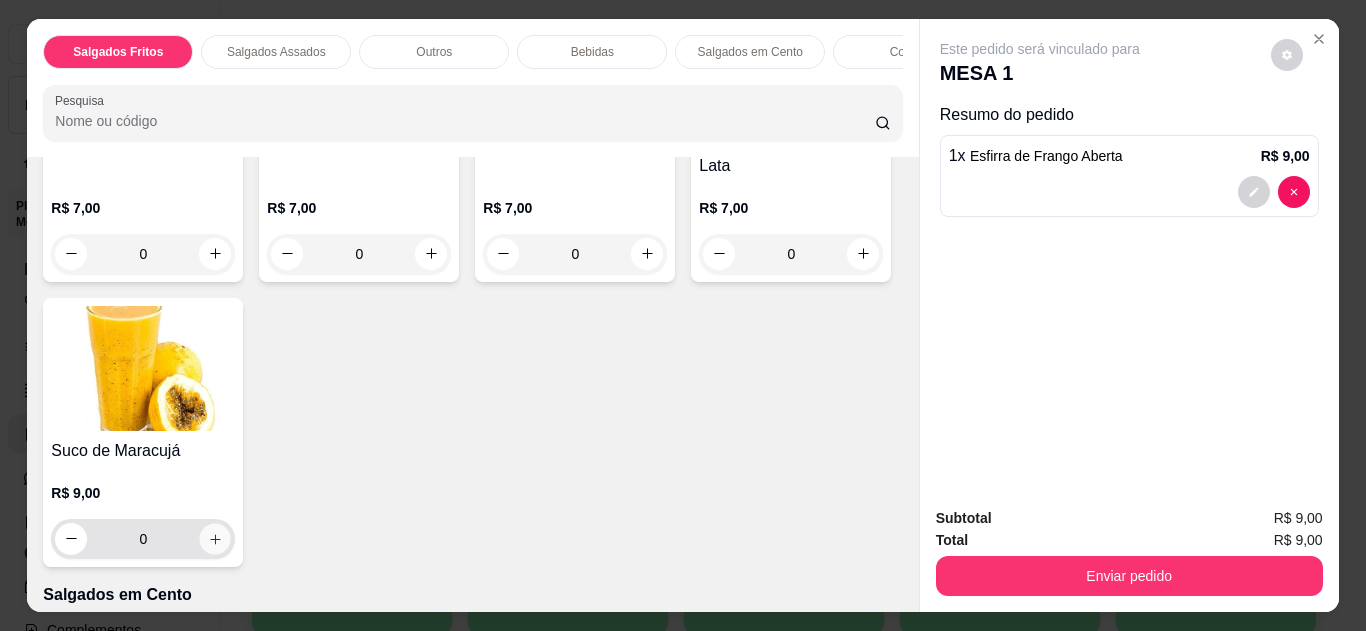 click at bounding box center [215, 538] 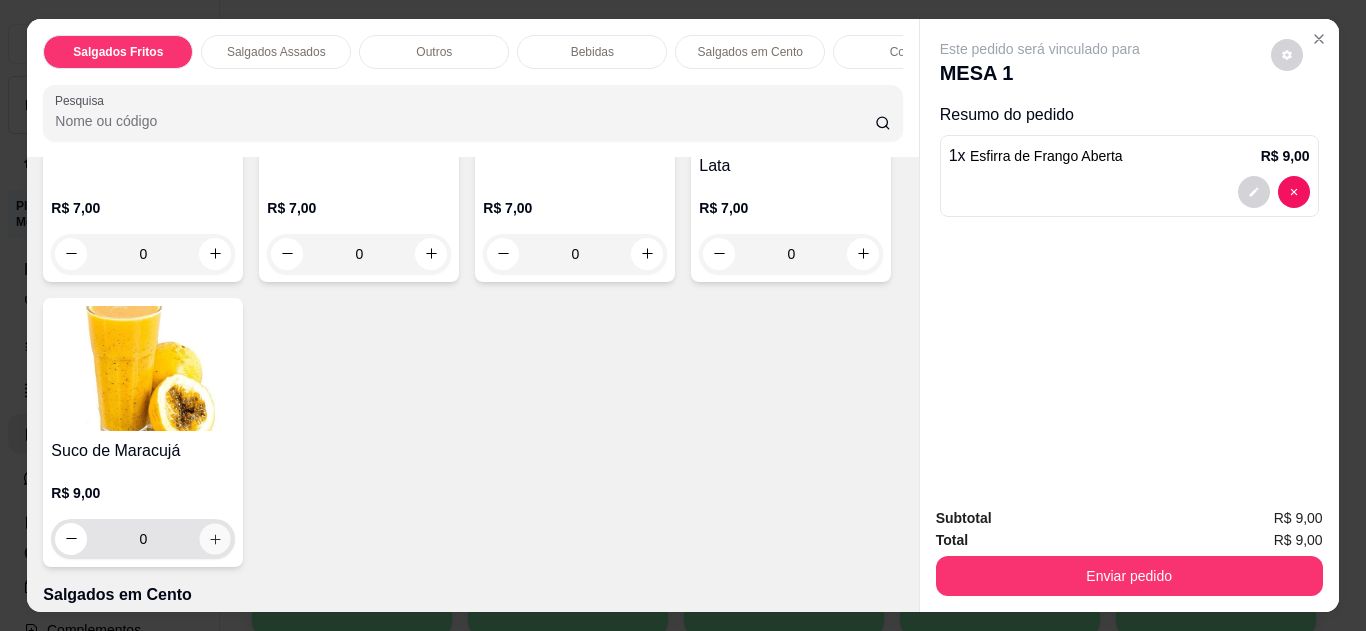 type on "1" 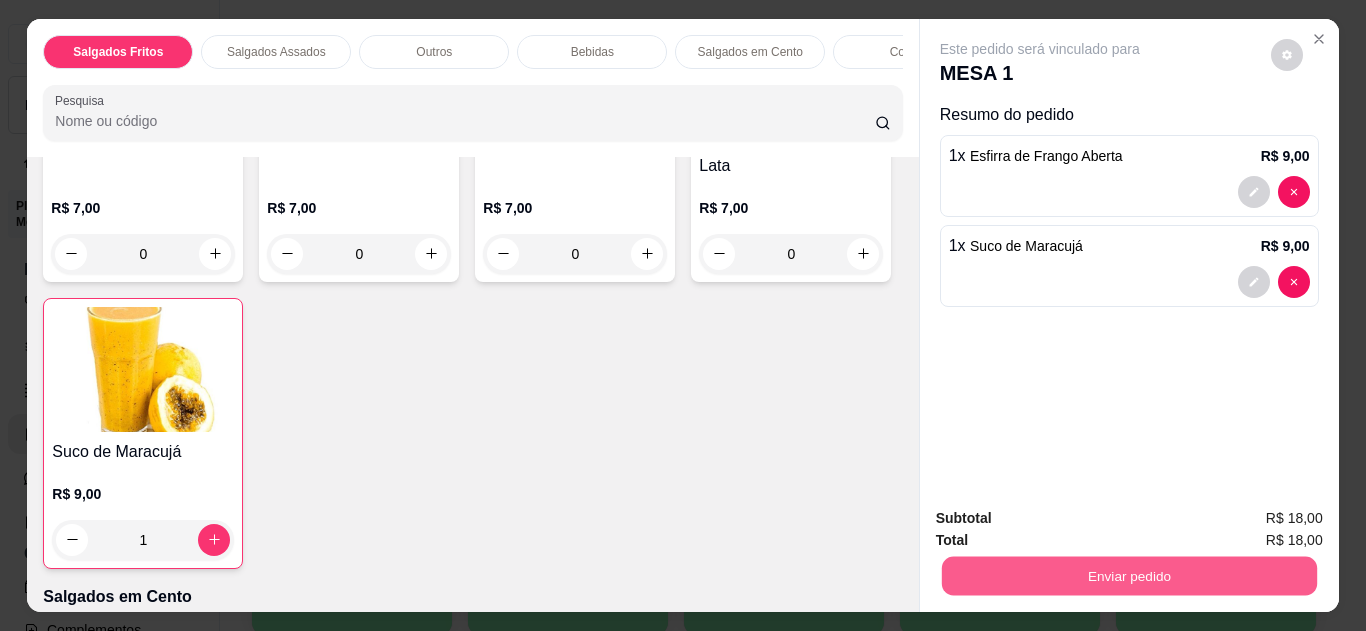 click on "Enviar pedido" at bounding box center [1128, 576] 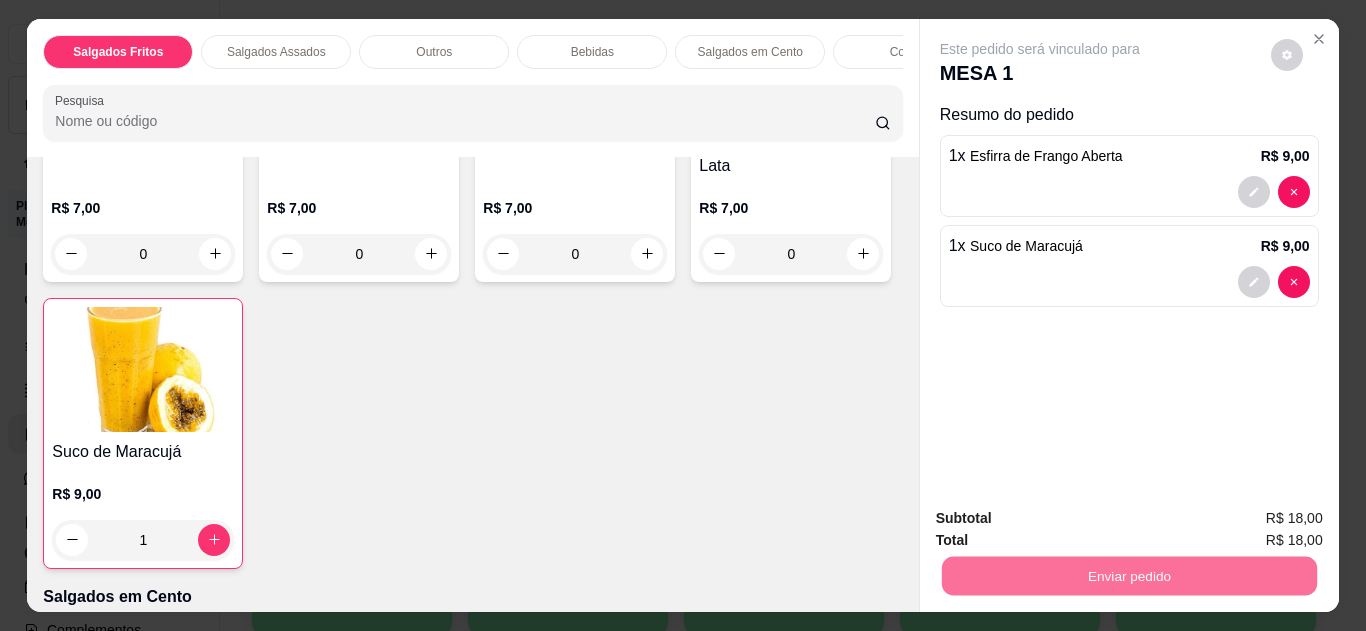 click on "Não registrar e enviar pedido" at bounding box center (1063, 519) 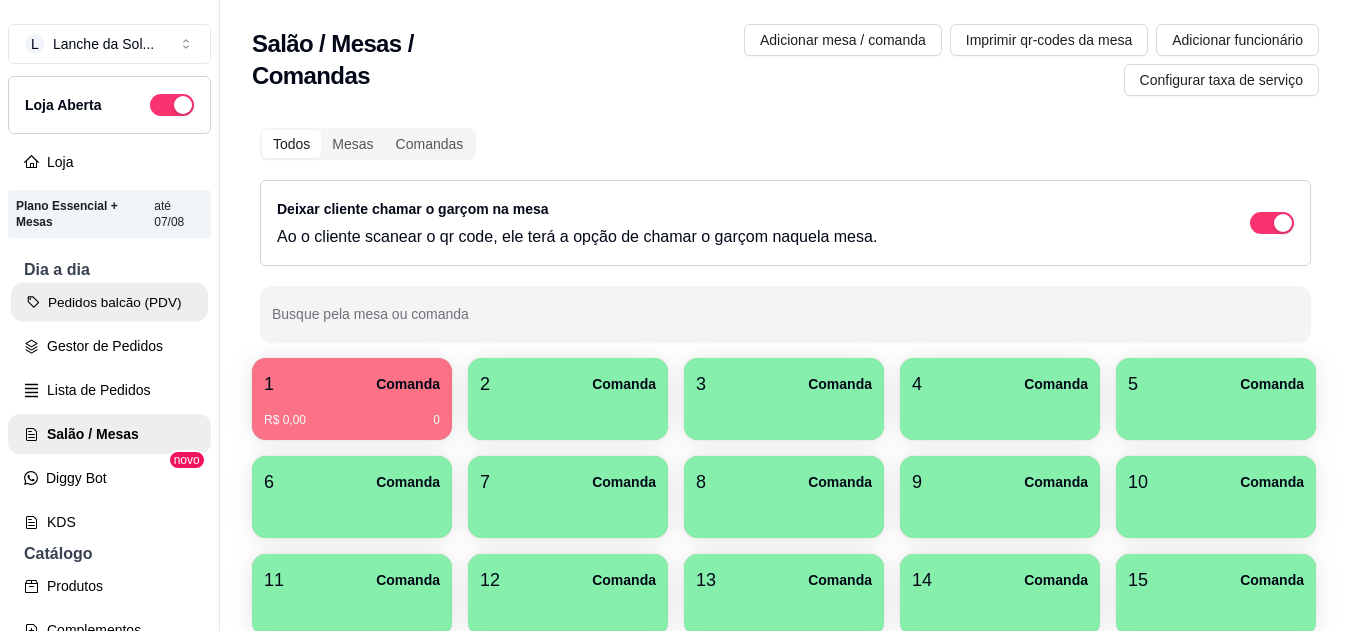click on "Pedidos balcão (PDV)" at bounding box center (109, 302) 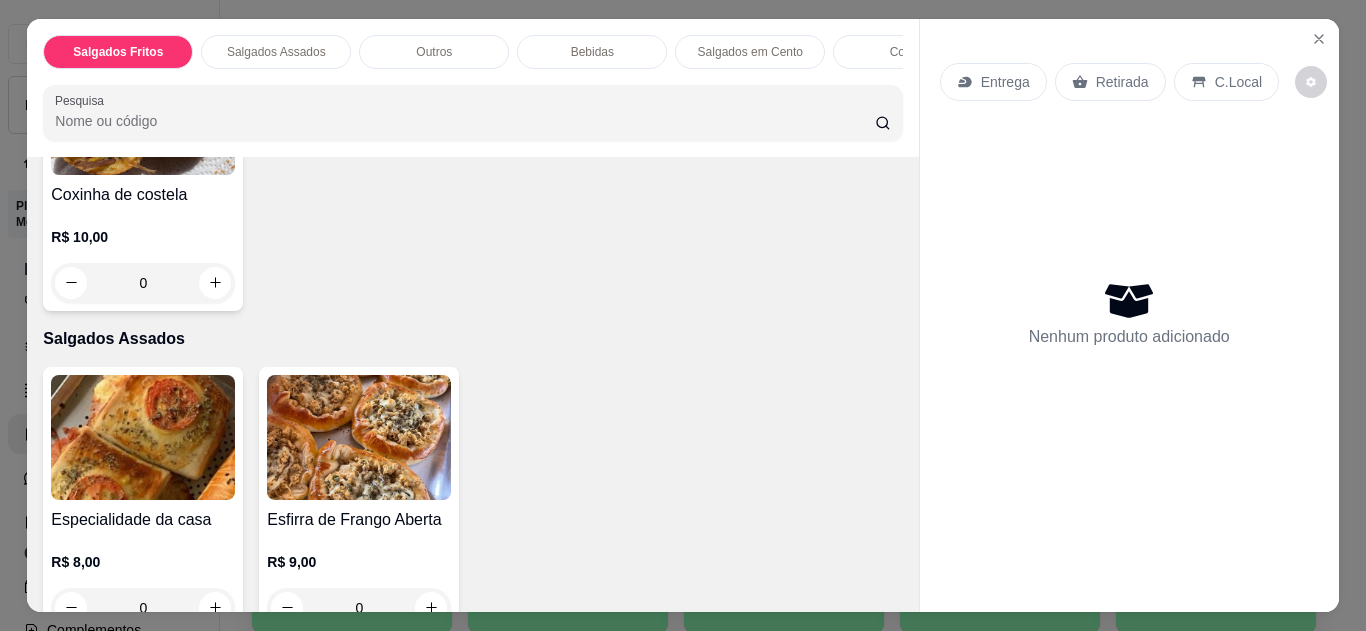scroll, scrollTop: 680, scrollLeft: 0, axis: vertical 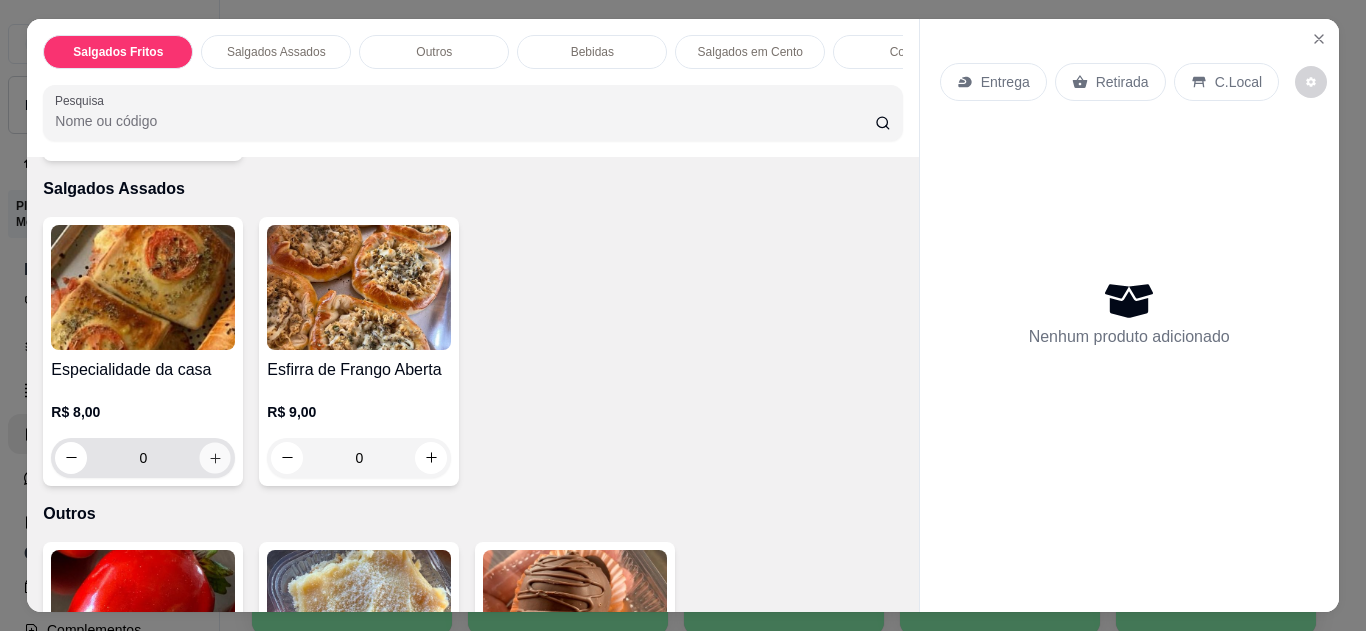 click at bounding box center [215, 457] 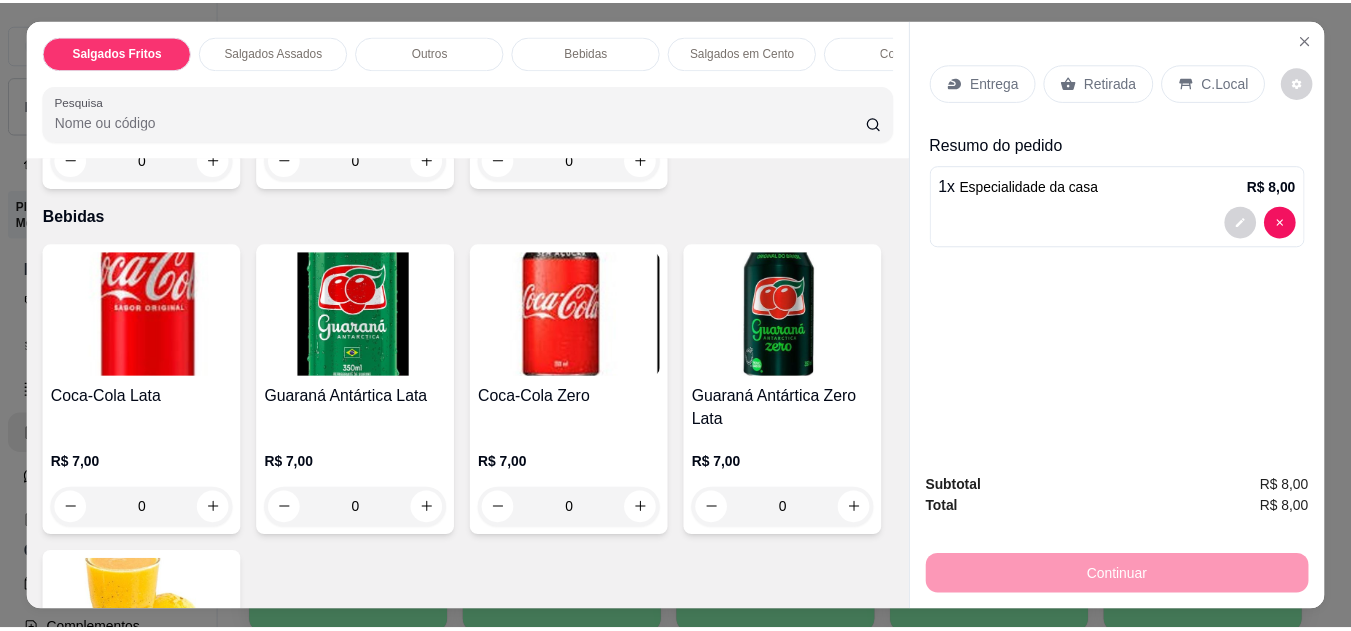 scroll, scrollTop: 1320, scrollLeft: 0, axis: vertical 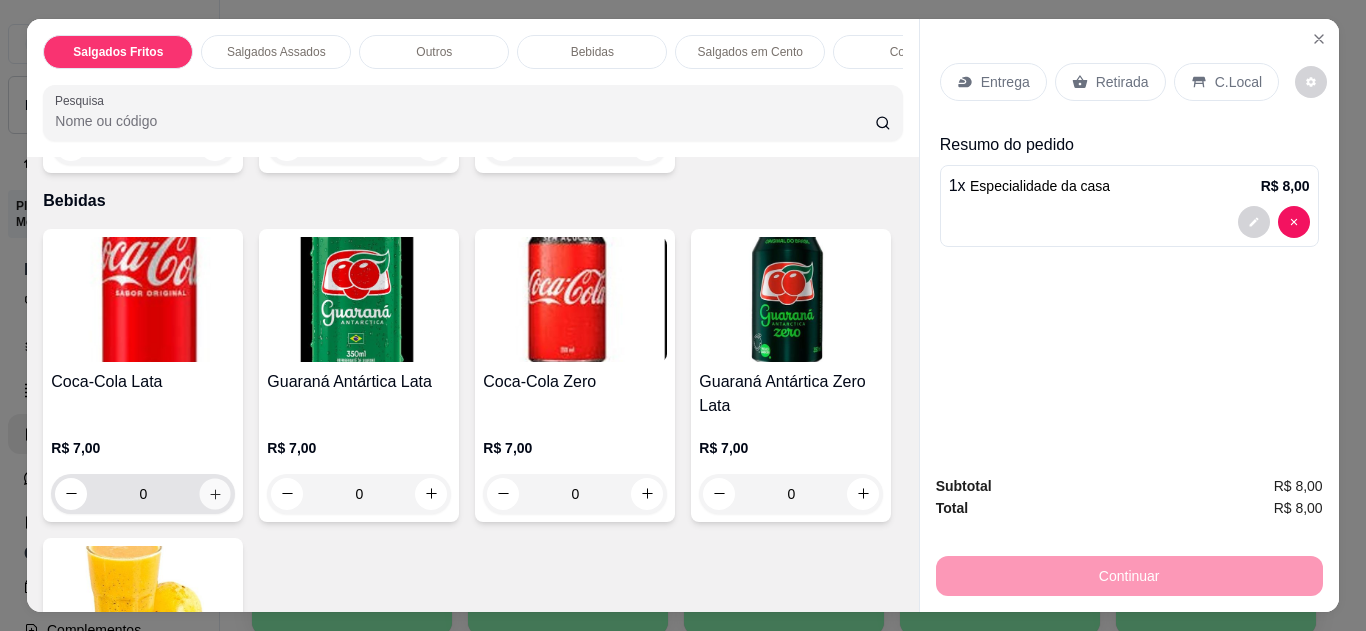 click 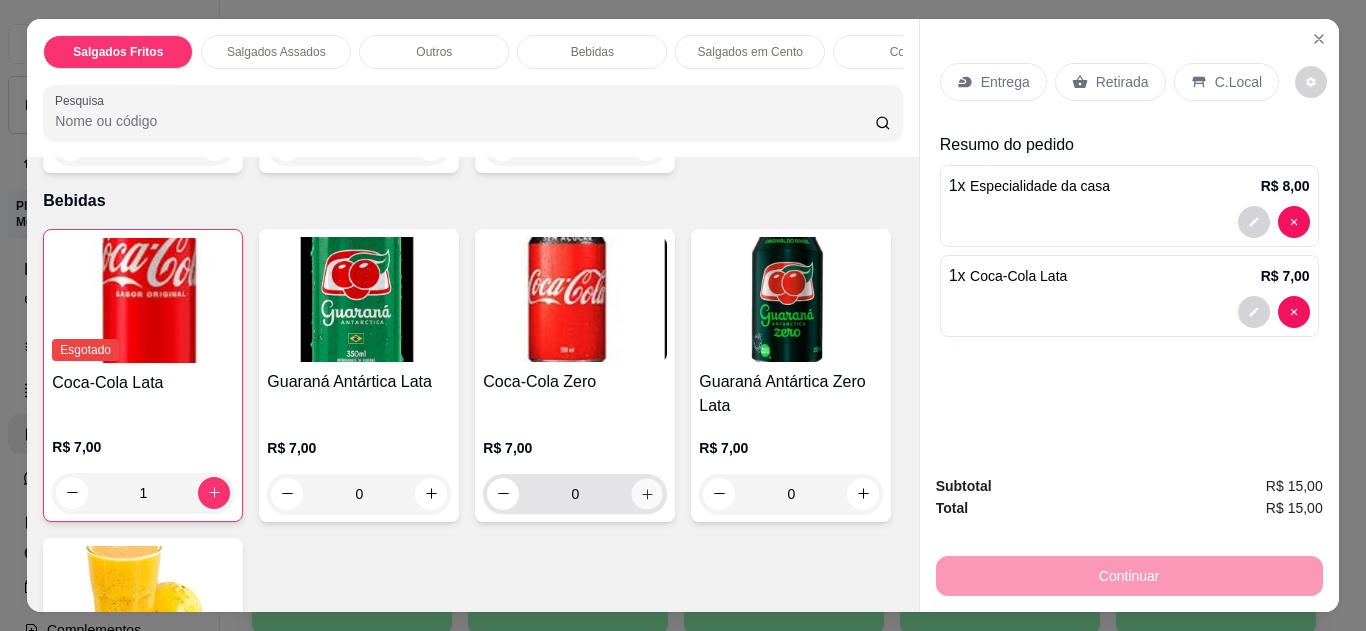 click at bounding box center [647, 493] 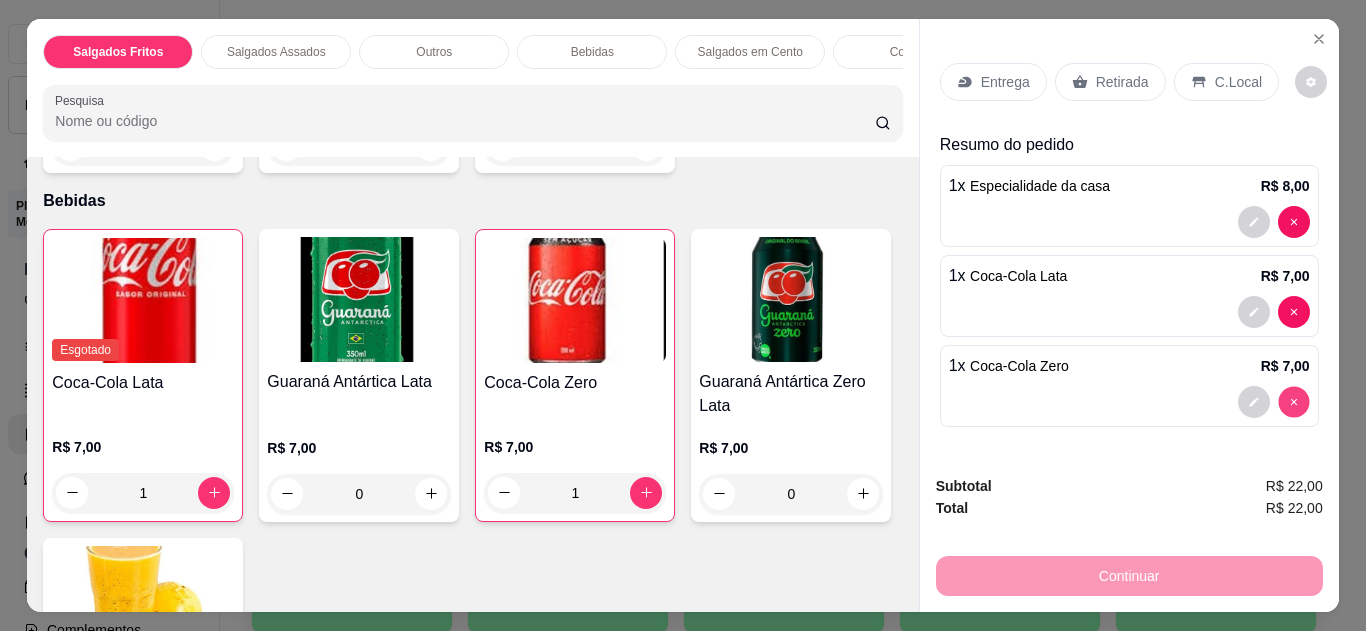type on "0" 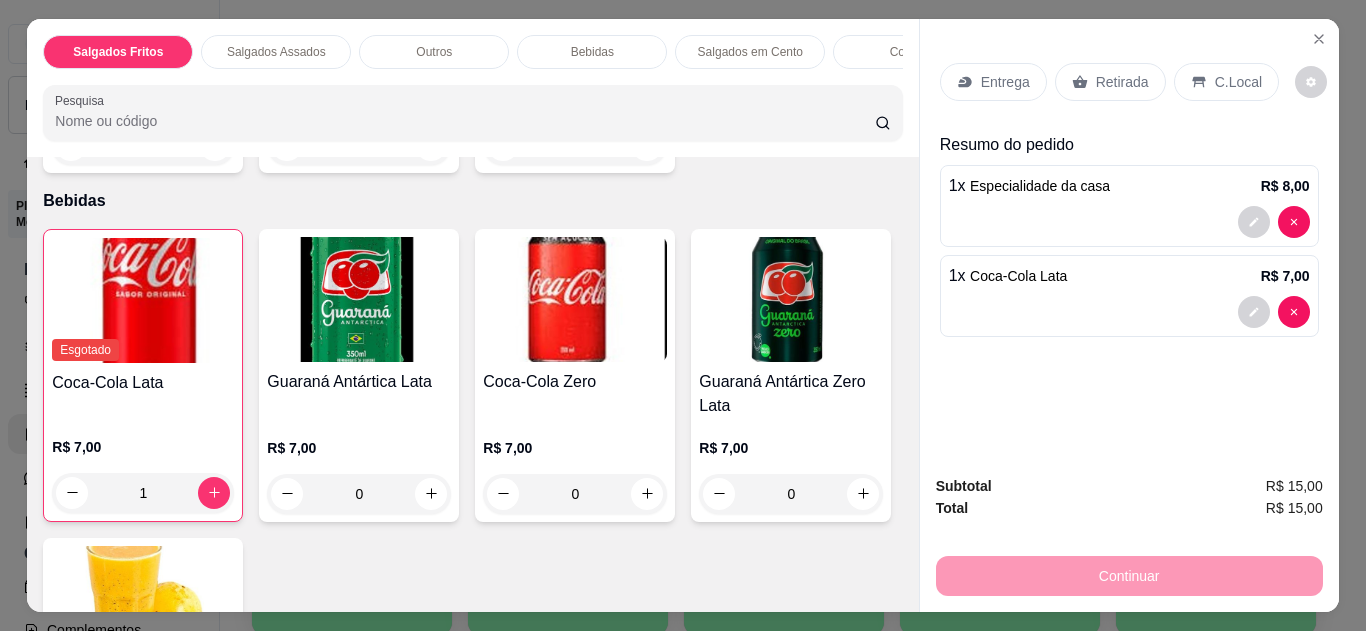 click 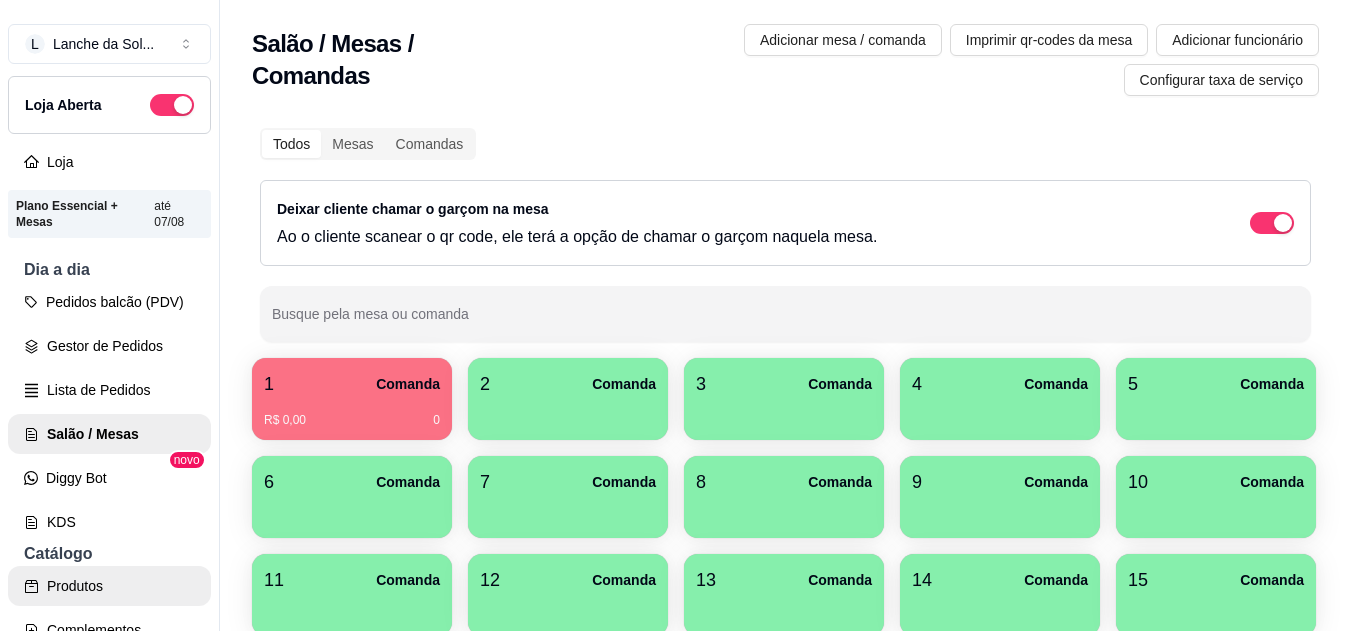 click on "Produtos" at bounding box center (109, 586) 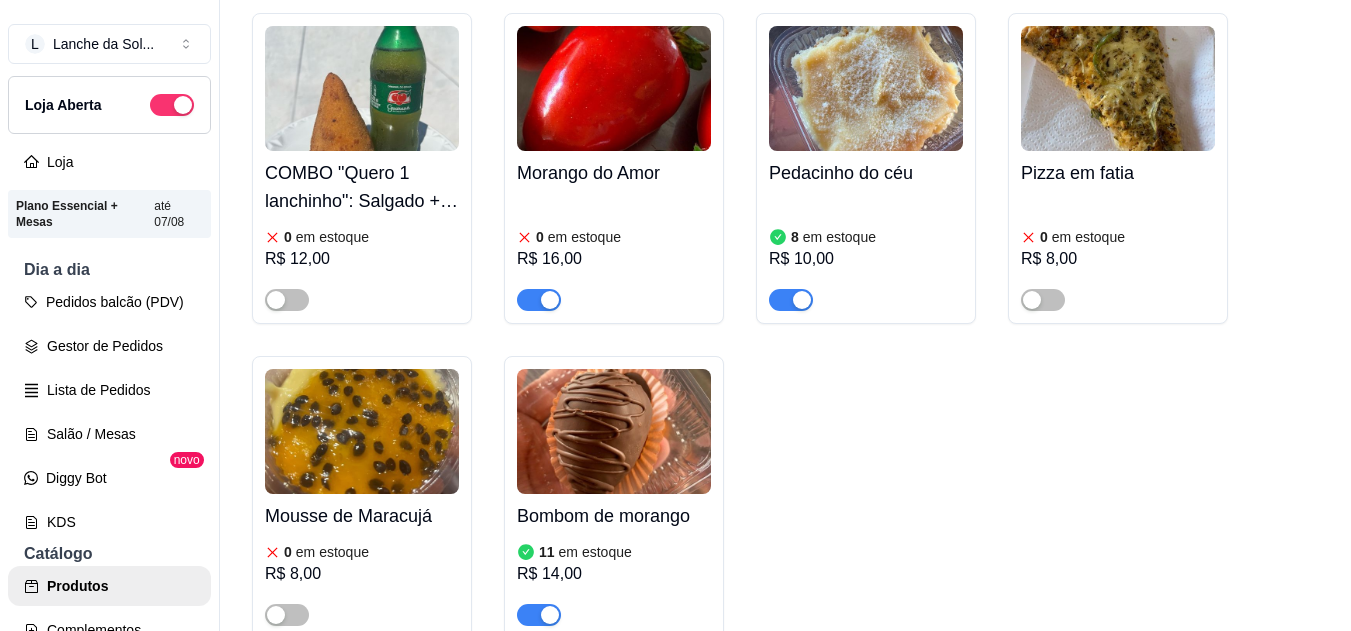 scroll, scrollTop: 4347, scrollLeft: 0, axis: vertical 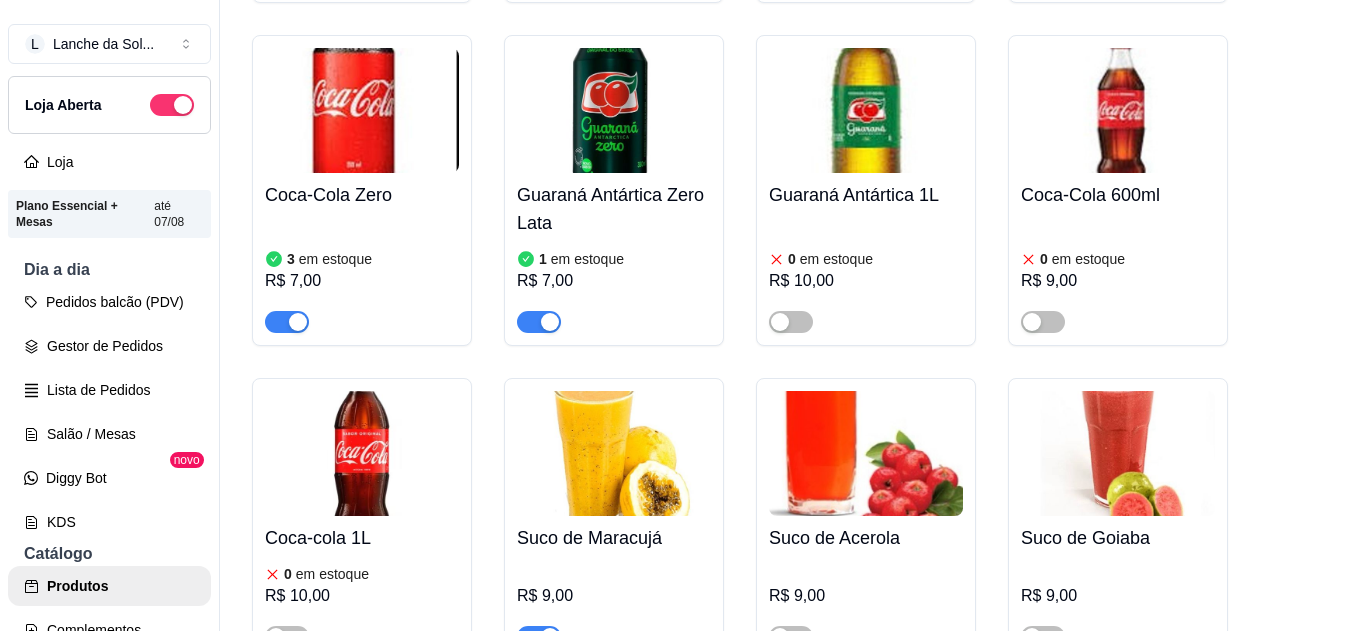 click on "Coca-Cola Zero    3 em estoque R$ 7,00" at bounding box center [362, 253] 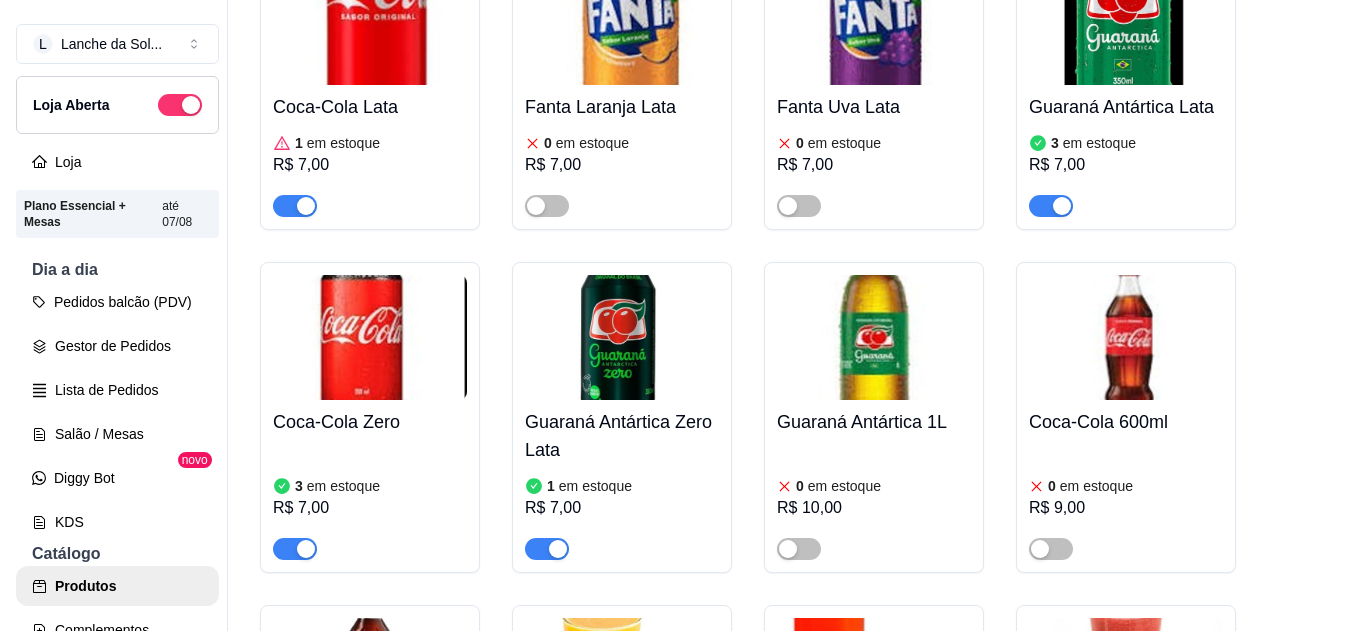 scroll, scrollTop: 4978, scrollLeft: 0, axis: vertical 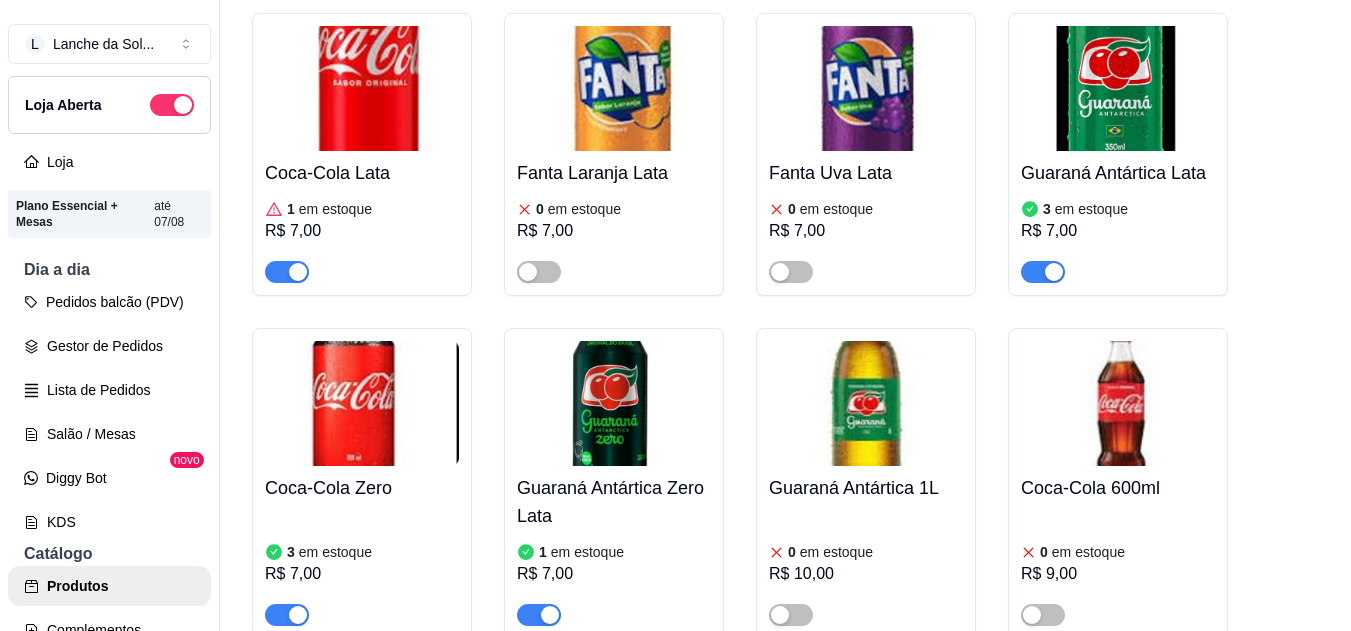 click on "Coca-Cola Lata" at bounding box center [362, 173] 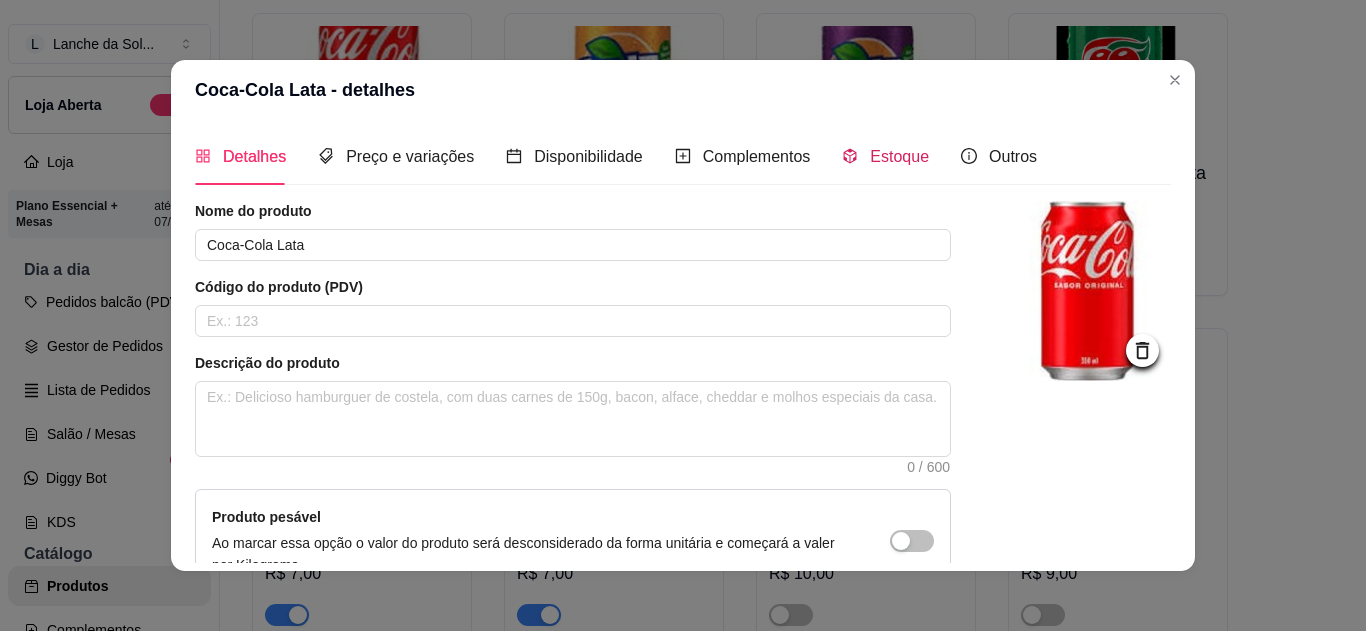 click on "Estoque" at bounding box center (899, 156) 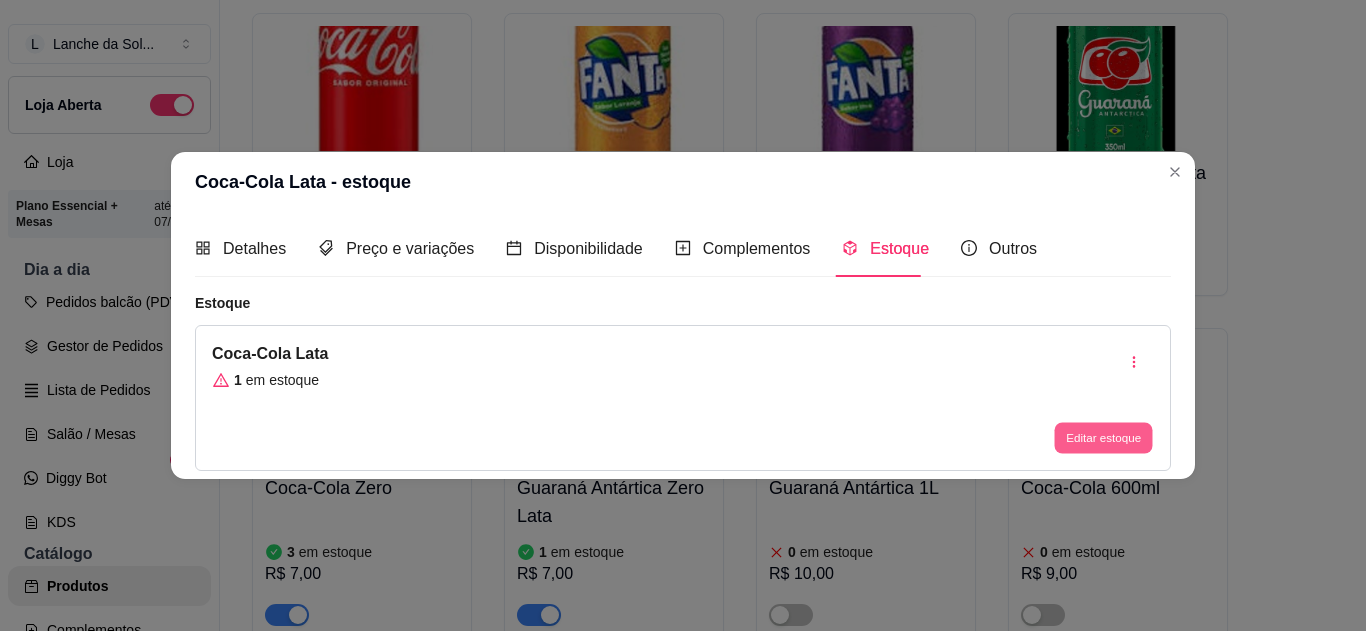 click on "Editar estoque" at bounding box center [1103, 438] 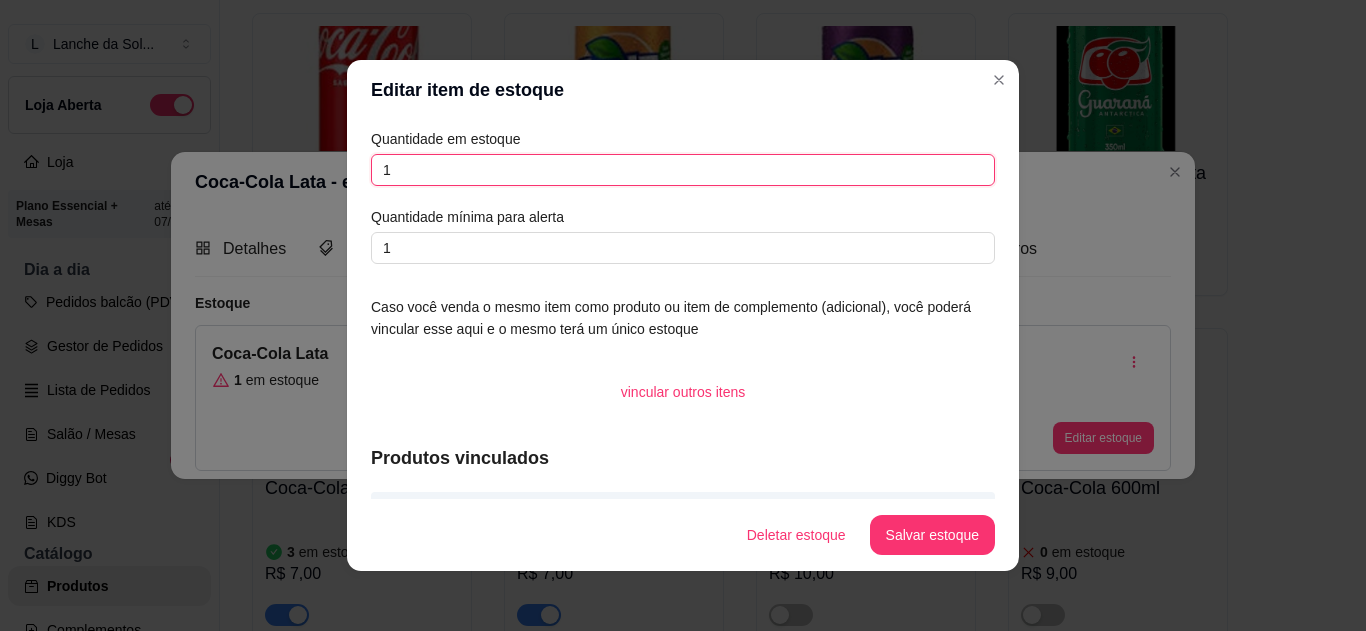 click on "1" at bounding box center (683, 170) 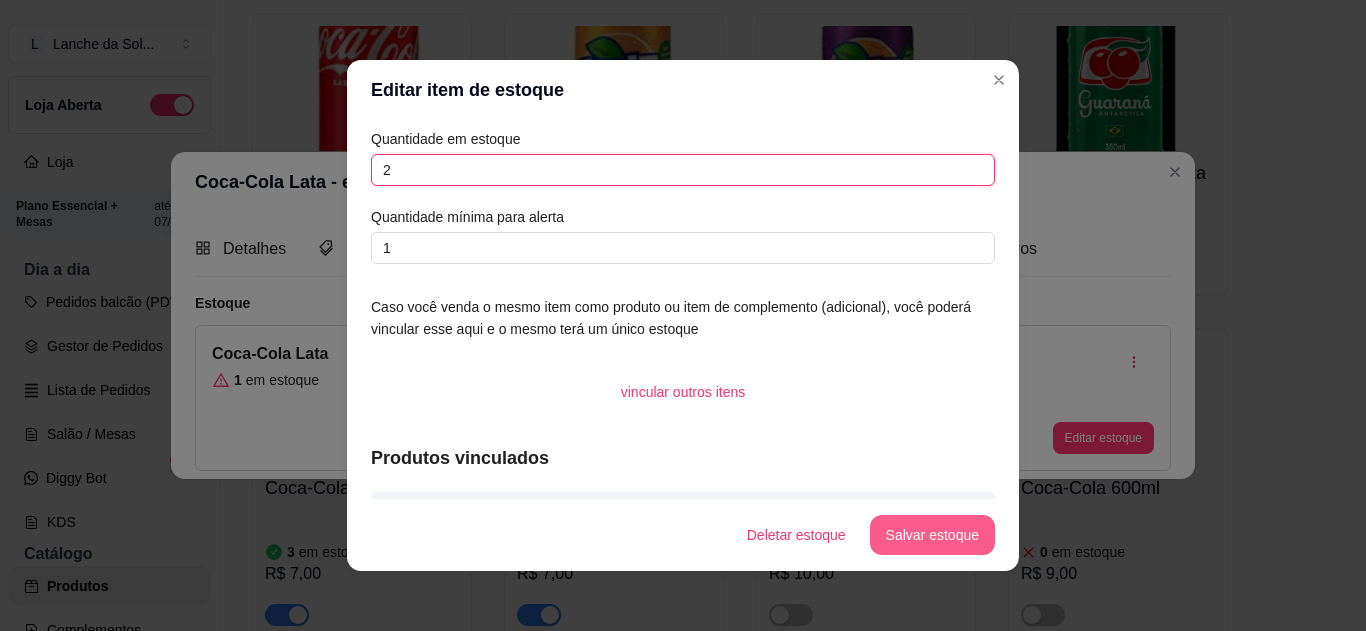 type on "2" 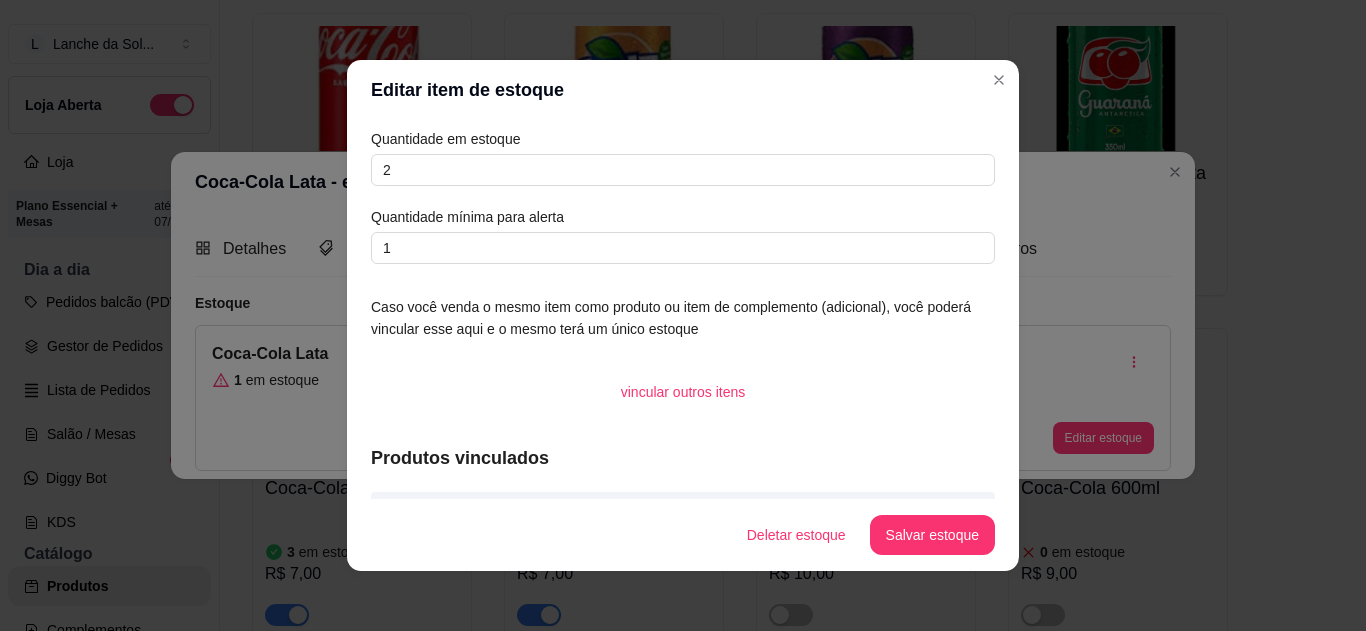 click on "Deletar estoque Salvar estoque" at bounding box center [683, 535] 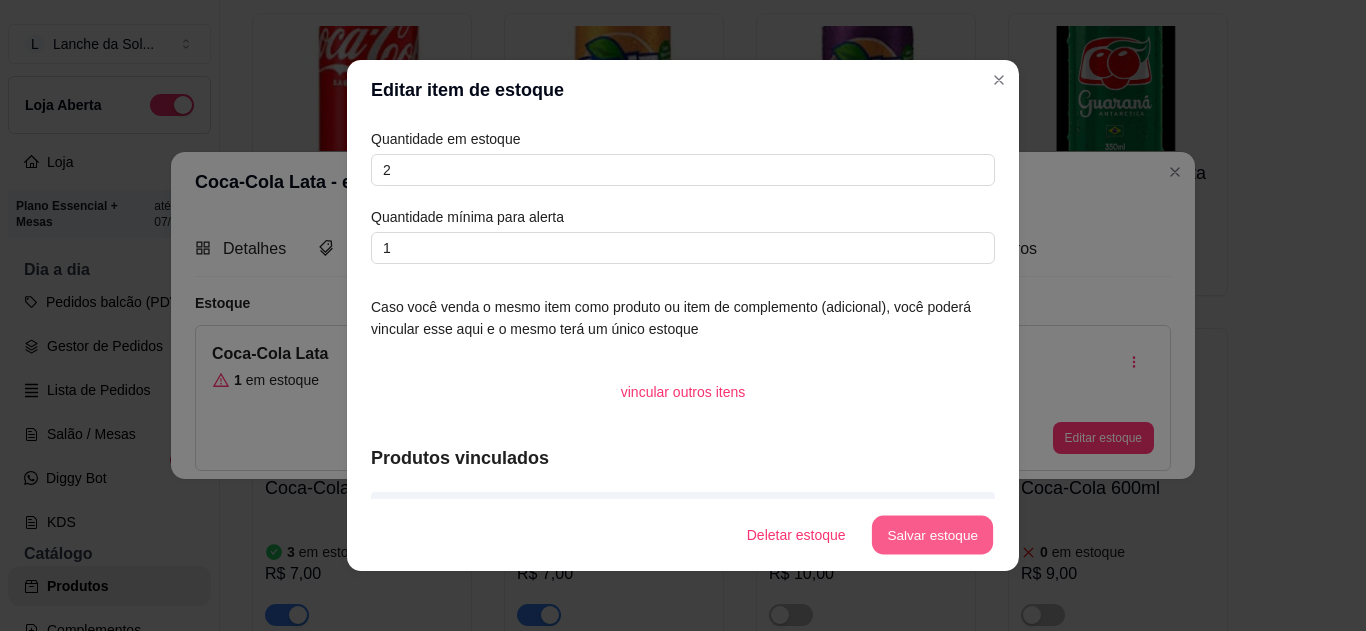 click on "Salvar estoque" at bounding box center (932, 535) 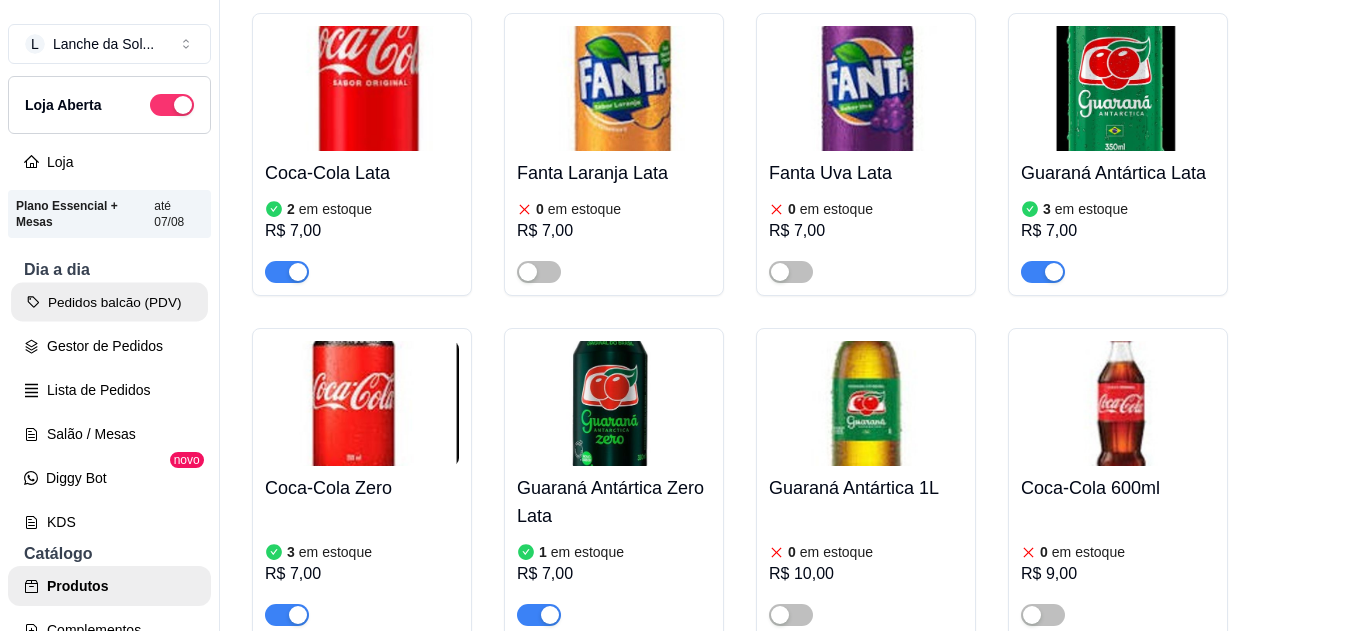 click on "Pedidos balcão (PDV)" at bounding box center [109, 302] 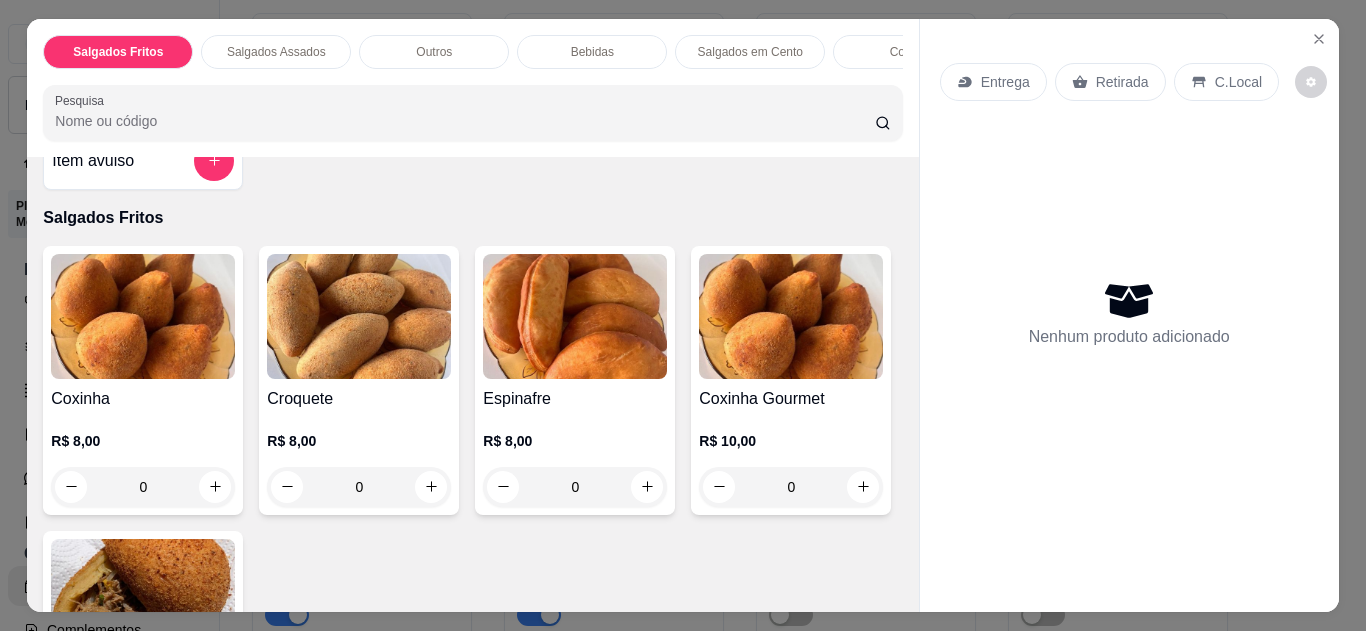 scroll, scrollTop: 40, scrollLeft: 0, axis: vertical 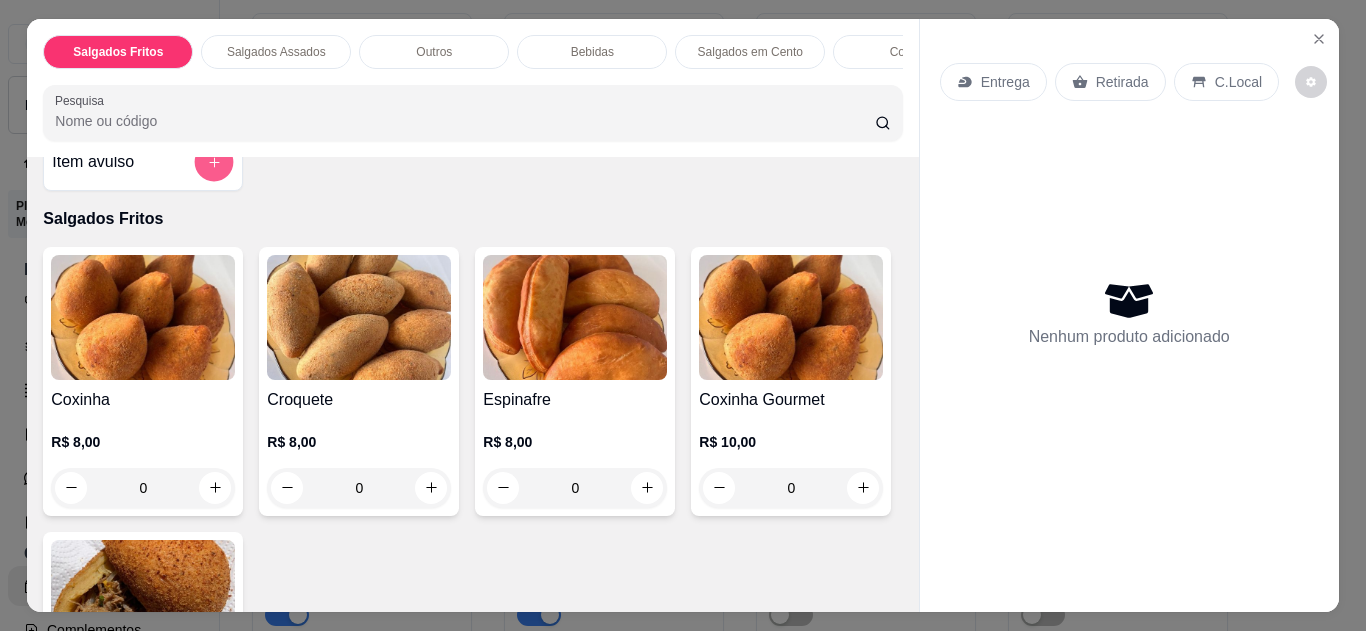 click 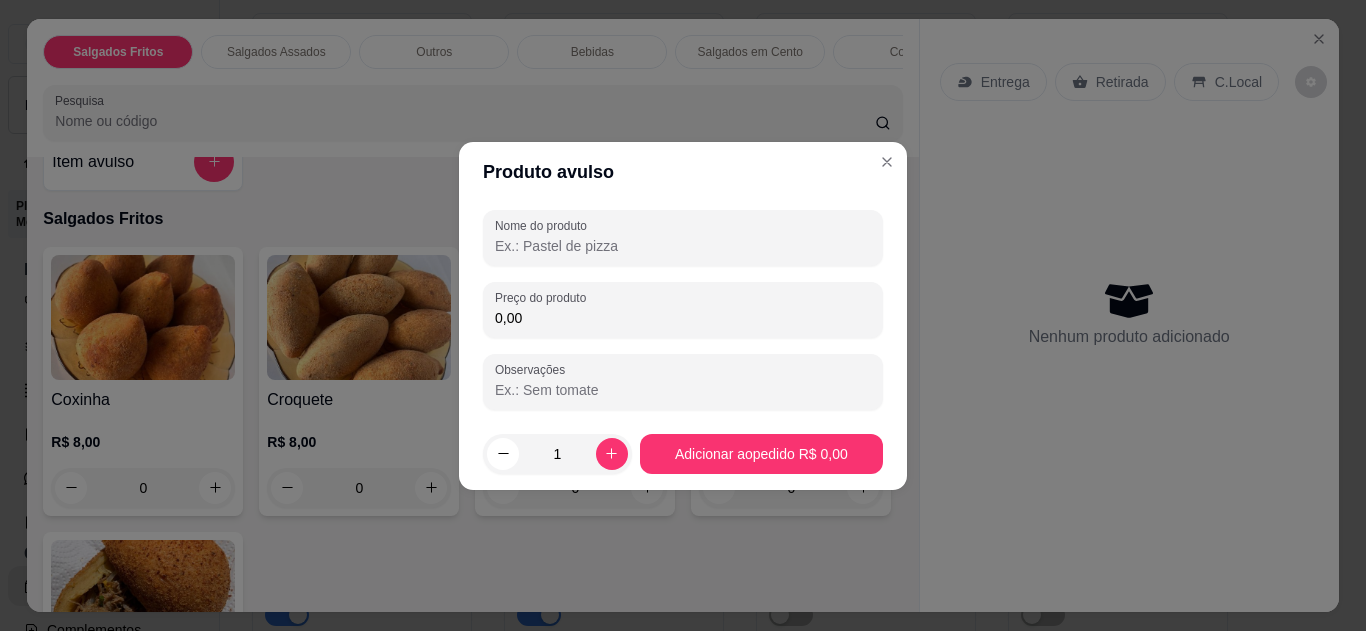 click on "Nome do produto" at bounding box center (683, 246) 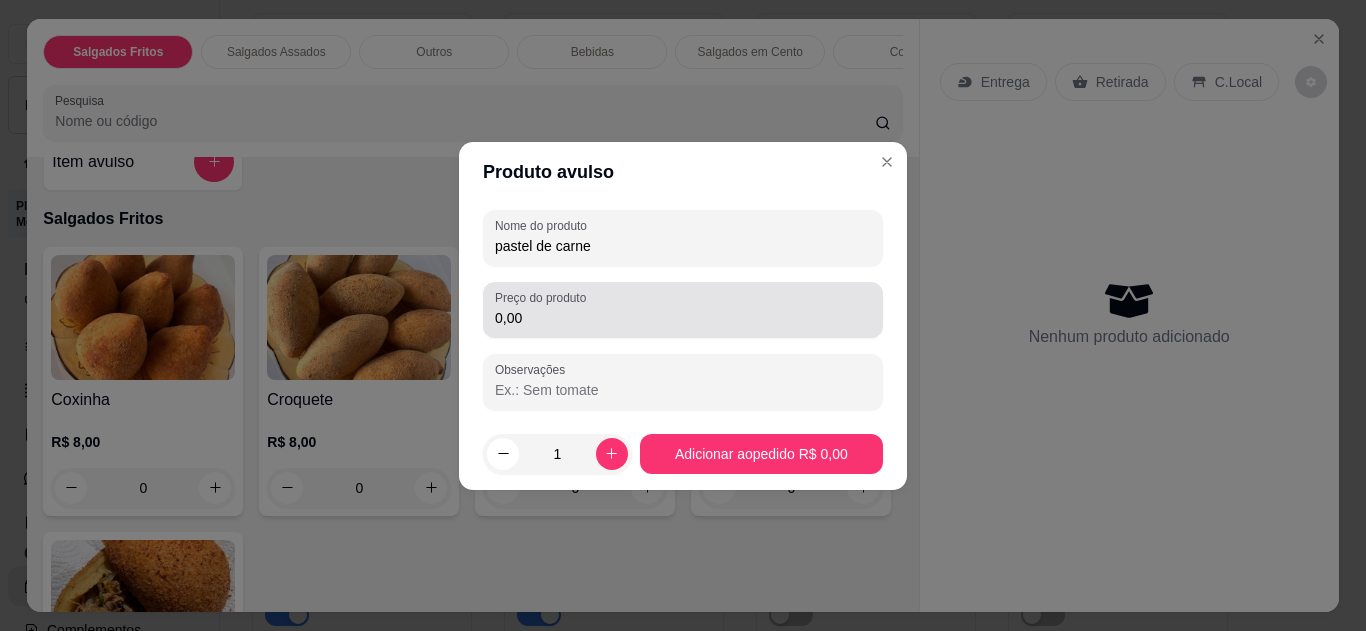 type on "pastel de carne" 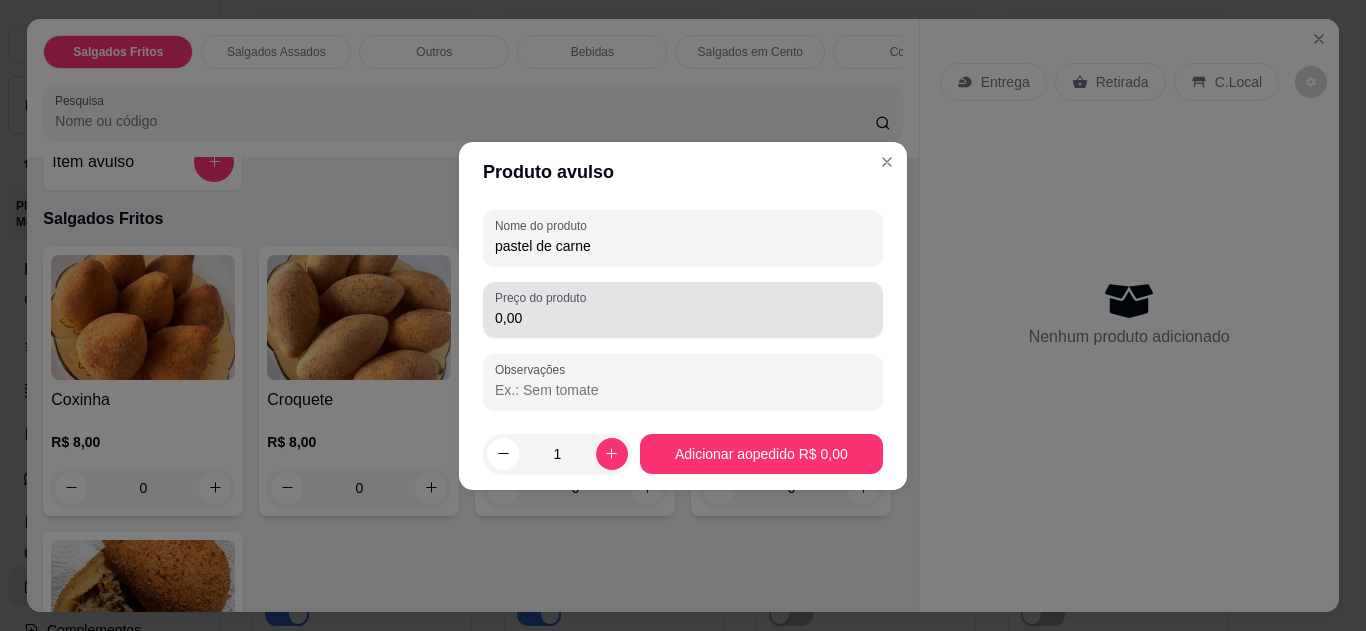 click on "0,00" at bounding box center [683, 310] 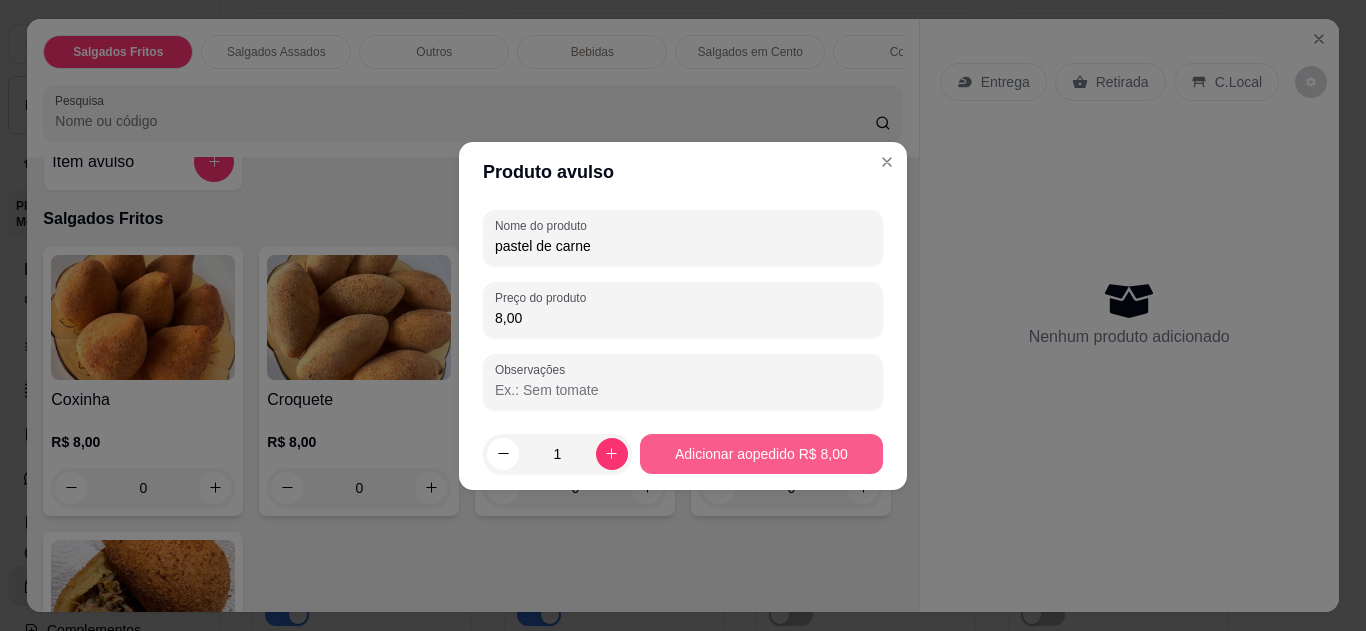 type on "8,00" 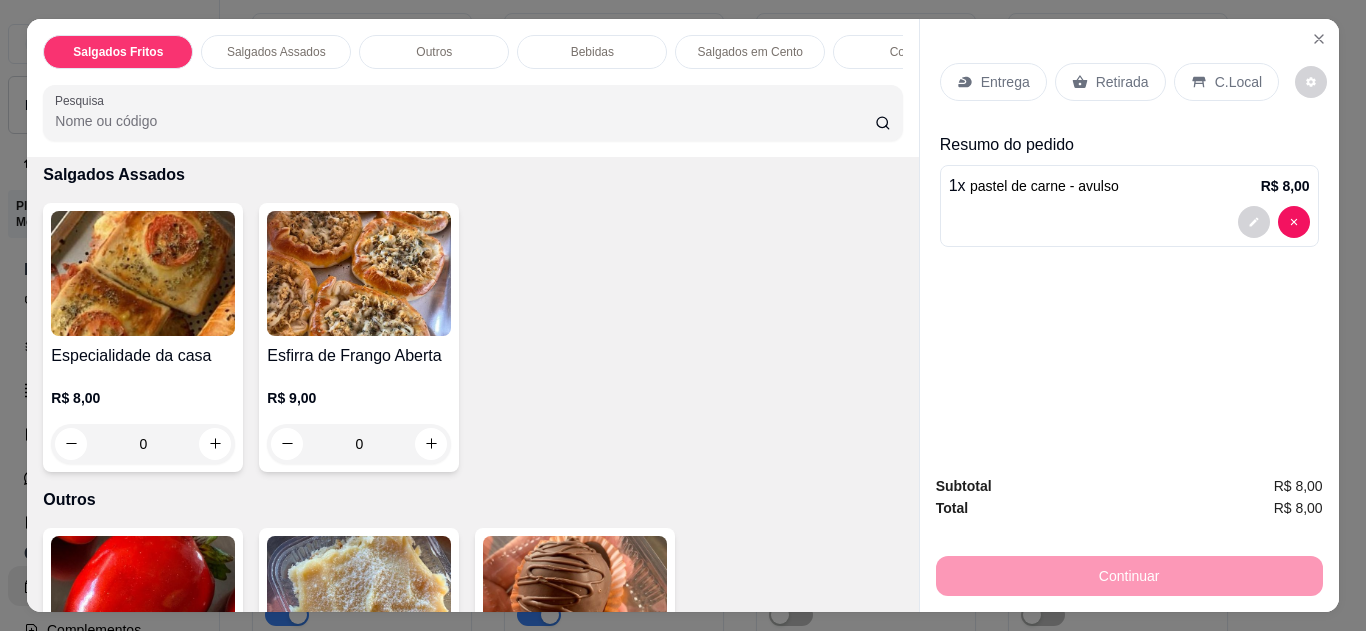 scroll, scrollTop: 720, scrollLeft: 0, axis: vertical 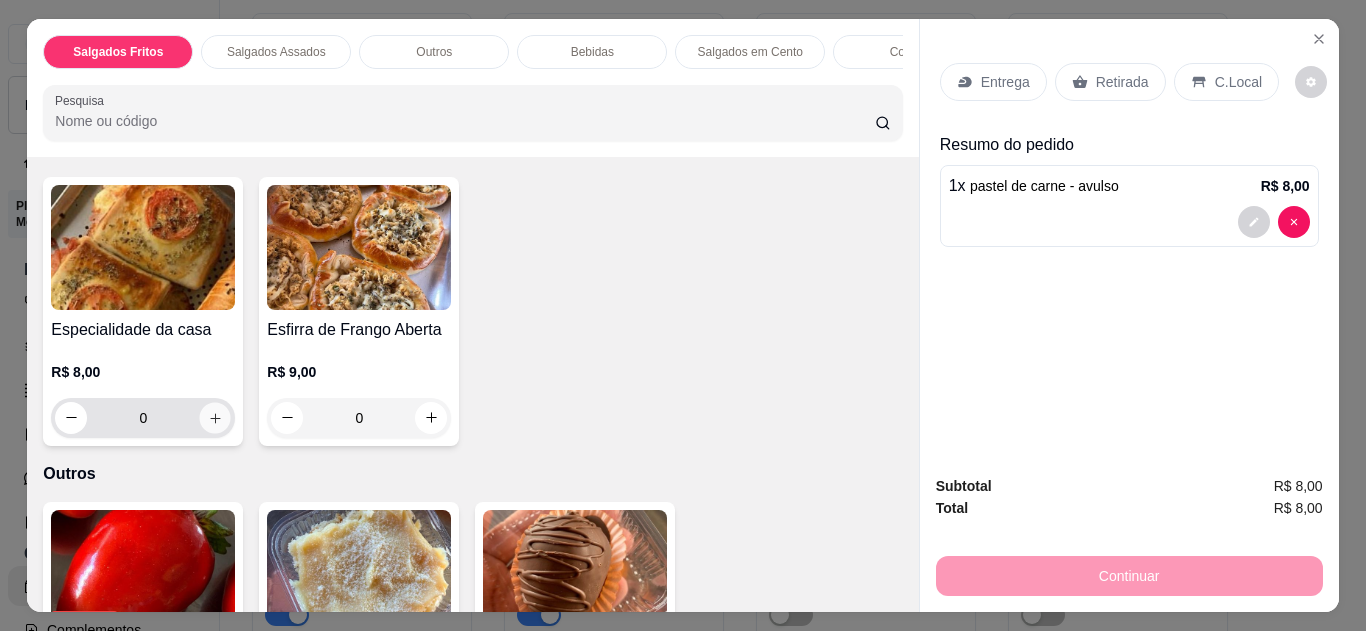 click 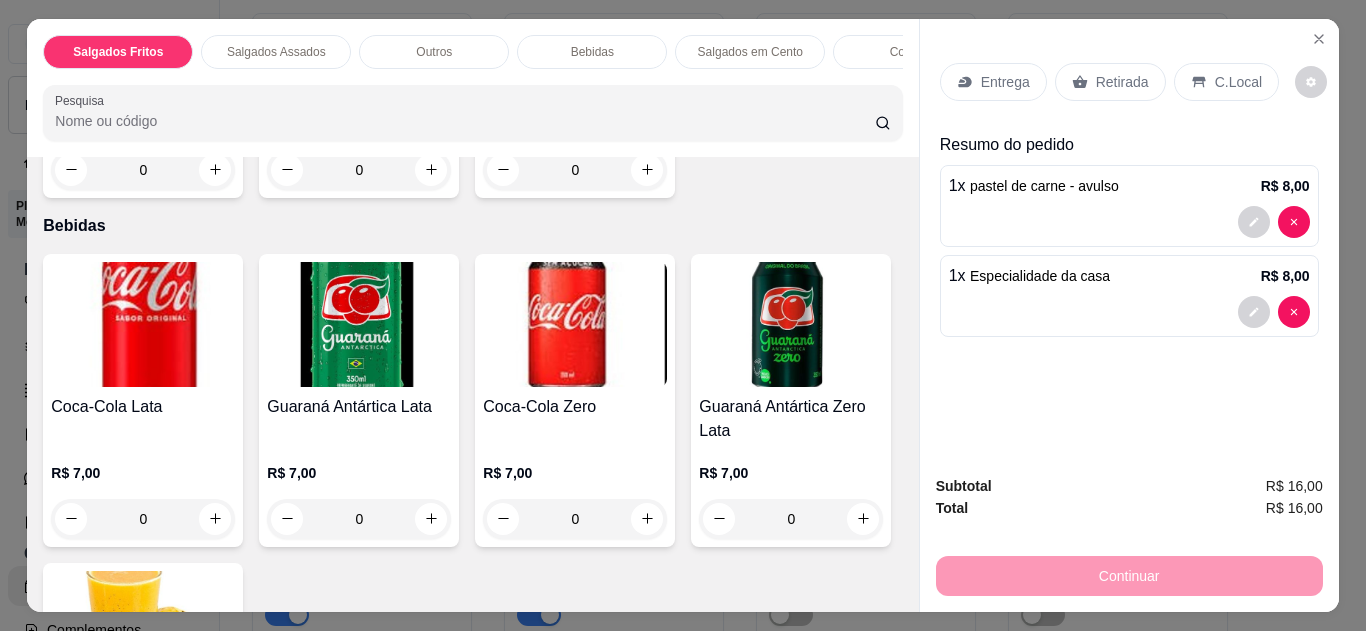 scroll, scrollTop: 1360, scrollLeft: 0, axis: vertical 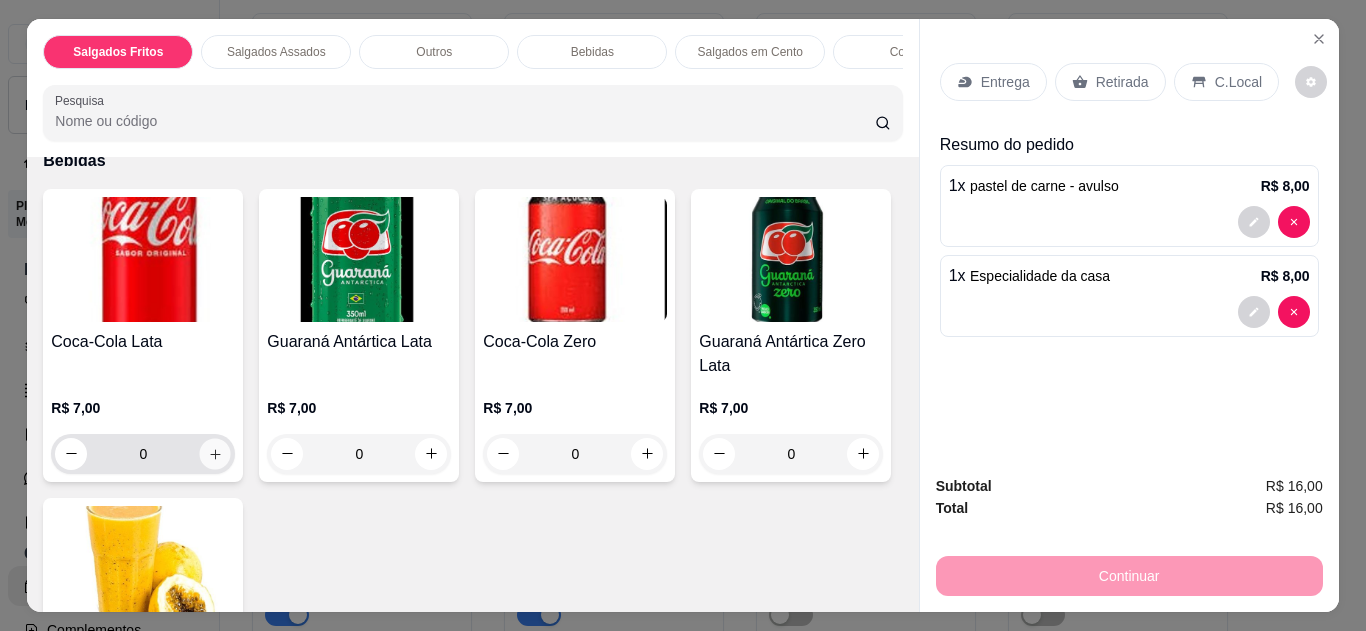 click 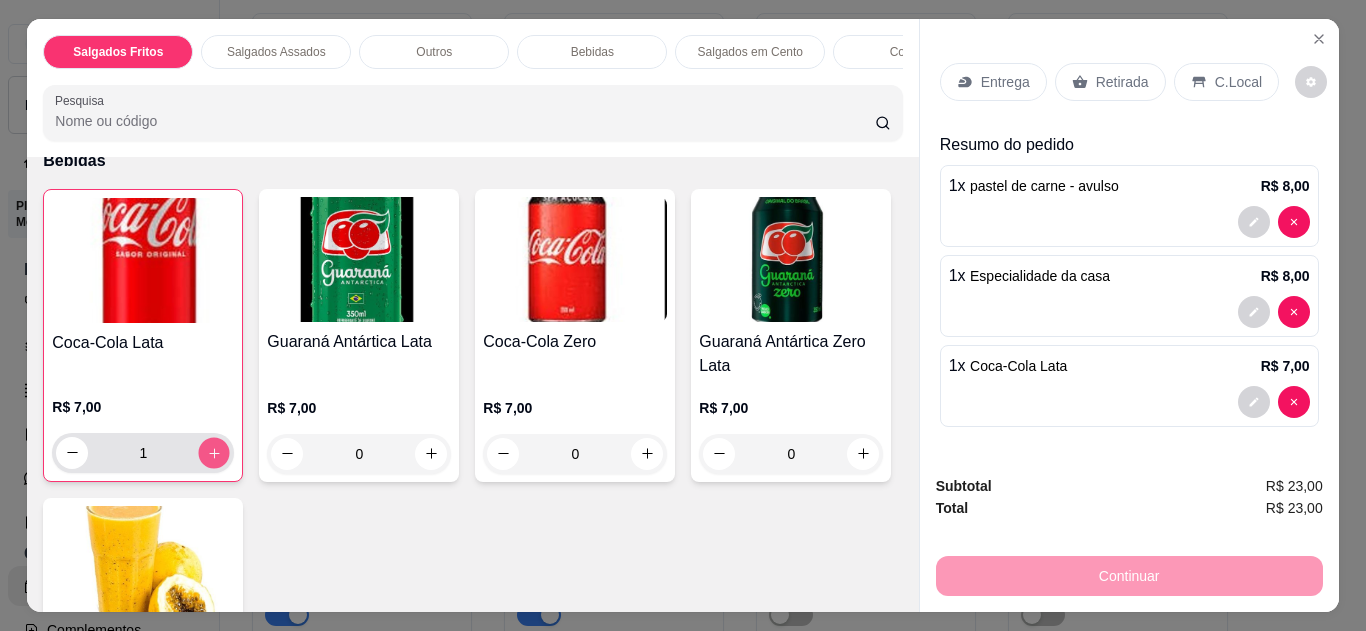 click at bounding box center (214, 452) 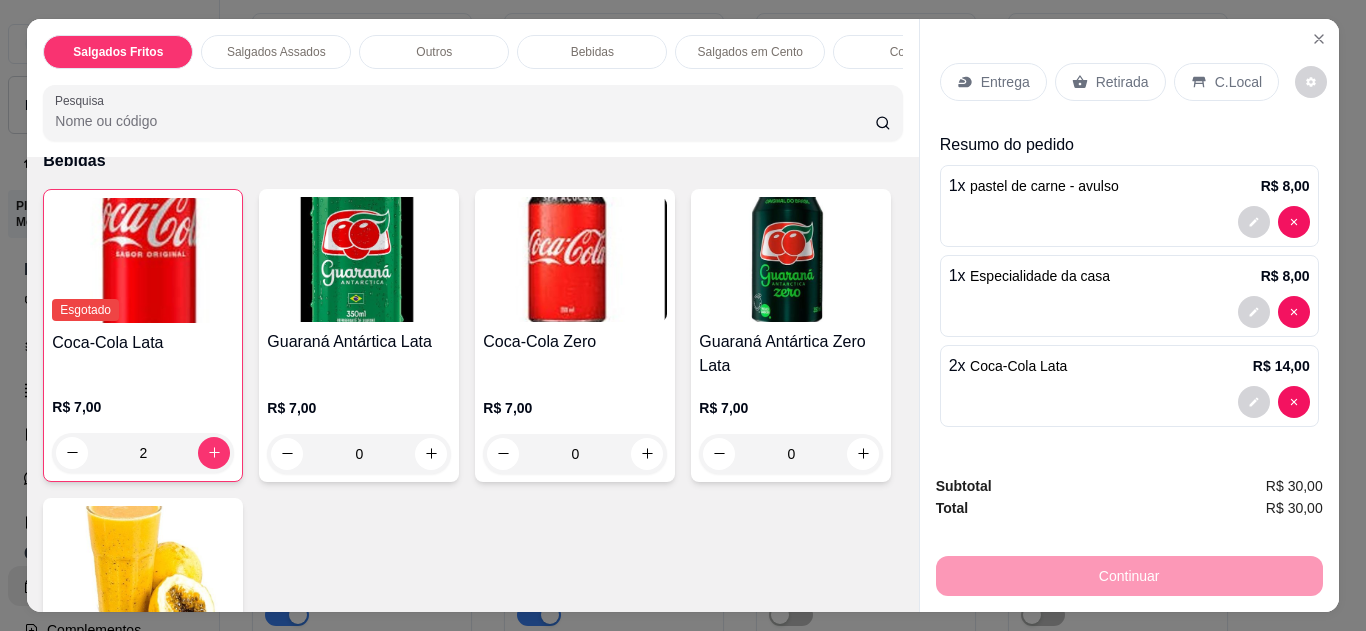 click on "Entrega" at bounding box center (1005, 82) 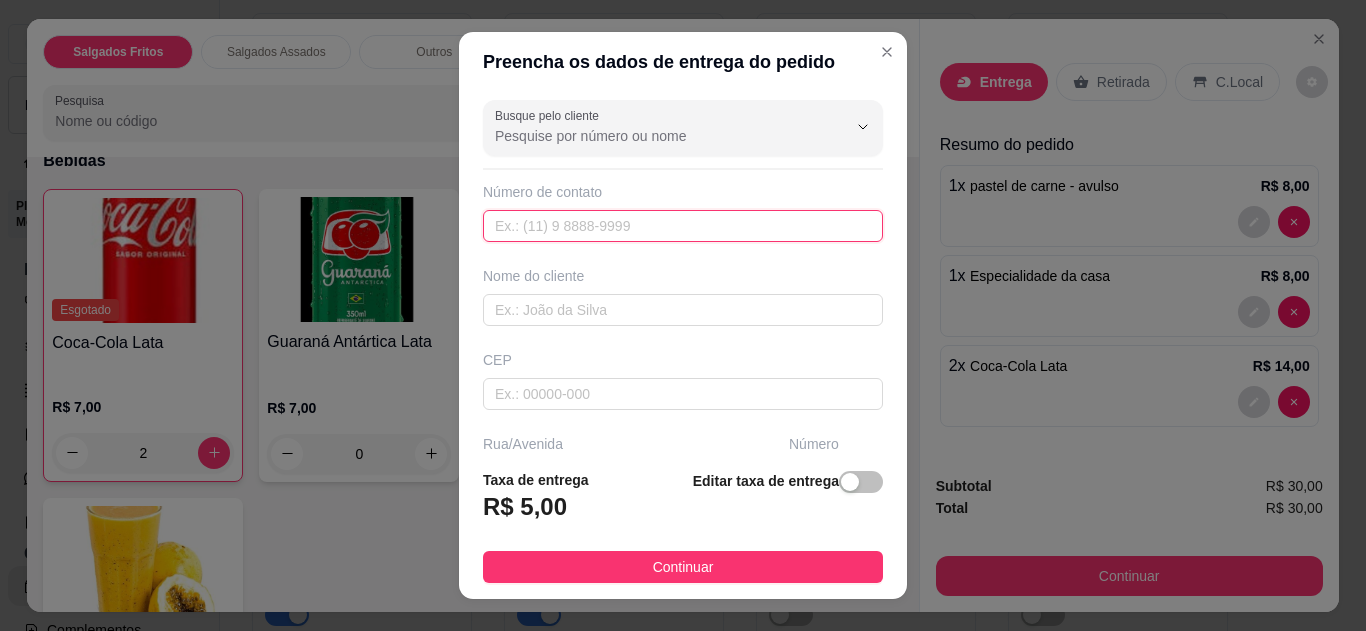 click at bounding box center (683, 226) 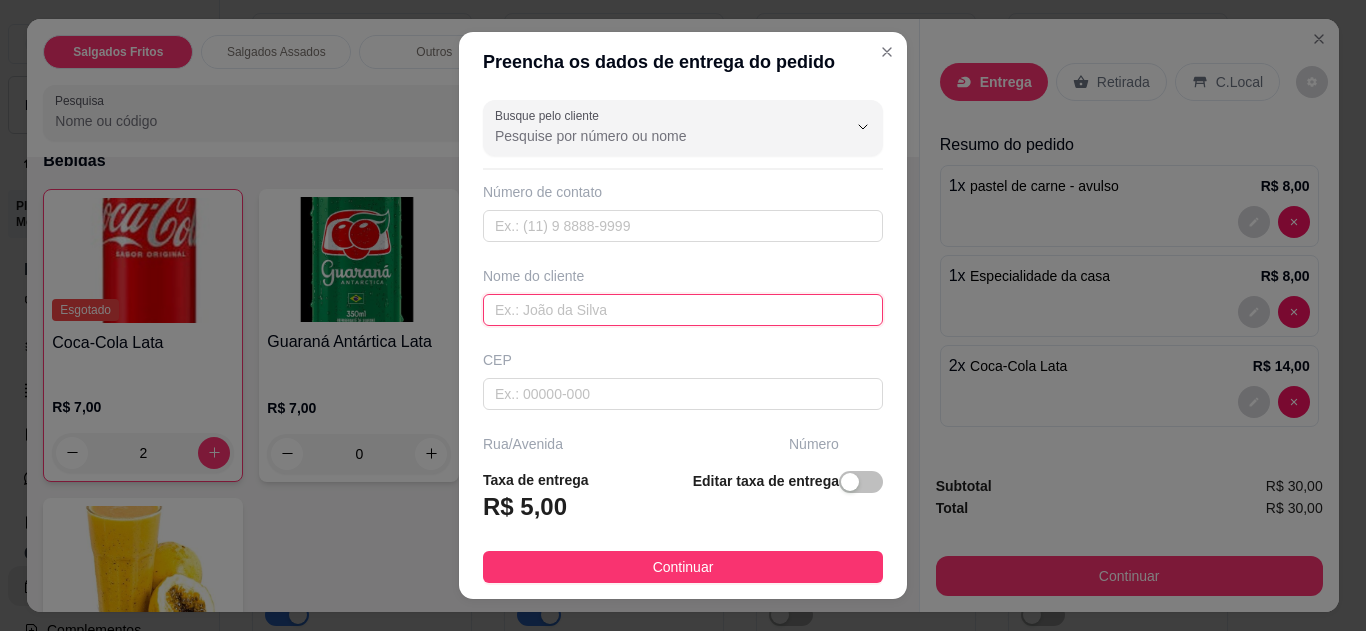 click at bounding box center [683, 310] 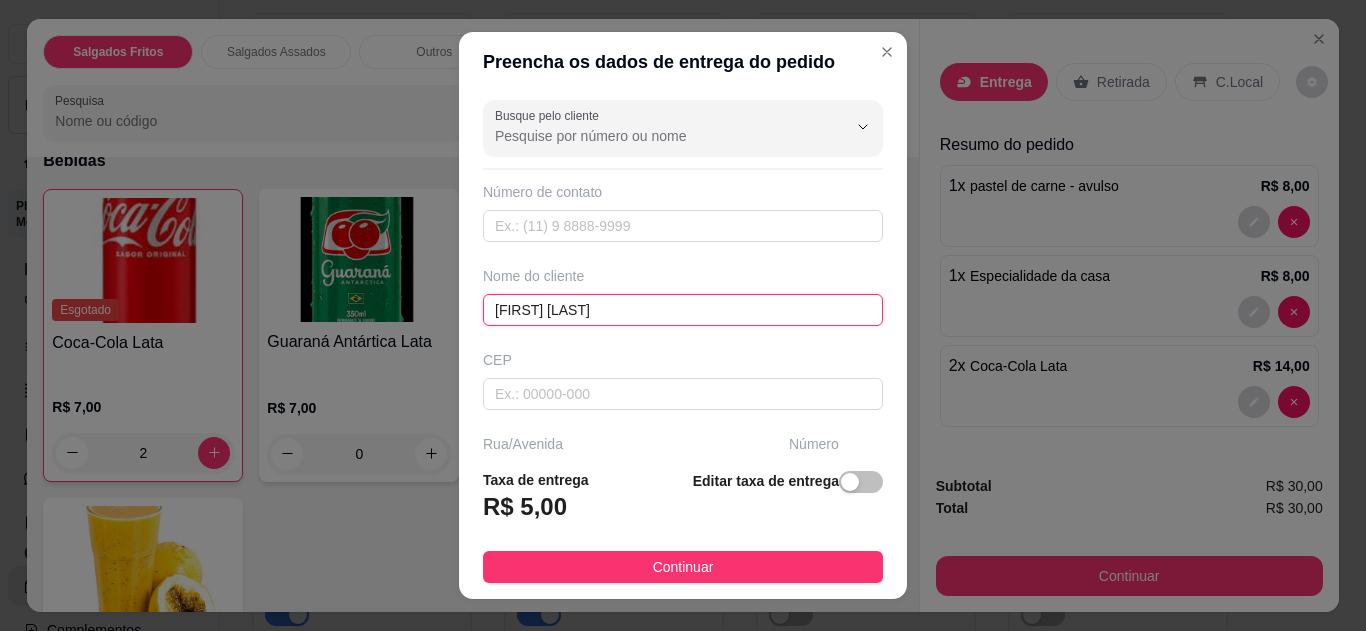 type on "[FIRST] [LAST]" 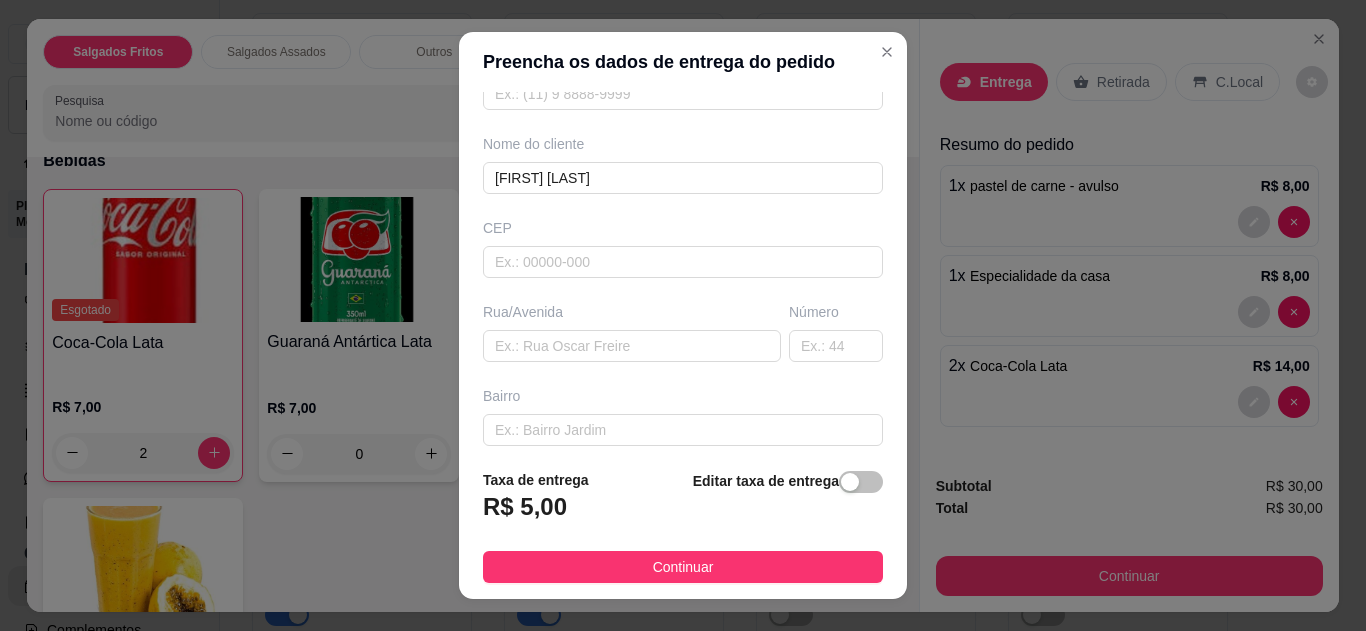 scroll, scrollTop: 160, scrollLeft: 0, axis: vertical 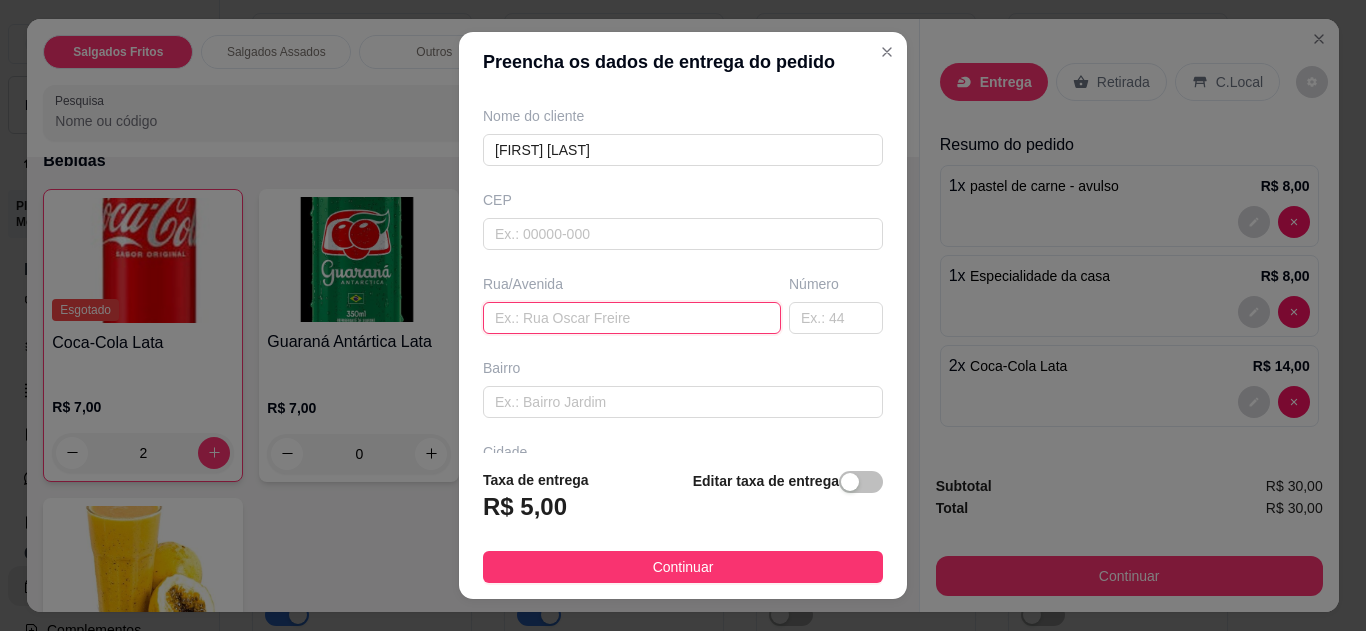 click at bounding box center (632, 318) 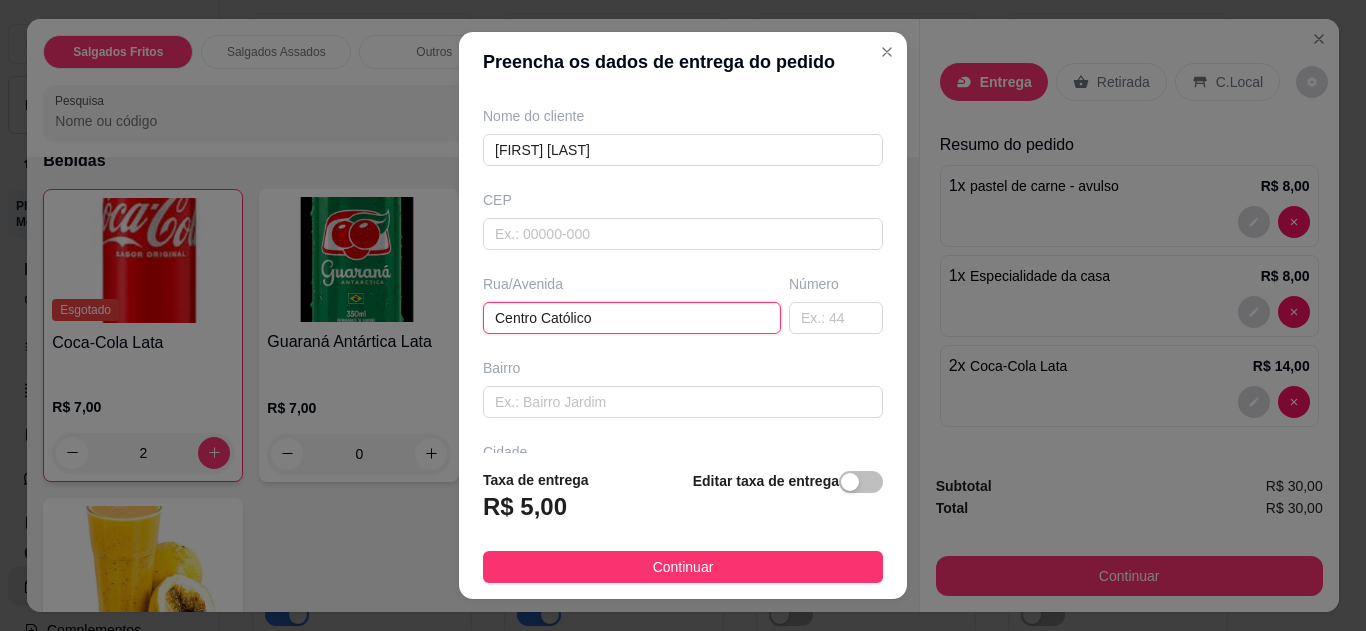 type on "Centro Católico" 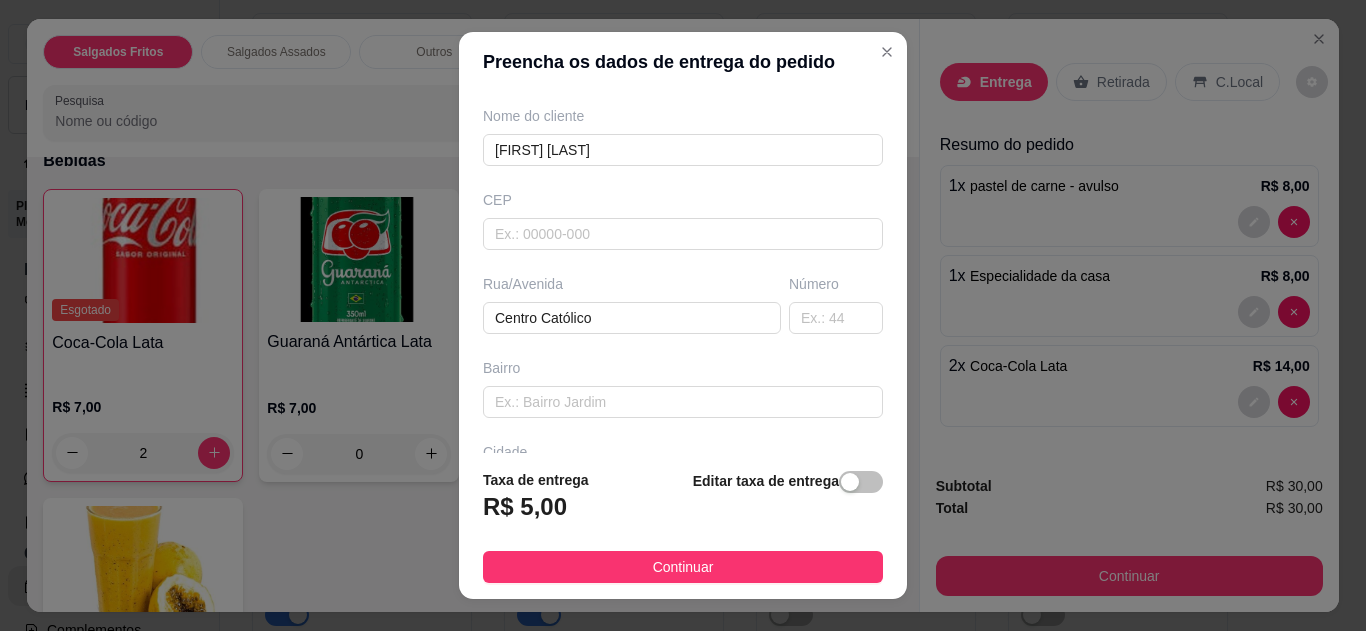 click on "Continuar" at bounding box center [683, 567] 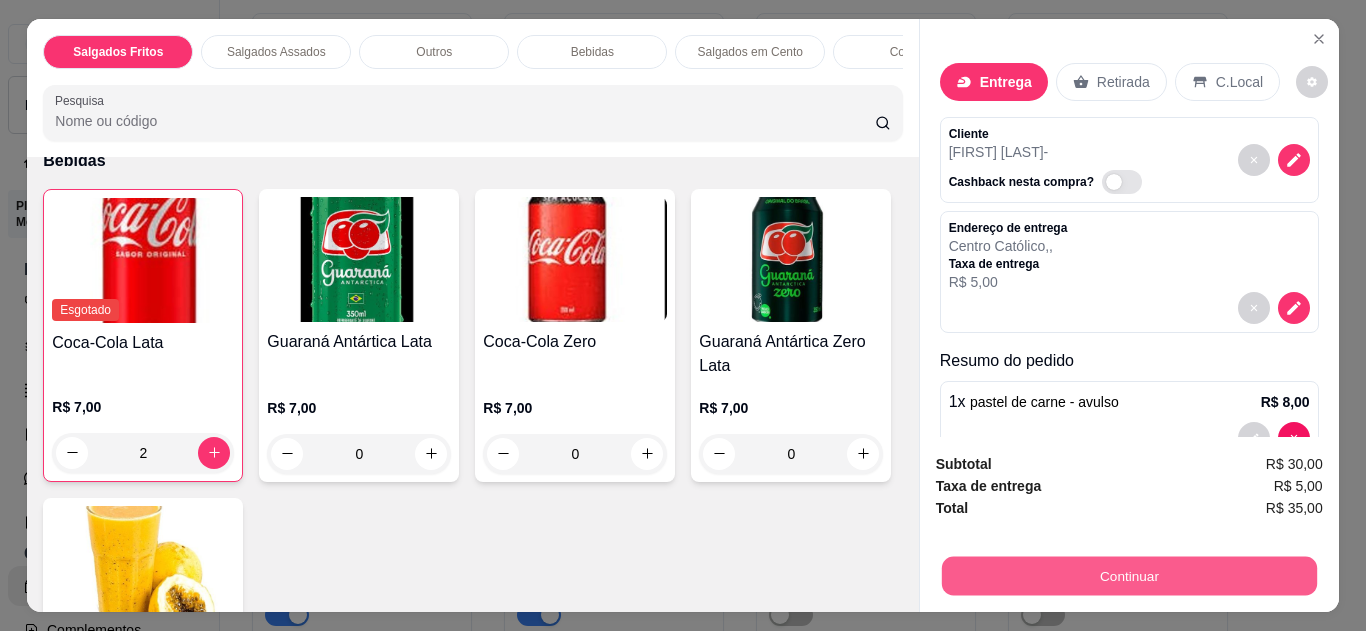 click on "Continuar" at bounding box center [1128, 576] 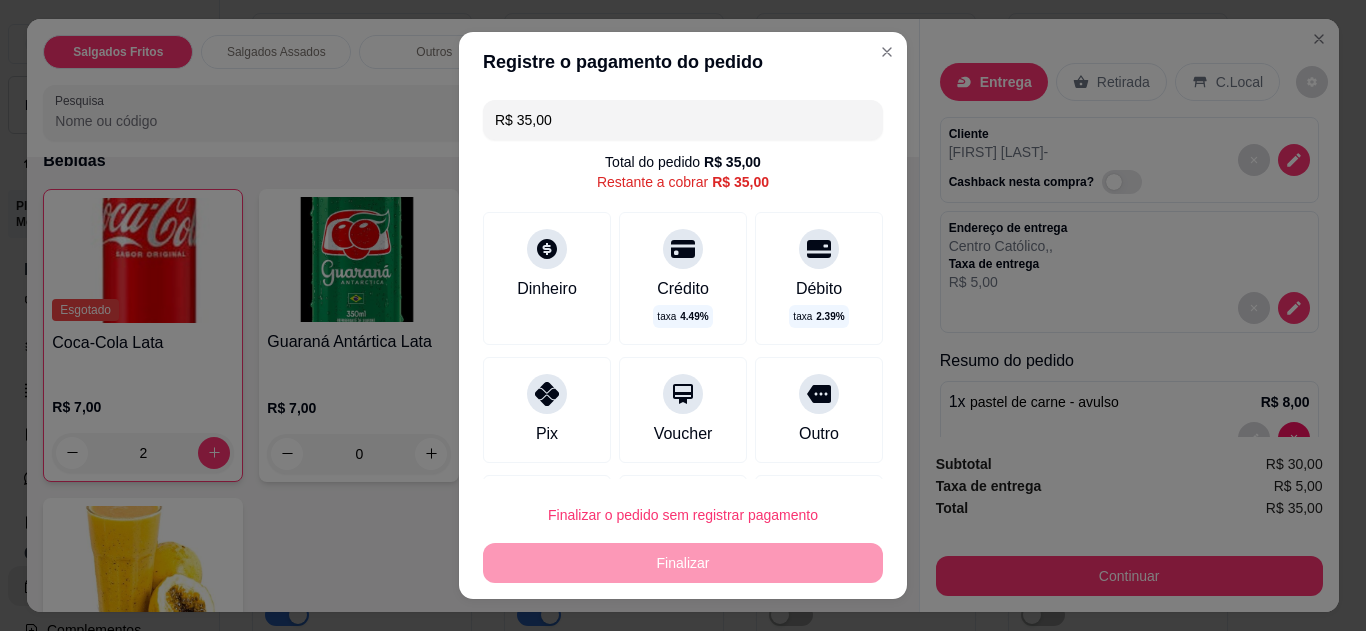 click on "Pix" at bounding box center [547, 410] 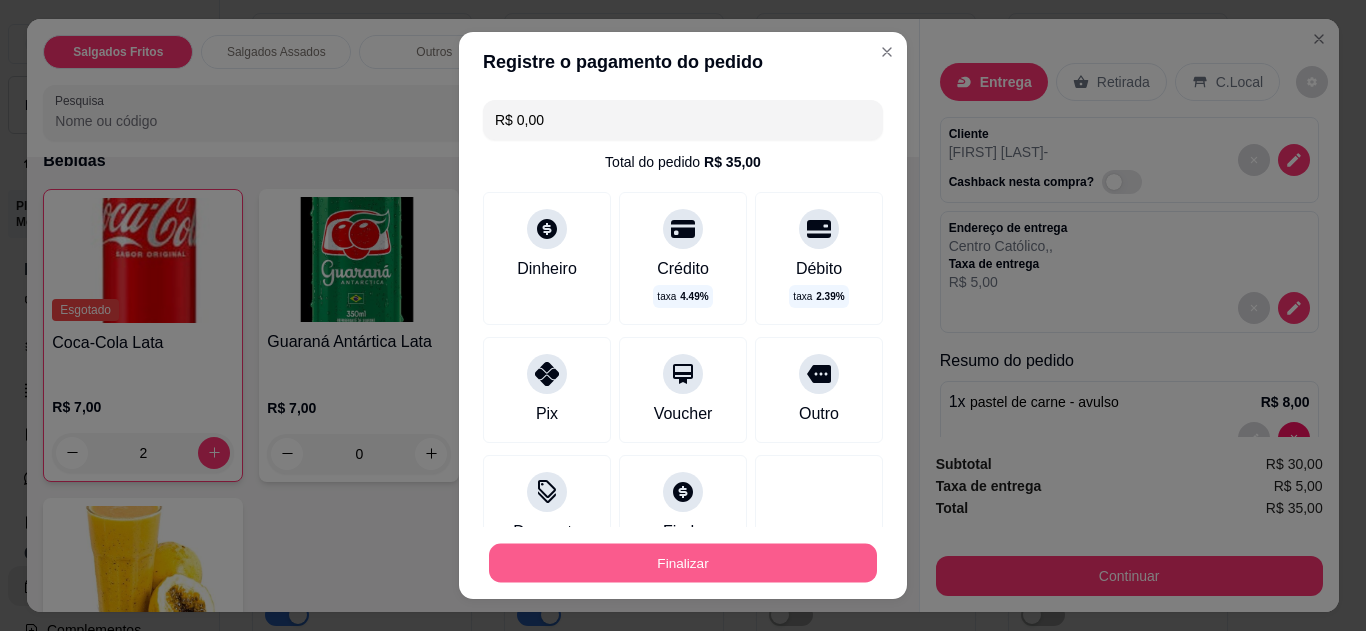 click on "Finalizar" at bounding box center (683, 563) 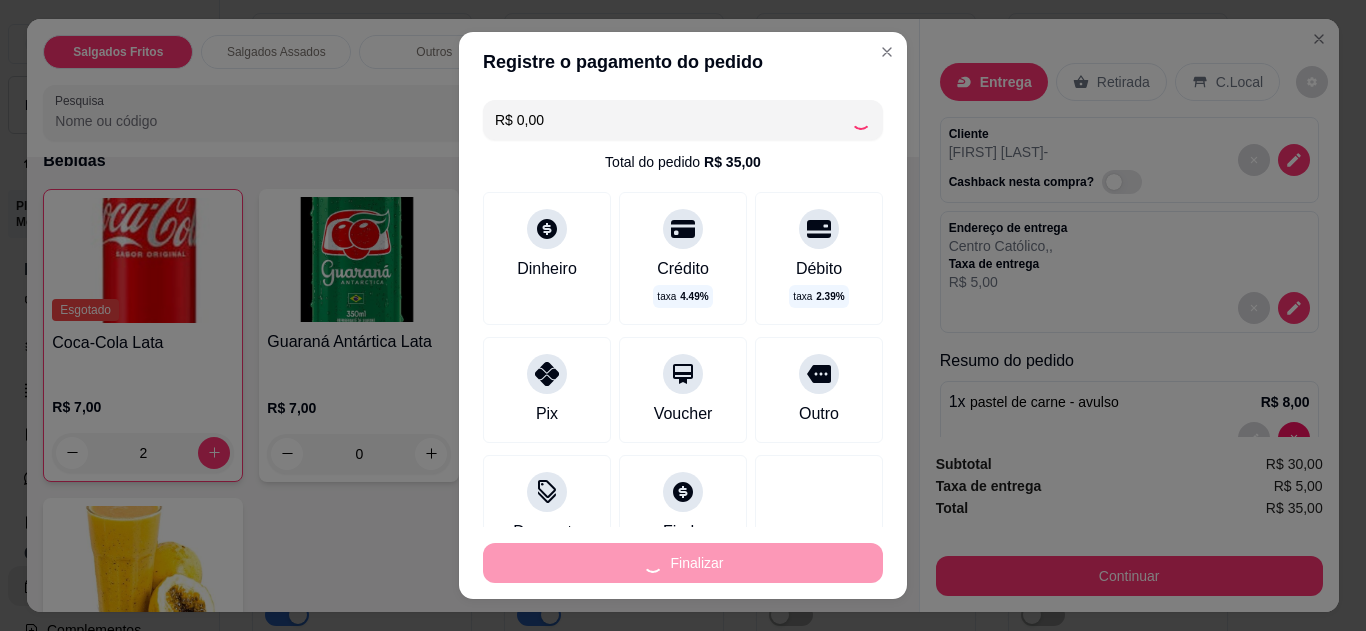 type on "0" 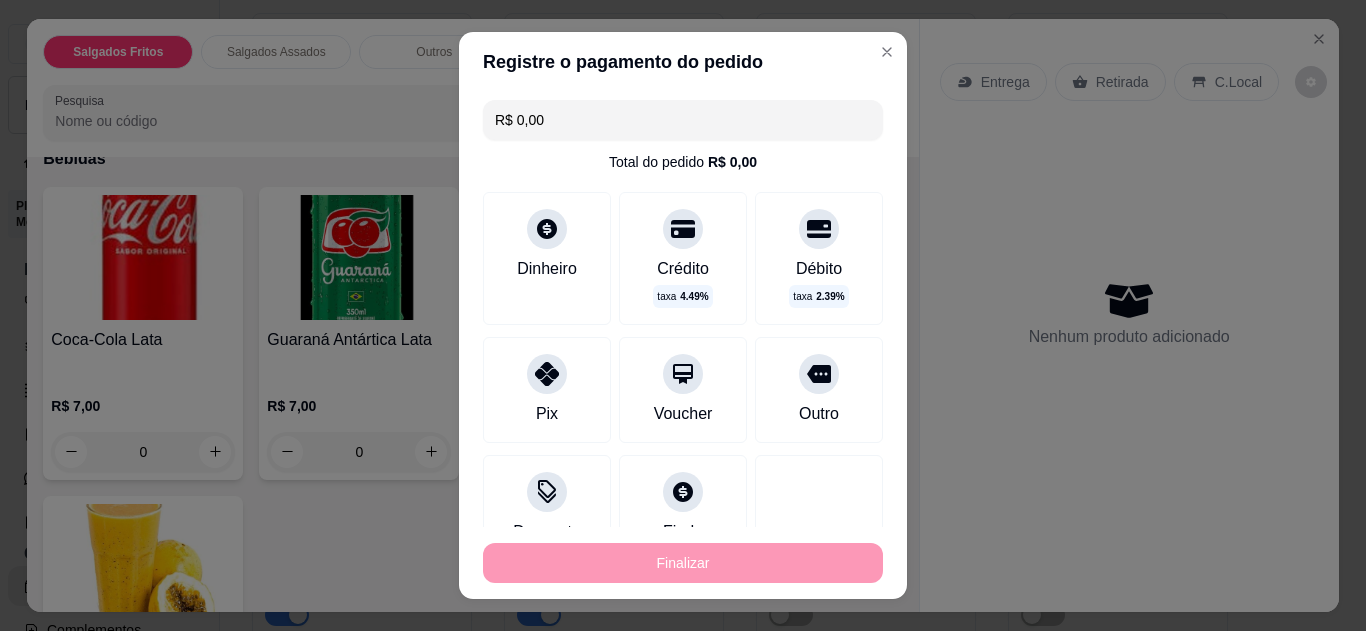 type on "-R$ 35,00" 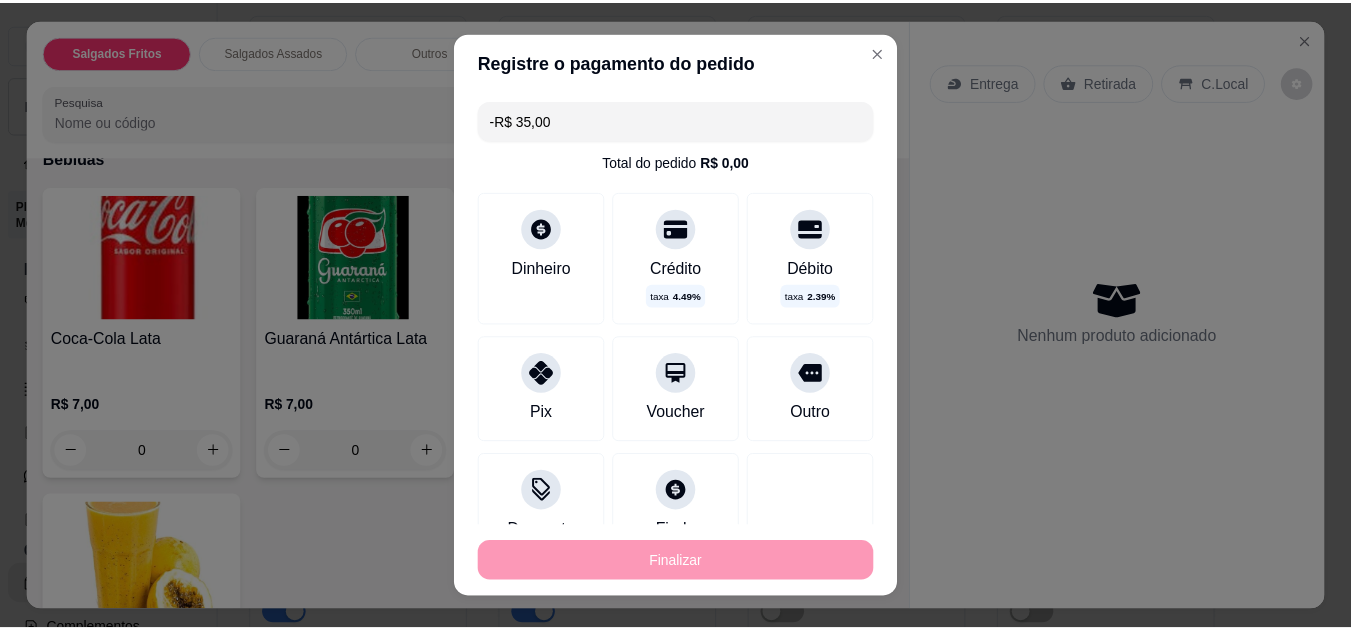 scroll, scrollTop: 1358, scrollLeft: 0, axis: vertical 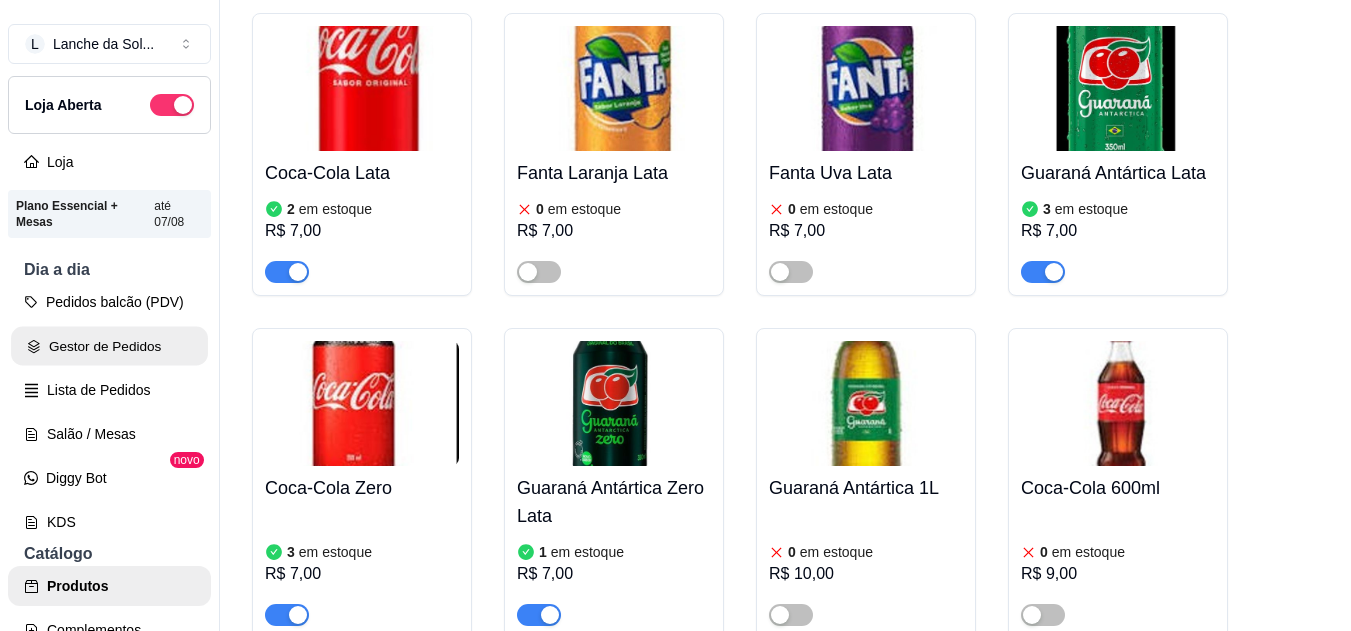 click on "Gestor de Pedidos" at bounding box center [109, 346] 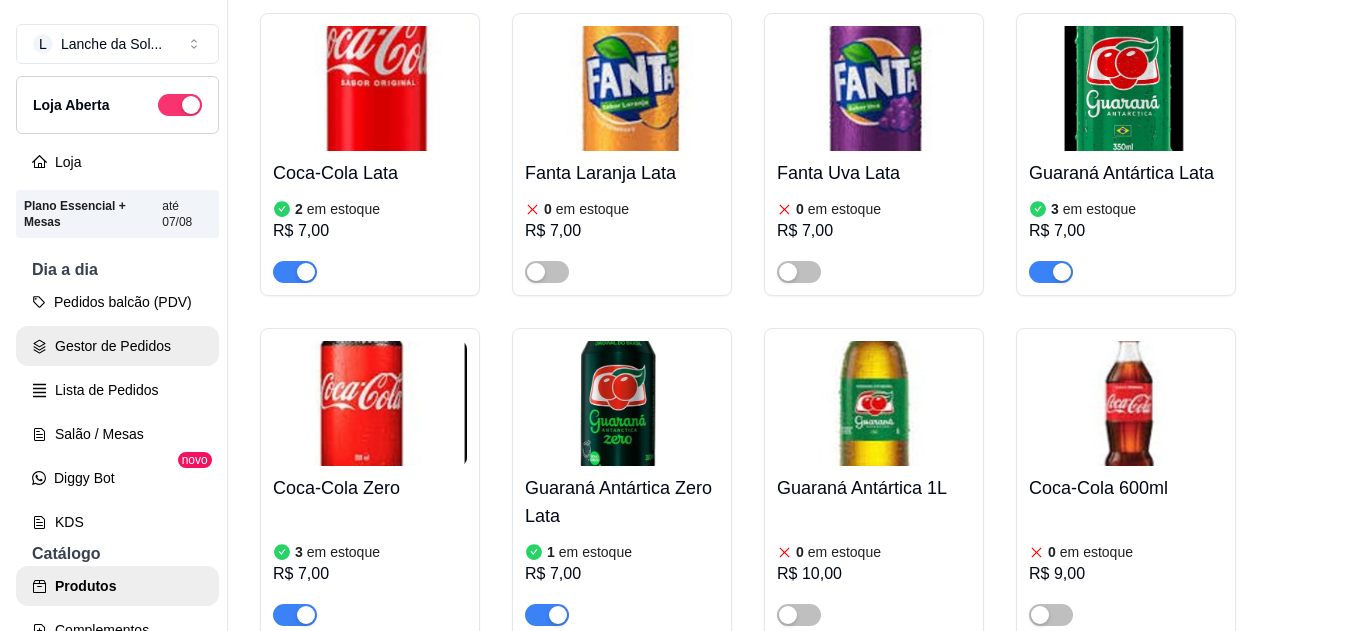 scroll, scrollTop: 0, scrollLeft: 0, axis: both 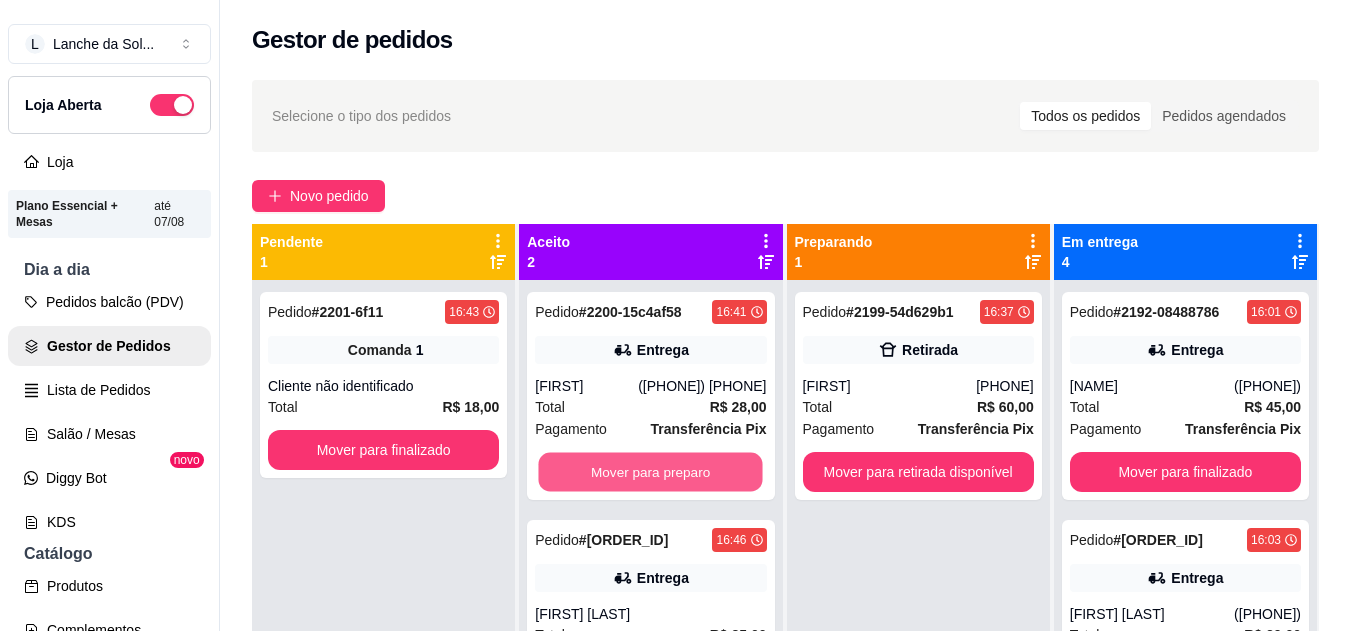 click on "Mover para preparo" at bounding box center [651, 472] 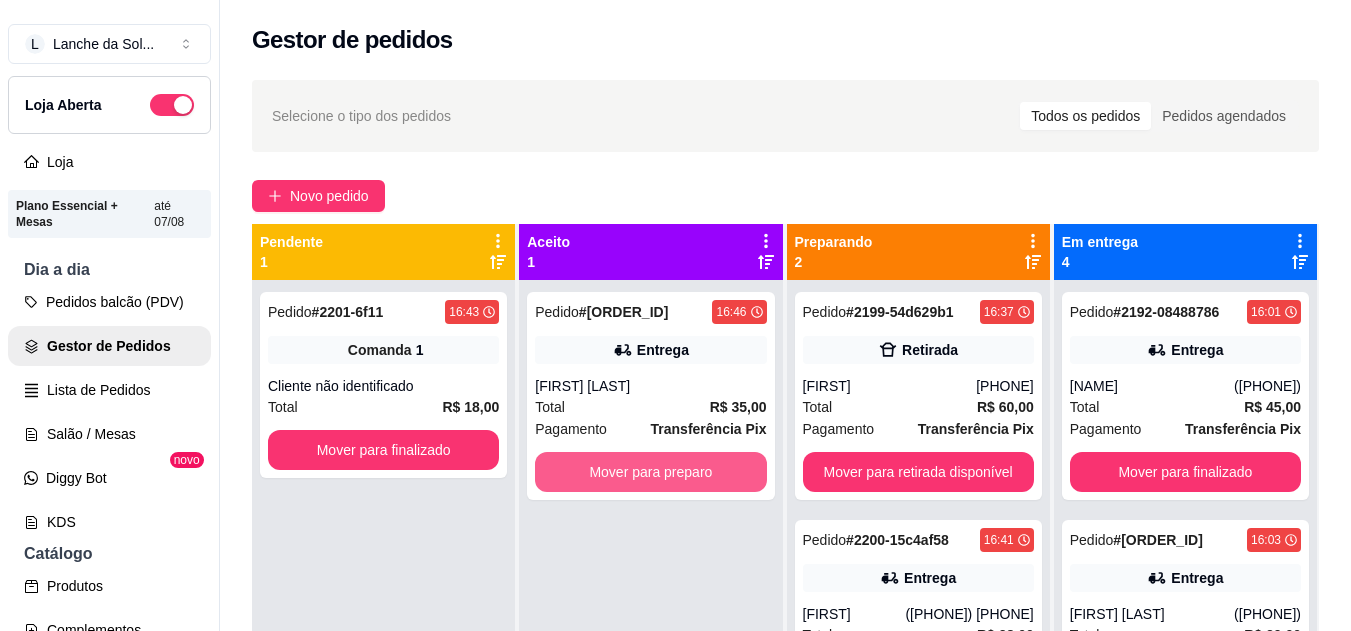 click on "Mover para preparo" at bounding box center (650, 472) 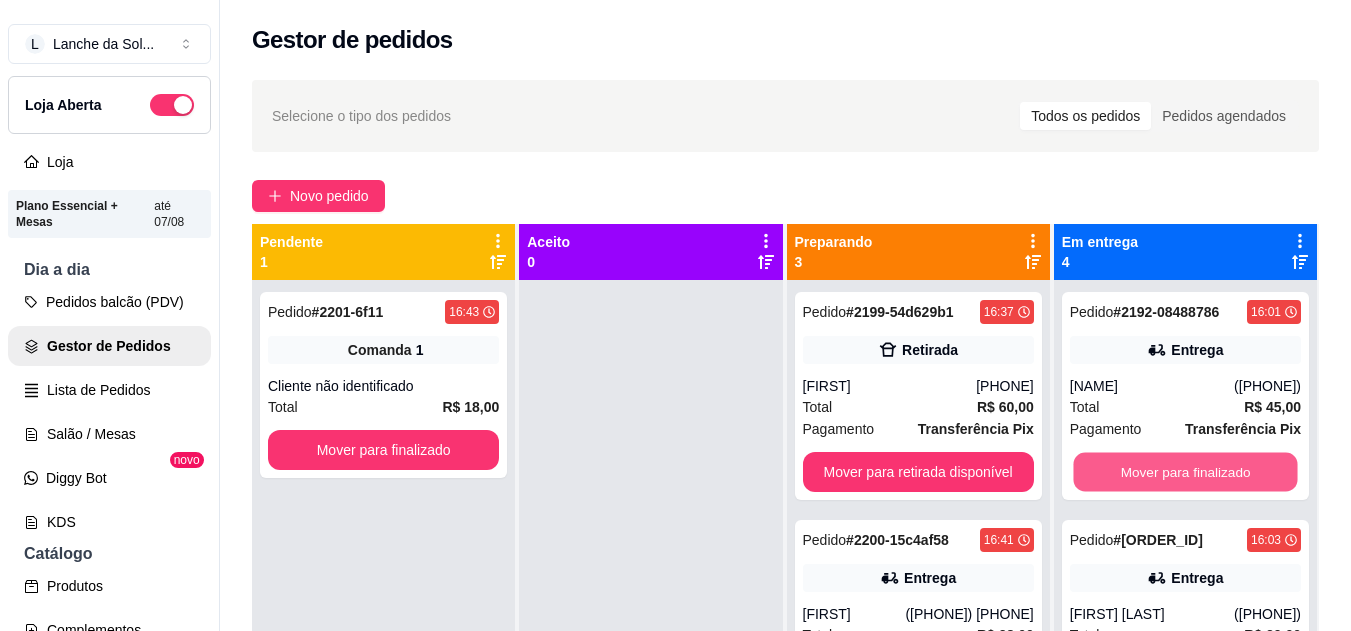 click on "Mover para finalizado" at bounding box center (1185, 472) 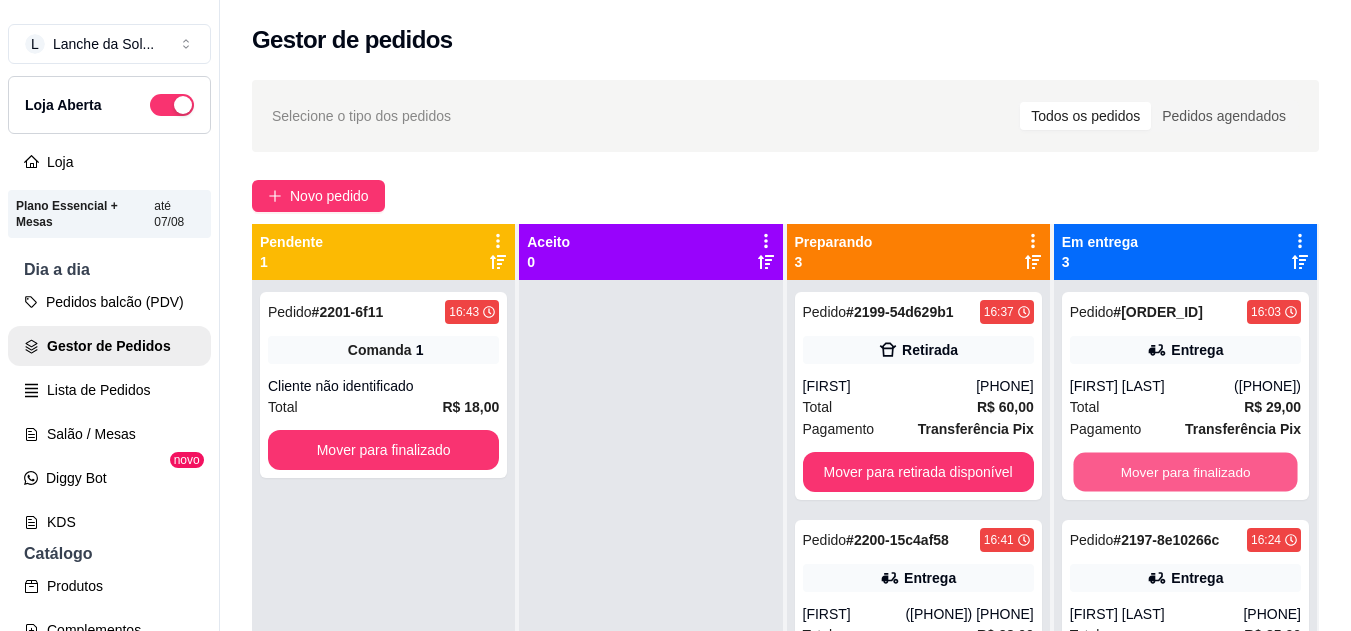 click on "Mover para finalizado" at bounding box center (1185, 472) 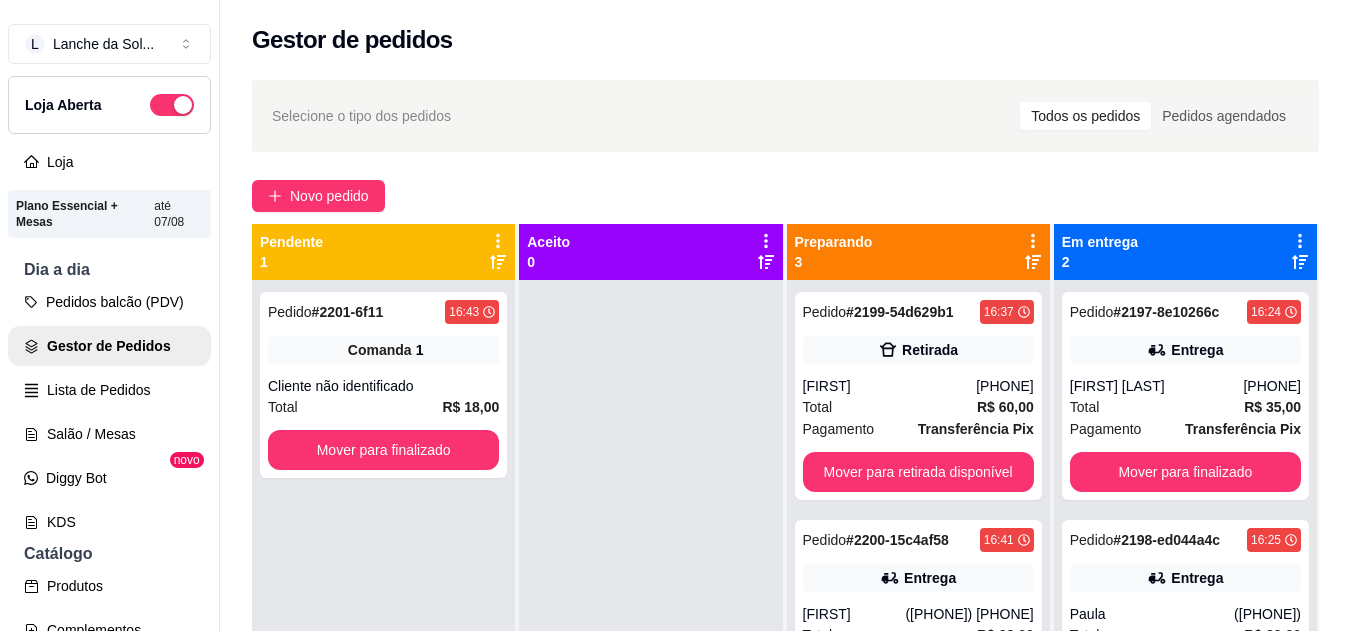 click on "Pedido  # [ORDER_ID] [TIME] Entrega [NAME]  ([PHONE]) Total R$ 35,00 Pagamento Transferência Pix Mover para finalizado" at bounding box center [1185, 396] 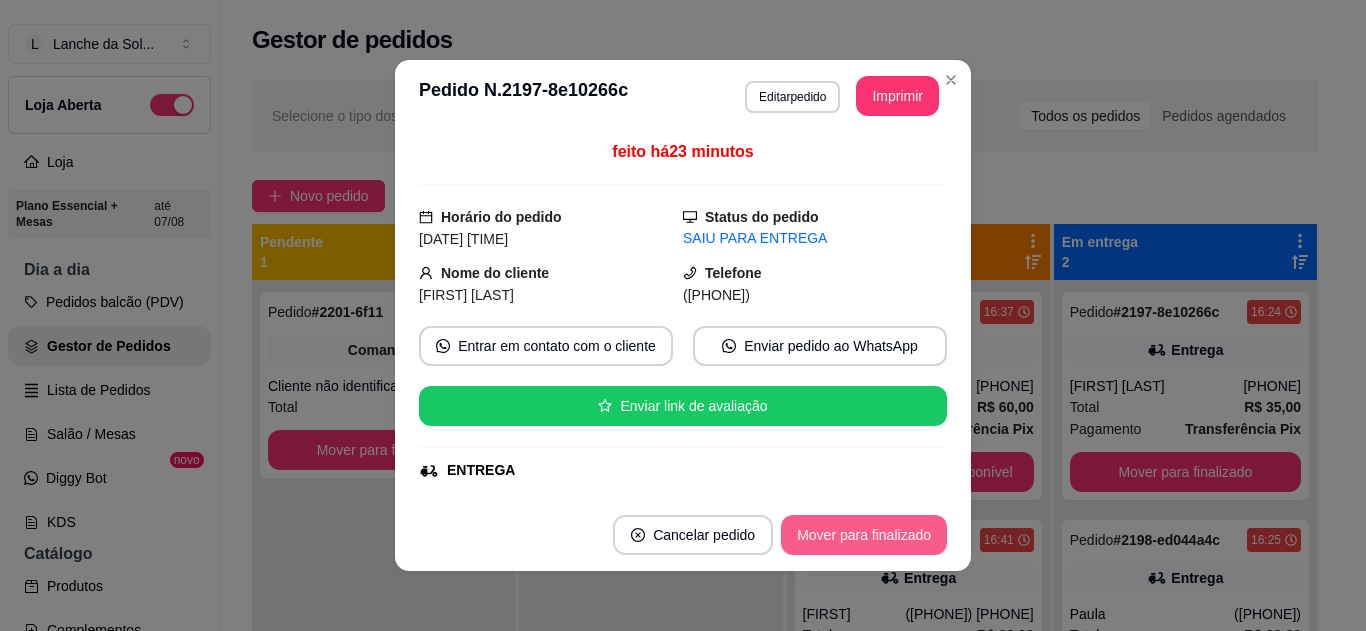 click on "Mover para finalizado" at bounding box center [864, 535] 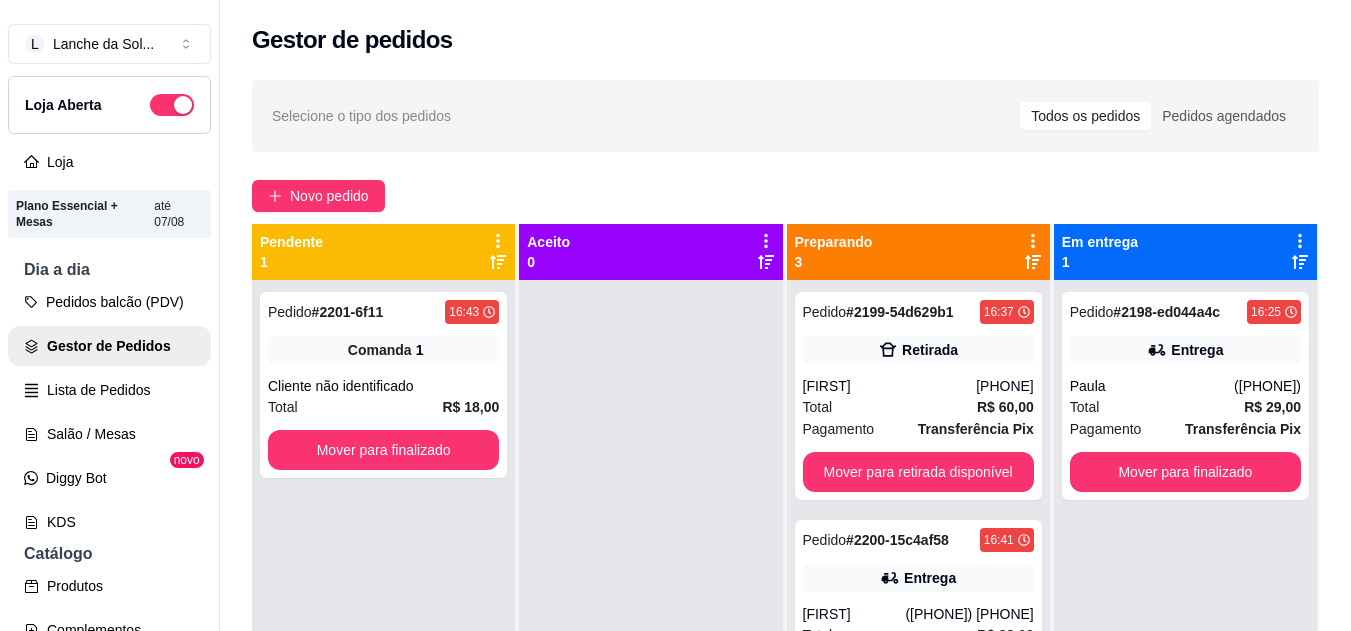 click on "Total R$ 60,00" at bounding box center (918, 407) 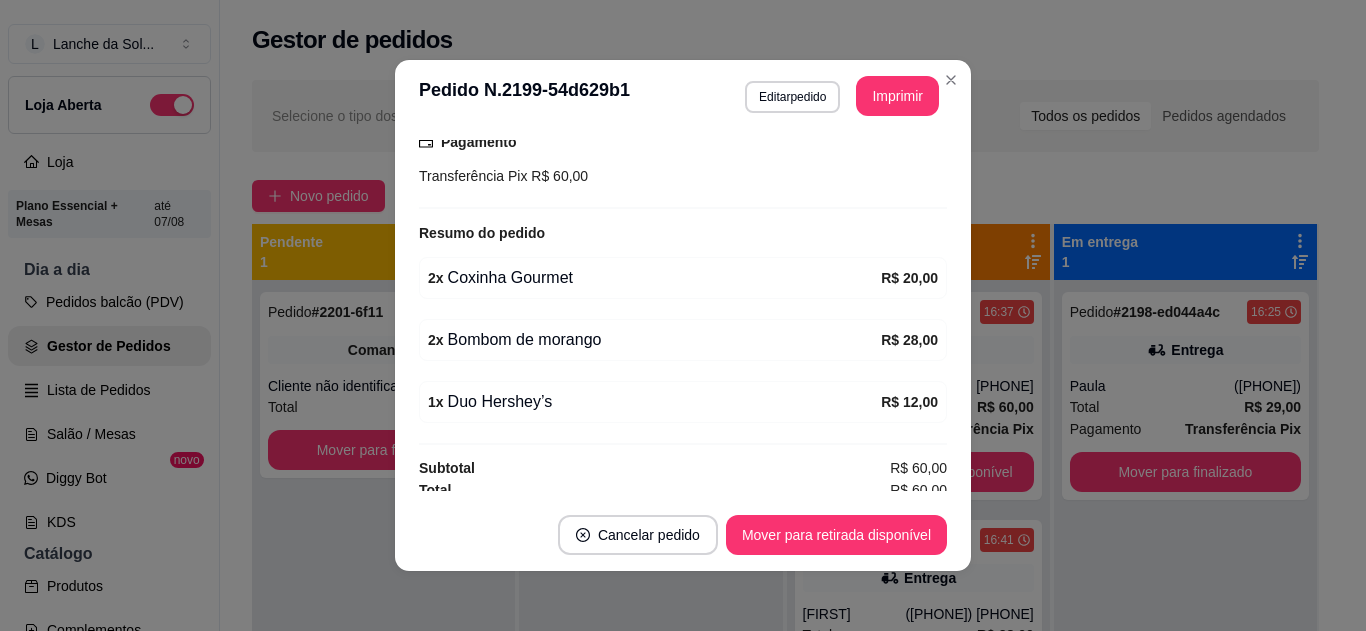 scroll, scrollTop: 394, scrollLeft: 0, axis: vertical 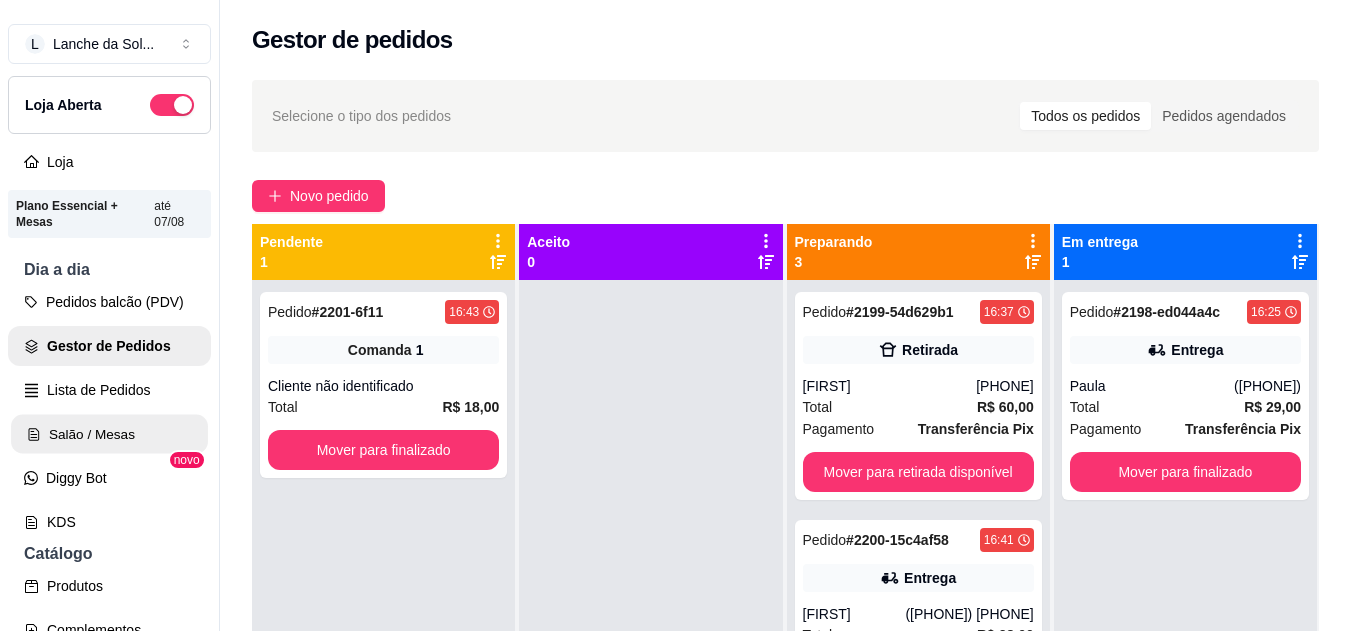 click on "Salão / Mesas" at bounding box center [109, 434] 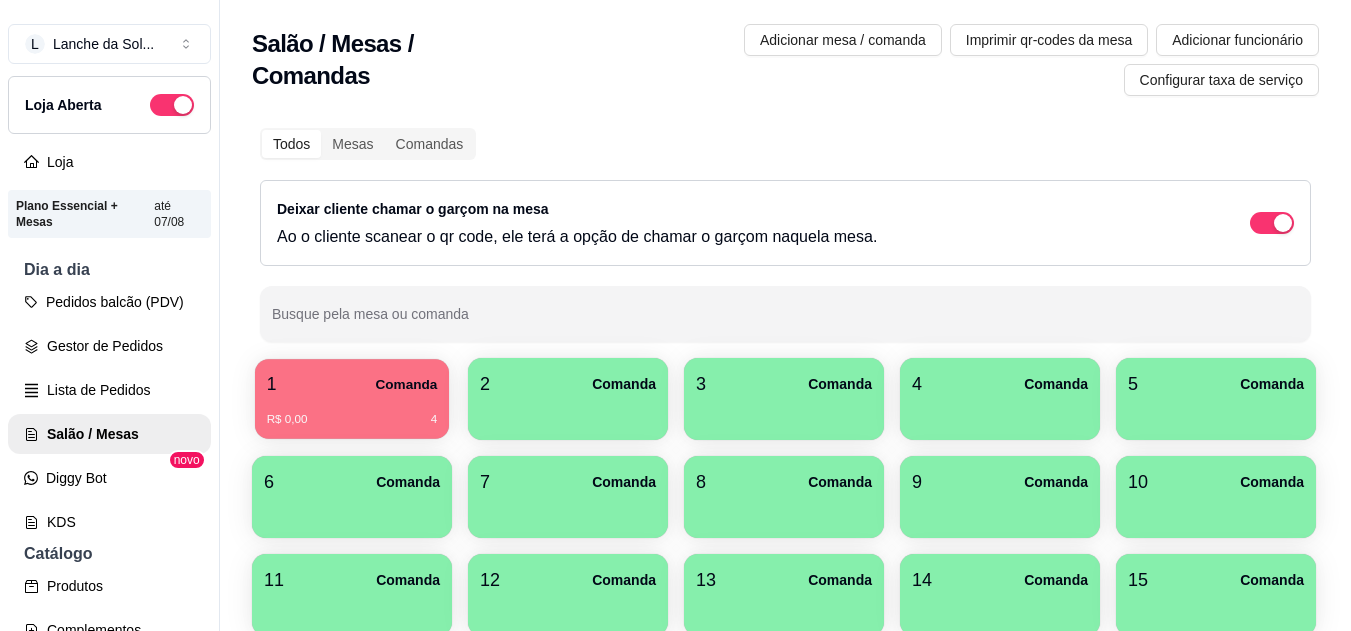 click on "R$ 0,00 4" at bounding box center [352, 412] 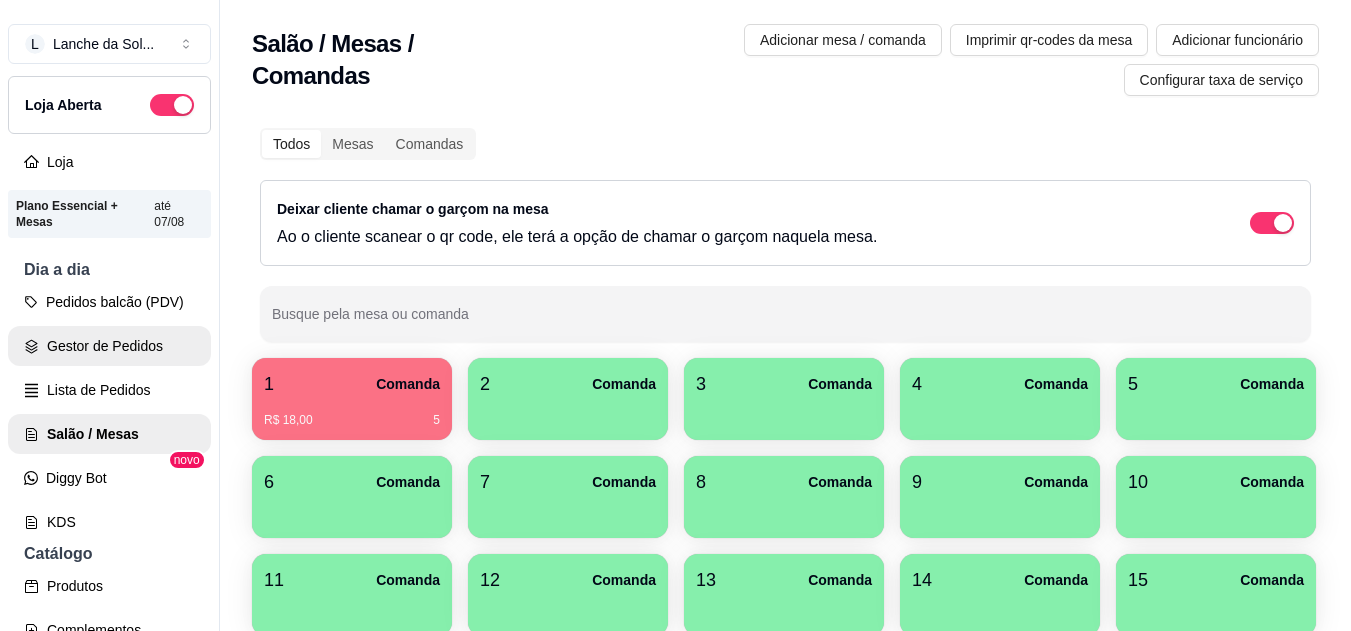 click on "Gestor de Pedidos" at bounding box center [109, 346] 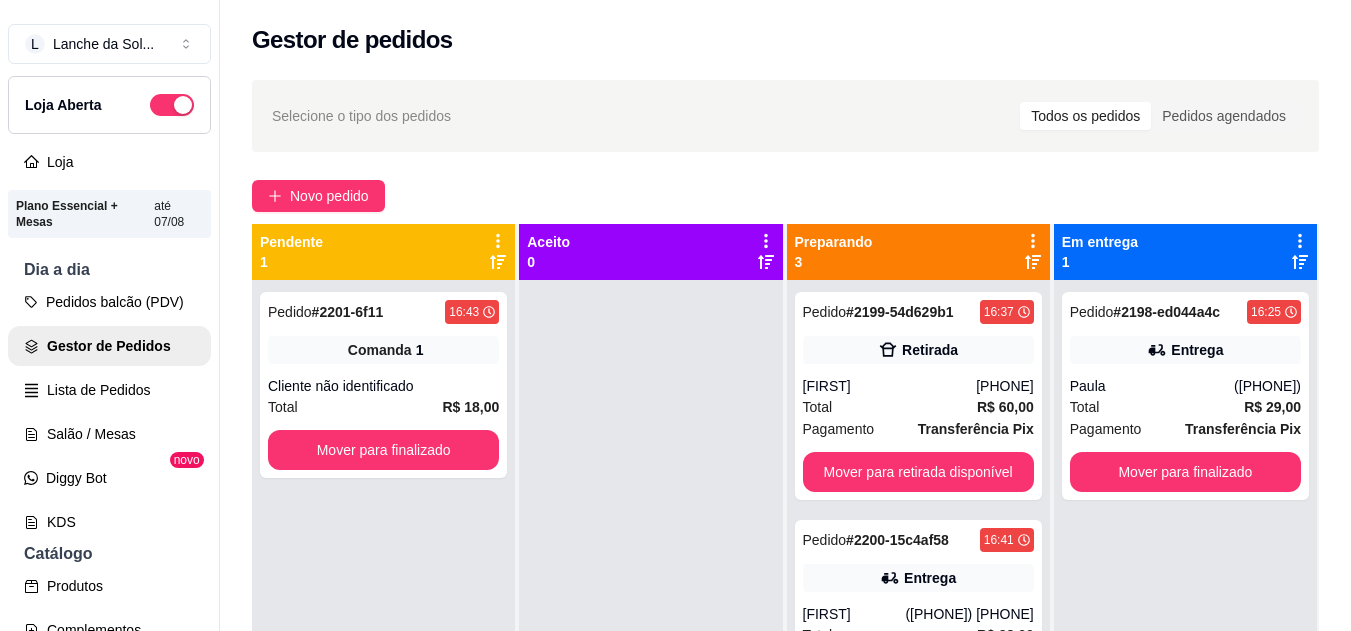 click on "[PHONE]" at bounding box center (1005, 386) 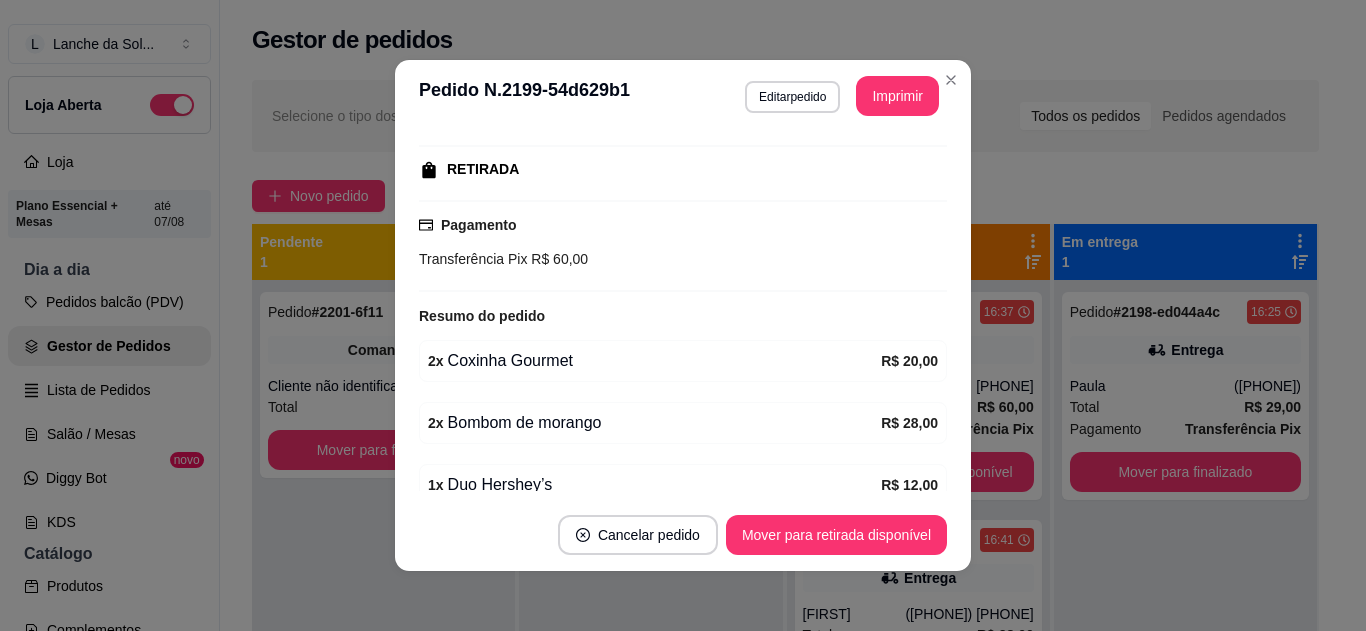 scroll, scrollTop: 320, scrollLeft: 0, axis: vertical 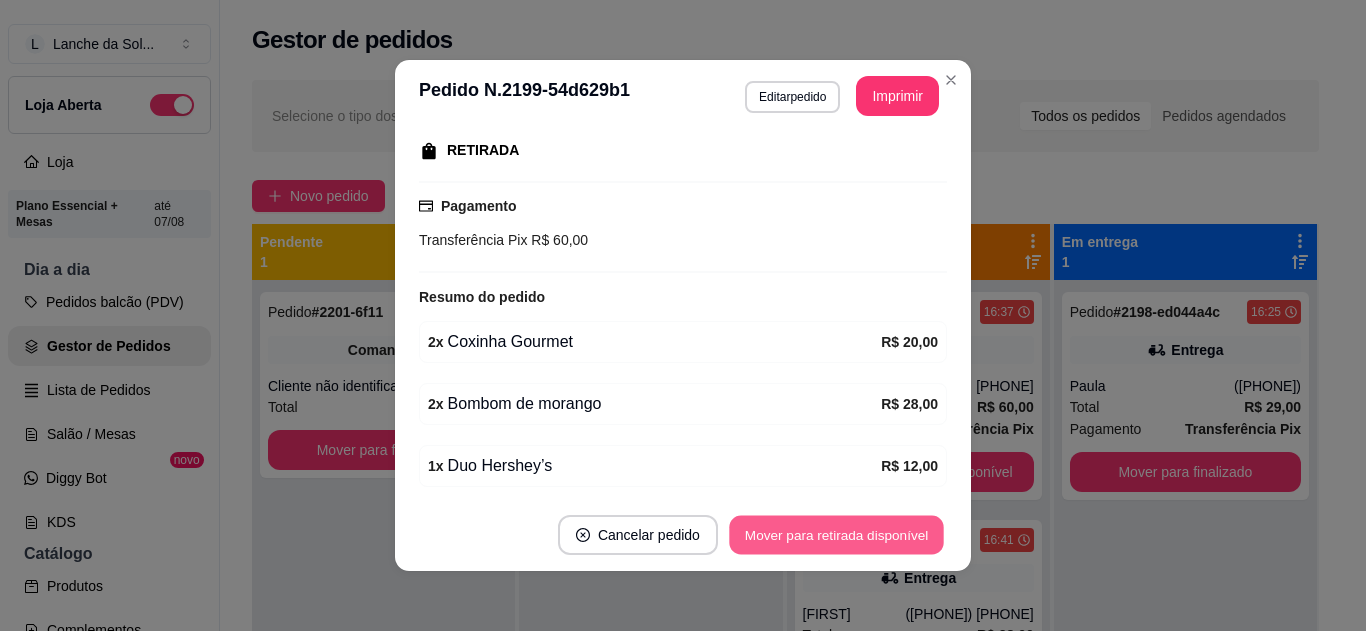 click on "Mover para retirada disponível" at bounding box center (836, 535) 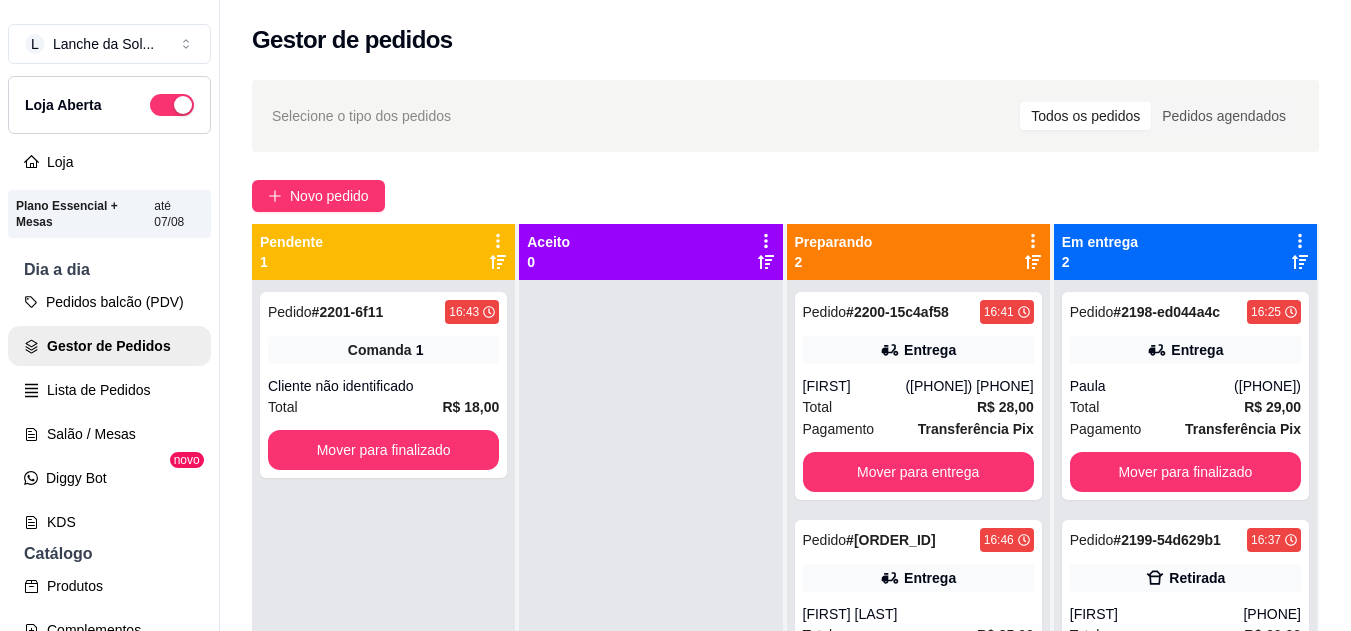 click on "Entrega" at bounding box center [930, 578] 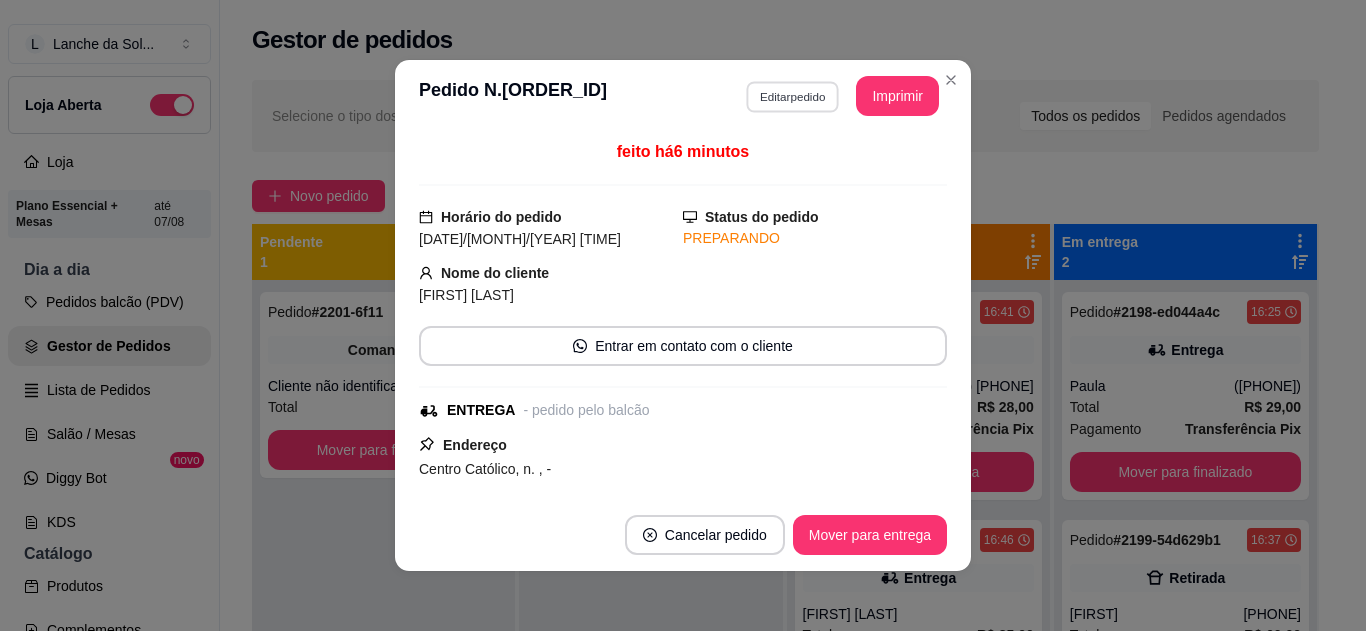 click on "Editar  pedido" at bounding box center (792, 96) 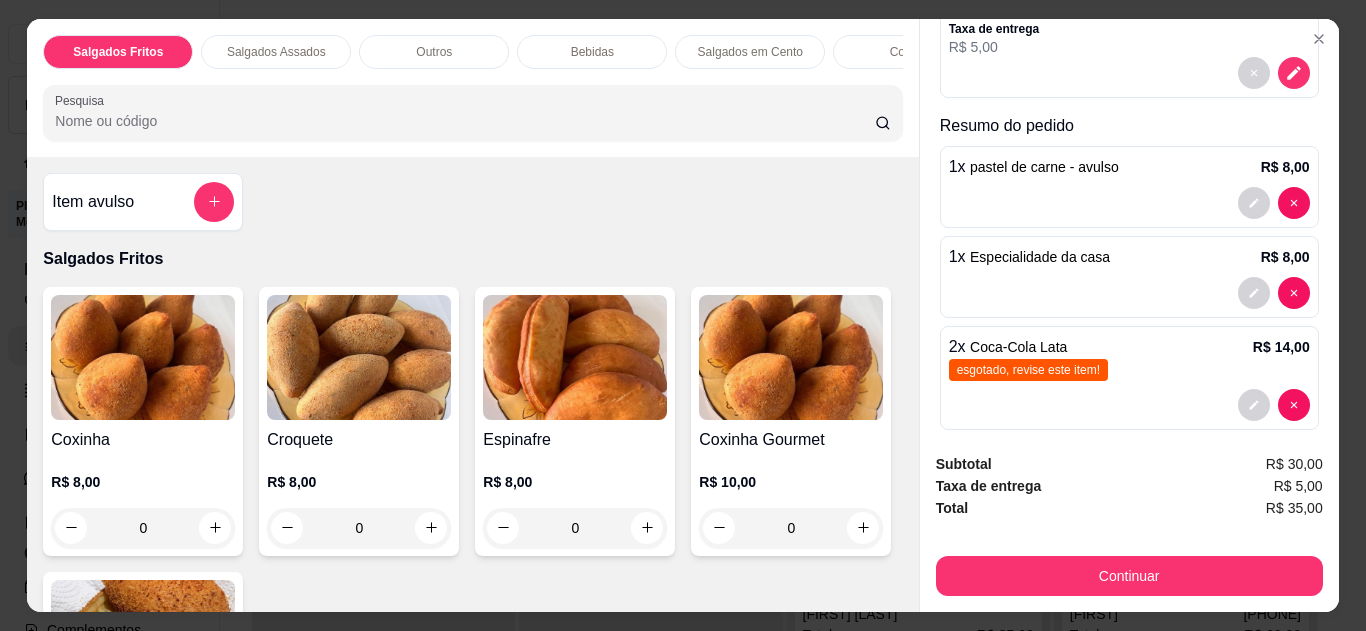 scroll, scrollTop: 240, scrollLeft: 0, axis: vertical 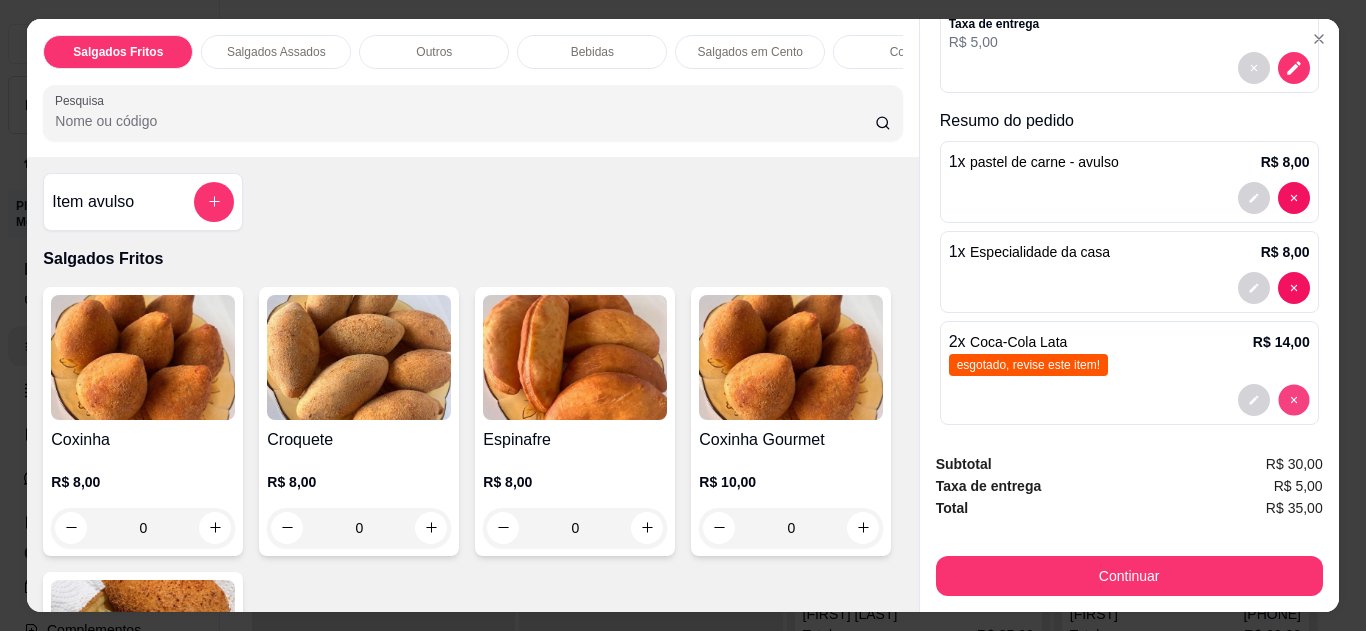type on "0" 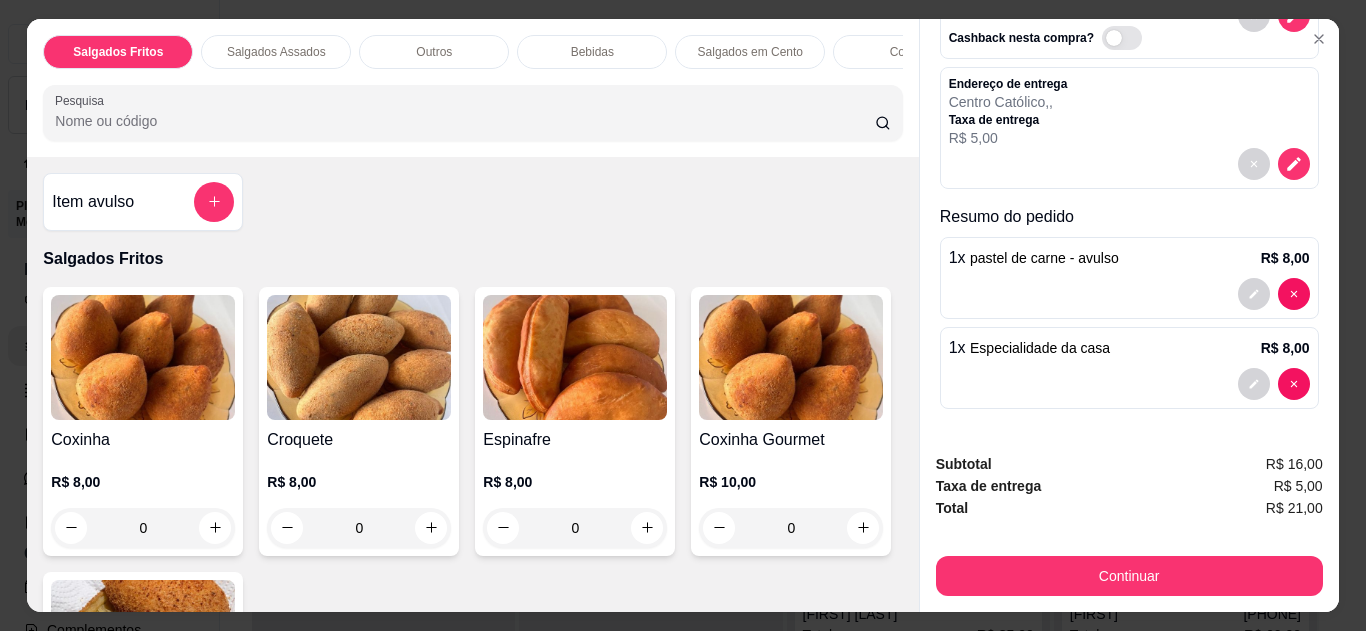 scroll, scrollTop: 144, scrollLeft: 0, axis: vertical 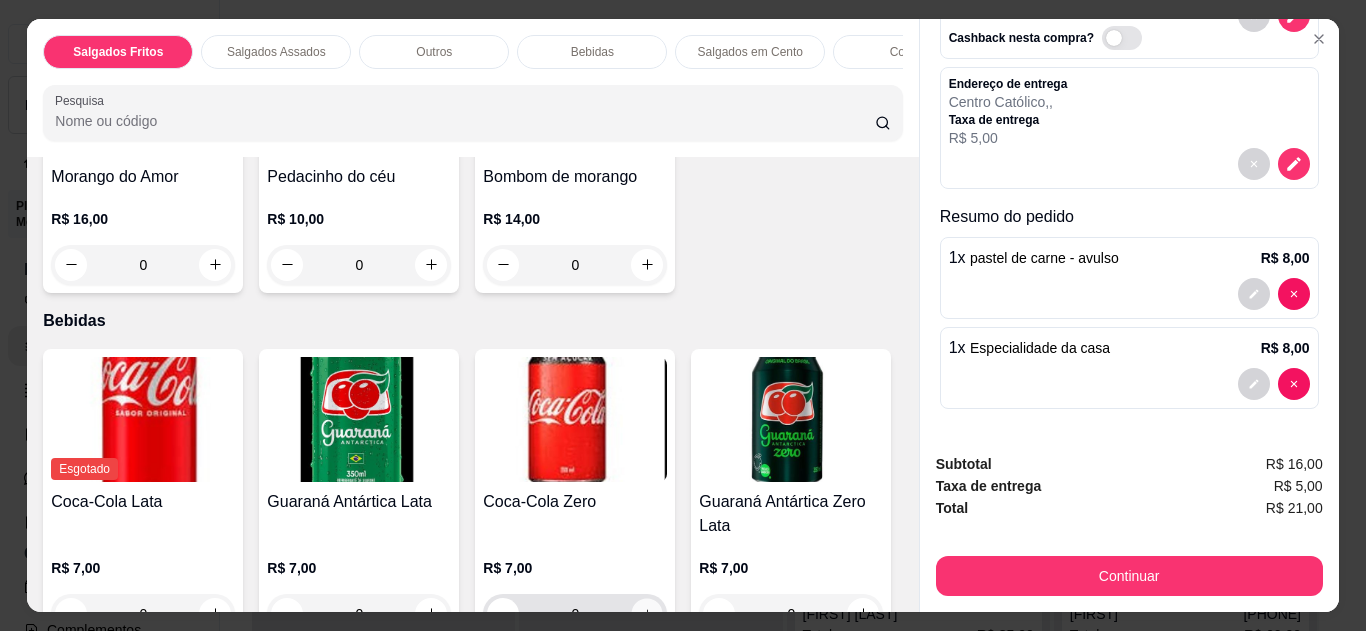 click 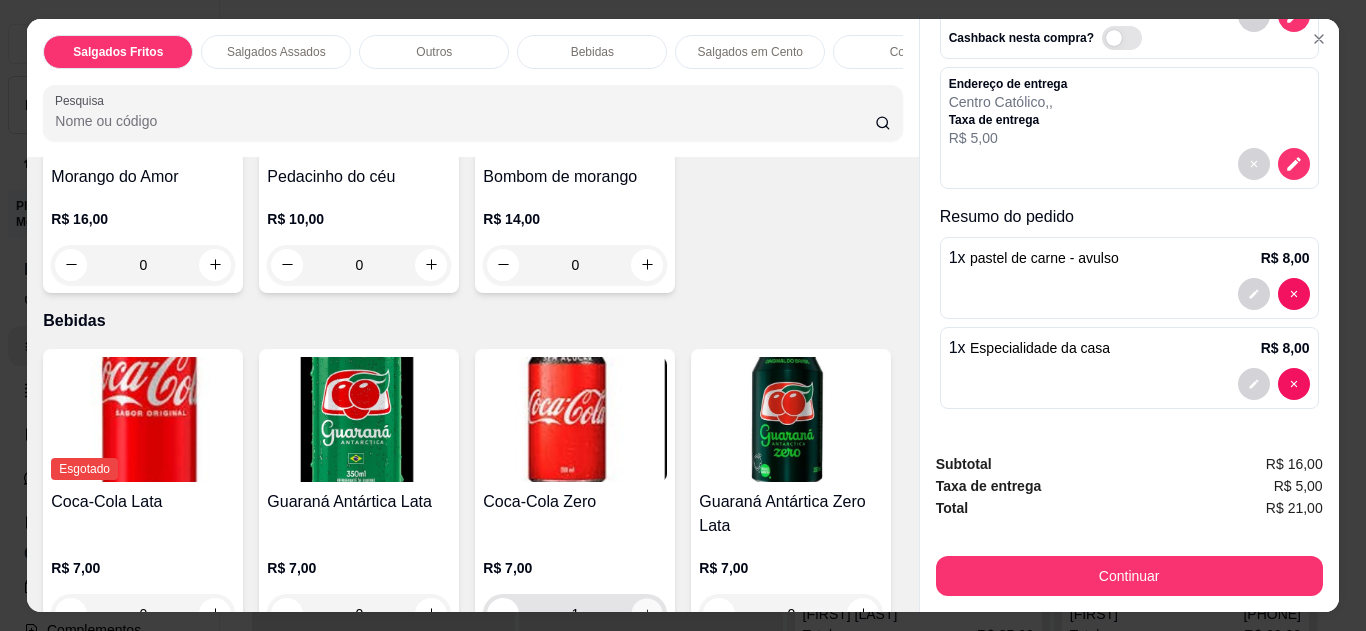 scroll, scrollTop: 234, scrollLeft: 0, axis: vertical 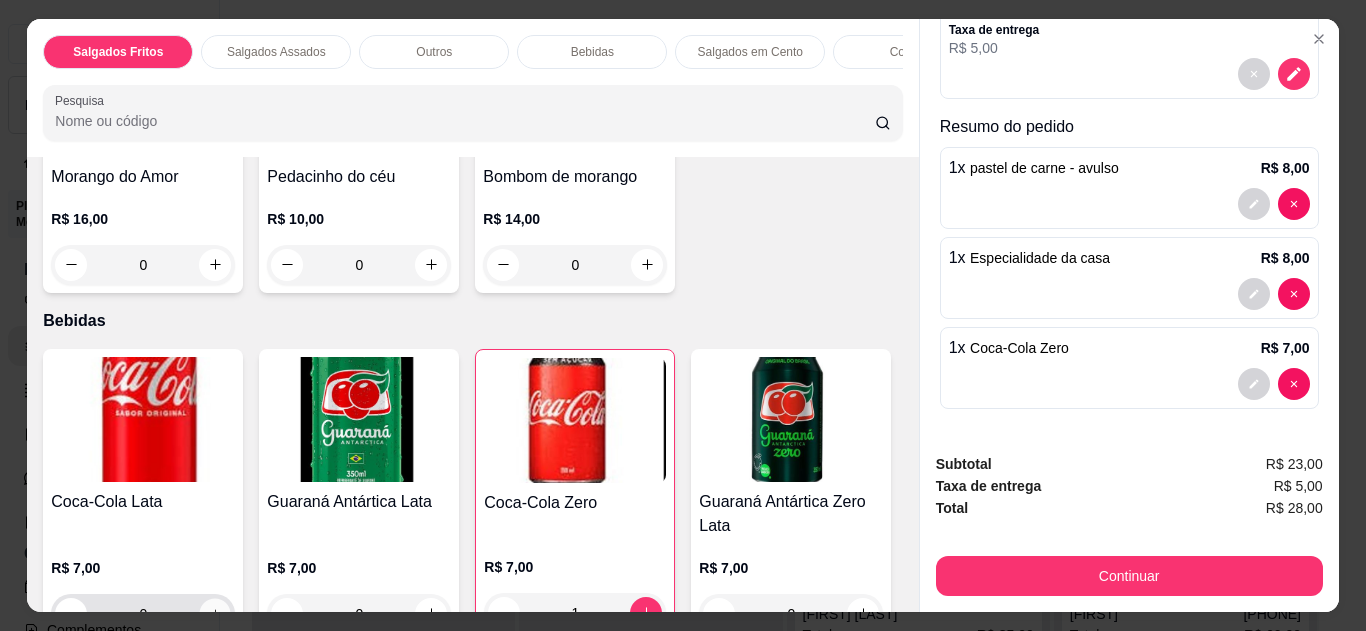 click at bounding box center [215, 613] 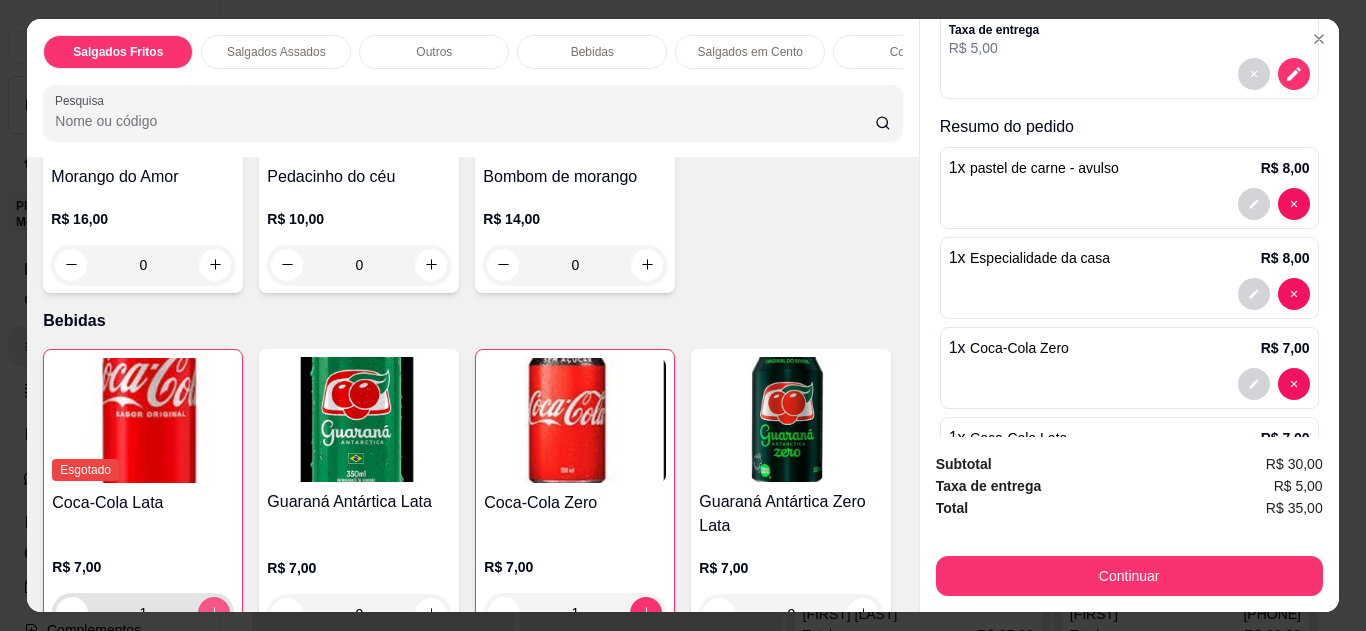 scroll, scrollTop: 240, scrollLeft: 0, axis: vertical 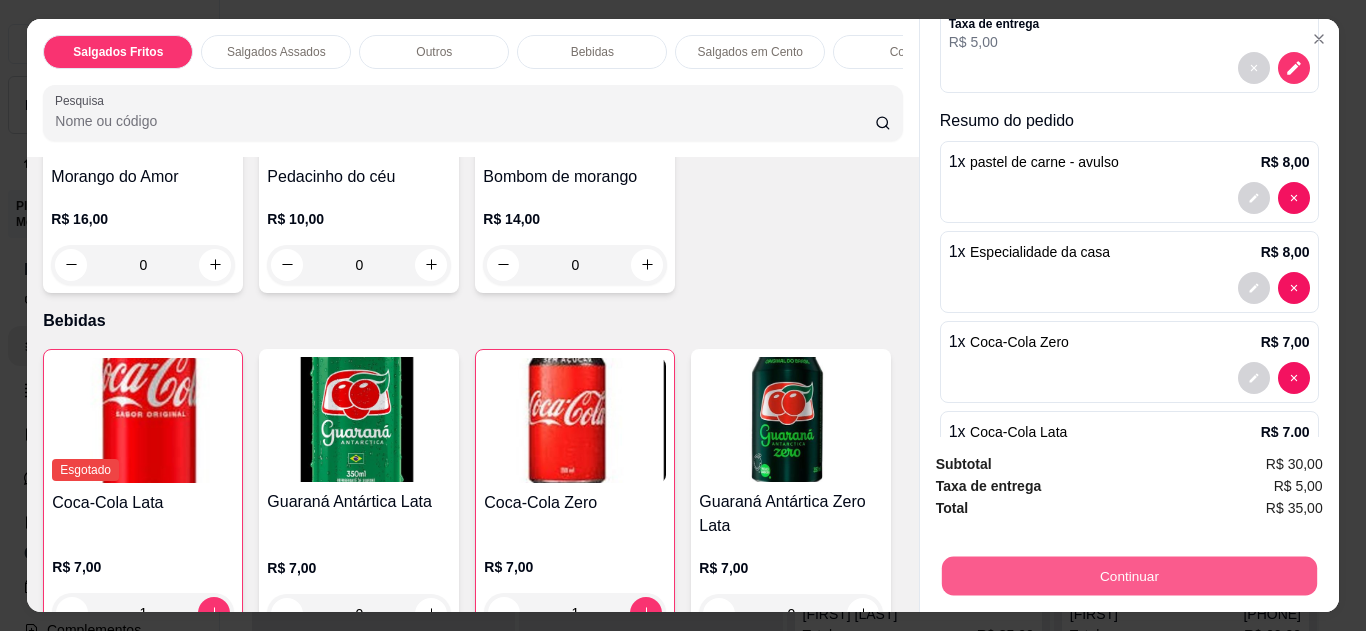 click on "Continuar" at bounding box center (1128, 576) 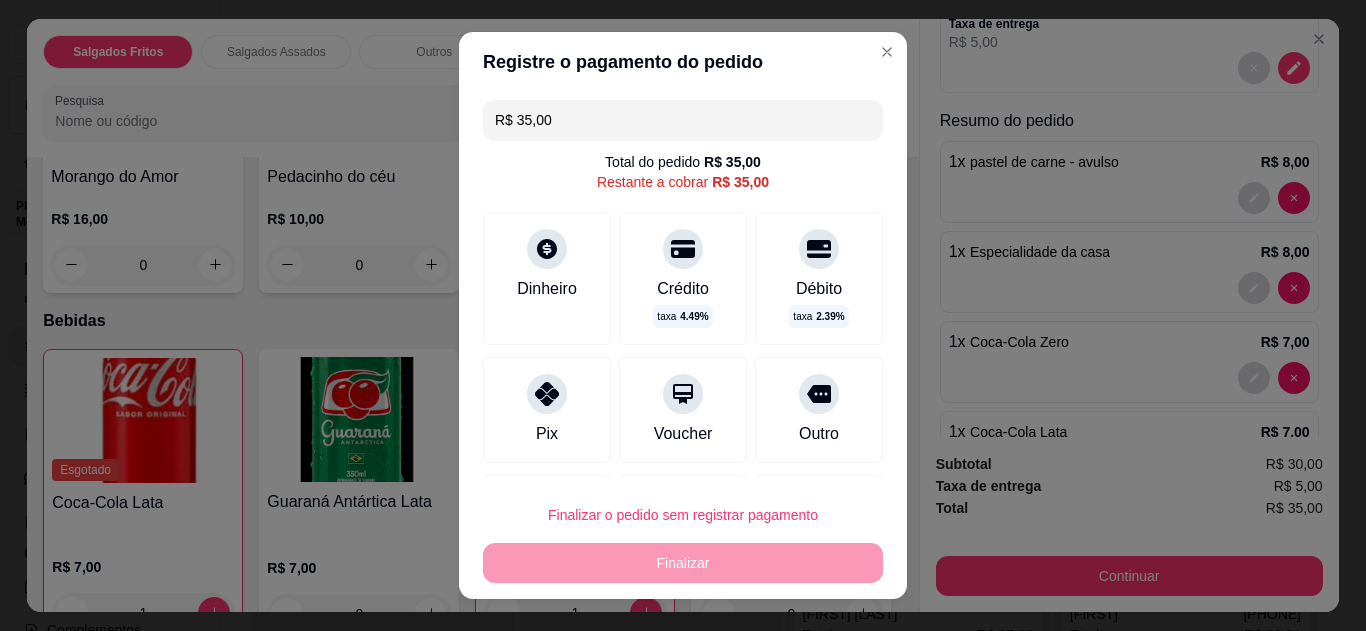 click on "Pix" at bounding box center (547, 410) 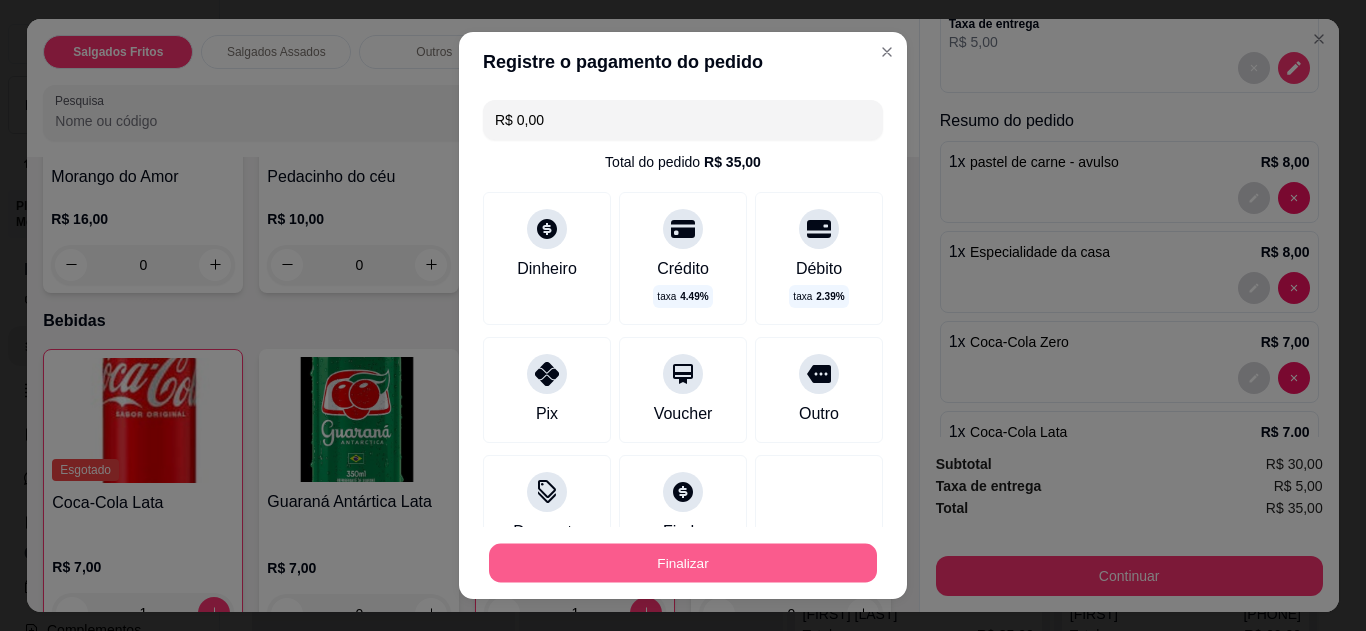 click on "Finalizar" at bounding box center [683, 563] 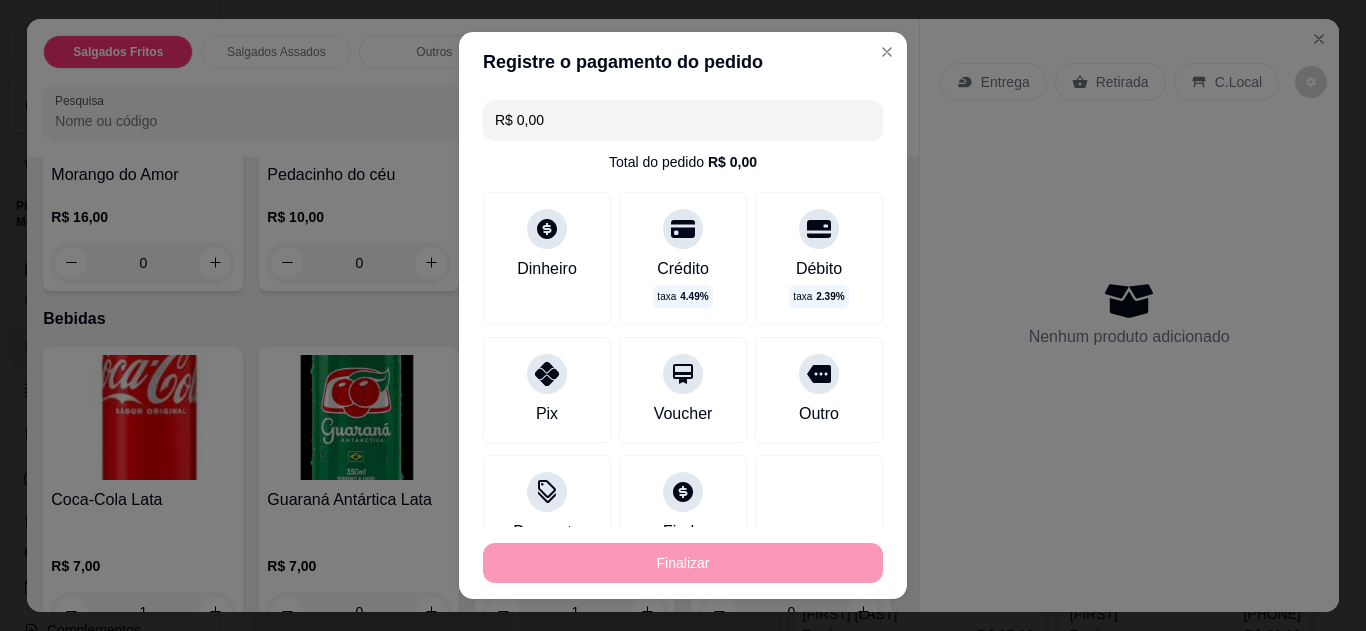 type on "0" 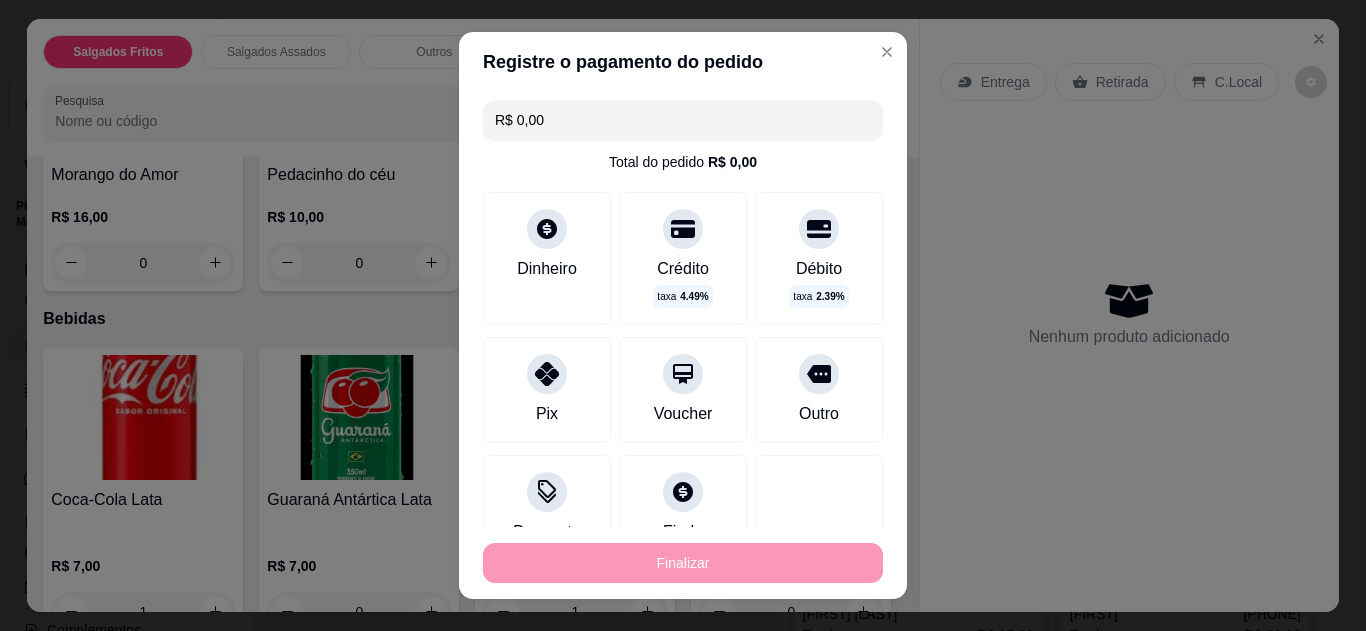 type on "0" 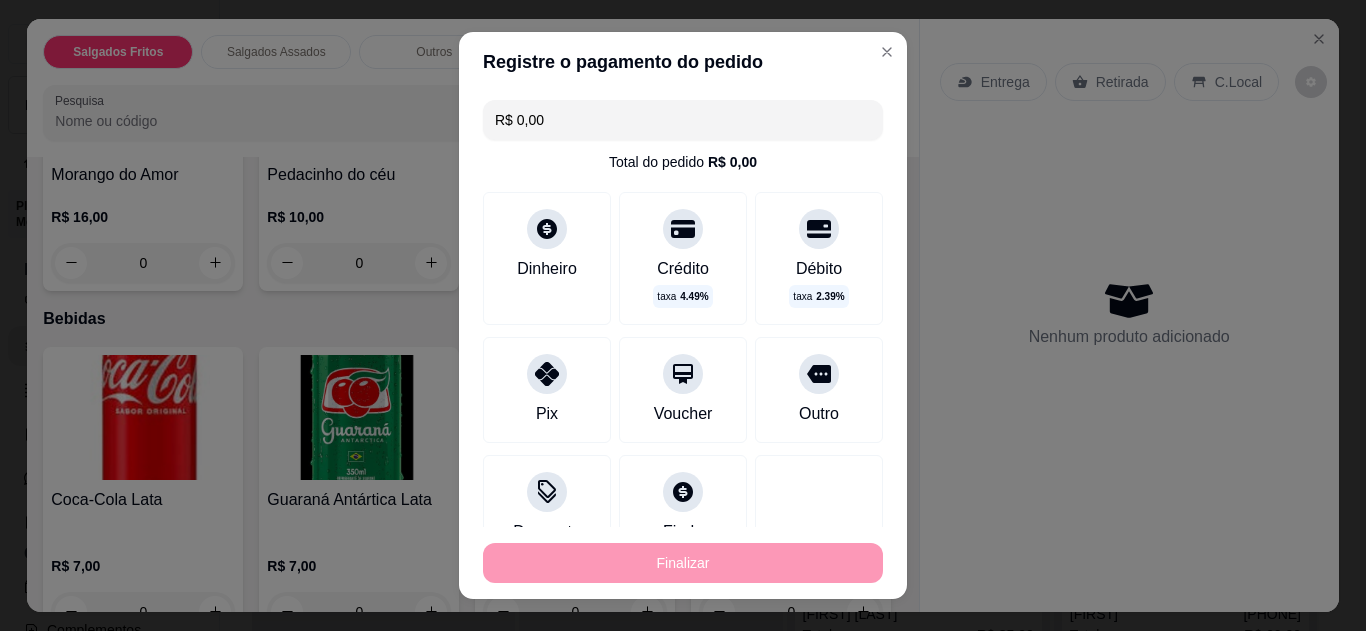 type on "-R$ 35,00" 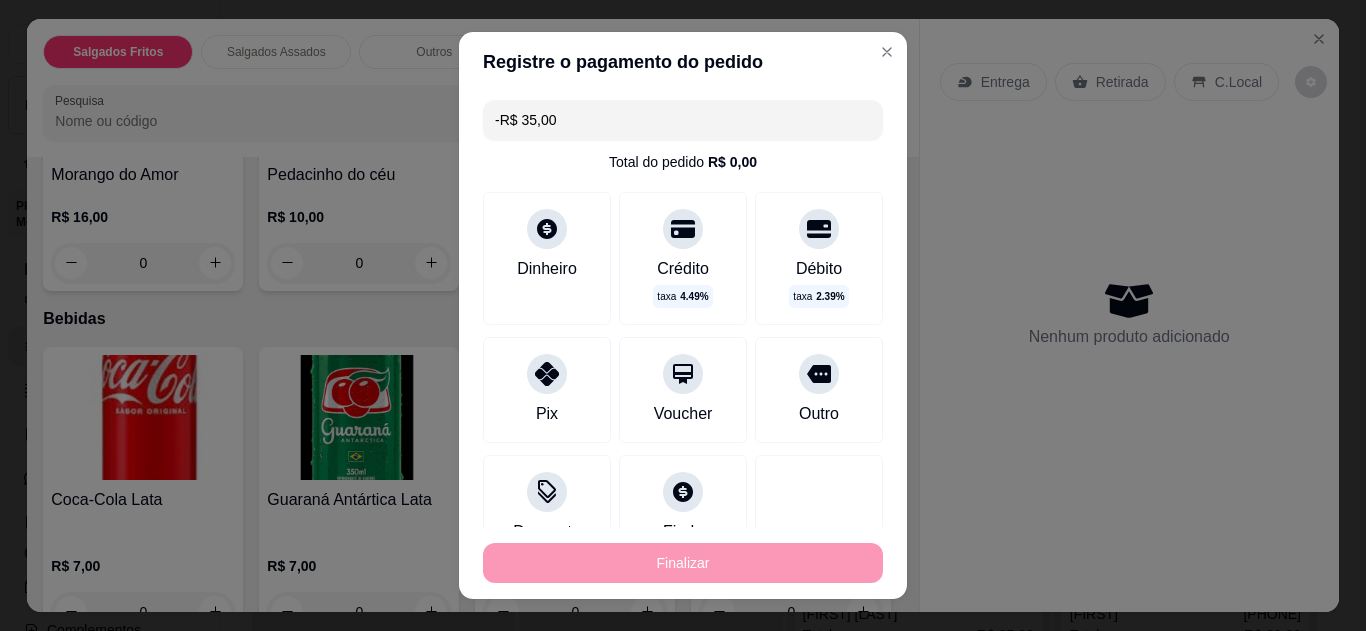 scroll, scrollTop: 0, scrollLeft: 0, axis: both 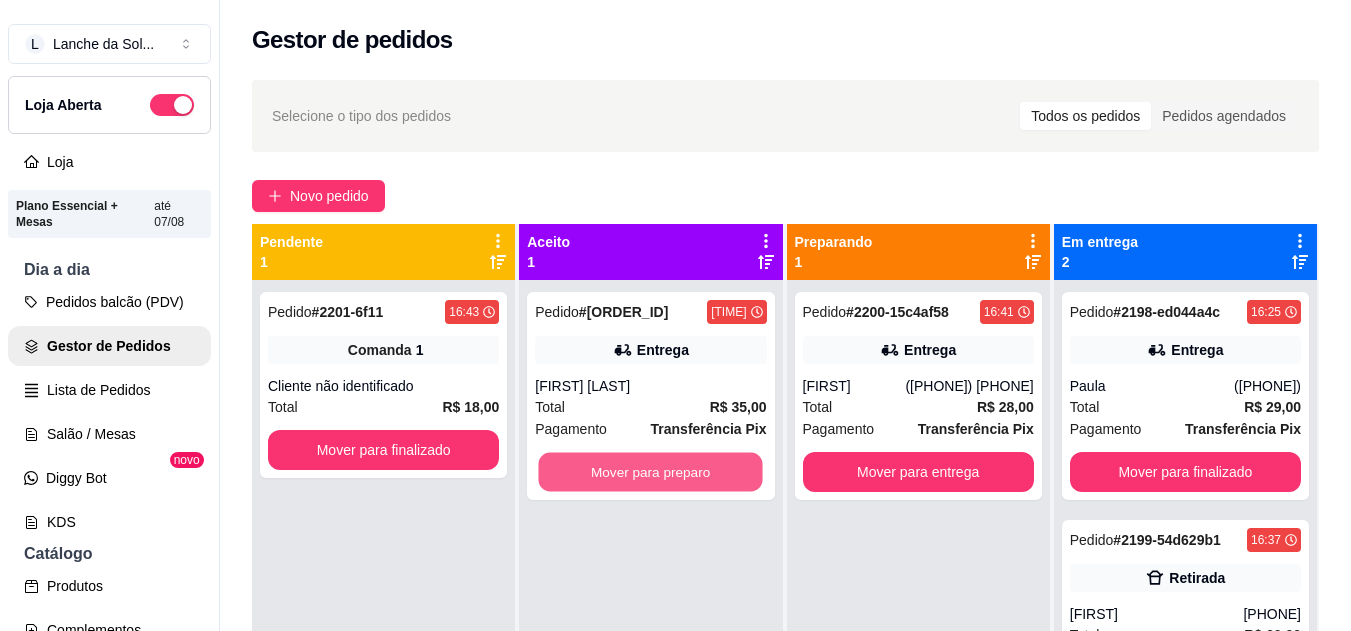 click on "Mover para preparo" at bounding box center (651, 472) 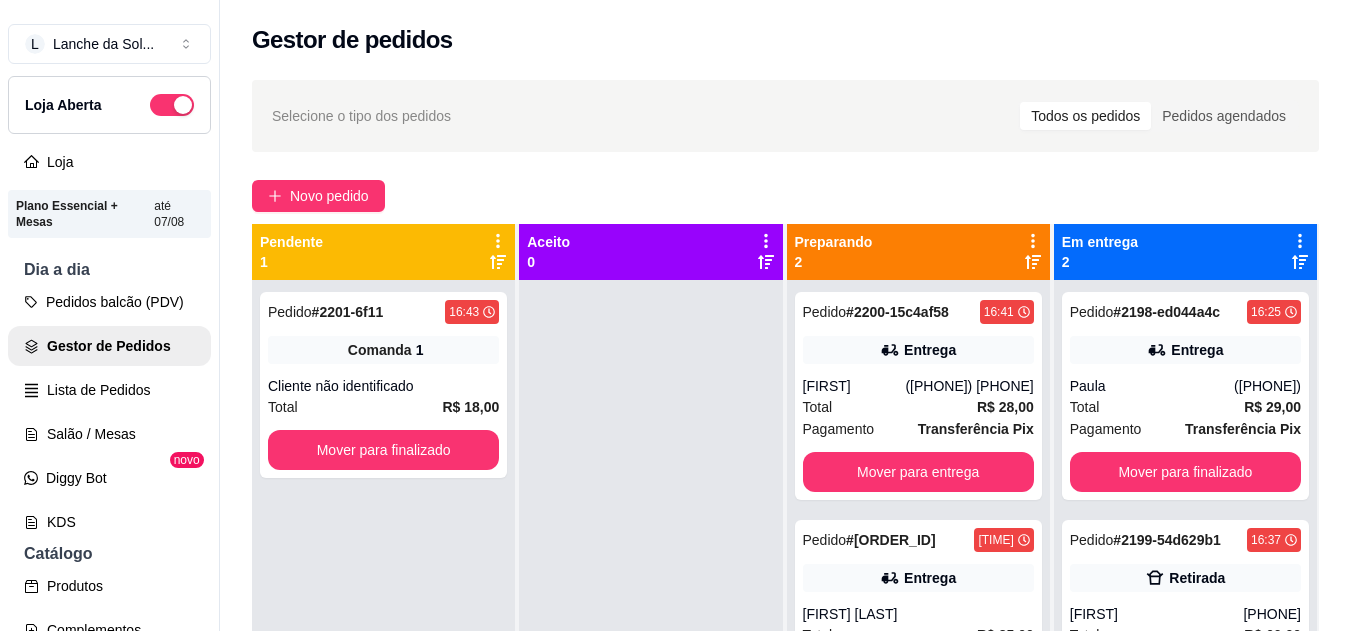 click 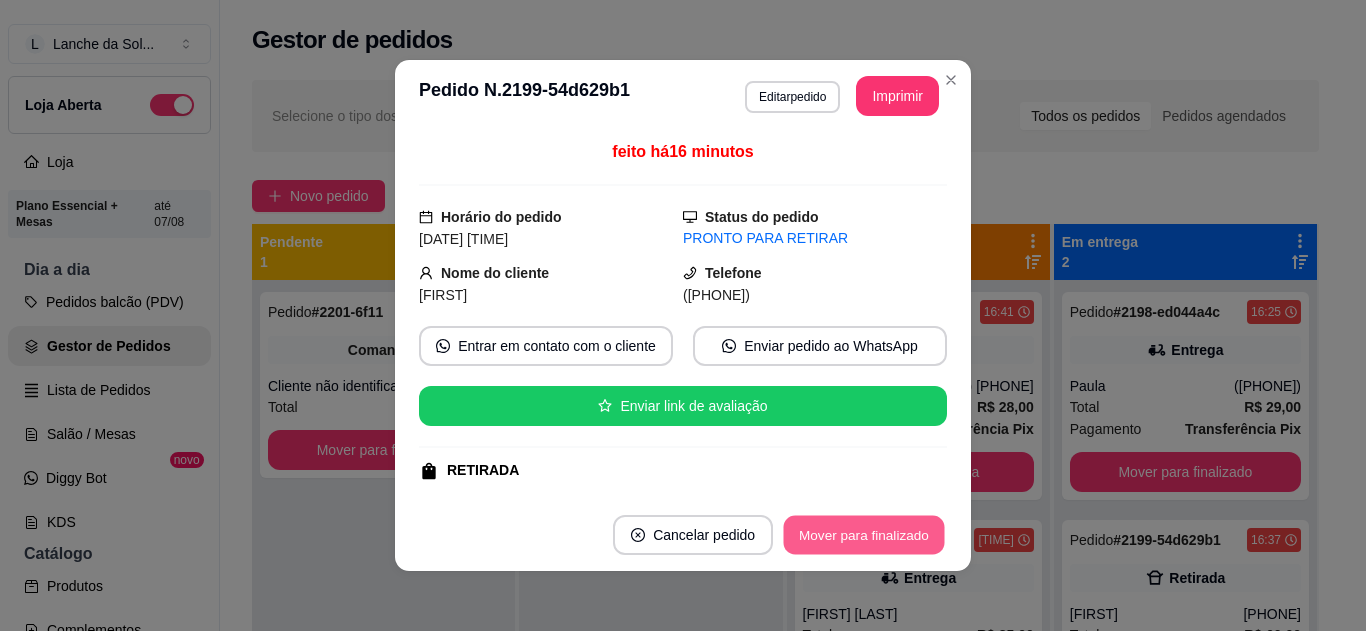 click on "Mover para finalizado" at bounding box center [864, 535] 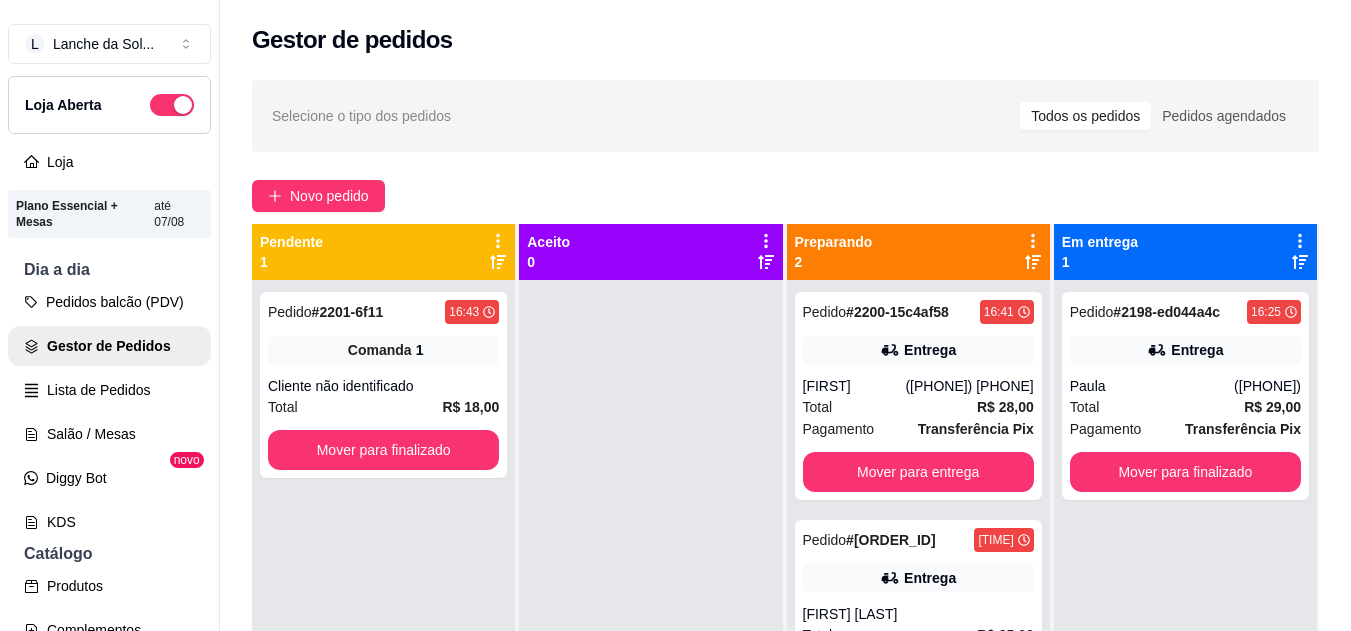 click on "Total R$ 28,00" at bounding box center (918, 407) 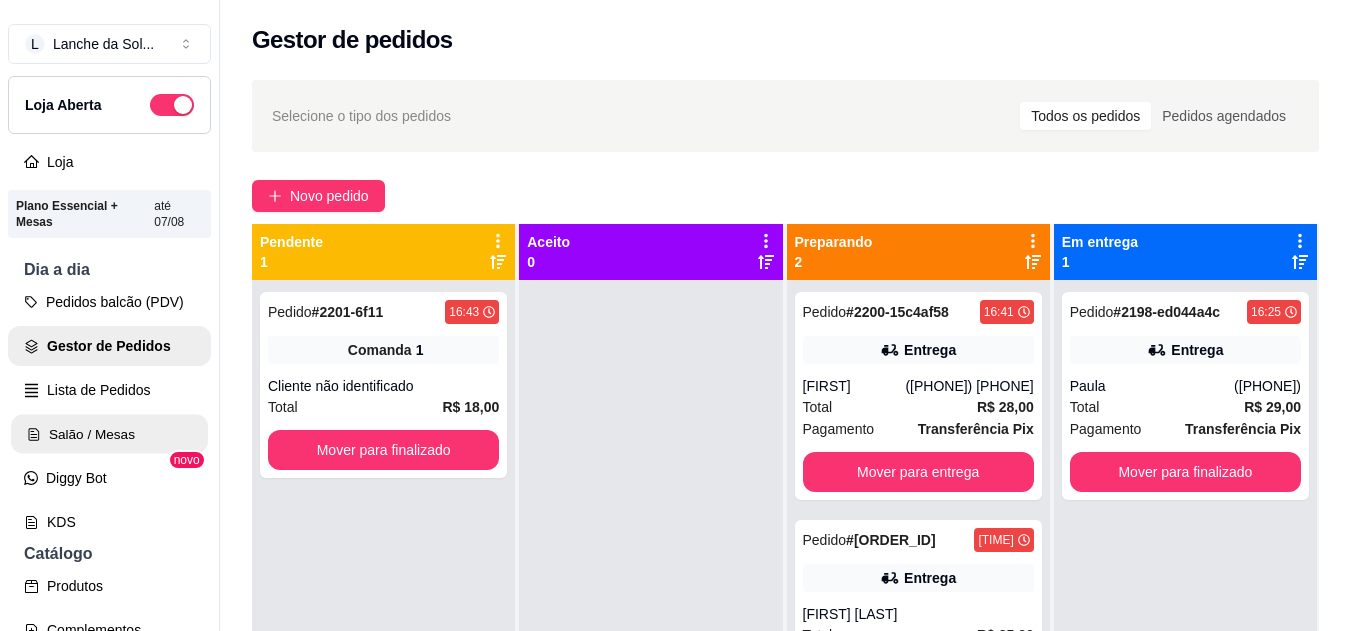 click on "Salão / Mesas" at bounding box center [109, 434] 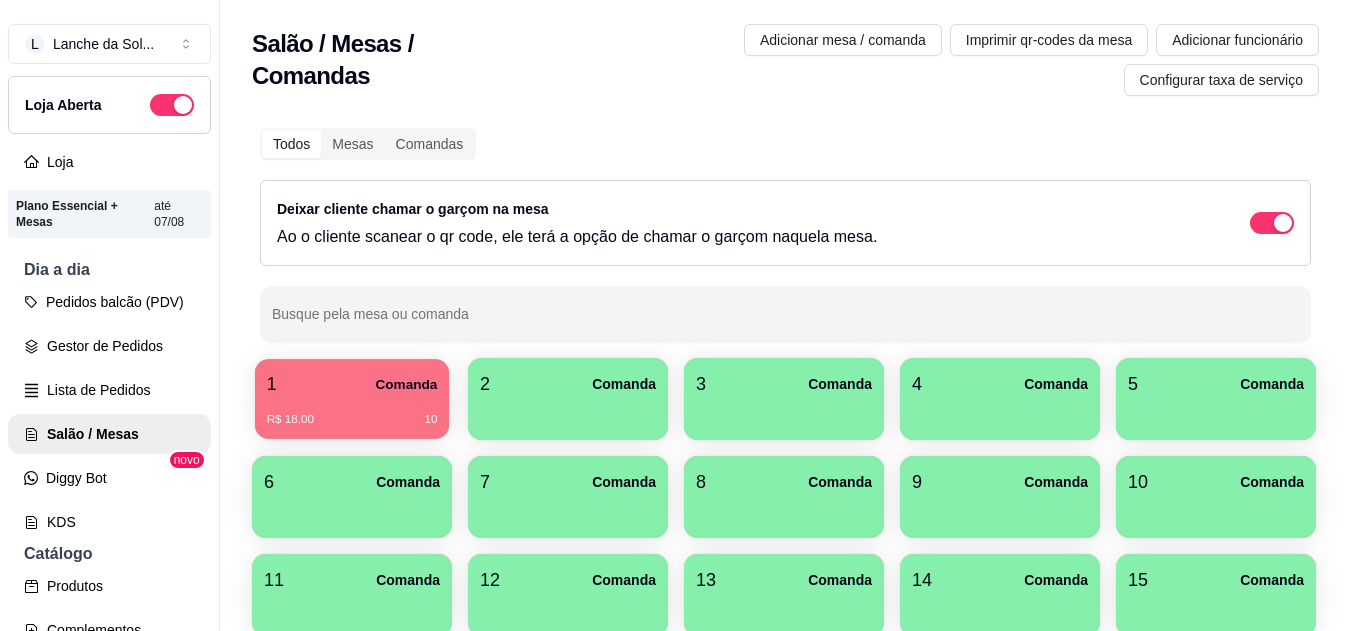 click on "R$ 18,00 10" at bounding box center [352, 412] 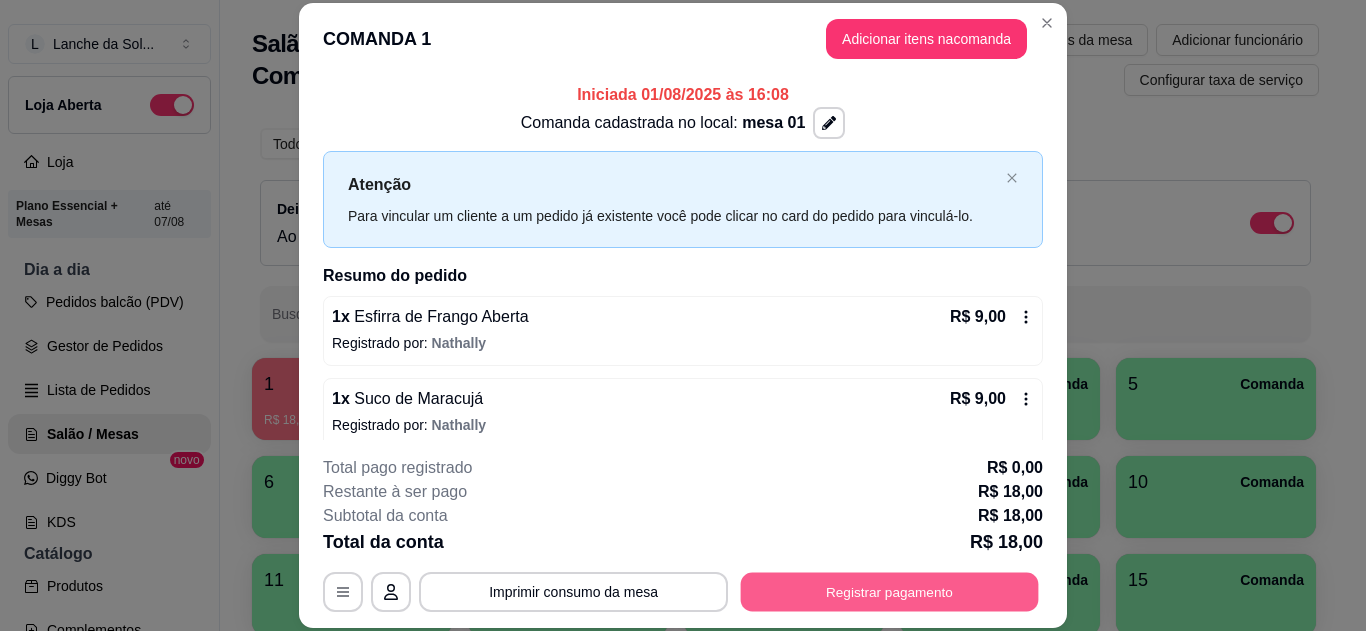 click on "Registrar pagamento" at bounding box center (890, 591) 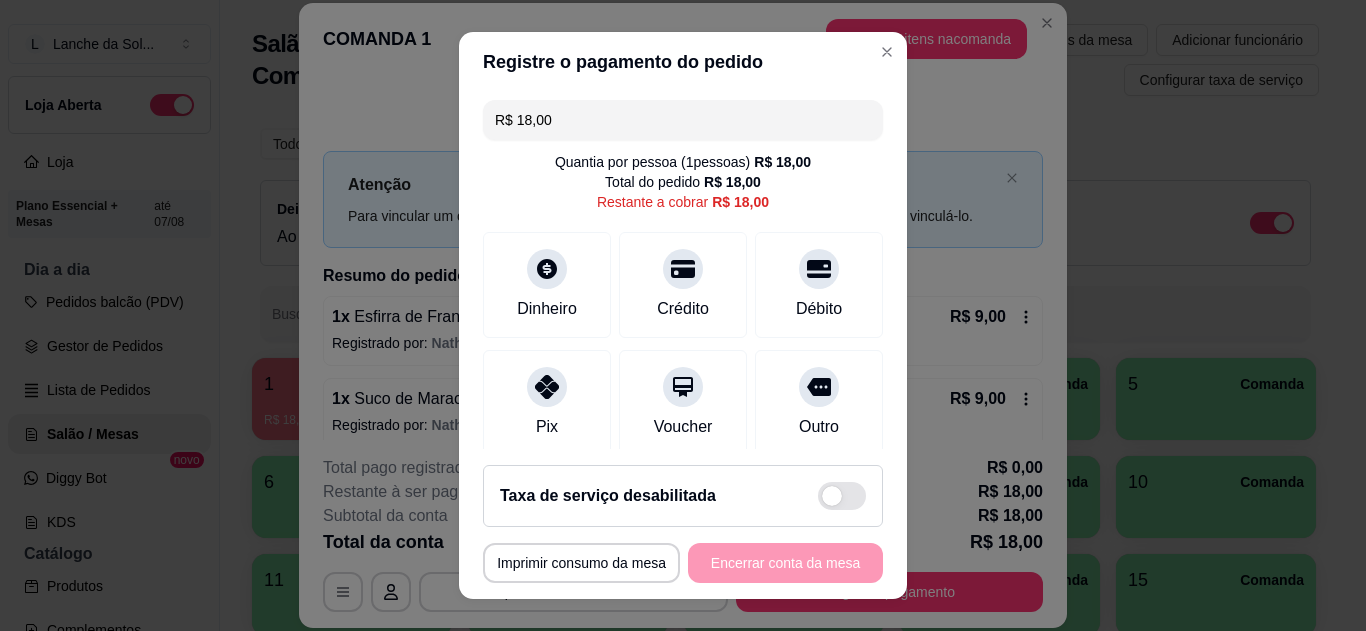 click on "Pix" at bounding box center [547, 403] 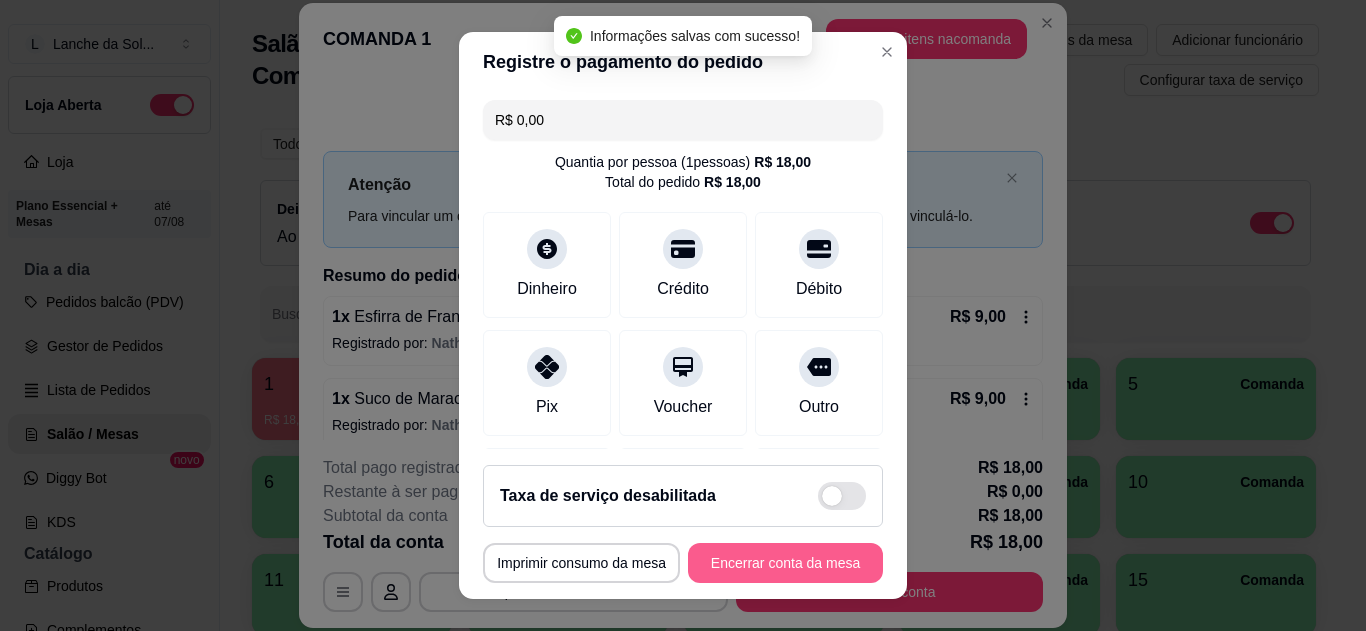 type on "R$ 0,00" 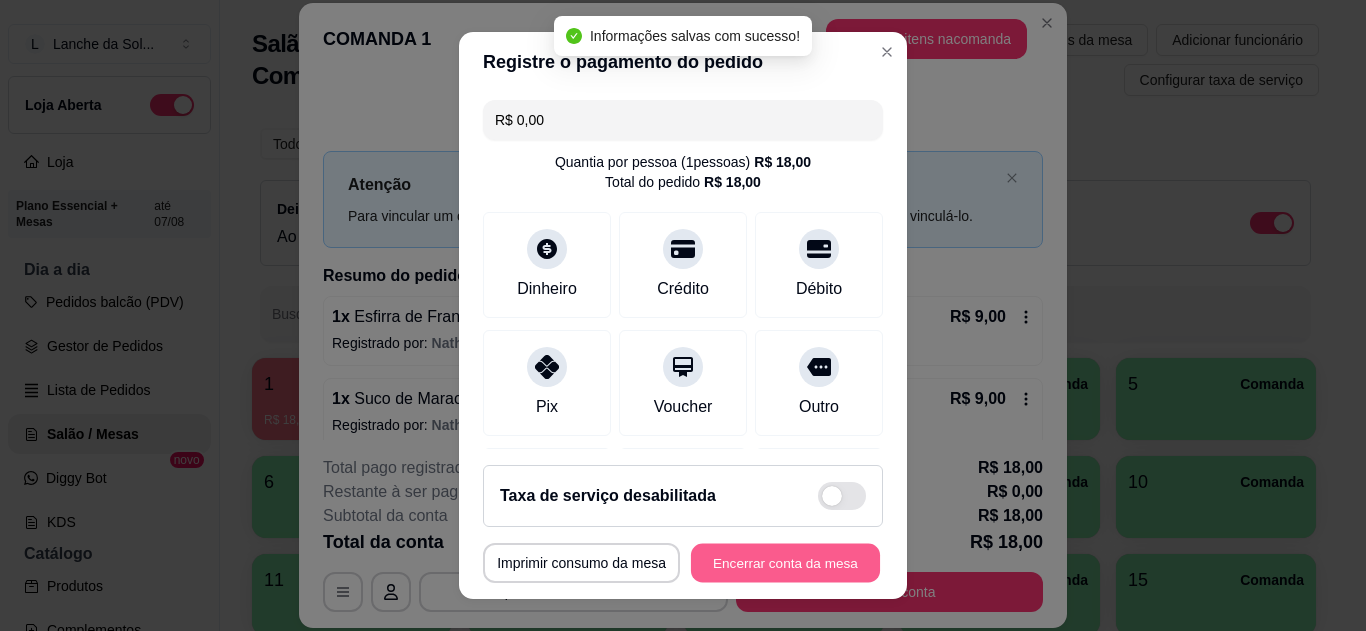 click on "Encerrar conta da mesa" at bounding box center (785, 563) 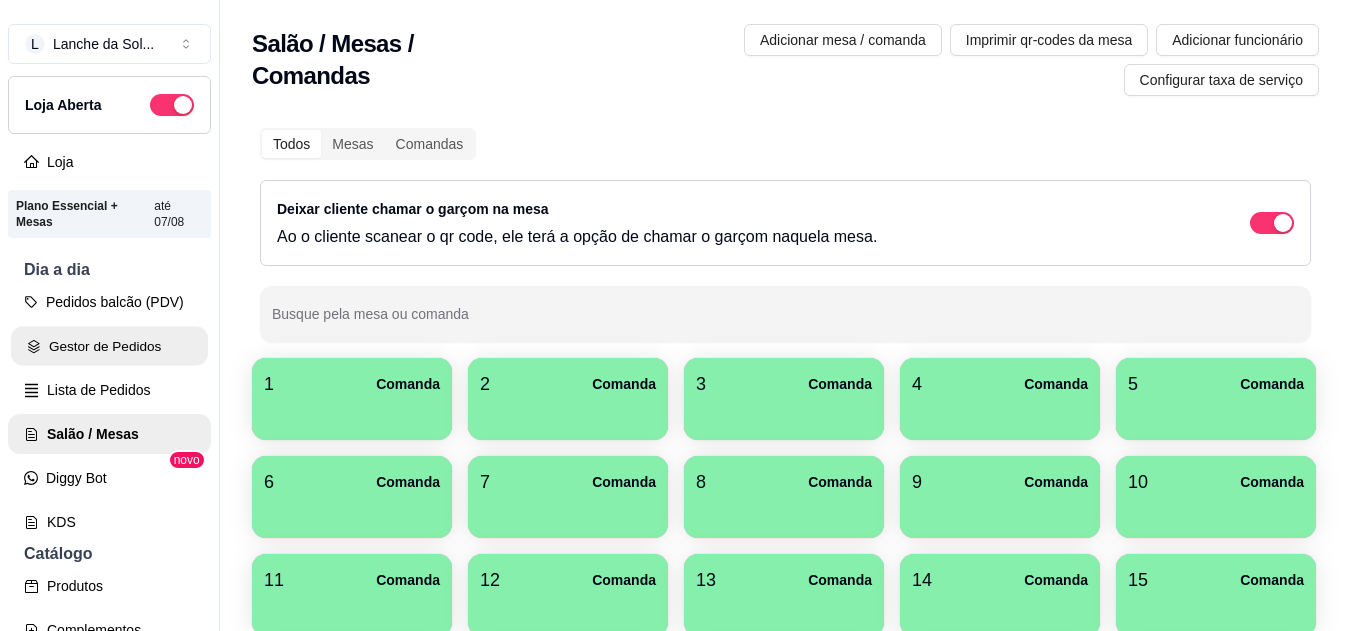 click on "Gestor de Pedidos" at bounding box center [109, 346] 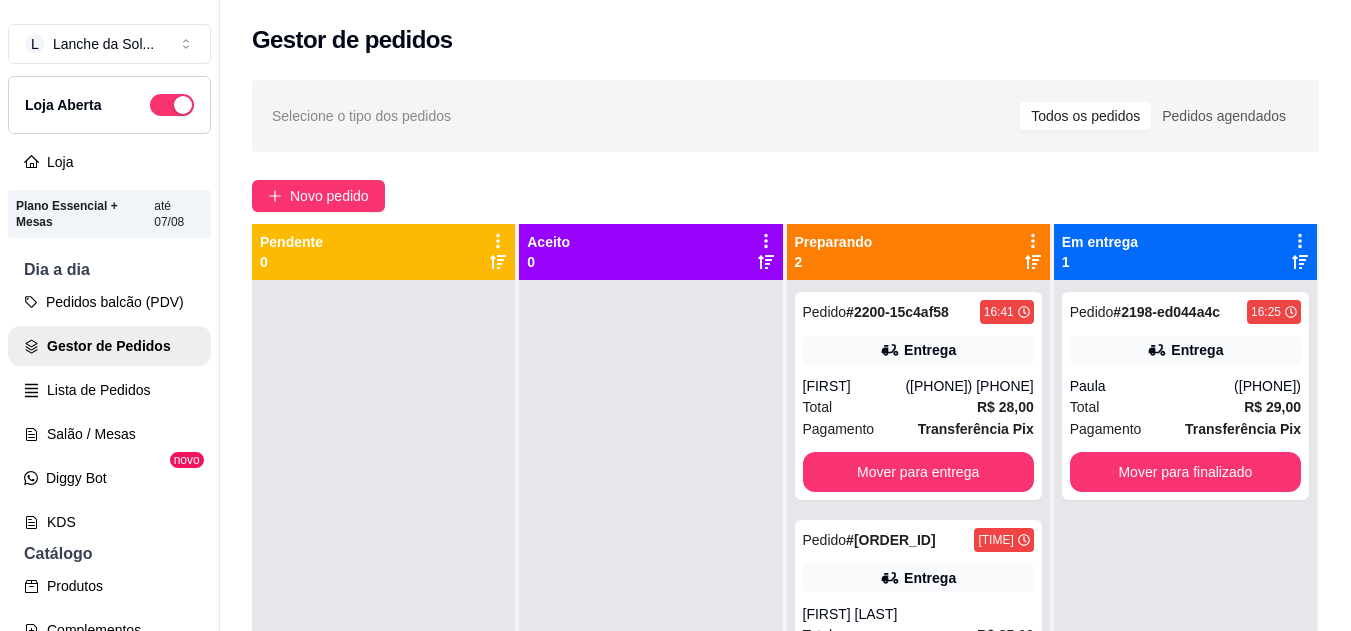click on "Pedido  # 2200-15c4af58 16:41 Entrega Thay ([PHONE]) Total R$ 28,00 Pagamento Transferência Pix Mover para entrega" at bounding box center (918, 396) 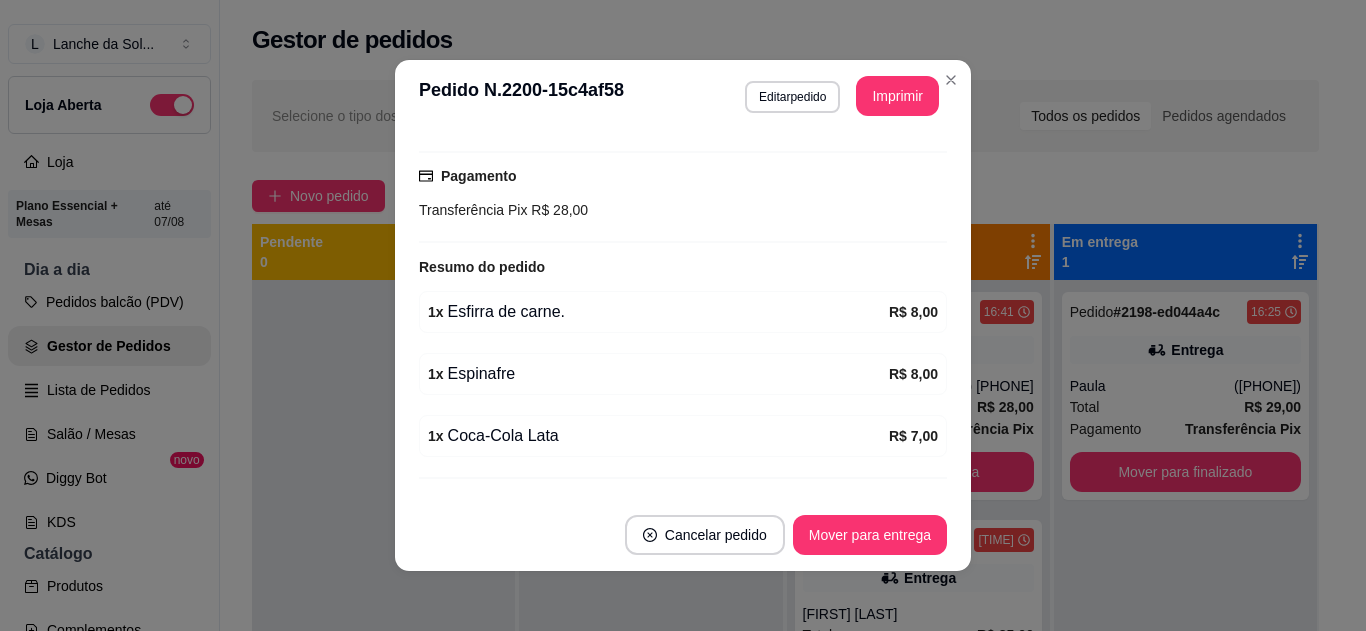 scroll, scrollTop: 520, scrollLeft: 0, axis: vertical 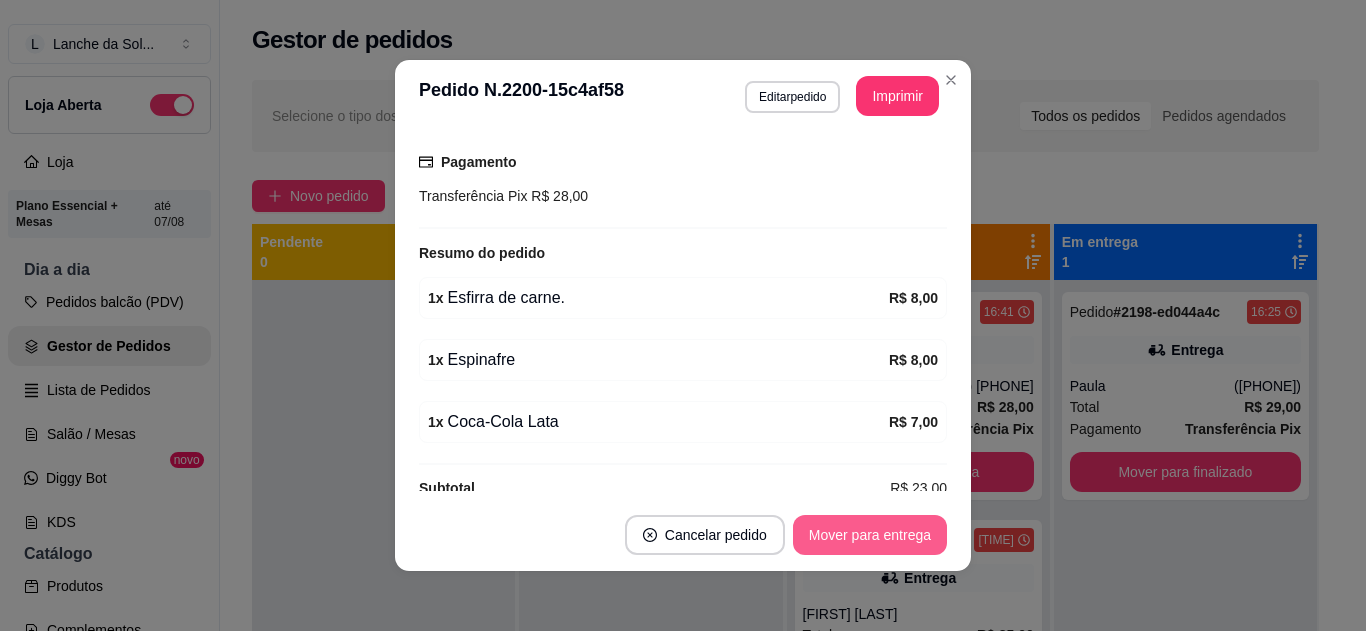 click on "Mover para entrega" at bounding box center (870, 535) 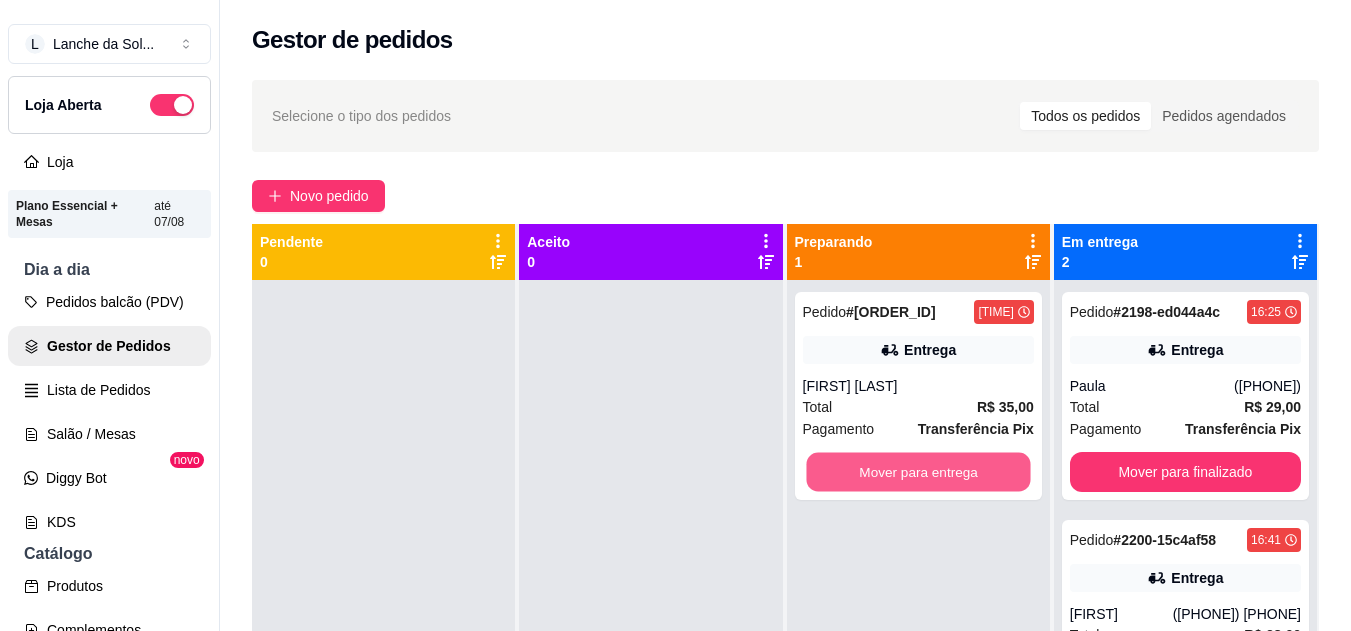 click on "Mover para entrega" at bounding box center (918, 472) 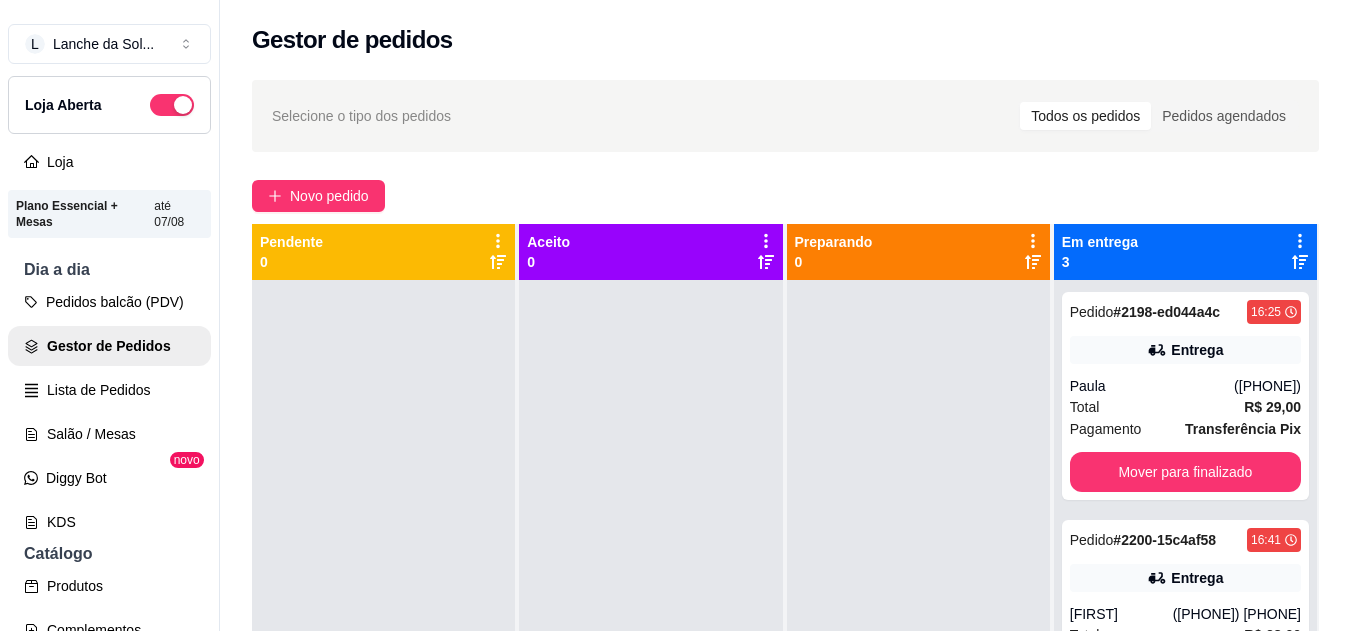 click on "Entrega" at bounding box center [1185, 578] 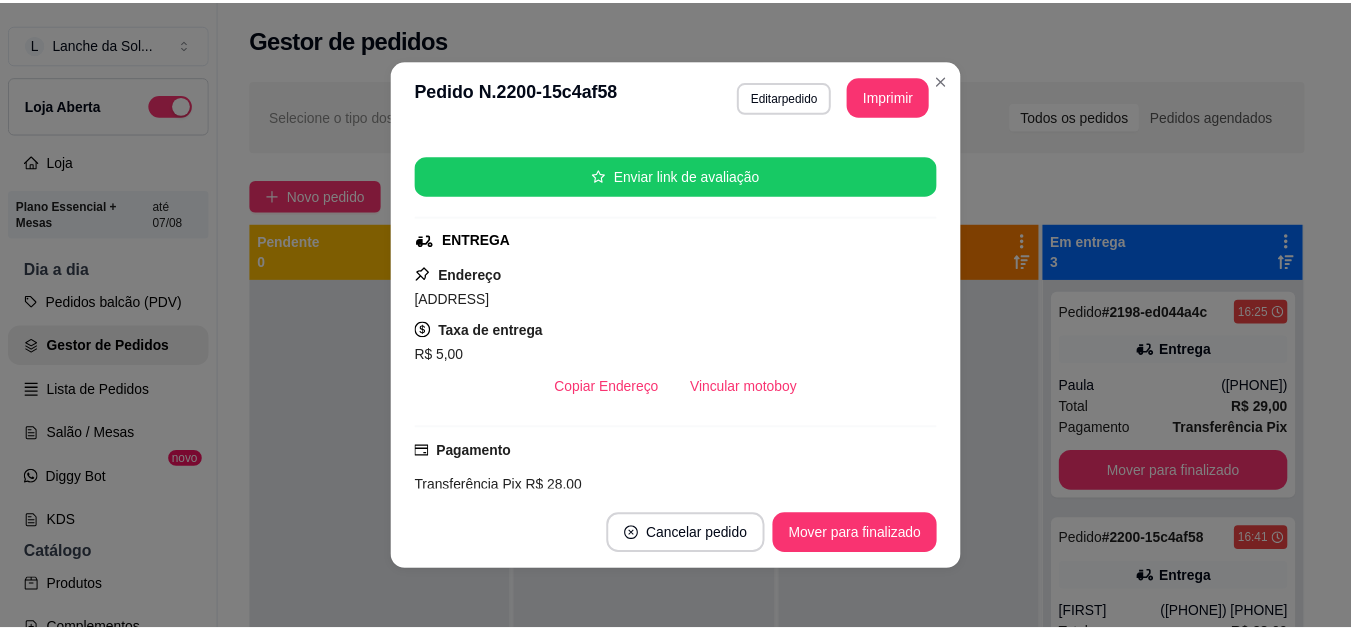scroll, scrollTop: 240, scrollLeft: 0, axis: vertical 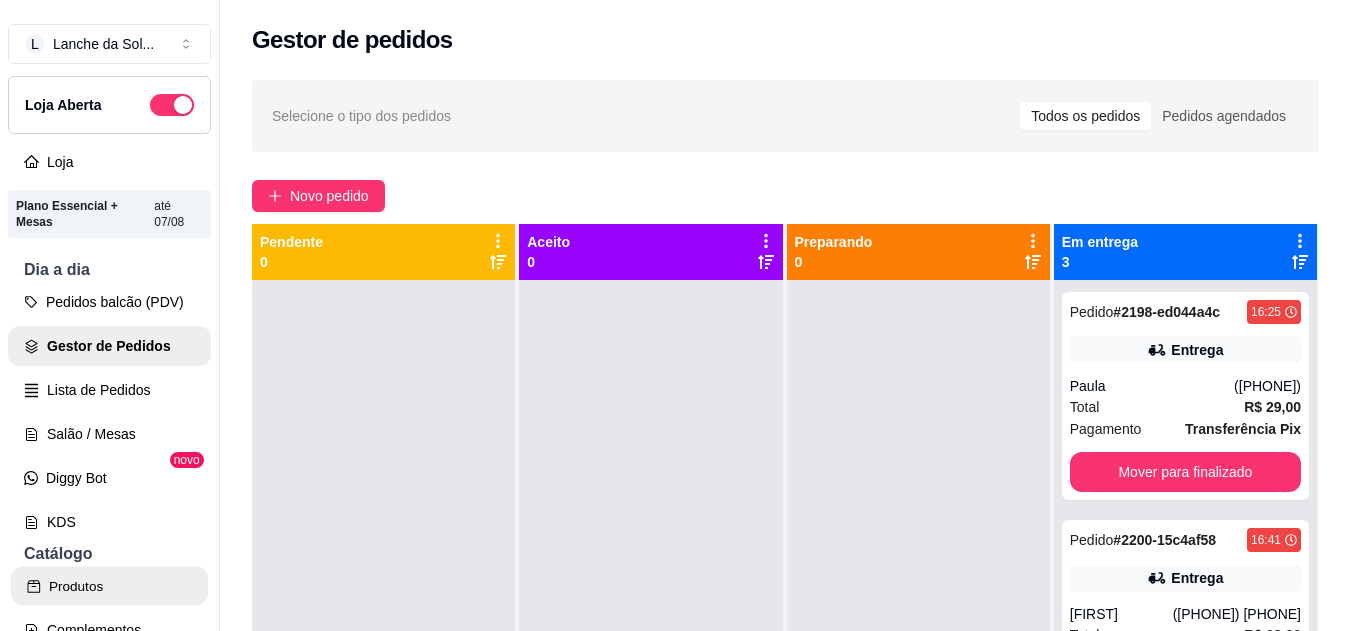 click on "Produtos" at bounding box center (109, 586) 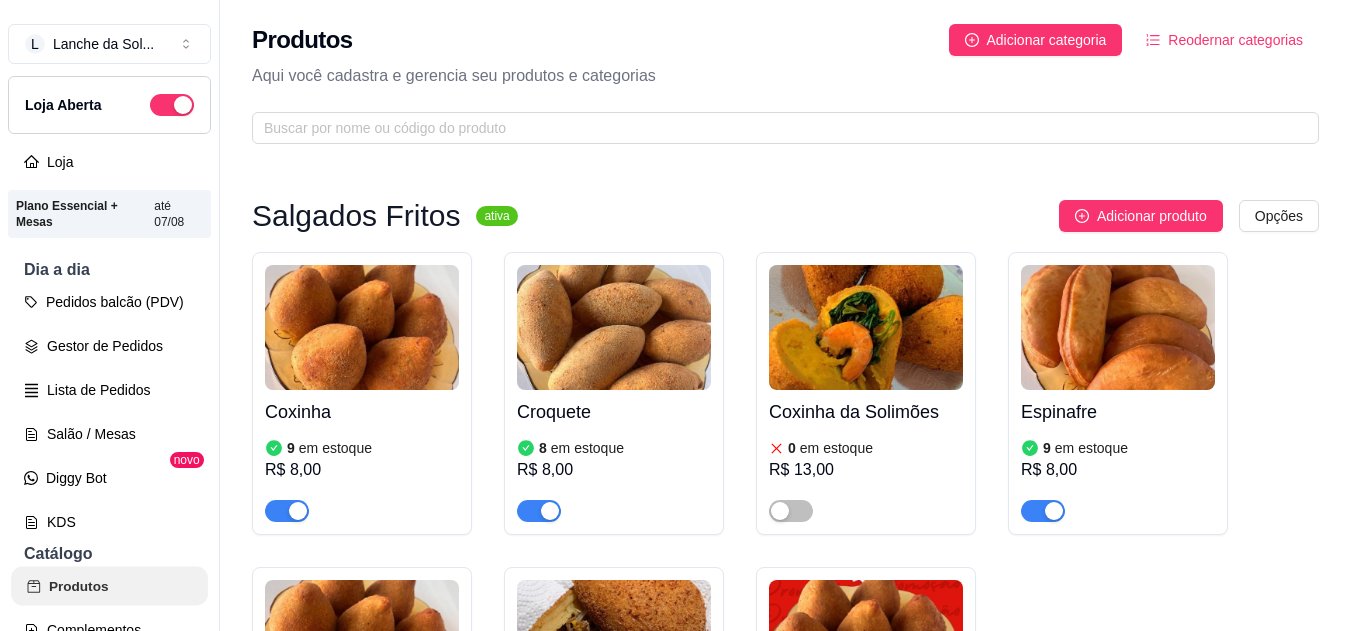 click on "Produtos" at bounding box center [109, 586] 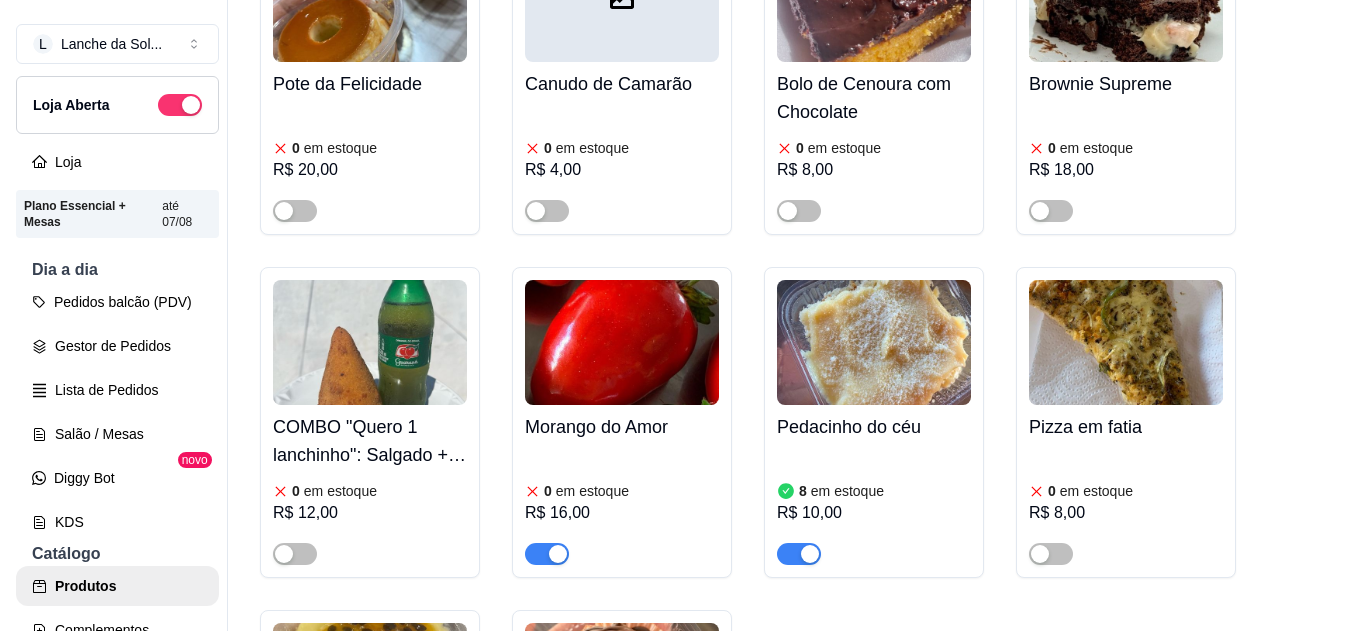 scroll, scrollTop: 4052, scrollLeft: 0, axis: vertical 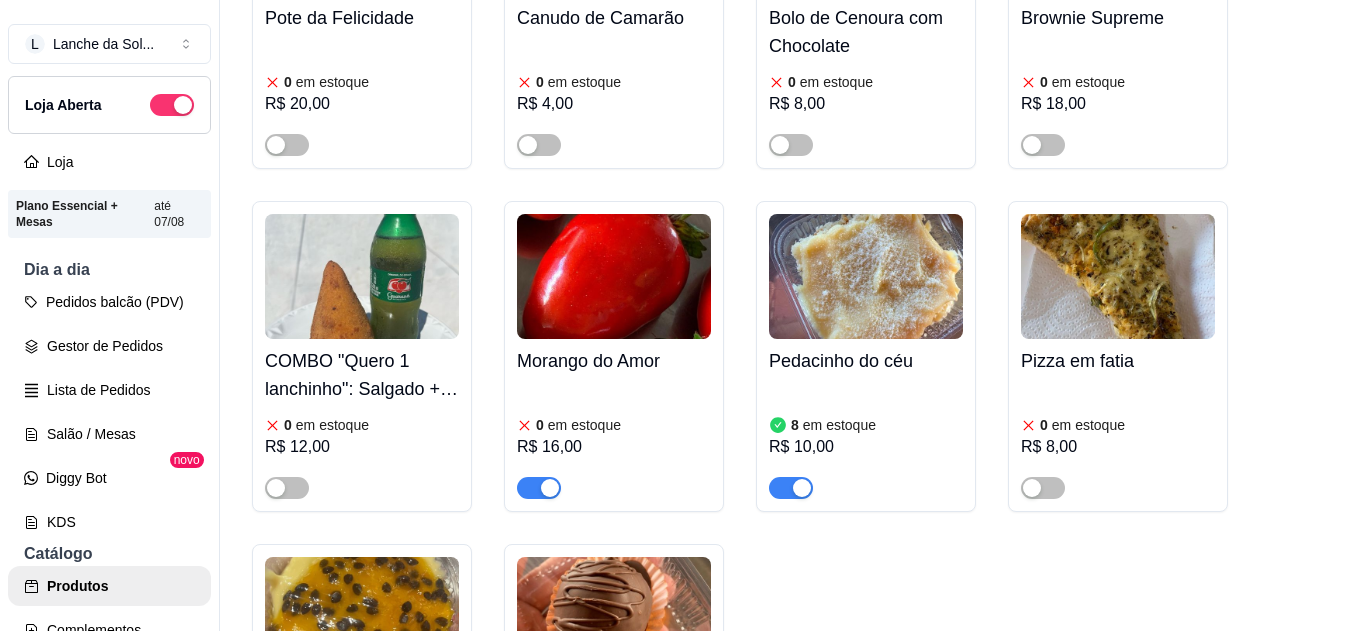click at bounding box center [614, 276] 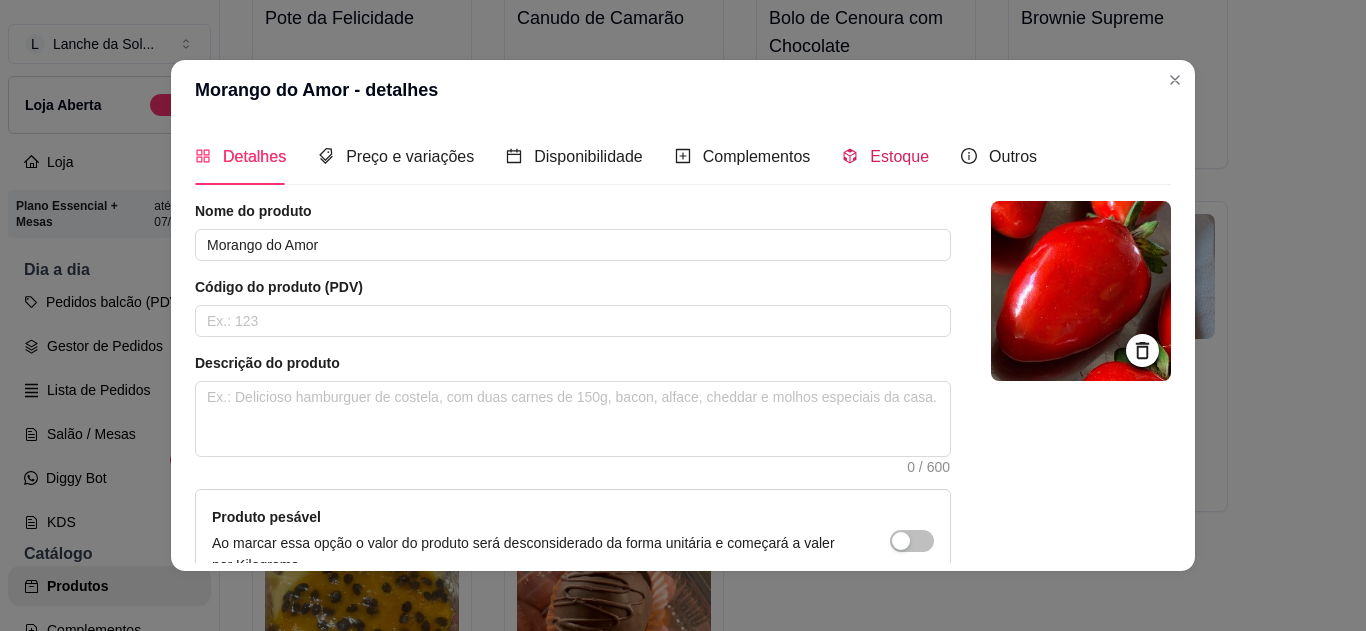 click on "Estoque" at bounding box center [885, 156] 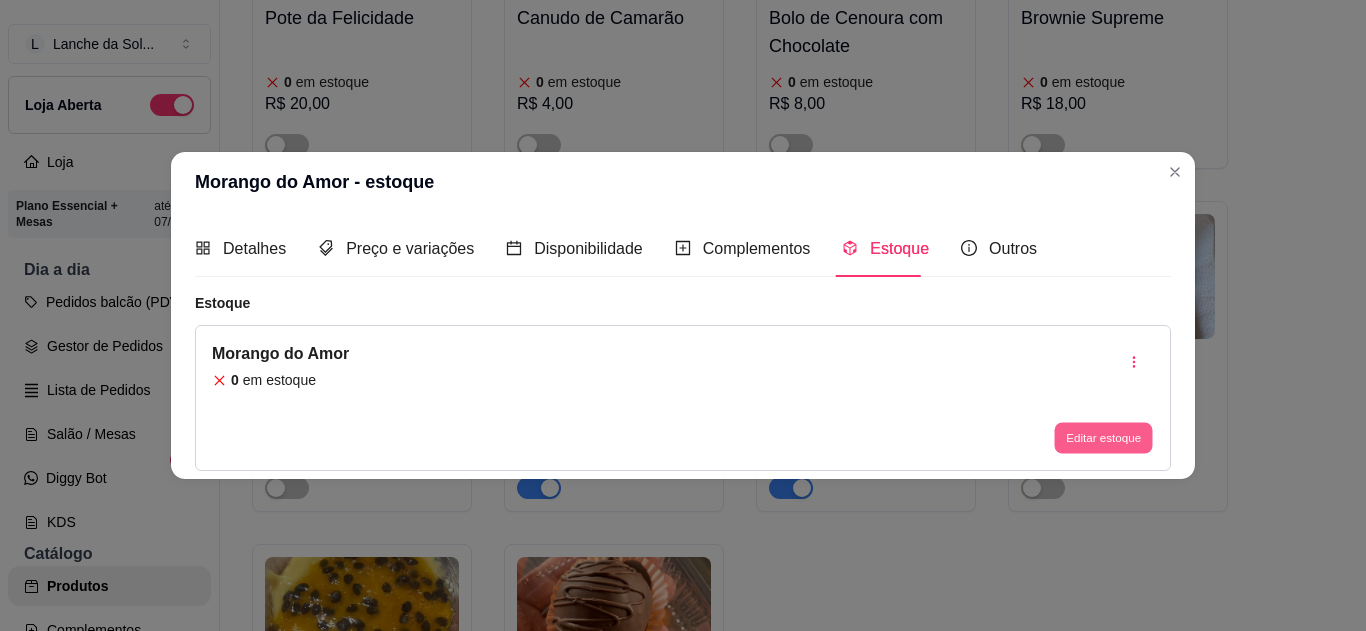 click on "Editar estoque" at bounding box center (1103, 438) 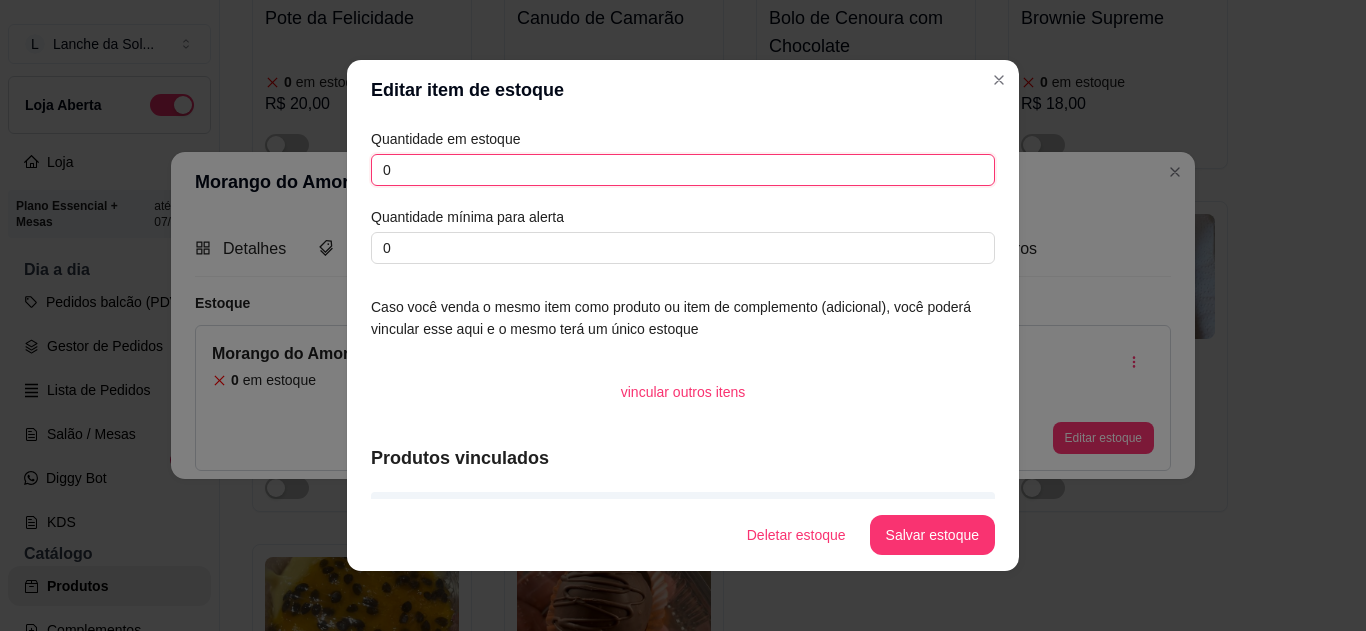 click on "0" at bounding box center [683, 170] 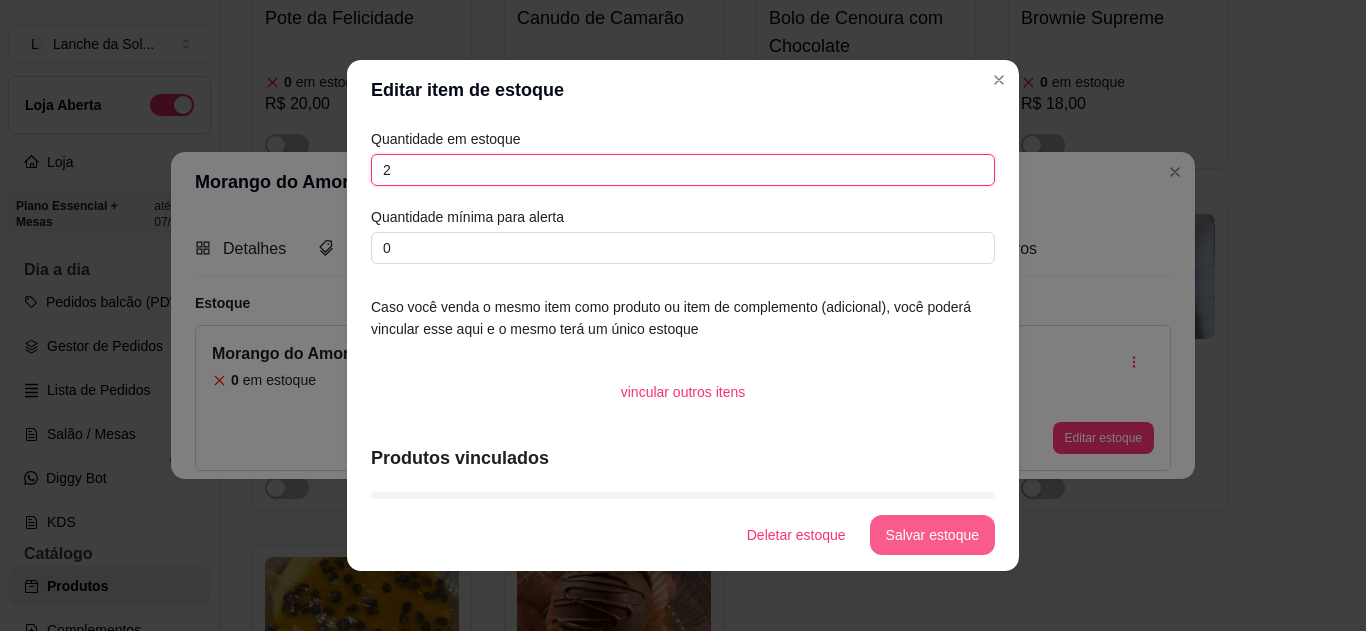 type on "2" 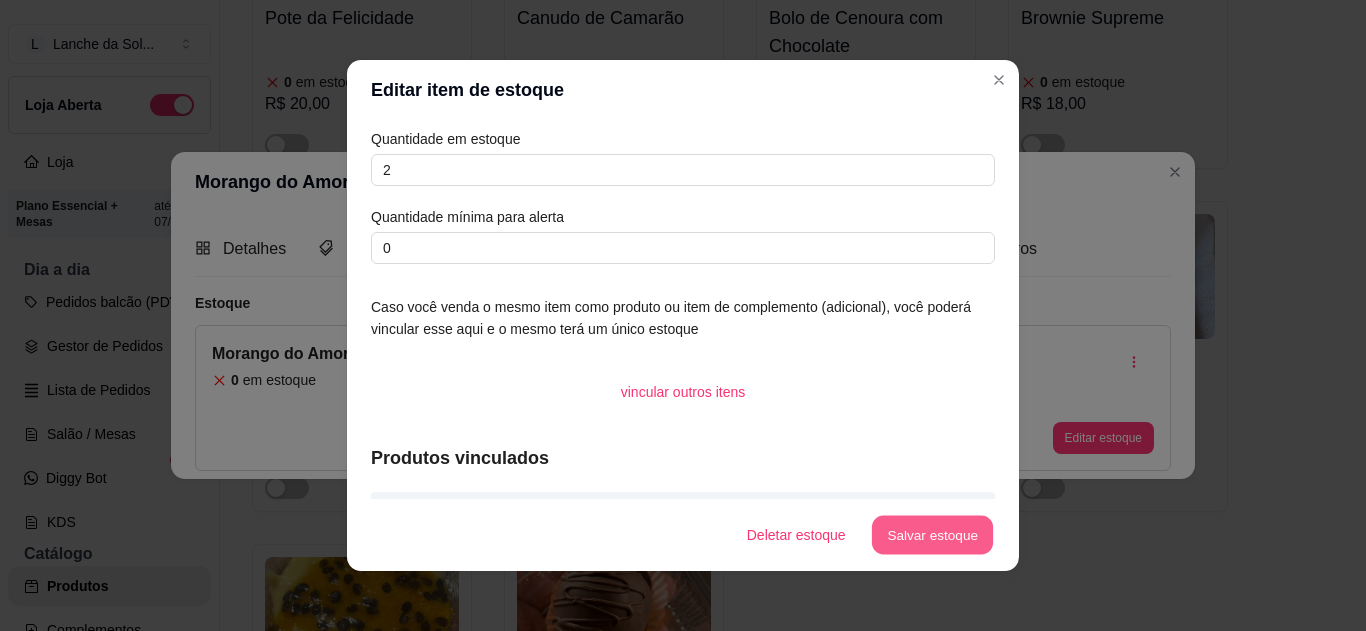 click on "Salvar estoque" at bounding box center [932, 535] 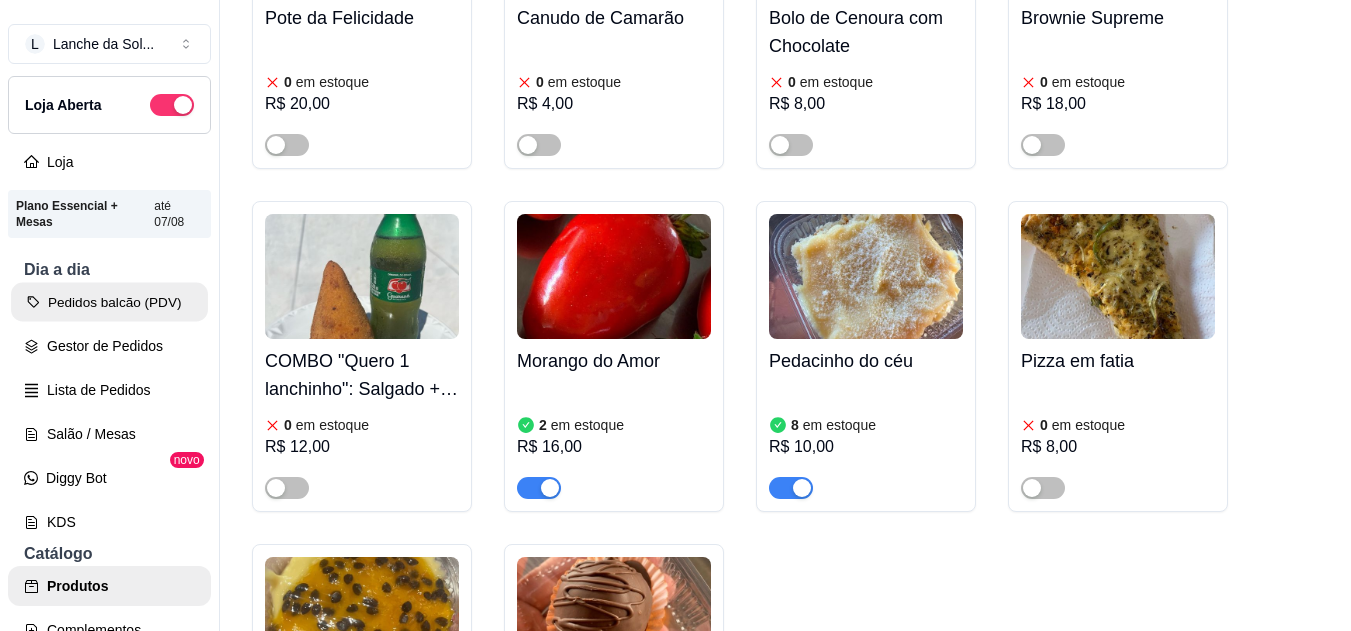 click on "Pedidos balcão (PDV)" at bounding box center (109, 302) 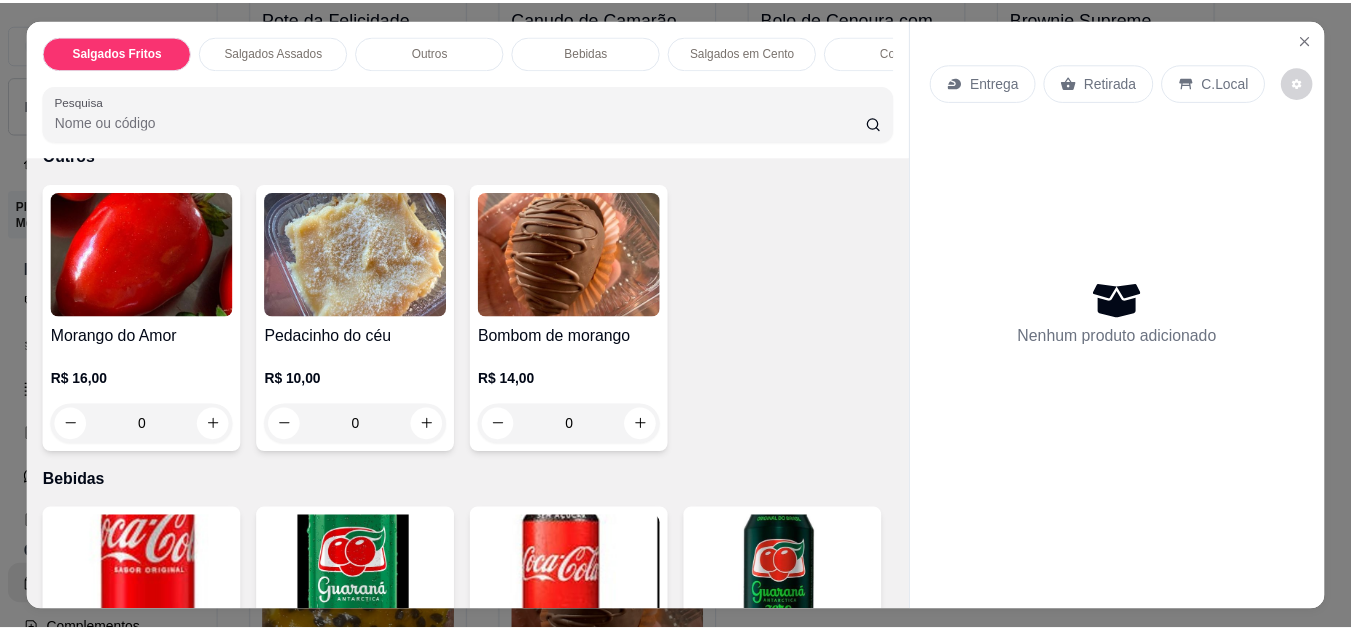 scroll, scrollTop: 1040, scrollLeft: 0, axis: vertical 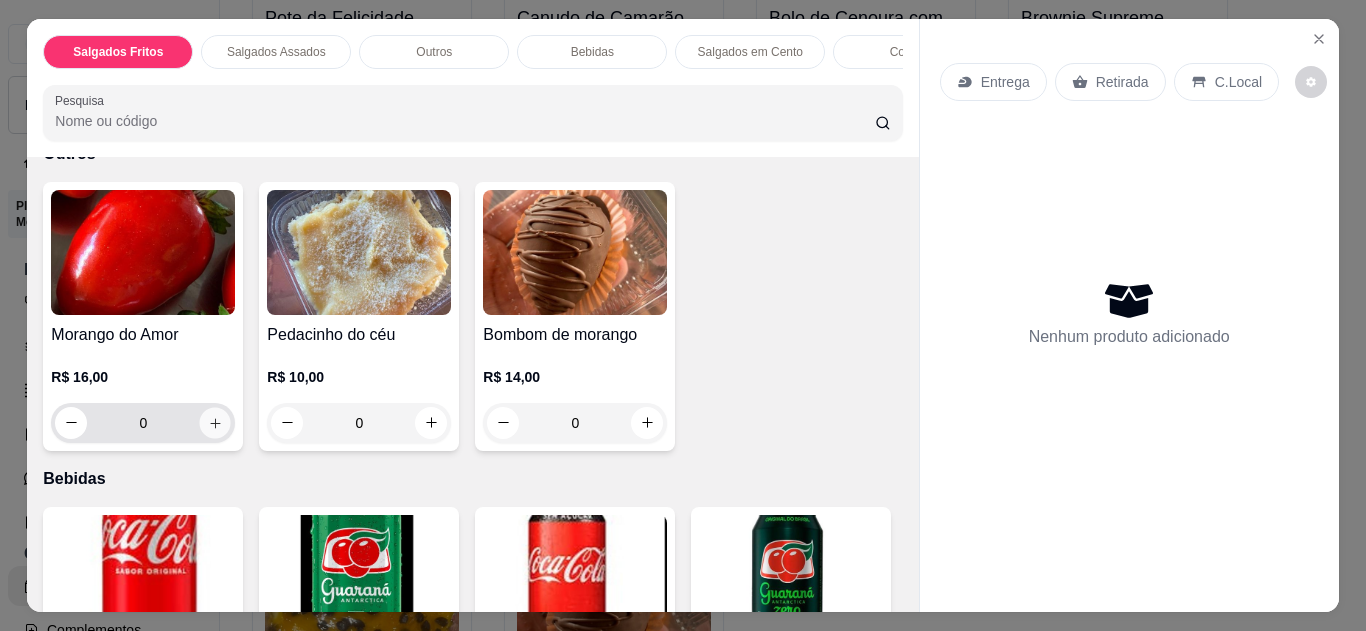 click 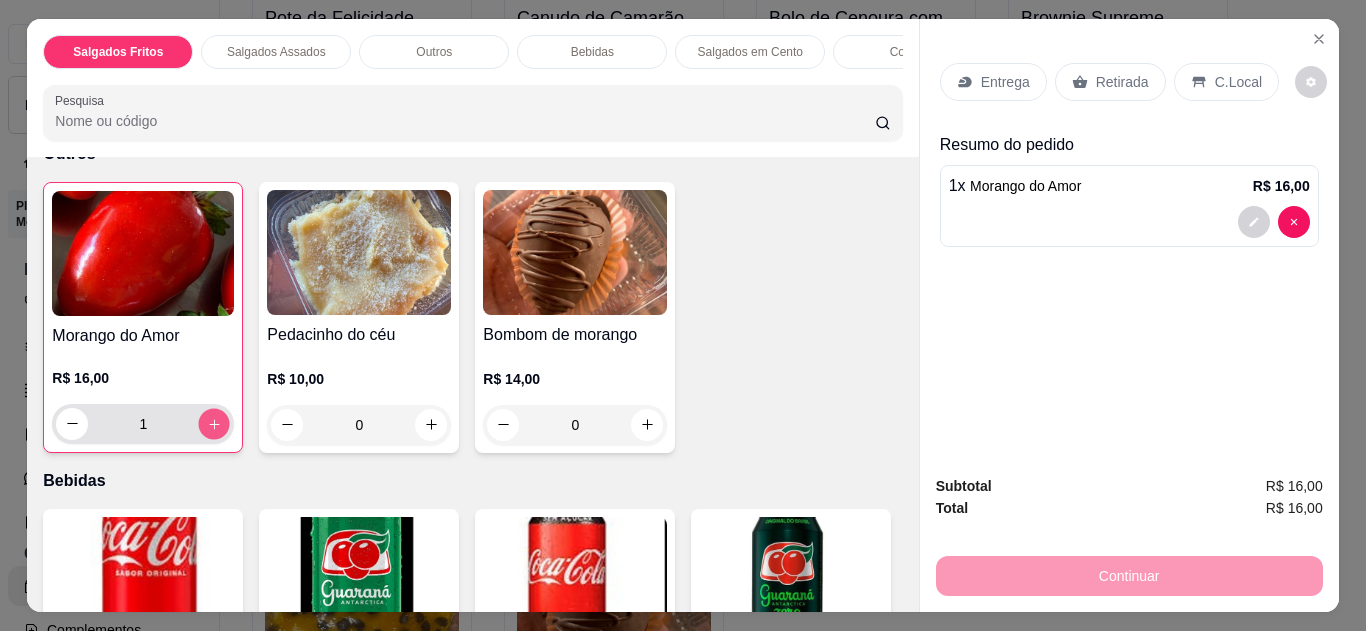 click 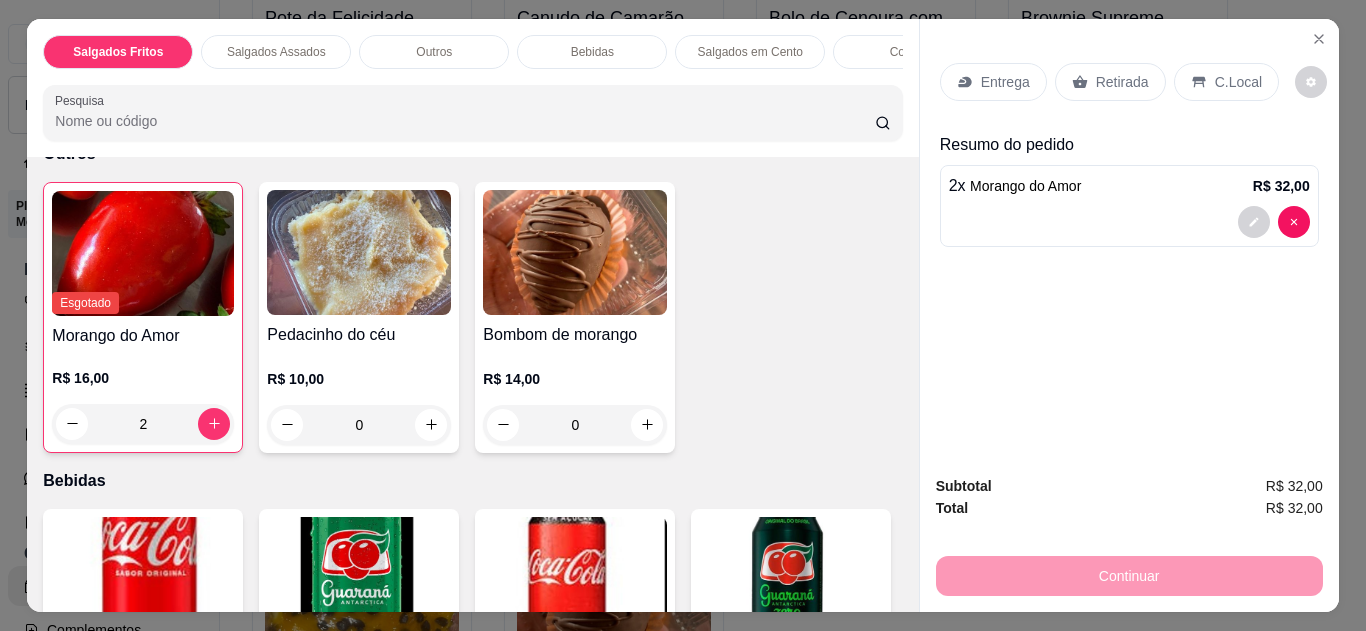 click 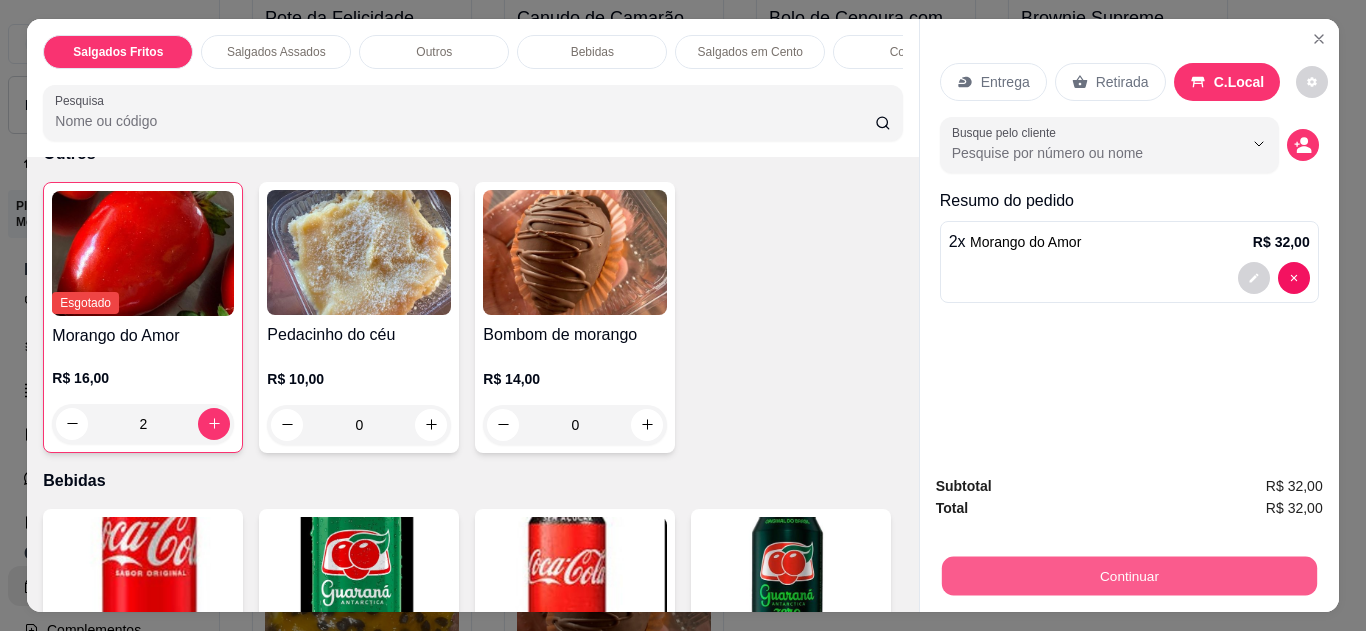 click on "Continuar" at bounding box center [1128, 576] 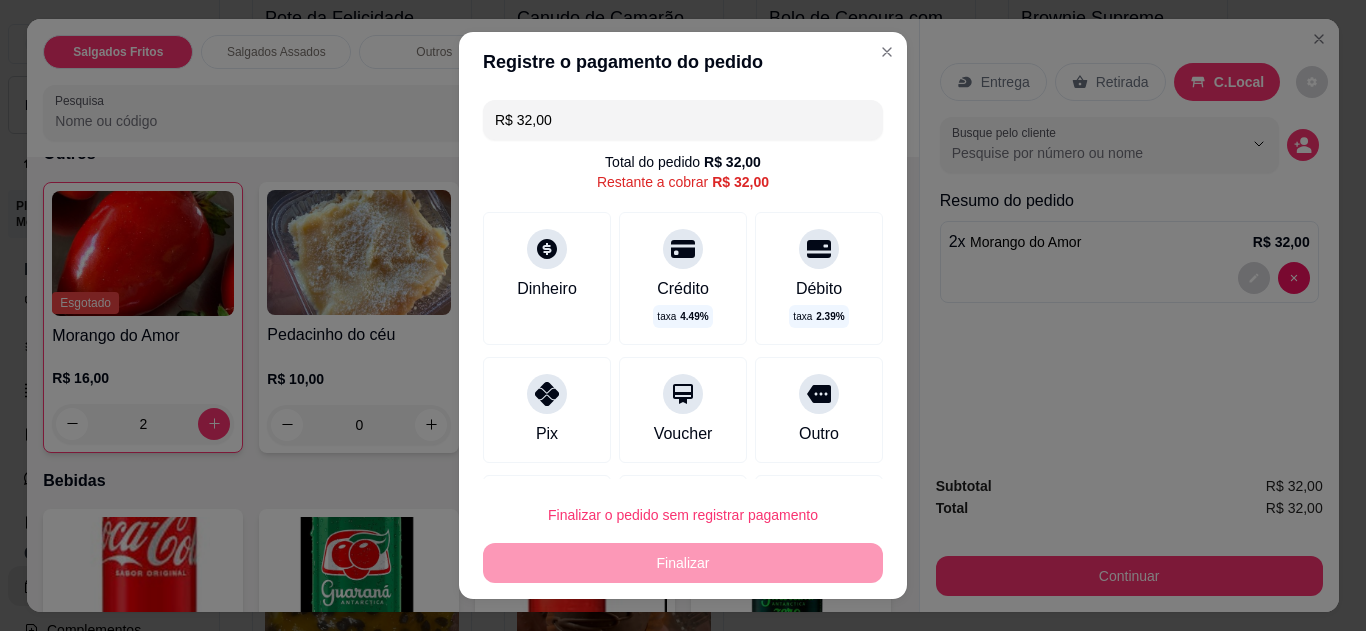 click on "Pix" at bounding box center [547, 410] 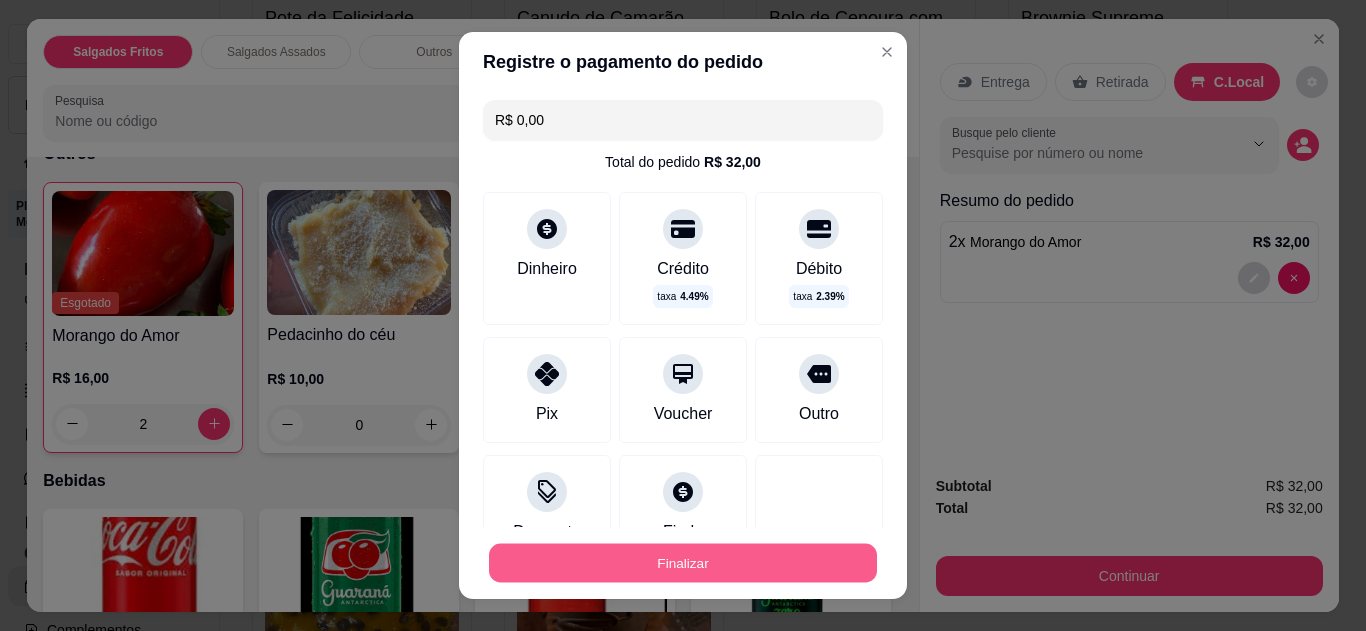 click on "Finalizar" at bounding box center [683, 563] 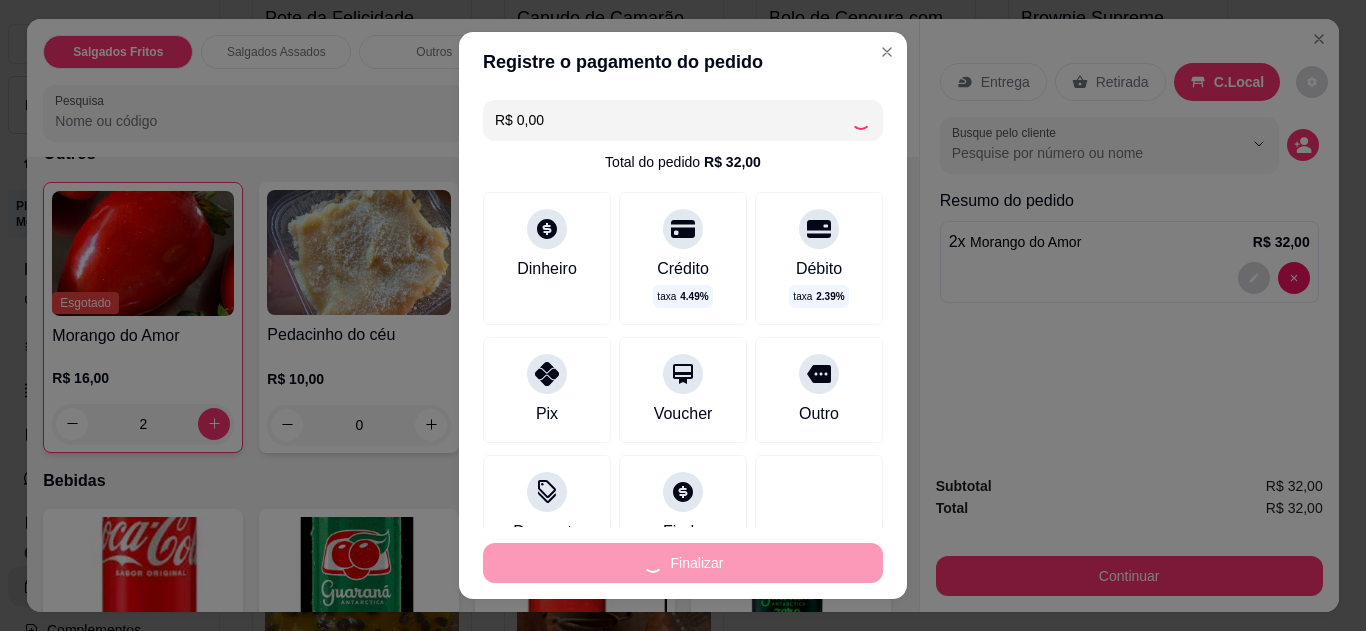 type on "0" 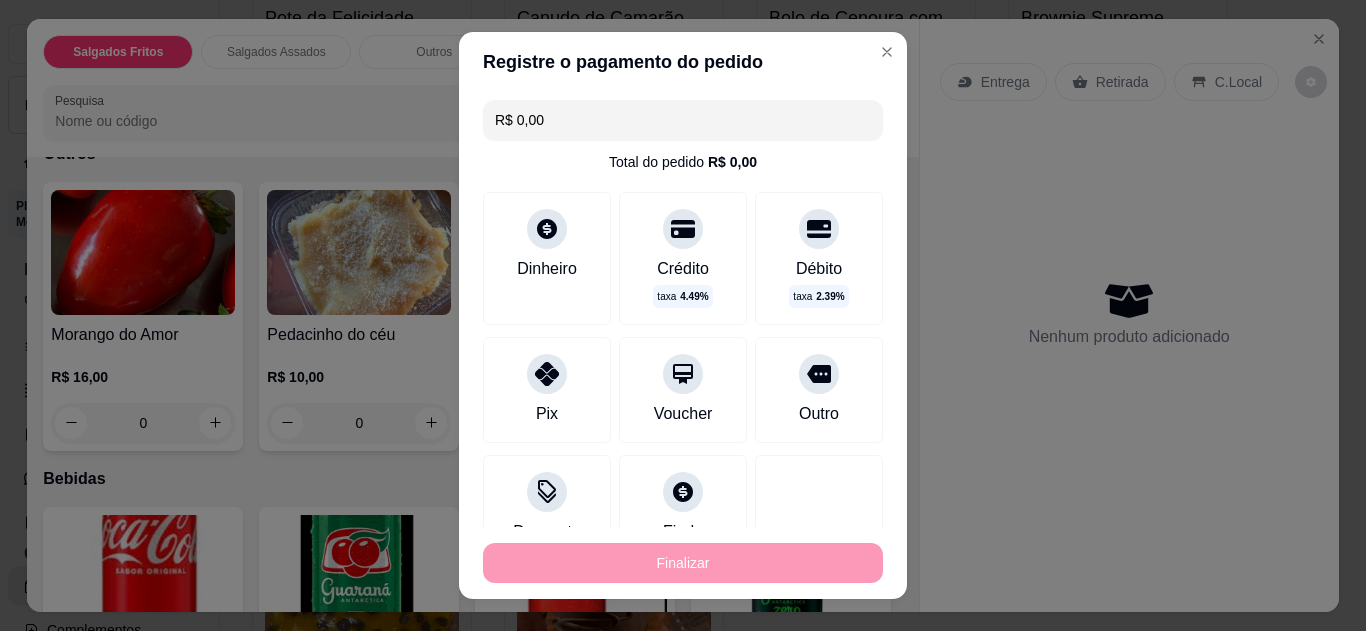 type on "-R$ 32,00" 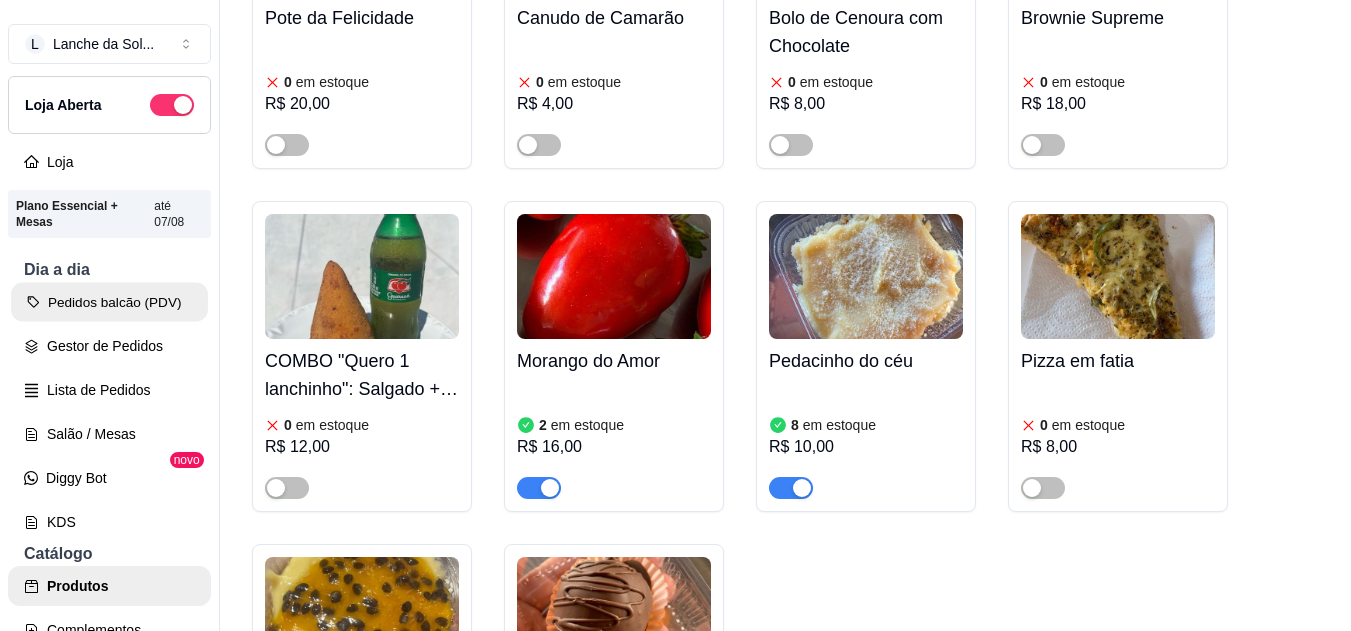 click on "Pedidos balcão (PDV)" at bounding box center [109, 302] 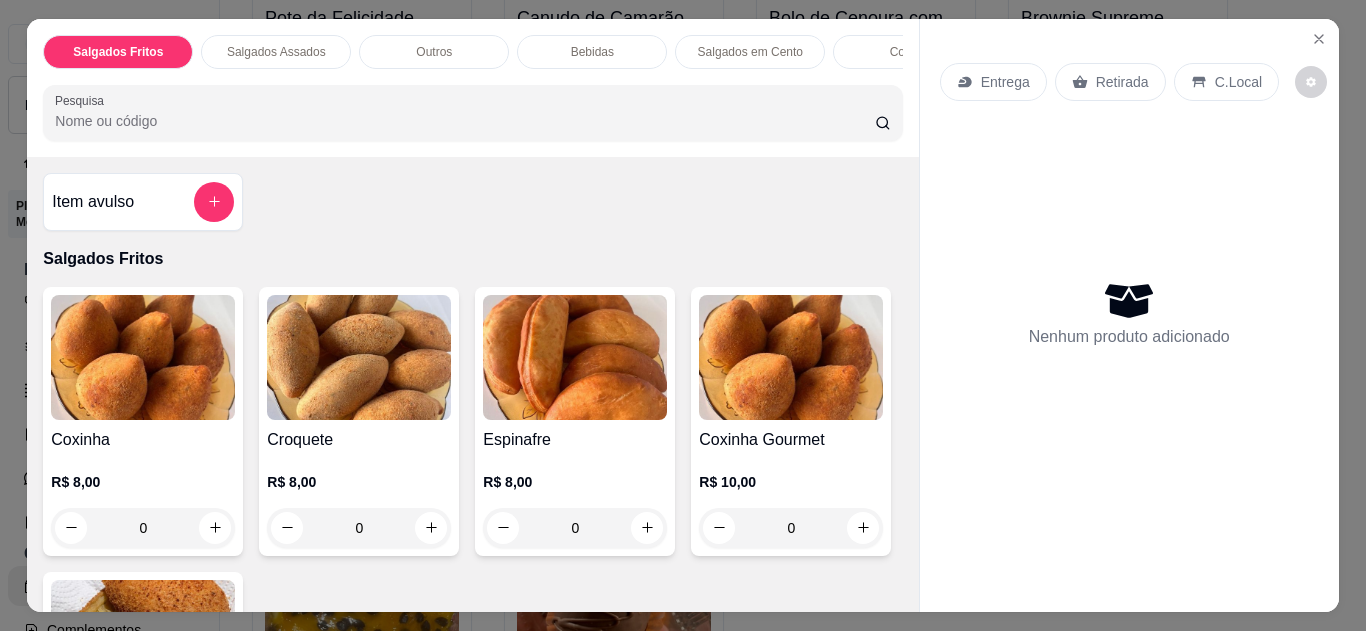 click at bounding box center (1319, 39) 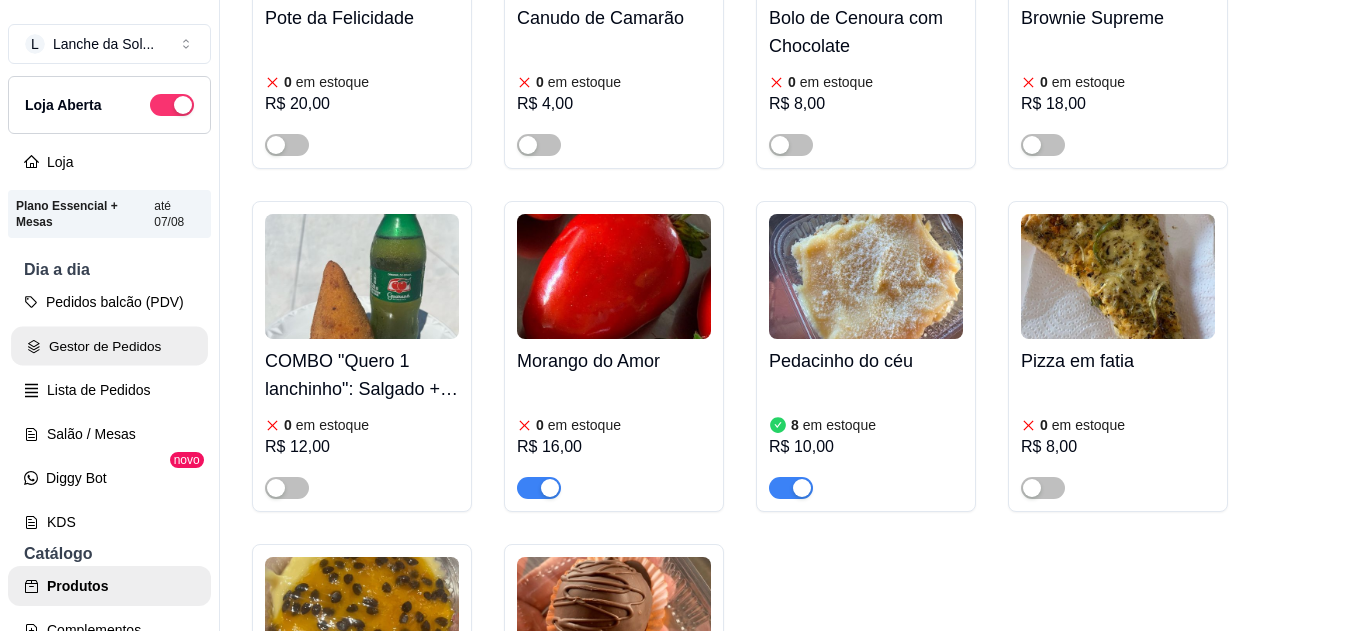 click on "Gestor de Pedidos" at bounding box center (109, 346) 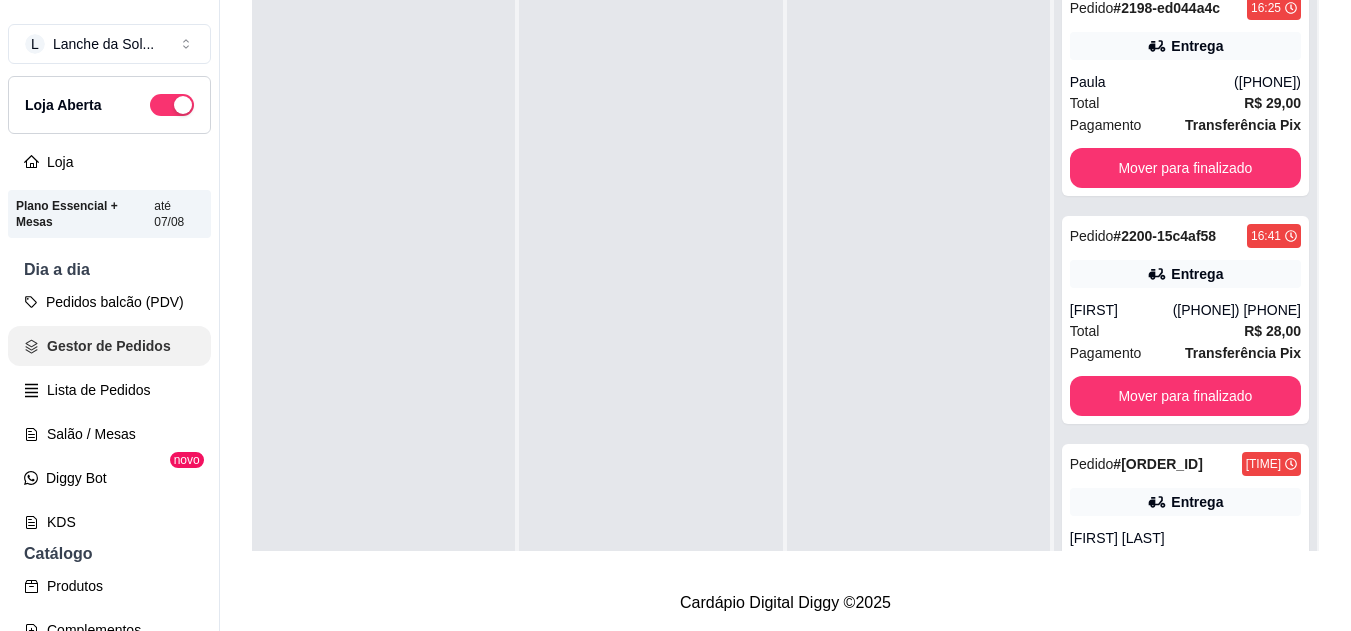 scroll, scrollTop: 0, scrollLeft: 0, axis: both 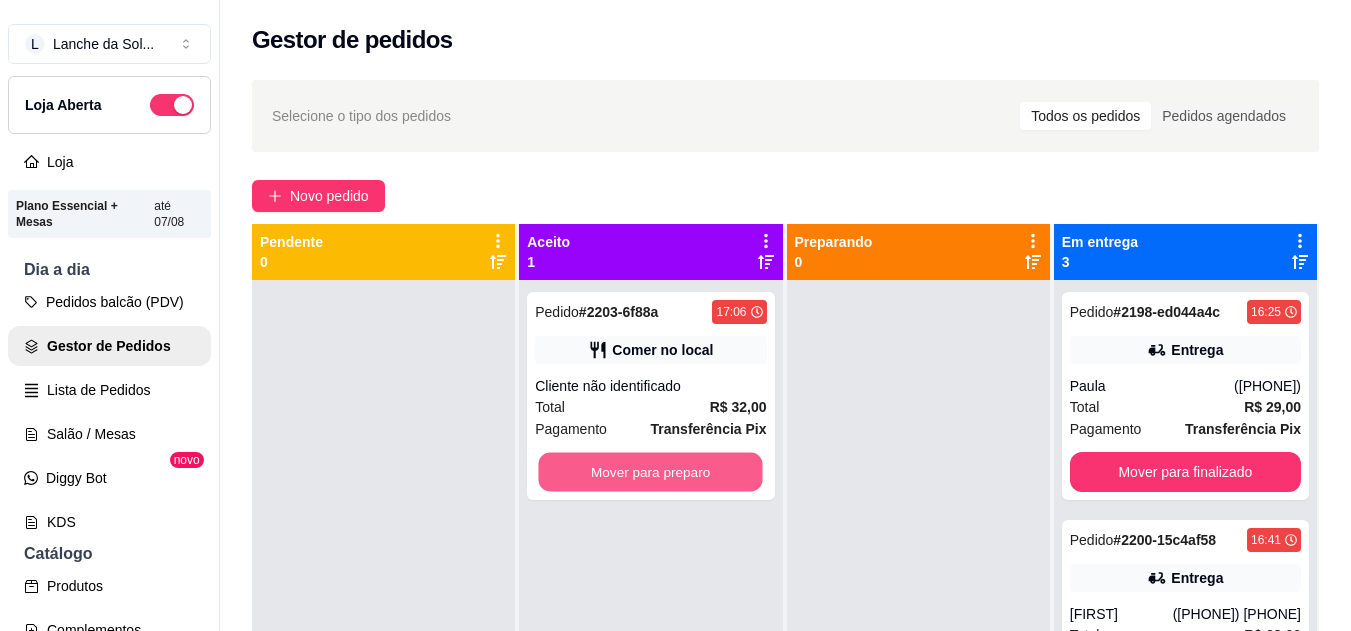 click on "Mover para preparo" at bounding box center [651, 472] 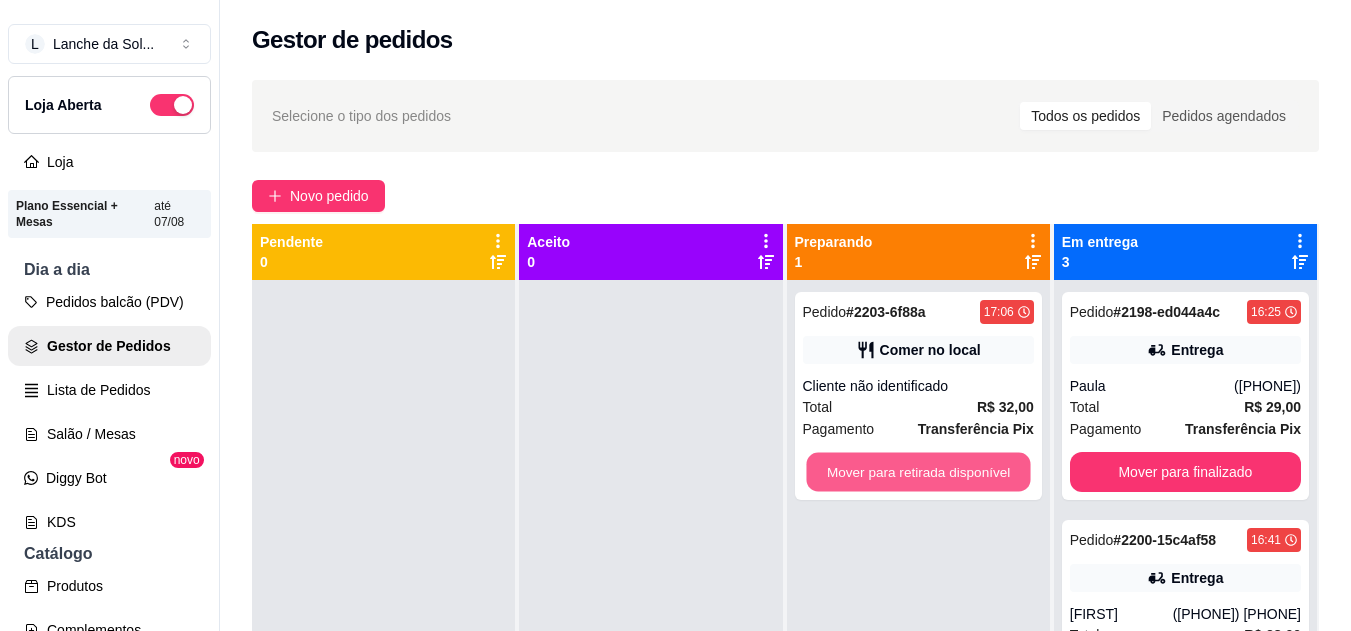 click on "Mover para retirada disponível" at bounding box center [918, 472] 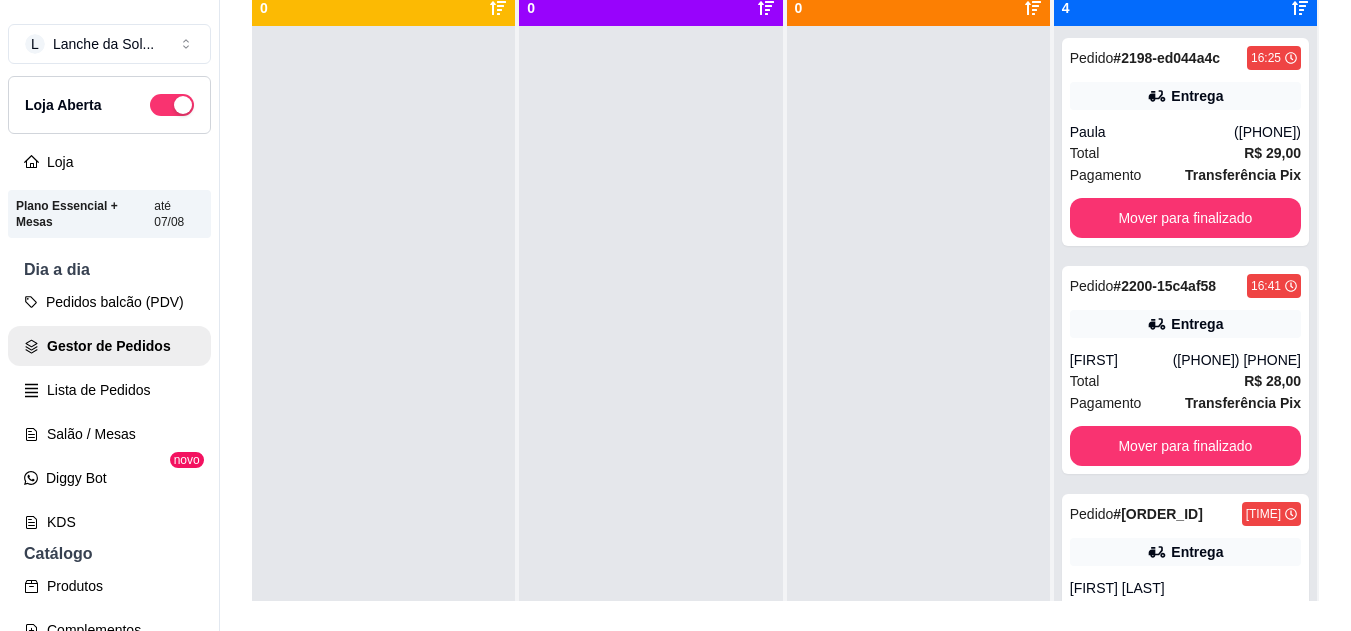 scroll, scrollTop: 280, scrollLeft: 0, axis: vertical 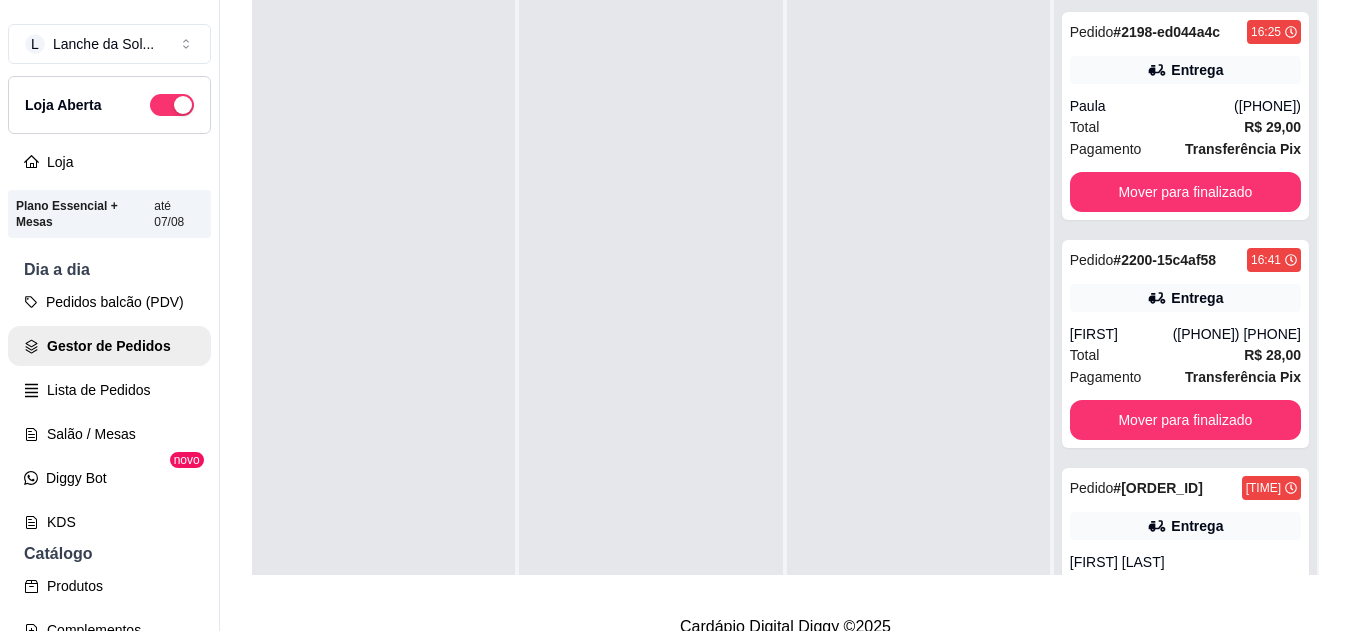 click on "[FIRST] [LAST]" at bounding box center [1185, 562] 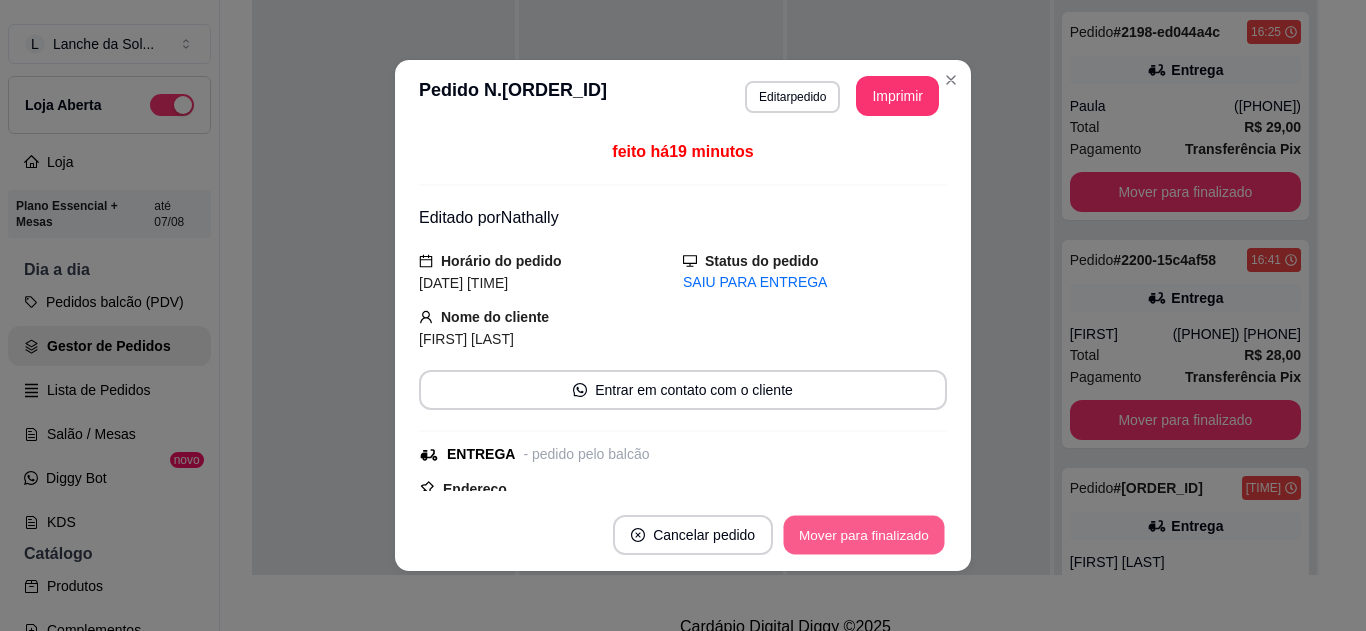 click on "Mover para finalizado" at bounding box center (864, 535) 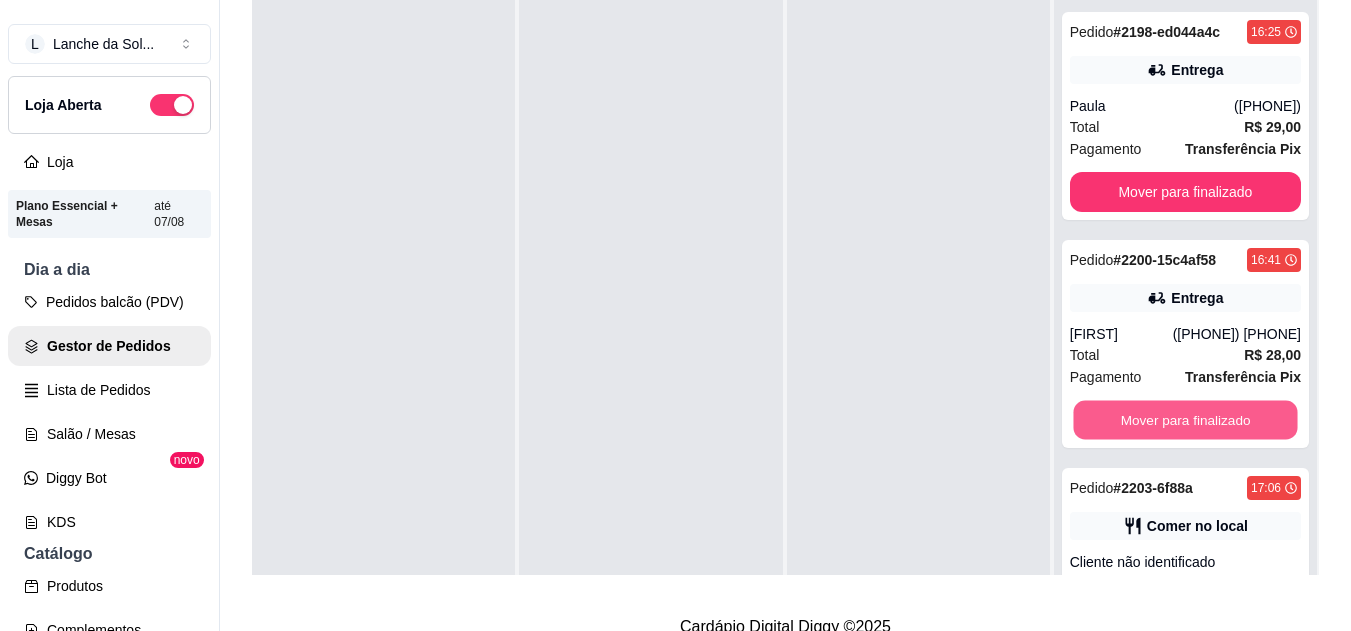 click on "Mover para finalizado" at bounding box center (1185, 420) 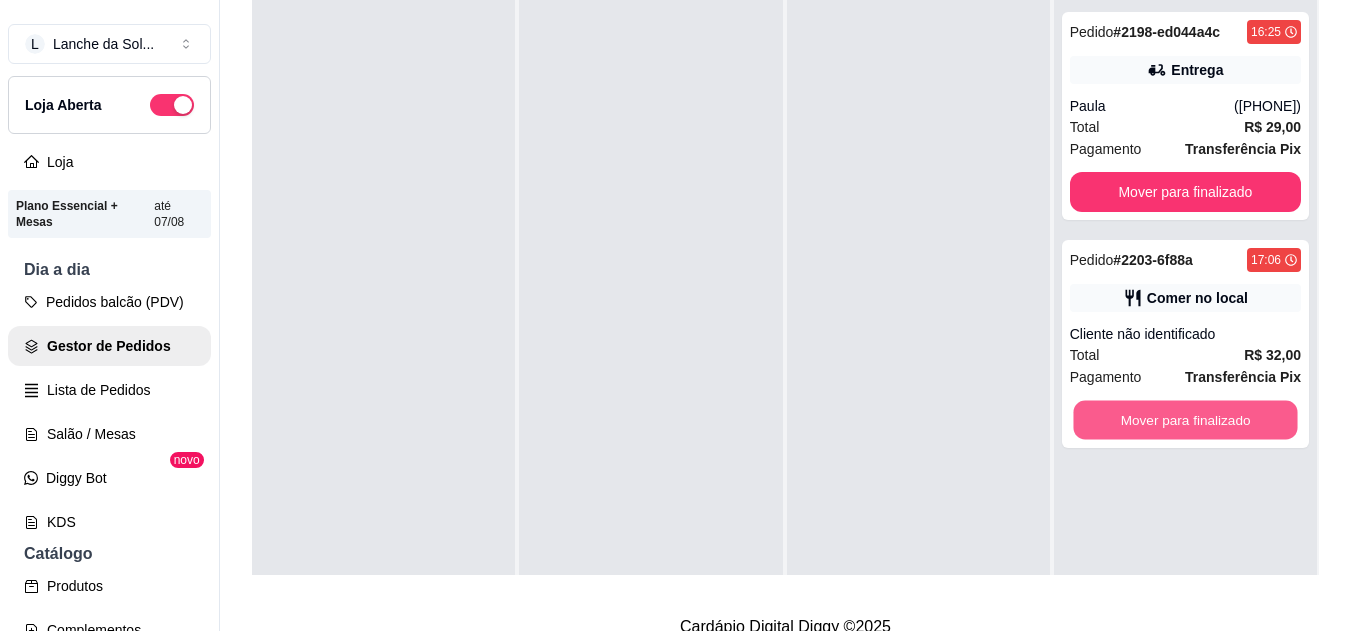 click on "Mover para finalizado" at bounding box center [1185, 420] 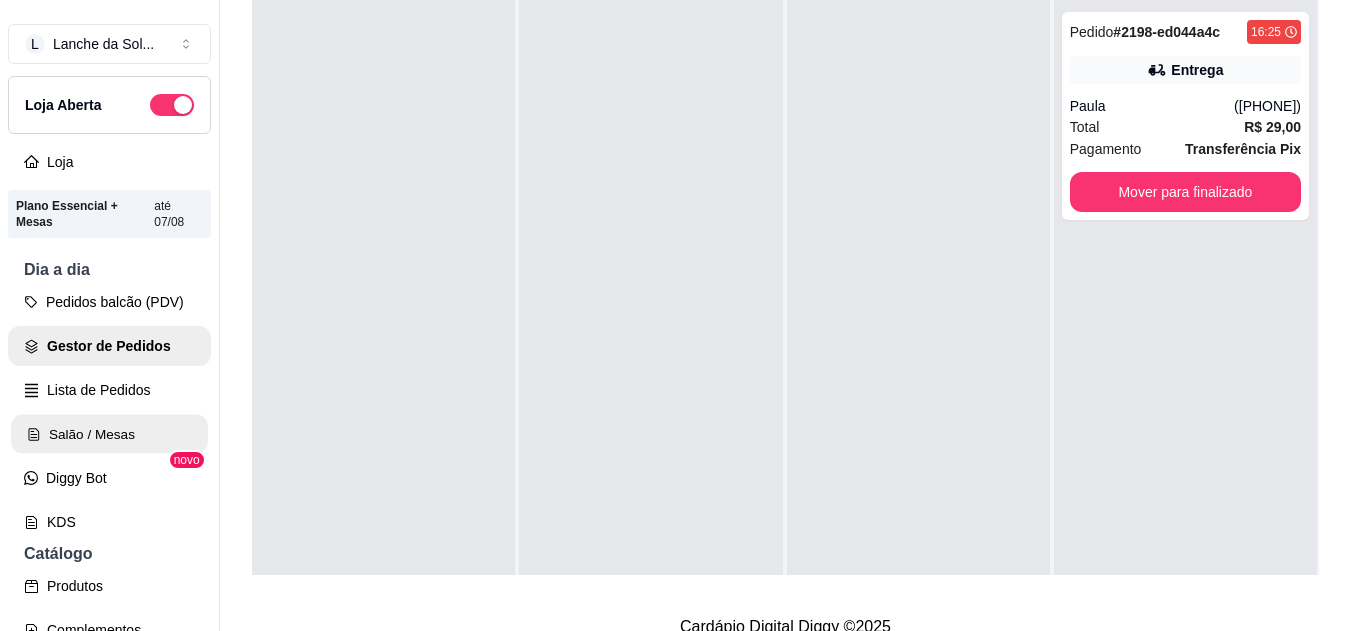 click on "Salão / Mesas" at bounding box center (109, 434) 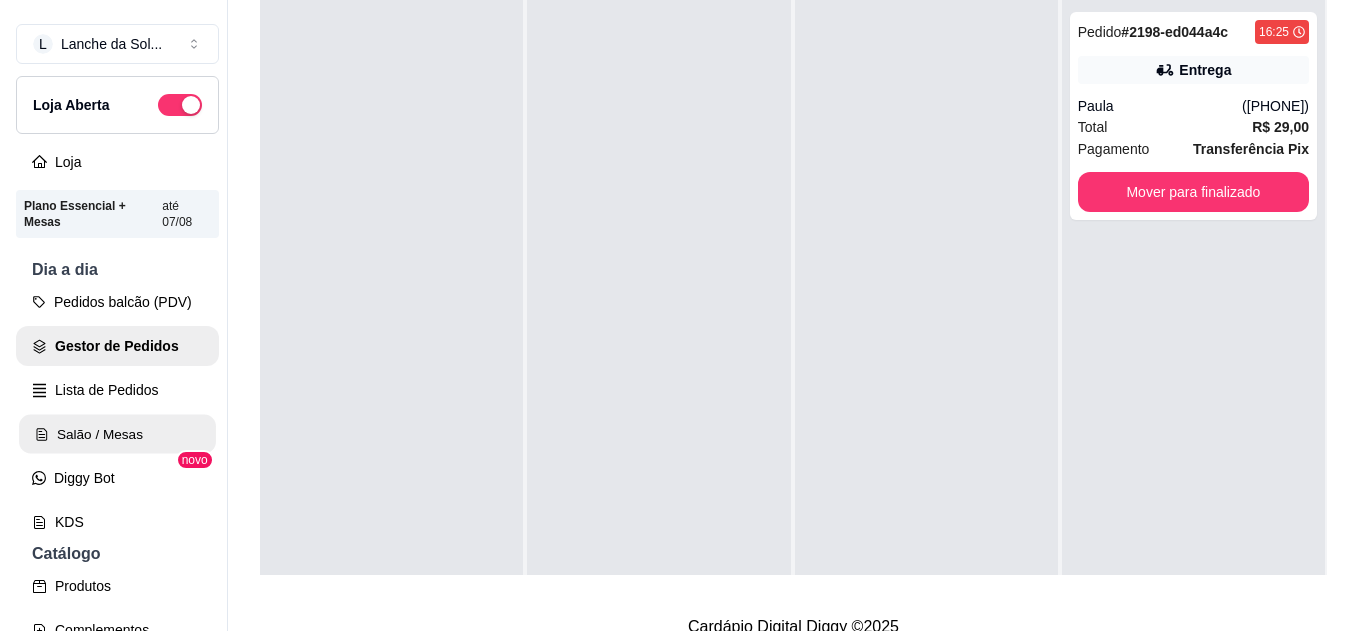 scroll, scrollTop: 0, scrollLeft: 0, axis: both 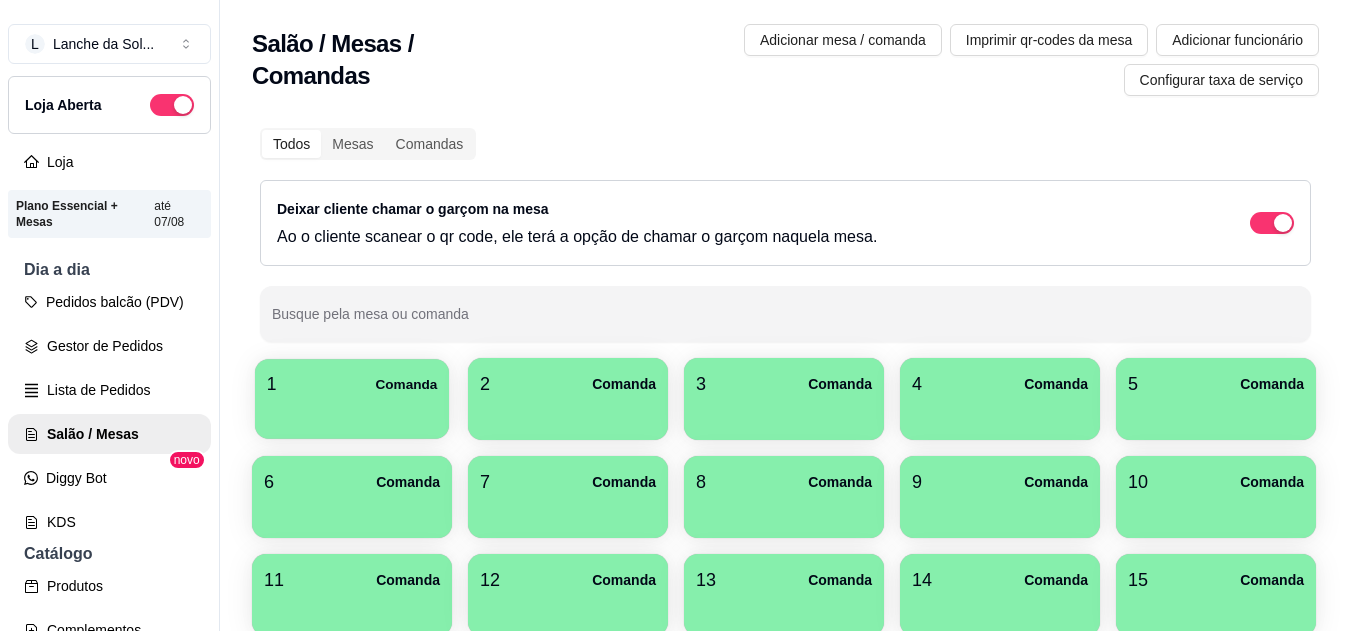 click at bounding box center (352, 412) 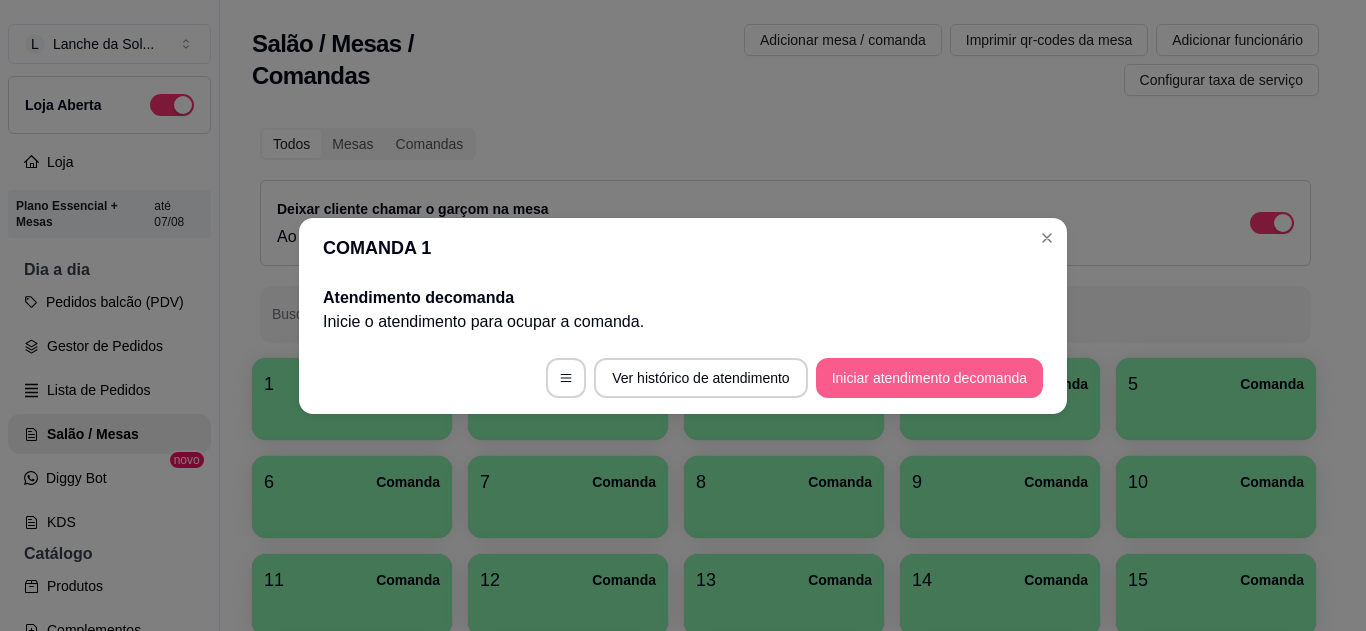 click on "Iniciar atendimento de  comanda" at bounding box center (929, 378) 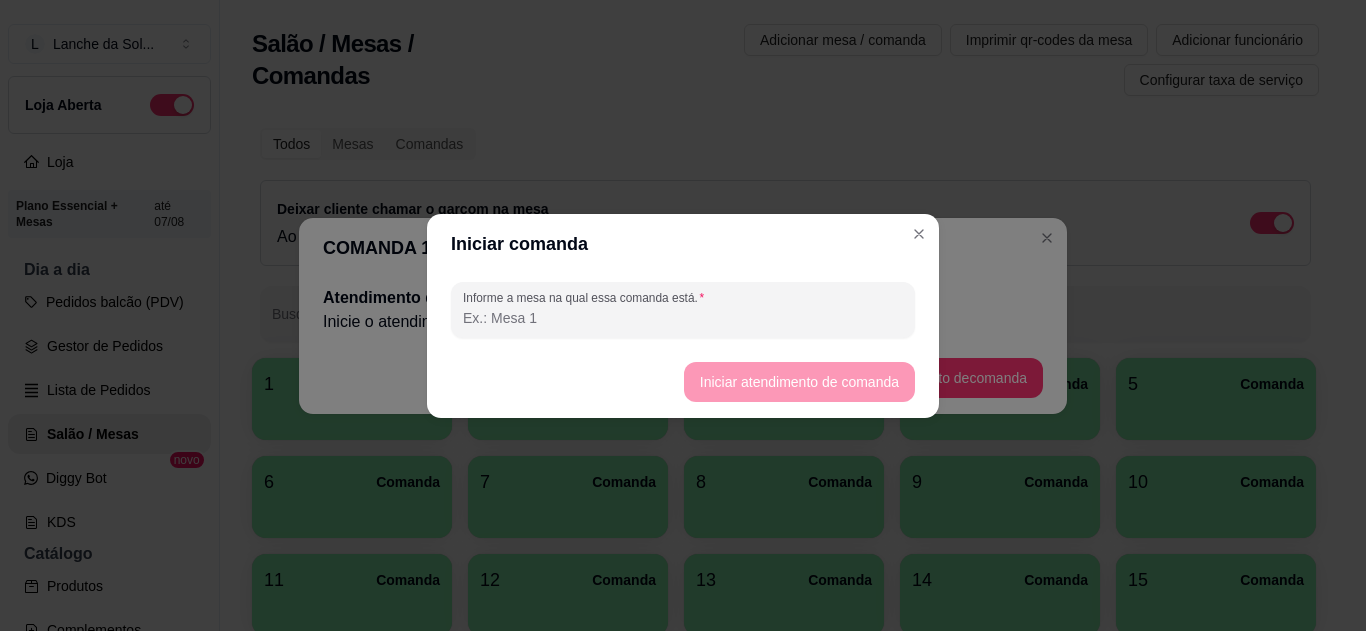 click on "Informe a mesa na qual essa comanda está." at bounding box center (683, 318) 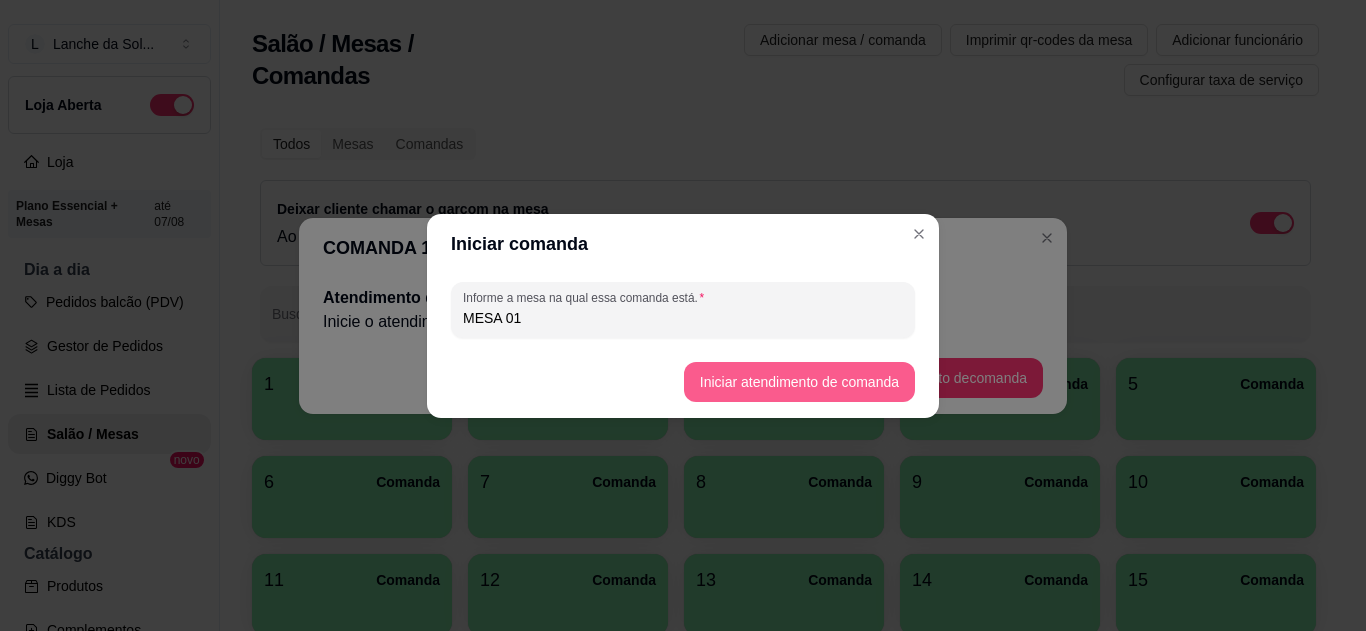type on "MESA 01" 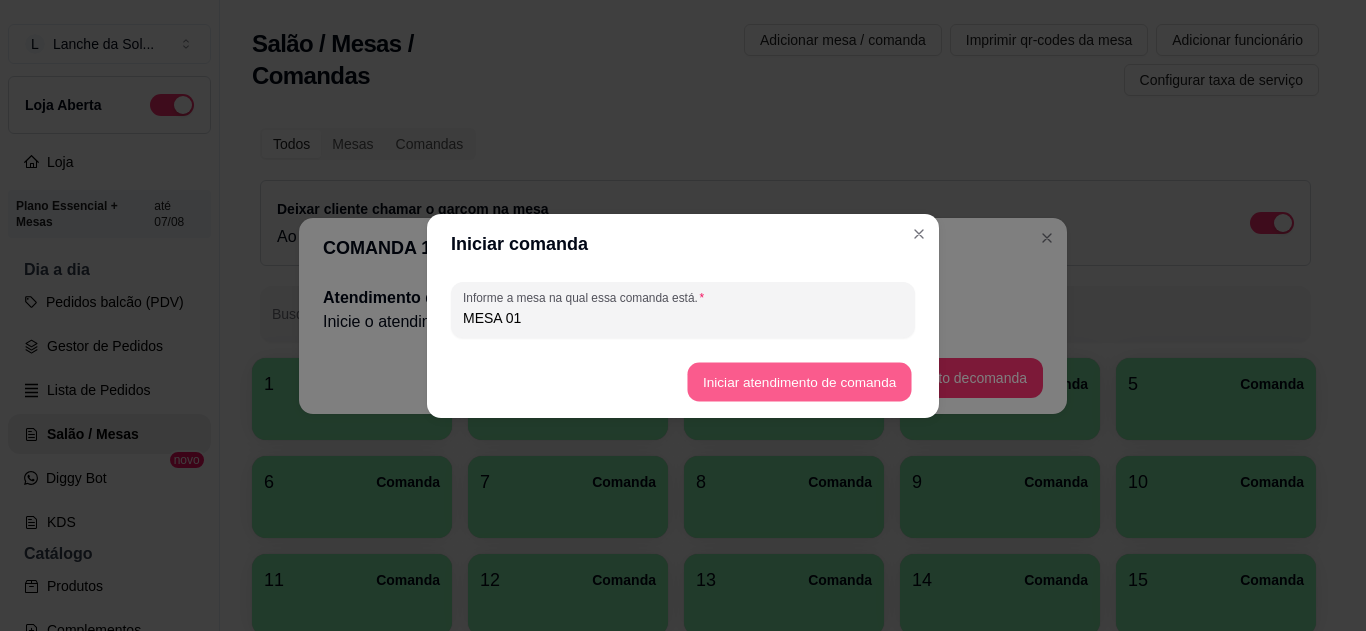 click on "Iniciar atendimento de comanda" at bounding box center (799, 381) 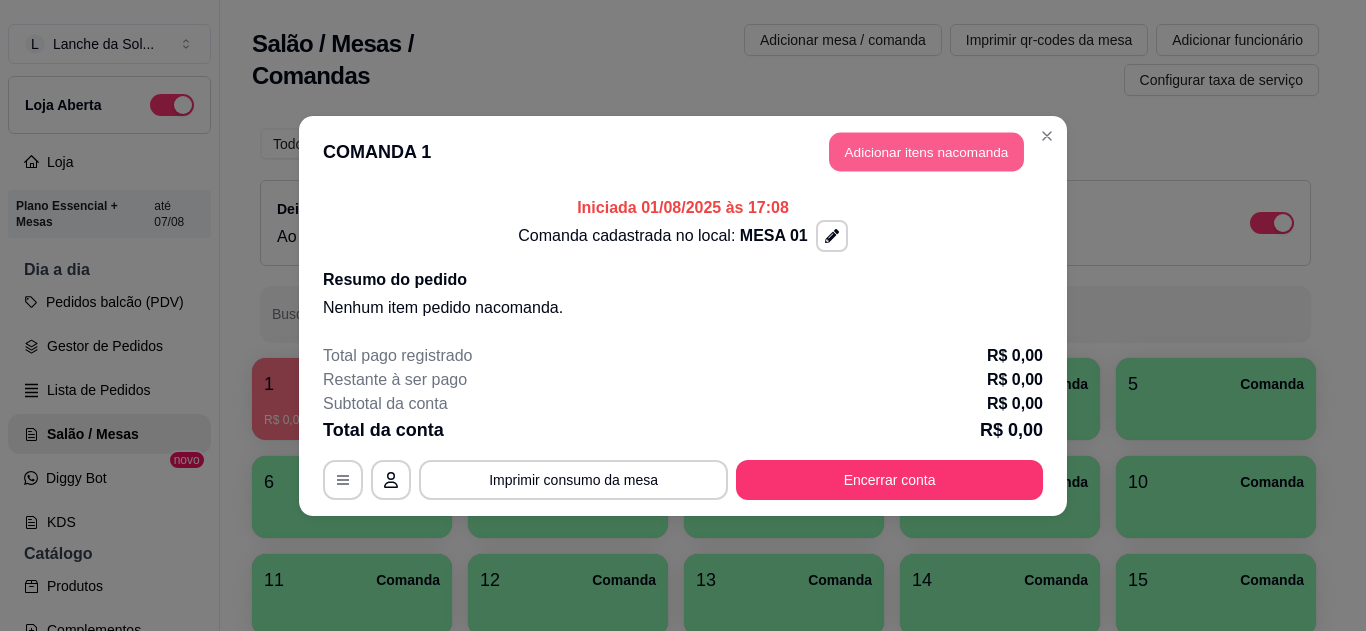 click on "Adicionar itens na  comanda" at bounding box center [926, 151] 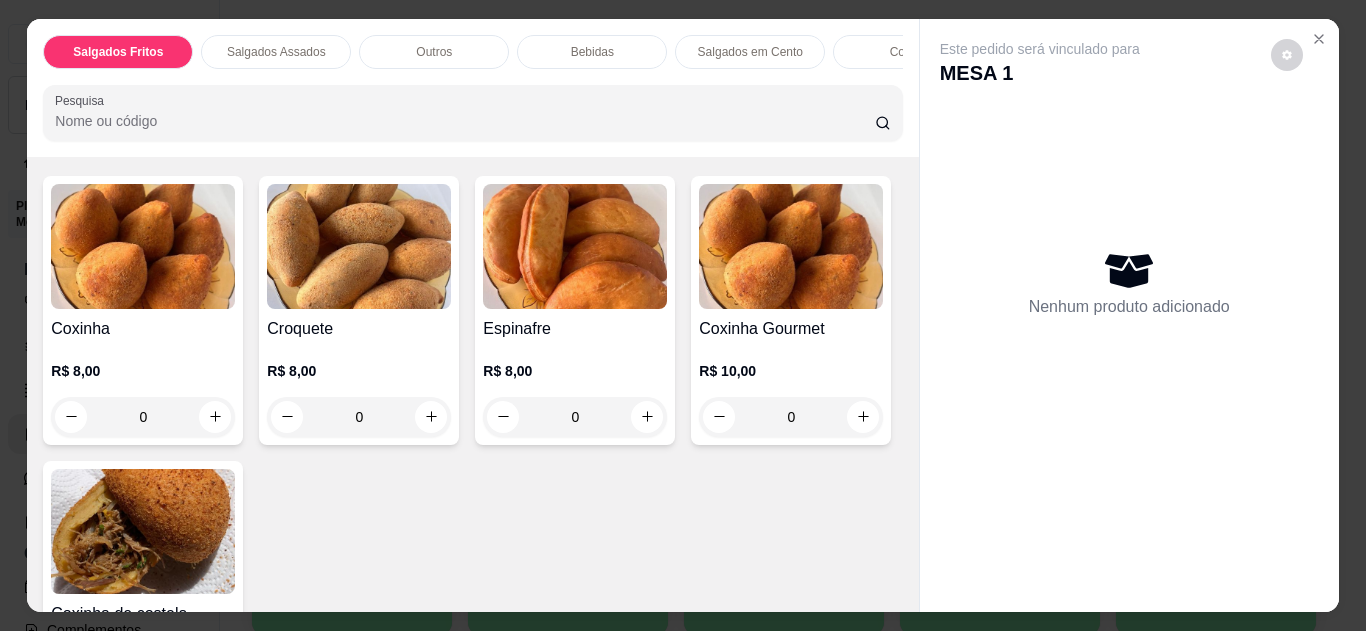 scroll, scrollTop: 120, scrollLeft: 0, axis: vertical 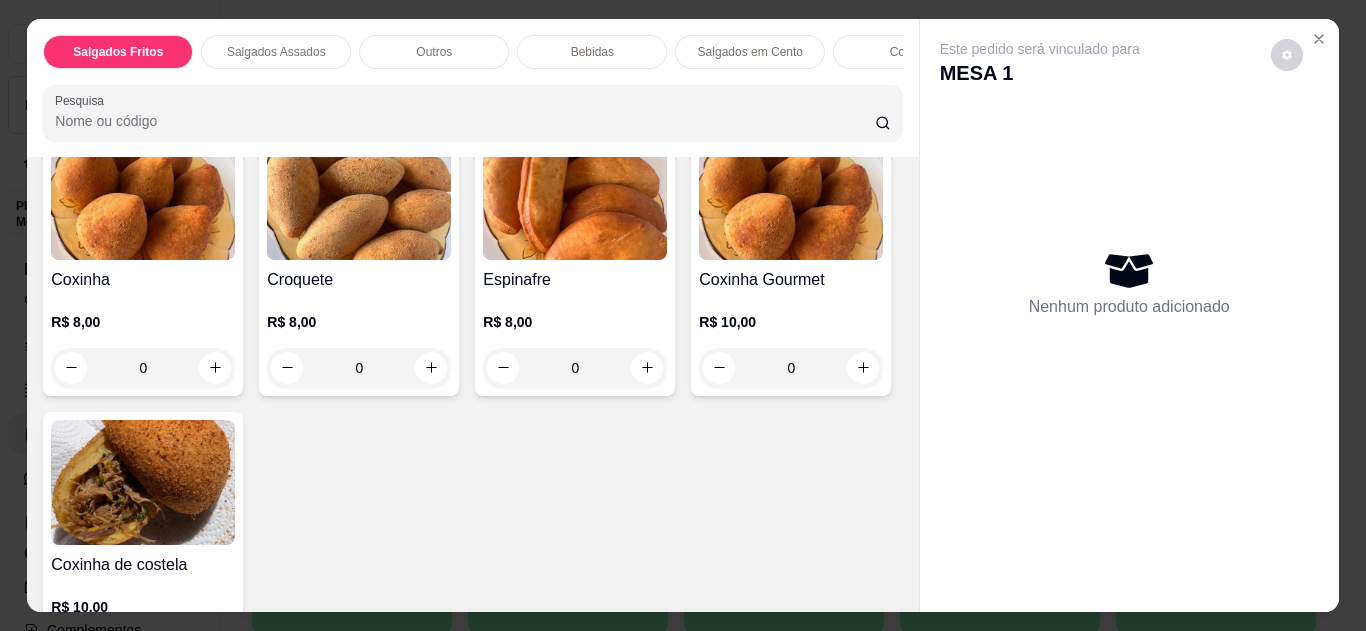 click at bounding box center (143, 482) 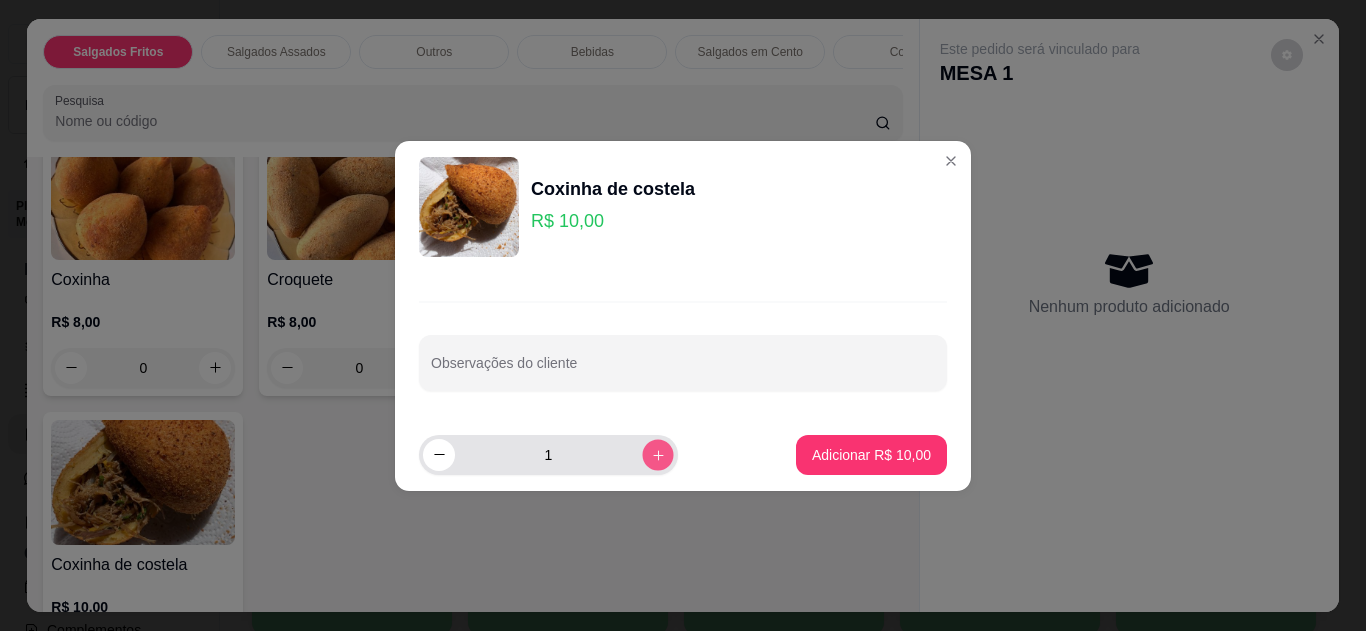 click 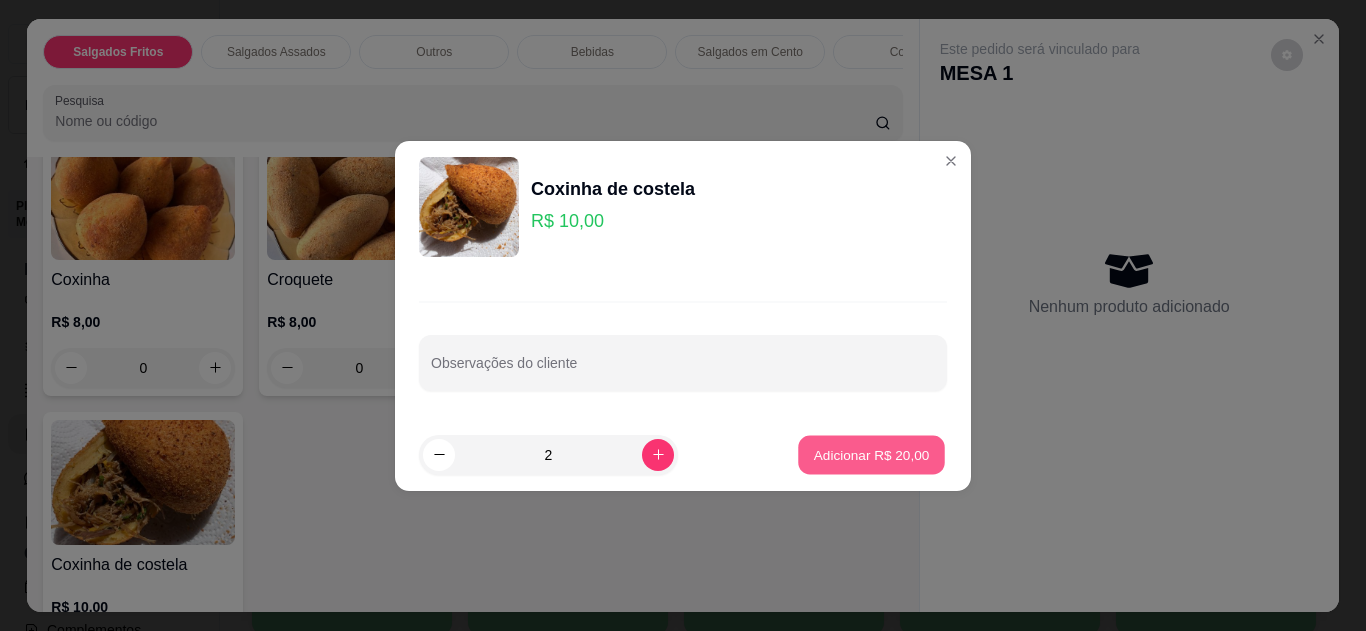 click on "Adicionar   R$ 20,00" at bounding box center (872, 454) 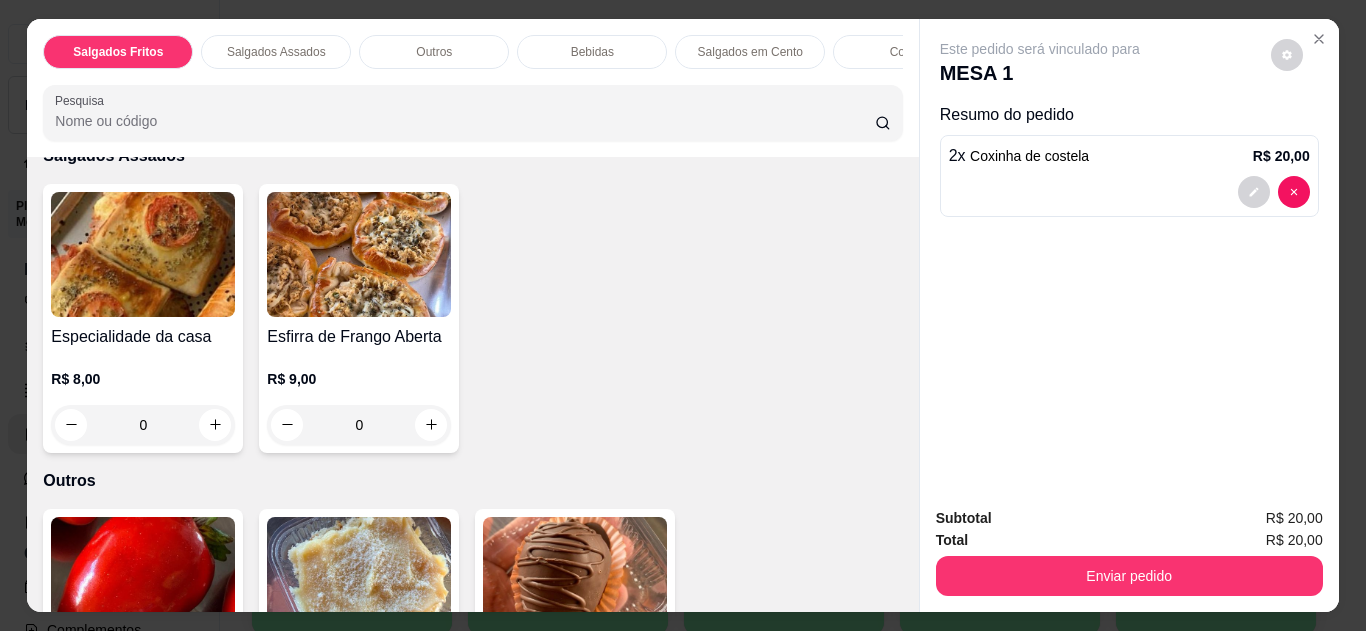 scroll, scrollTop: 720, scrollLeft: 0, axis: vertical 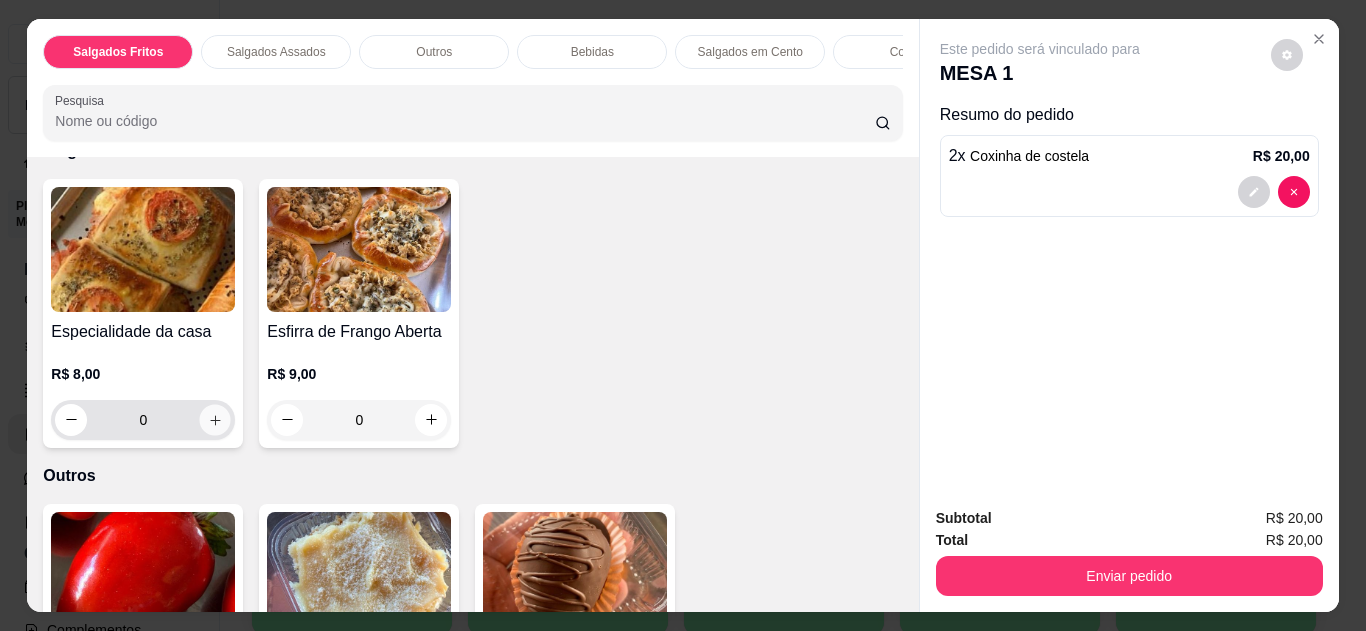 click 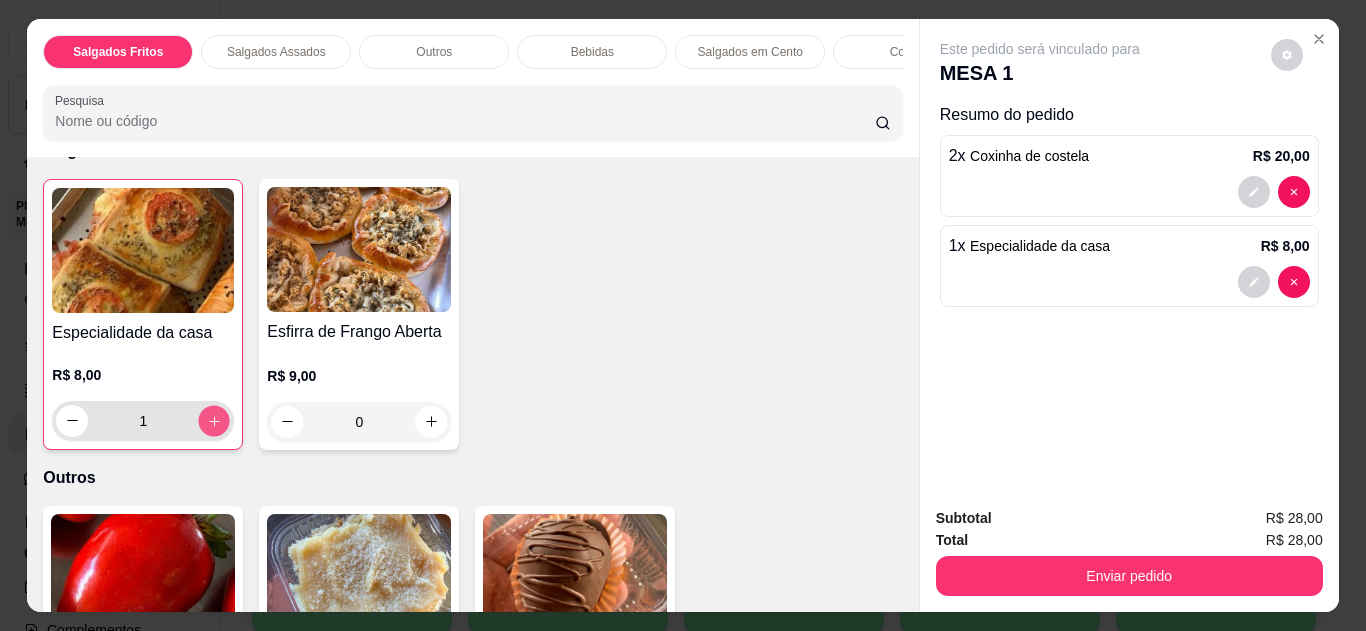 click 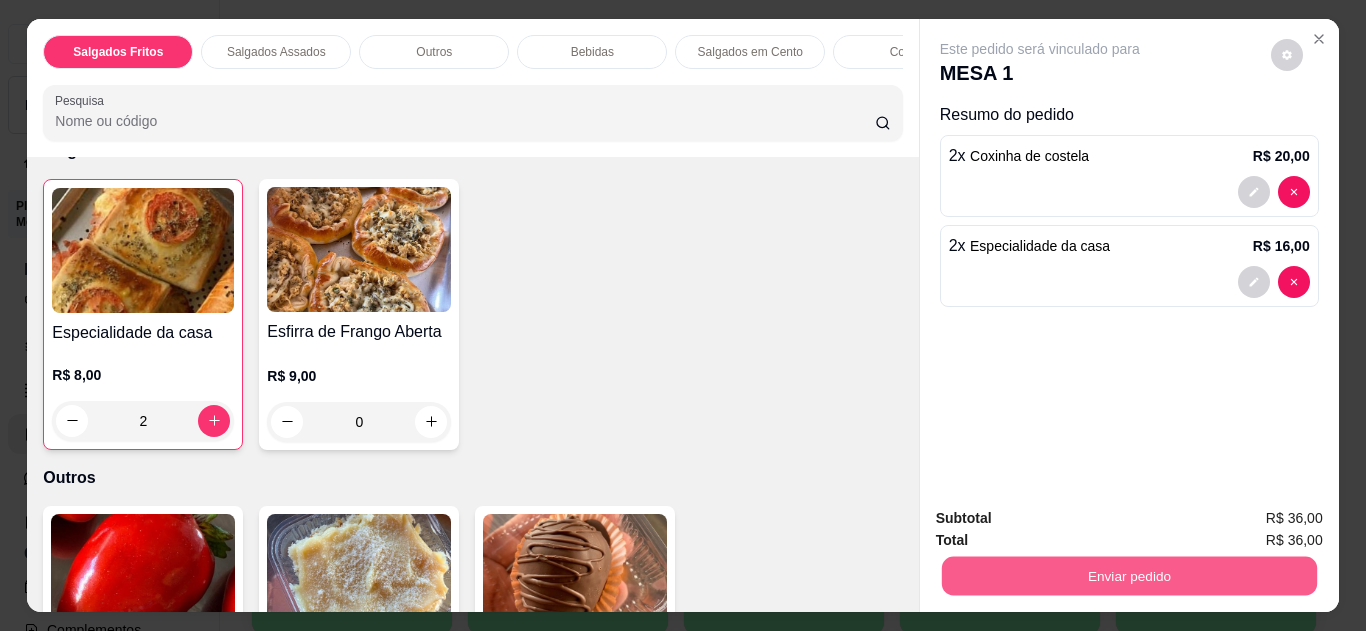 click on "Enviar pedido" at bounding box center (1128, 576) 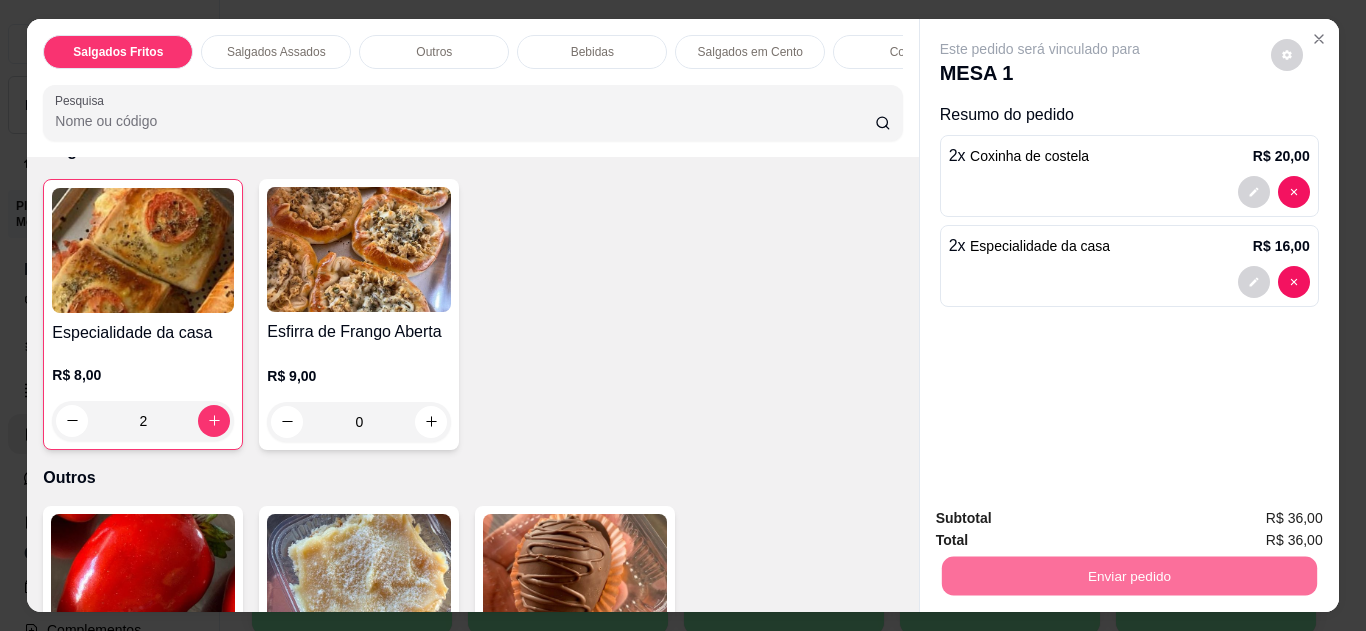 click on "Não registrar e enviar pedido" at bounding box center (1063, 519) 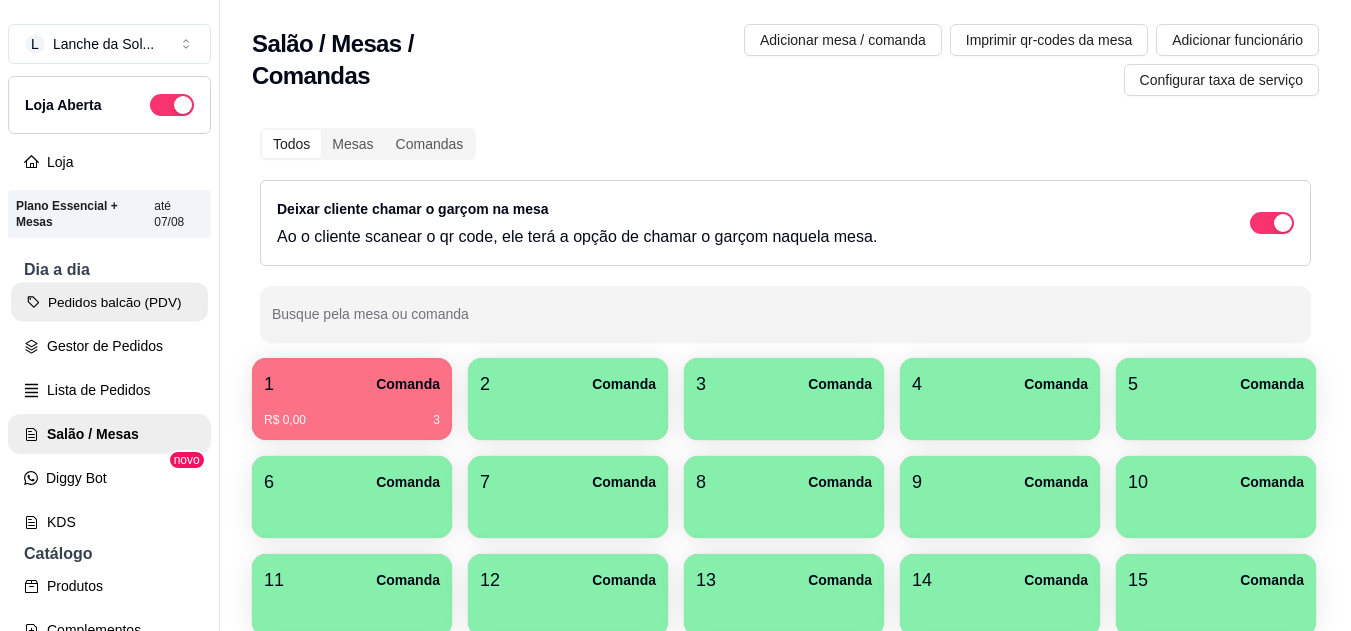 click on "Pedidos balcão (PDV)" at bounding box center (109, 302) 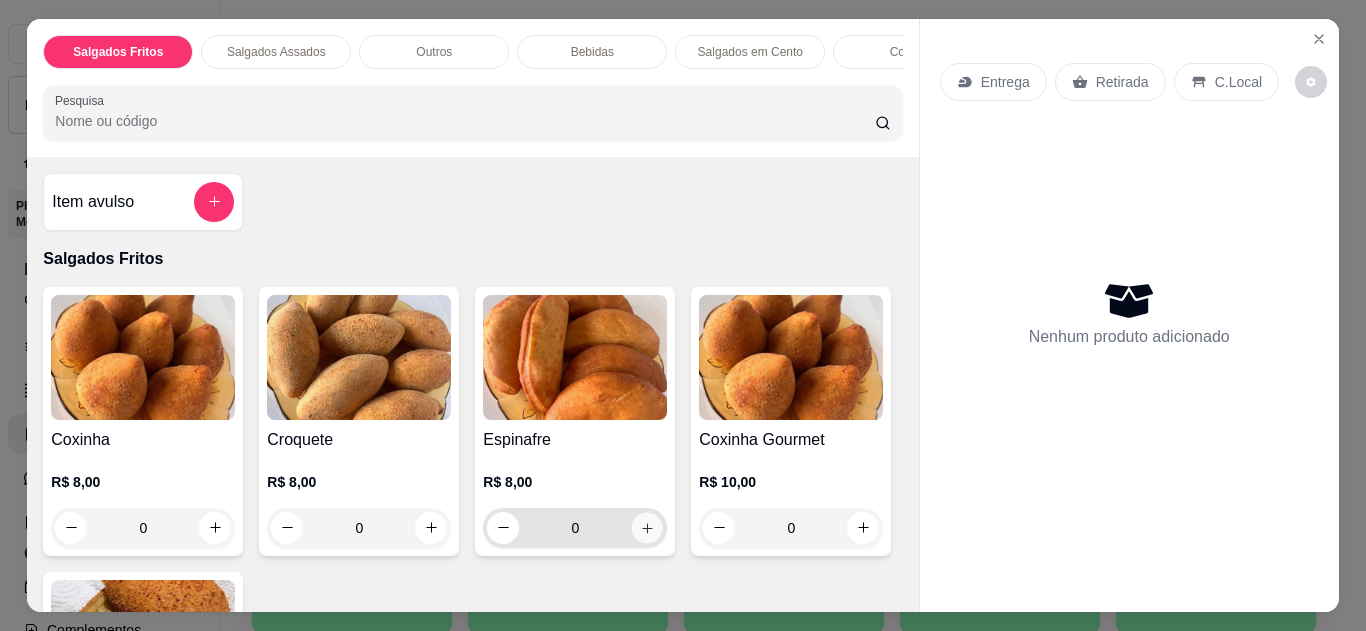 click 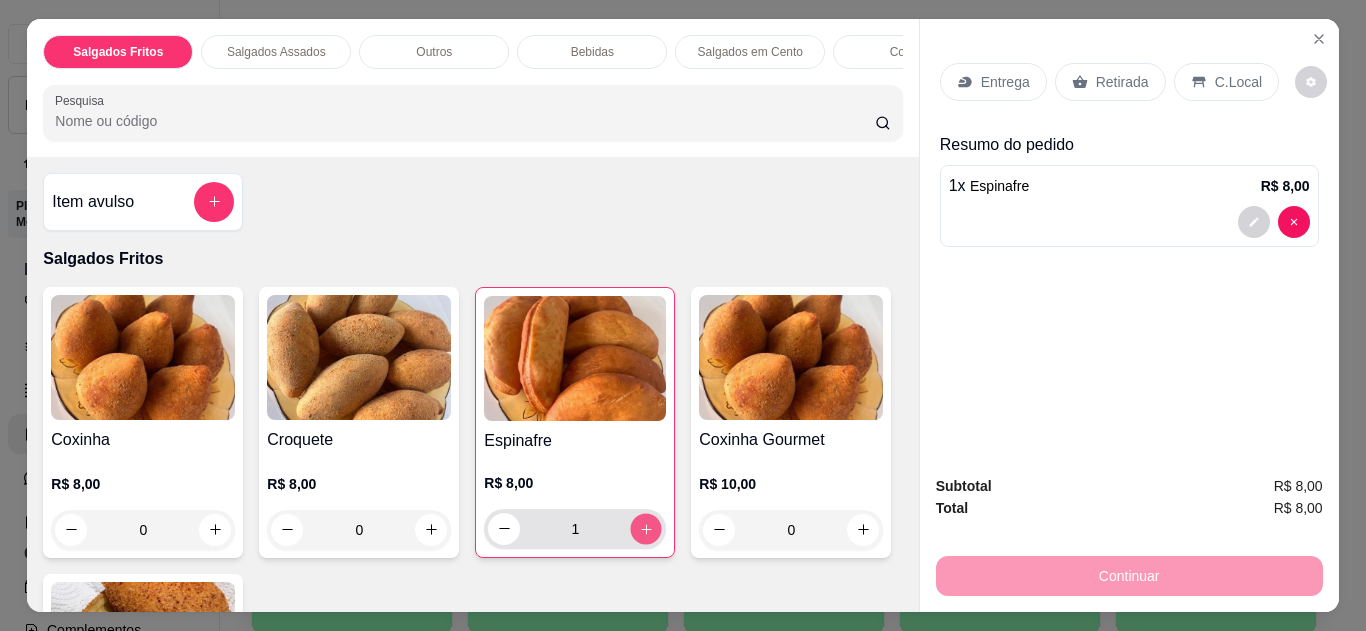 click 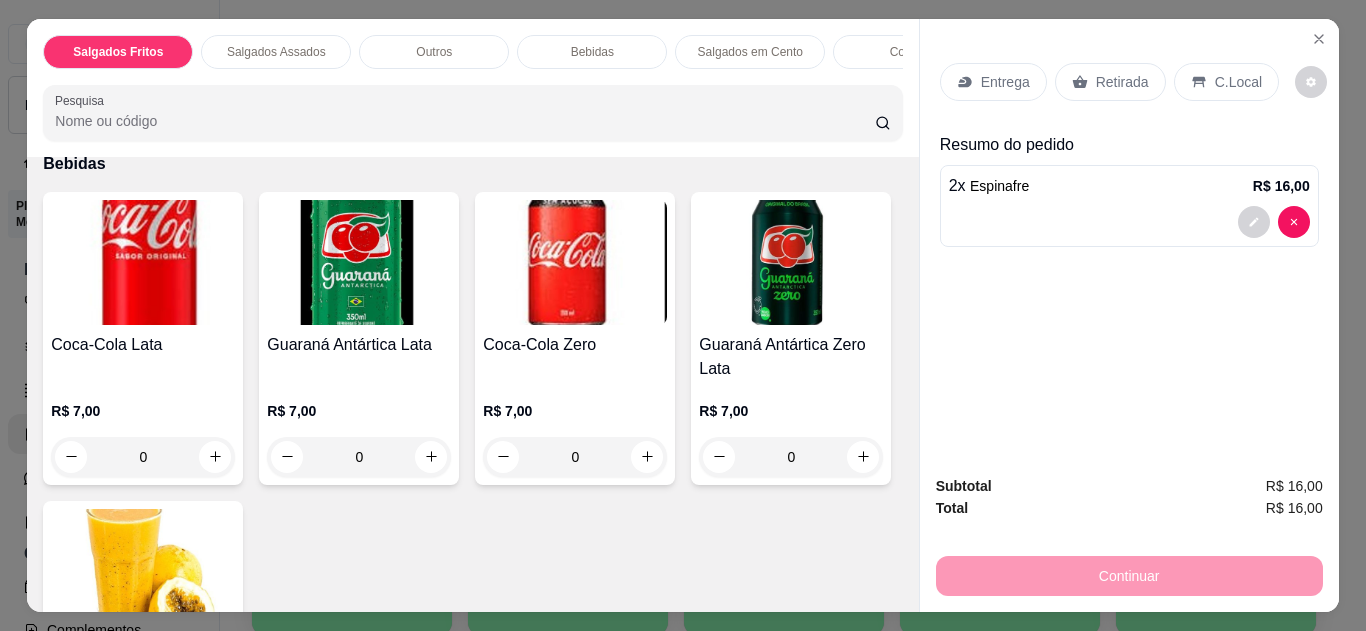scroll, scrollTop: 1360, scrollLeft: 0, axis: vertical 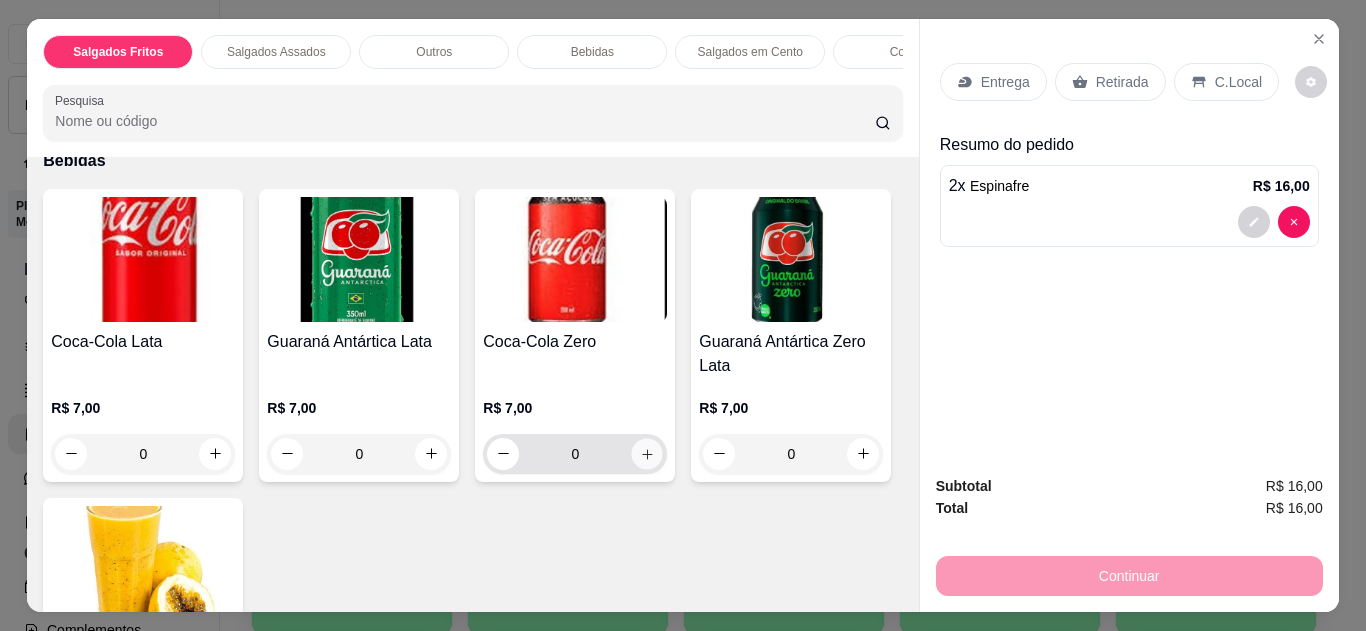click 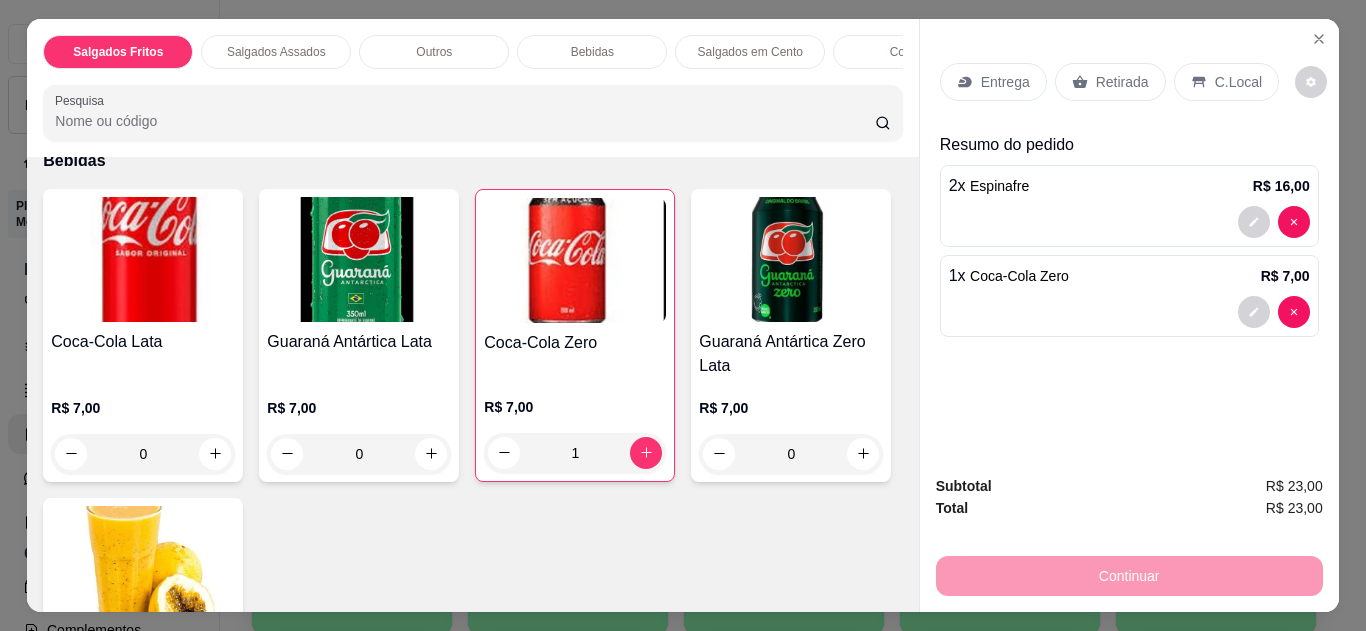 click on "C.Local" at bounding box center (1226, 82) 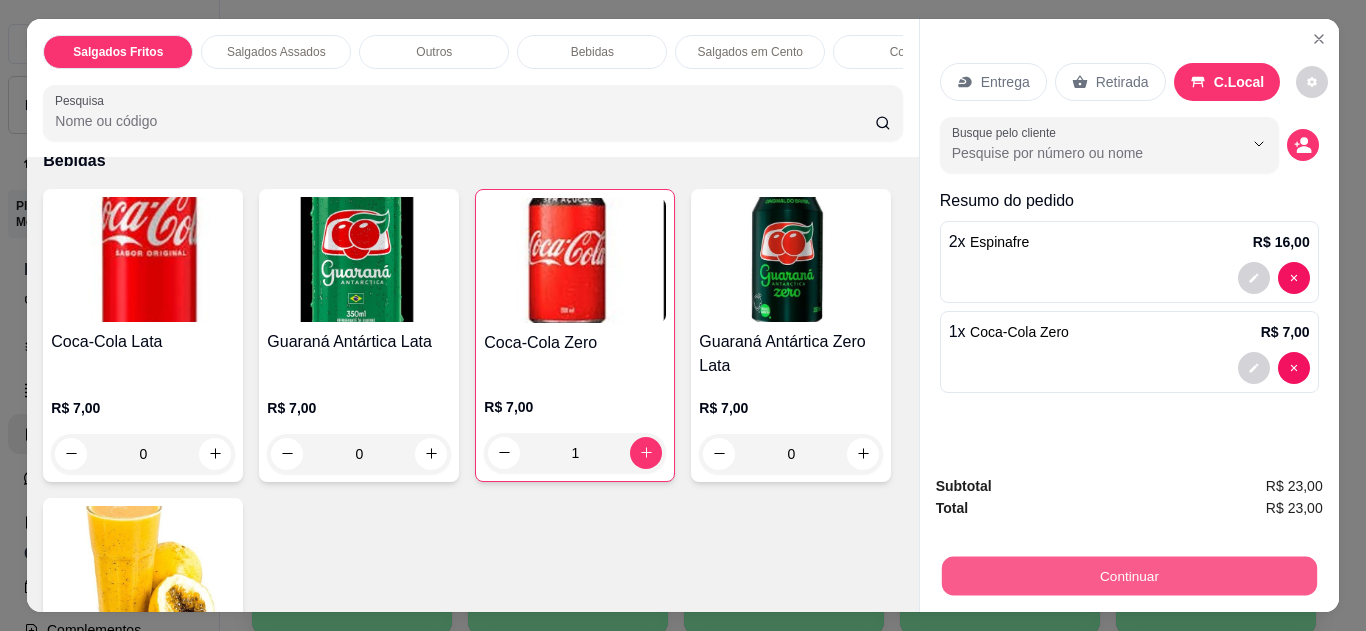 click on "Continuar" at bounding box center [1128, 576] 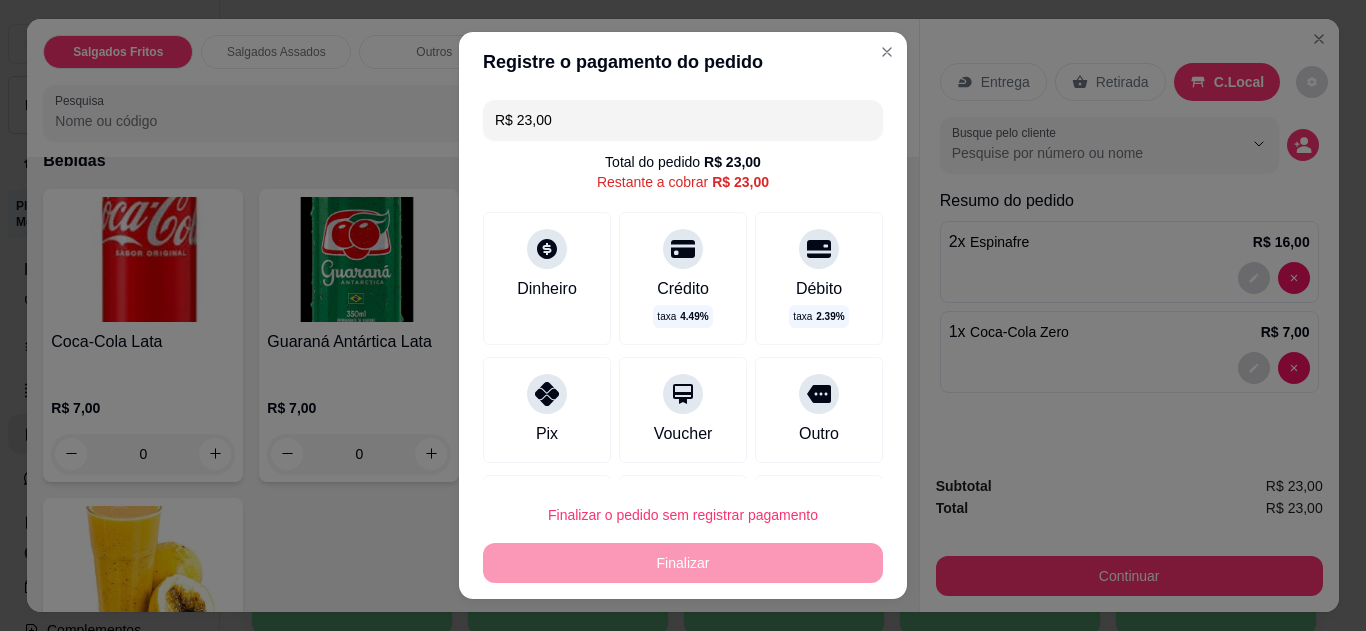 click on "Dinheiro" at bounding box center (547, 289) 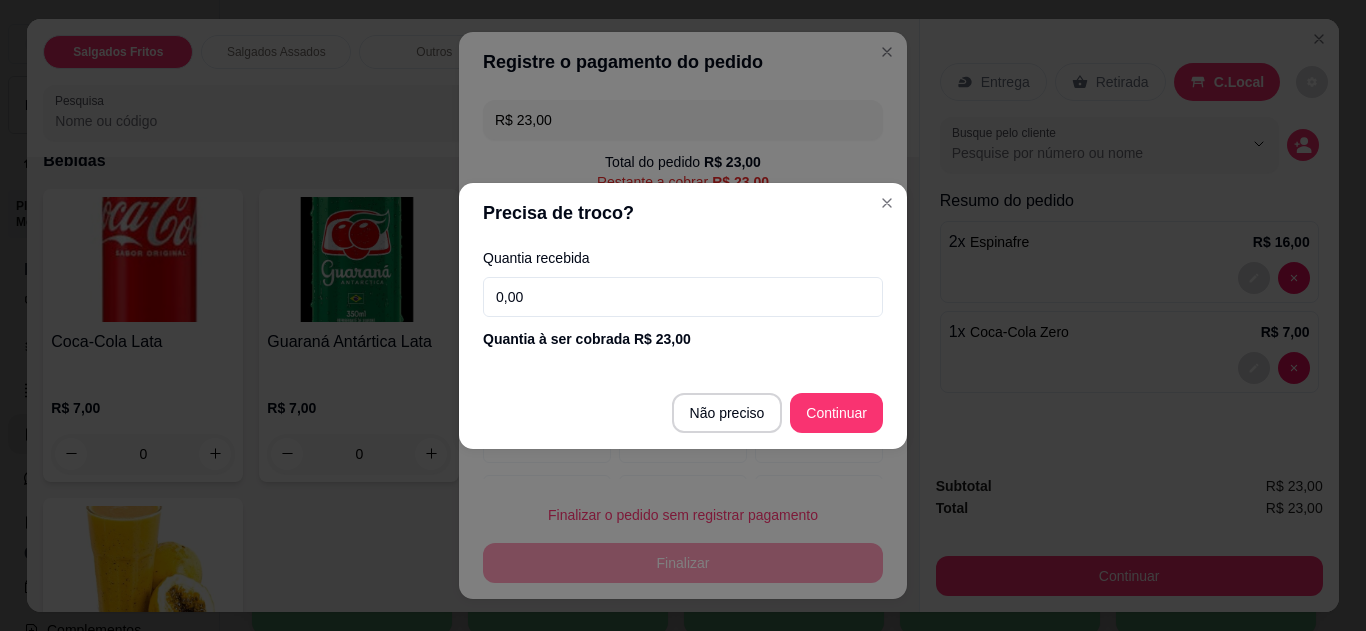 click on "0,00" at bounding box center (683, 297) 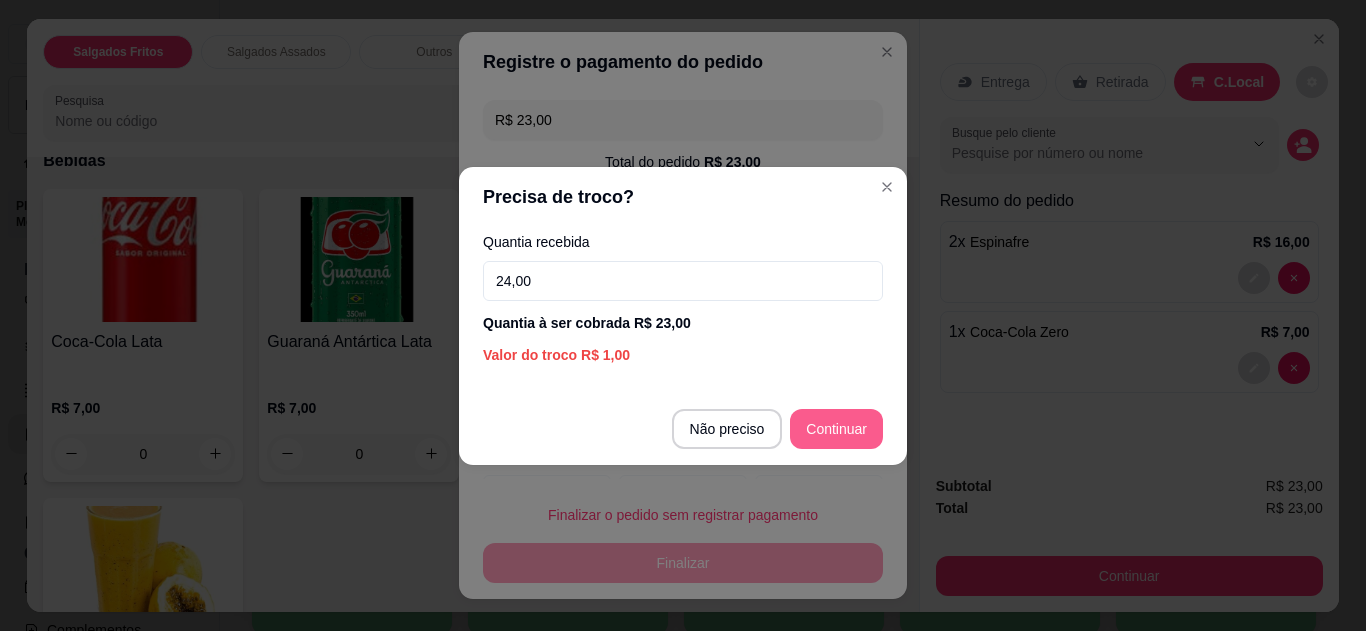 type on "24,00" 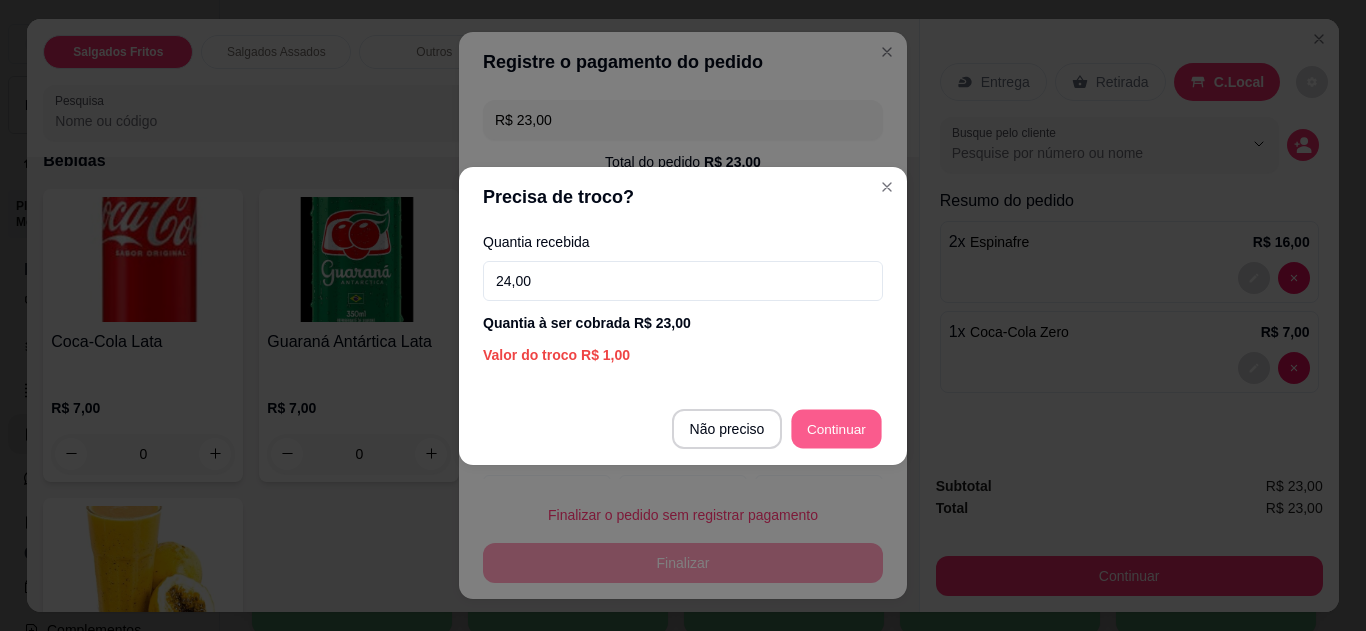 type on "R$ 0,00" 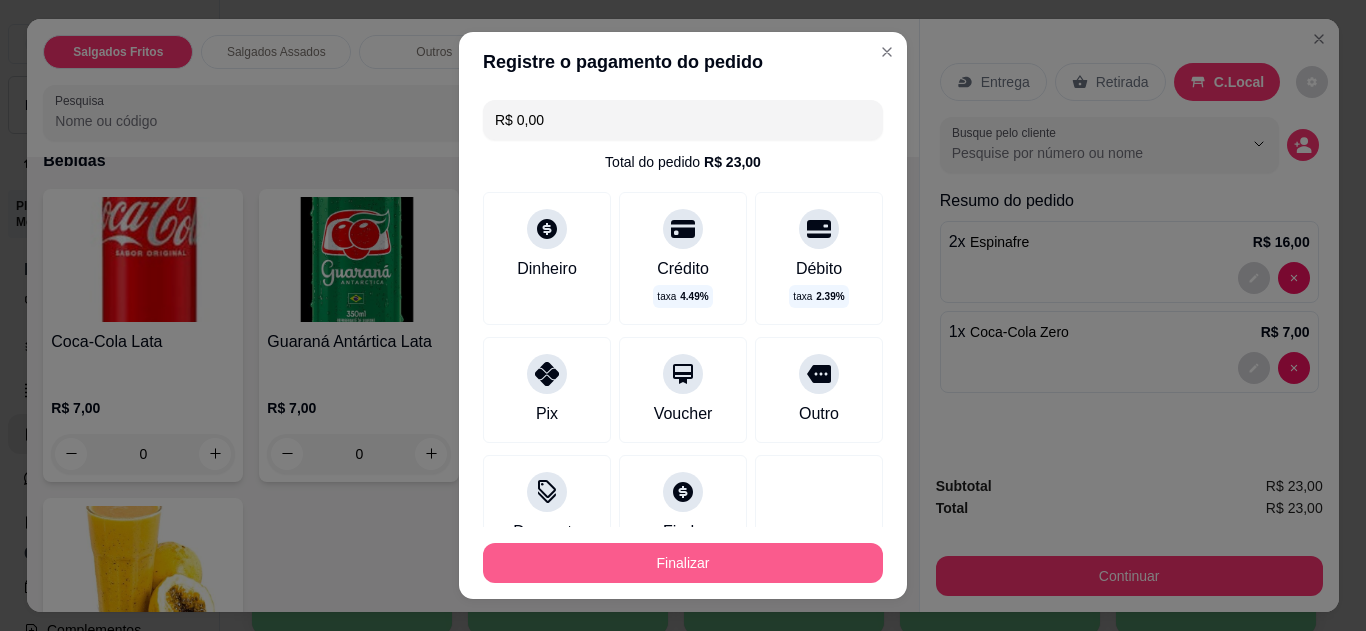 click on "Finalizar" at bounding box center (683, 563) 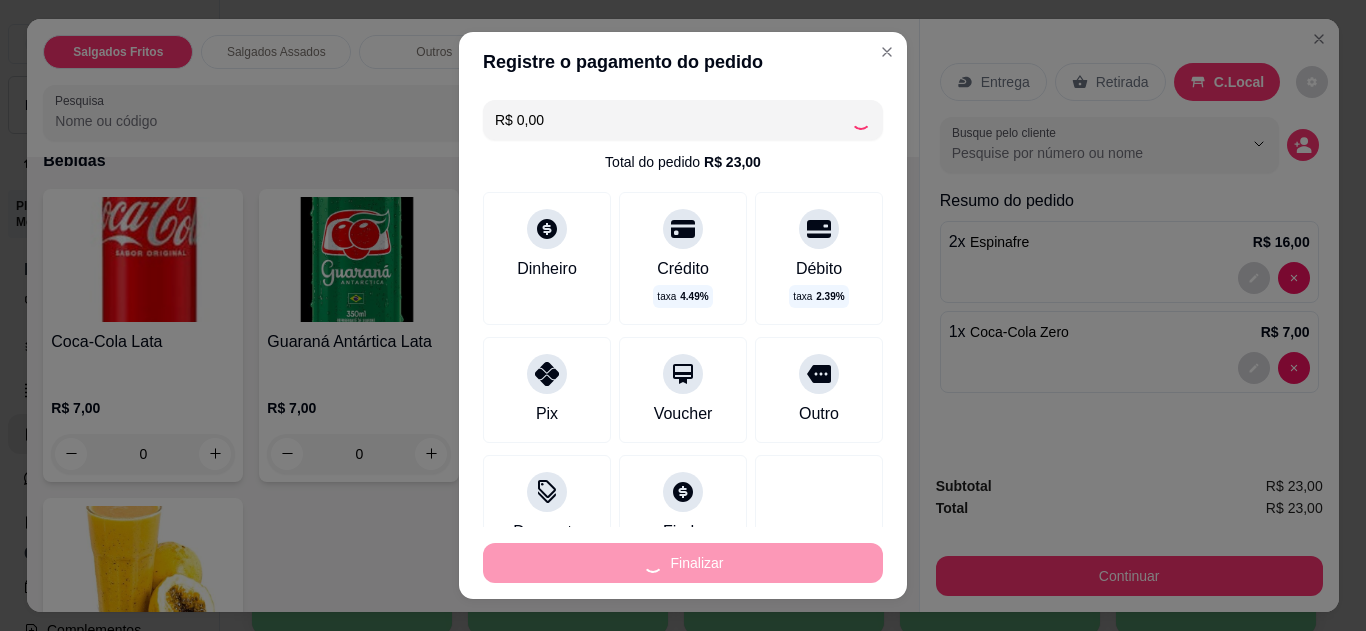 type on "0" 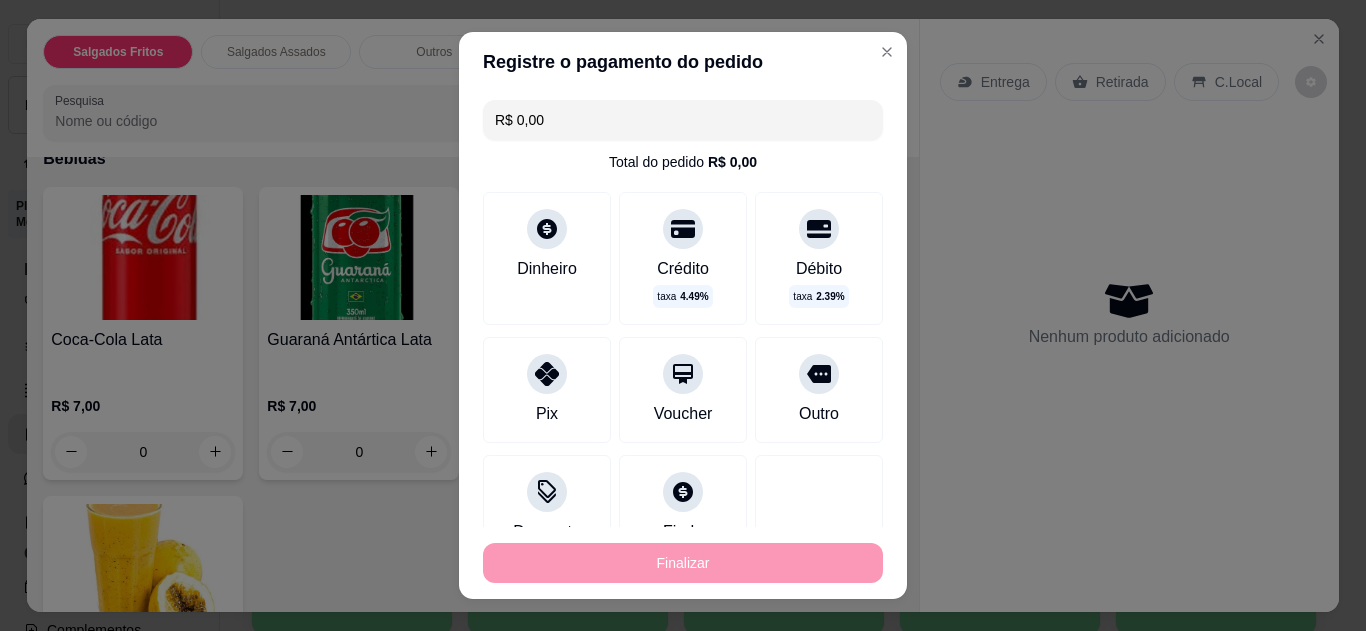 type on "-R$ 23,00" 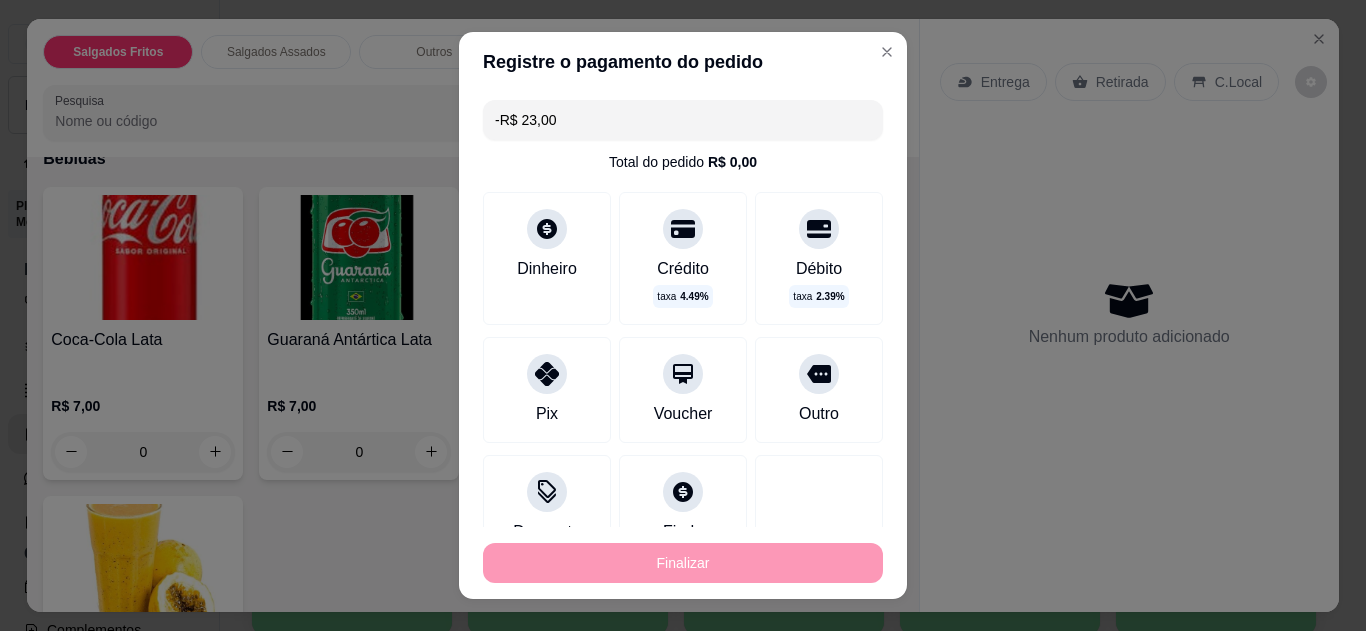 scroll, scrollTop: 1358, scrollLeft: 0, axis: vertical 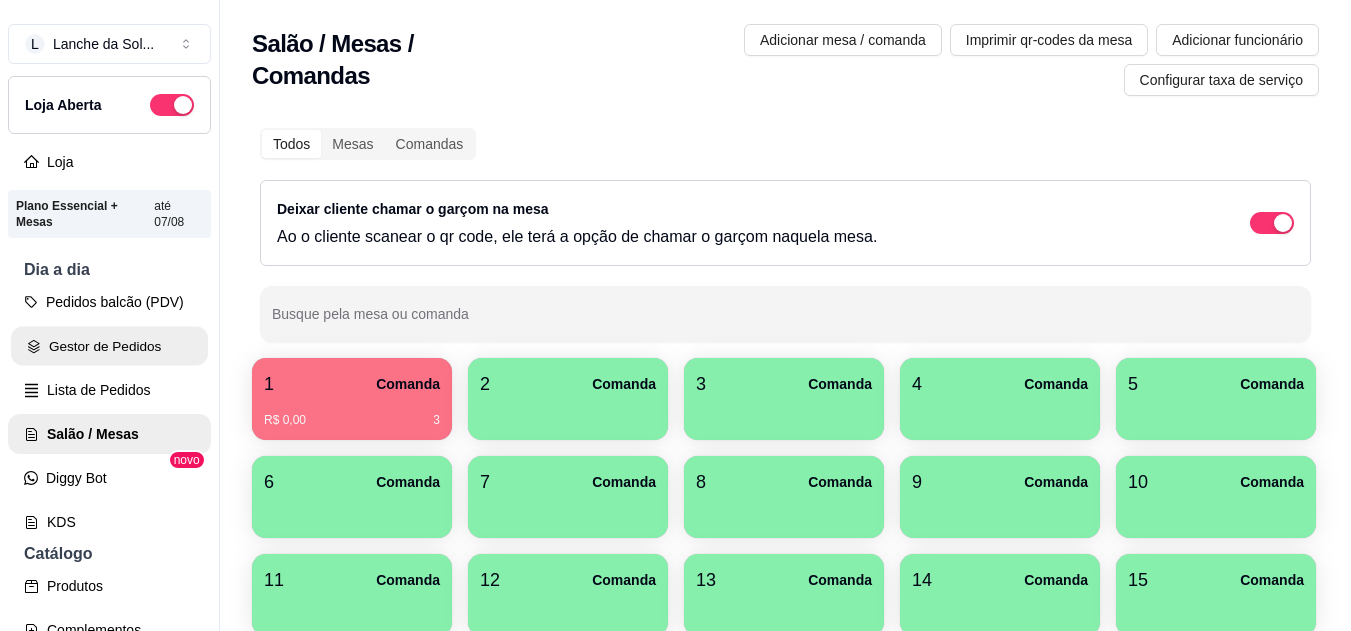 click on "Gestor de Pedidos" at bounding box center [109, 346] 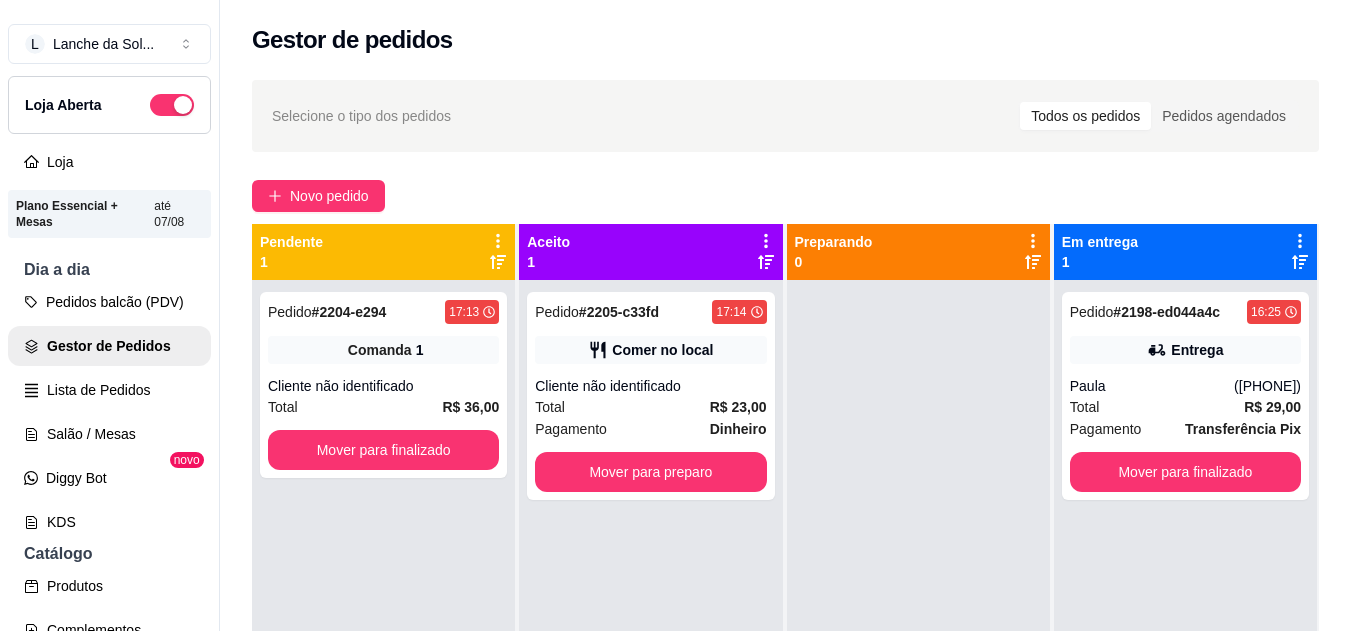 click on "Pedido  # [ORDER_ID] [TIME] Comer no local Cliente não identificado Total R$ 23,00 Pagamento Dinheiro Mover para preparo" at bounding box center (650, 396) 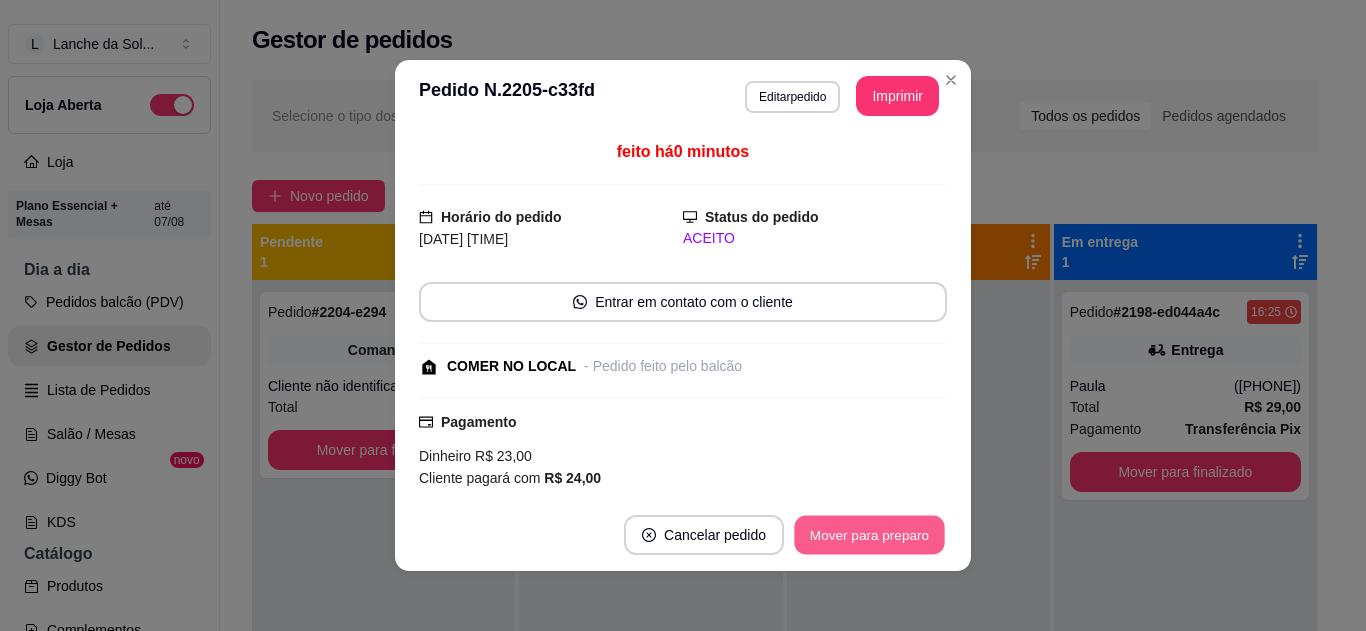 click on "Mover para preparo" at bounding box center (869, 535) 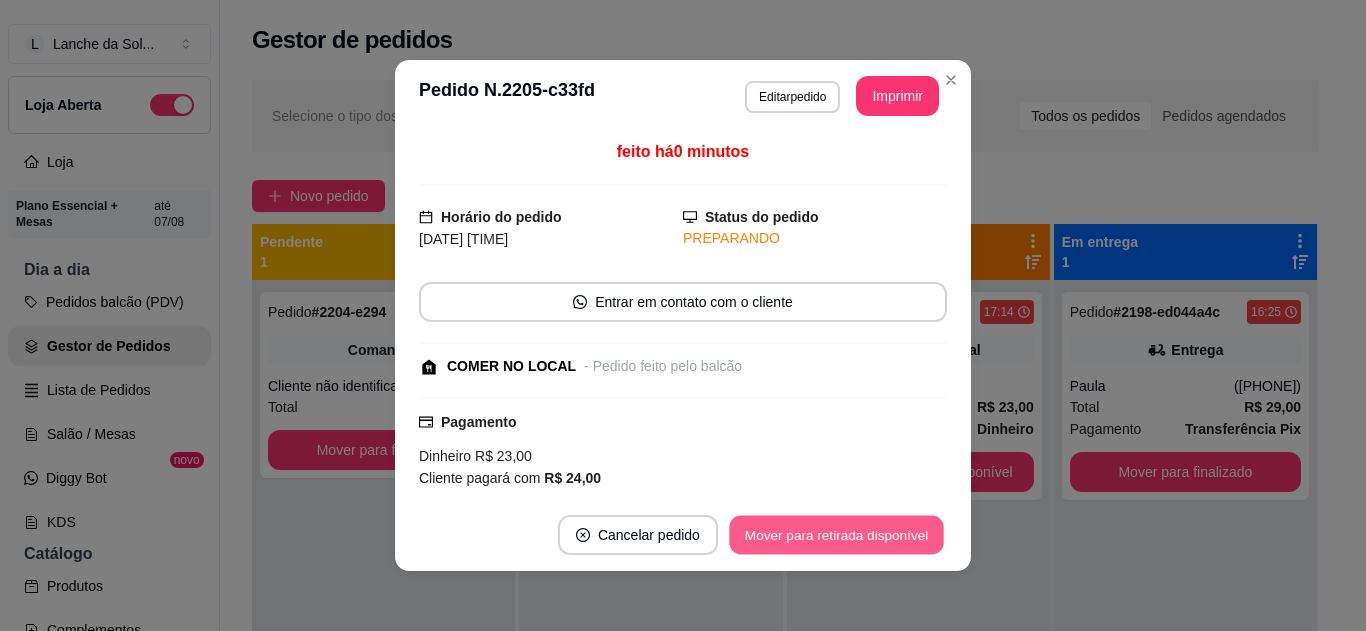 click on "Mover para retirada disponível" at bounding box center [836, 535] 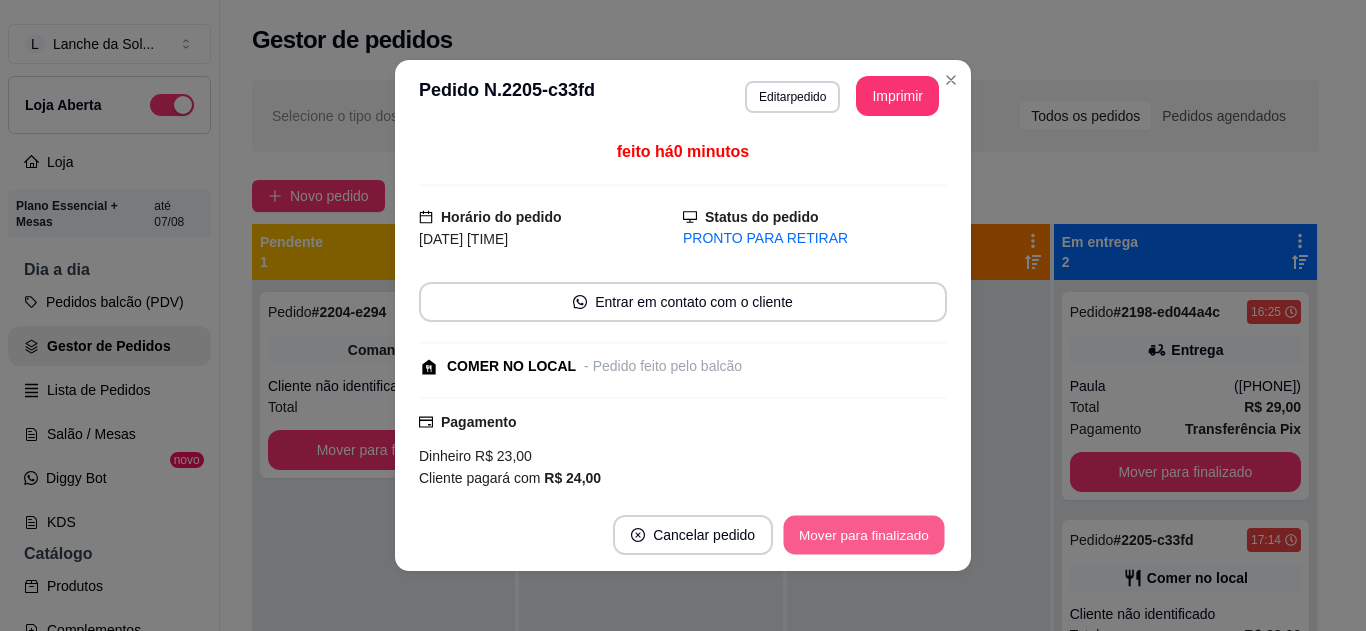 click on "Mover para finalizado" at bounding box center [864, 535] 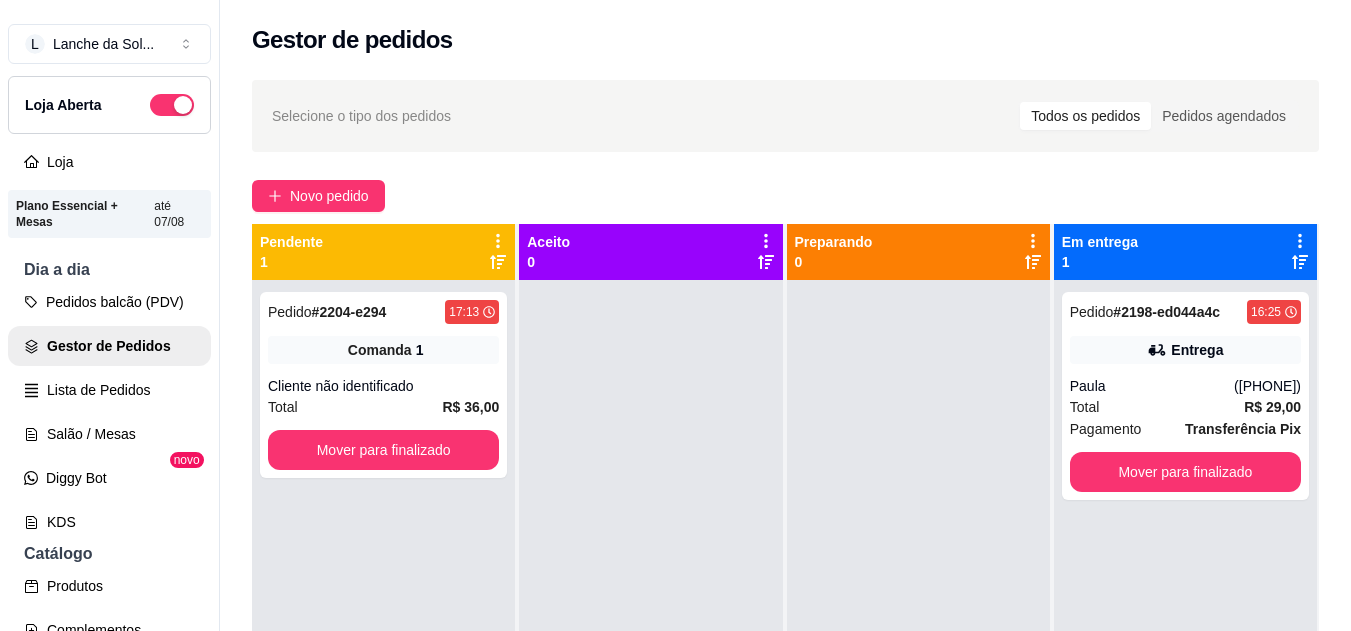 click on "Paula" at bounding box center [1152, 386] 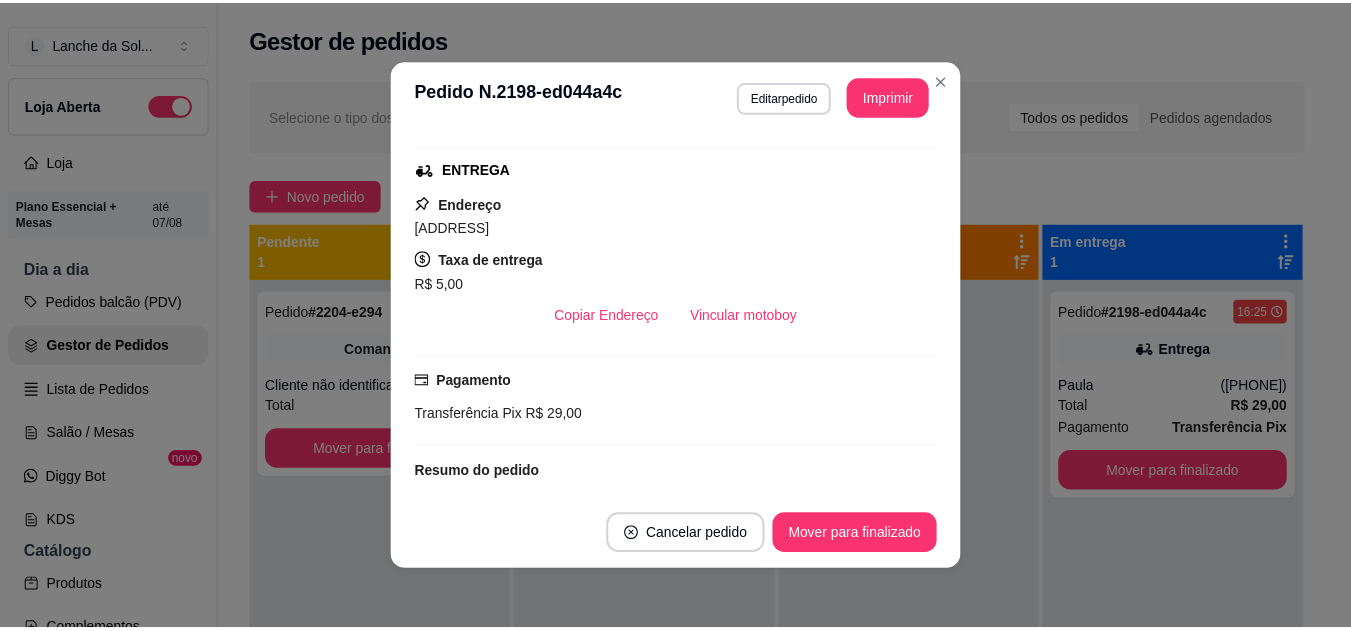 scroll, scrollTop: 320, scrollLeft: 0, axis: vertical 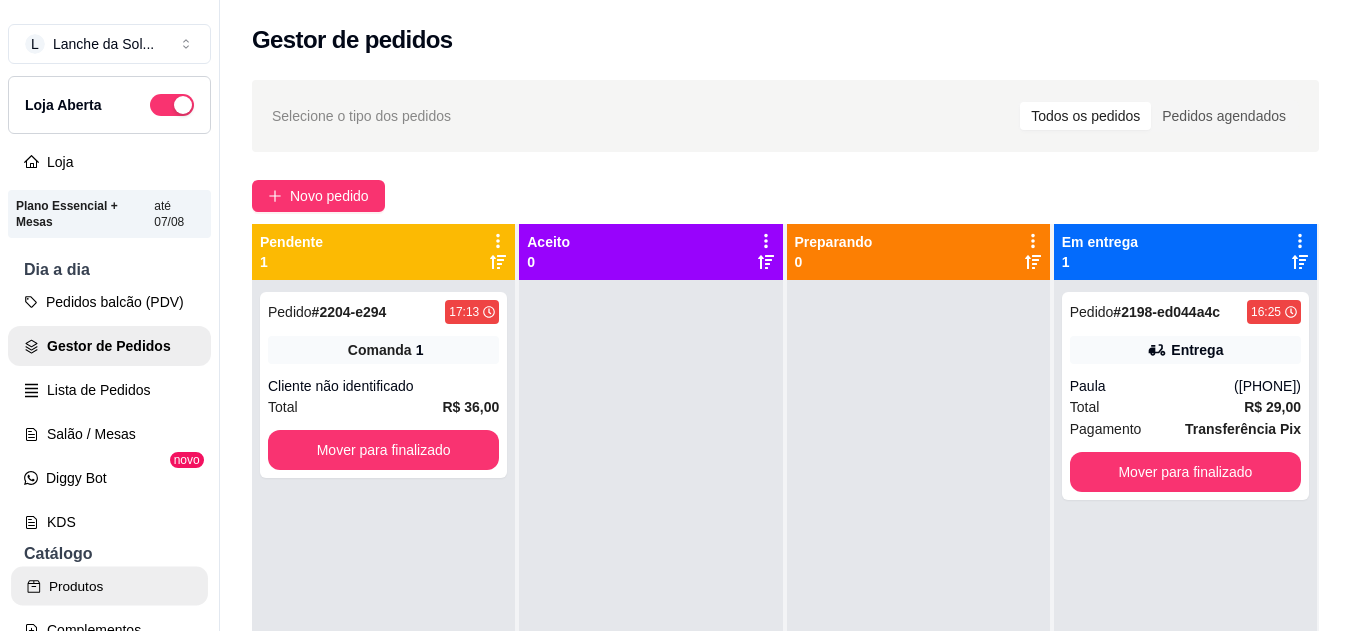 click on "Produtos" at bounding box center (109, 586) 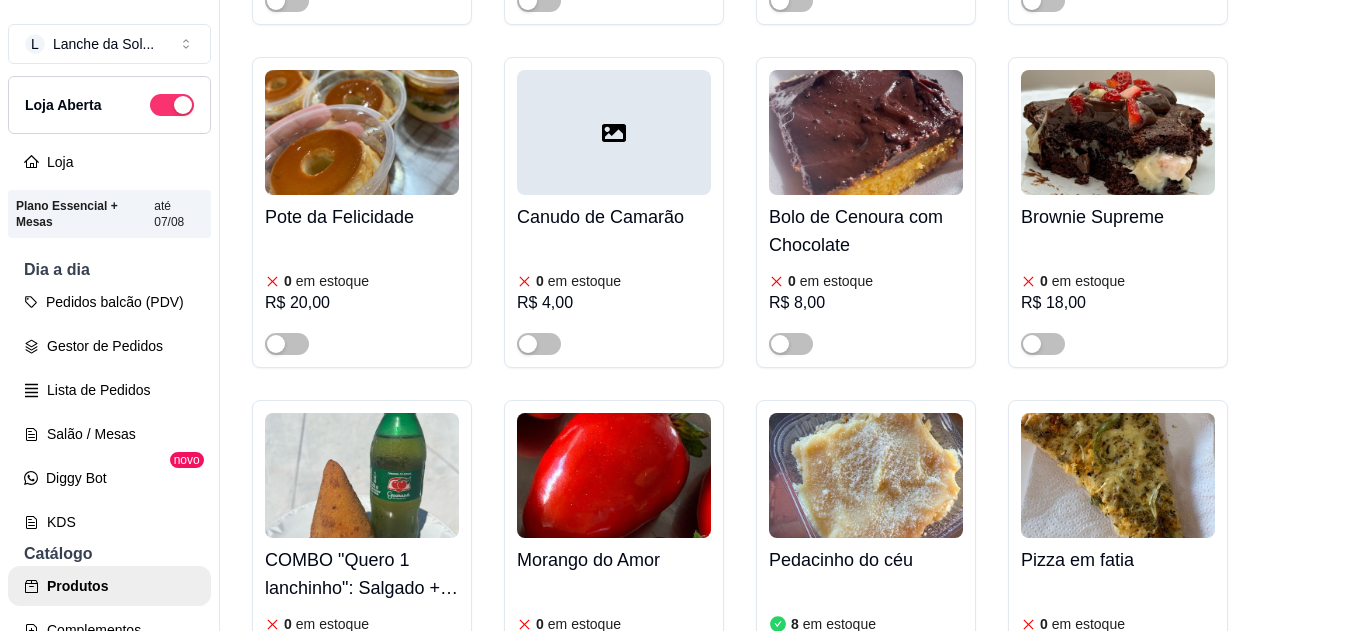 scroll, scrollTop: 3933, scrollLeft: 0, axis: vertical 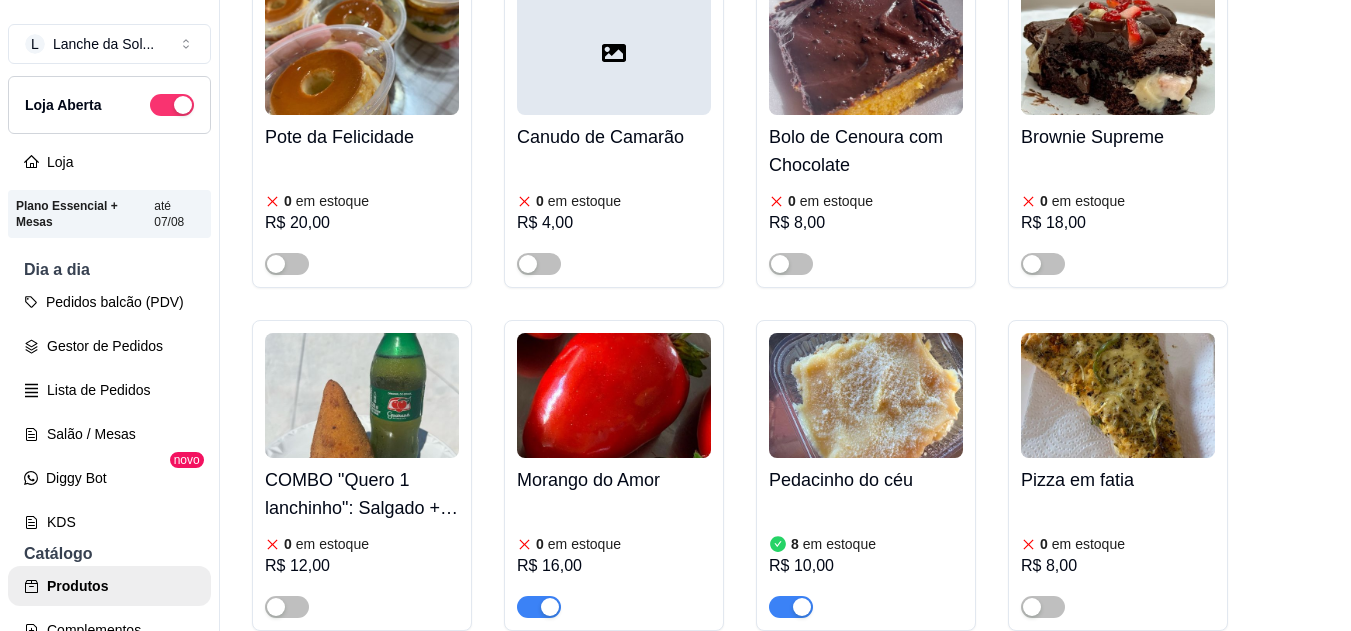 click at bounding box center (614, 395) 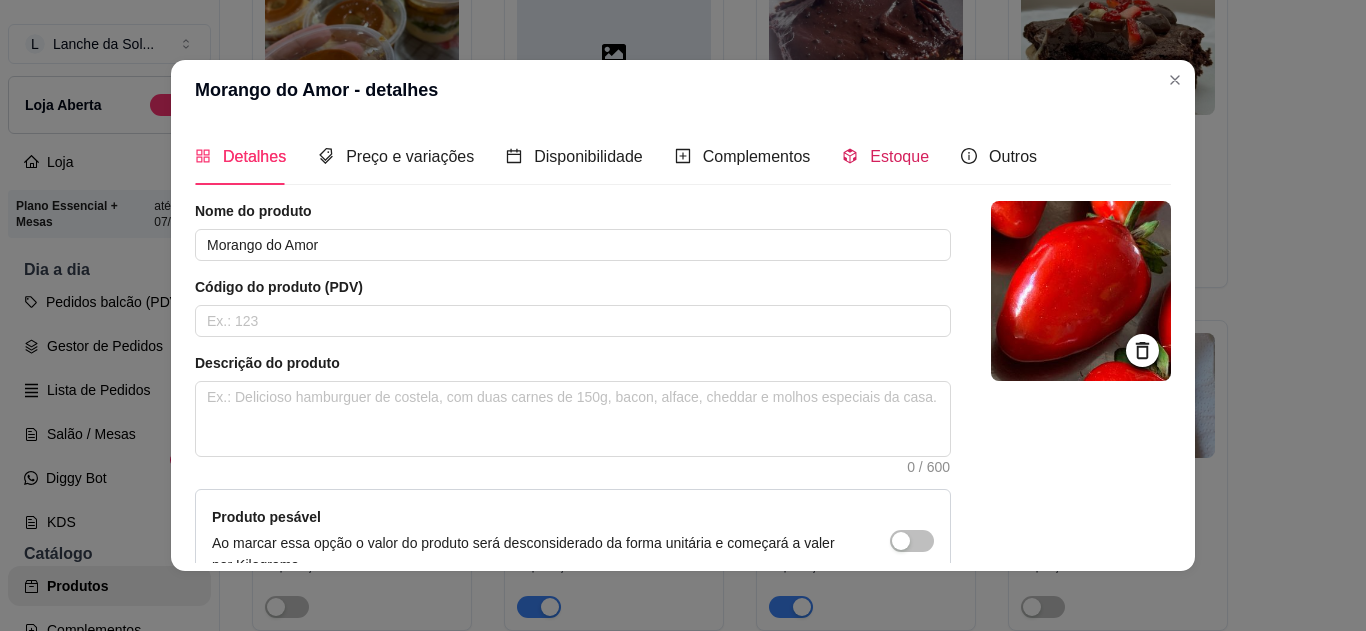 click on "Estoque" at bounding box center (899, 156) 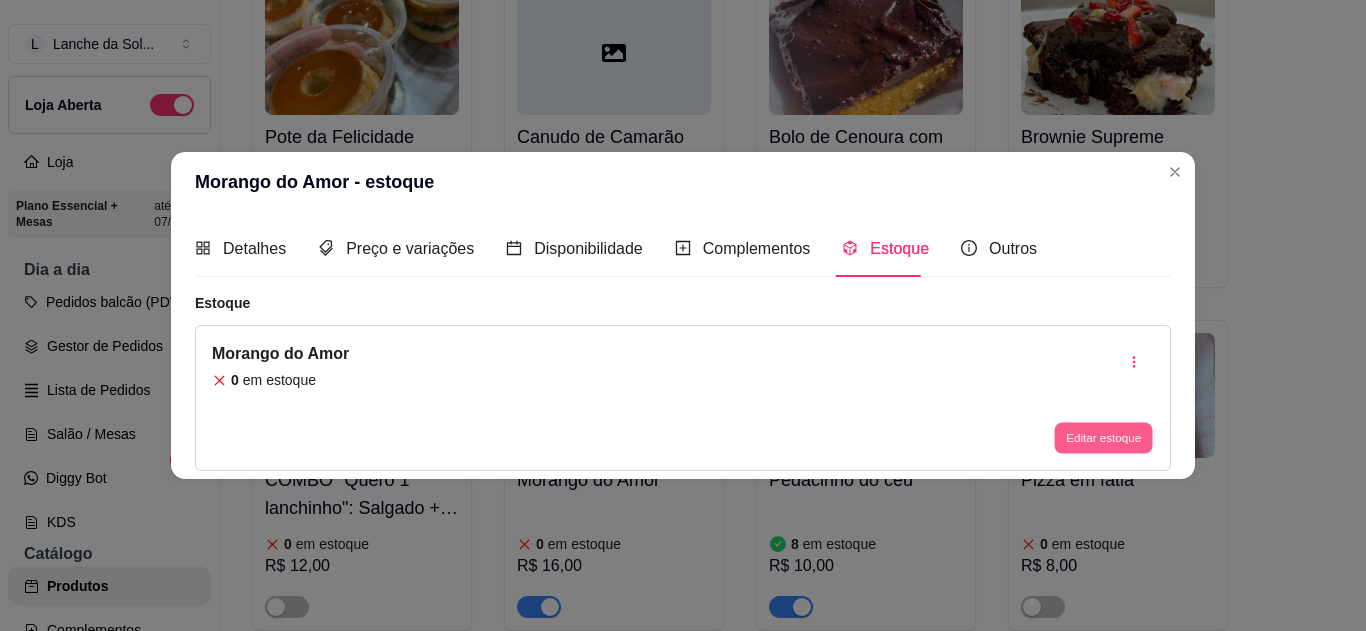 click on "Editar estoque" at bounding box center [1103, 438] 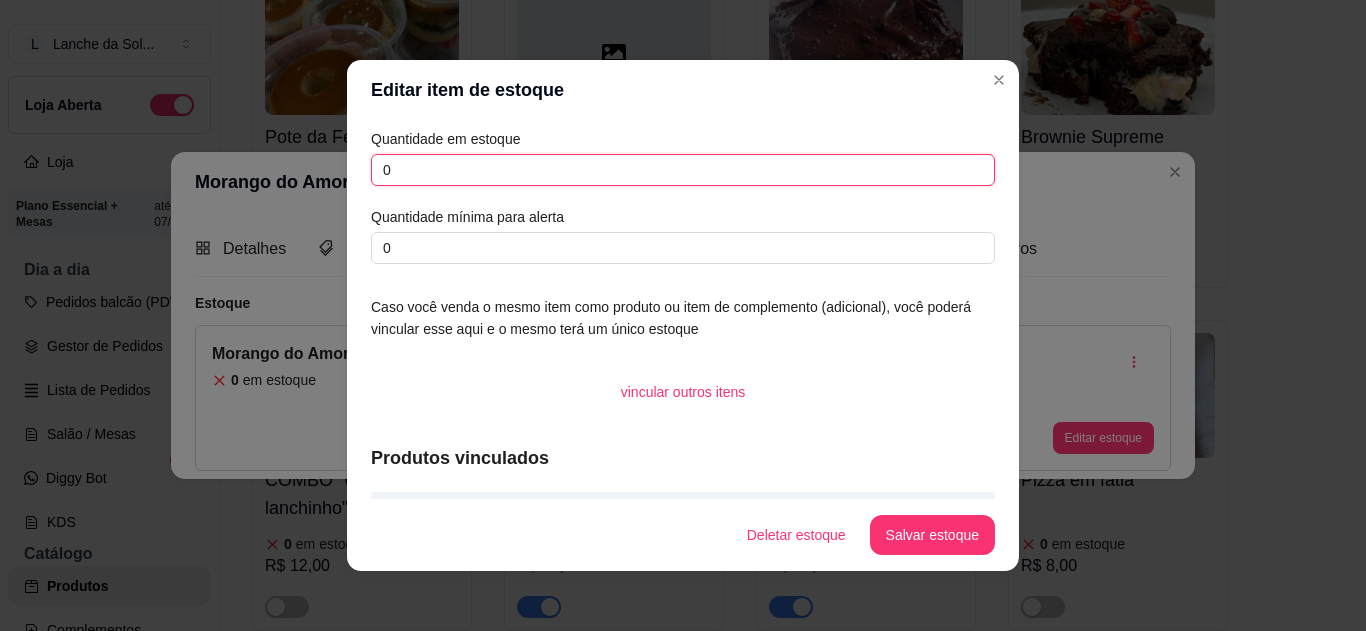 click on "0" at bounding box center (683, 170) 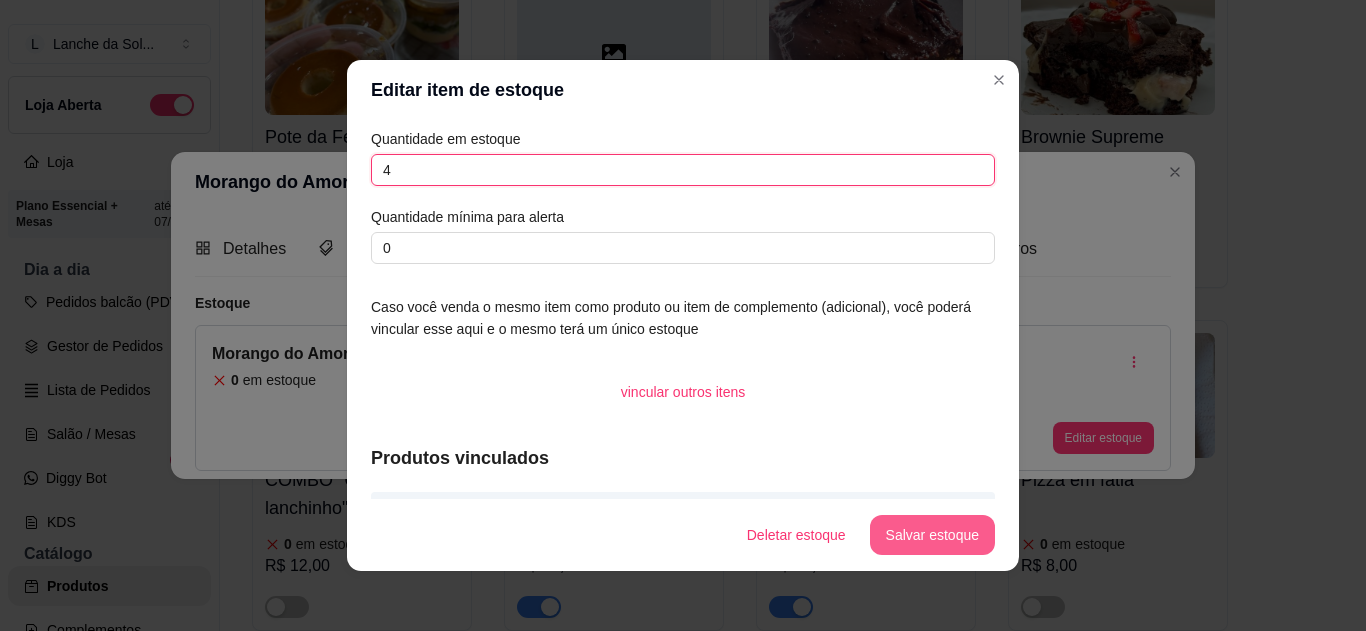 type on "4" 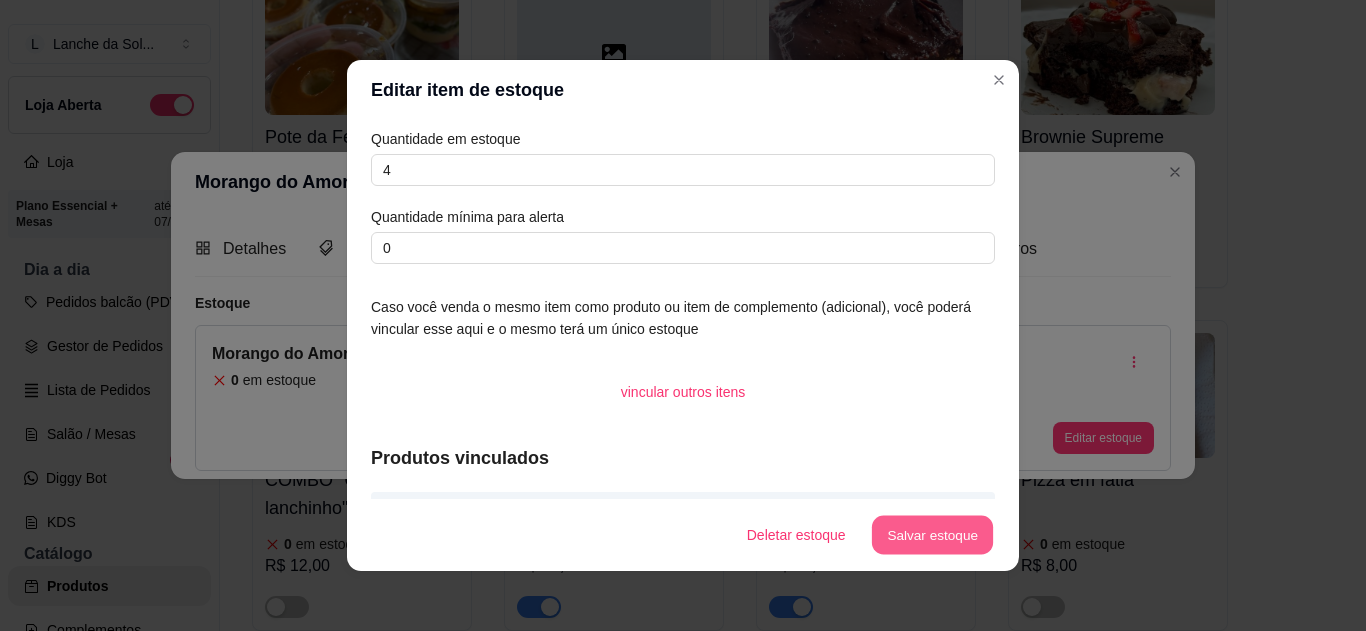 click on "Salvar estoque" at bounding box center [932, 535] 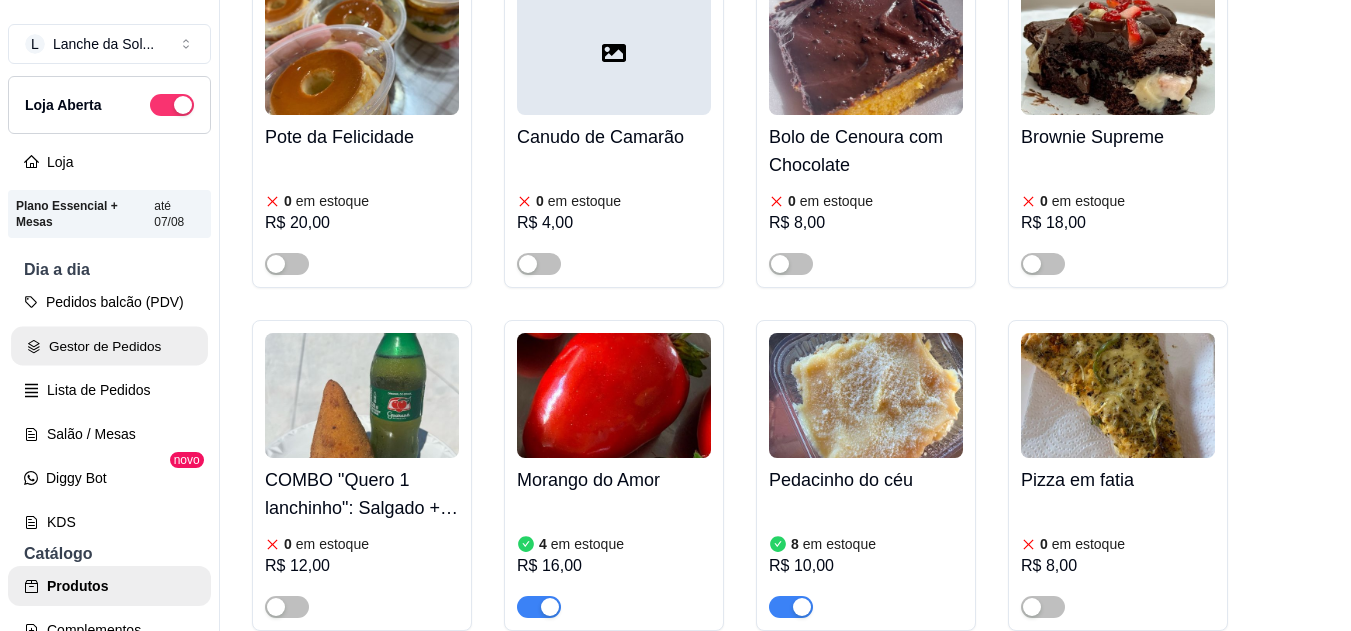click on "Gestor de Pedidos" at bounding box center (109, 346) 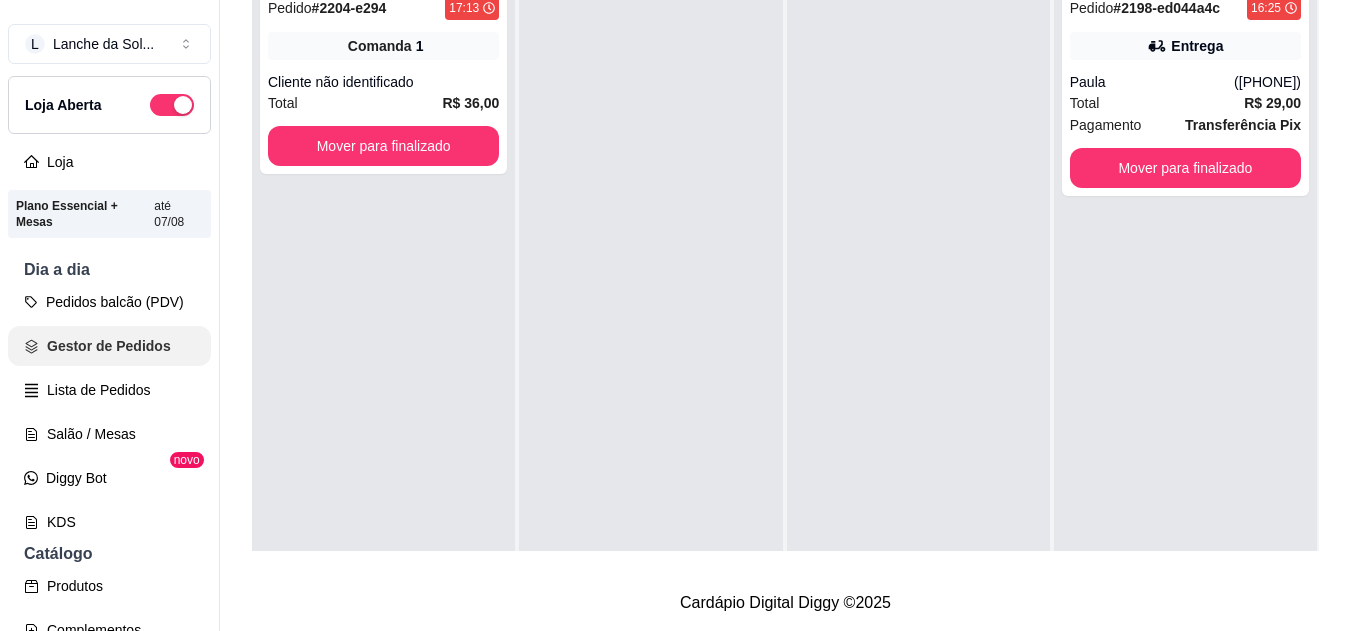 scroll, scrollTop: 0, scrollLeft: 0, axis: both 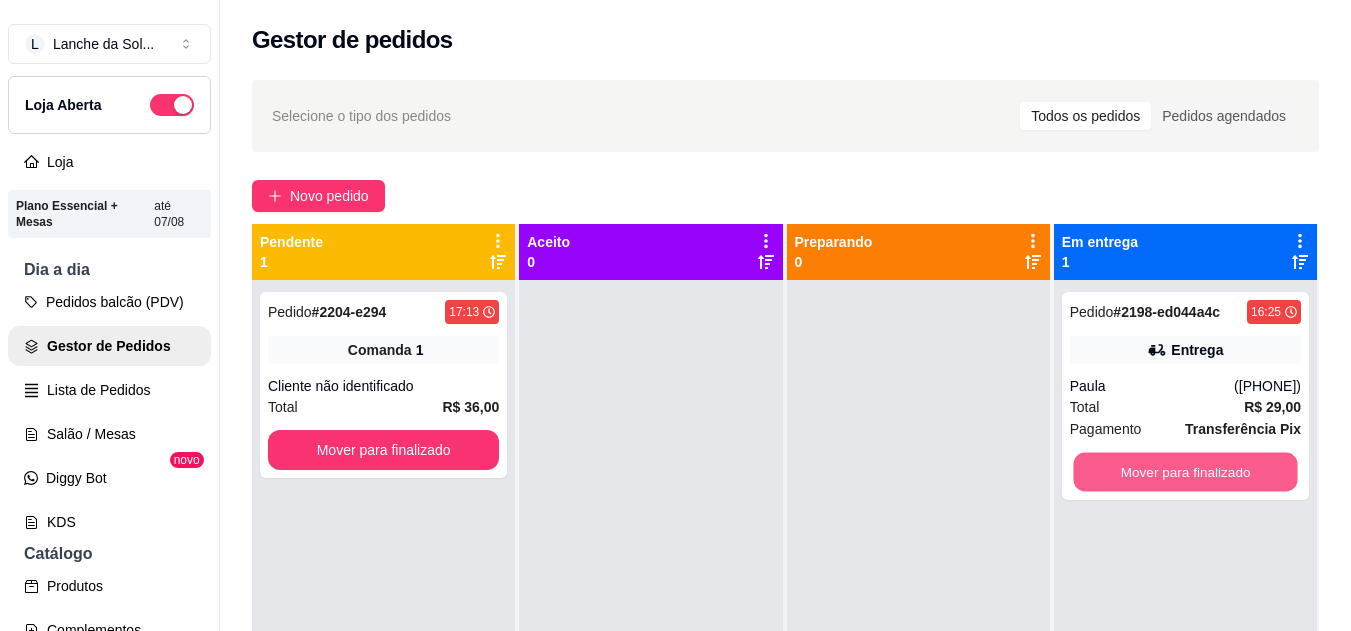 click on "Mover para finalizado" at bounding box center (1185, 472) 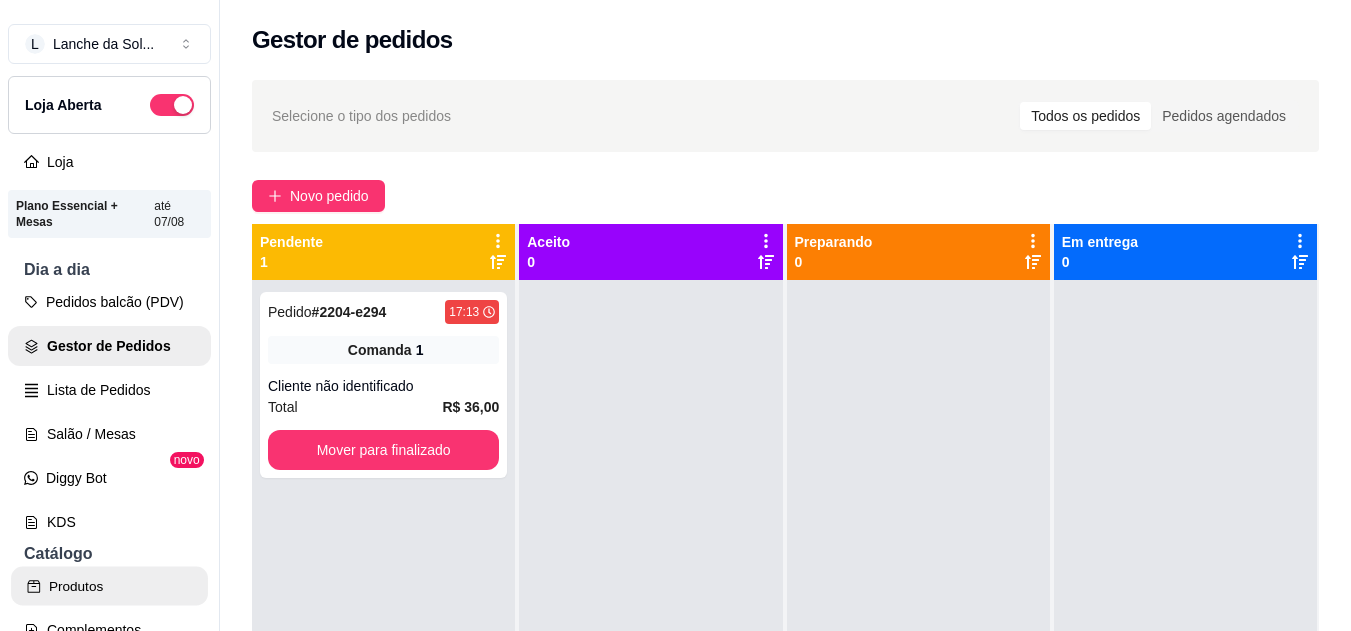 click on "Produtos" at bounding box center (109, 586) 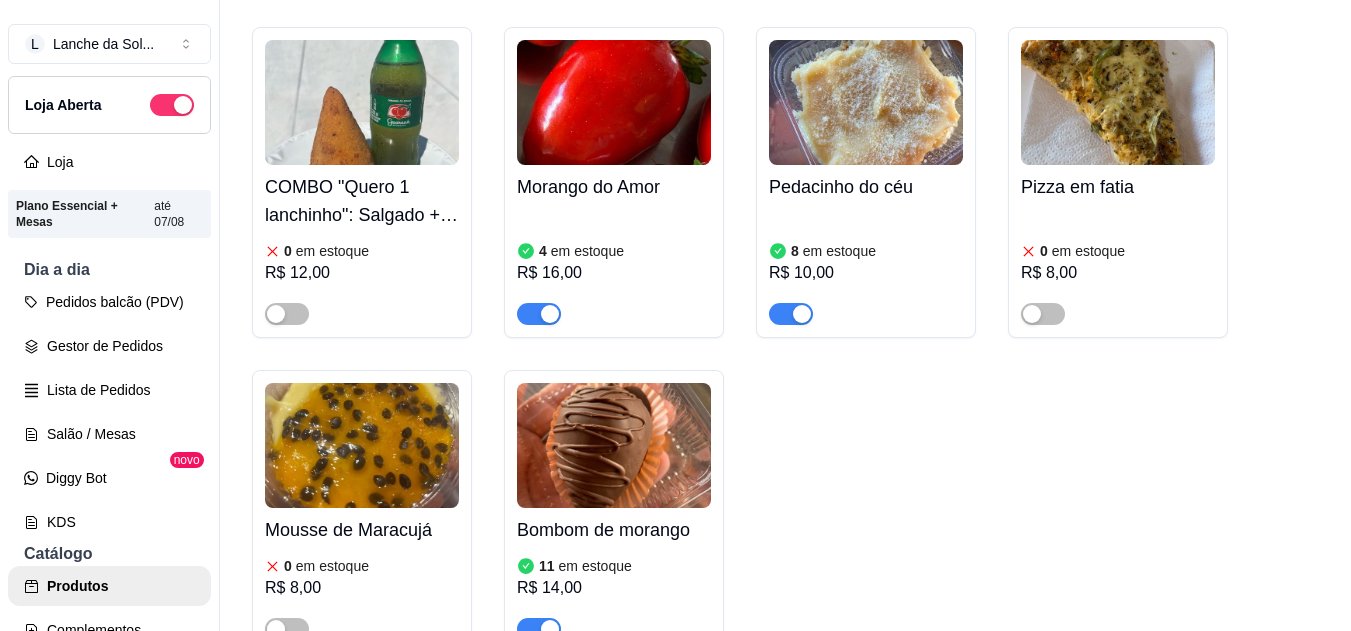 scroll, scrollTop: 4319, scrollLeft: 0, axis: vertical 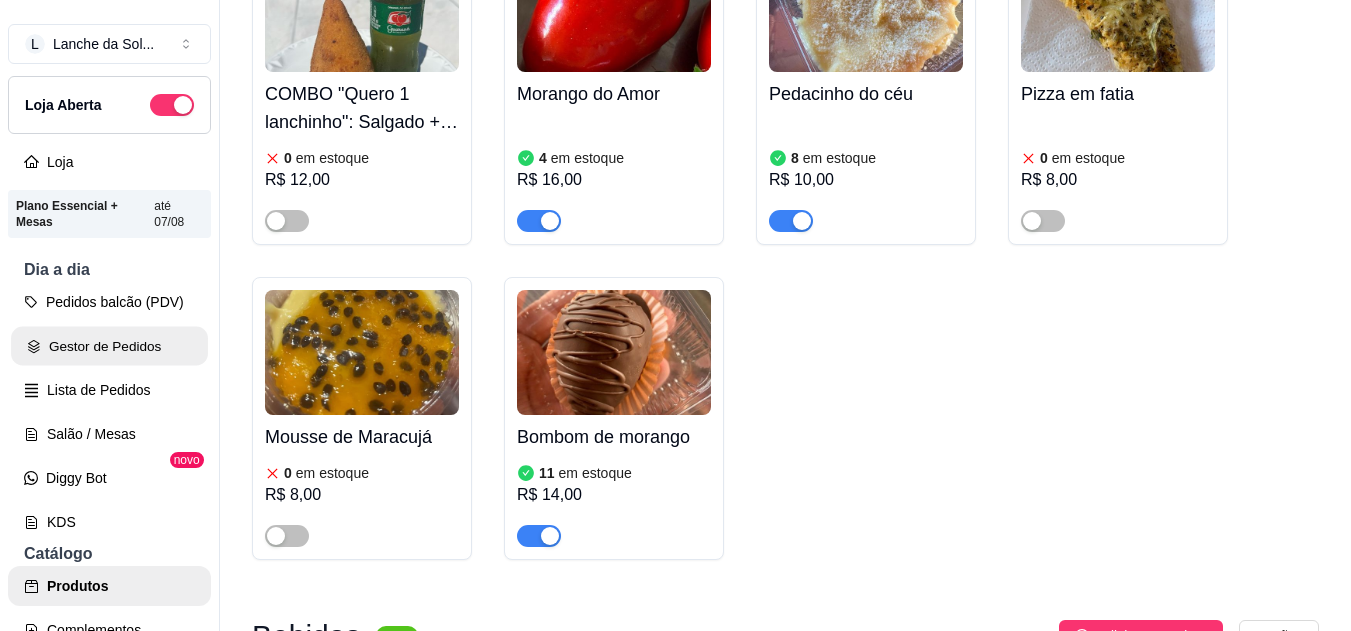 click on "Gestor de Pedidos" at bounding box center (109, 346) 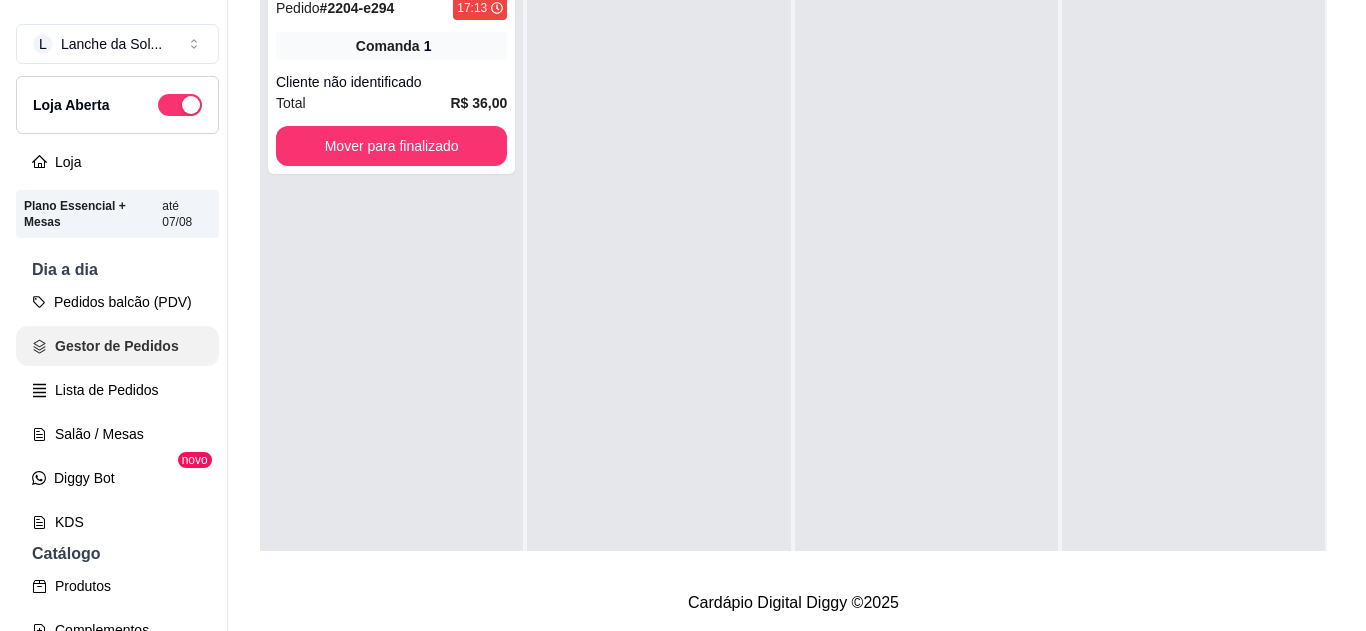 scroll, scrollTop: 0, scrollLeft: 0, axis: both 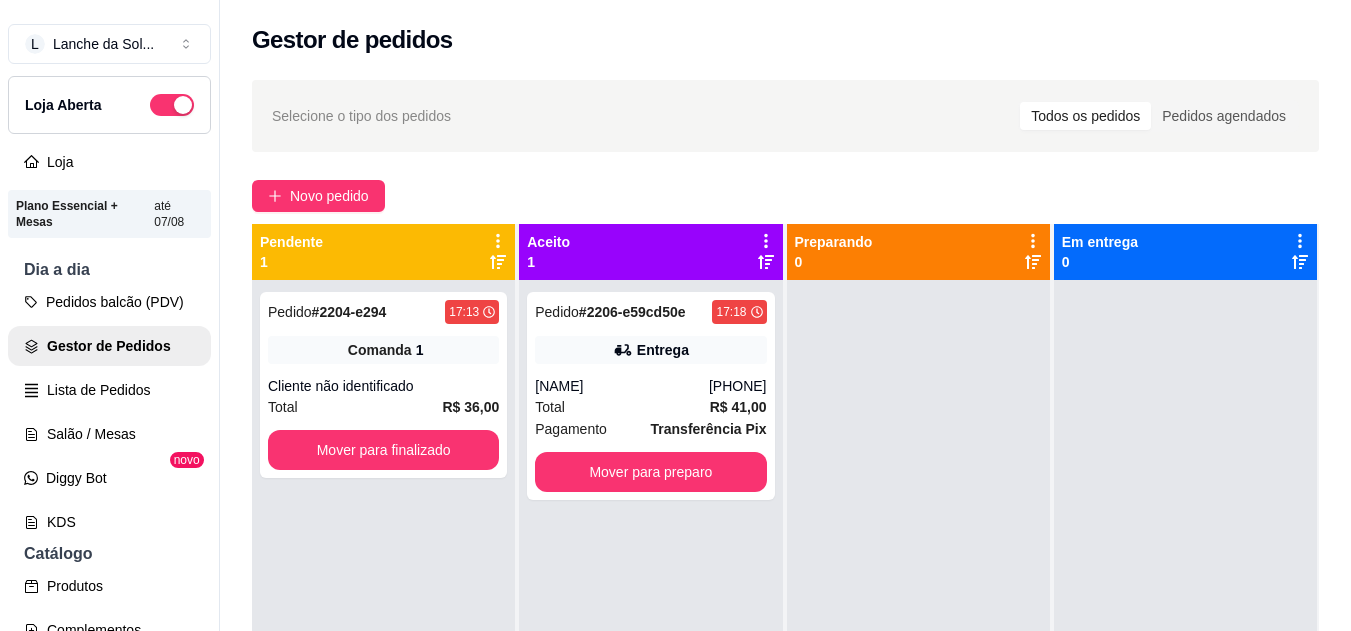 click on "Total R$ 41,00" at bounding box center (650, 407) 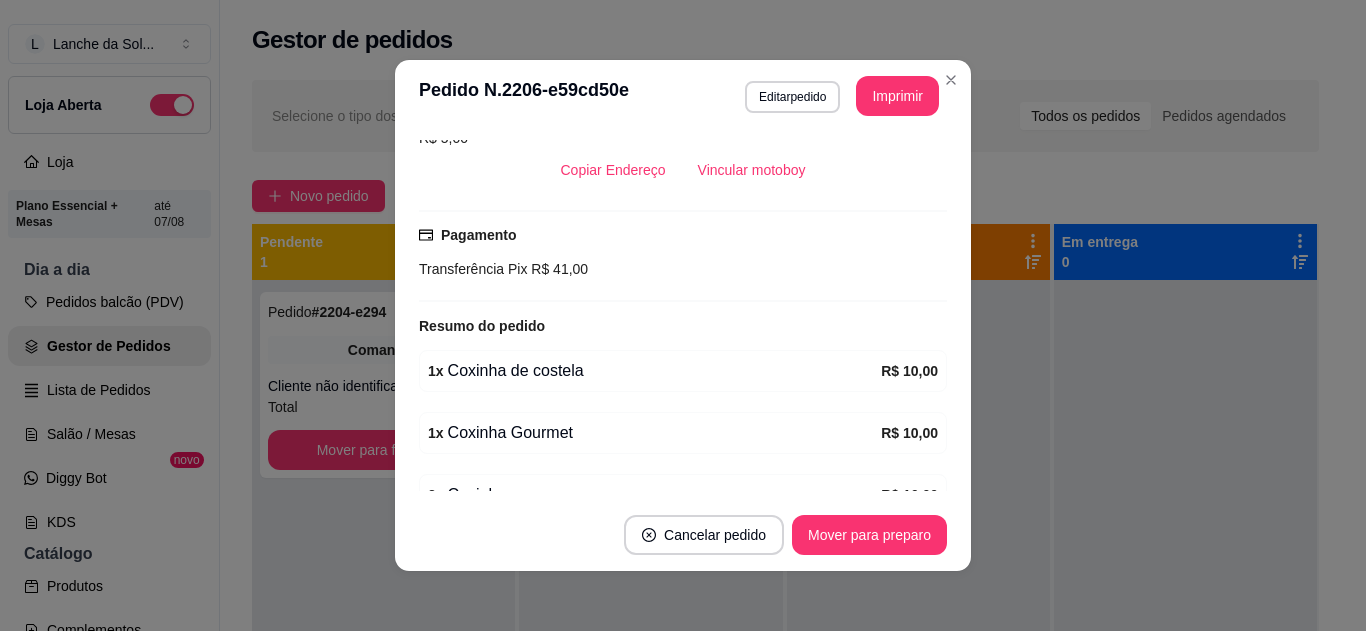 scroll, scrollTop: 480, scrollLeft: 0, axis: vertical 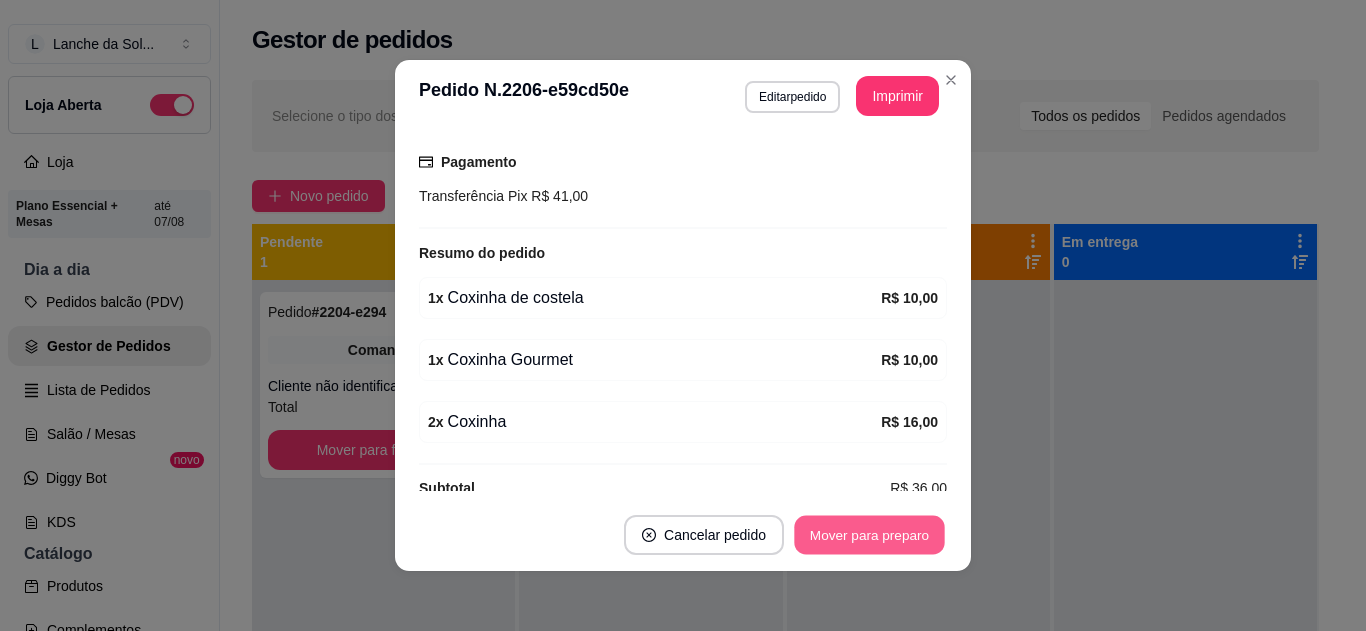 click on "Mover para preparo" at bounding box center [869, 535] 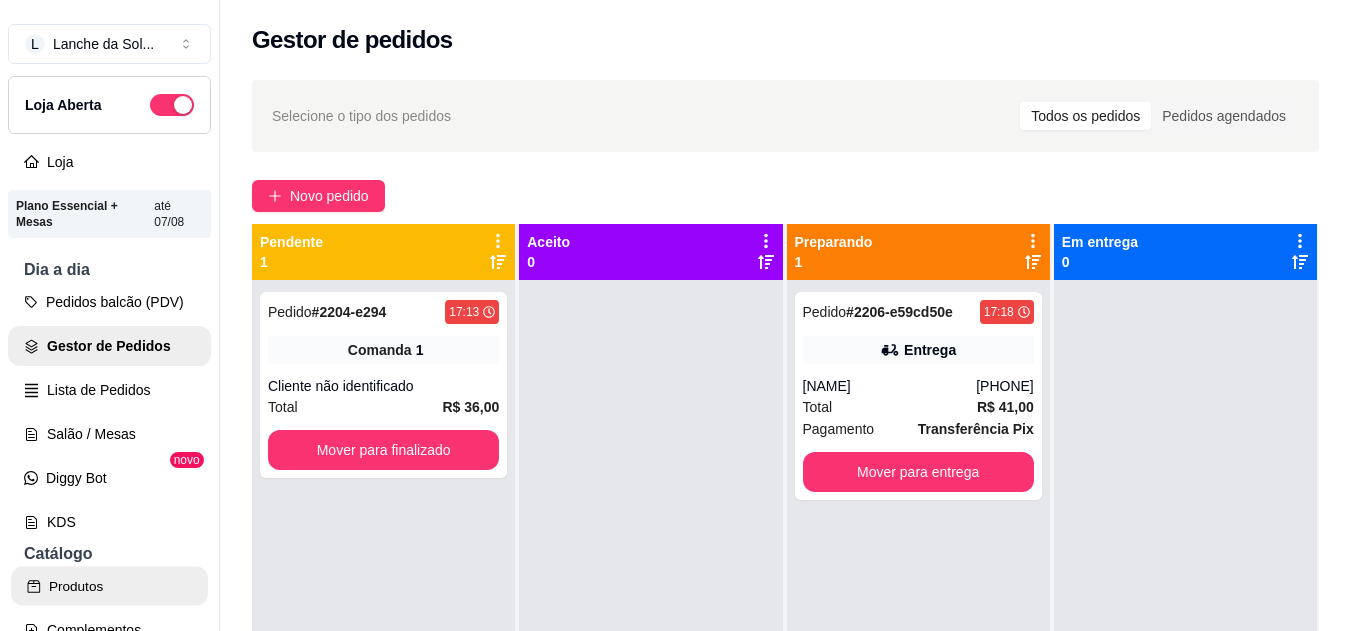 click on "Produtos" at bounding box center [109, 586] 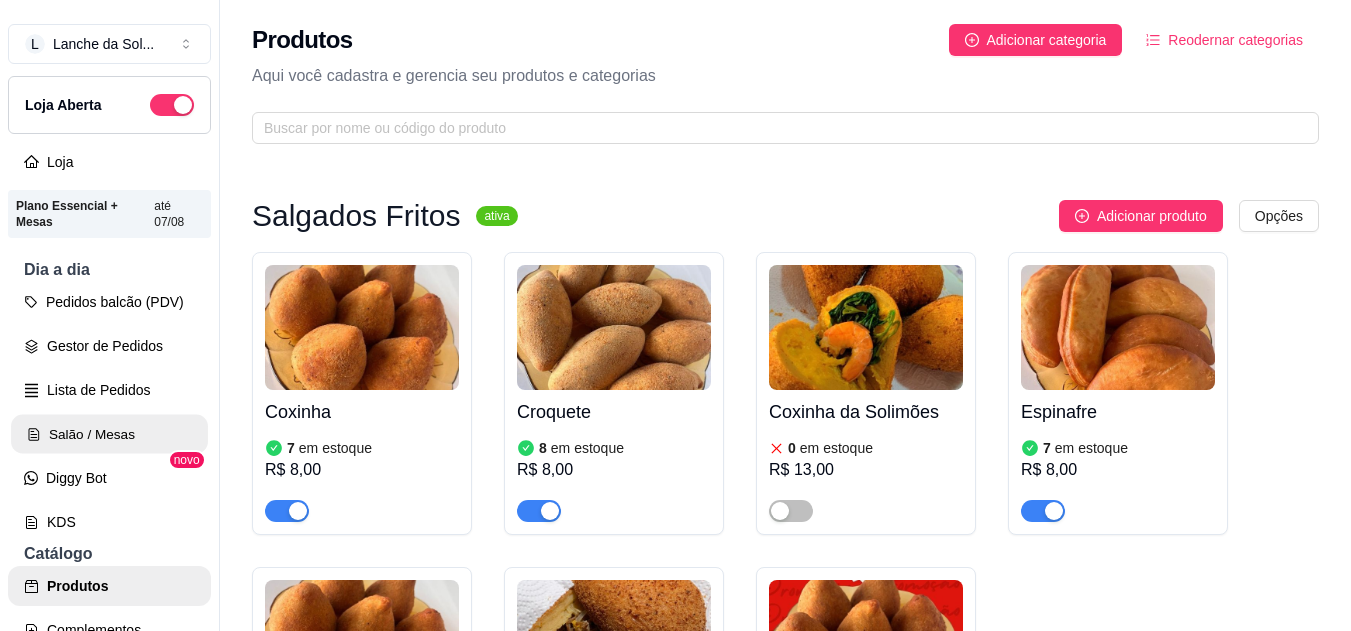 click on "Salão / Mesas" at bounding box center [109, 434] 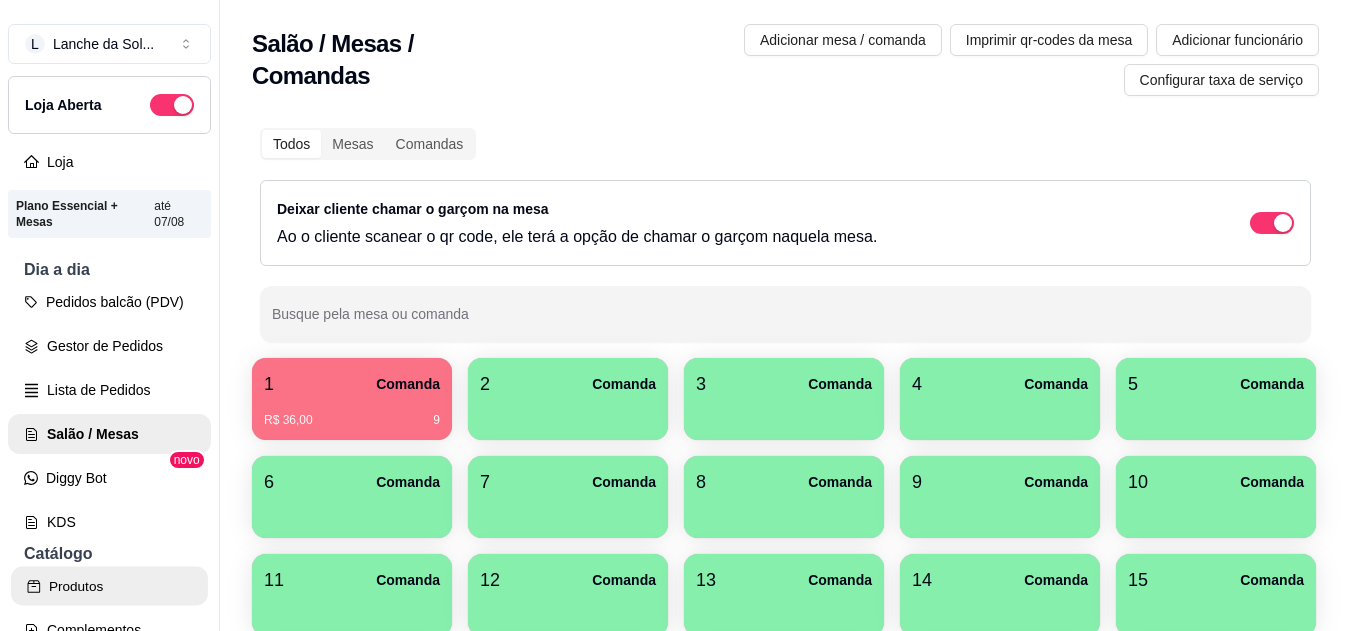 click on "Produtos" at bounding box center [109, 586] 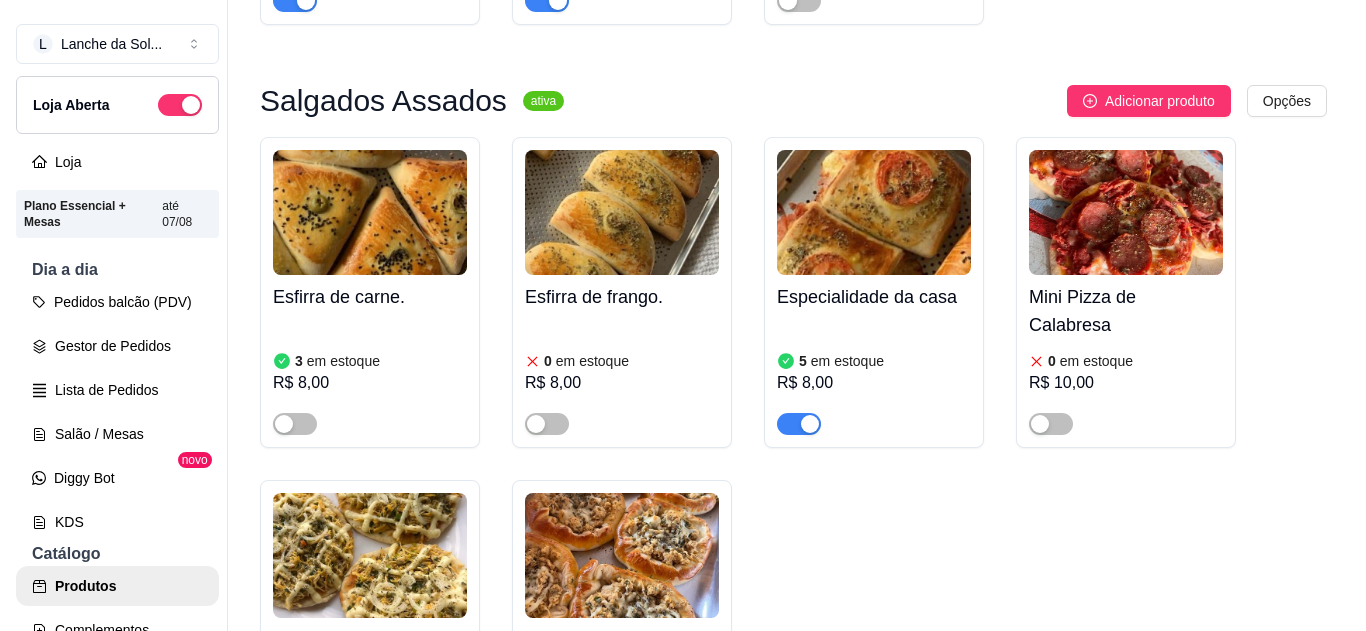 scroll, scrollTop: 1040, scrollLeft: 0, axis: vertical 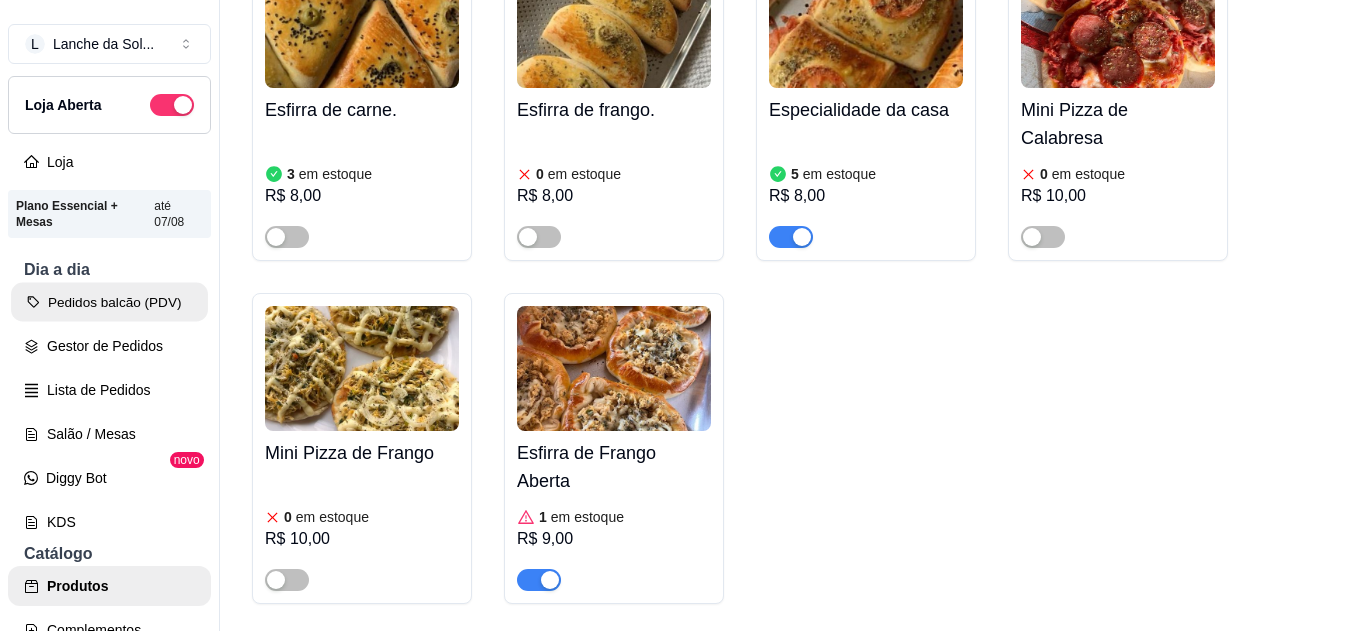 click on "Pedidos balcão (PDV)" at bounding box center [109, 302] 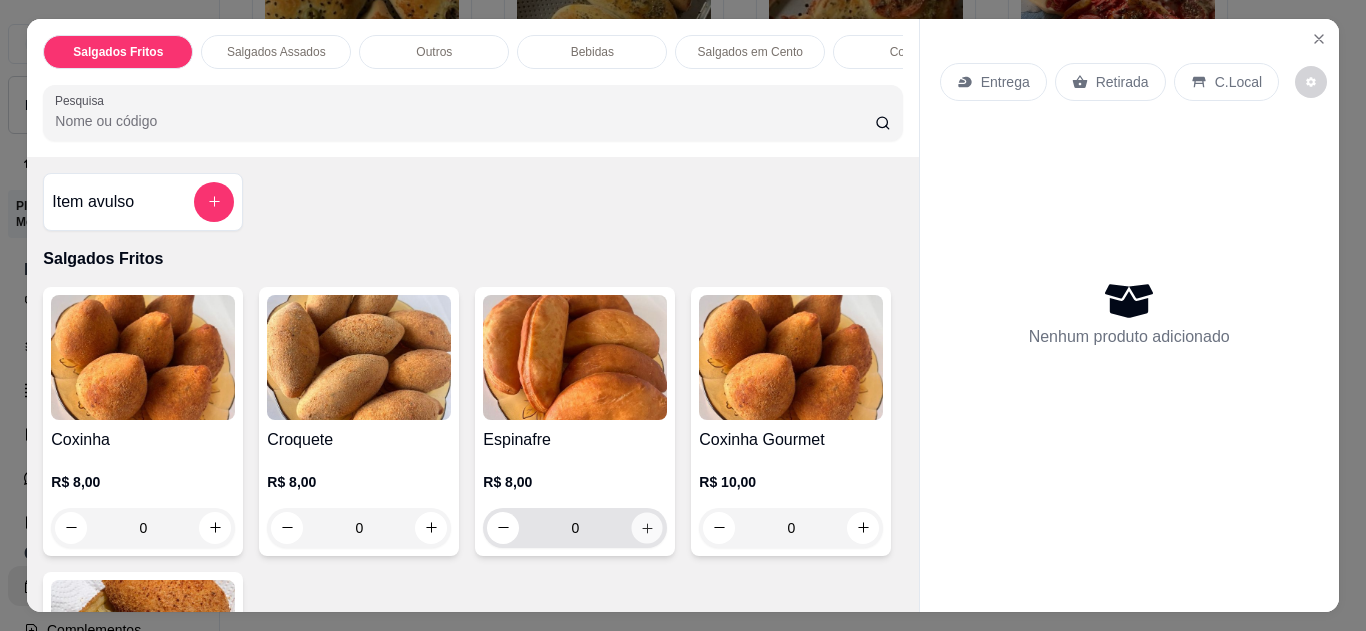 click 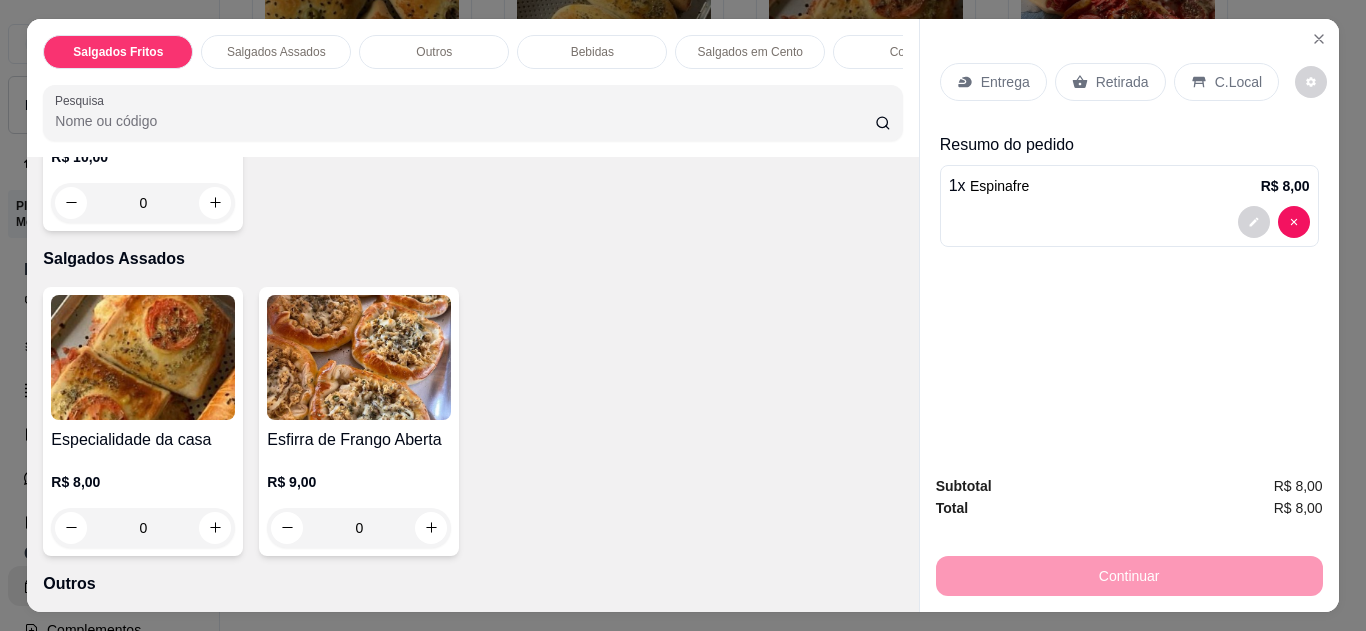 scroll, scrollTop: 720, scrollLeft: 0, axis: vertical 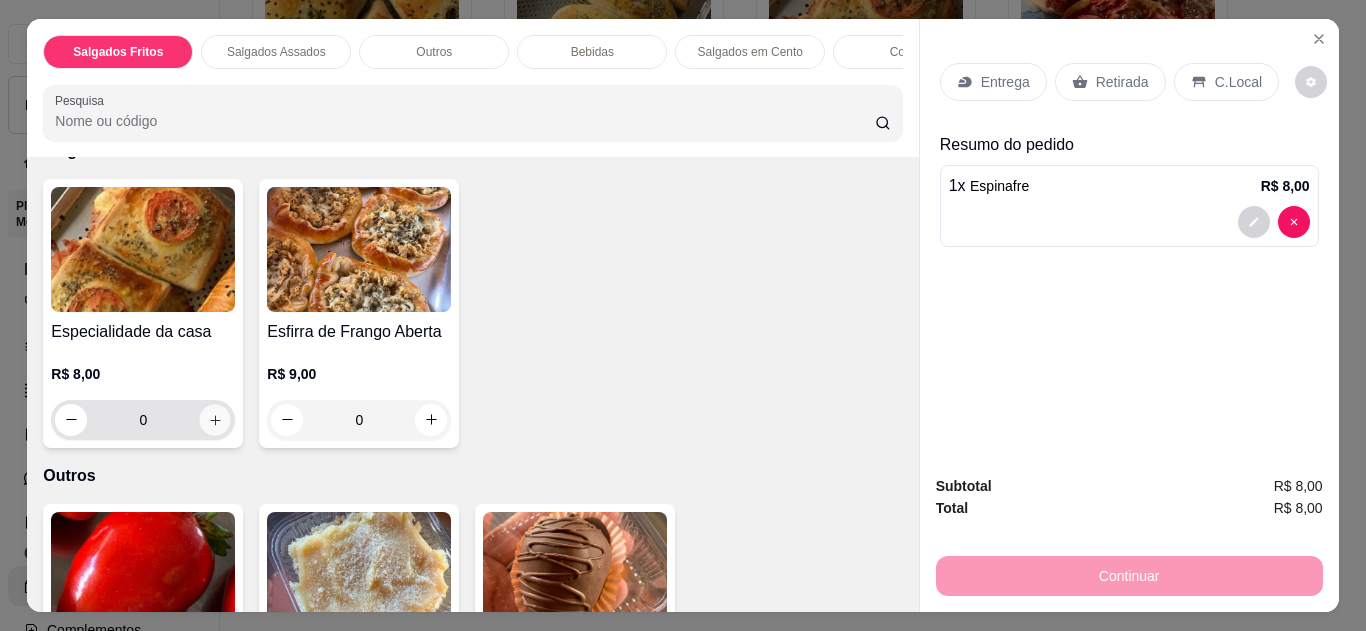 click 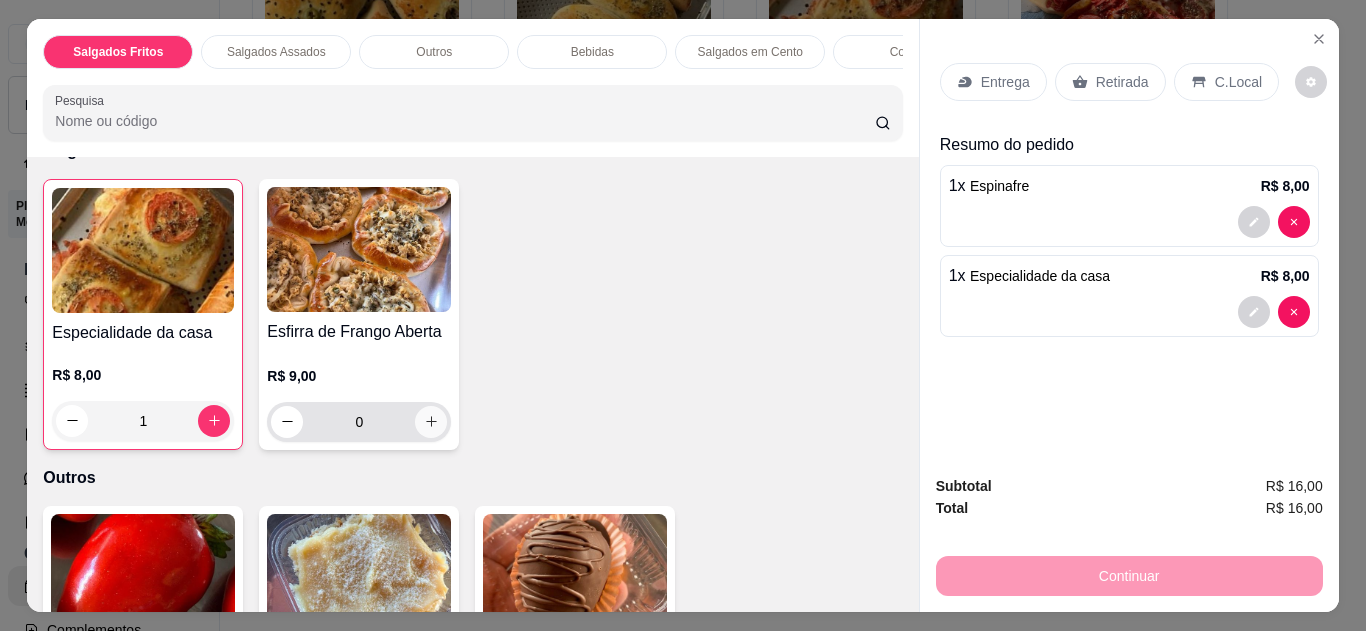 click 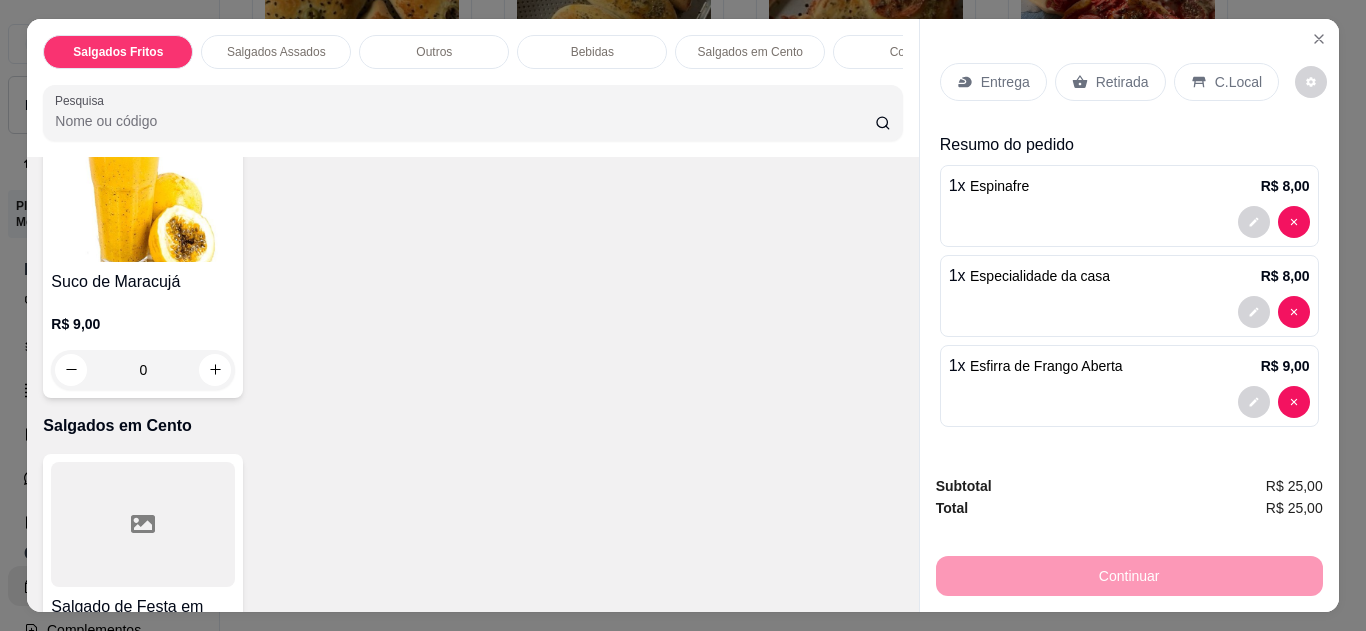 scroll, scrollTop: 1760, scrollLeft: 0, axis: vertical 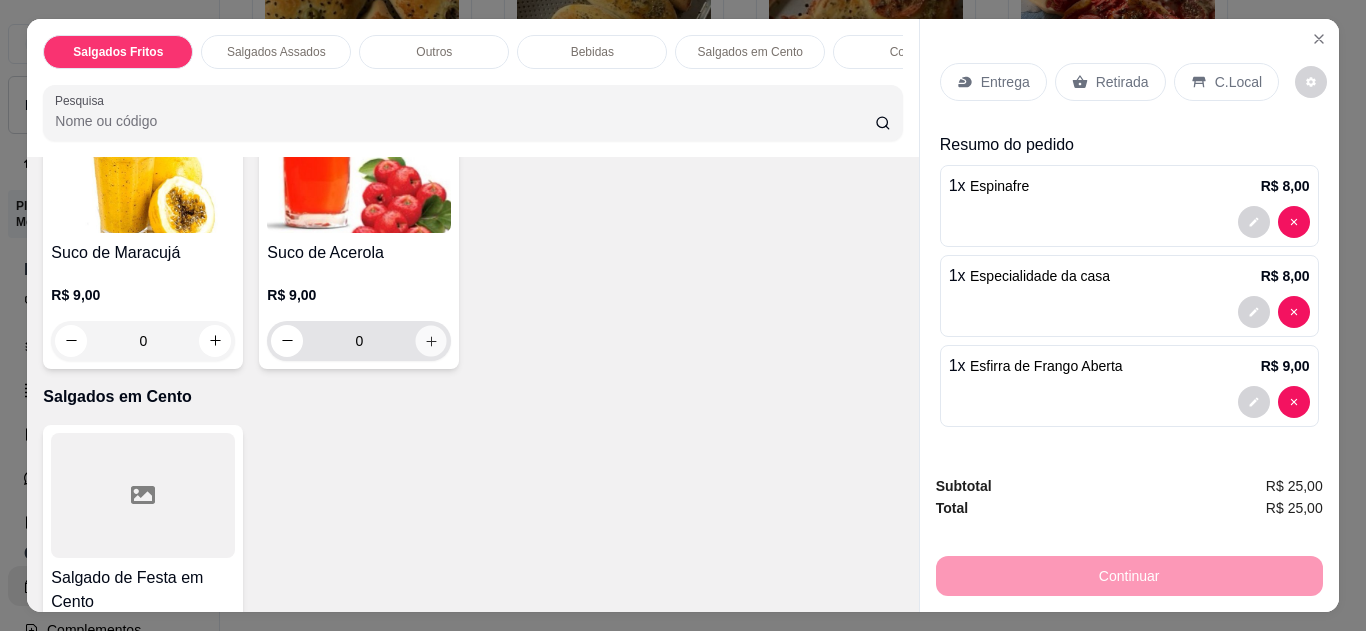 click at bounding box center (431, 340) 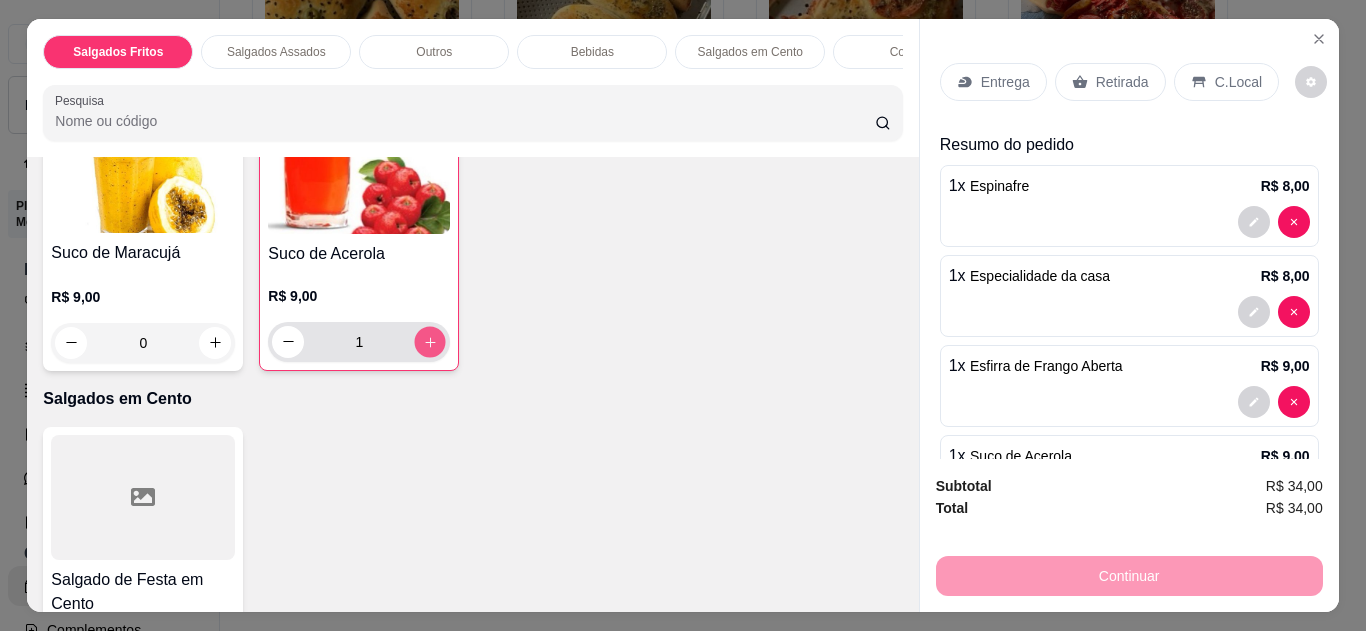 click 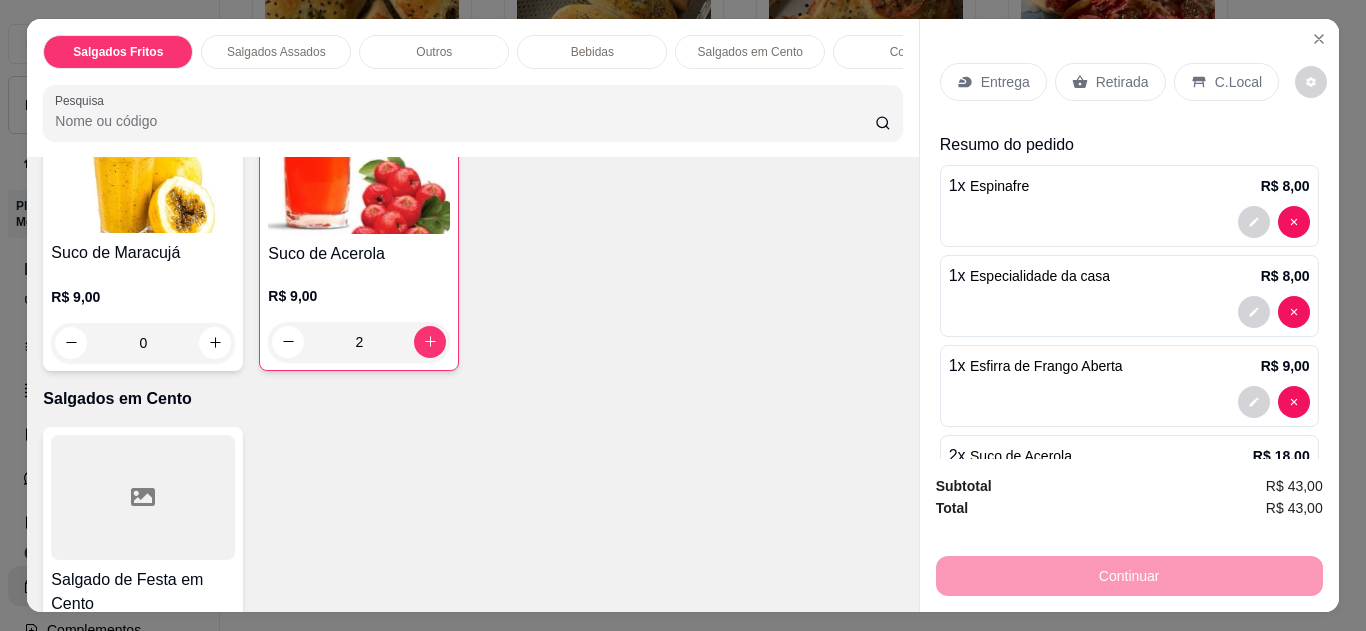 click on "C.Local" at bounding box center [1238, 82] 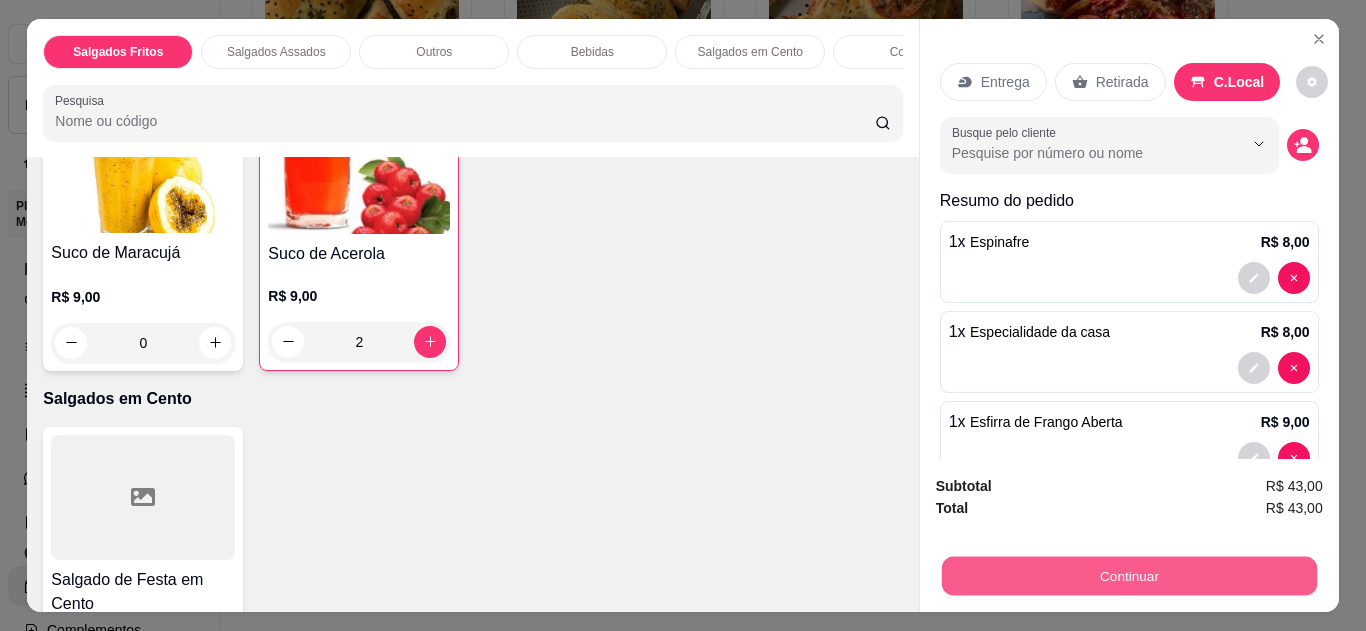 click on "Continuar" at bounding box center [1128, 576] 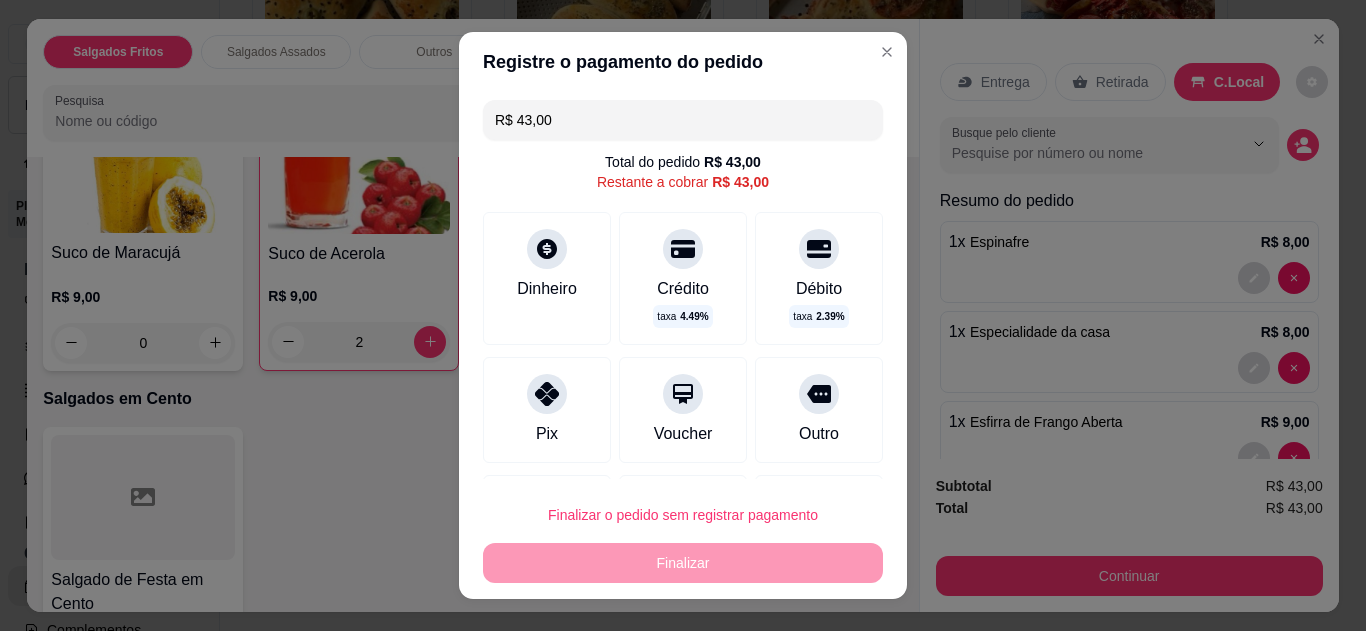 click on "Outro" at bounding box center [819, 434] 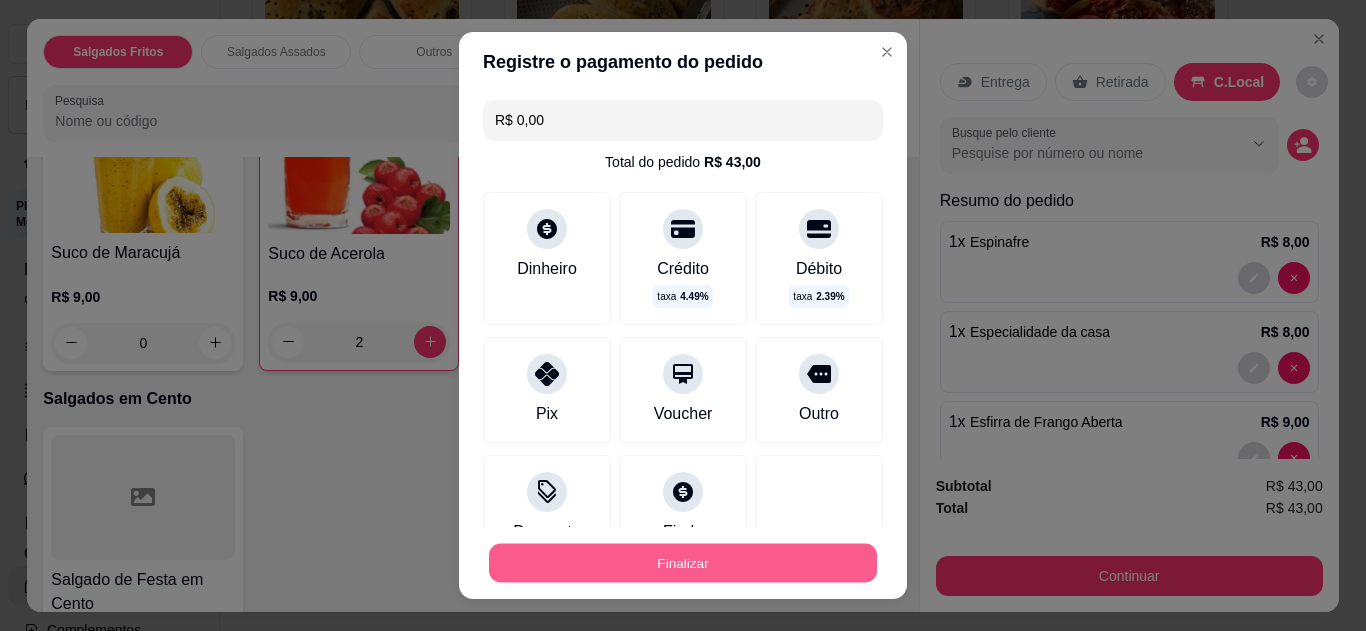 click on "Finalizar" at bounding box center (683, 563) 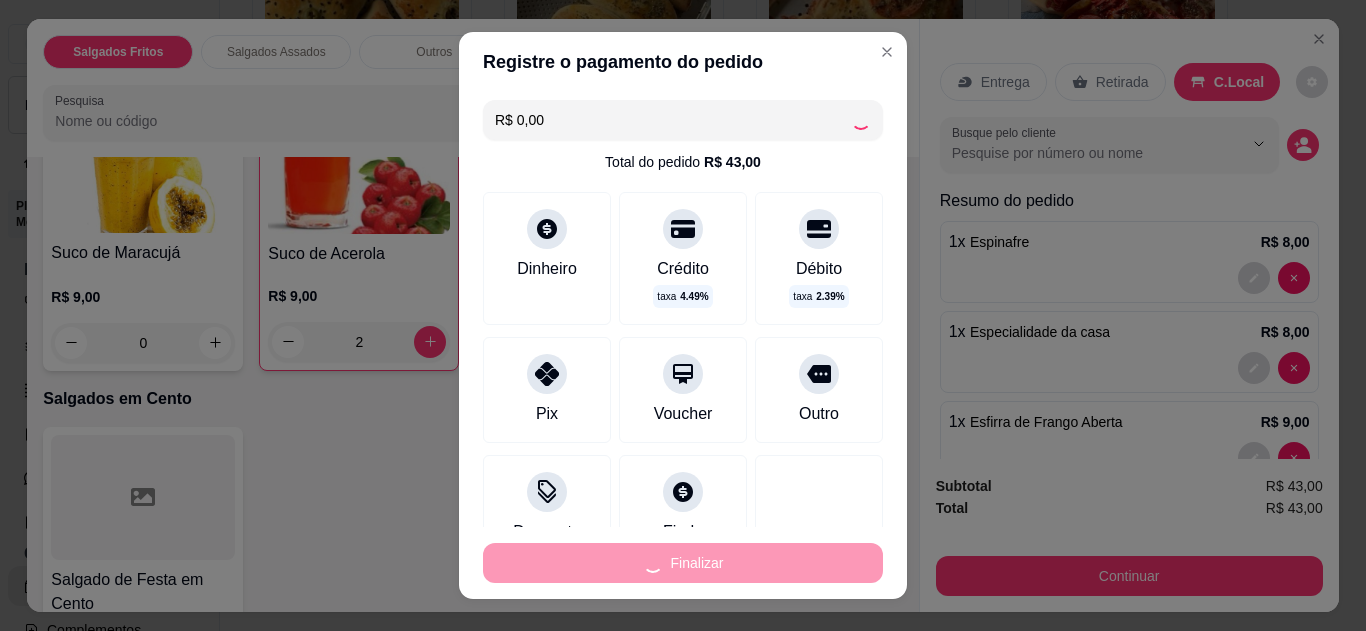 type on "0" 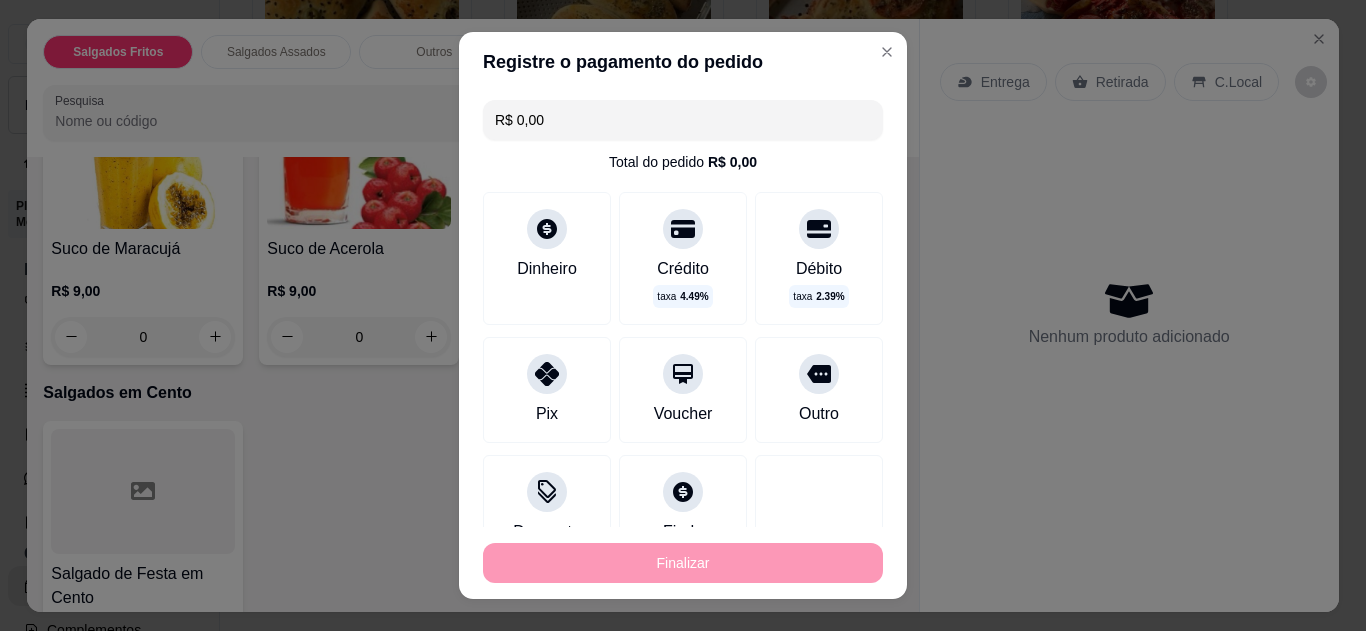 type on "-R$ 43,00" 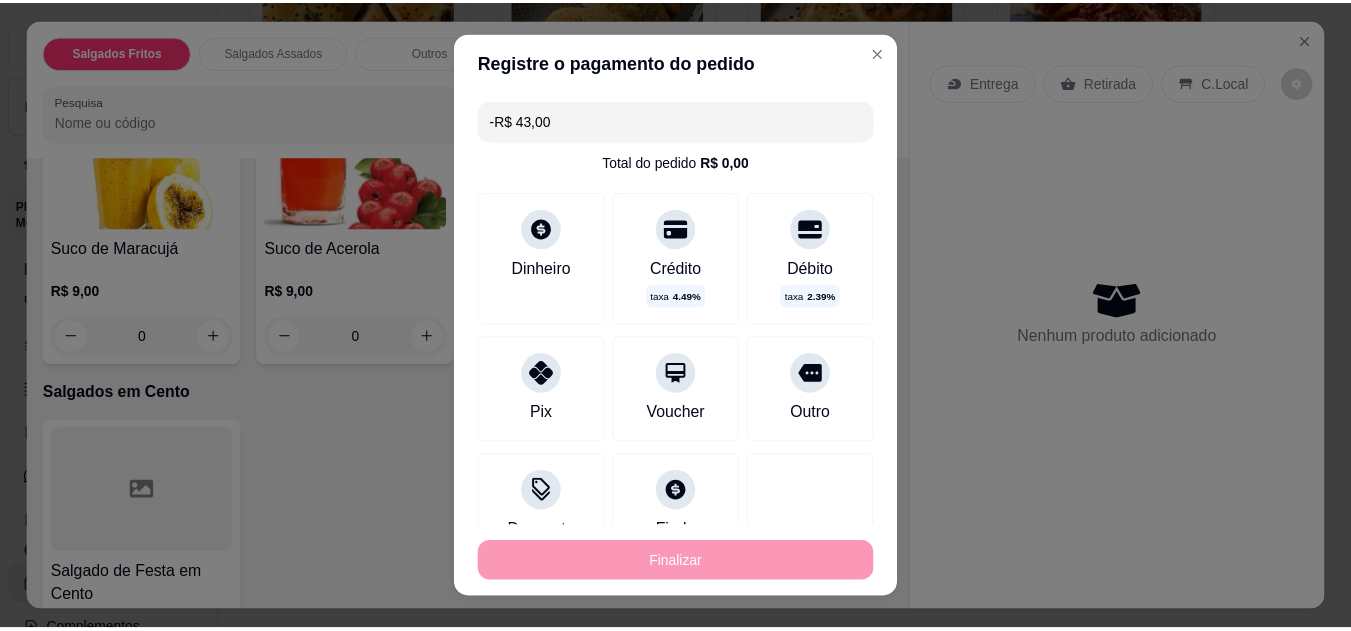 scroll, scrollTop: 1756, scrollLeft: 0, axis: vertical 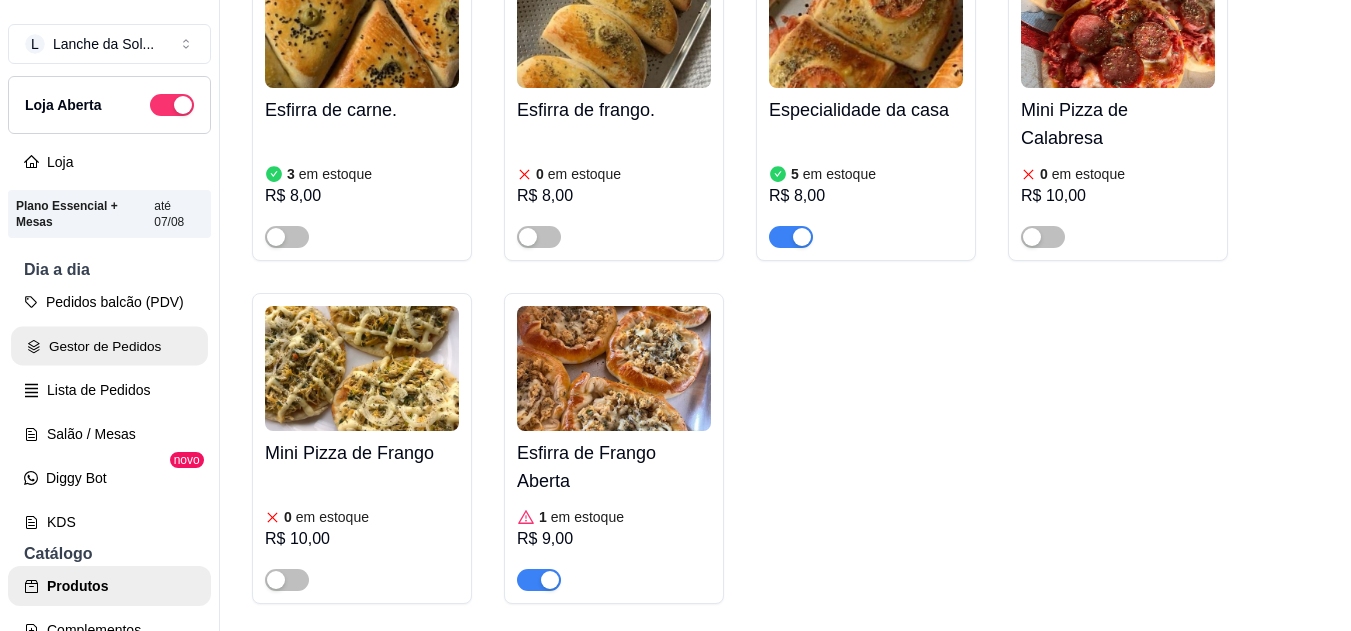 click on "Gestor de Pedidos" at bounding box center [109, 346] 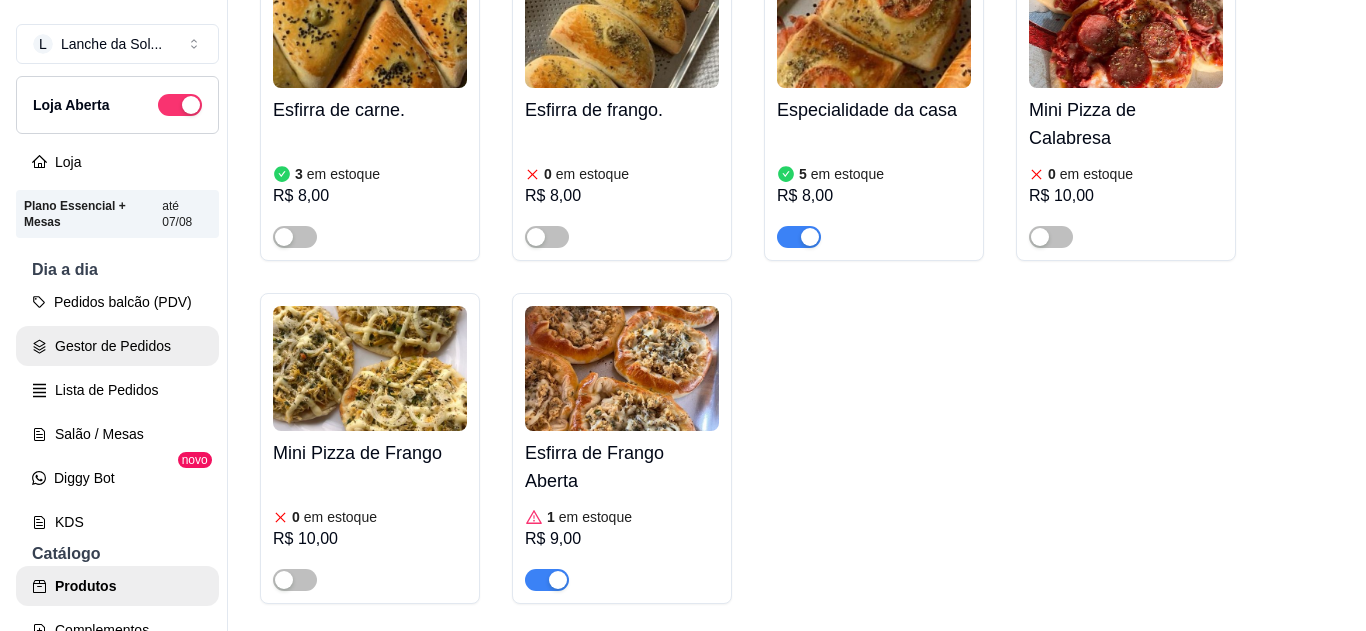 scroll, scrollTop: 0, scrollLeft: 0, axis: both 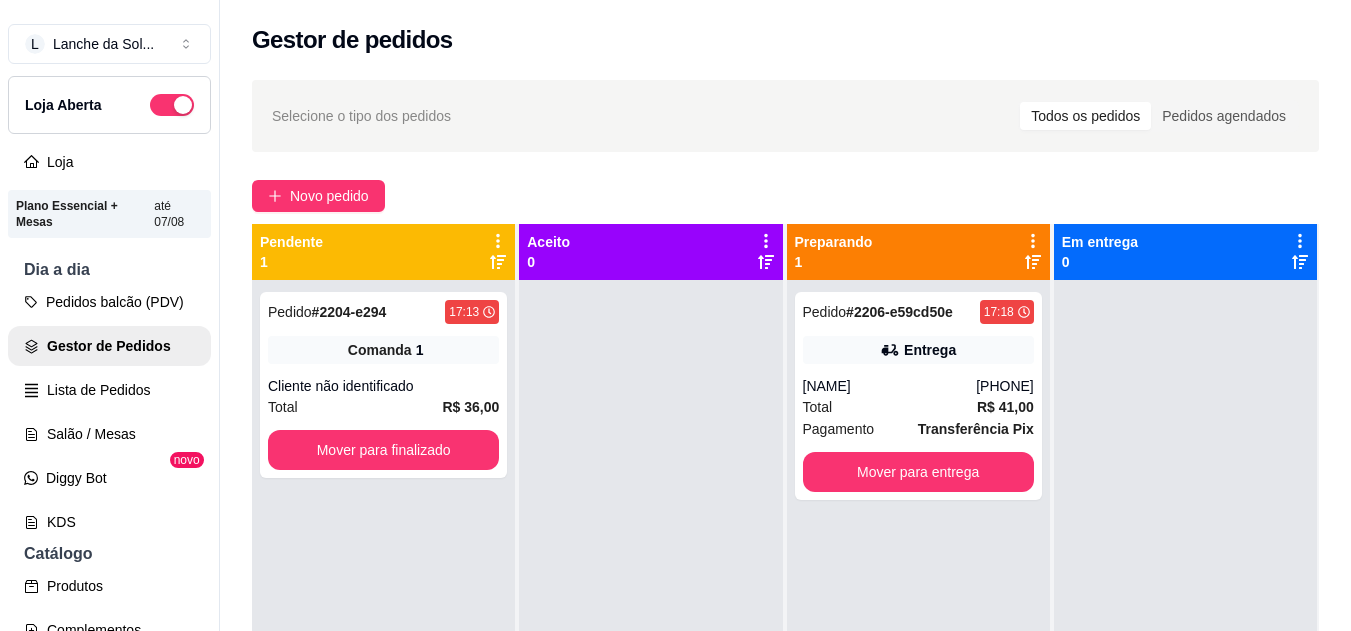 click on "Entrega" at bounding box center (930, 350) 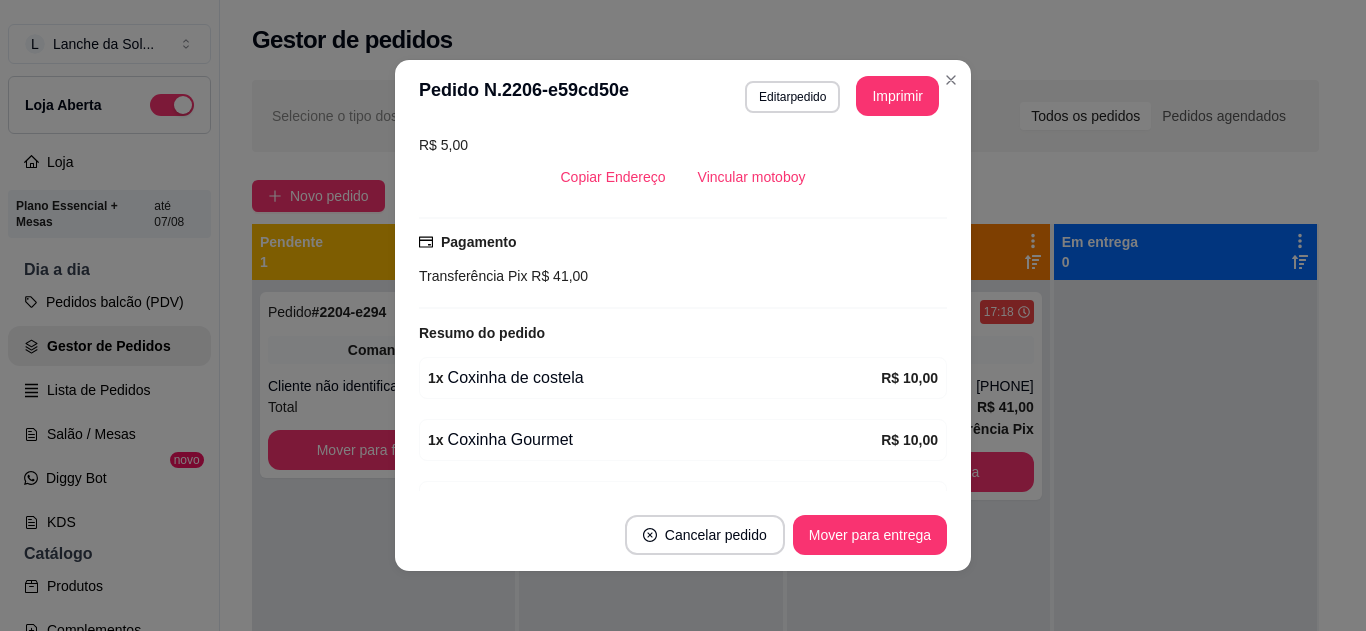scroll, scrollTop: 480, scrollLeft: 0, axis: vertical 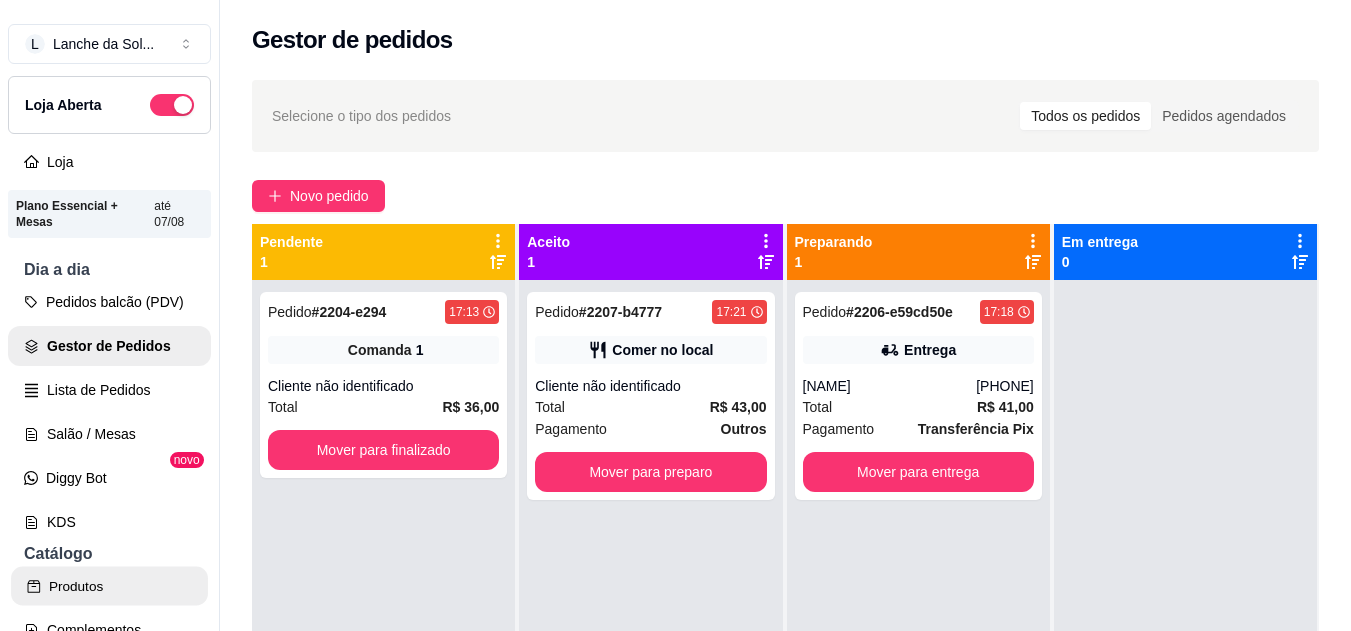 click on "Produtos" at bounding box center [109, 586] 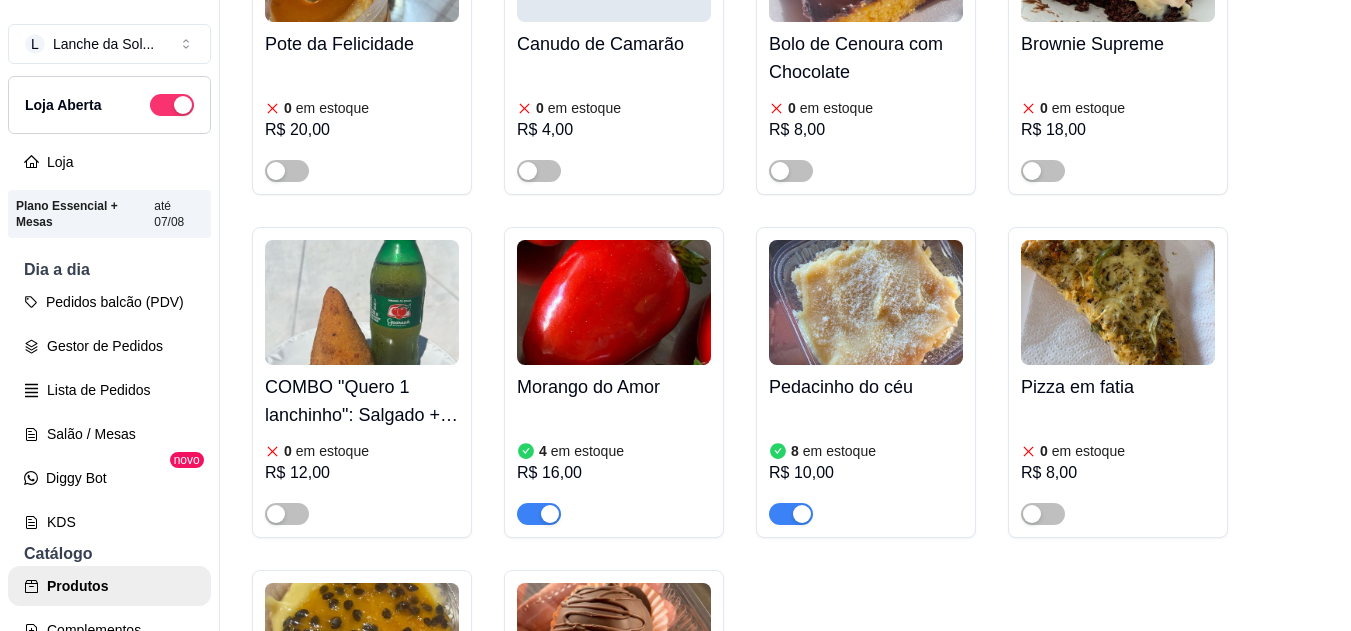 scroll, scrollTop: 4039, scrollLeft: 0, axis: vertical 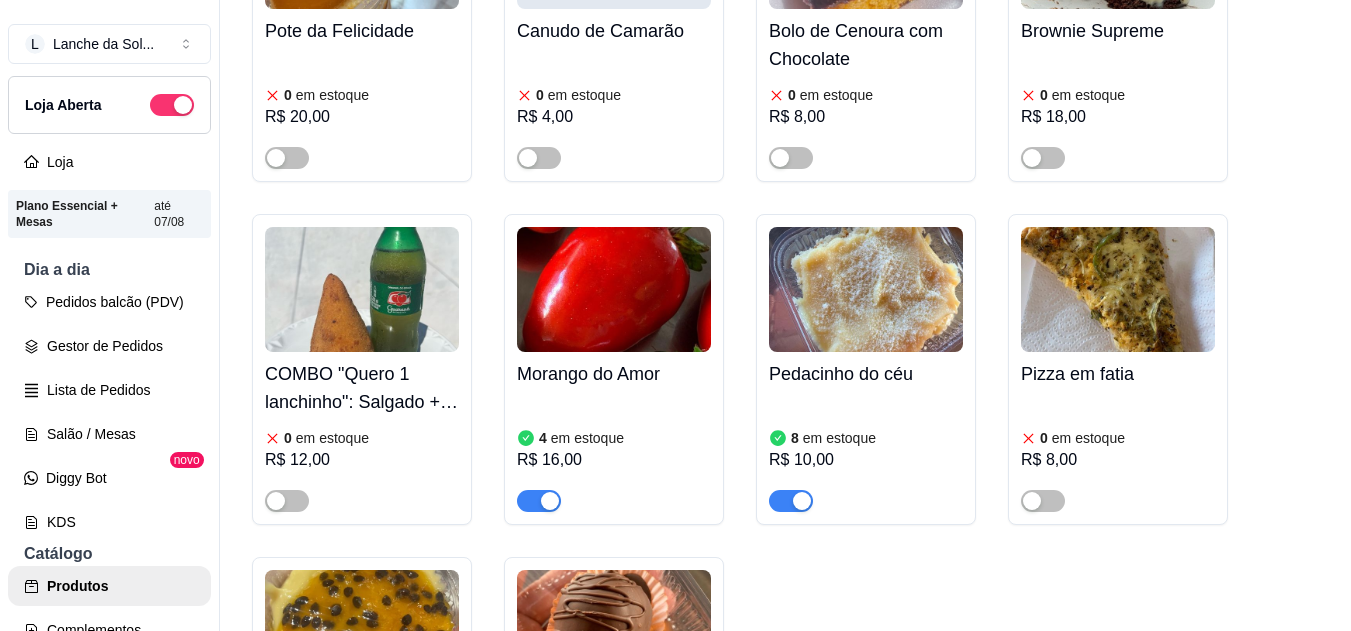 click on "Morango do Amor" at bounding box center (614, 374) 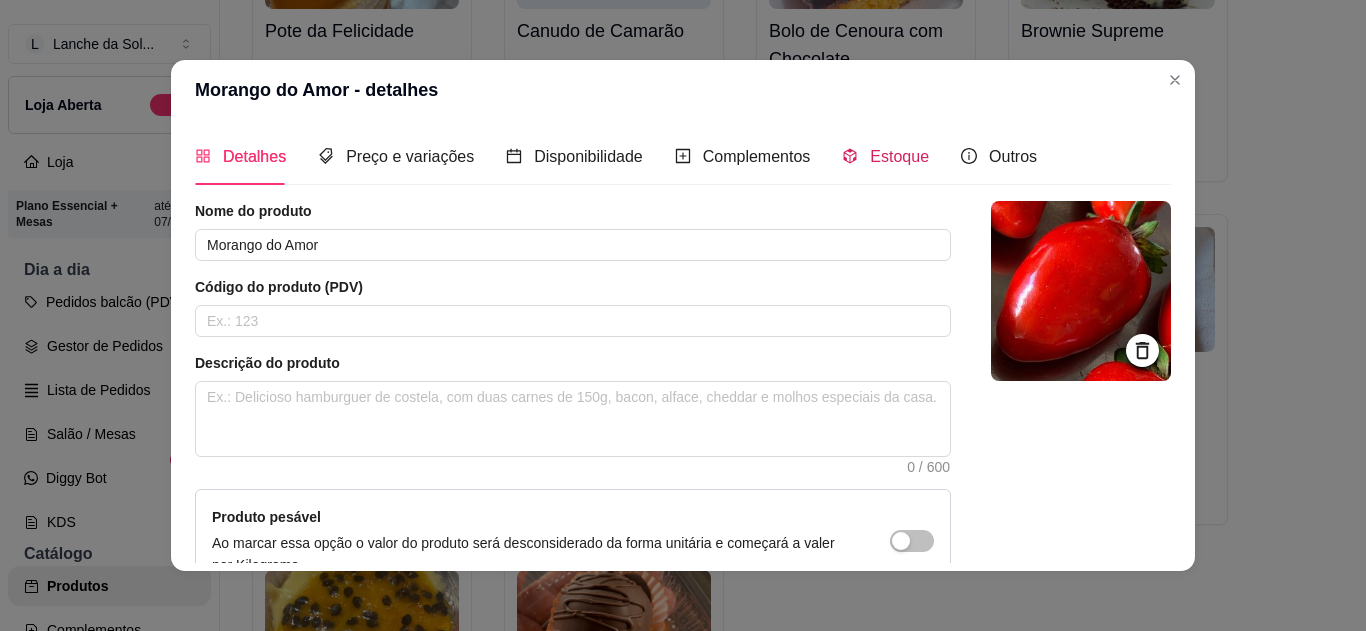 click on "Estoque" at bounding box center [899, 156] 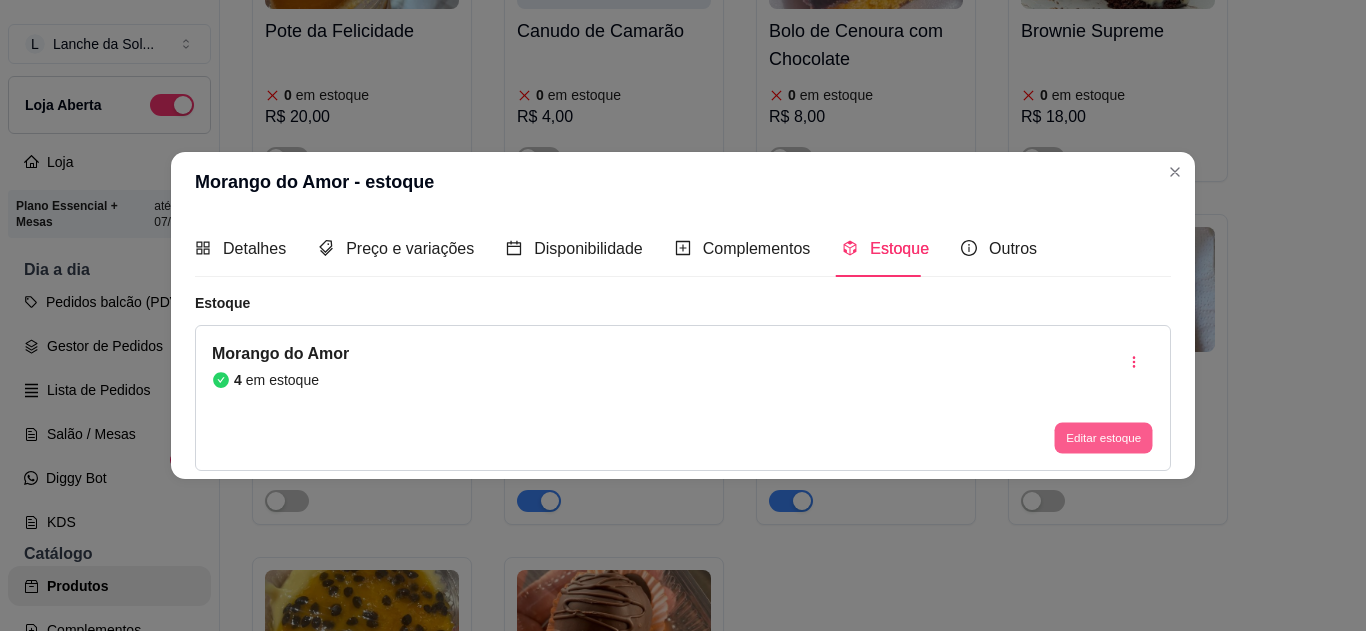 click on "Editar estoque" at bounding box center (1103, 438) 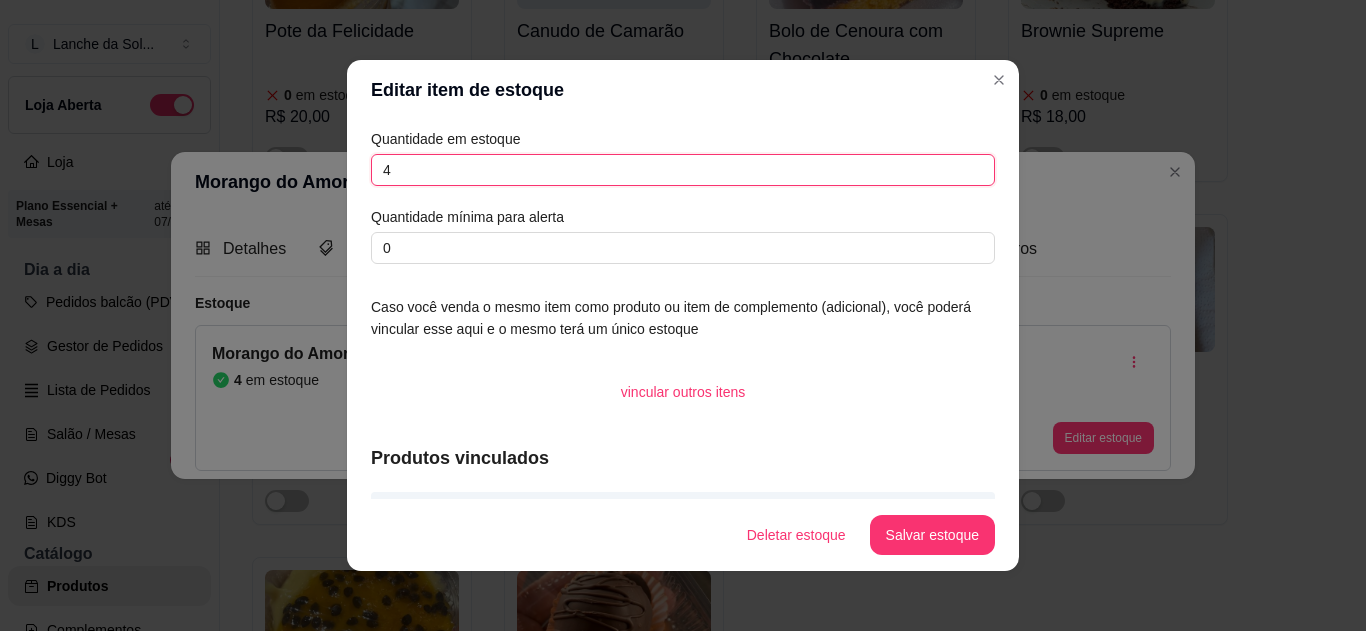 click on "4" at bounding box center (683, 170) 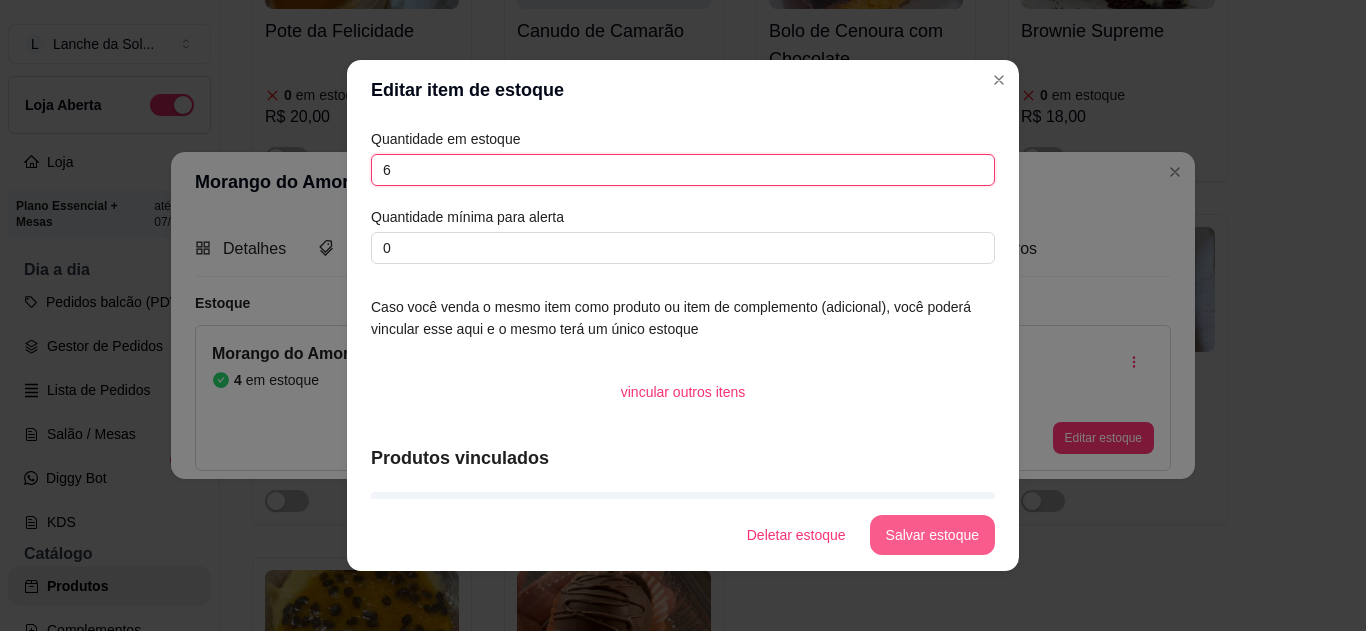 type on "6" 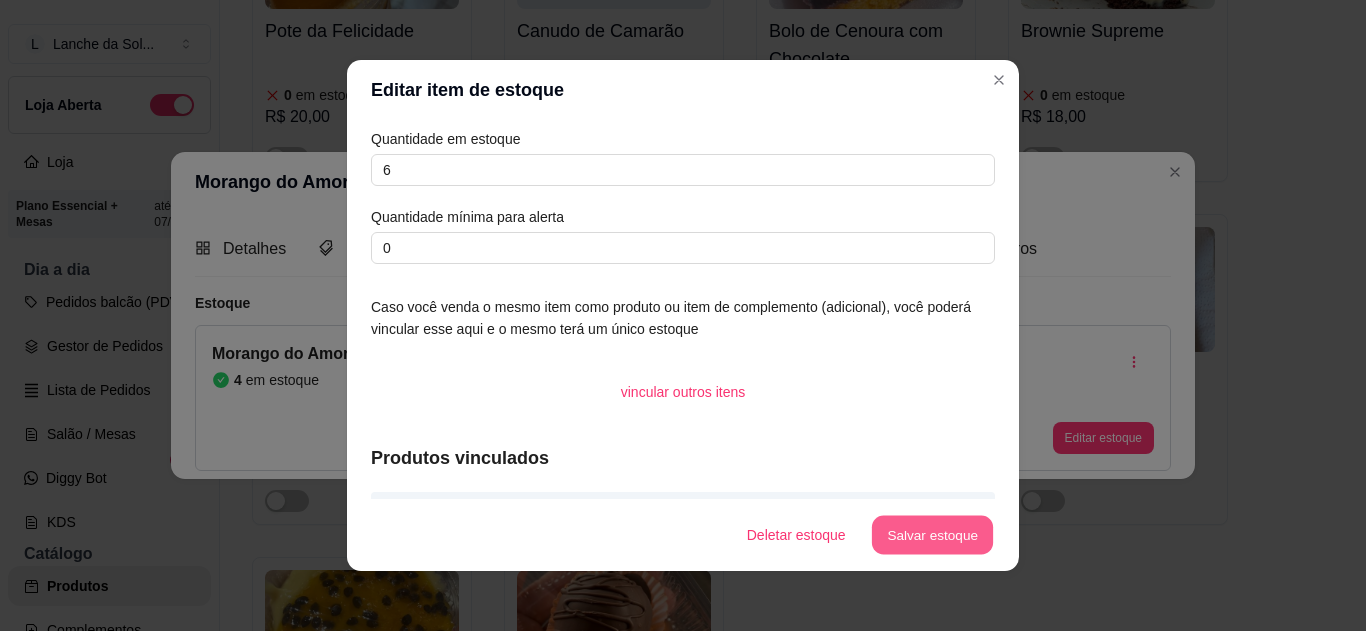 click on "Salvar estoque" at bounding box center (932, 535) 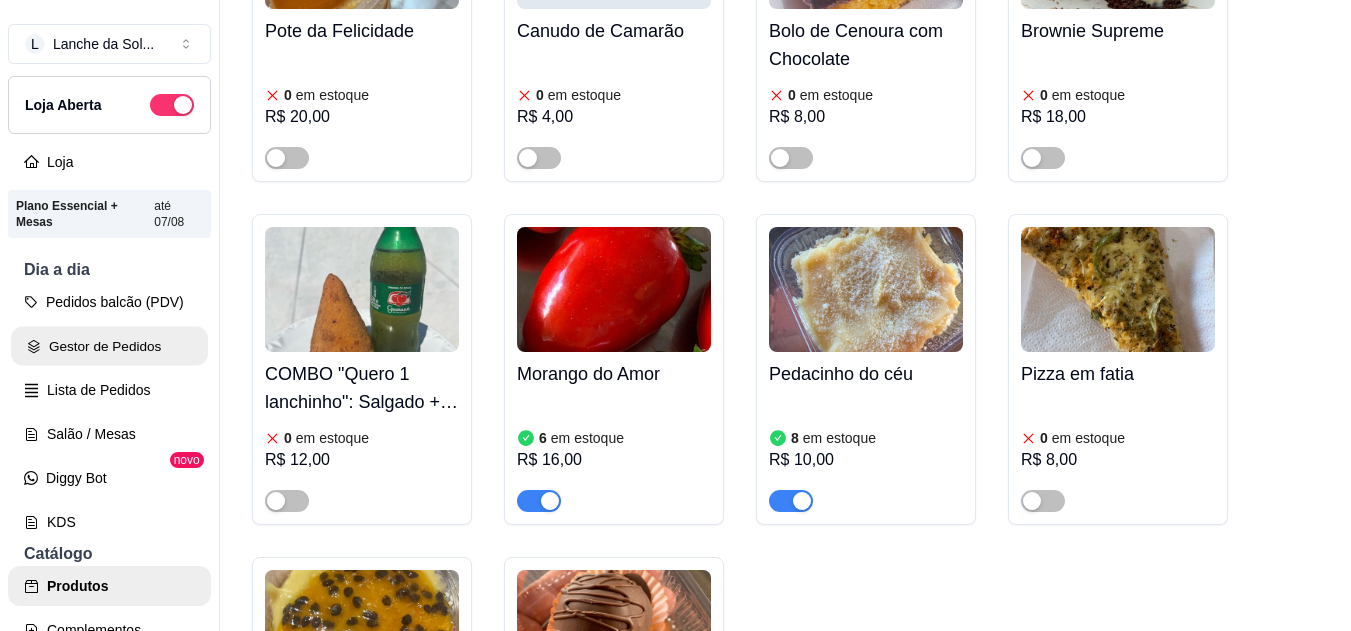 click on "Gestor de Pedidos" at bounding box center (109, 346) 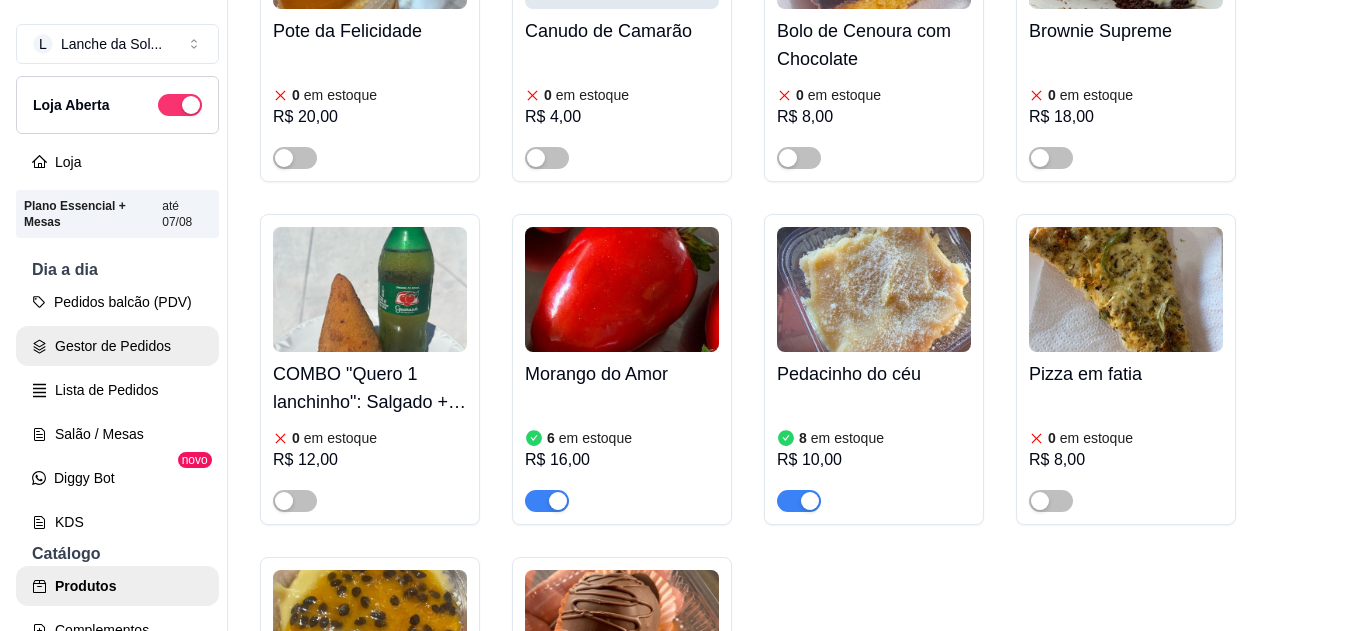 scroll, scrollTop: 0, scrollLeft: 0, axis: both 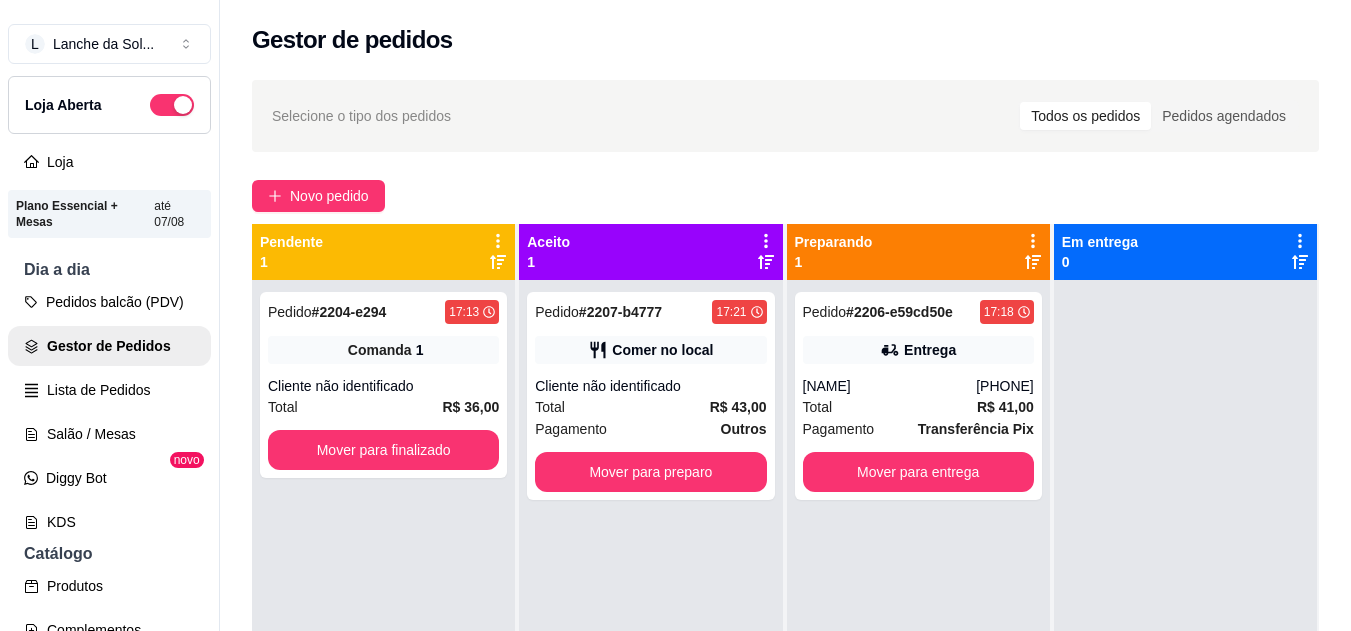 click on "Entrega" at bounding box center [930, 350] 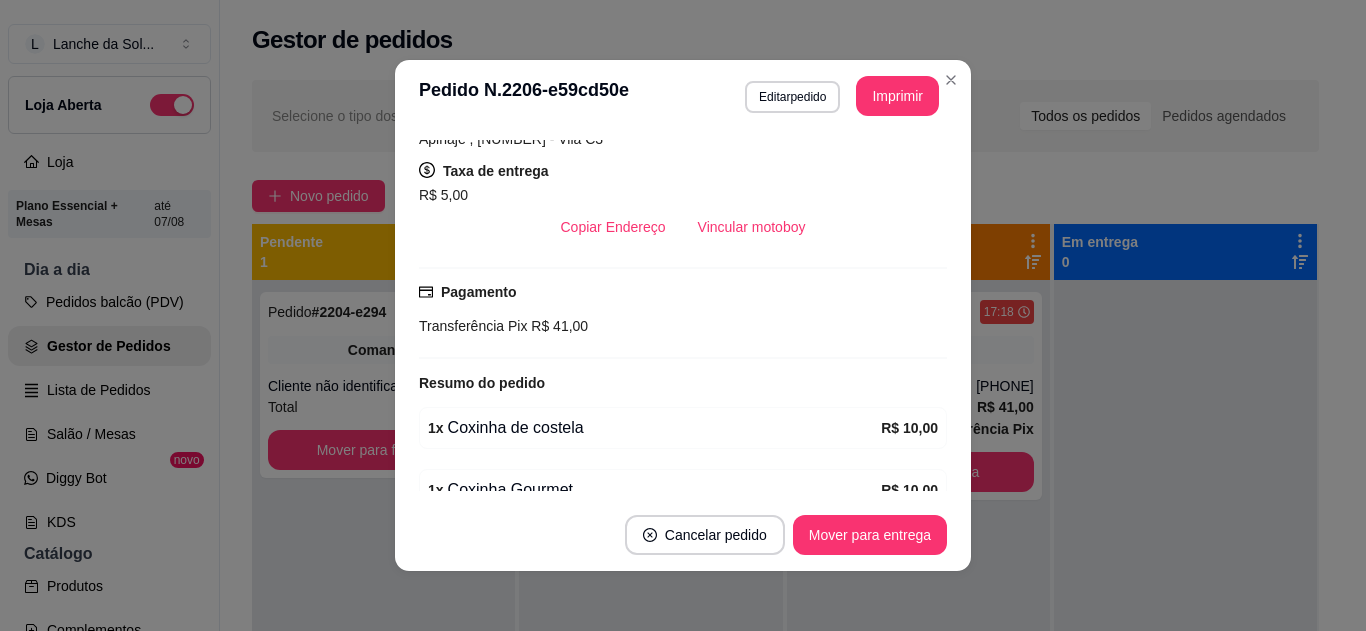 scroll, scrollTop: 350, scrollLeft: 0, axis: vertical 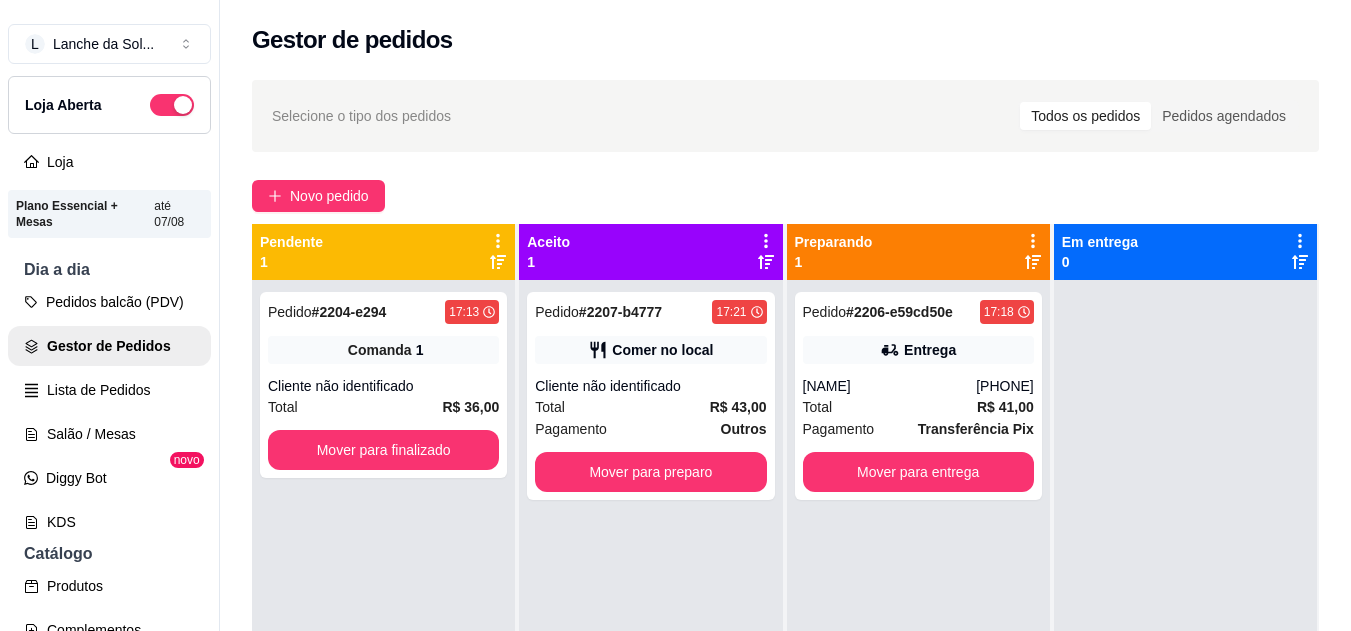 click 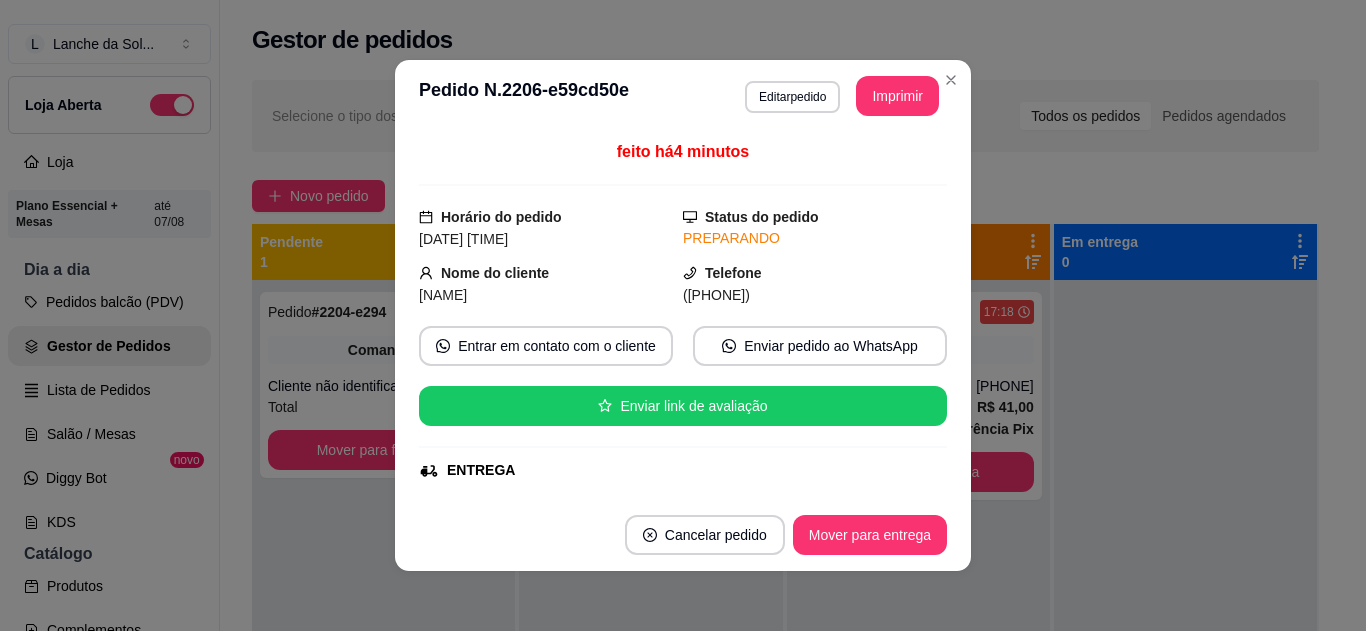 click on "**********" at bounding box center [842, 96] 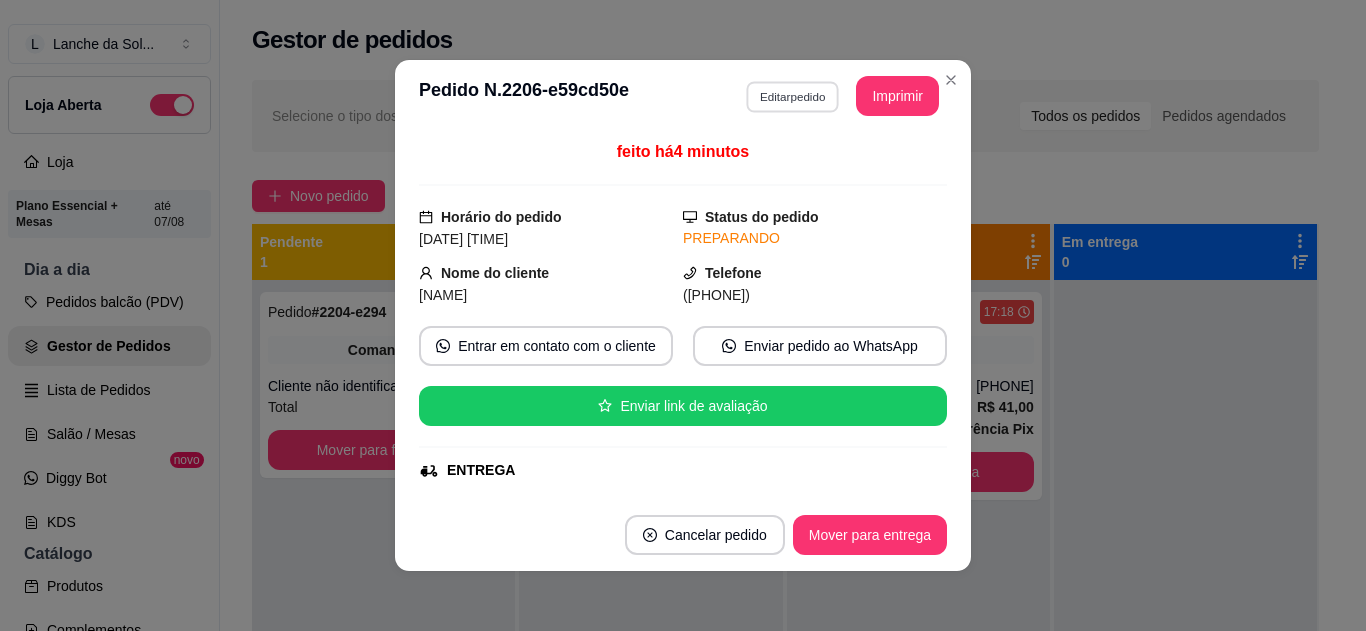 click on "Editar  pedido" at bounding box center [792, 96] 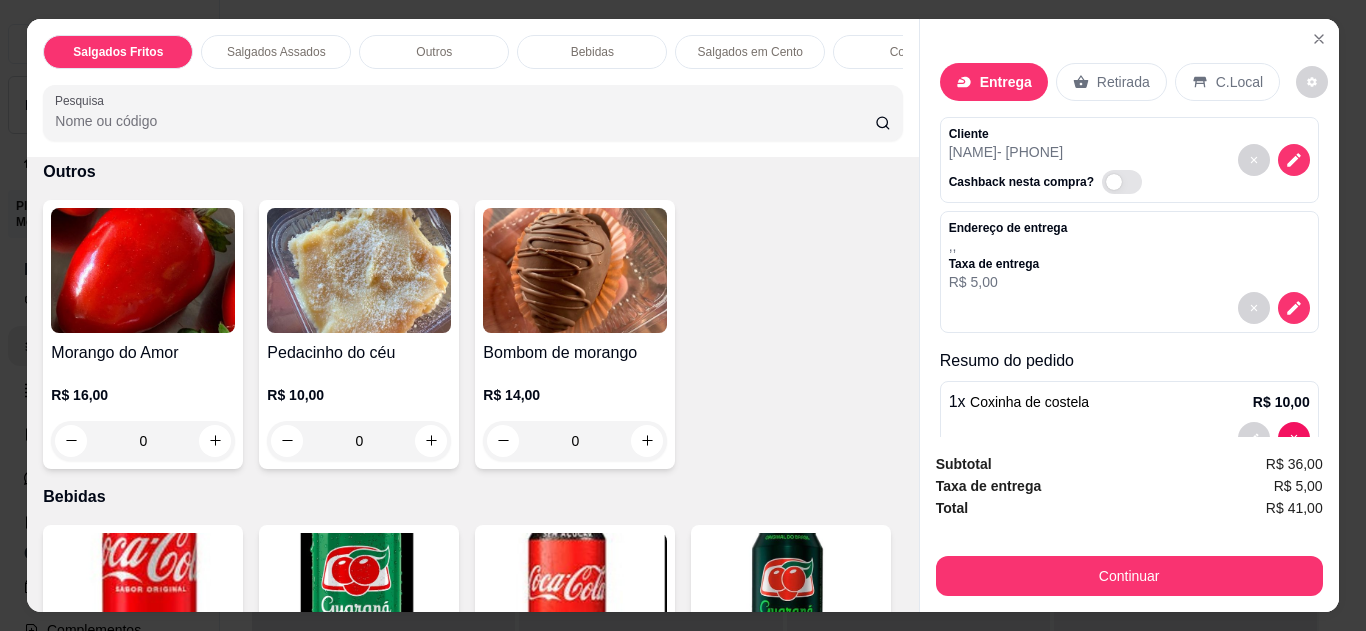 scroll, scrollTop: 1040, scrollLeft: 0, axis: vertical 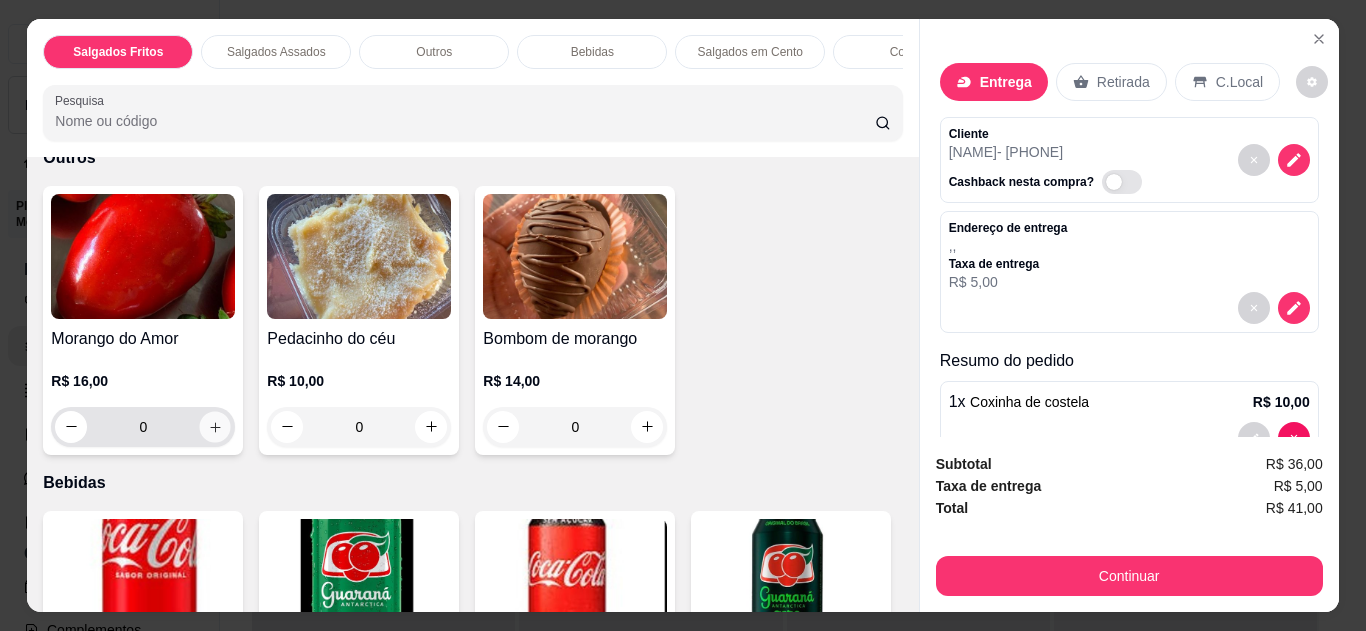 click 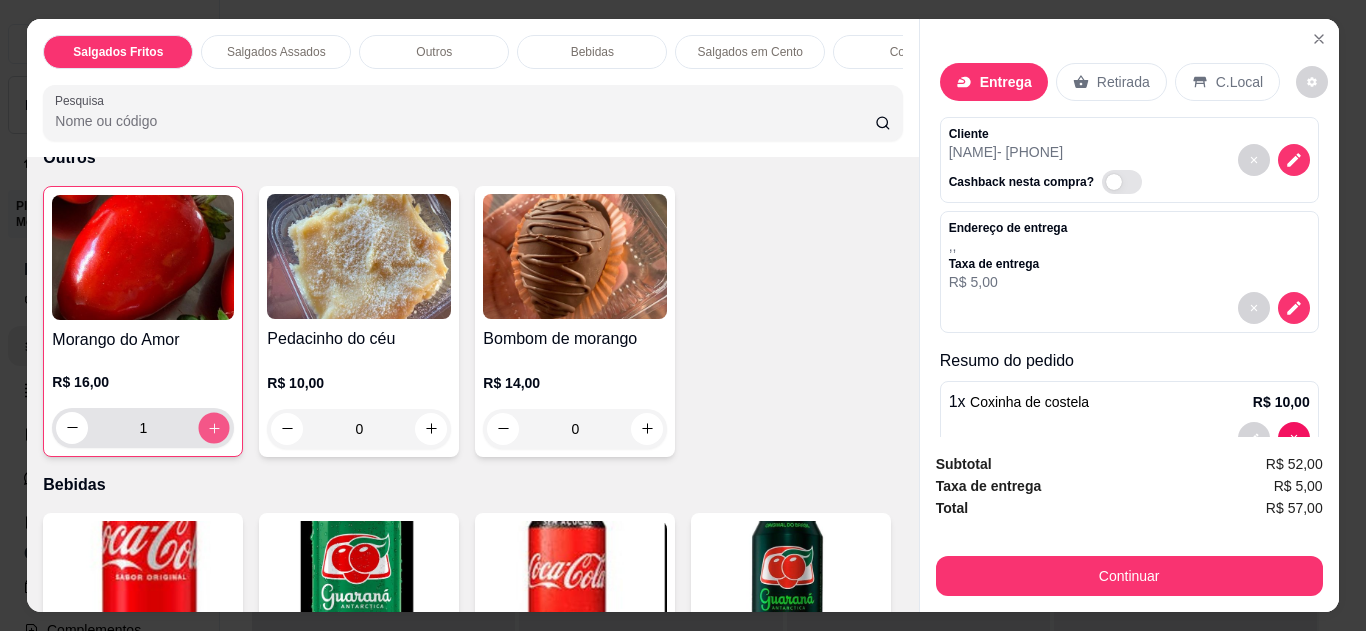 click 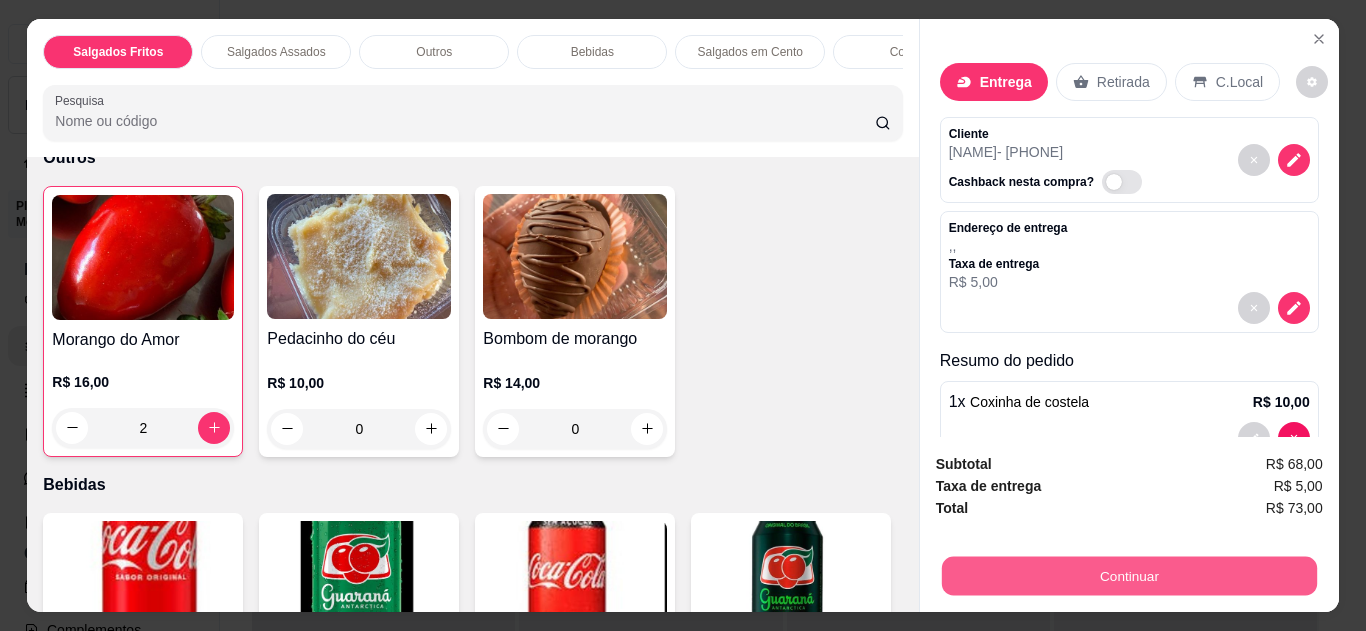 click on "Continuar" at bounding box center [1128, 576] 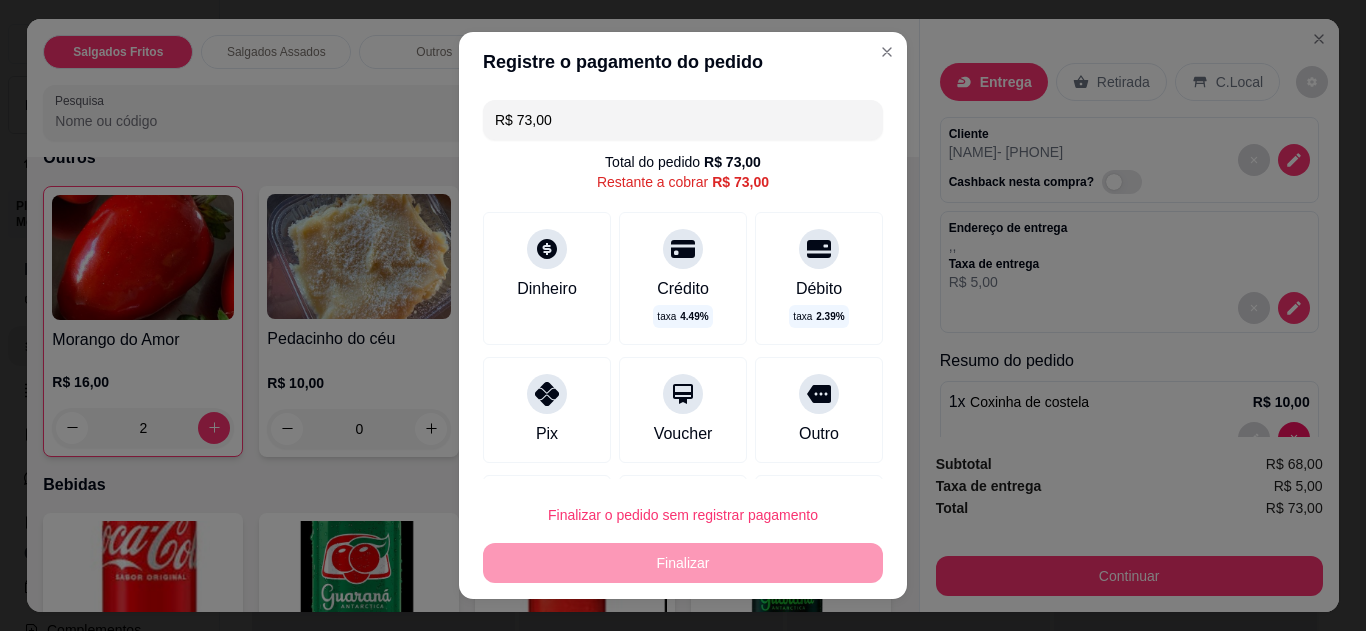 click on "Pix" at bounding box center [547, 410] 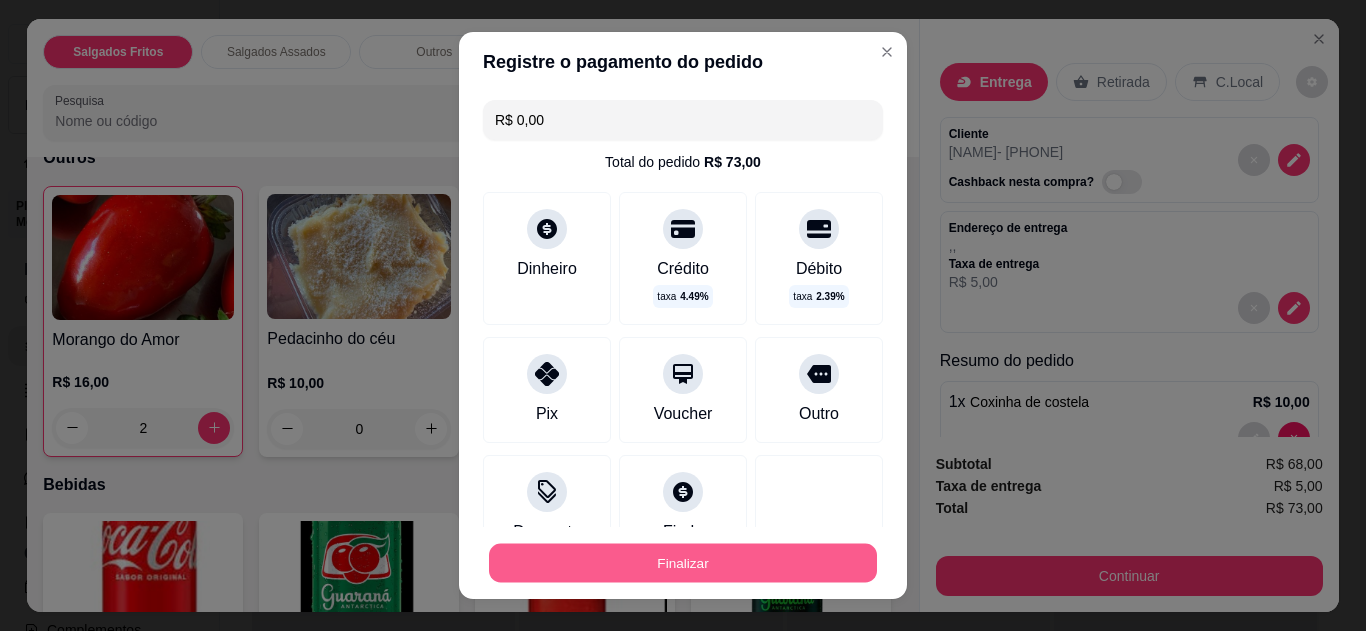 click on "Finalizar" at bounding box center (683, 563) 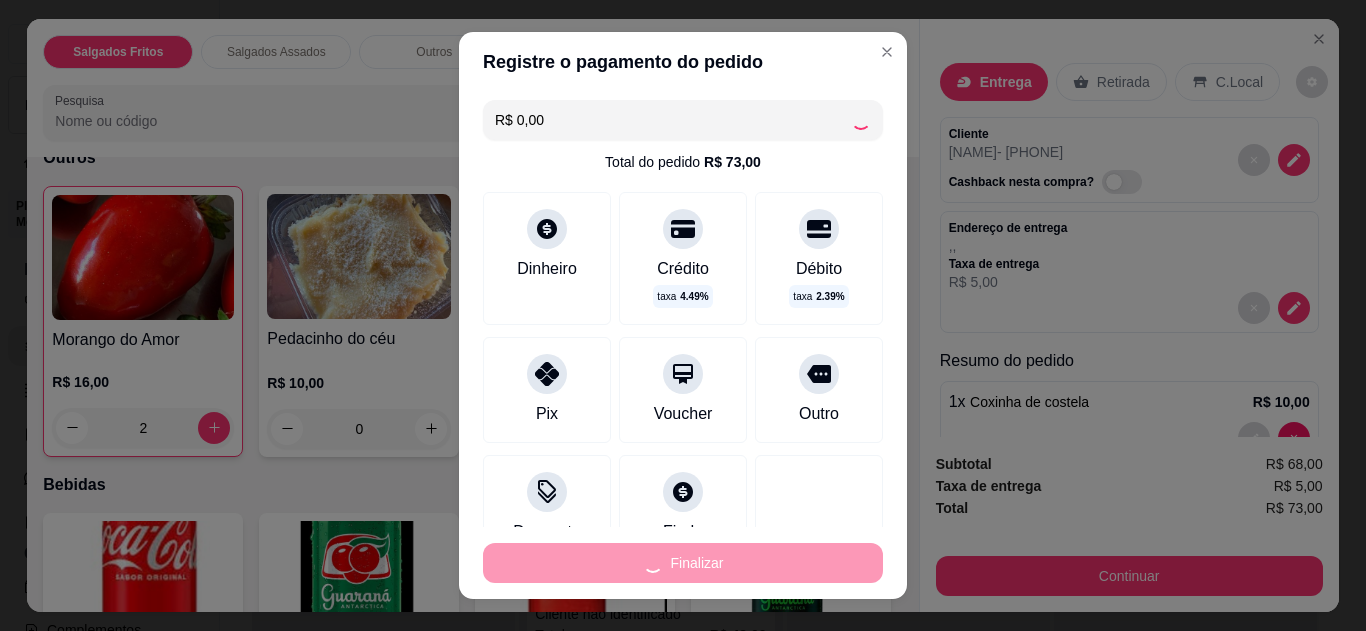type on "0" 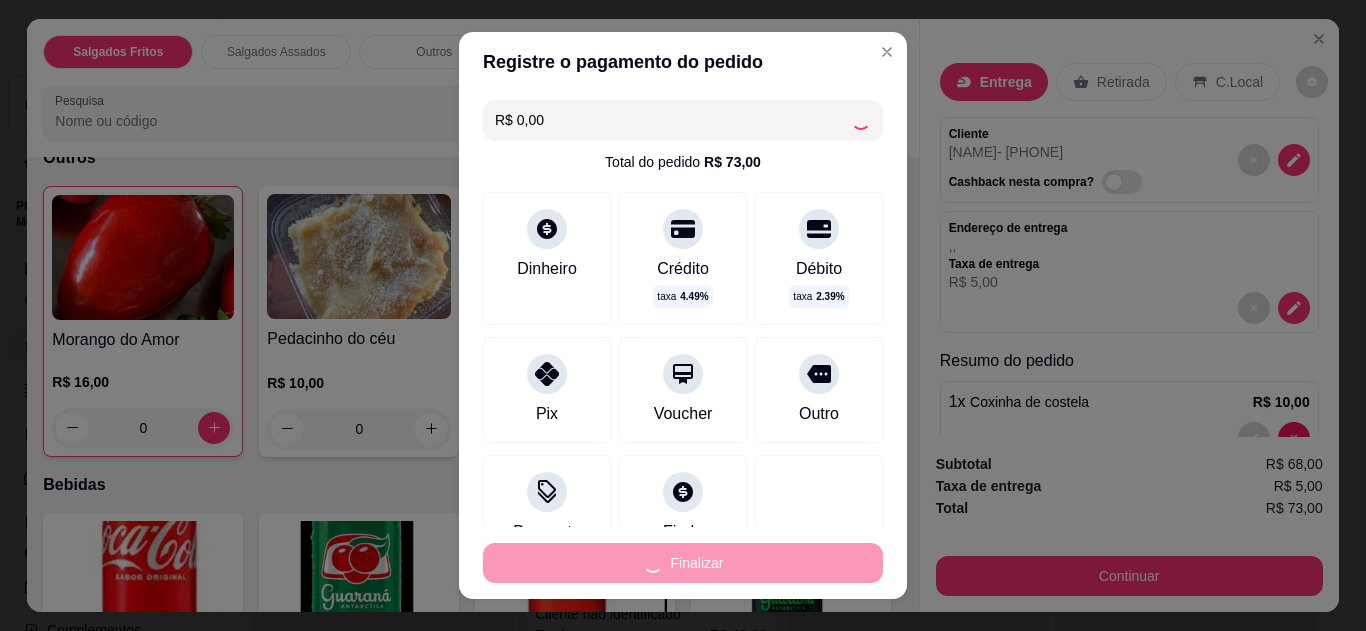 type on "-R$ 73,00" 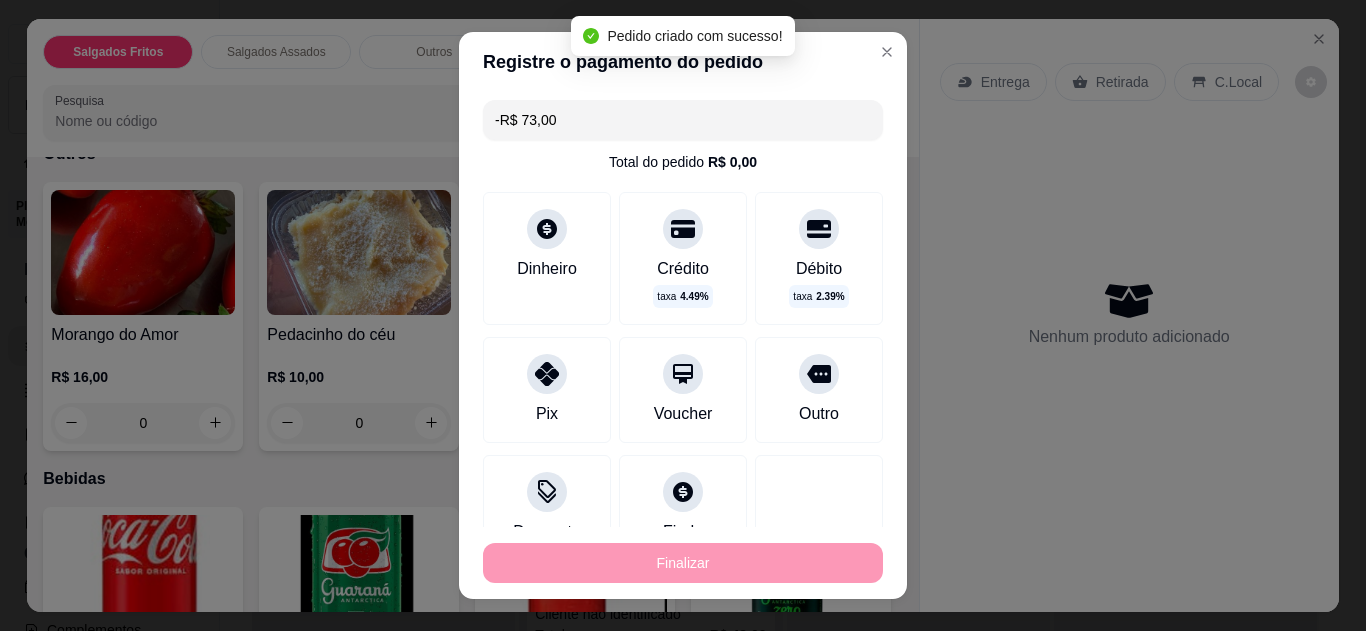 scroll, scrollTop: 1036, scrollLeft: 0, axis: vertical 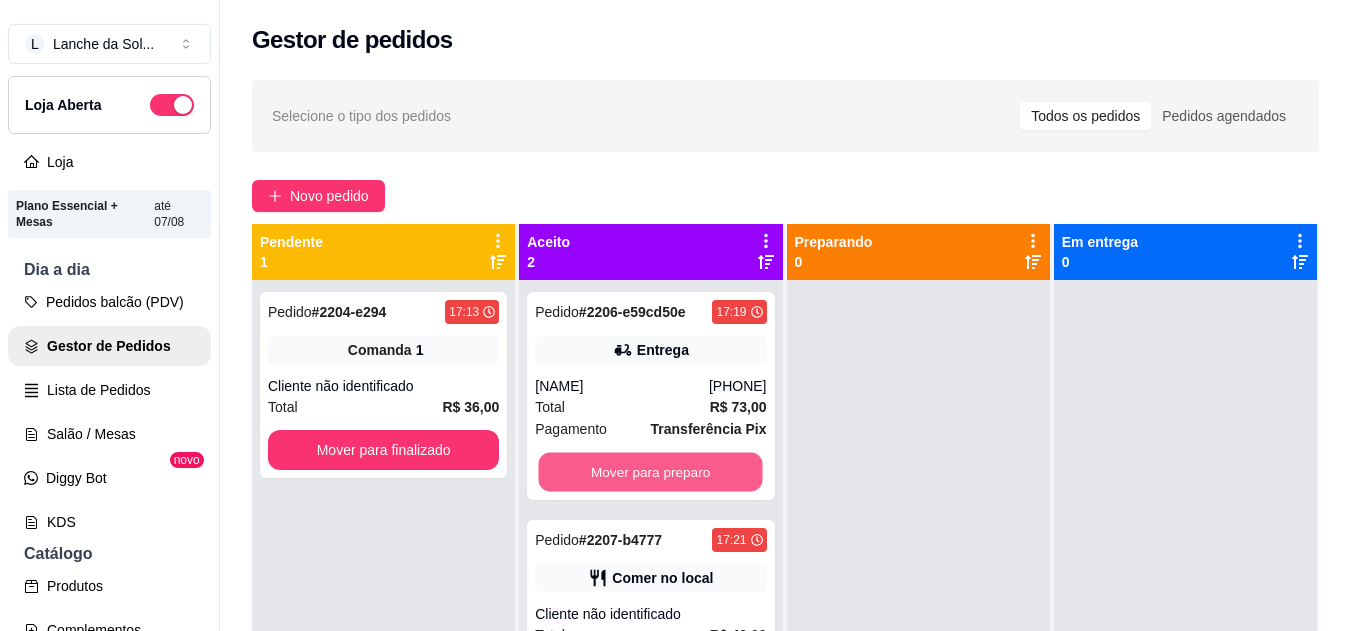 click on "Mover para preparo" at bounding box center [651, 472] 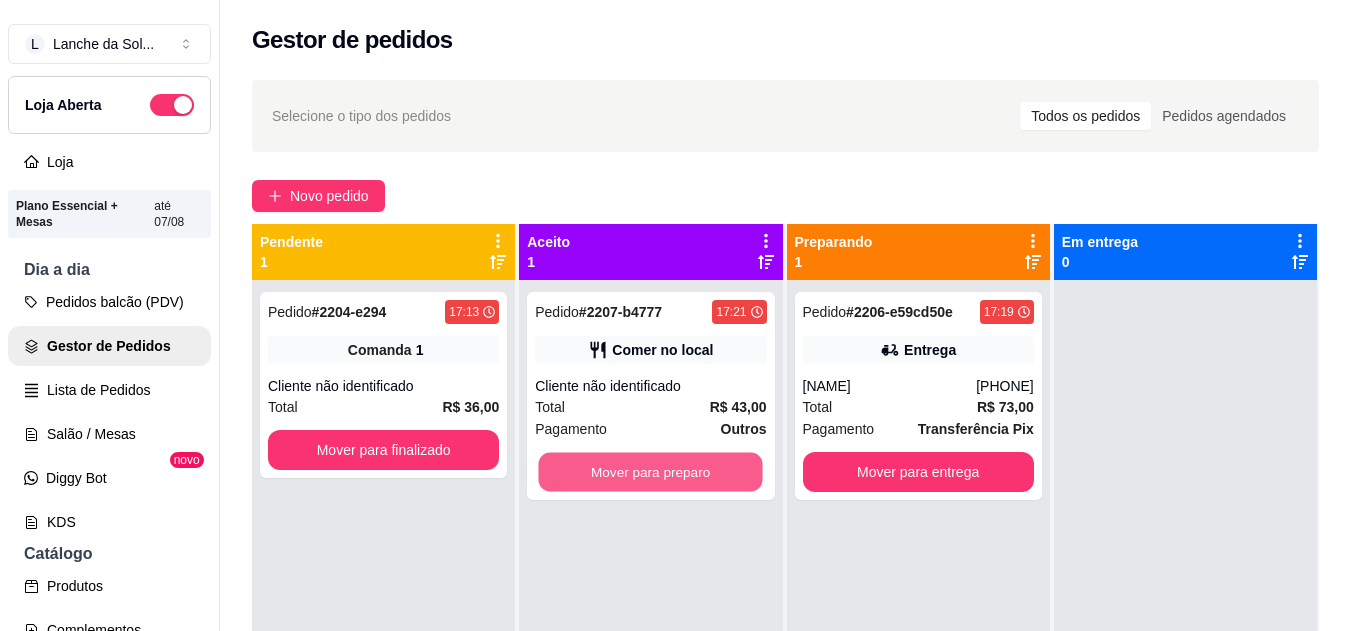click on "Mover para preparo" at bounding box center (651, 472) 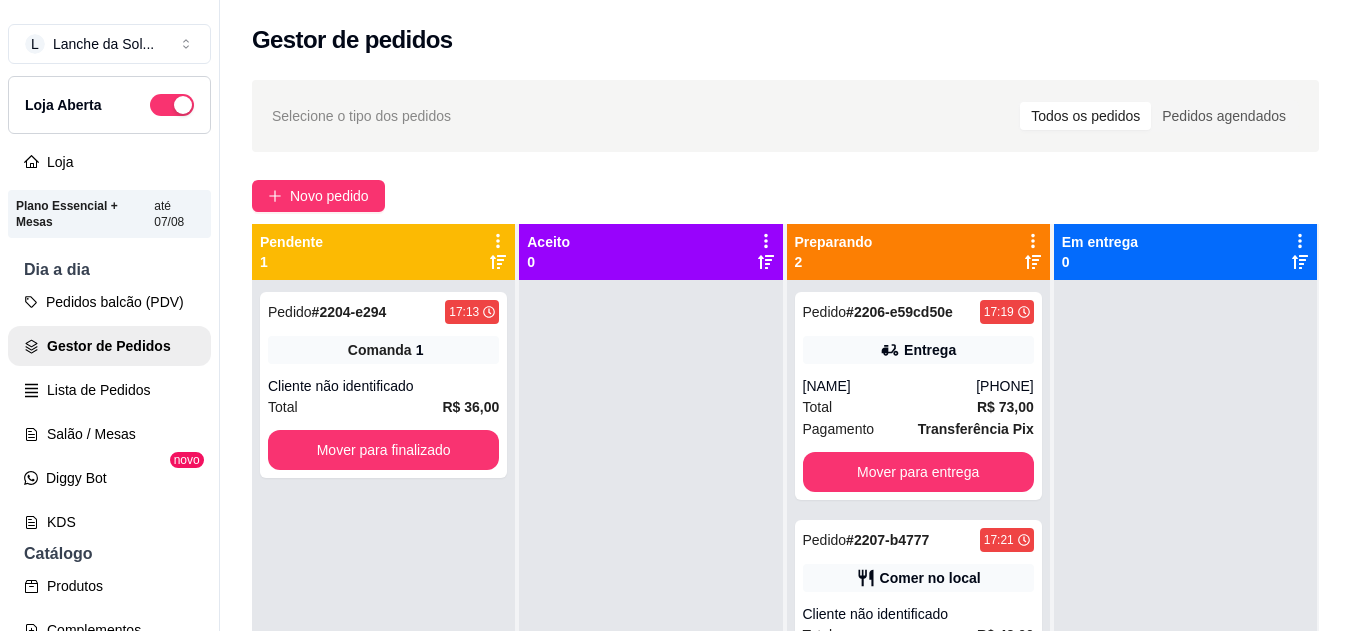 click on "Cliente não identificado" at bounding box center (918, 614) 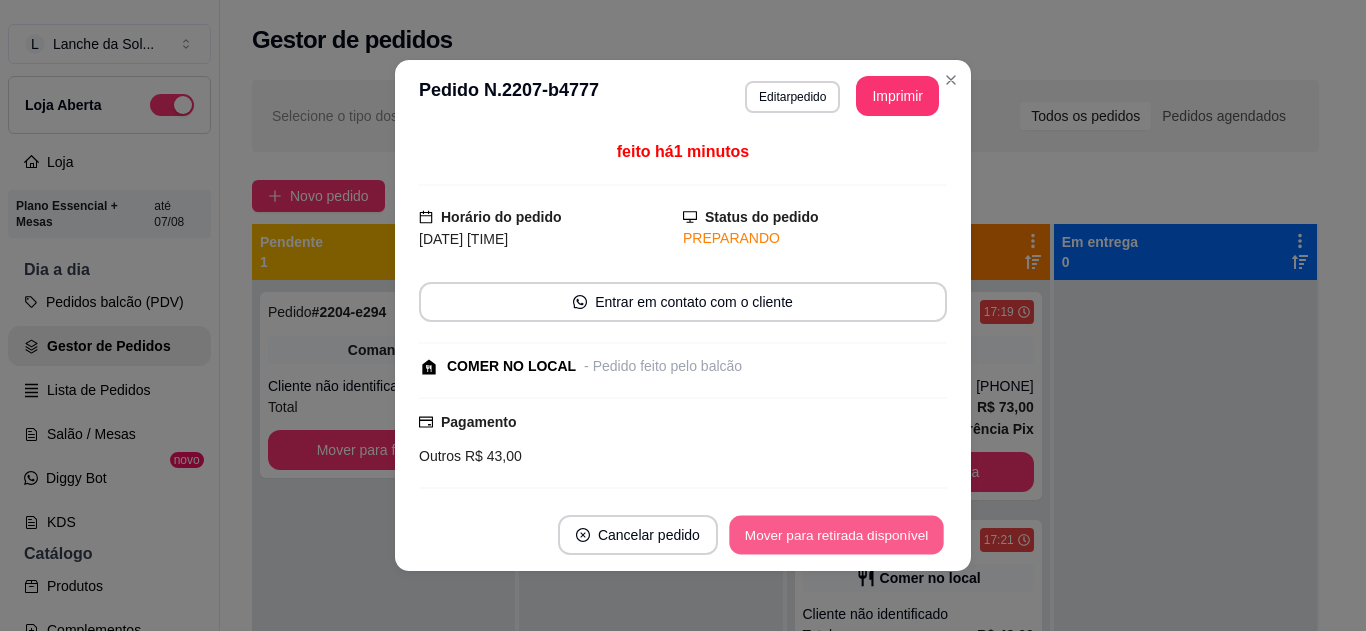 click on "Mover para retirada disponível" at bounding box center (836, 535) 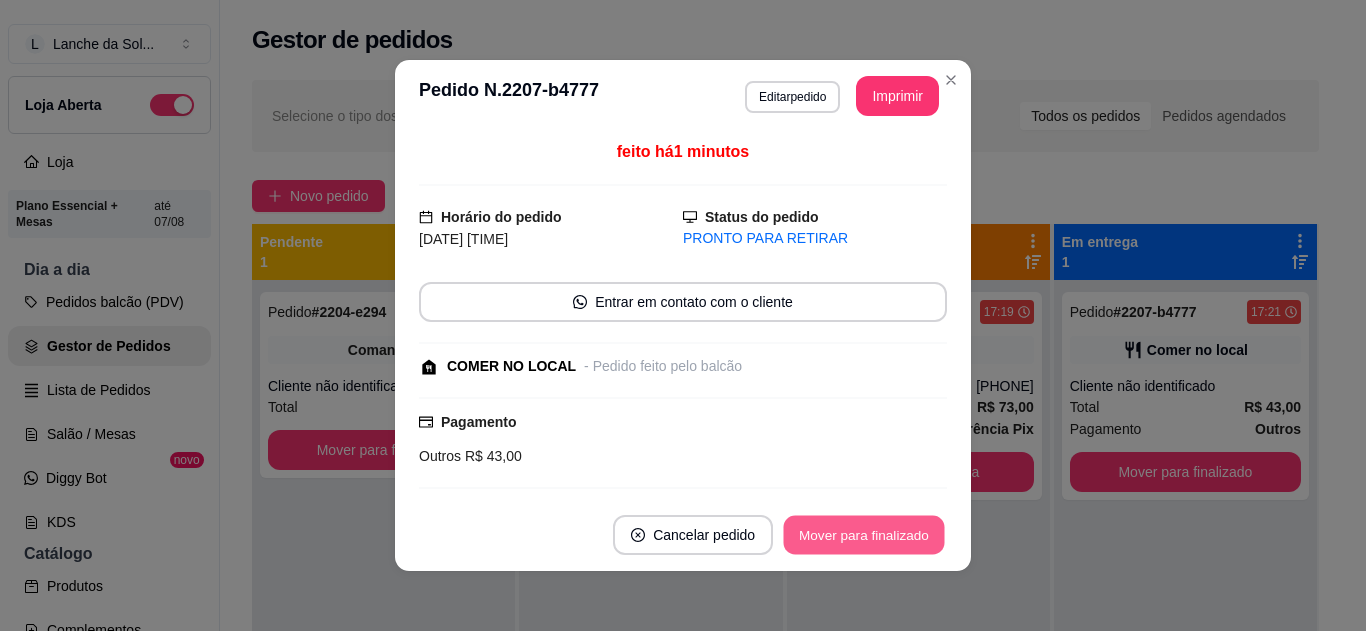 click on "Mover para finalizado" at bounding box center (864, 535) 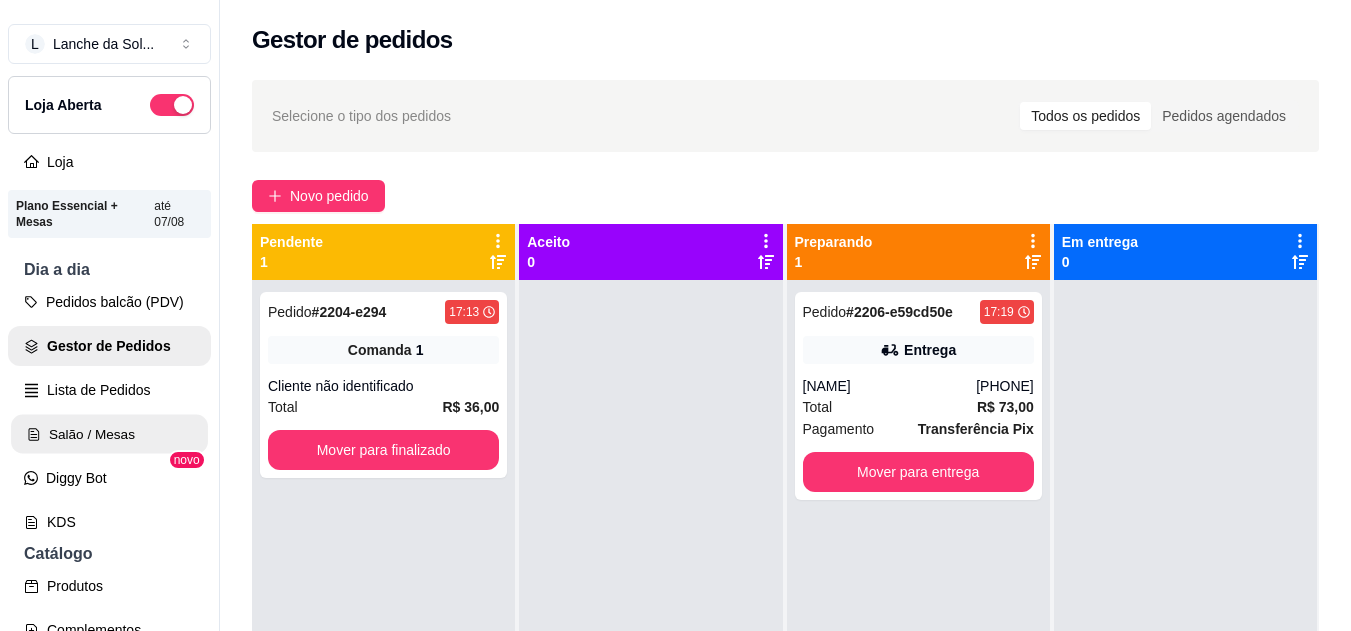 click on "Salão / Mesas" at bounding box center [109, 434] 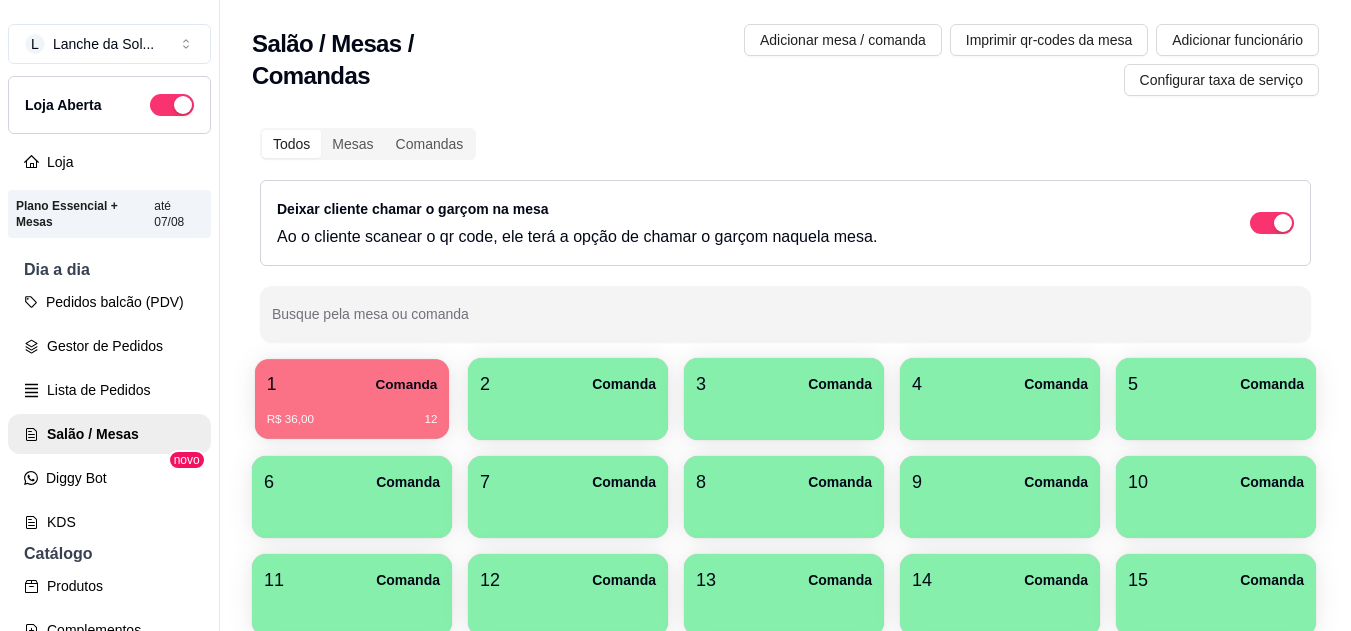 click on "1 Comanda" at bounding box center [352, 384] 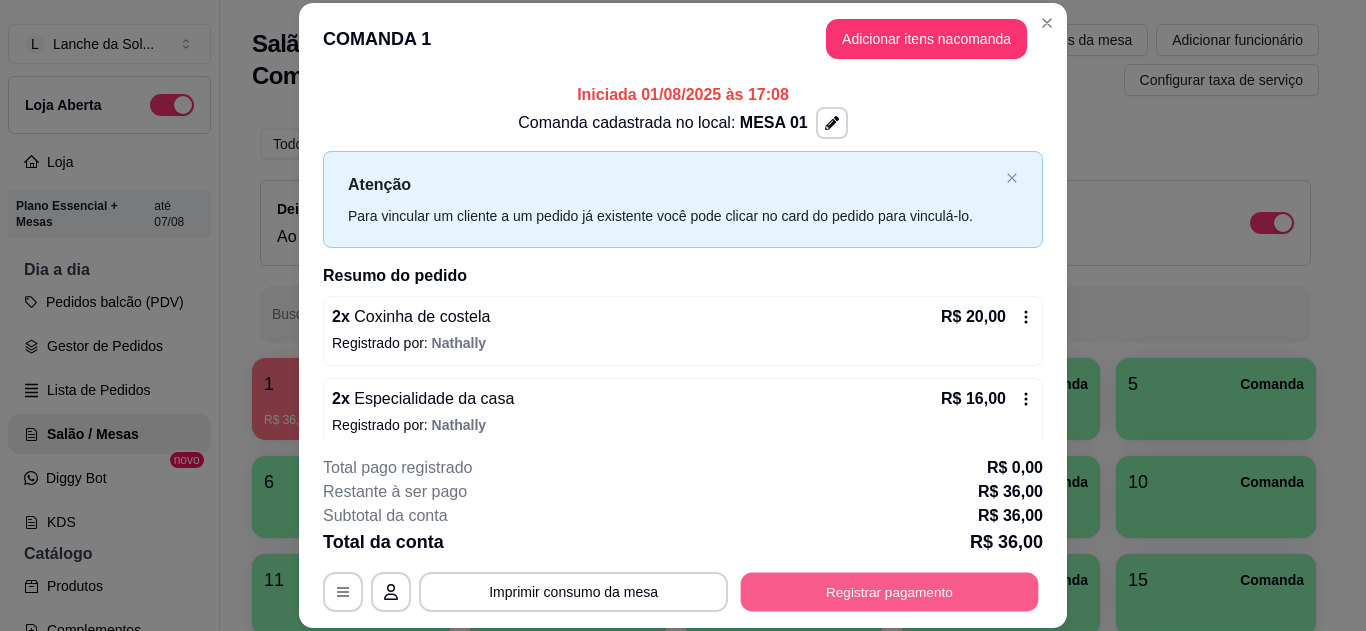 click on "Registrar pagamento" at bounding box center (890, 591) 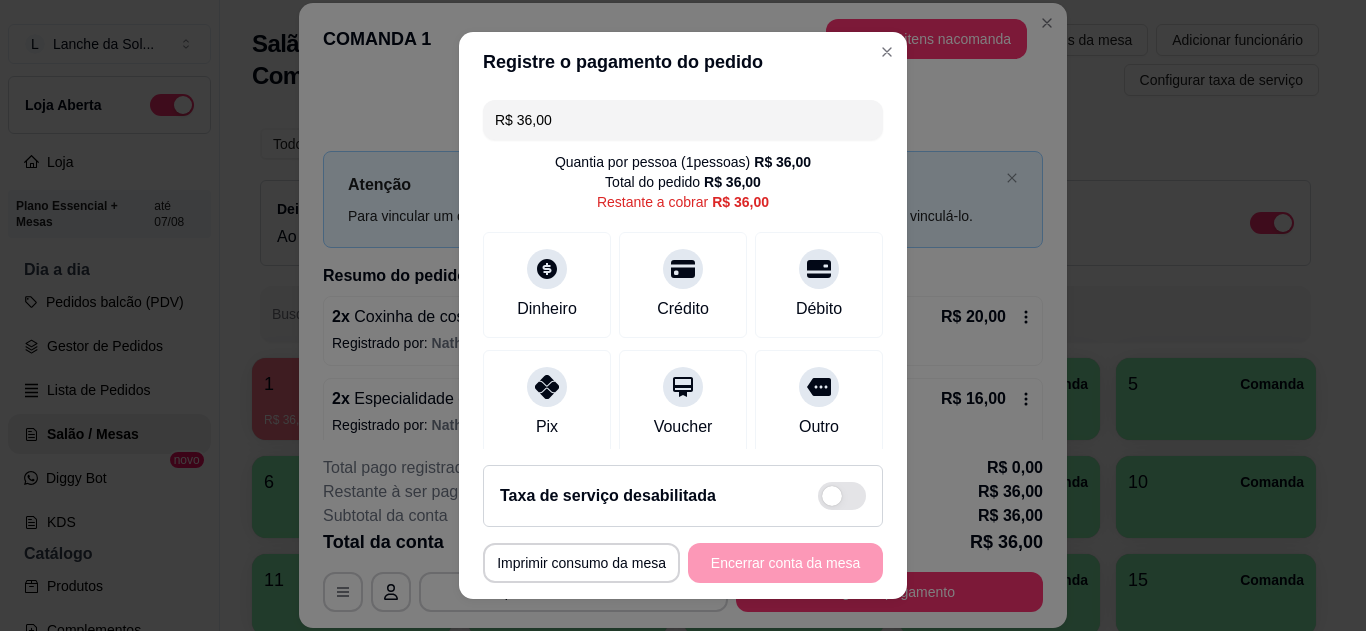 click on "Pix" at bounding box center [547, 403] 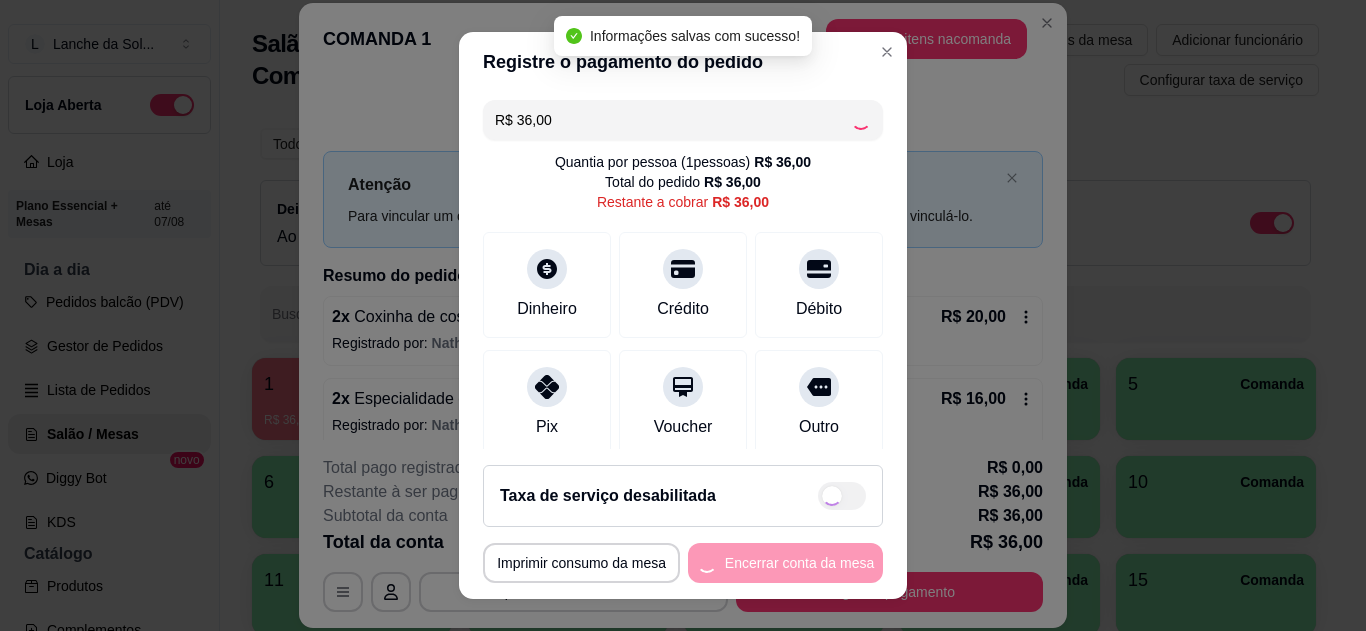 type on "R$ 0,00" 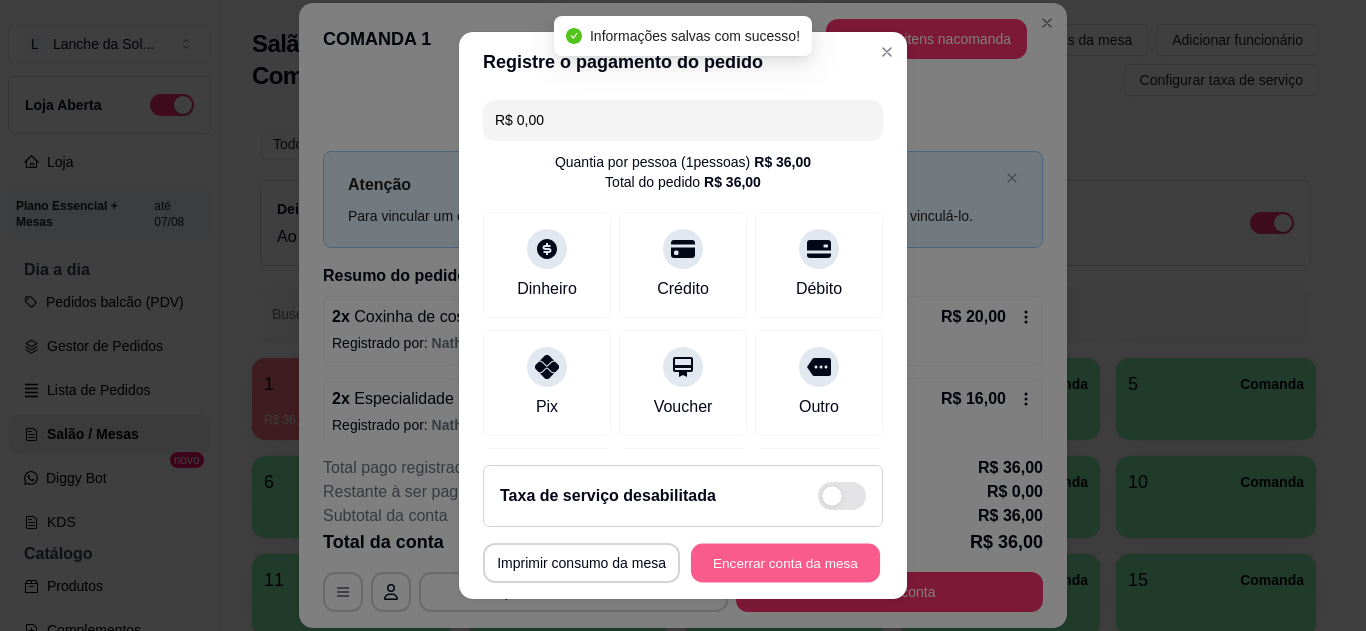 click on "Encerrar conta da mesa" at bounding box center (785, 563) 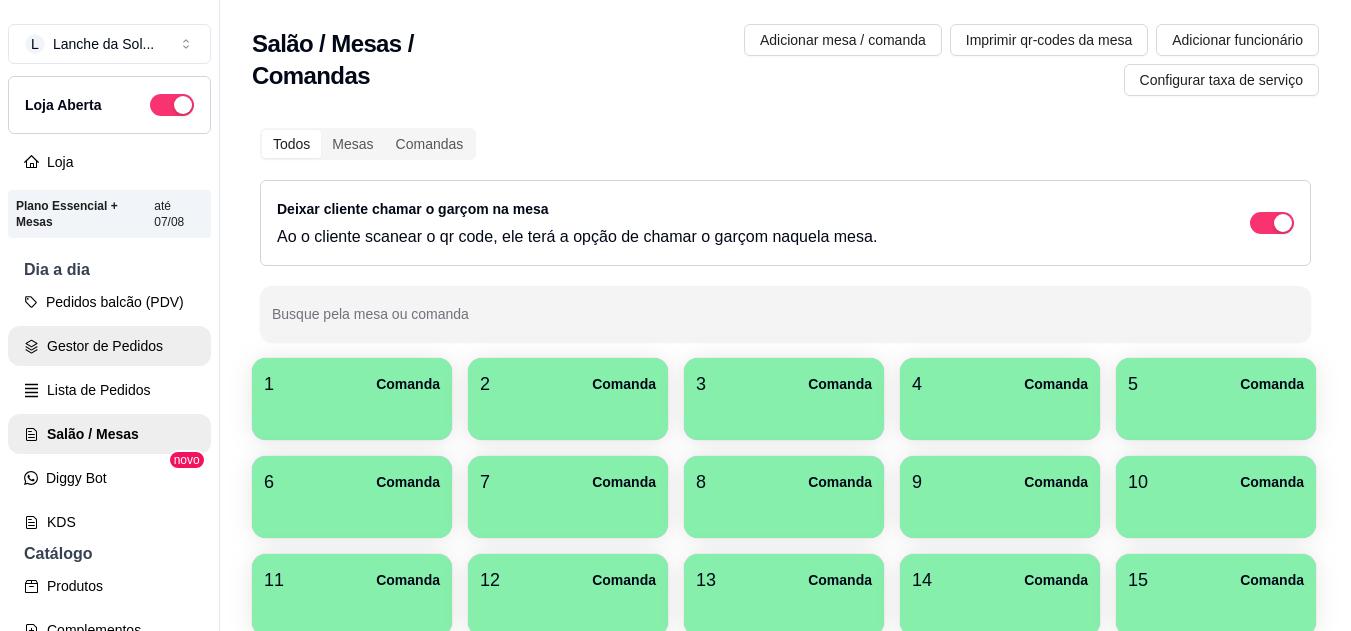 click on "Gestor de Pedidos" at bounding box center (109, 346) 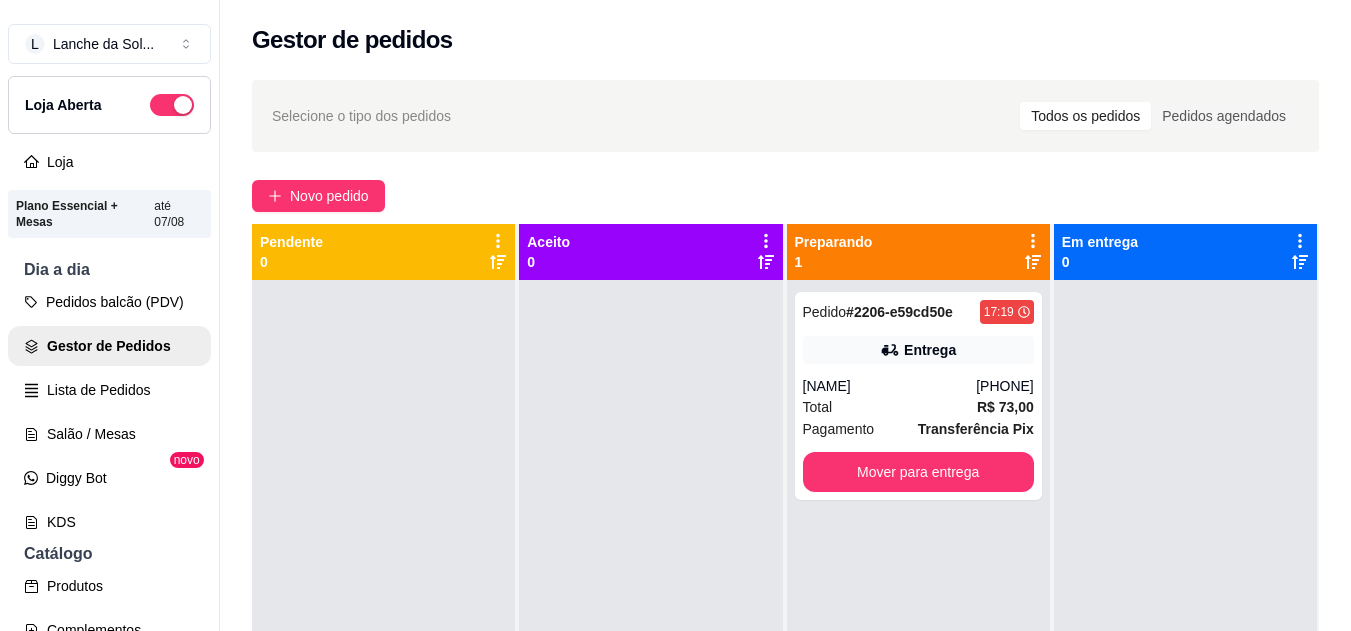 click on "Total R$ 73,00" at bounding box center (918, 407) 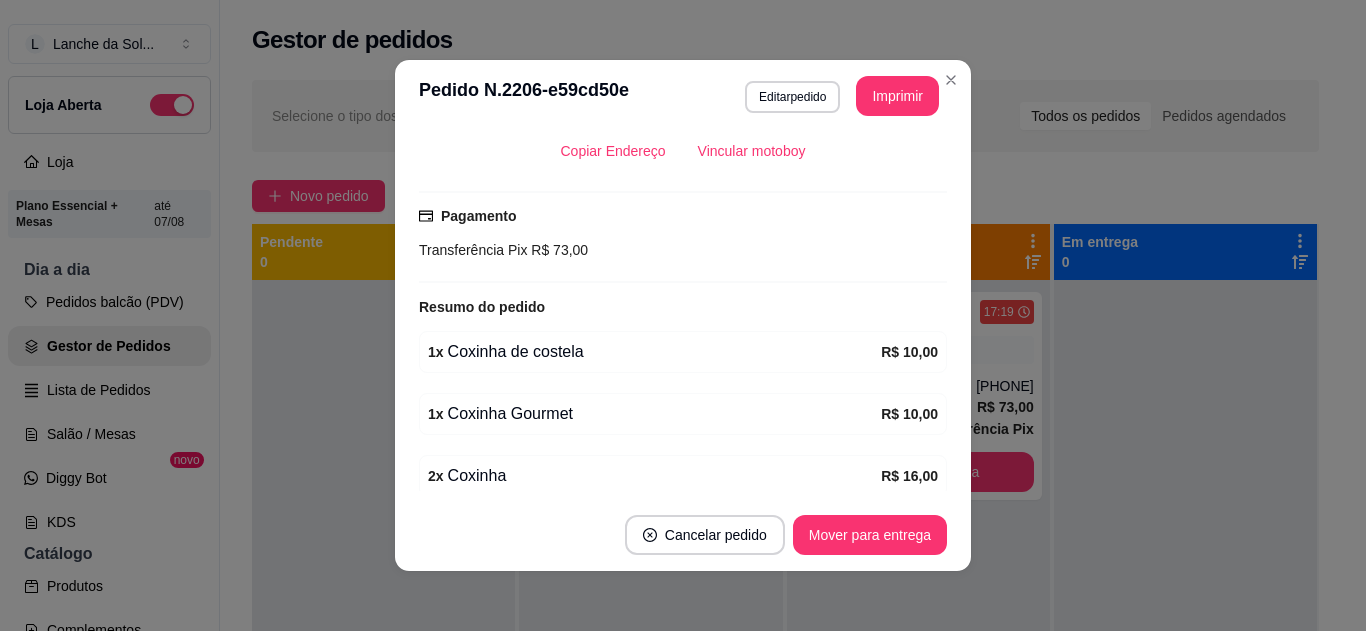 scroll, scrollTop: 480, scrollLeft: 0, axis: vertical 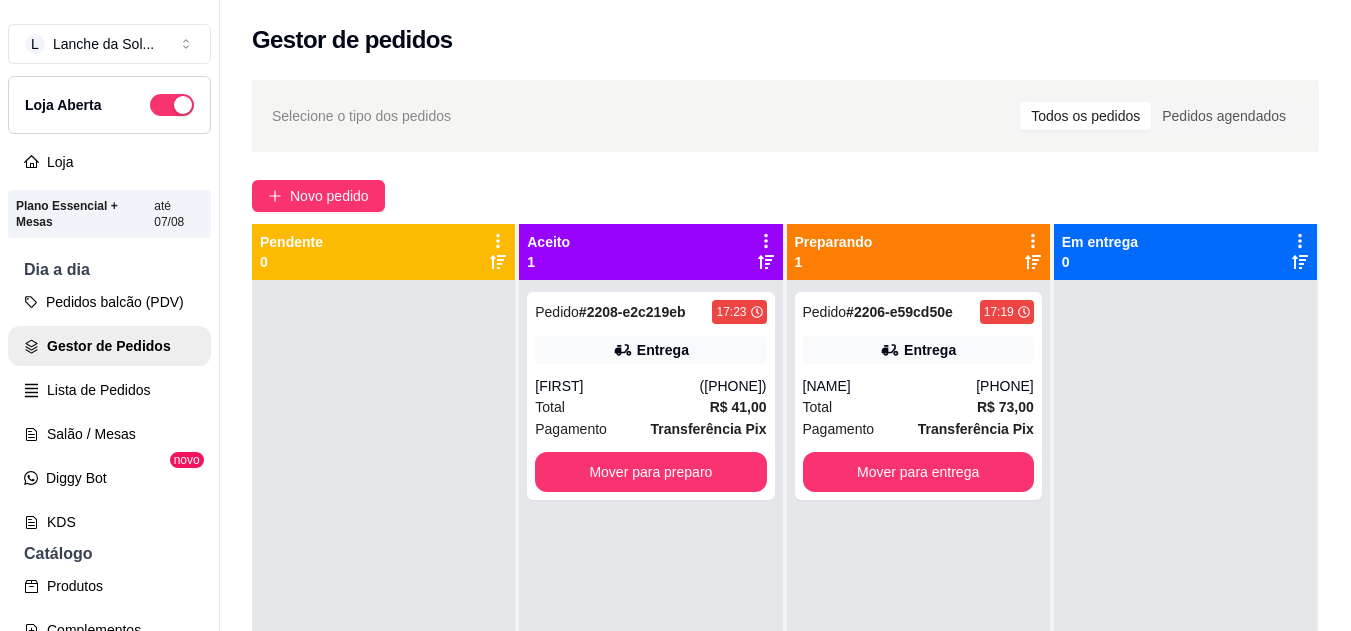 click on "Entrega" at bounding box center [650, 350] 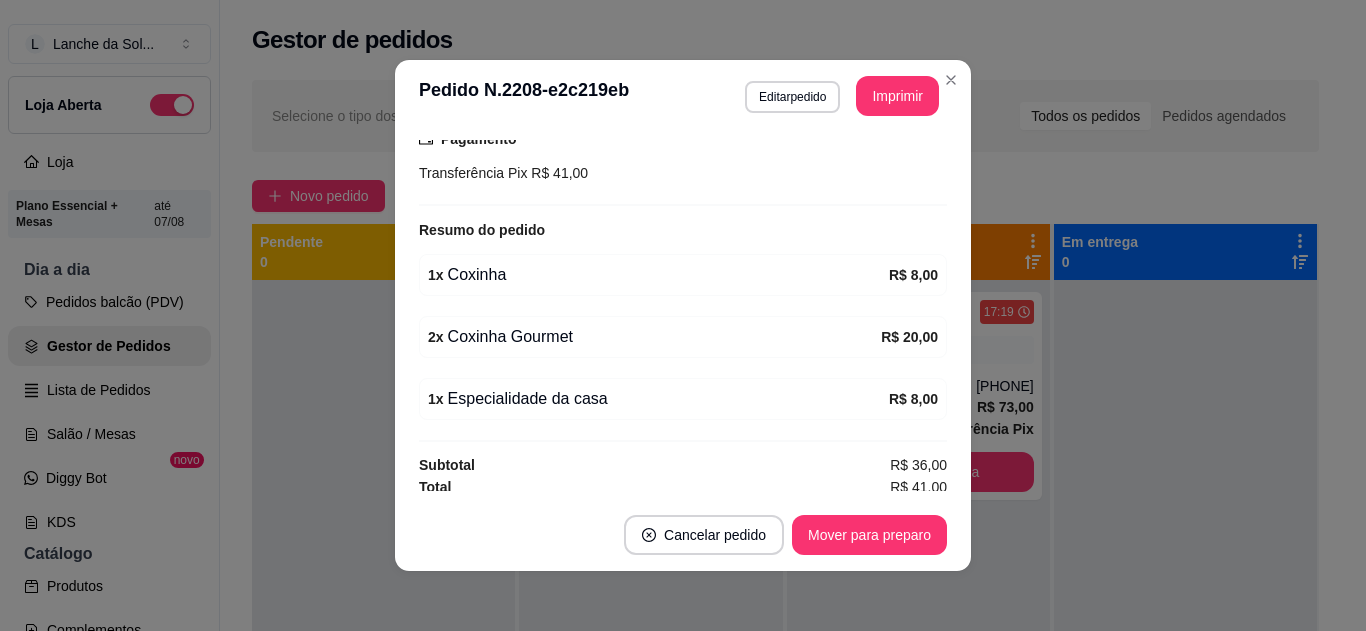 scroll, scrollTop: 550, scrollLeft: 0, axis: vertical 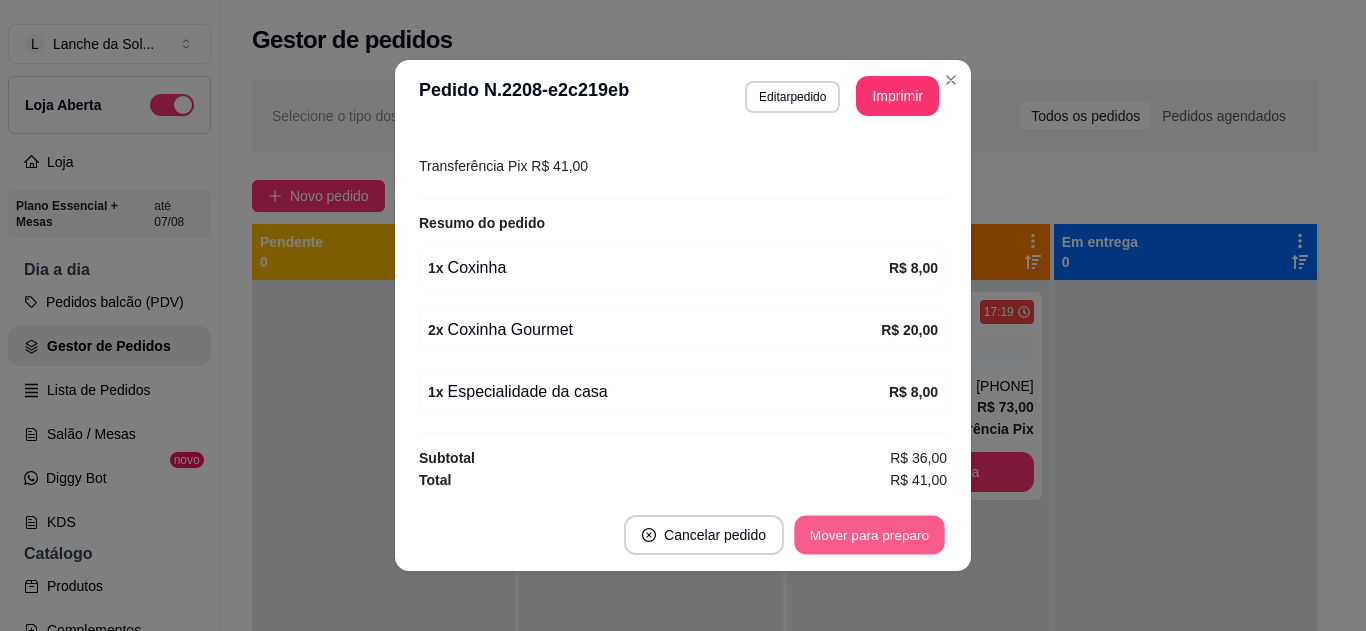 click on "Mover para preparo" at bounding box center [869, 535] 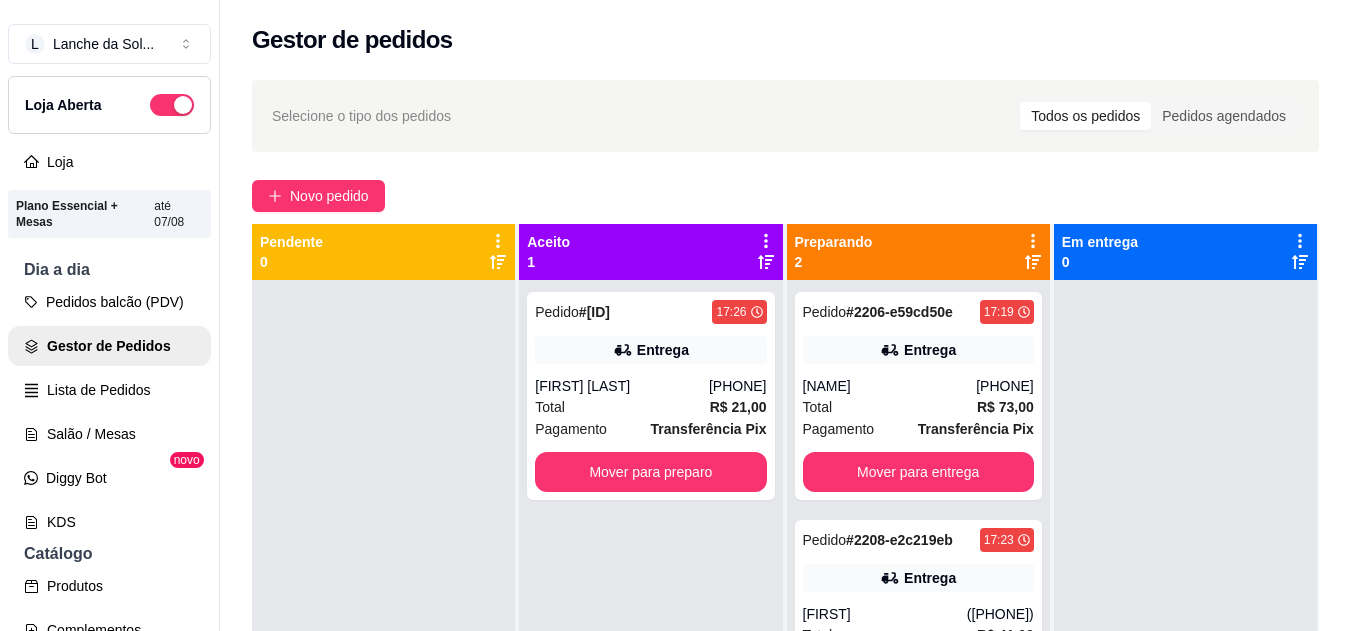 click on "Total" at bounding box center (550, 407) 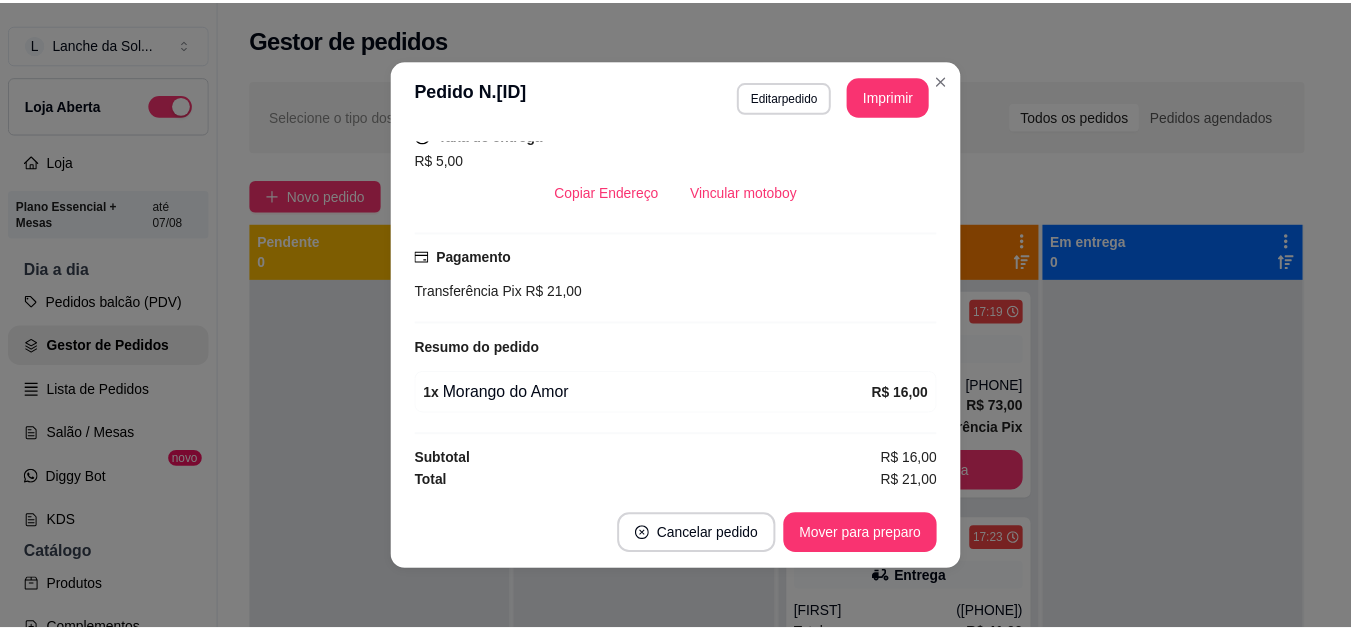 scroll, scrollTop: 426, scrollLeft: 0, axis: vertical 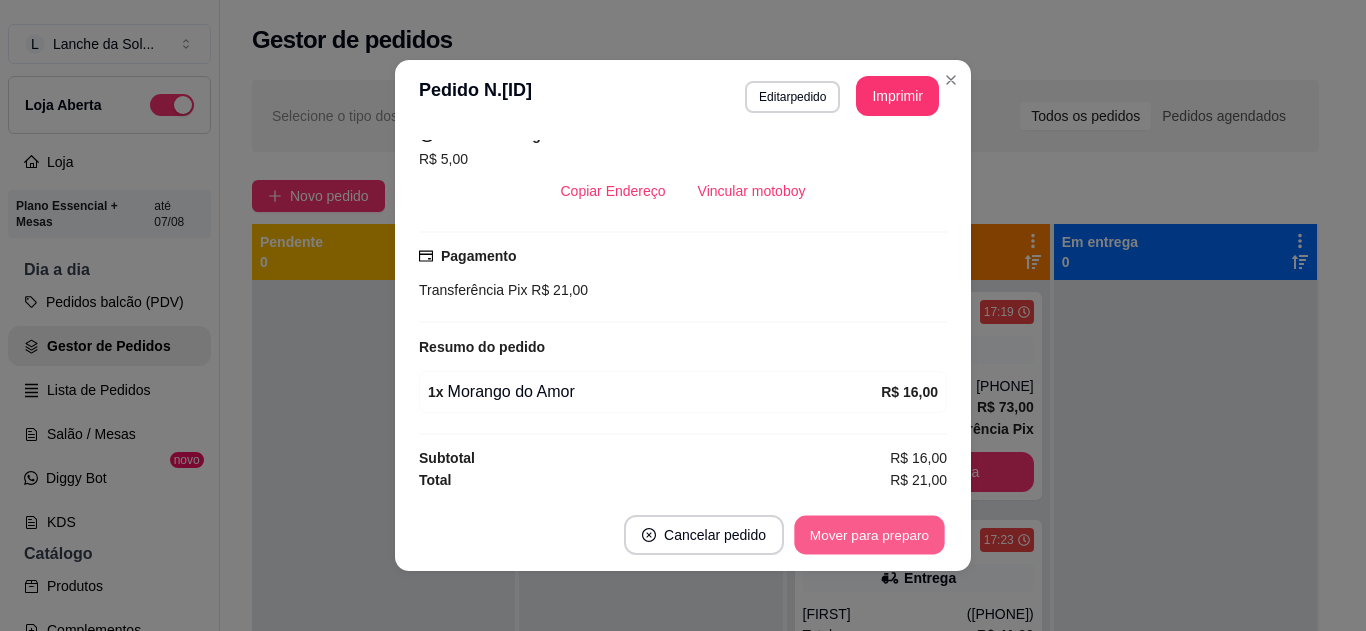 click on "Mover para preparo" at bounding box center [869, 535] 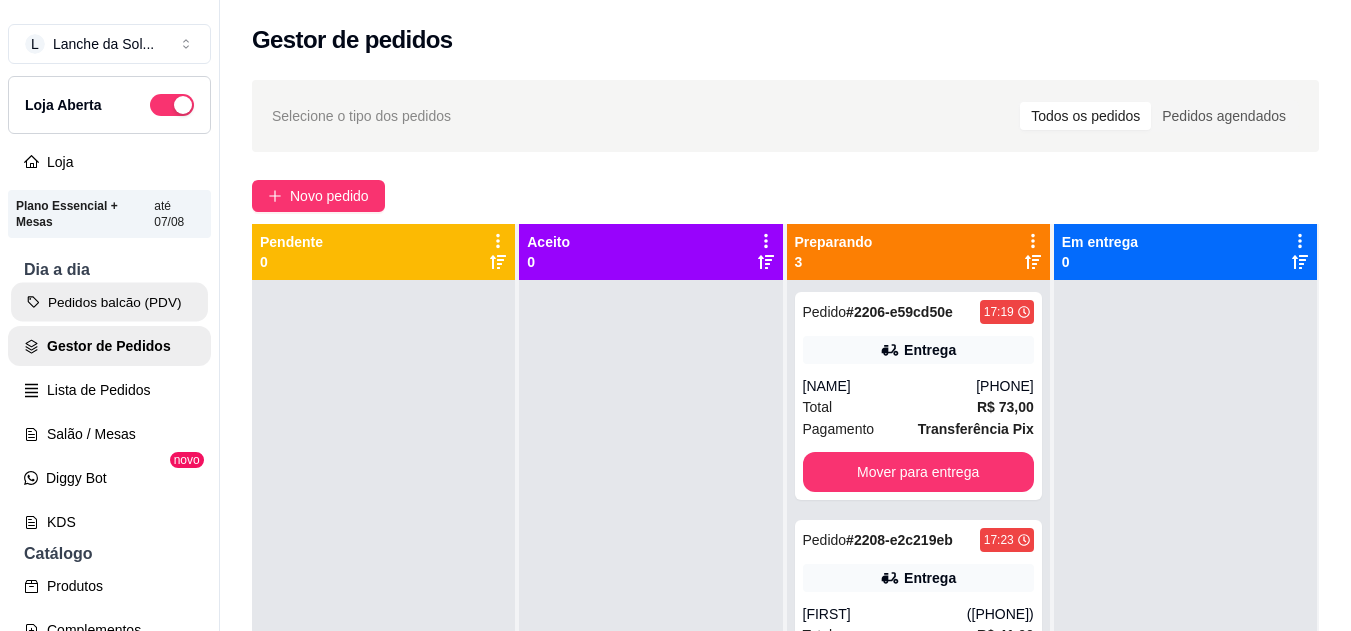 click on "Pedidos balcão (PDV)" at bounding box center (109, 302) 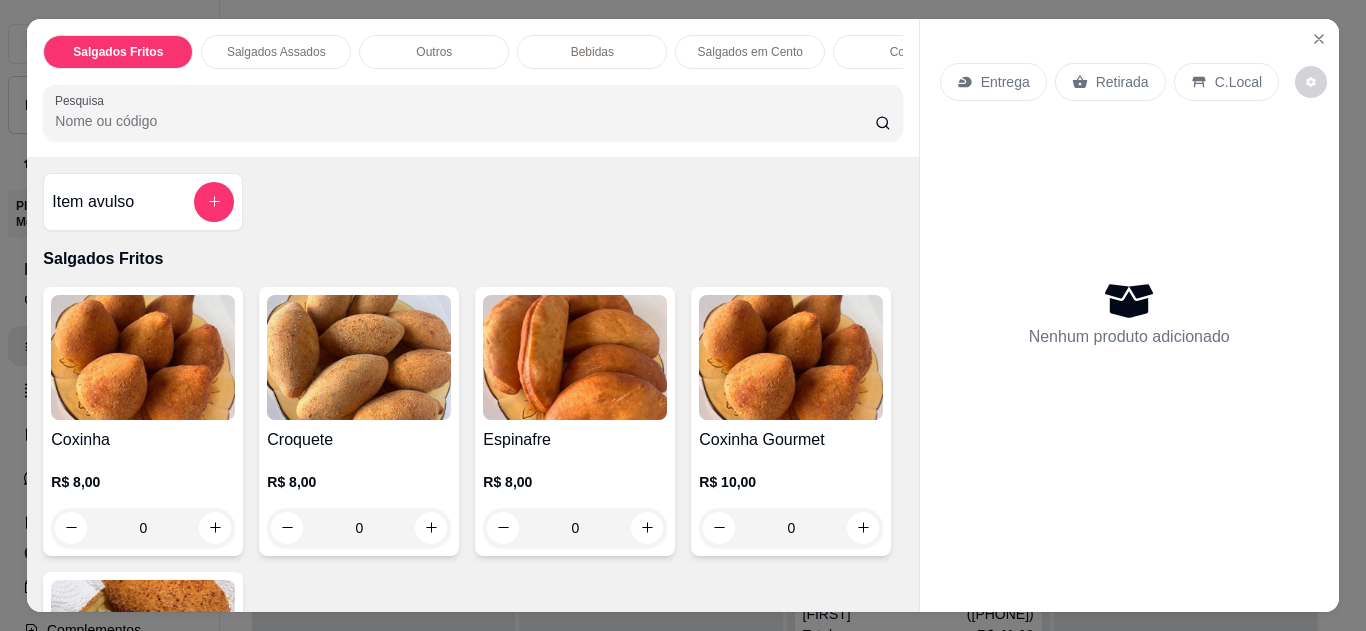 click at bounding box center (1319, 39) 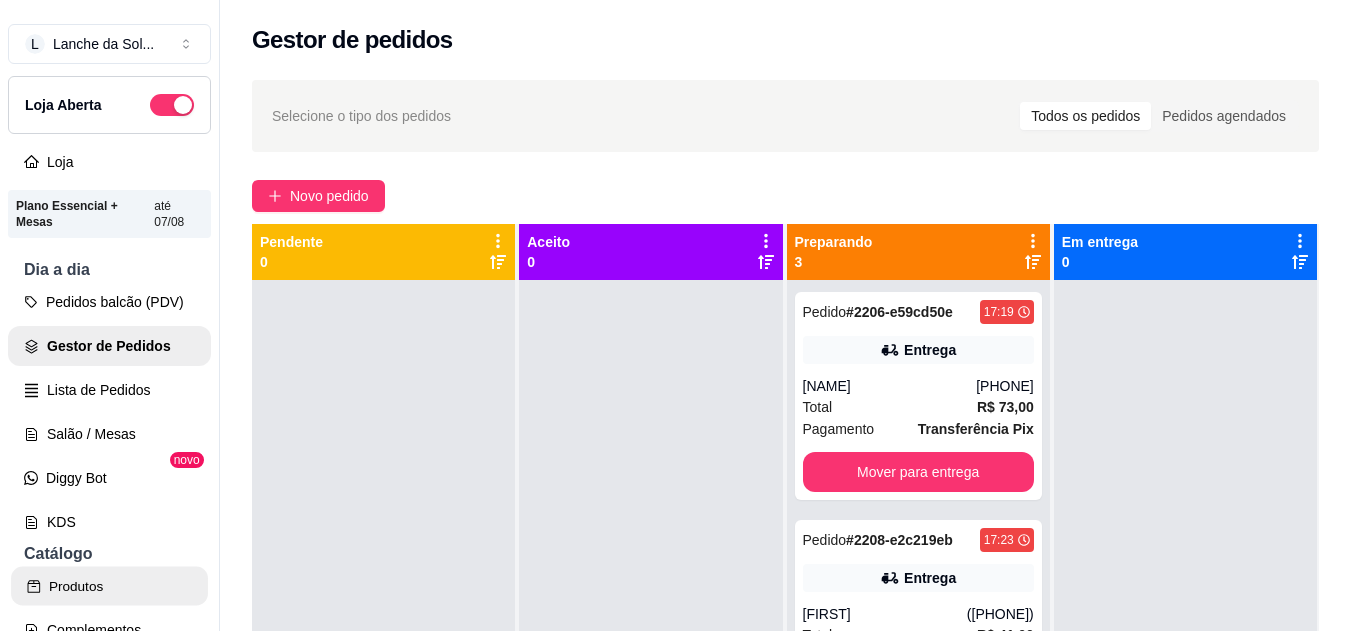 click on "Produtos" at bounding box center (109, 586) 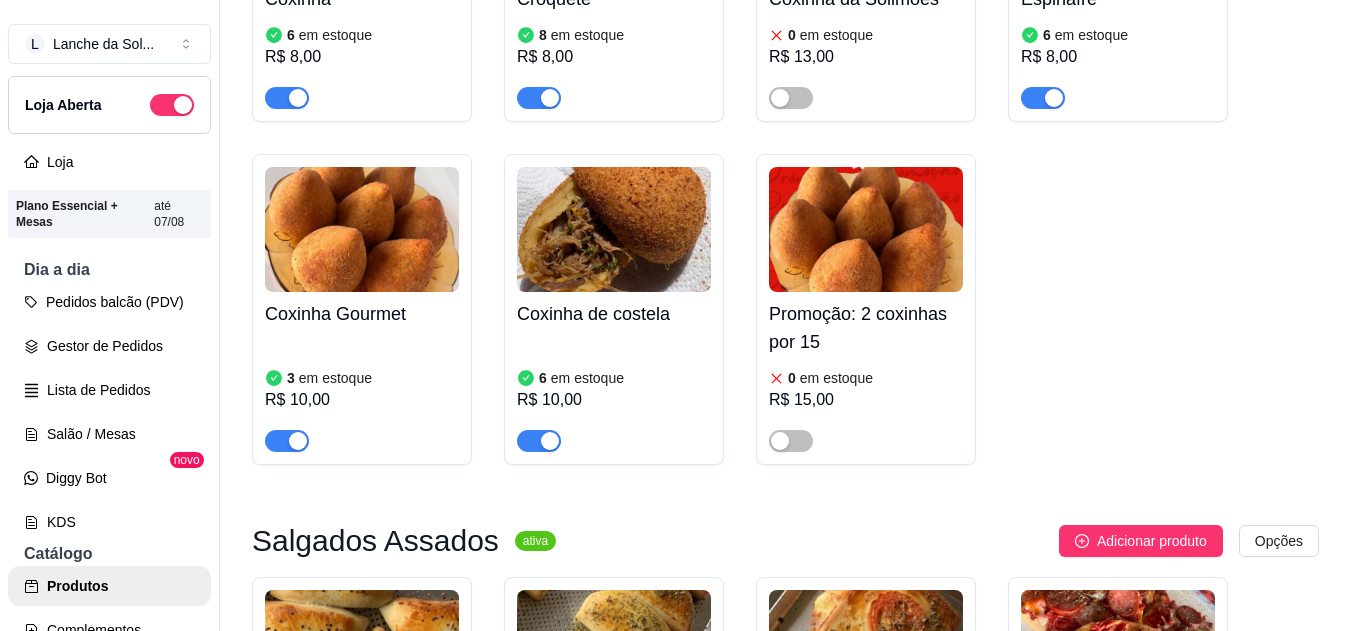 scroll, scrollTop: 507, scrollLeft: 0, axis: vertical 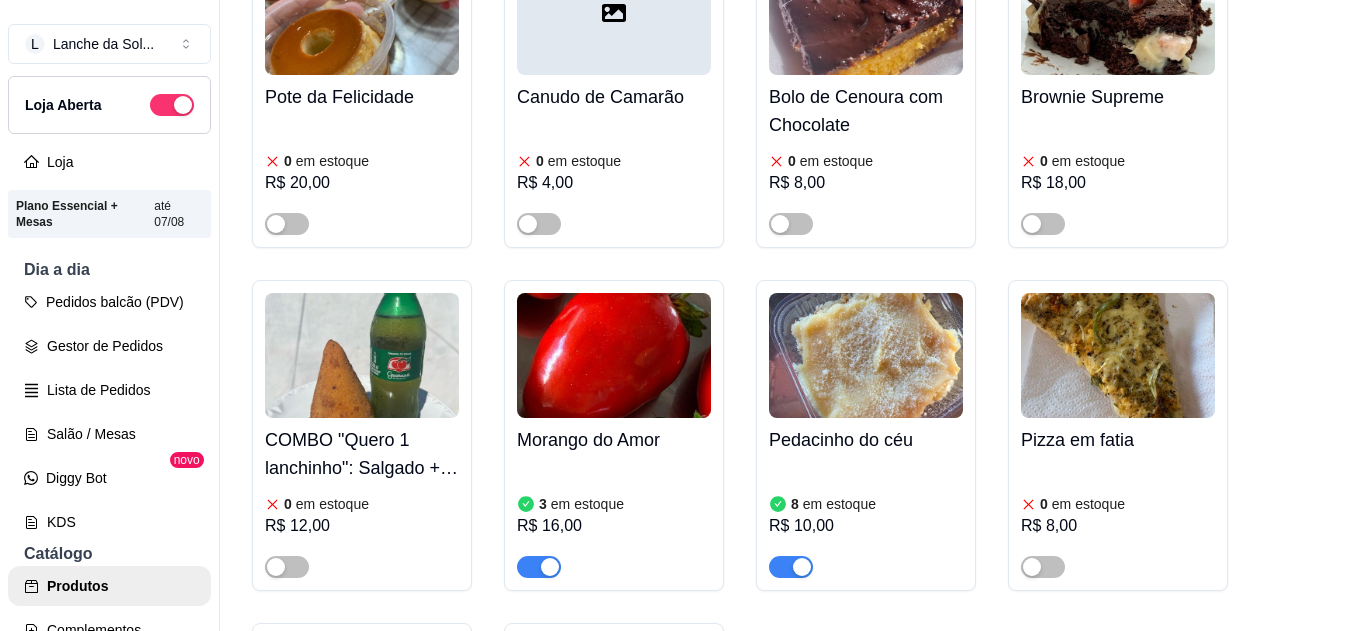 click at bounding box center (614, 355) 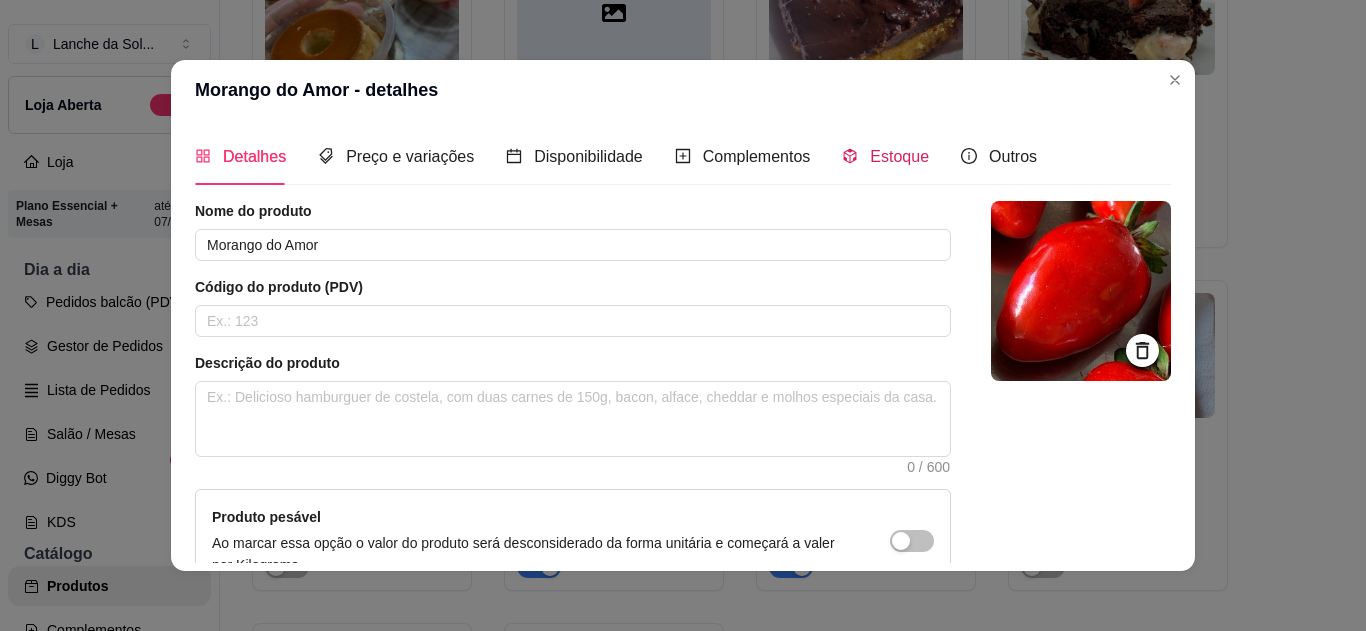 click on "Estoque" at bounding box center [899, 156] 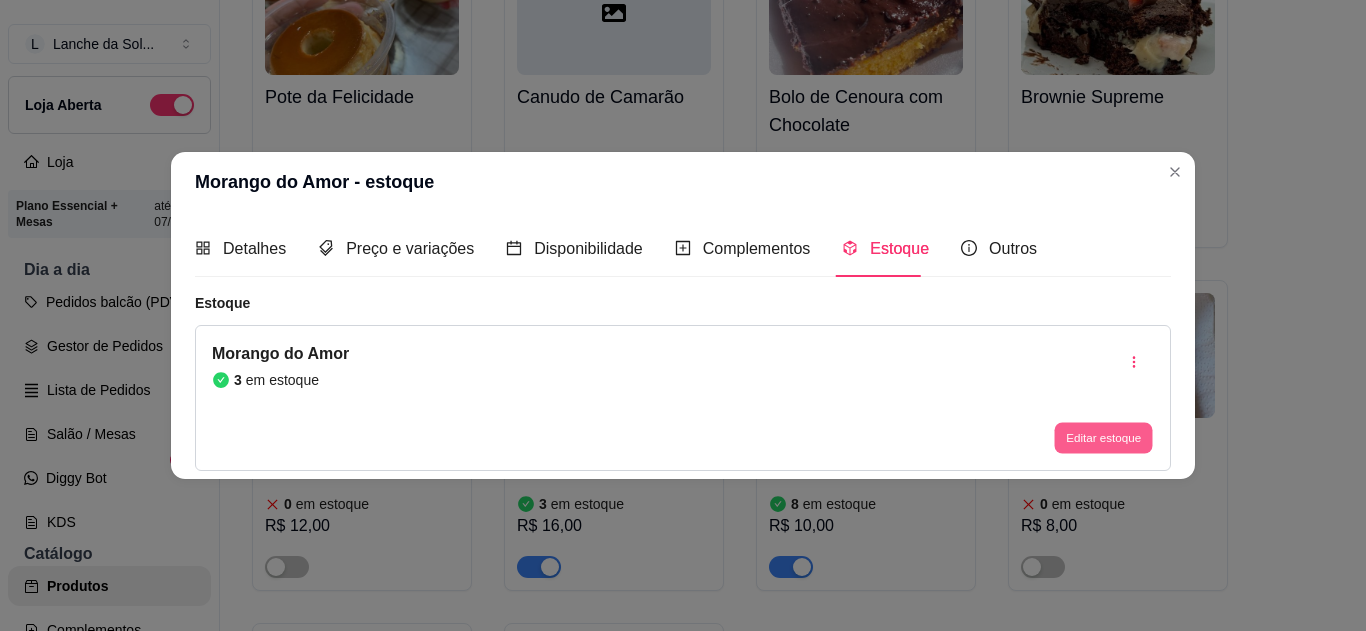 click on "Editar estoque" at bounding box center [1103, 438] 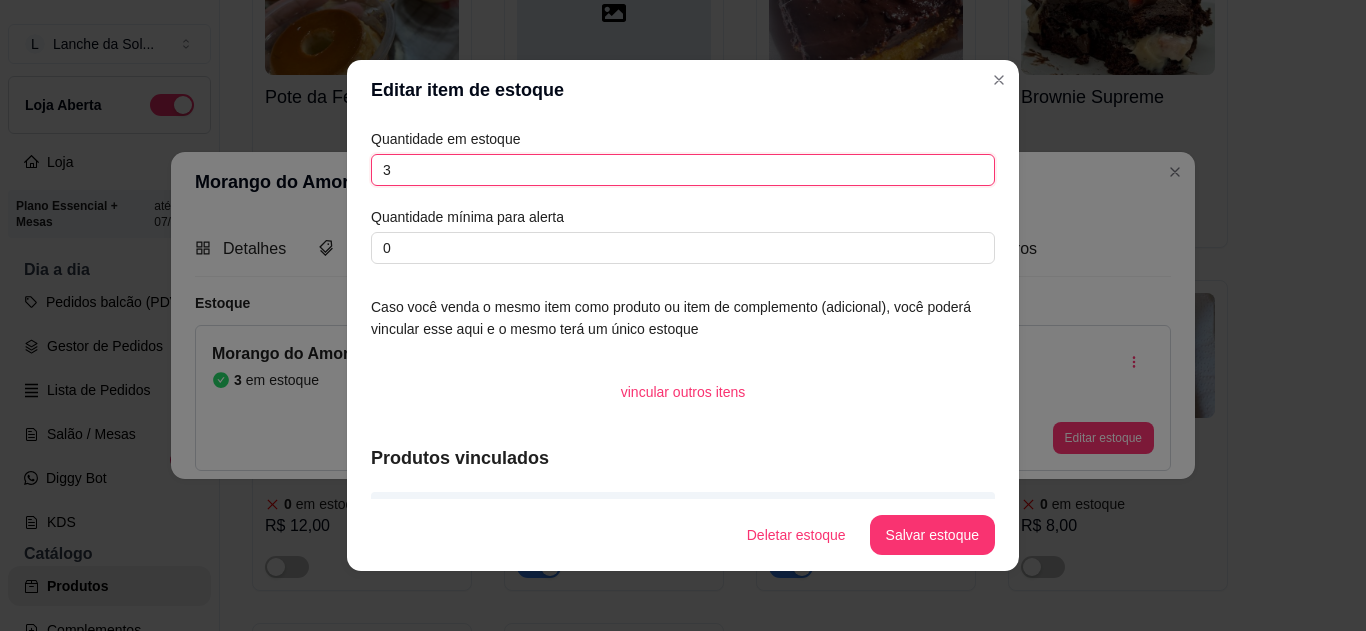 click on "3" at bounding box center (683, 170) 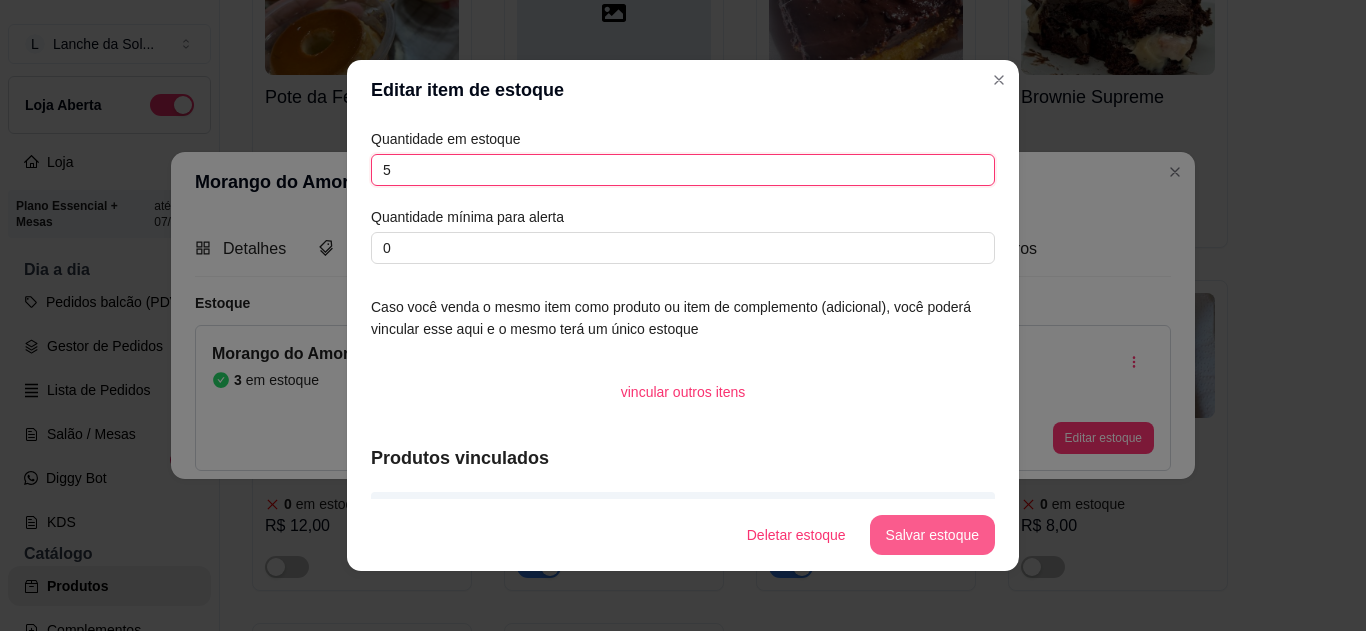 type on "5" 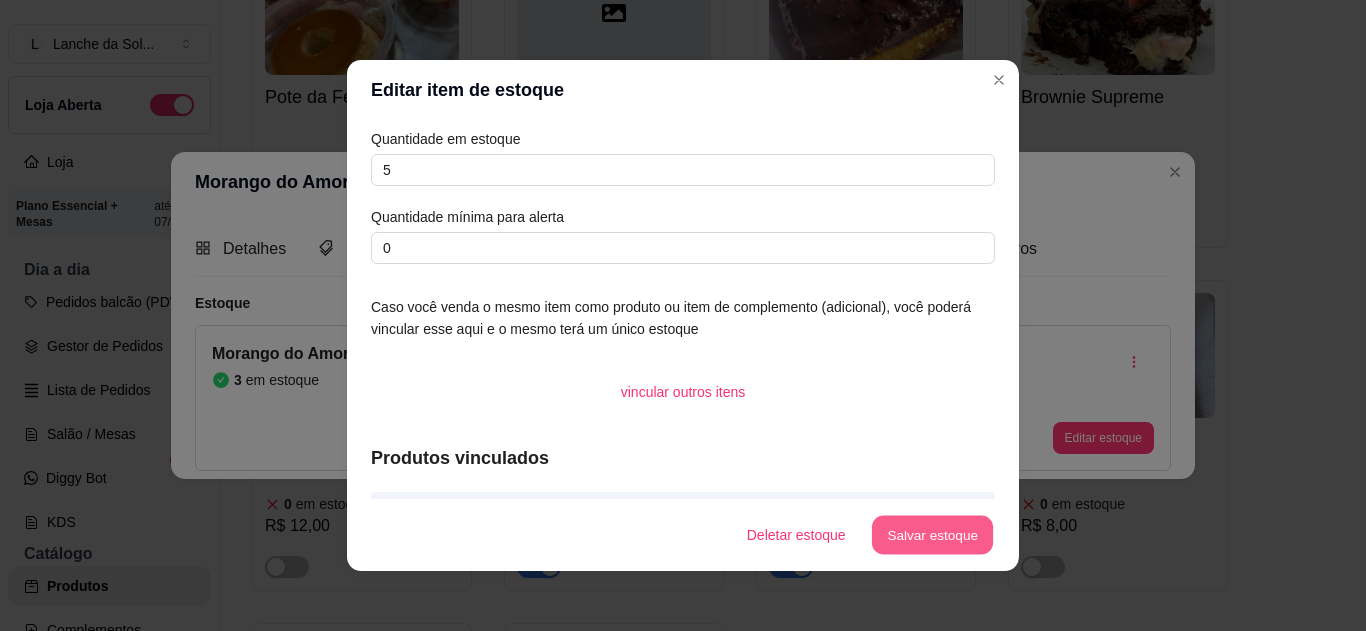 click on "Salvar estoque" at bounding box center [932, 535] 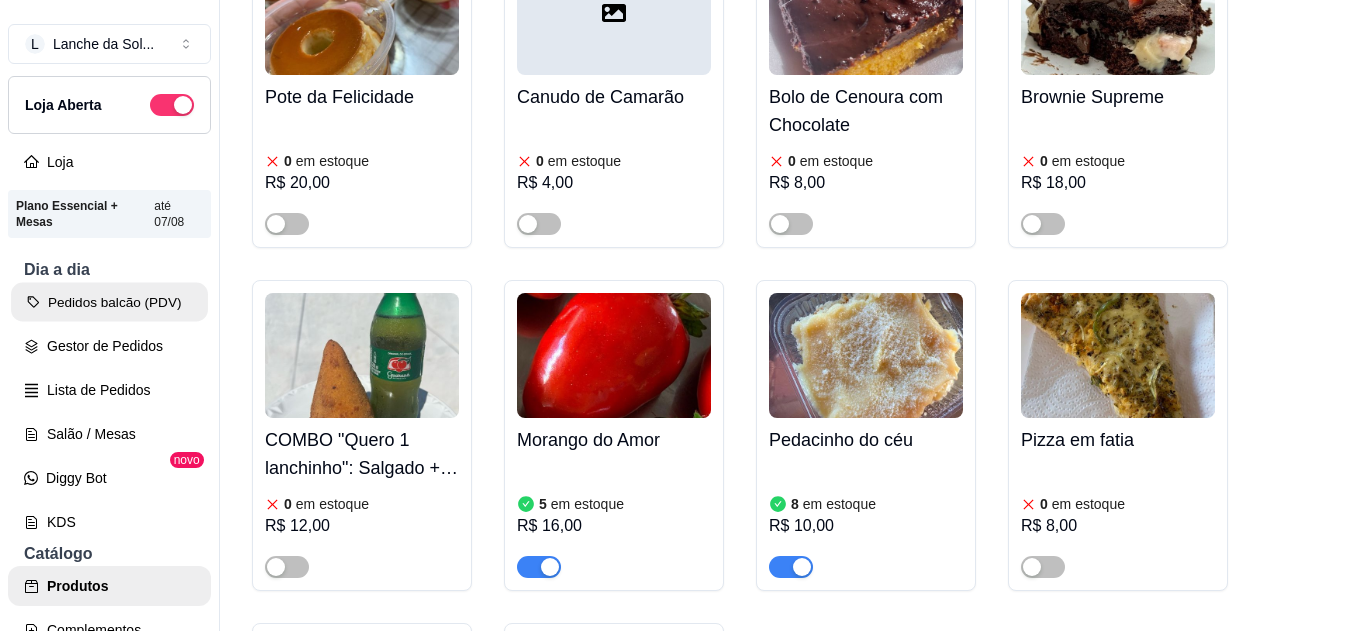 click on "Pedidos balcão (PDV)" at bounding box center (109, 302) 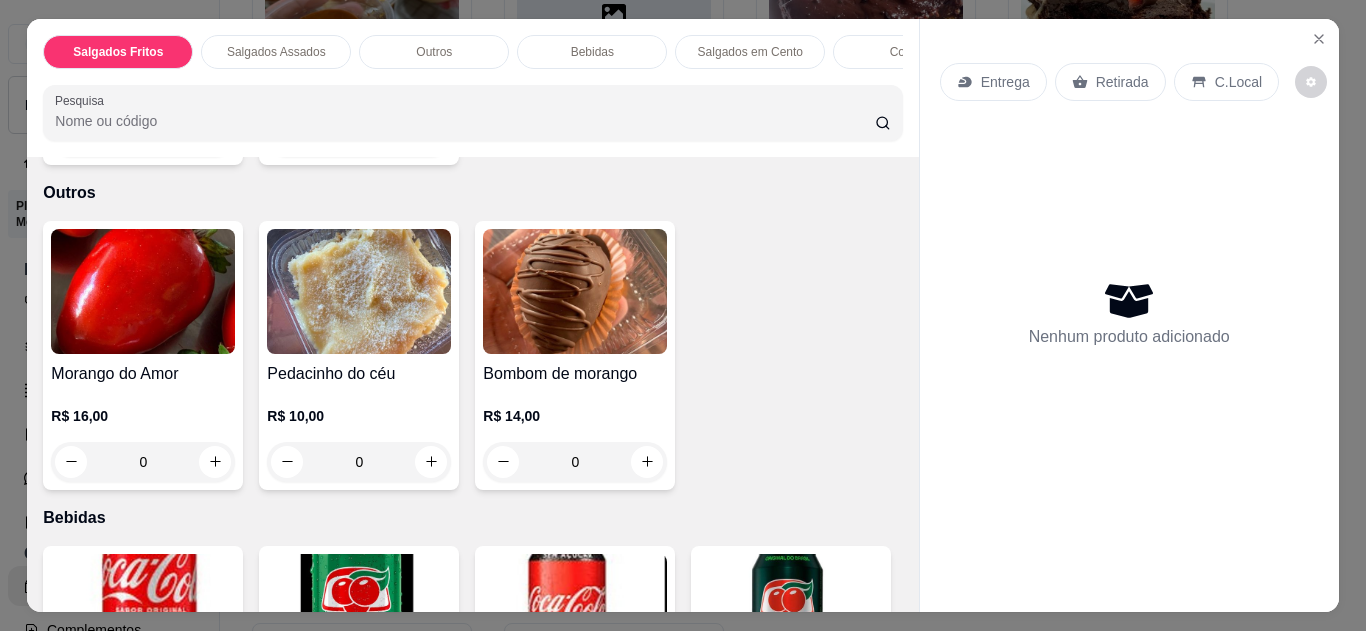 scroll, scrollTop: 1080, scrollLeft: 0, axis: vertical 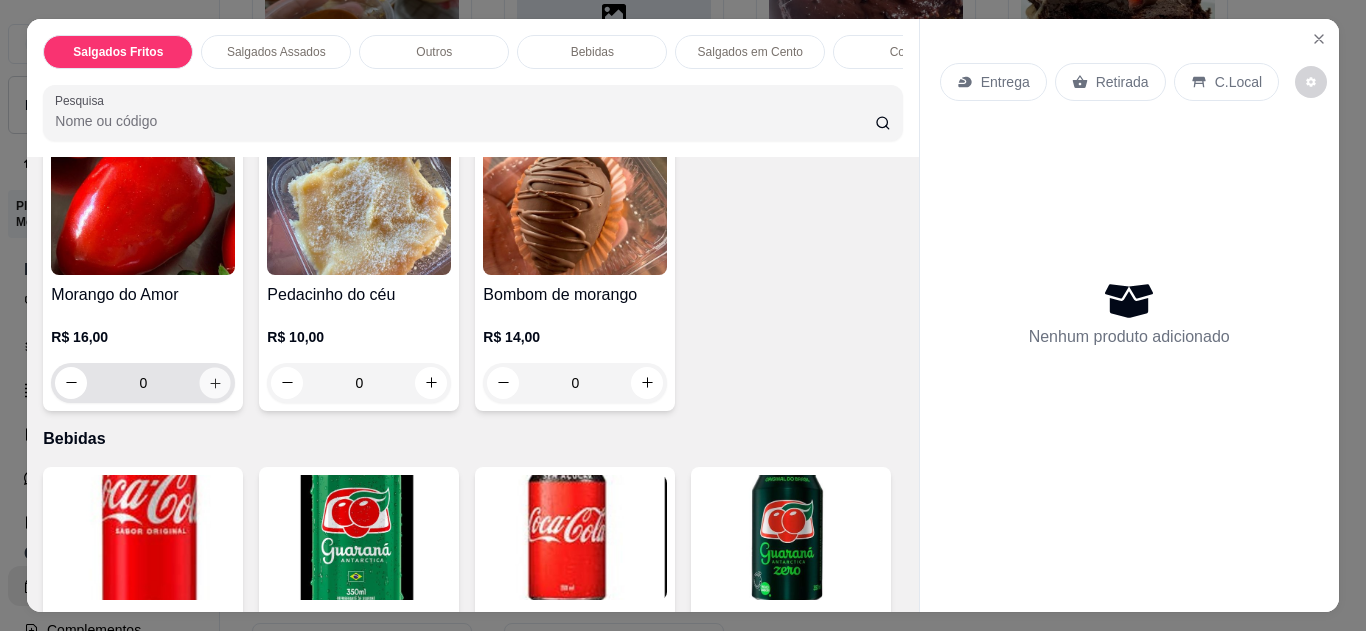 click at bounding box center (215, 382) 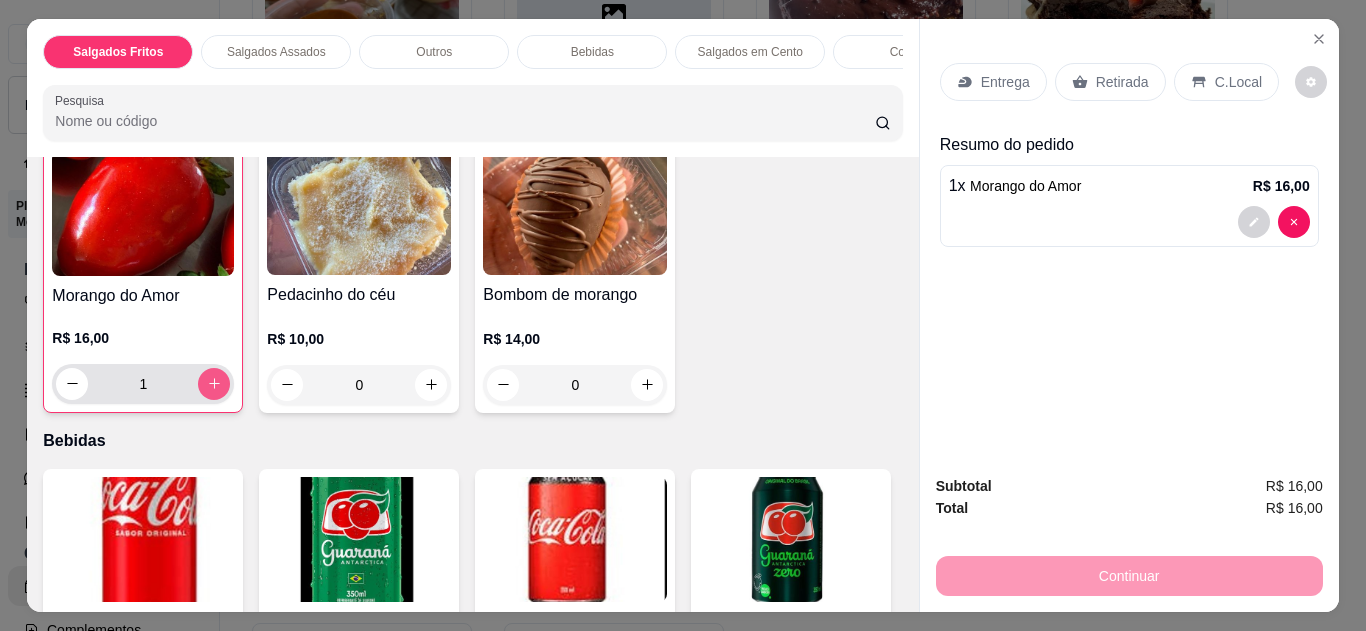scroll, scrollTop: 1081, scrollLeft: 0, axis: vertical 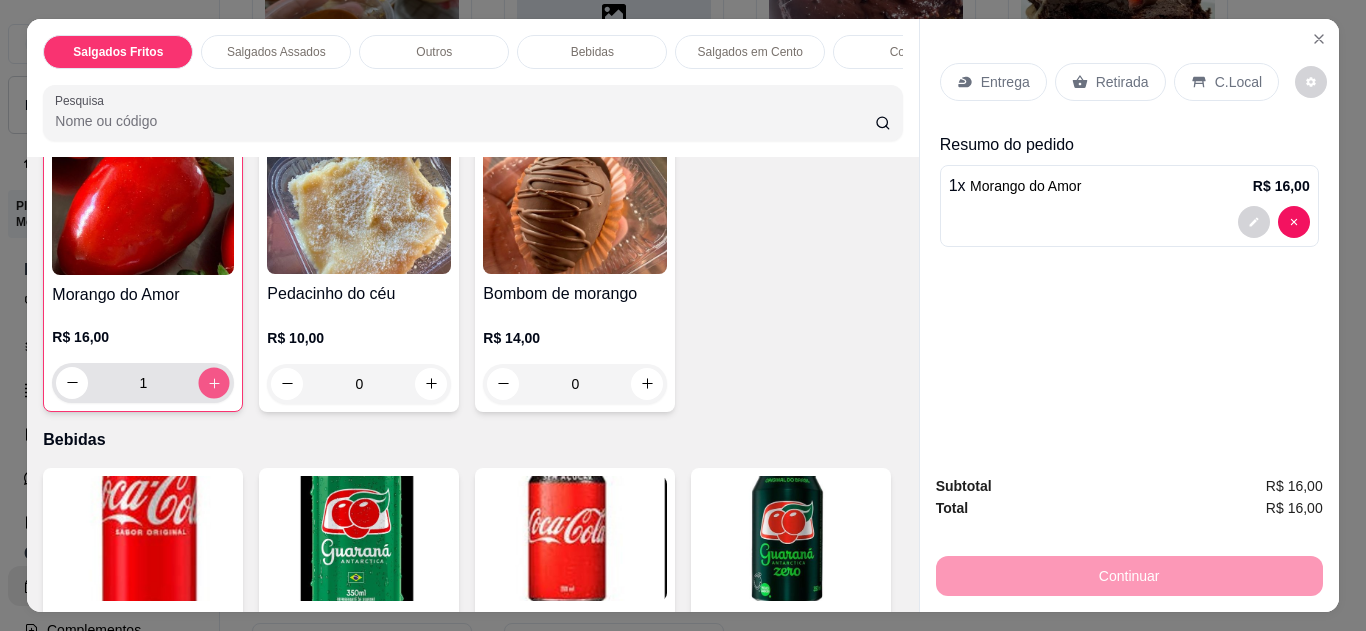 click at bounding box center (214, 382) 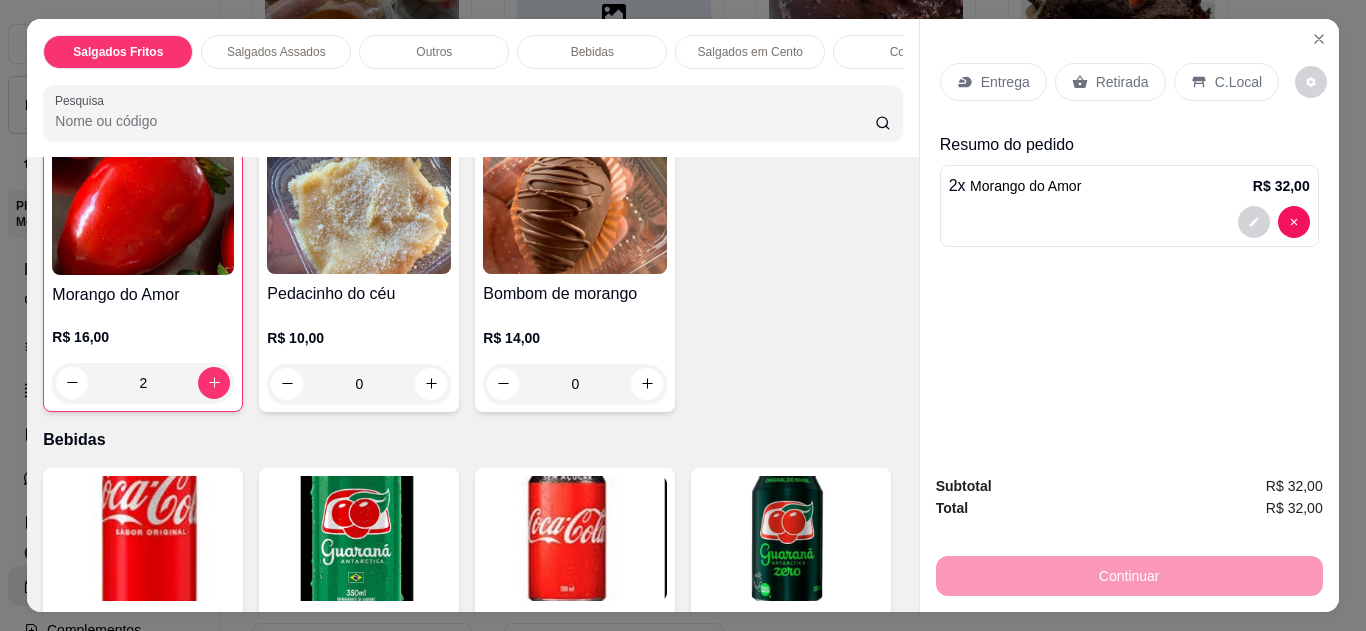 click 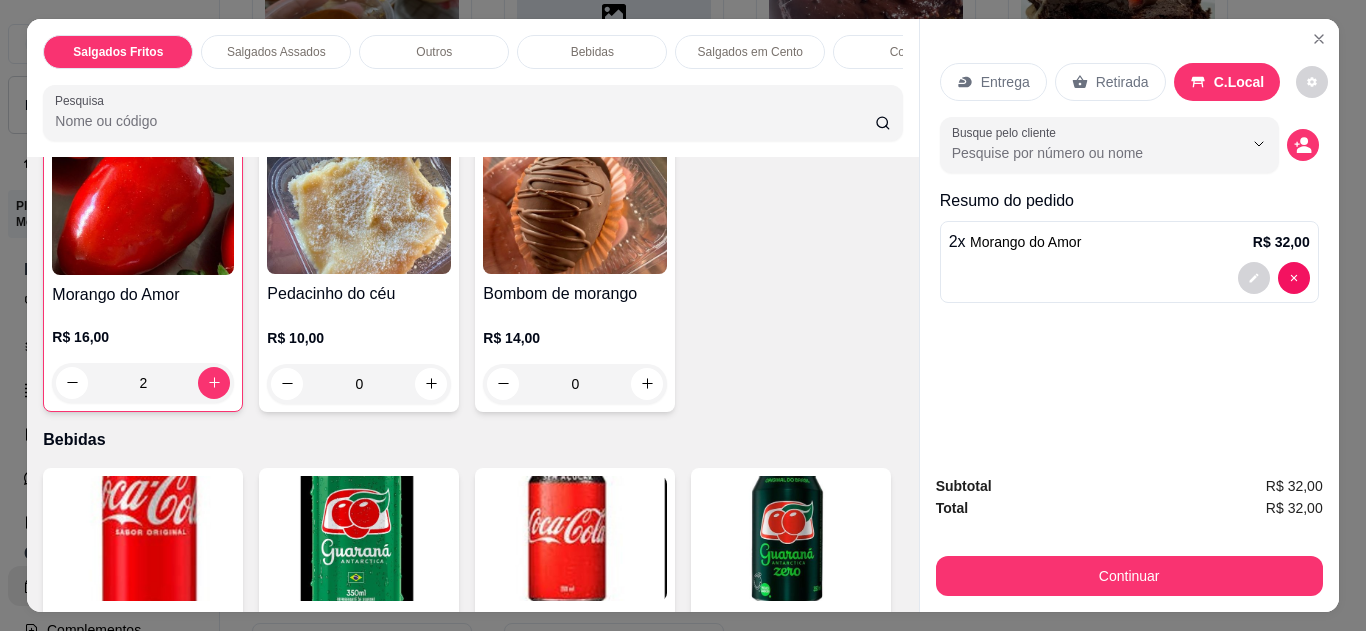 click on "Retirada" at bounding box center [1122, 82] 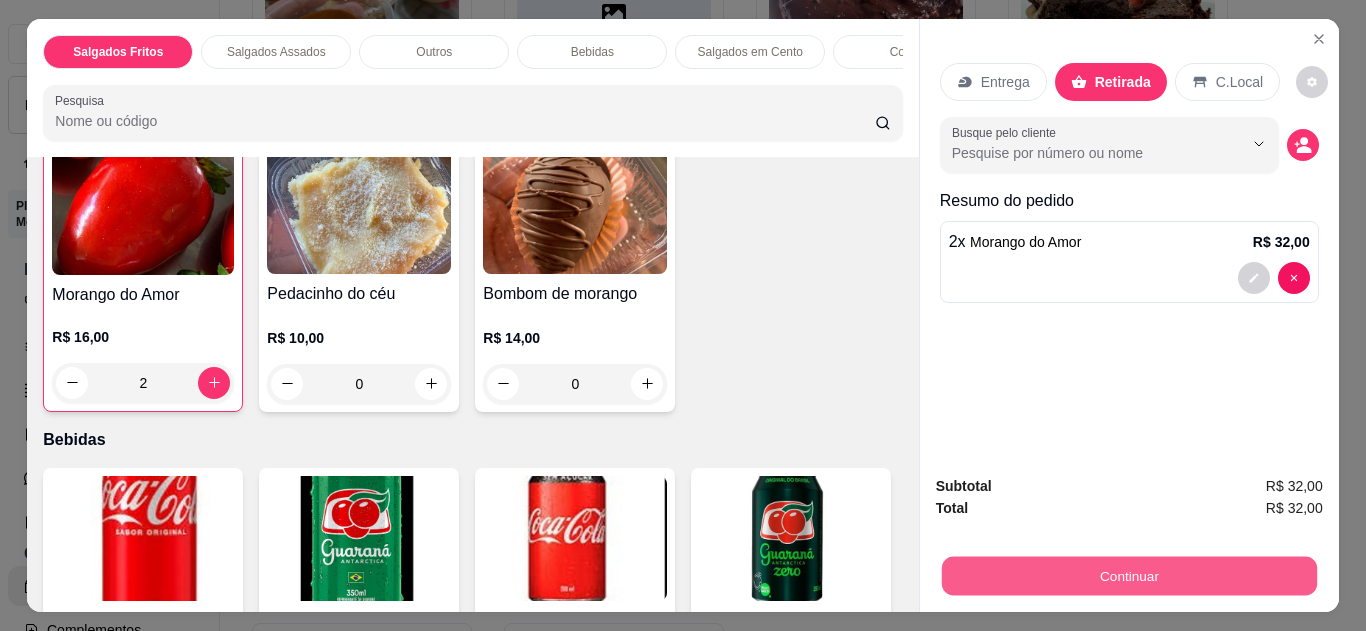 click on "Continuar" at bounding box center [1128, 576] 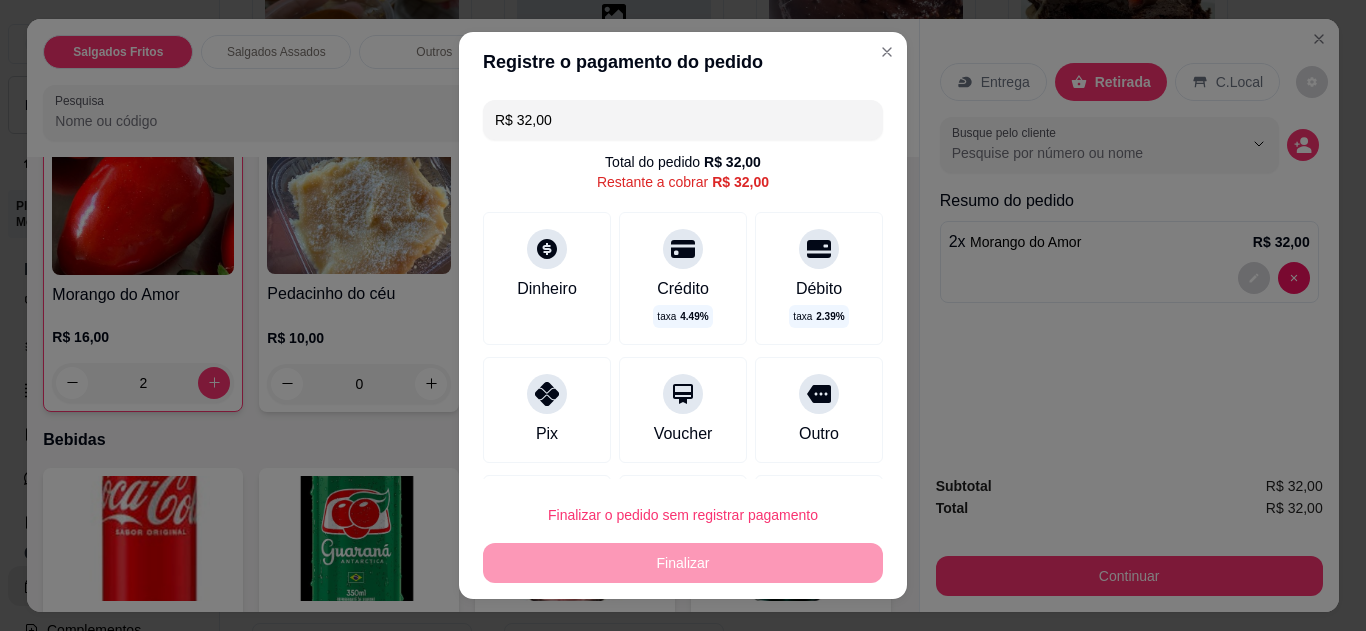 click on "Dinheiro" at bounding box center [547, 289] 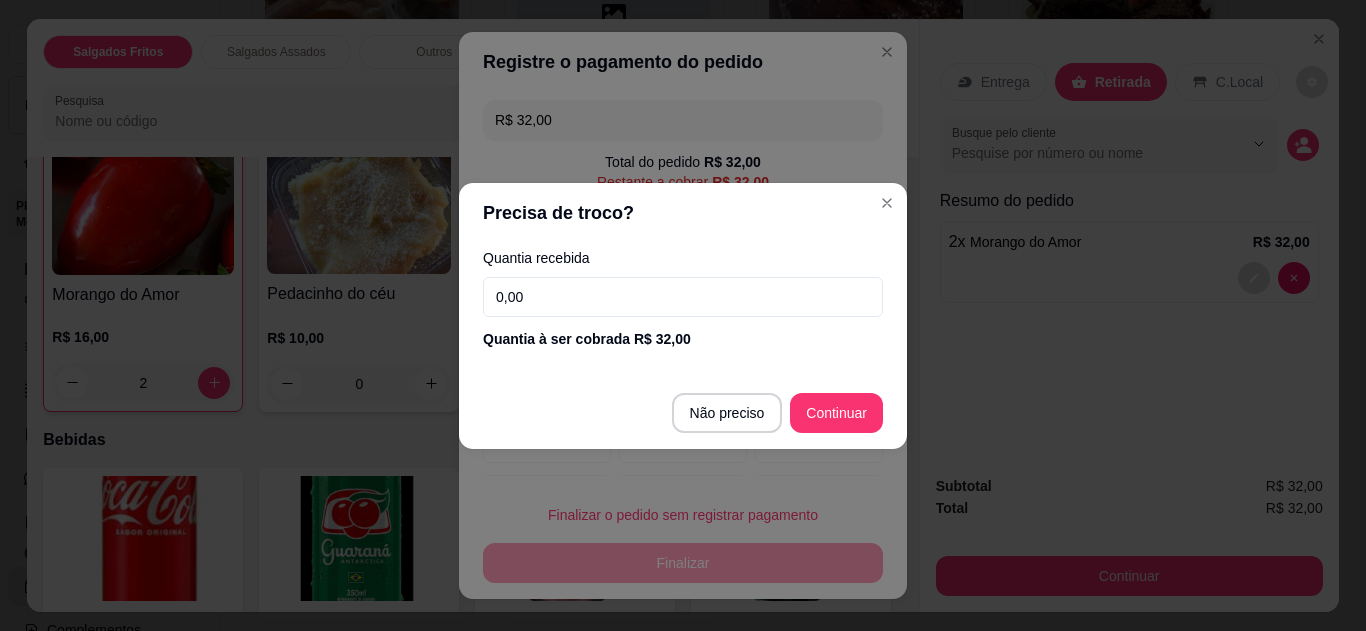 click on "0,00" at bounding box center (683, 297) 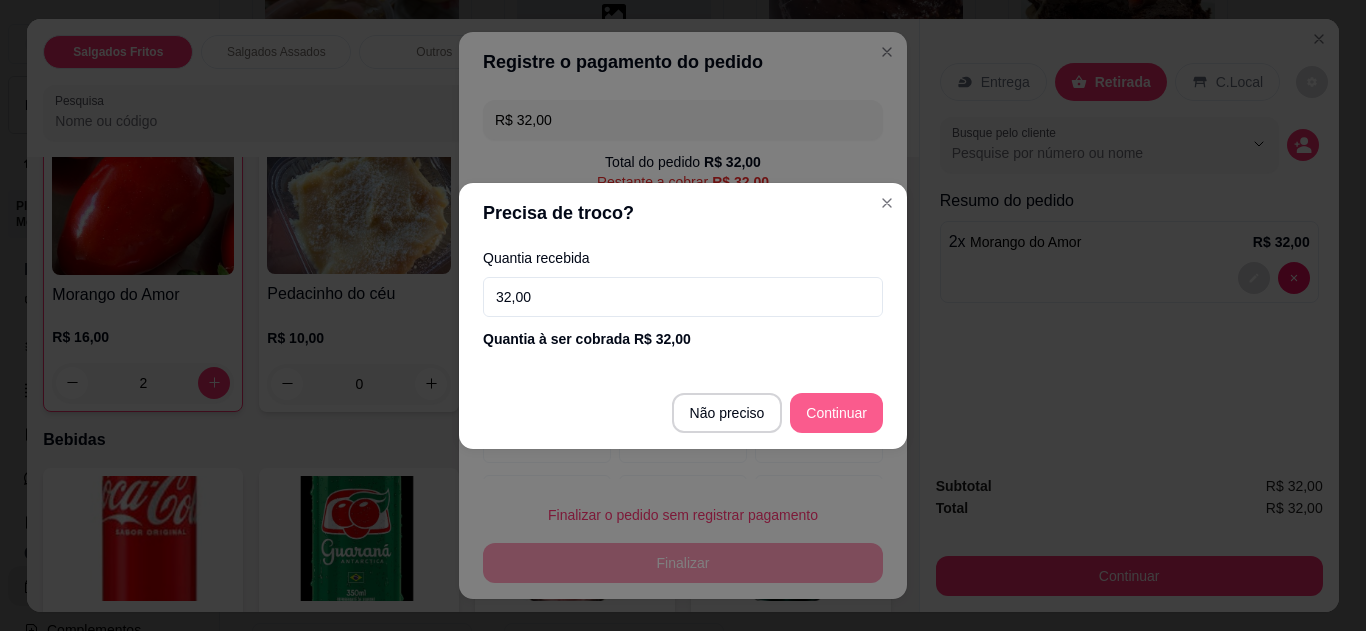 type on "32,00" 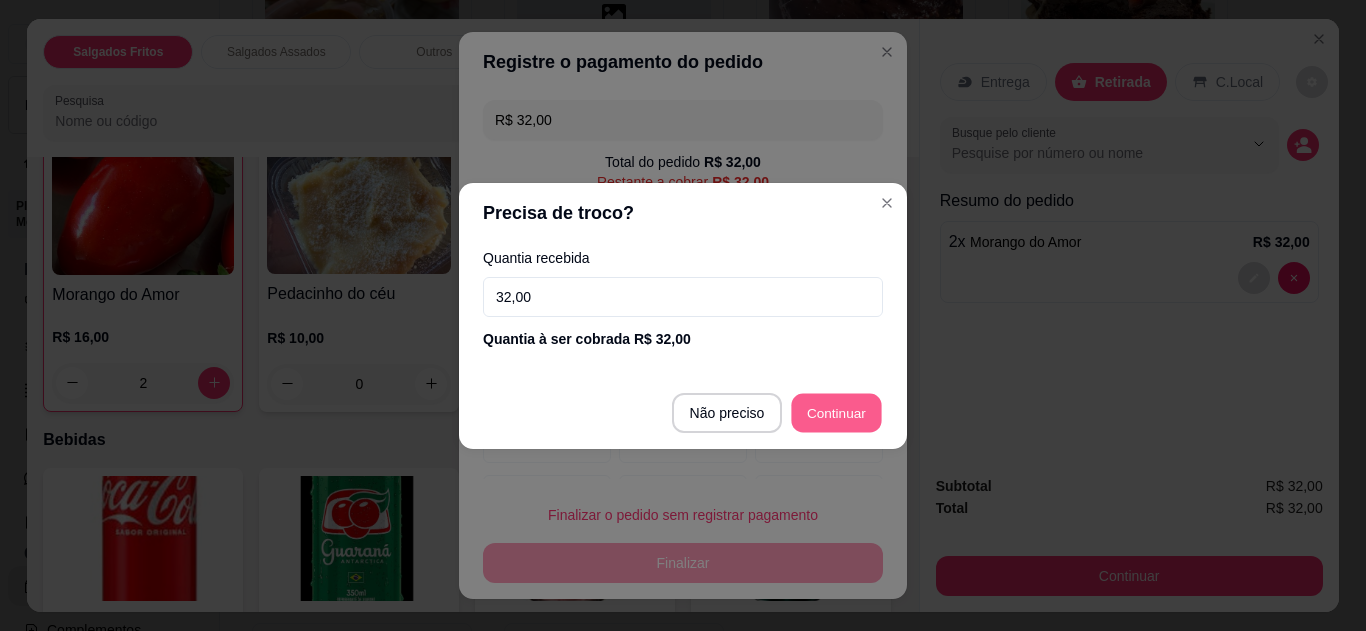 type on "R$ 0,00" 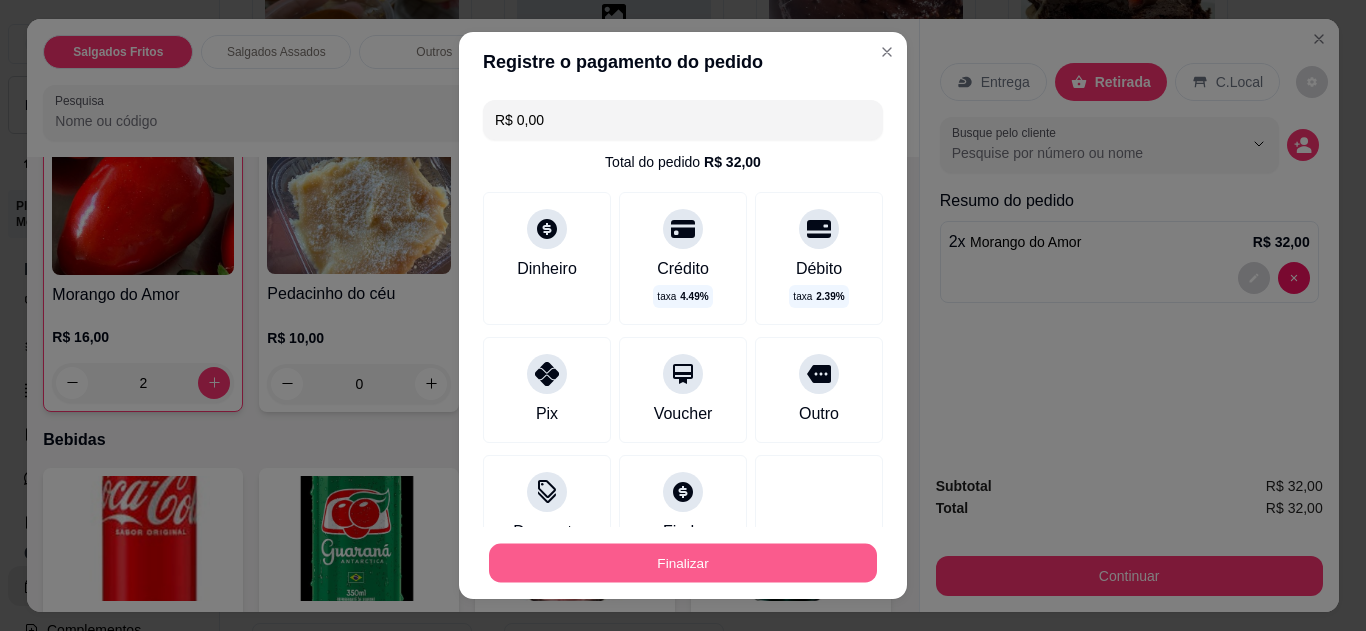 click on "Finalizar" at bounding box center [683, 563] 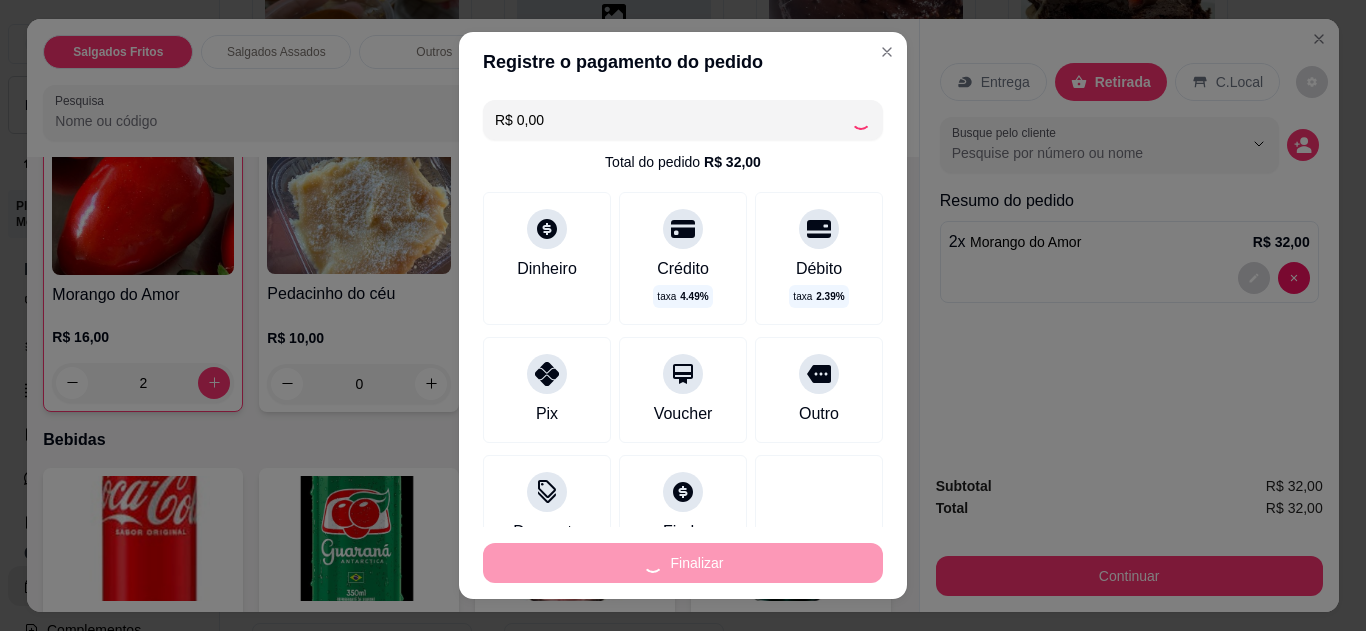 type on "0" 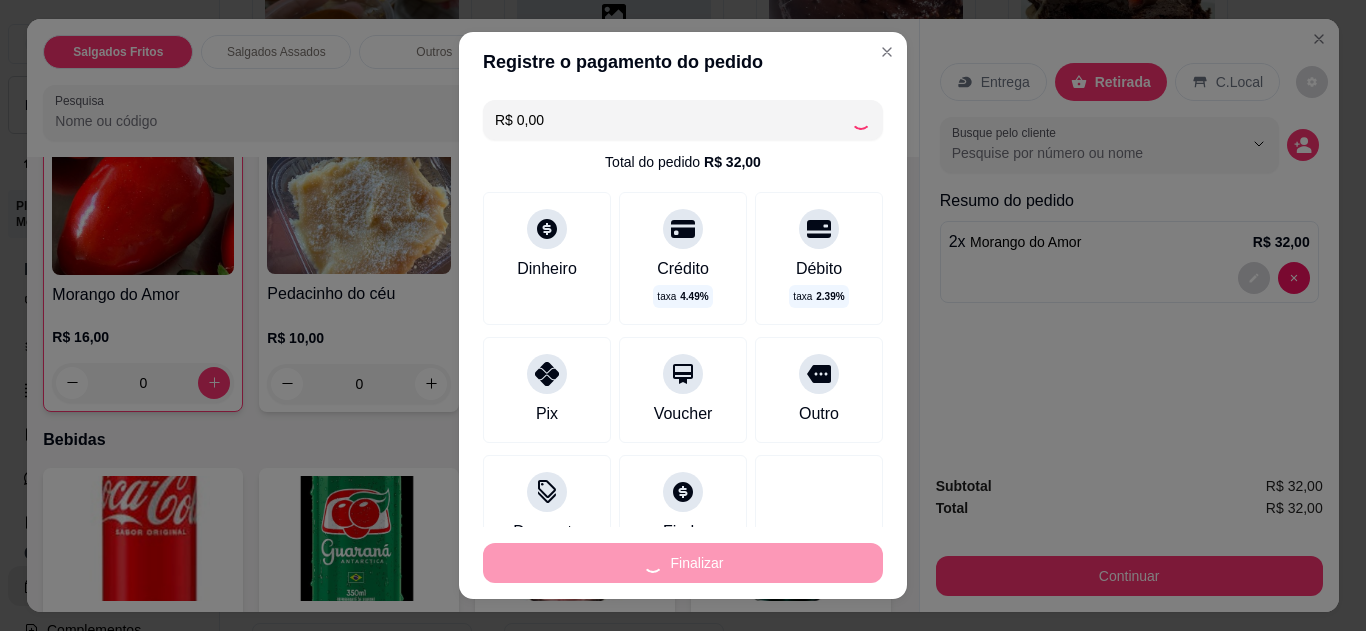 type on "-R$ 32,00" 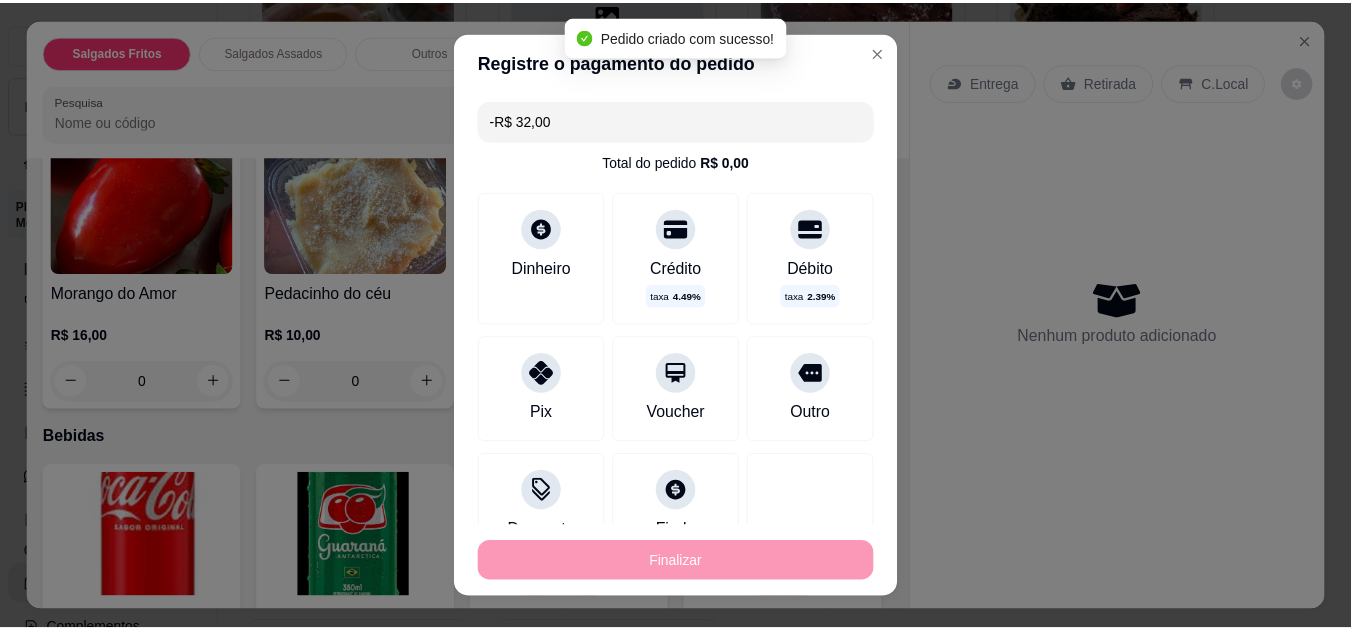 scroll, scrollTop: 1080, scrollLeft: 0, axis: vertical 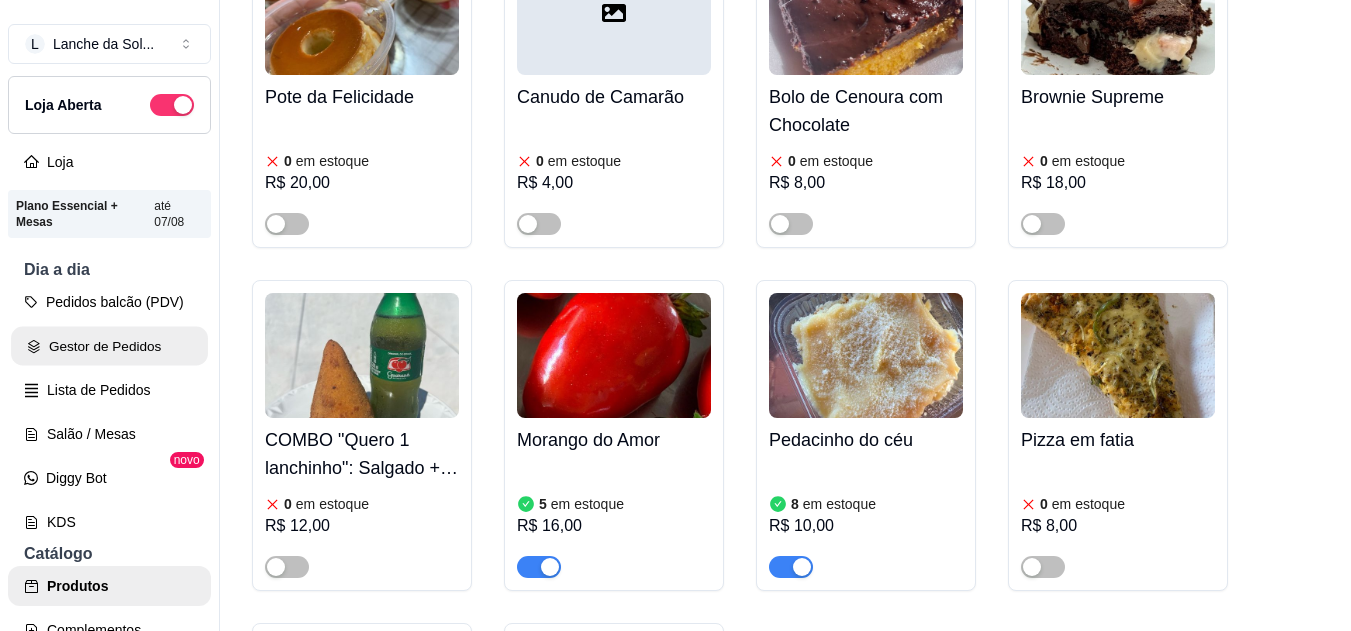 click on "Gestor de Pedidos" at bounding box center [109, 346] 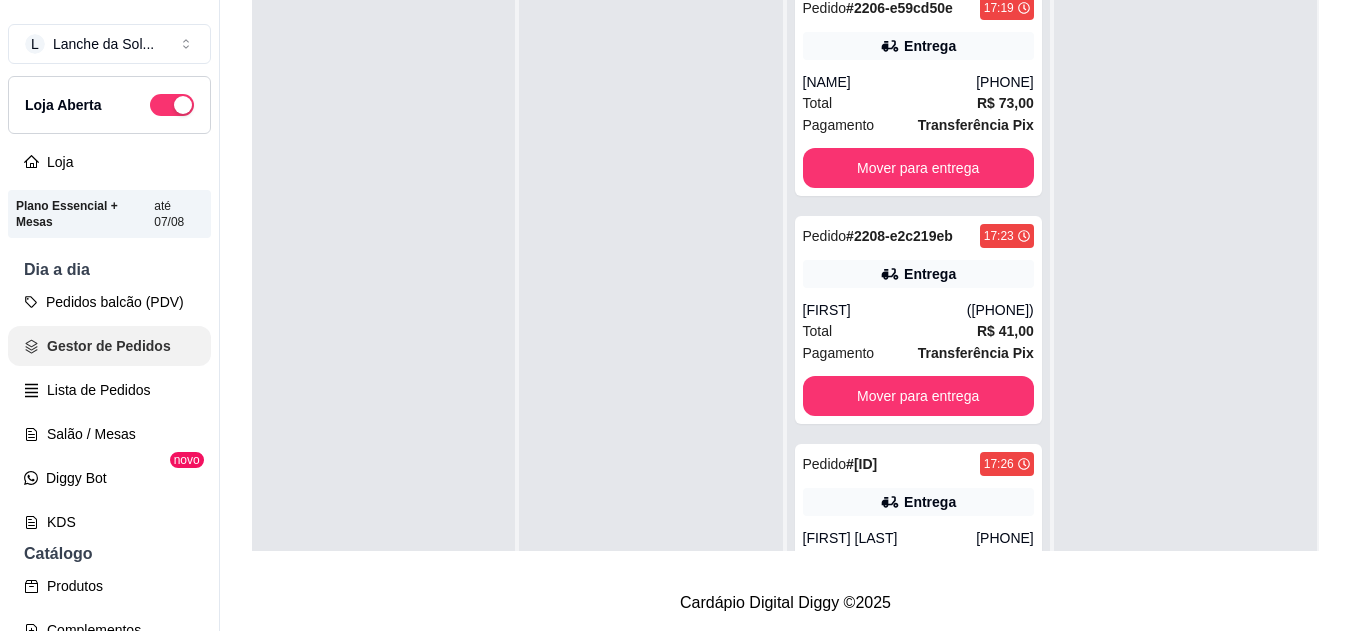 scroll, scrollTop: 0, scrollLeft: 0, axis: both 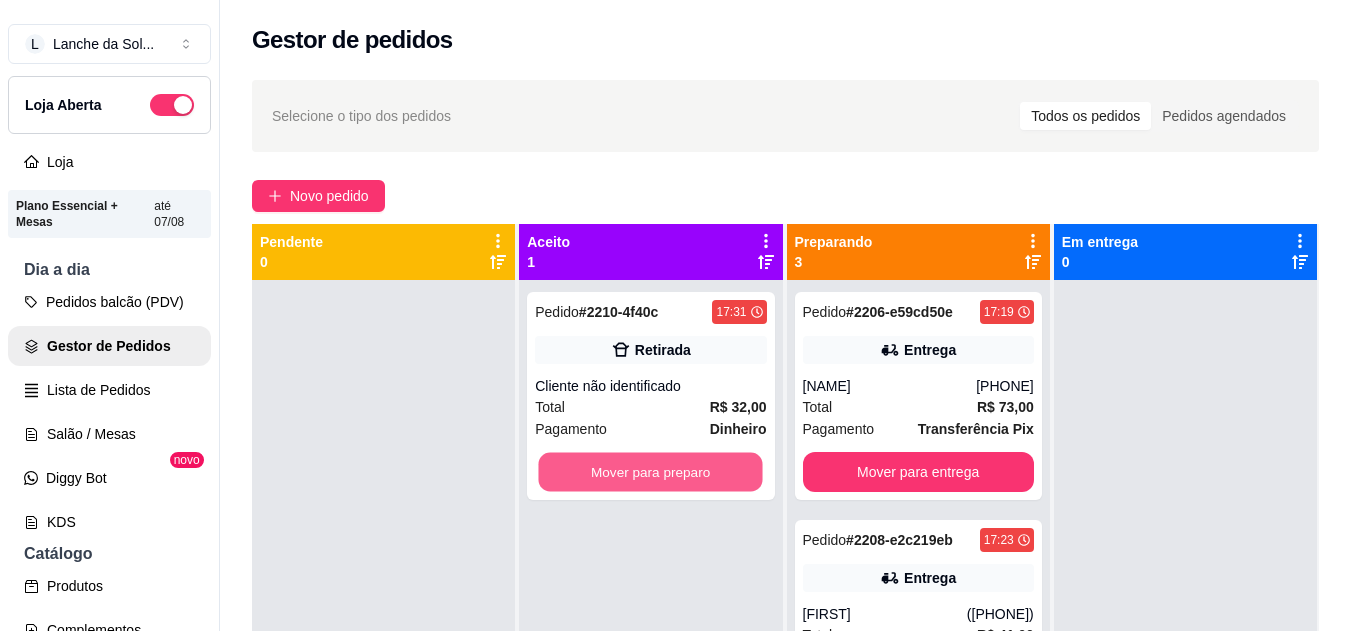 click on "Mover para preparo" at bounding box center (651, 472) 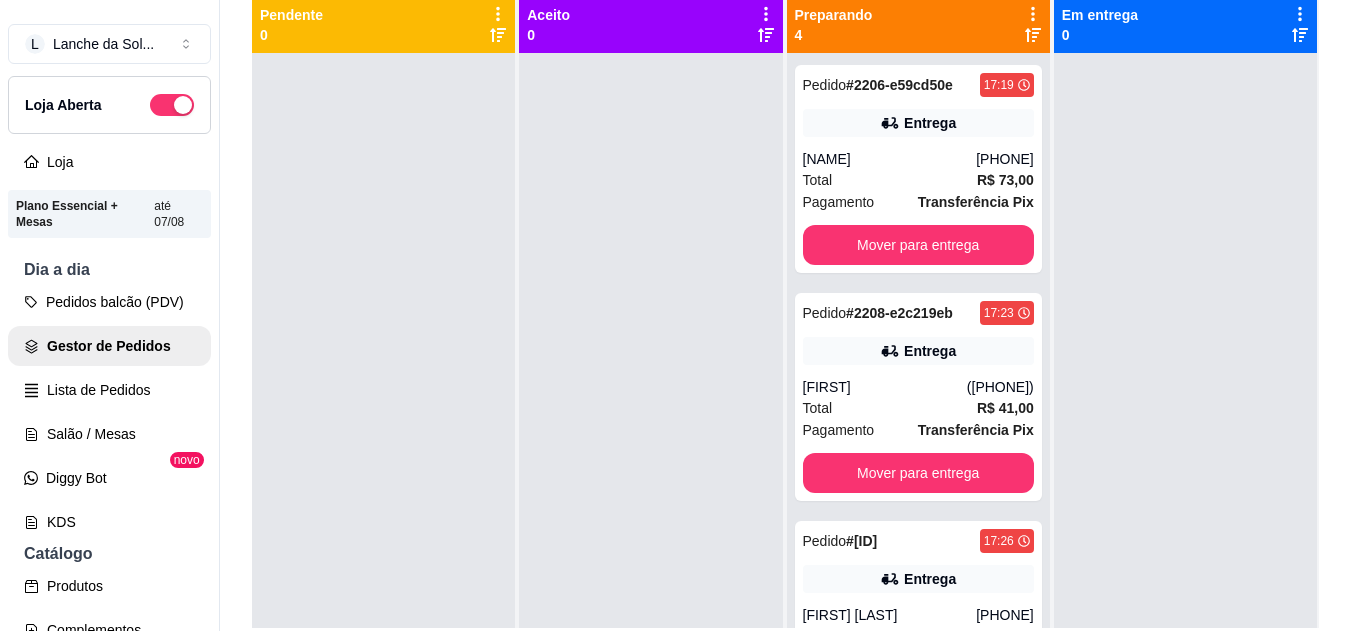 scroll, scrollTop: 267, scrollLeft: 0, axis: vertical 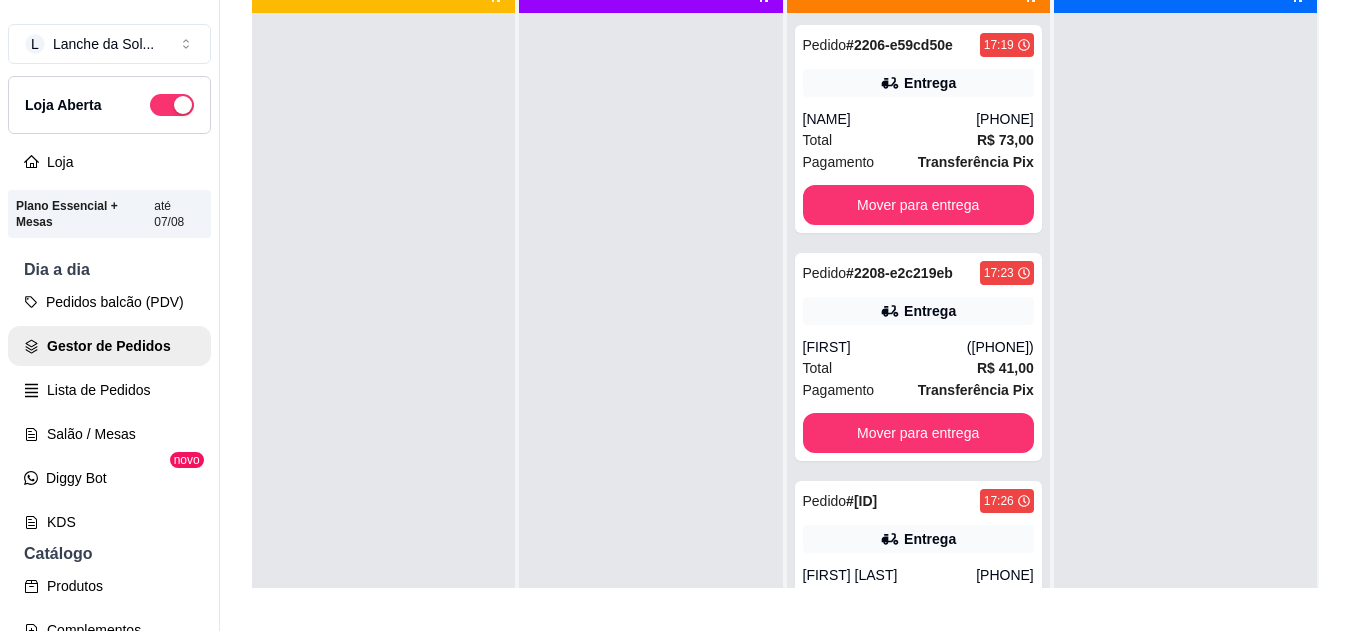 click on "Entrega" at bounding box center (918, 539) 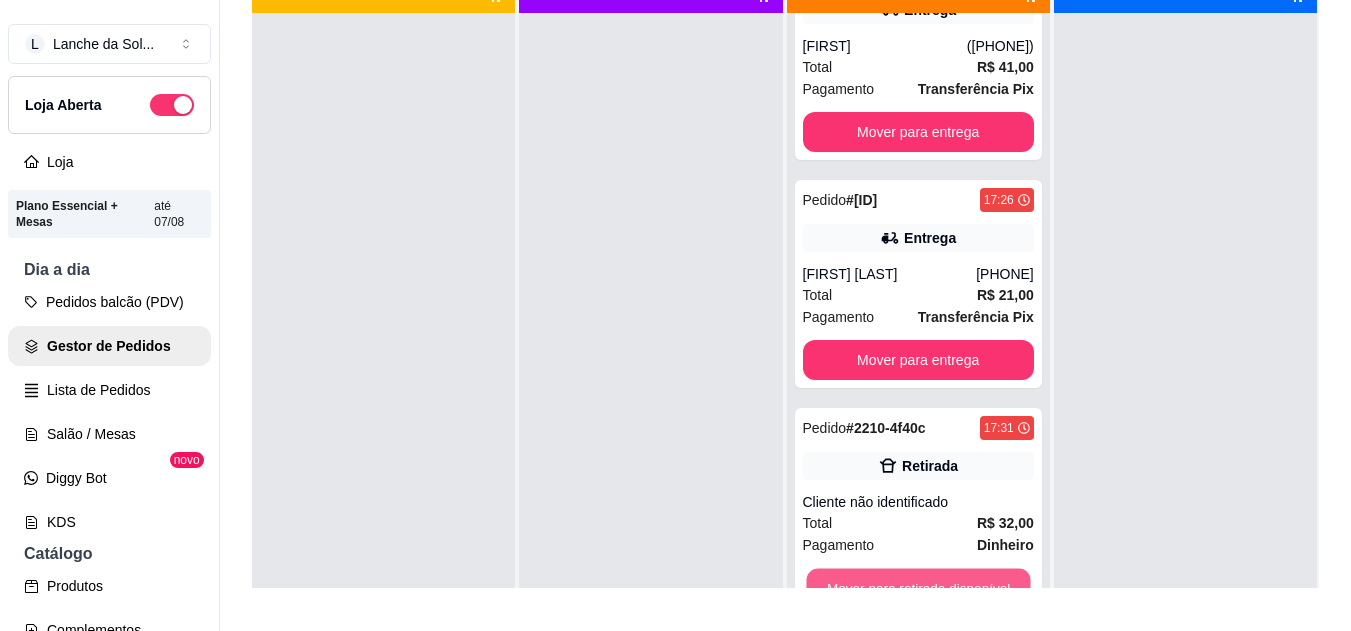 click on "Mover para retirada disponível" at bounding box center [918, 588] 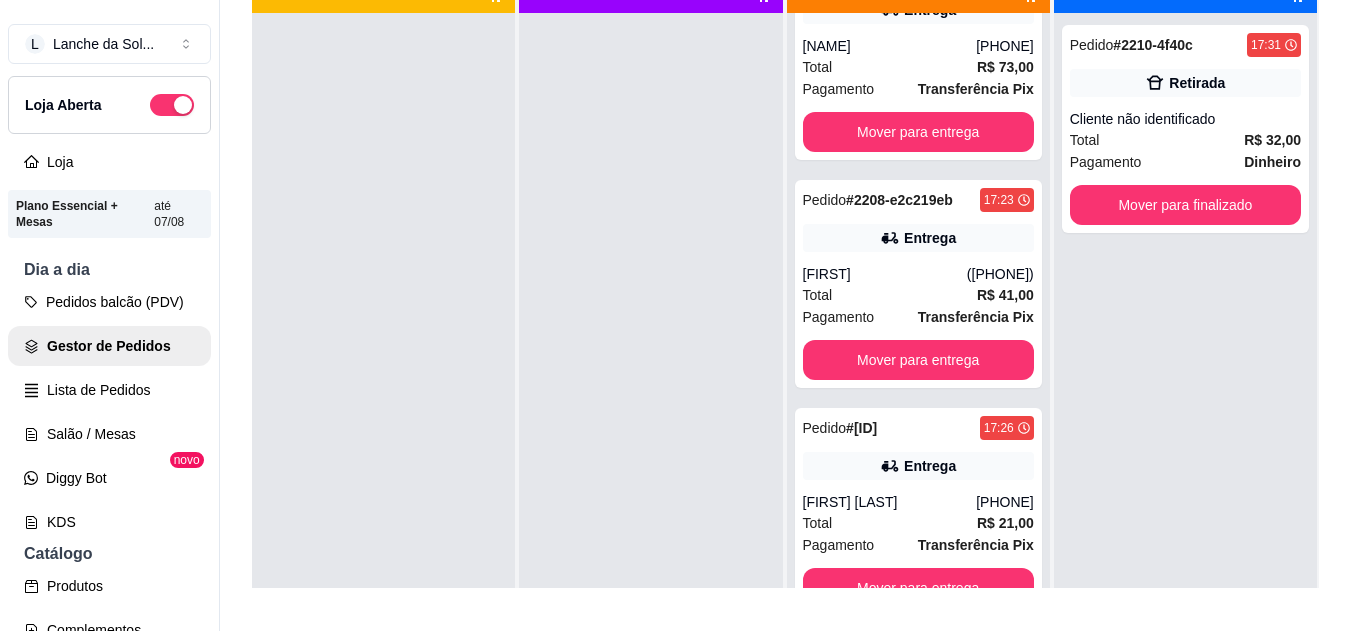 scroll, scrollTop: 93, scrollLeft: 0, axis: vertical 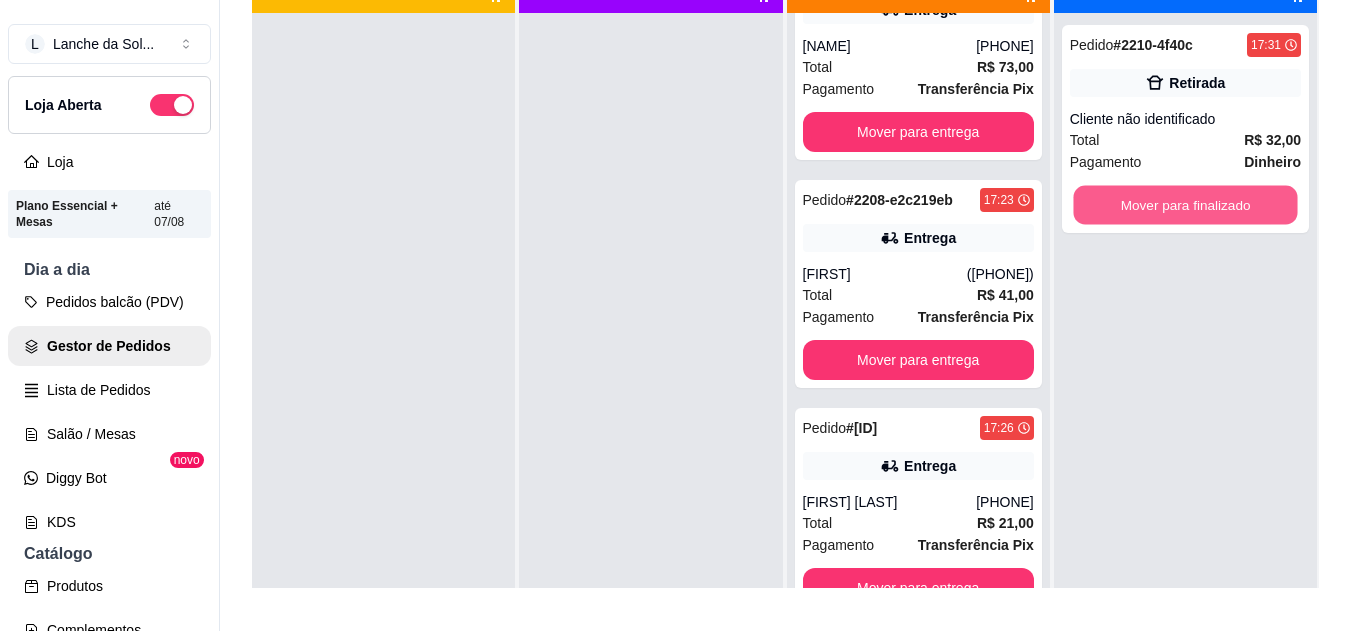 click on "Mover para finalizado" at bounding box center (1185, 205) 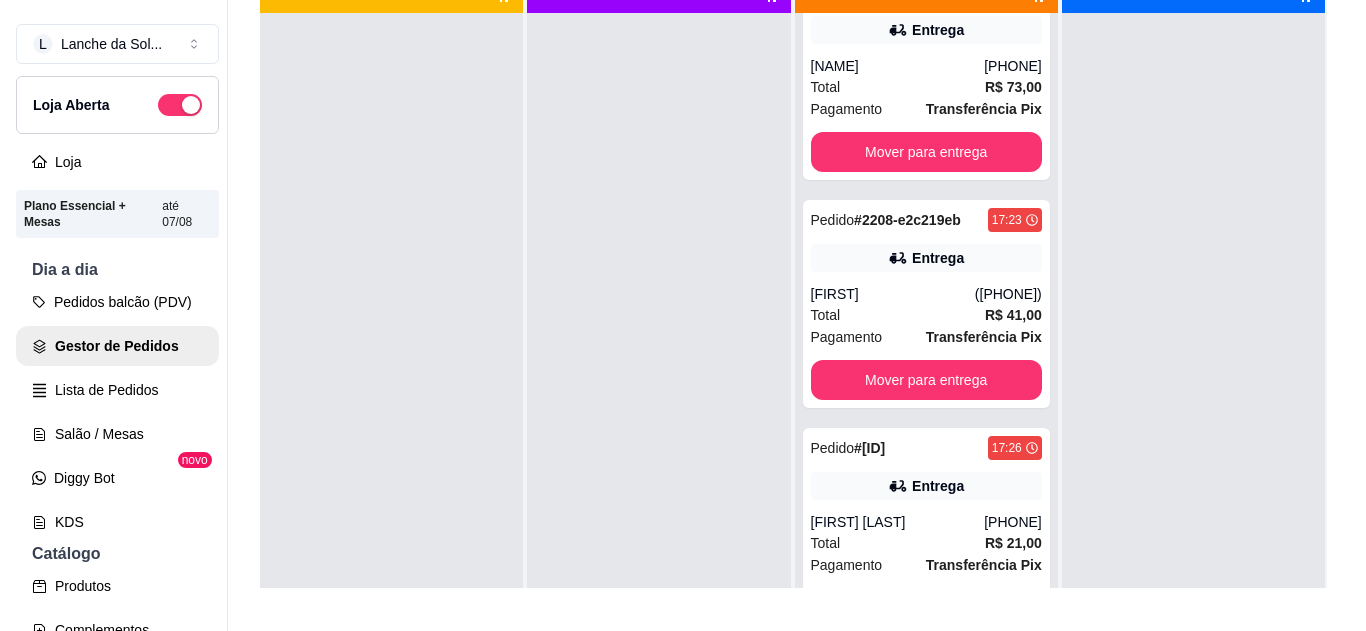 scroll, scrollTop: 0, scrollLeft: 0, axis: both 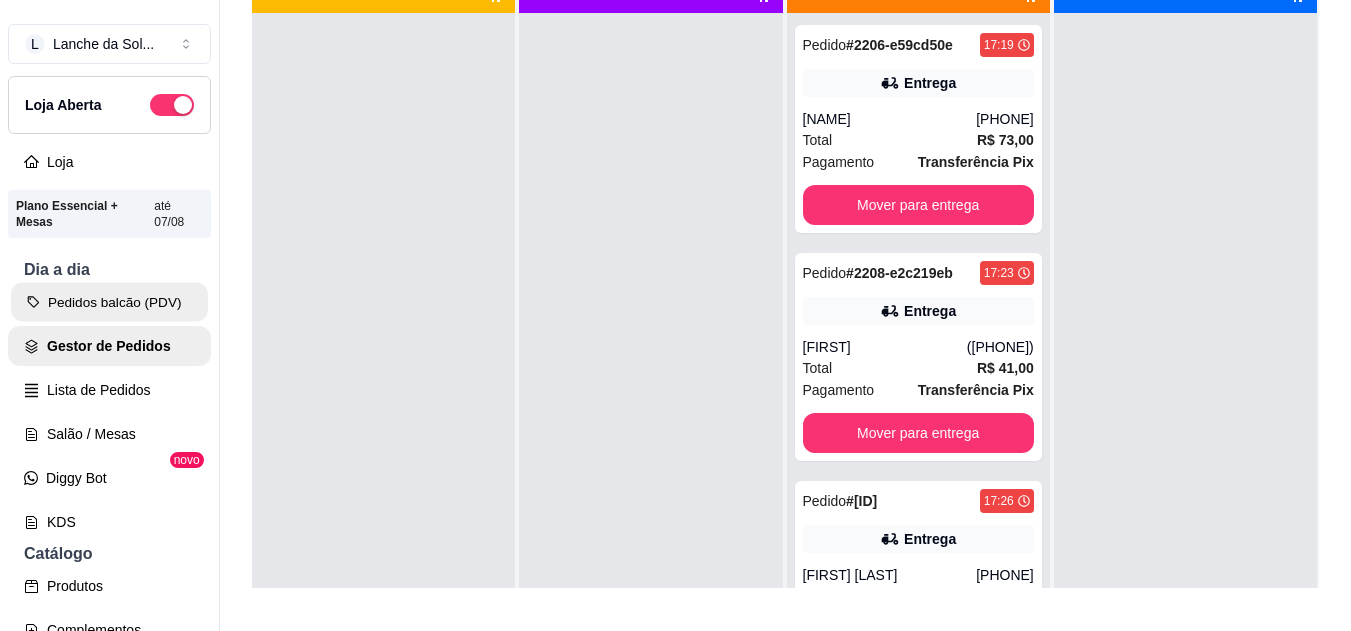 click on "Pedidos balcão (PDV)" at bounding box center (109, 302) 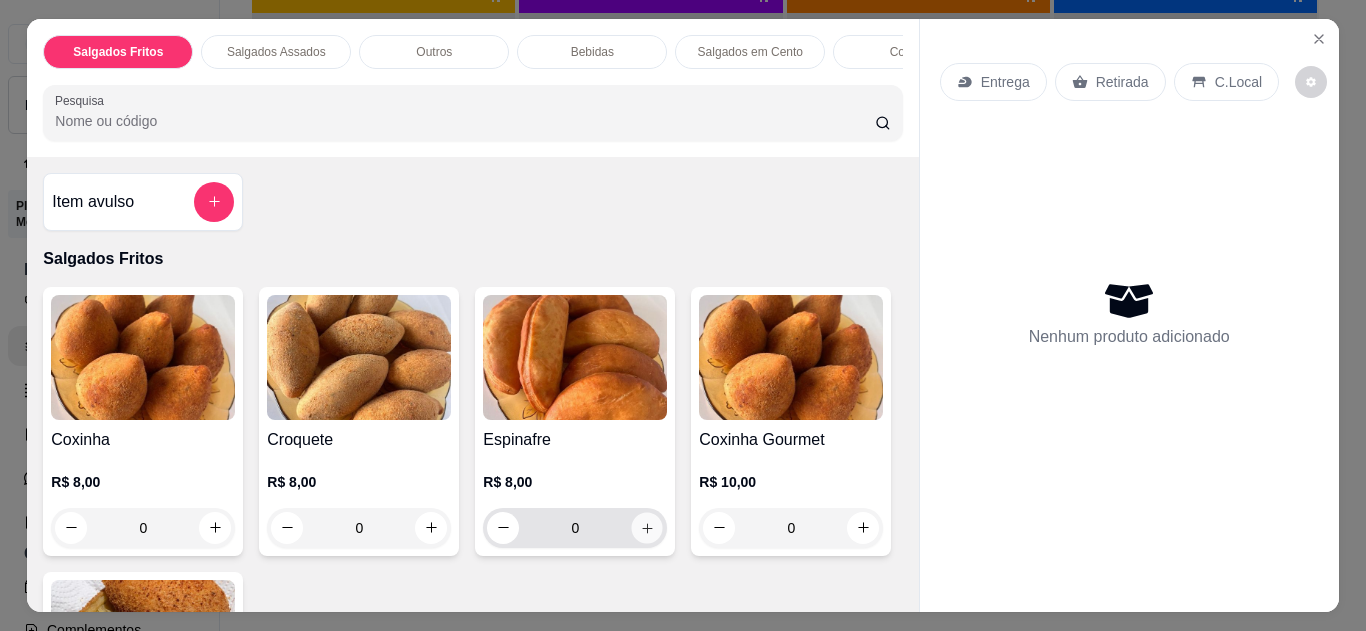 click at bounding box center [647, 527] 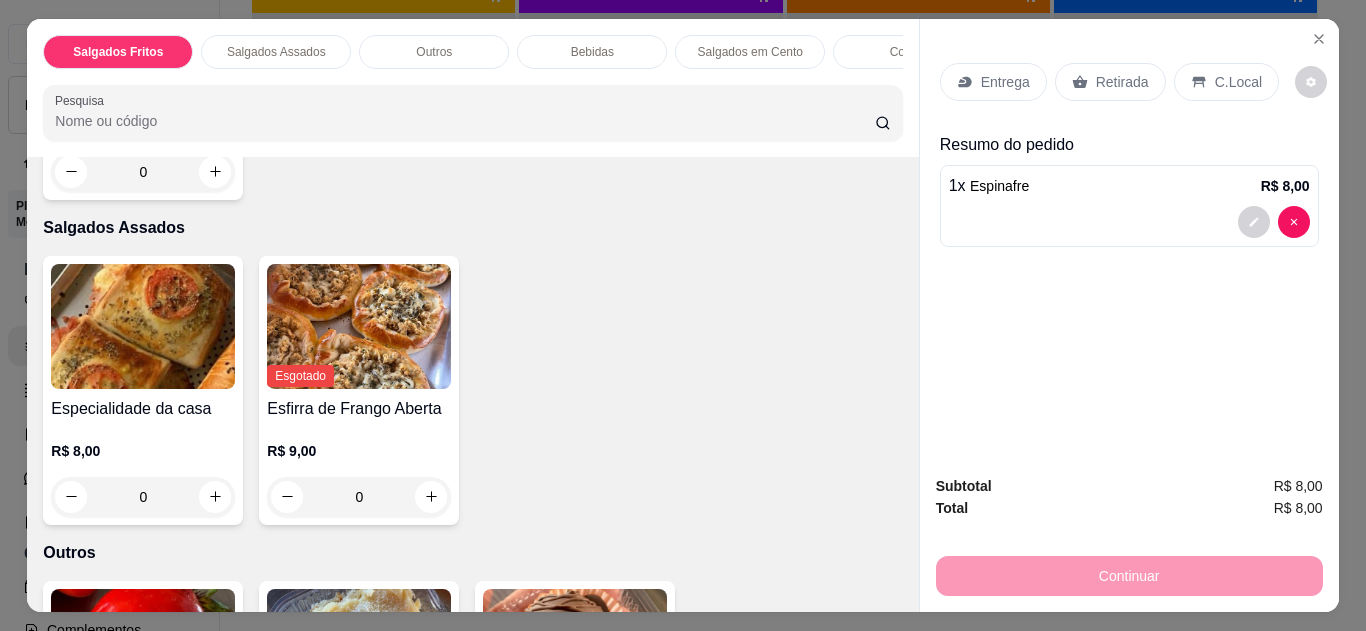 scroll, scrollTop: 680, scrollLeft: 0, axis: vertical 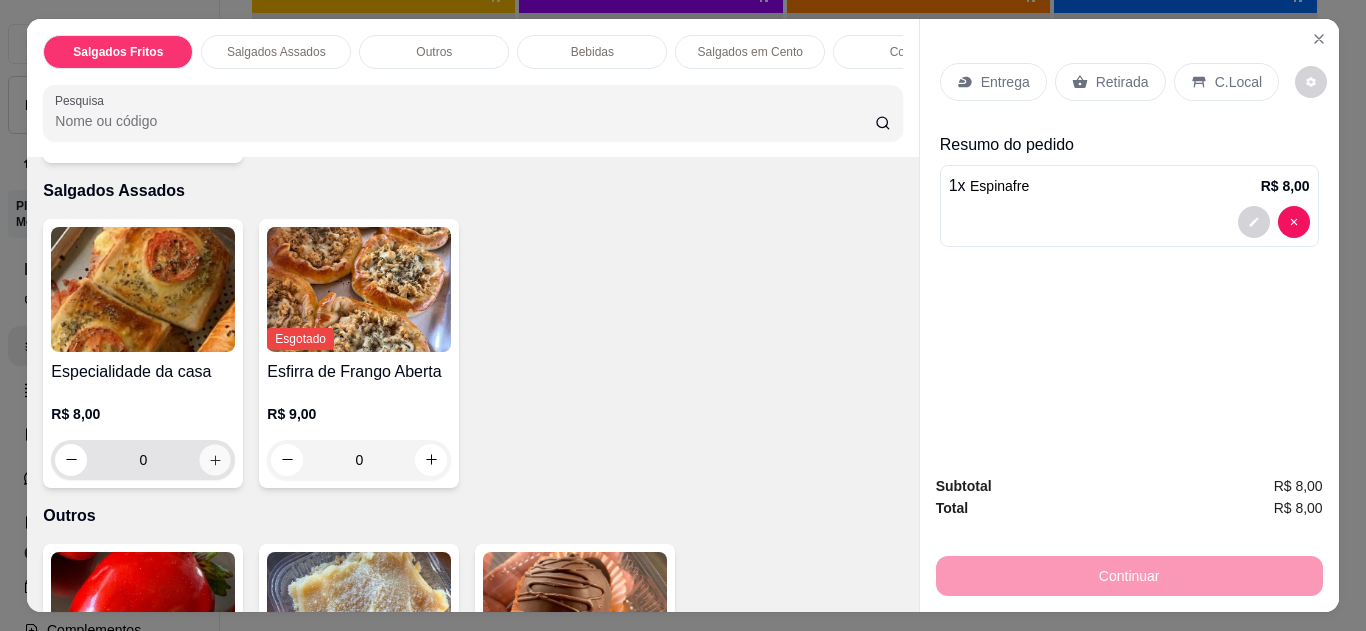 click 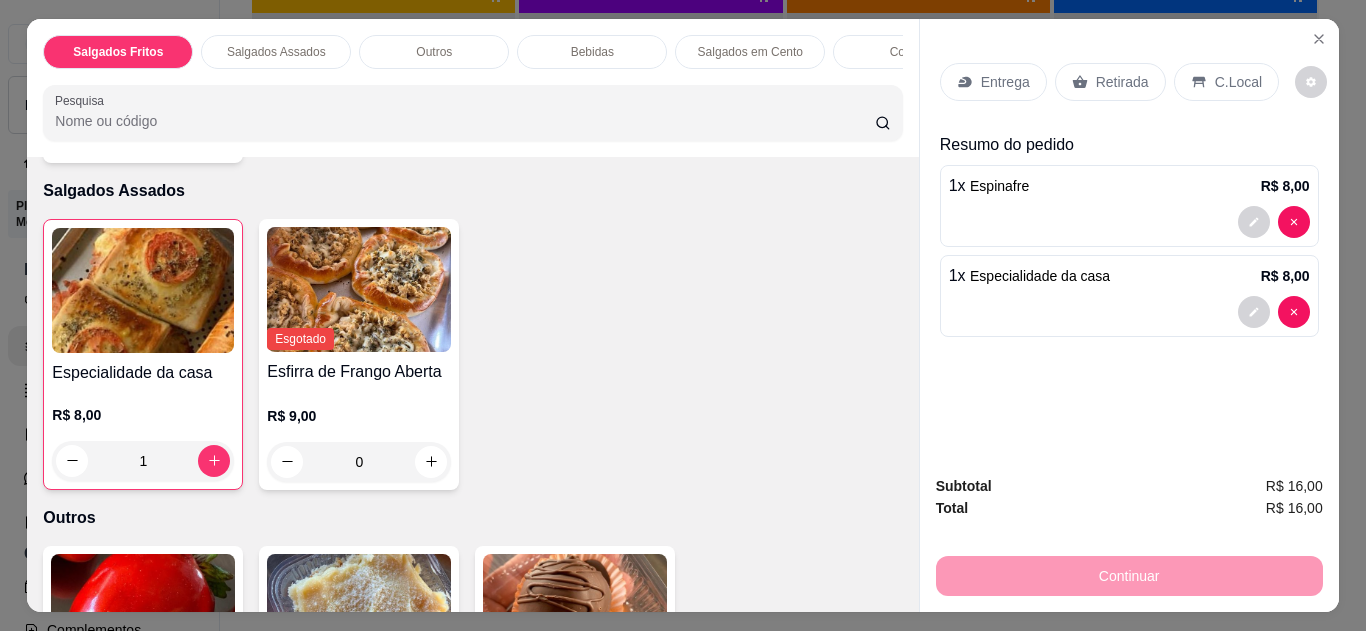 click on "C.Local" at bounding box center [1226, 82] 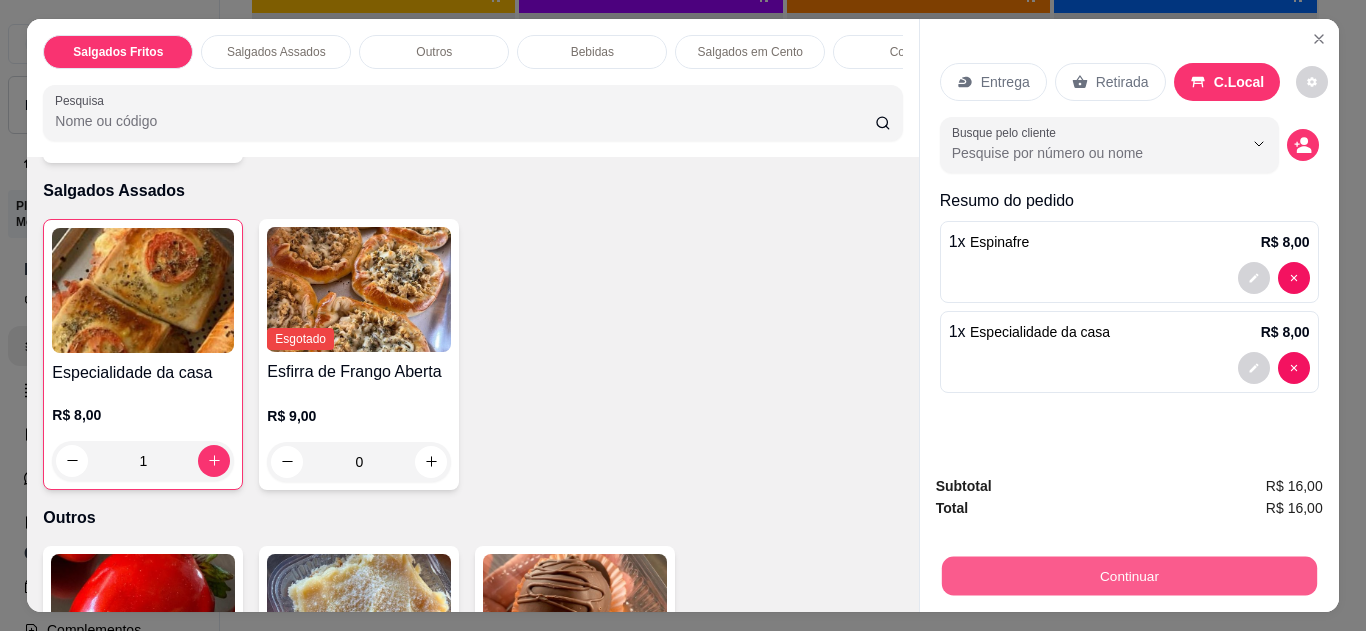 click on "Continuar" at bounding box center [1128, 576] 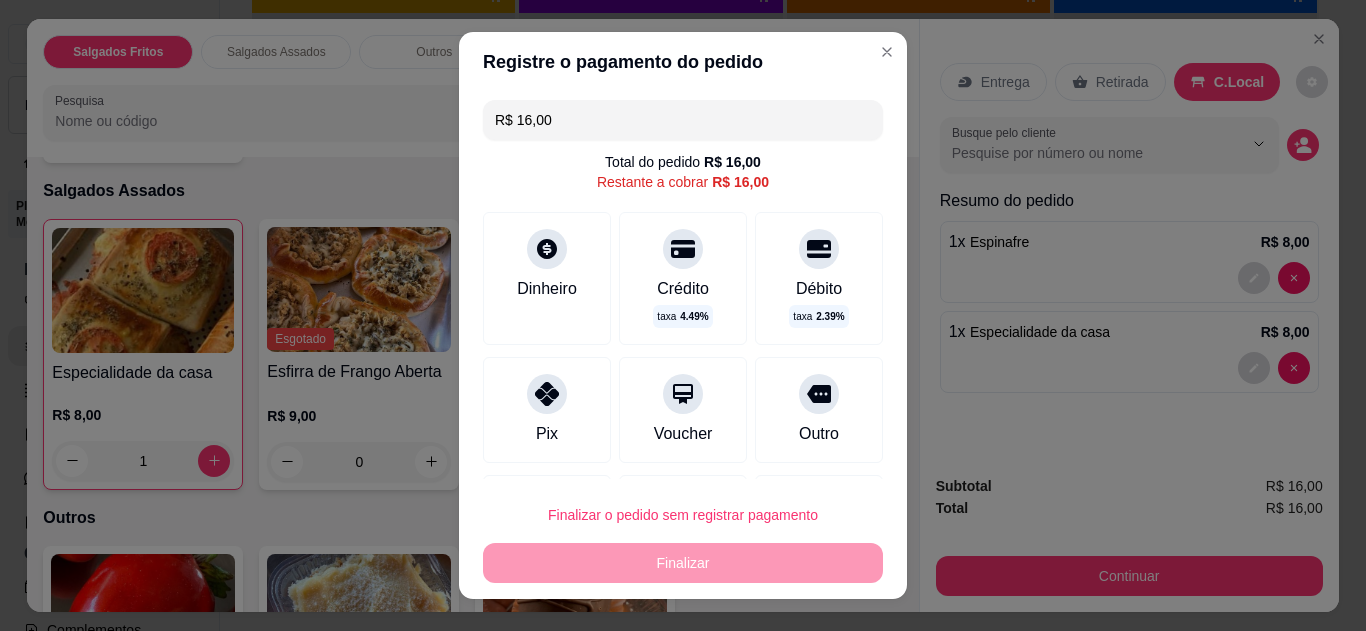 click on "Pix" at bounding box center (547, 410) 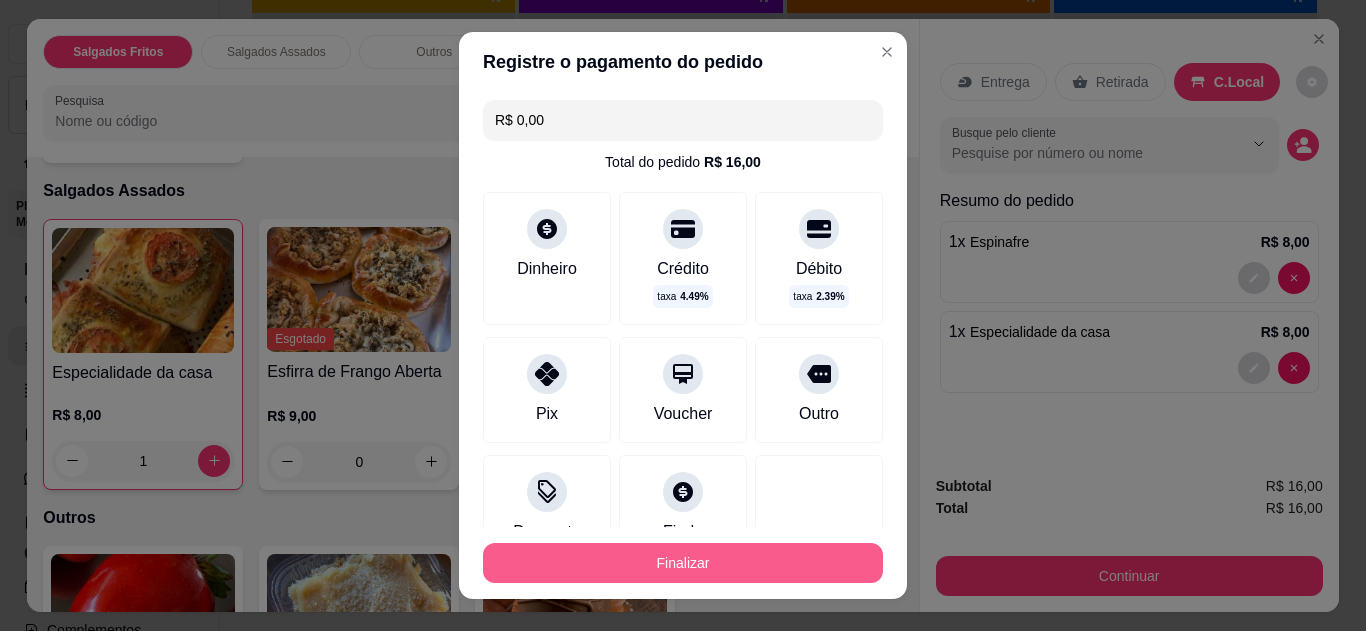 click on "Finalizar" at bounding box center (683, 563) 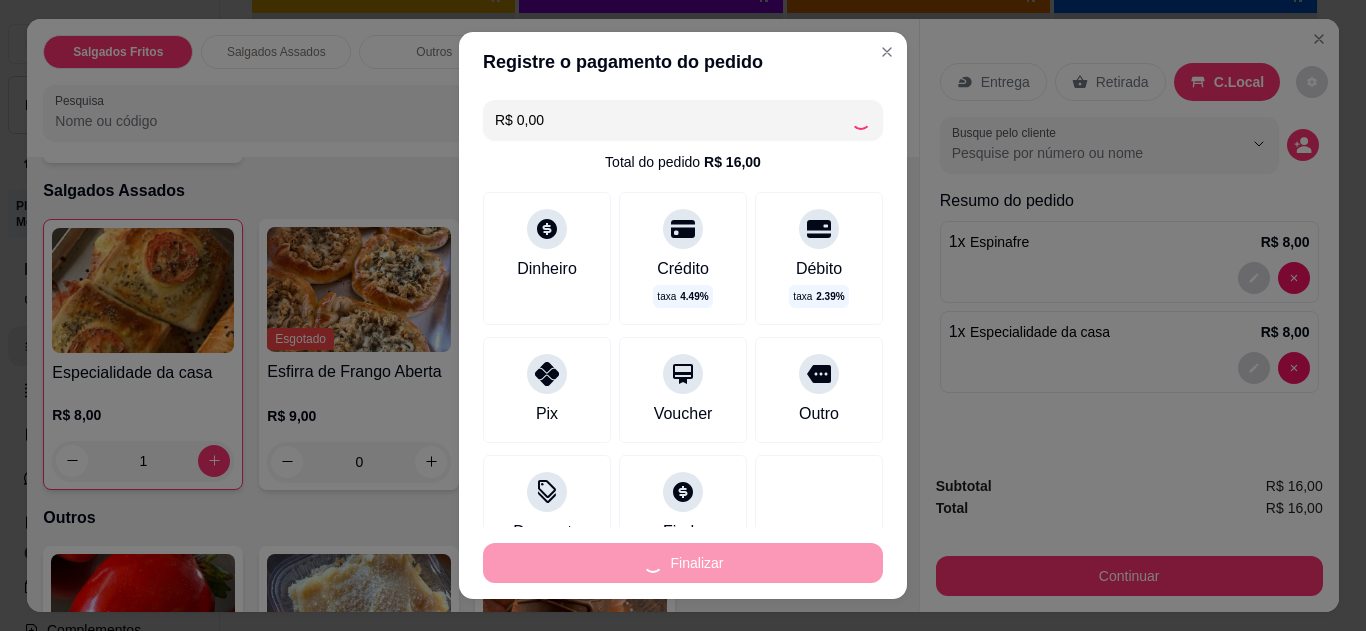 type on "0" 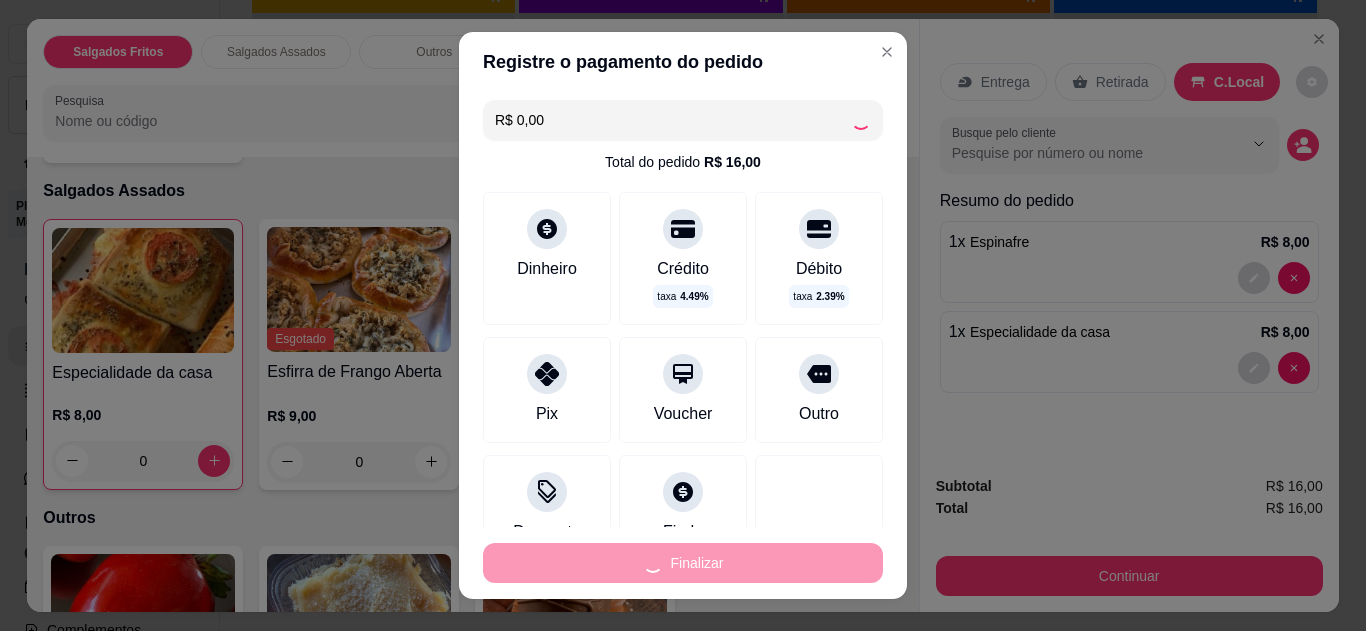 type on "-R$ 16,00" 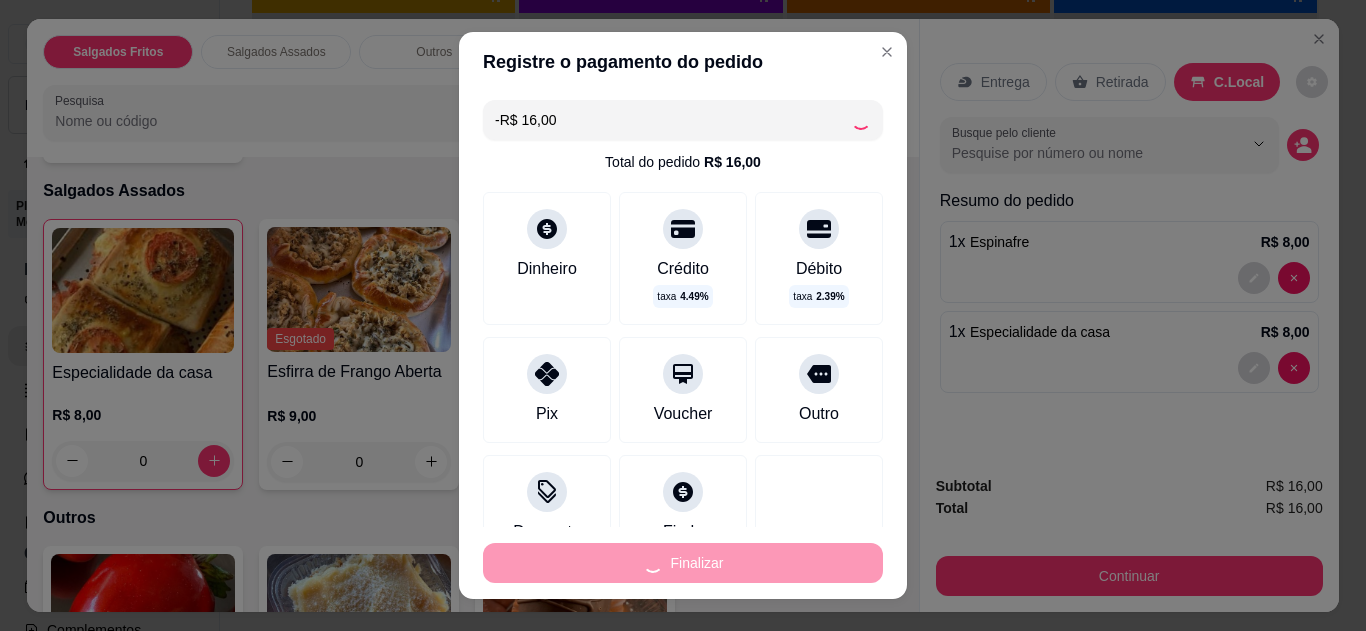 scroll, scrollTop: 678, scrollLeft: 0, axis: vertical 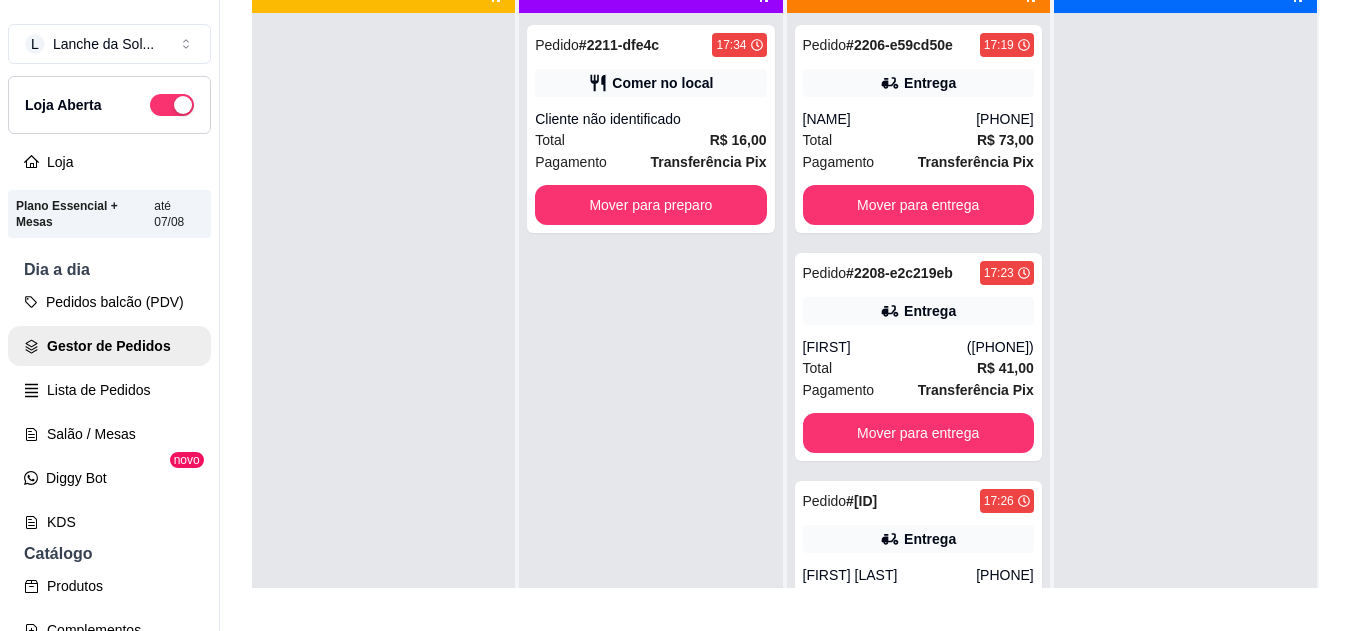 click on "[NAME]" at bounding box center (890, 119) 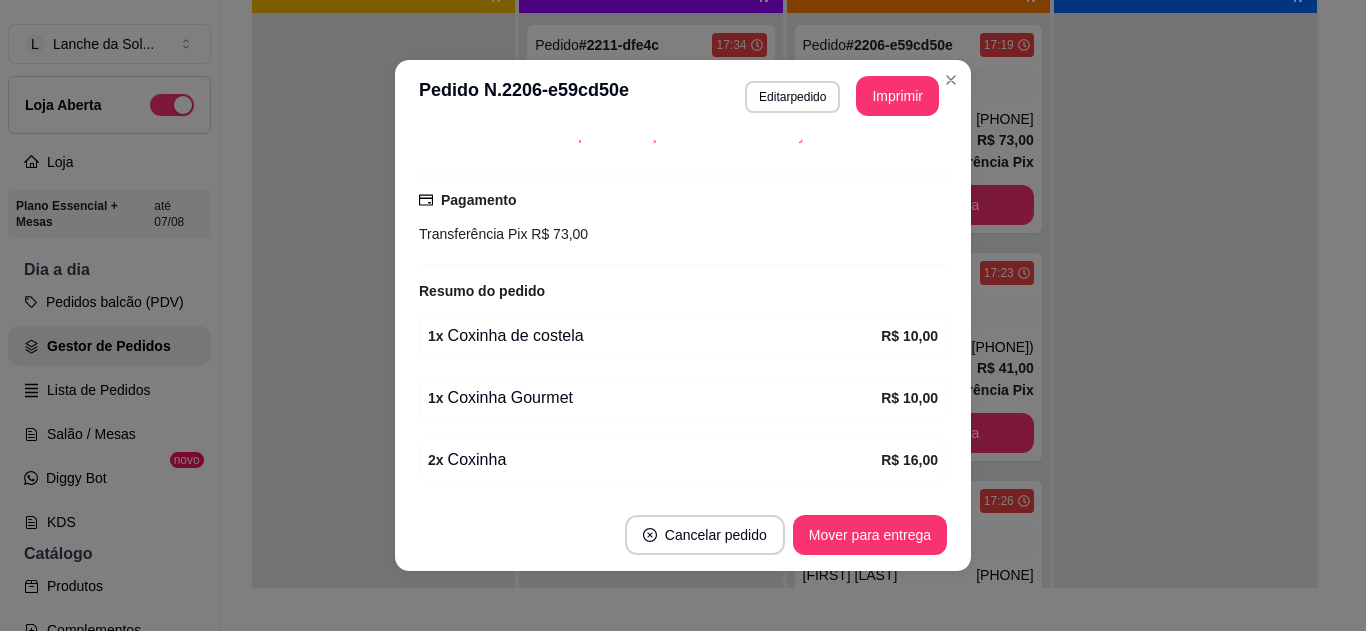 scroll, scrollTop: 480, scrollLeft: 0, axis: vertical 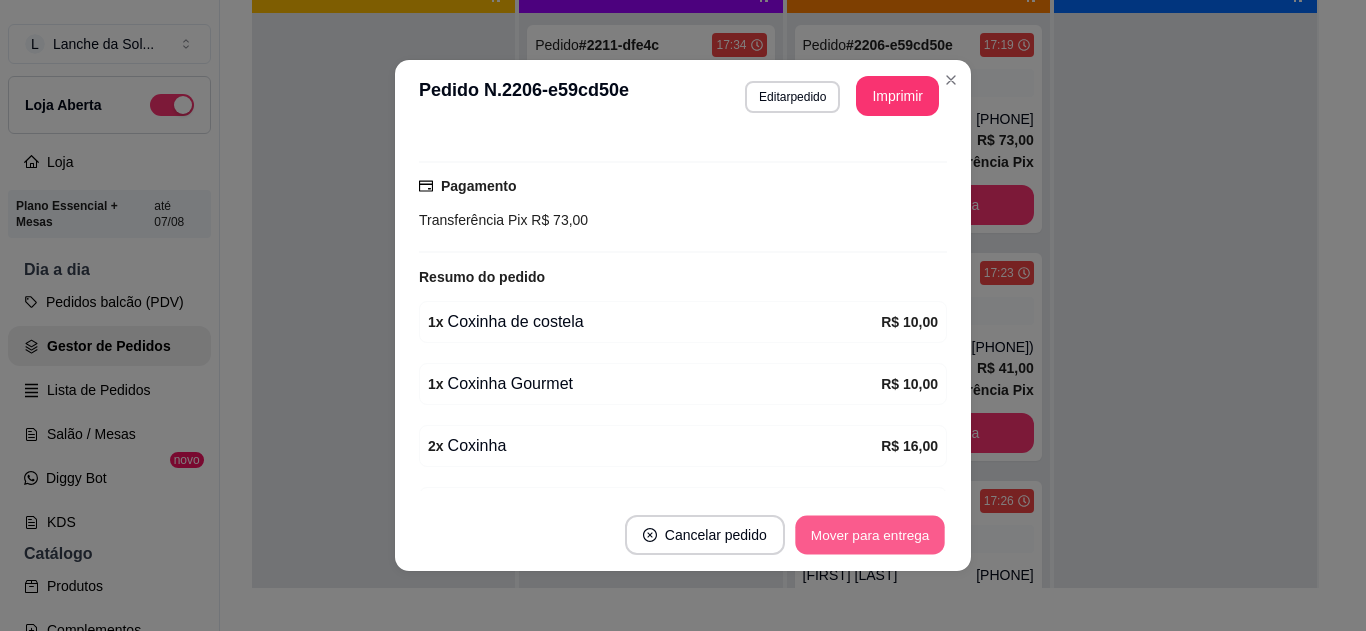 click on "Mover para entrega" at bounding box center [870, 535] 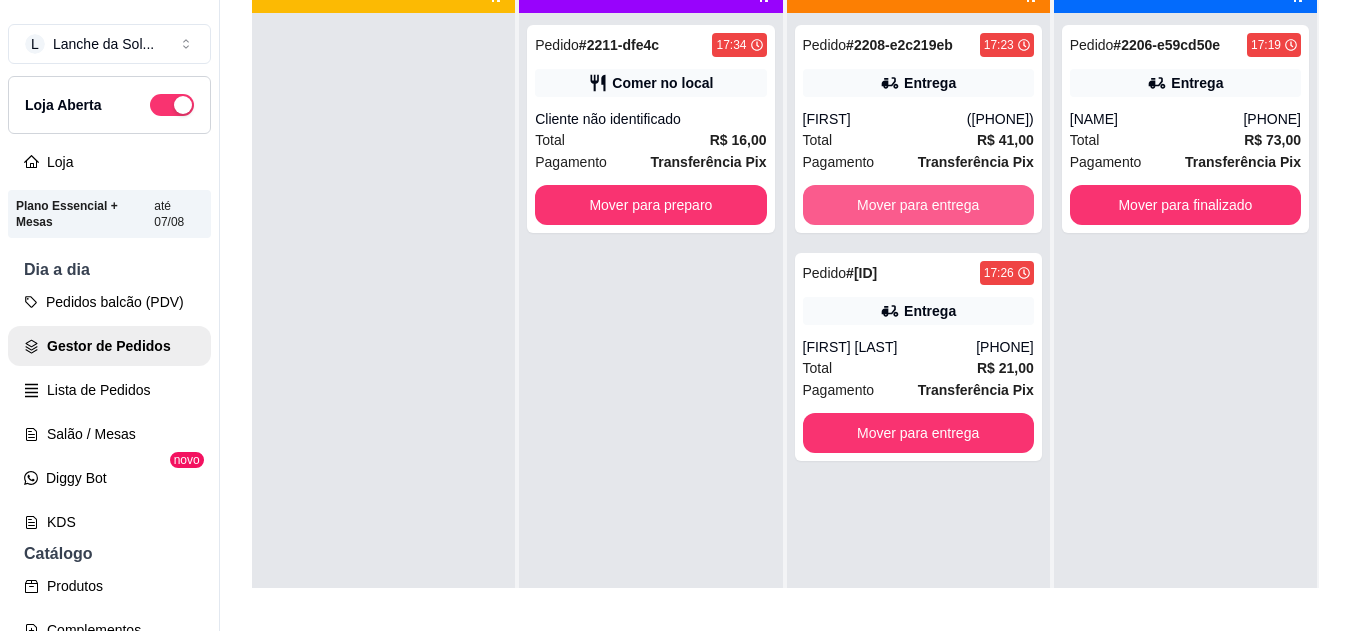 click on "Mover para entrega" at bounding box center (918, 205) 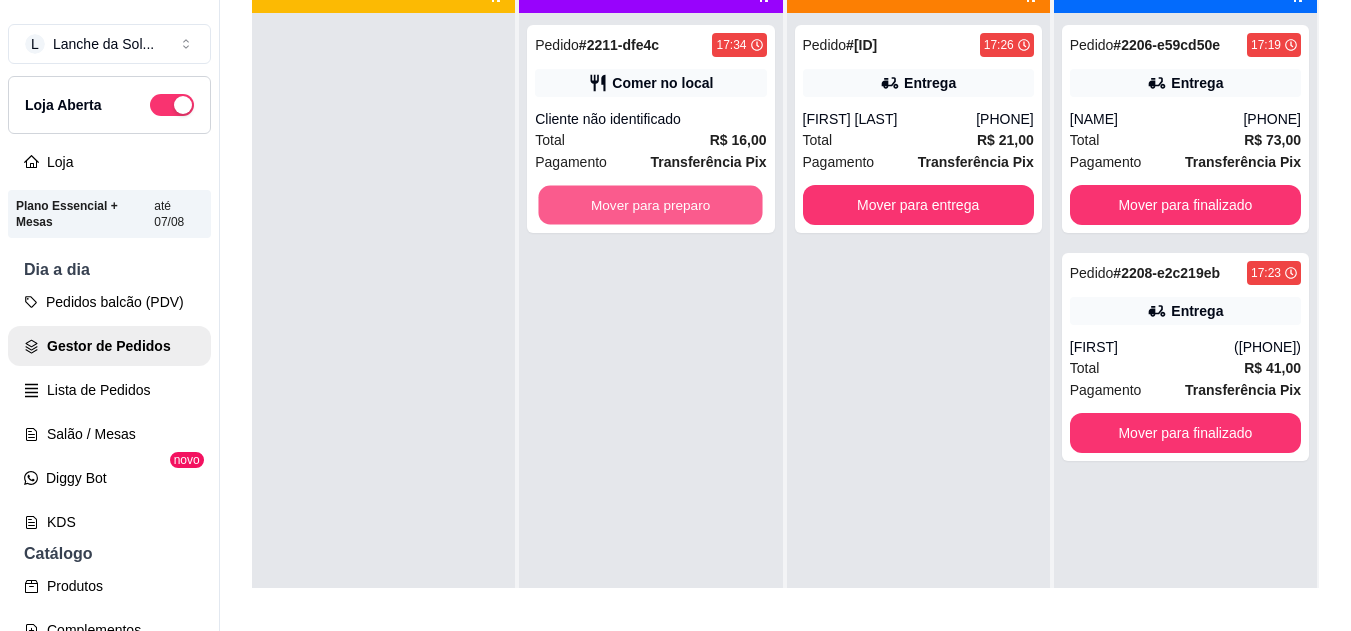 click on "Mover para preparo" at bounding box center (651, 205) 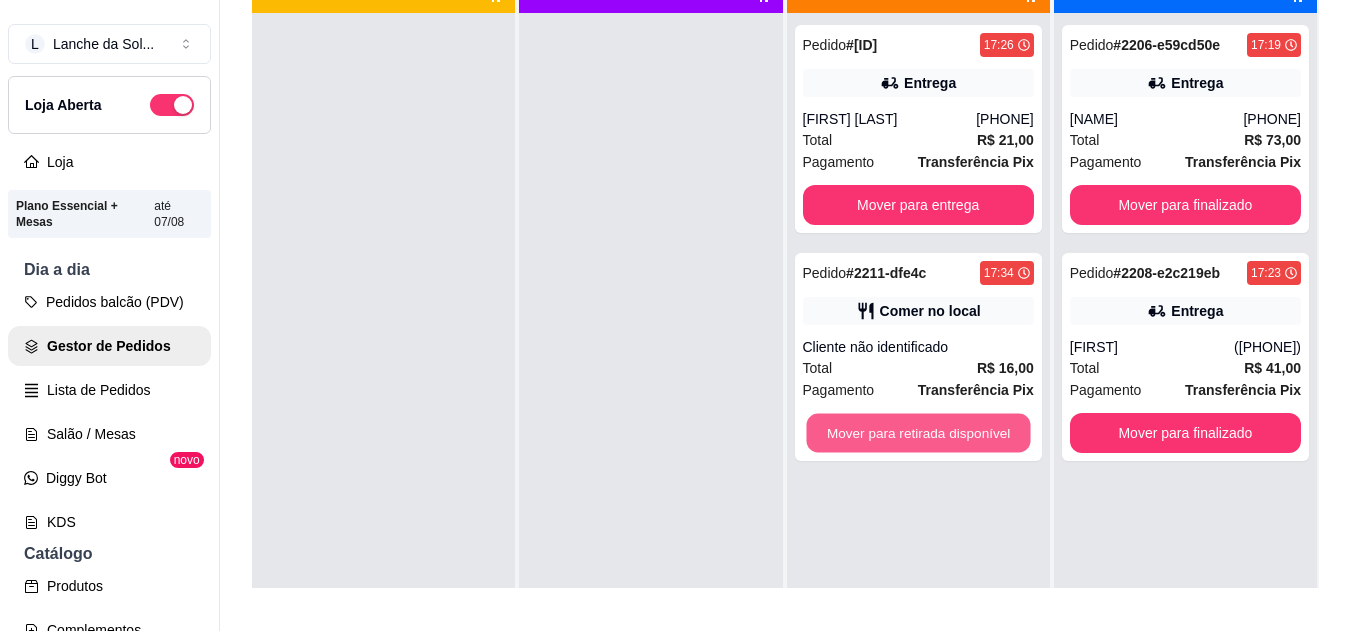 click on "Mover para retirada disponível" at bounding box center (918, 433) 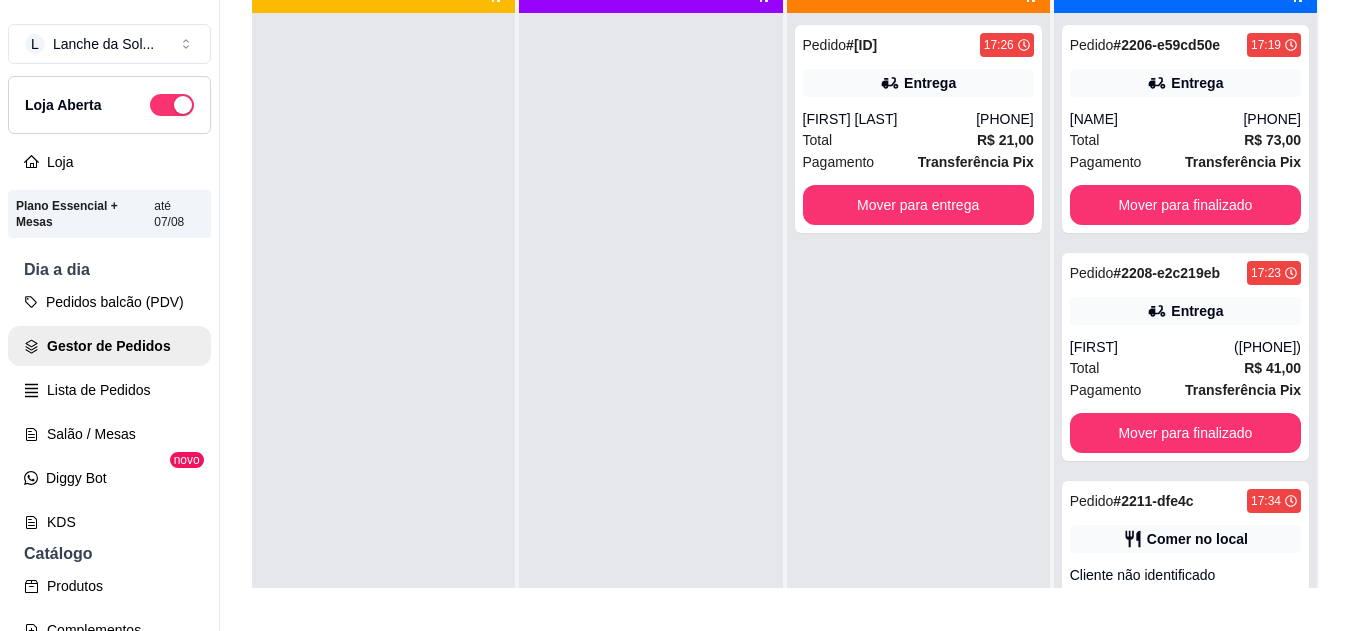 click on "Pedido  # [ORDER_ID] [TIME] Comer no local Cliente não identificado Total R$ 16,00 Pagamento Transferência Pix Mover para finalizado" at bounding box center [1185, 585] 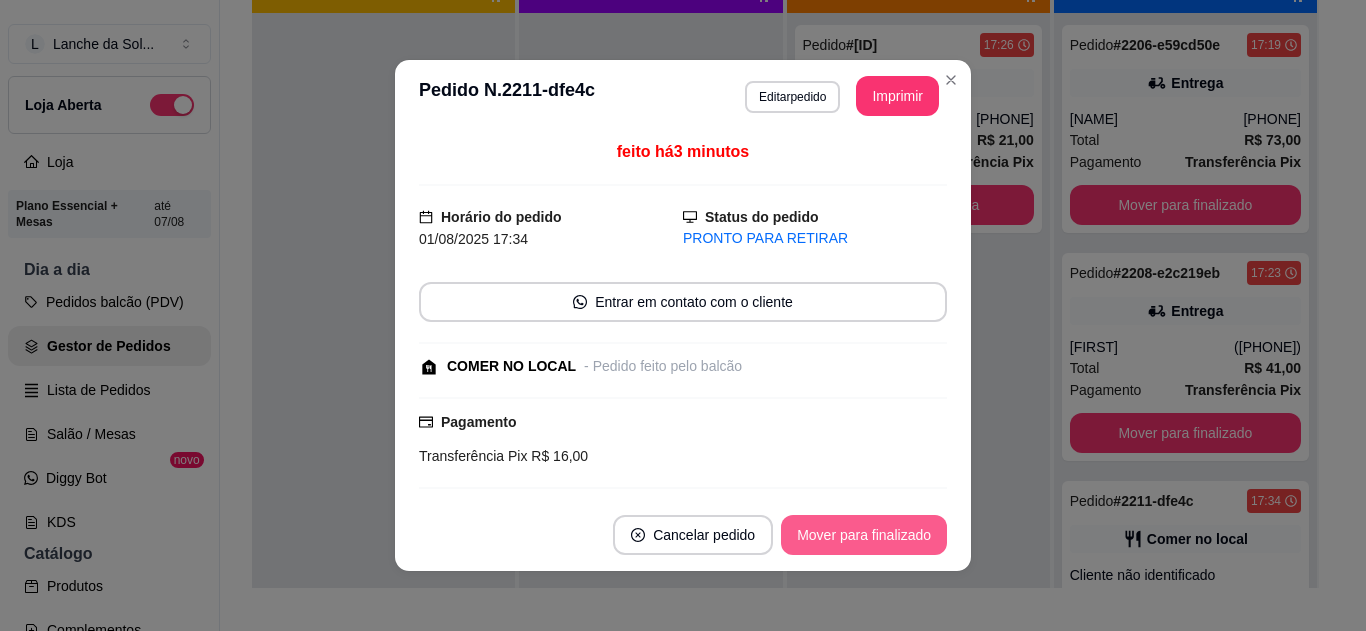 click on "Mover para finalizado" at bounding box center (864, 535) 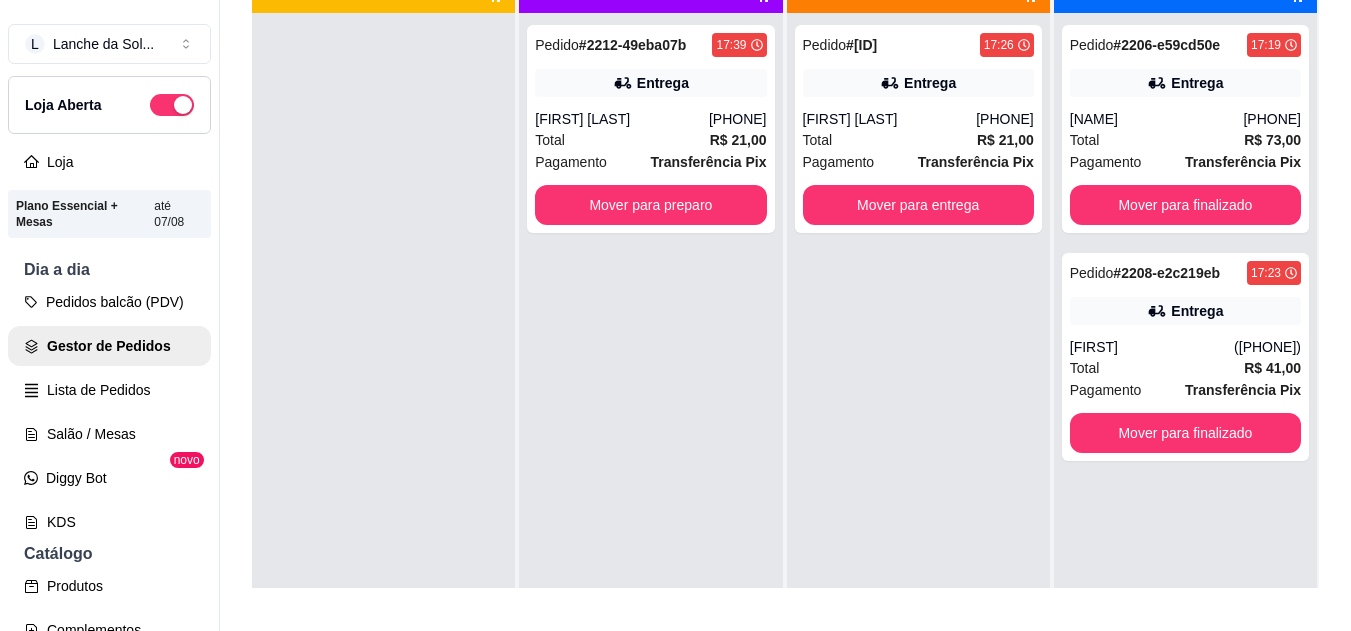 click on "Entrega" at bounding box center [1197, 311] 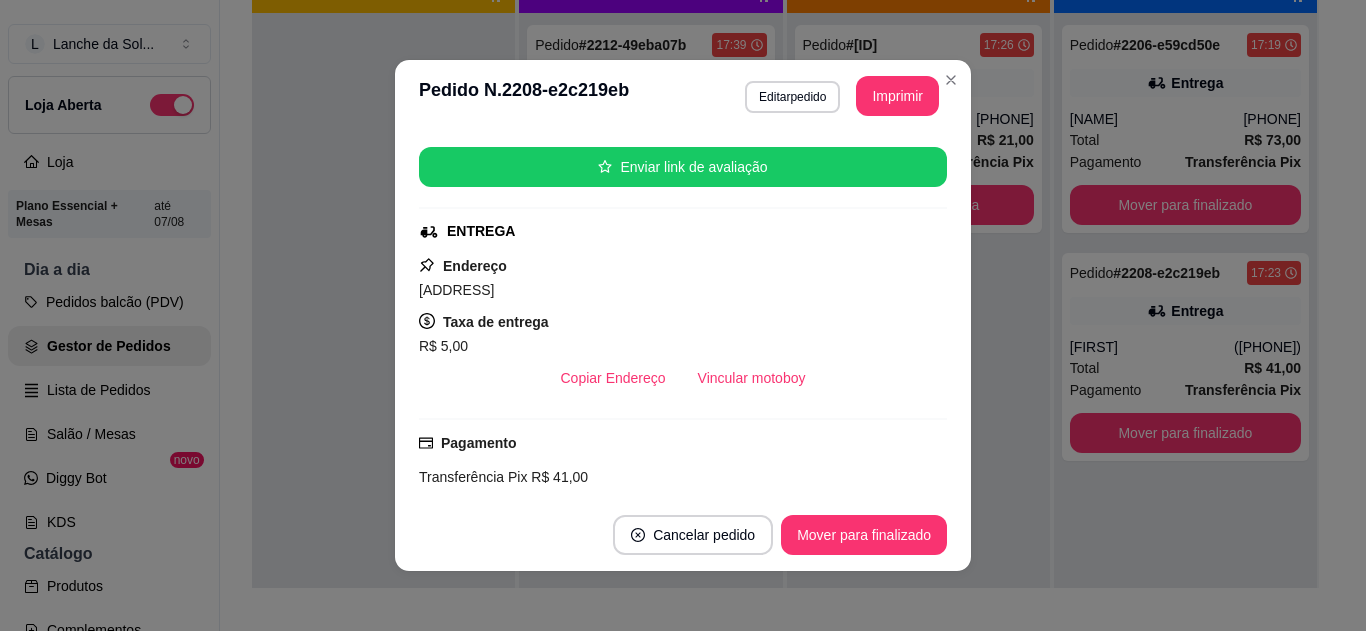 scroll, scrollTop: 280, scrollLeft: 0, axis: vertical 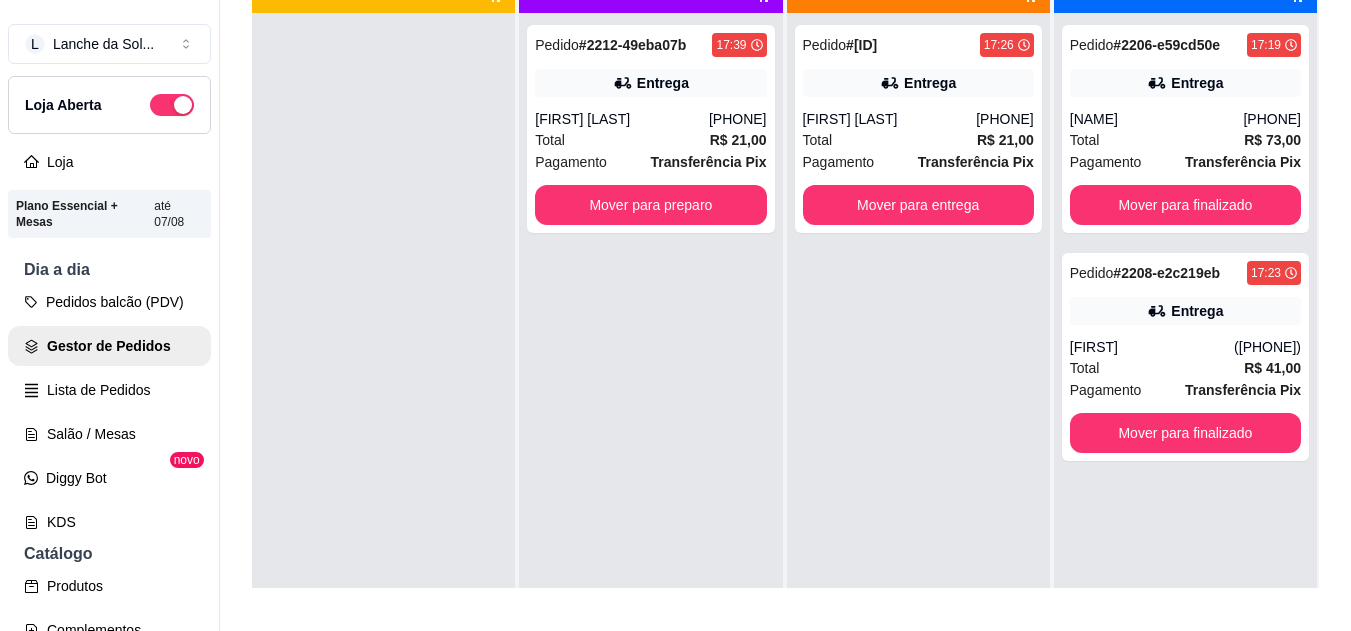 click on "Entrega" at bounding box center [663, 83] 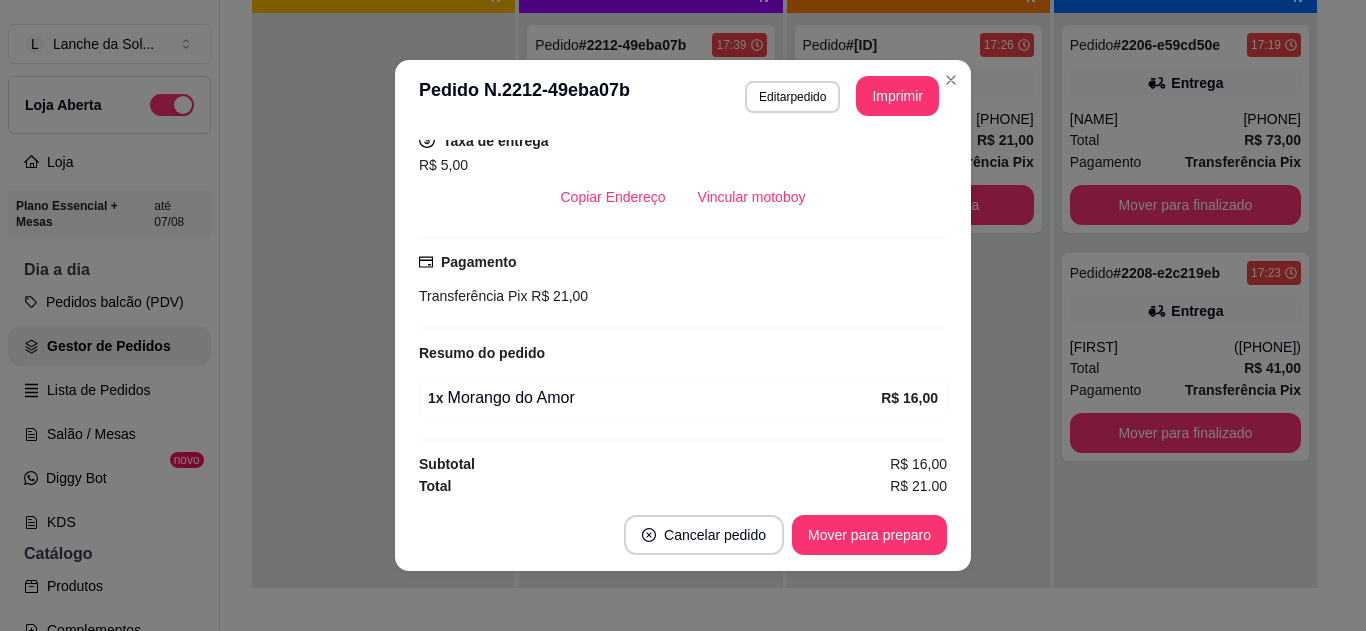 scroll, scrollTop: 426, scrollLeft: 0, axis: vertical 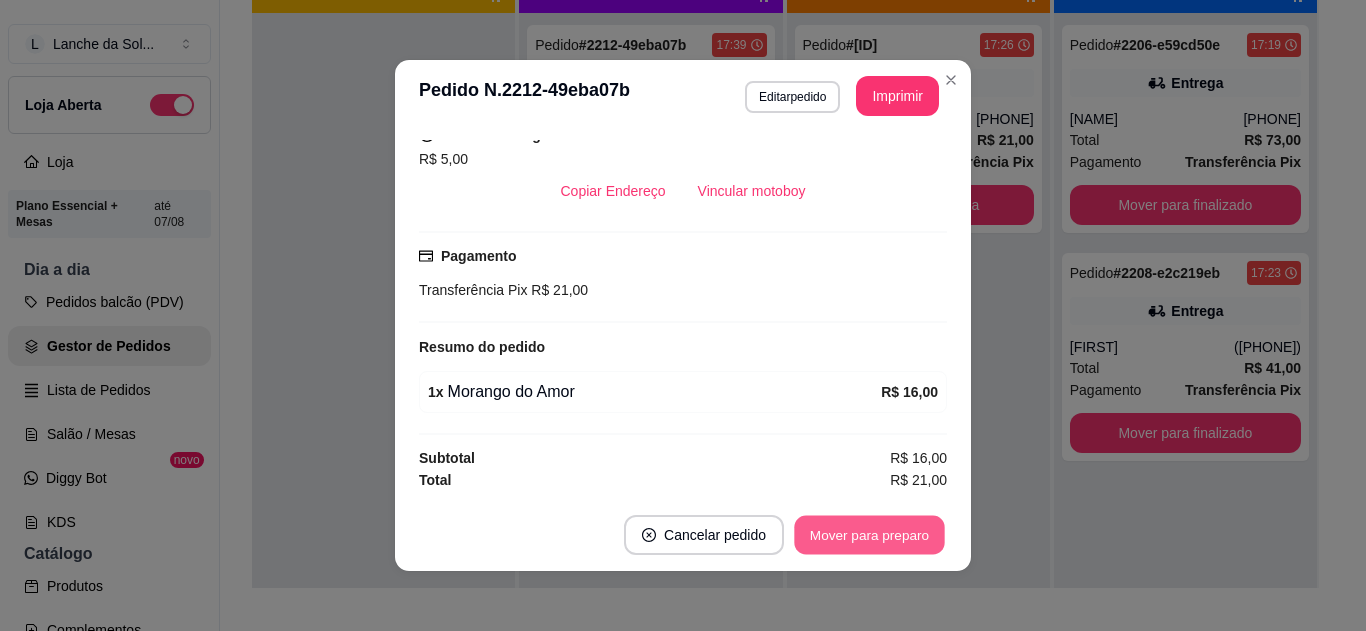 click on "Mover para preparo" at bounding box center (869, 535) 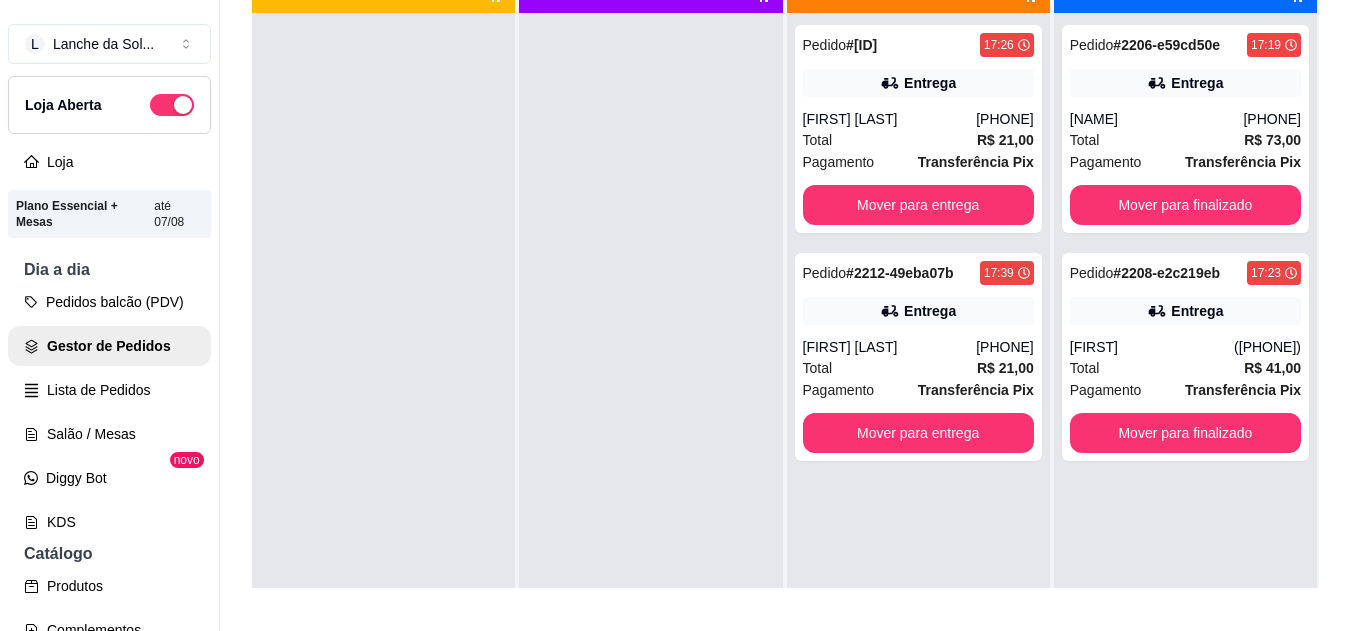 click on "Entrega" at bounding box center (918, 311) 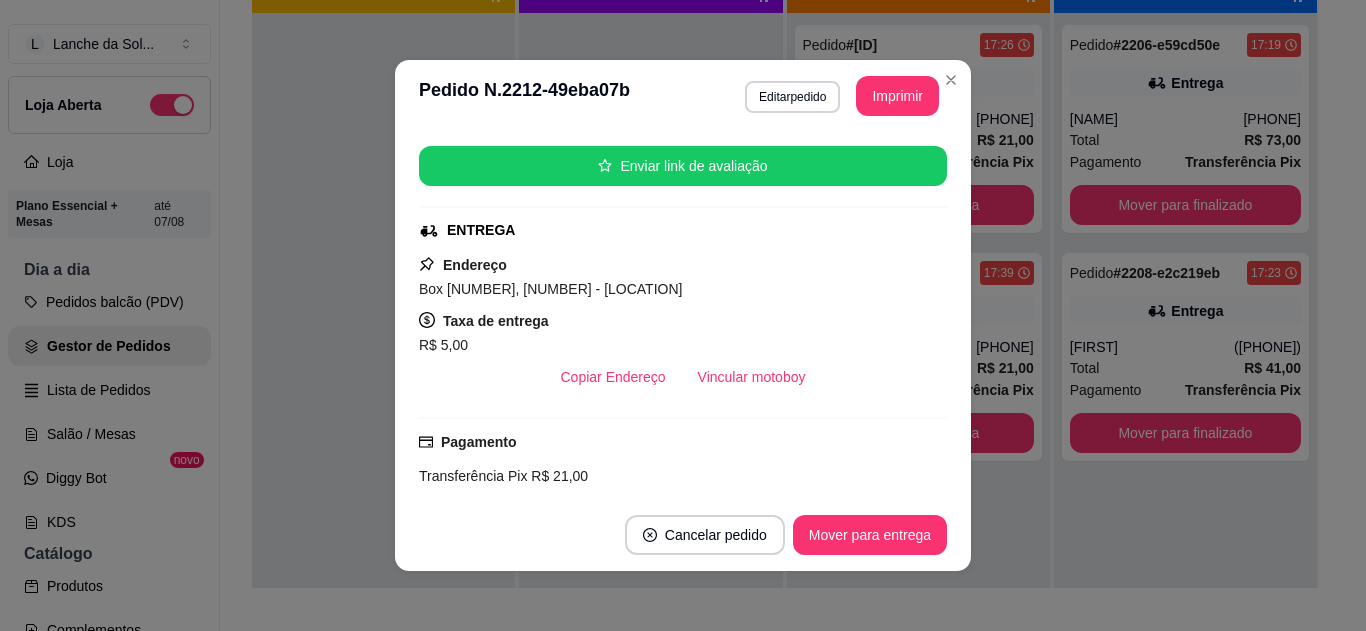 scroll, scrollTop: 280, scrollLeft: 0, axis: vertical 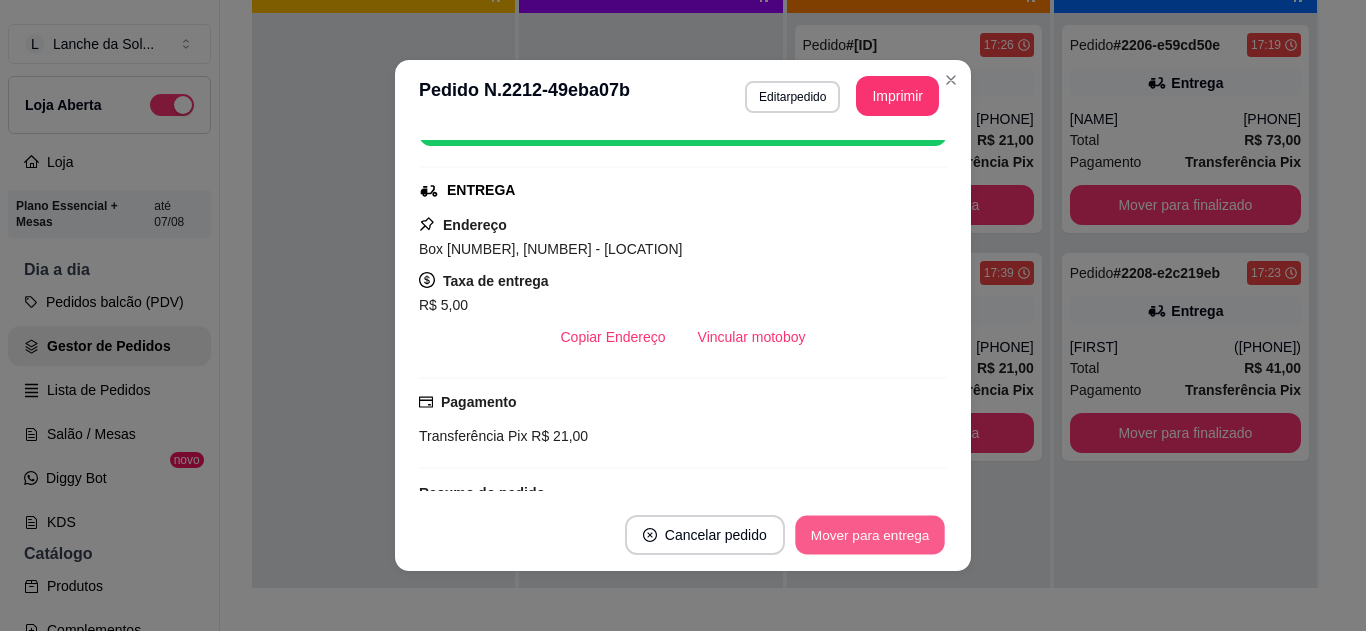 click on "Mover para entrega" at bounding box center [870, 535] 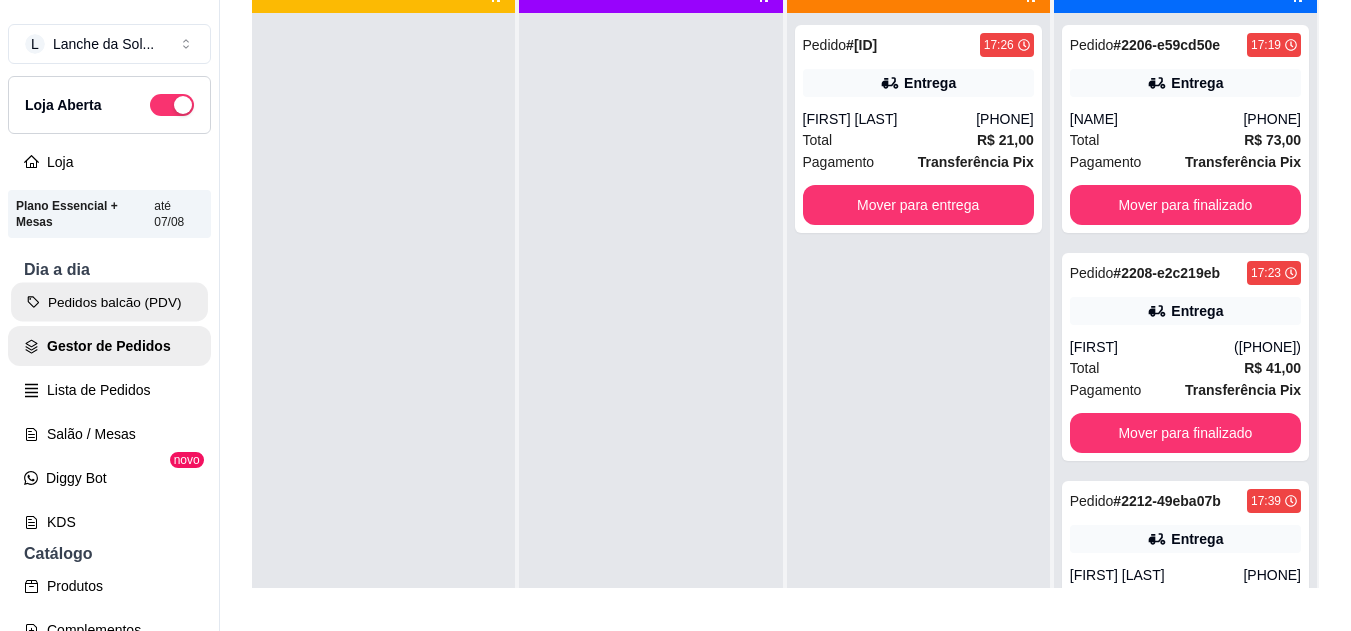click on "Pedidos balcão (PDV)" at bounding box center (109, 302) 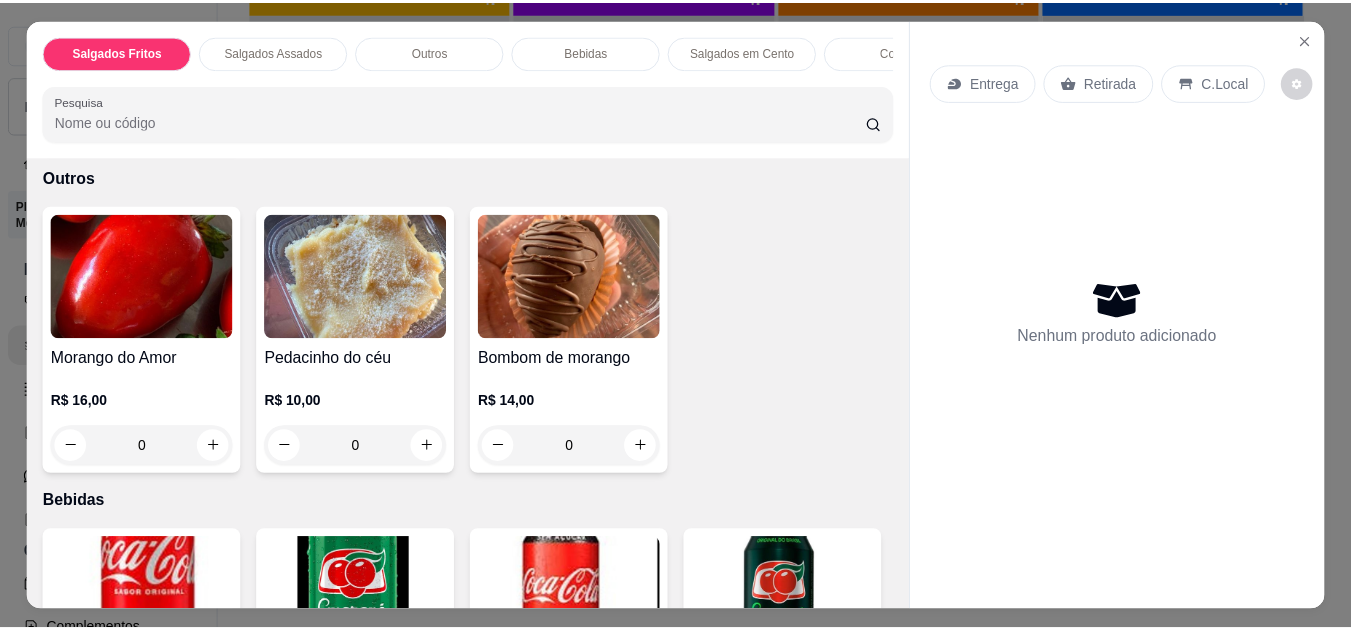 scroll, scrollTop: 1040, scrollLeft: 0, axis: vertical 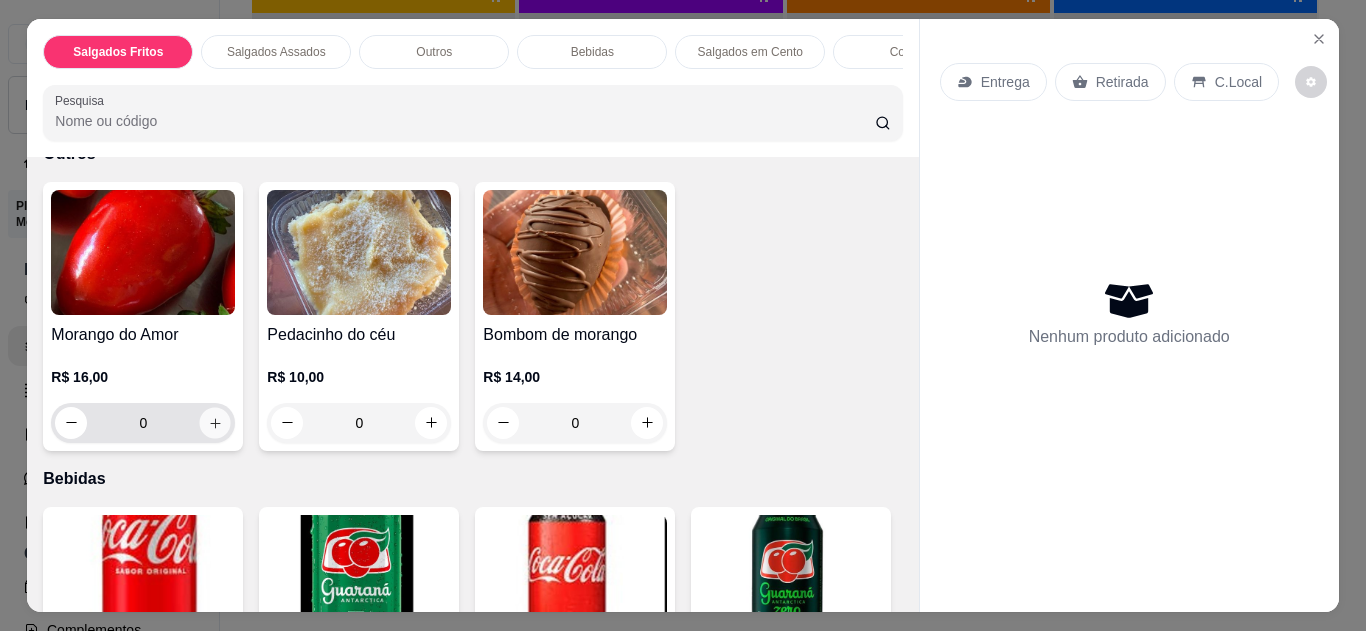 click at bounding box center [215, 422] 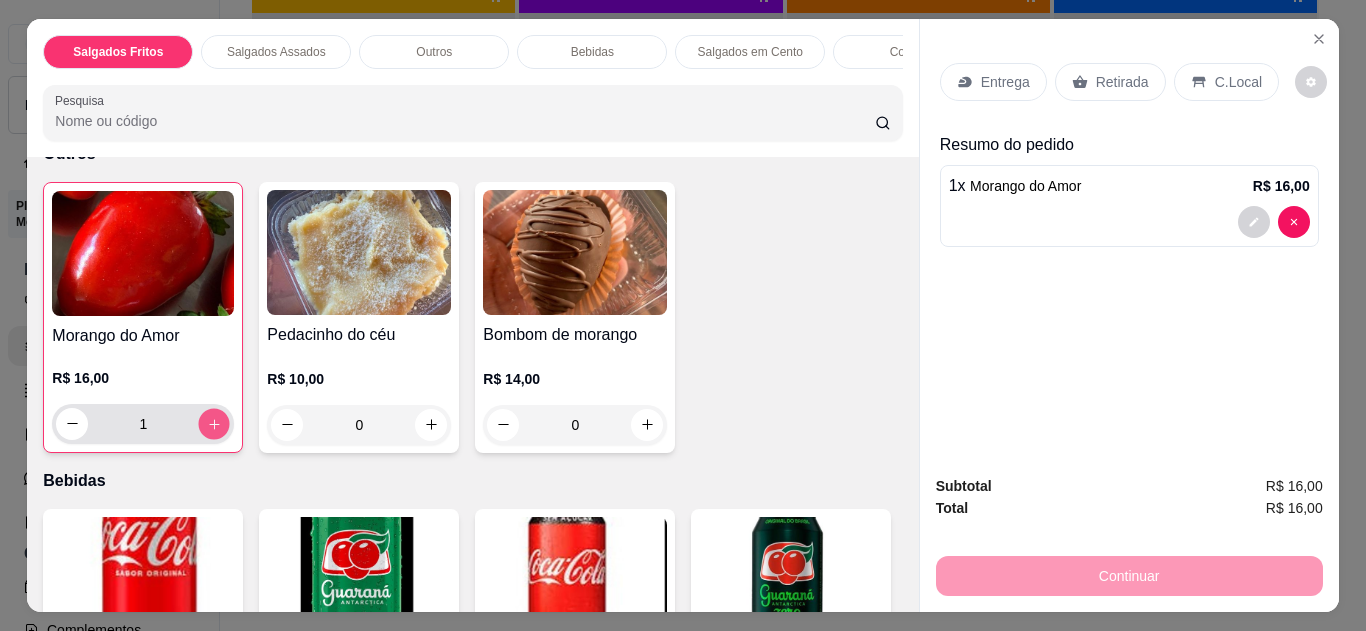 click at bounding box center [214, 423] 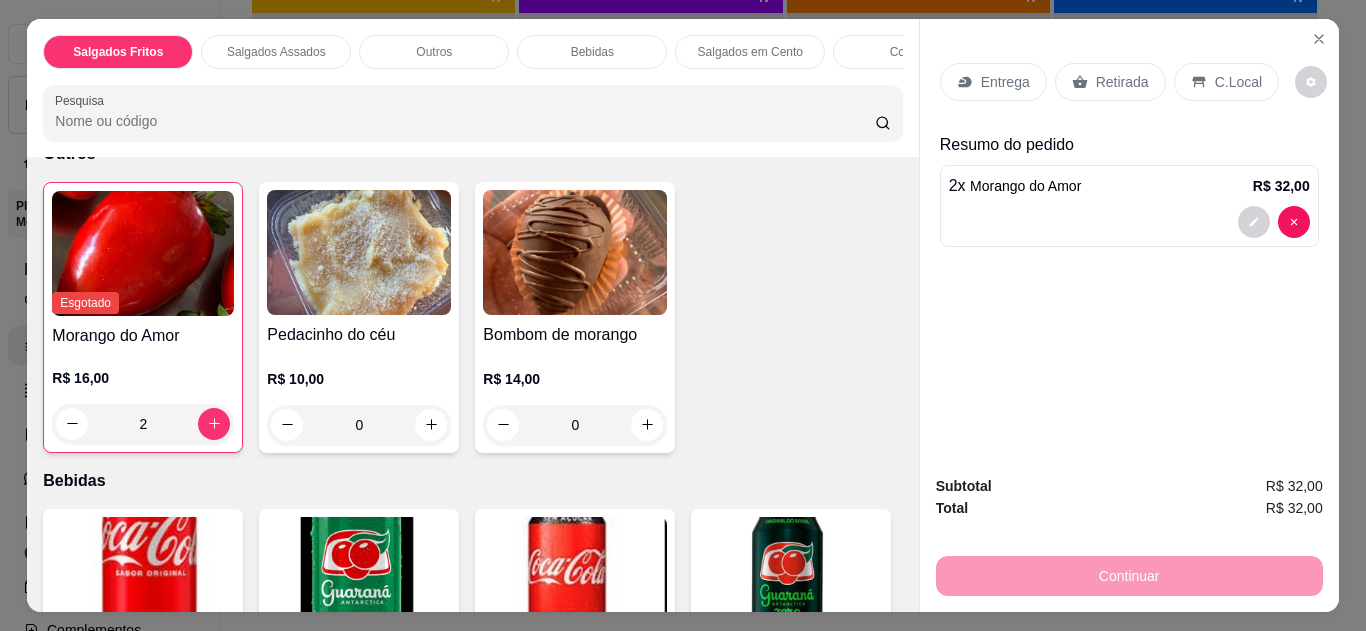 click on "C.Local" at bounding box center (1238, 82) 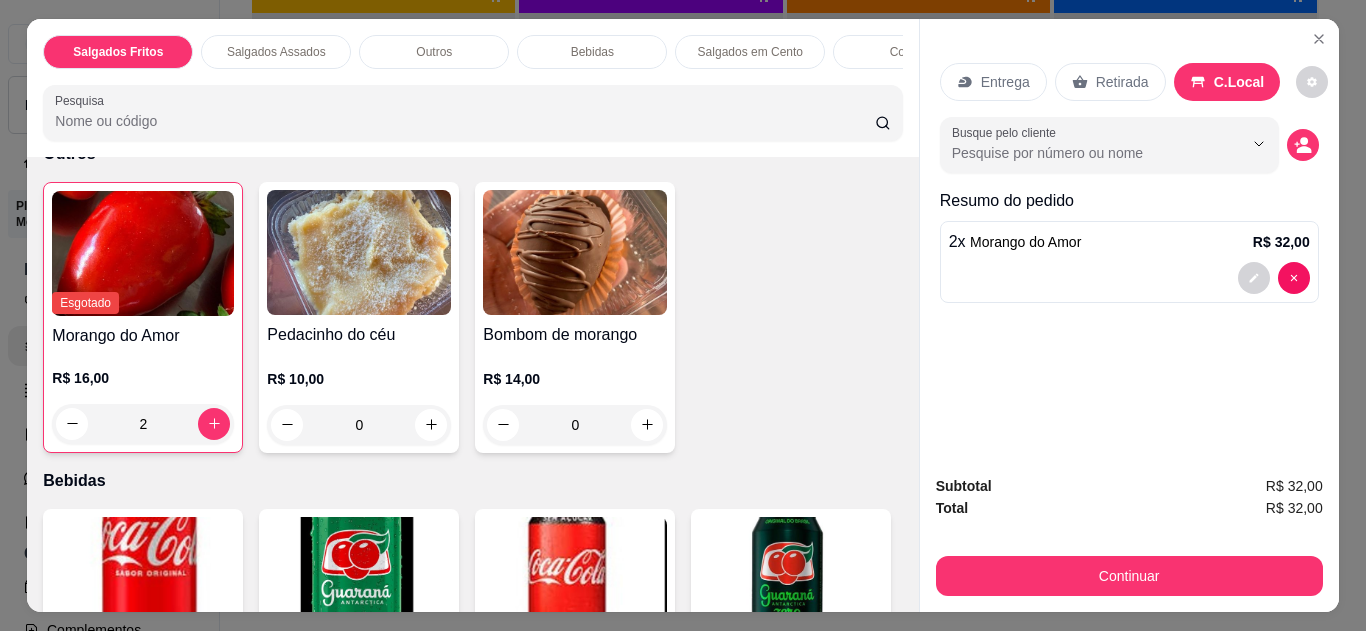 click 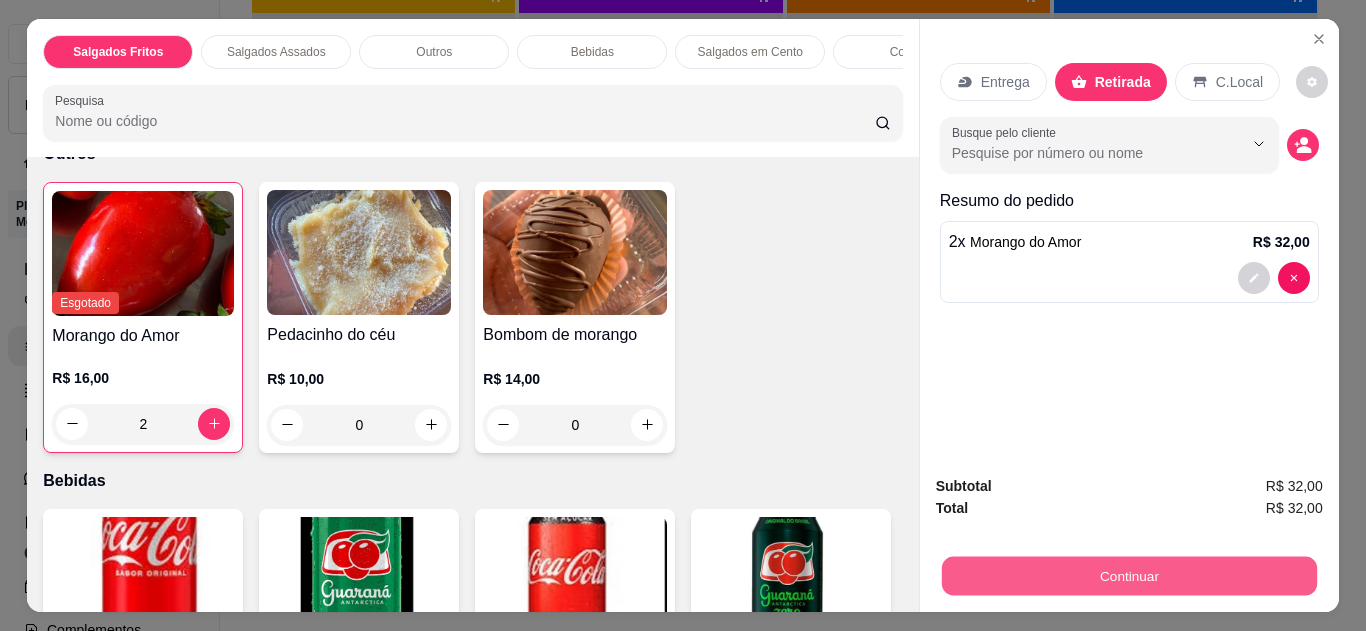 click on "Continuar" at bounding box center (1128, 576) 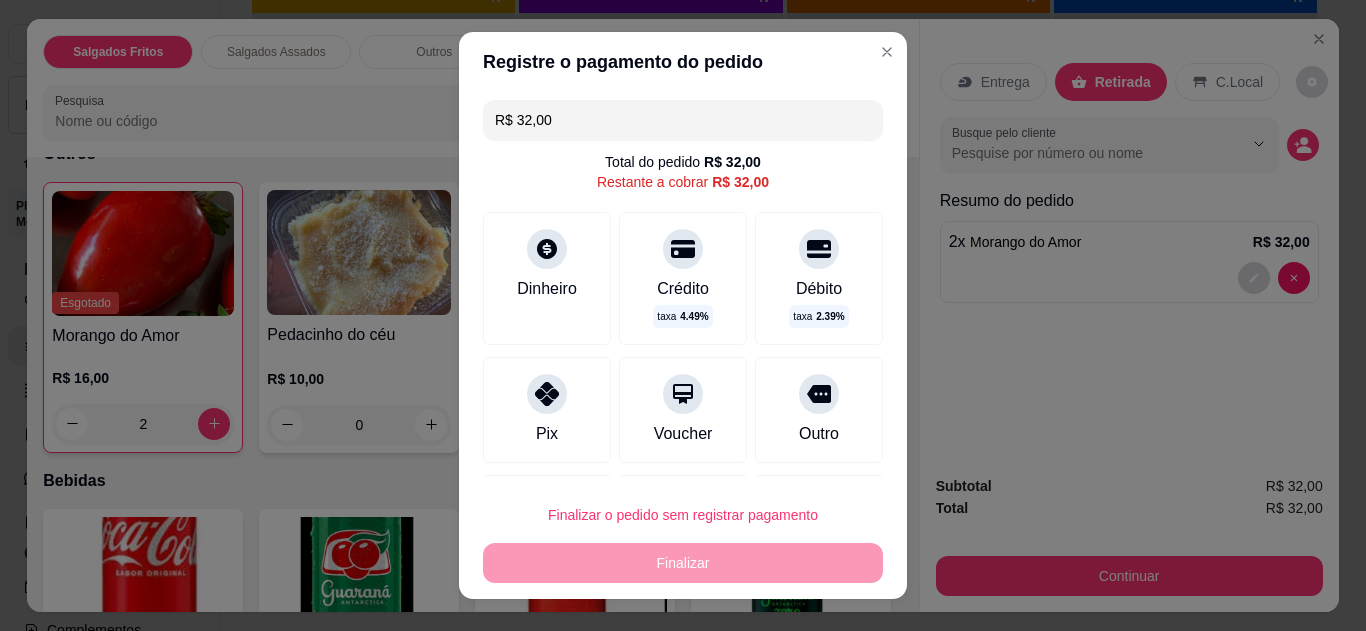 click on "Pix" at bounding box center [547, 410] 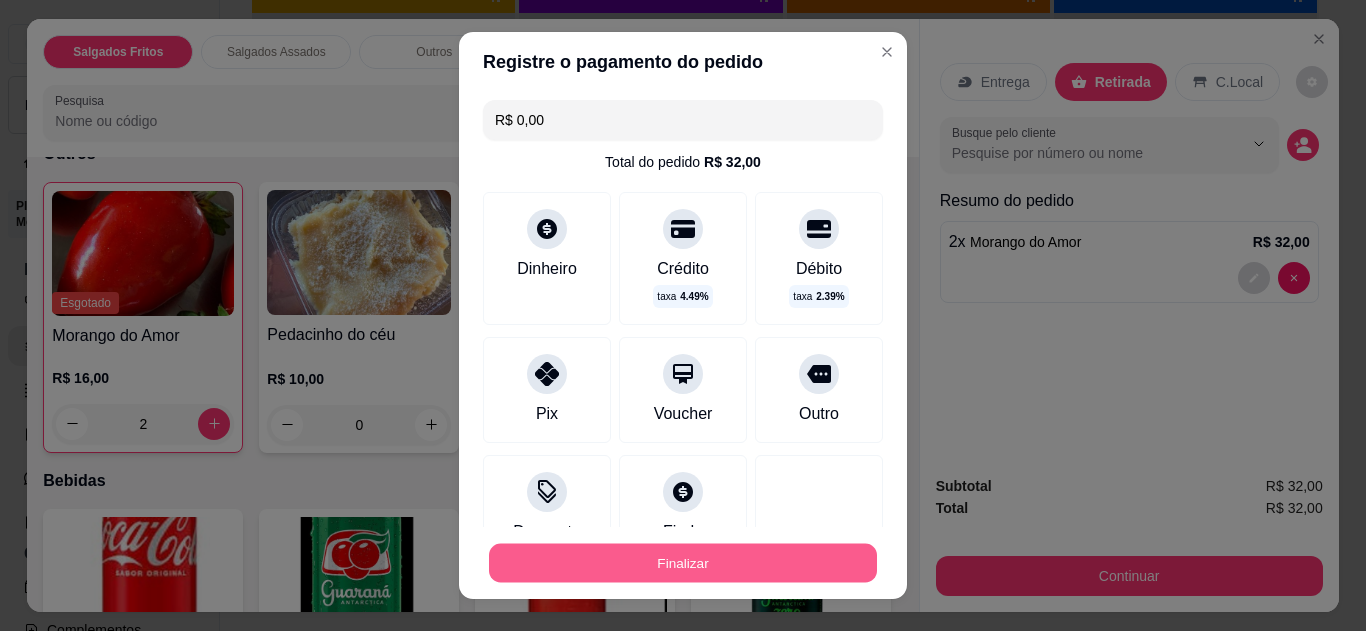 click on "Finalizar" at bounding box center [683, 563] 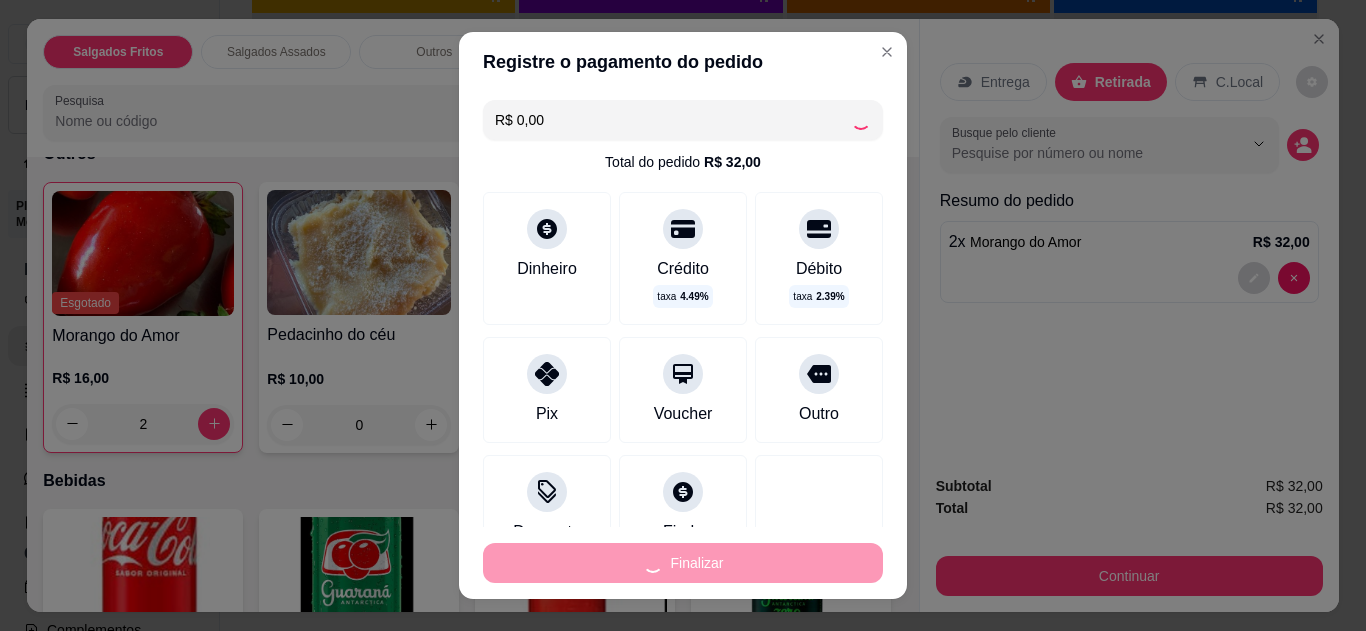 type on "0" 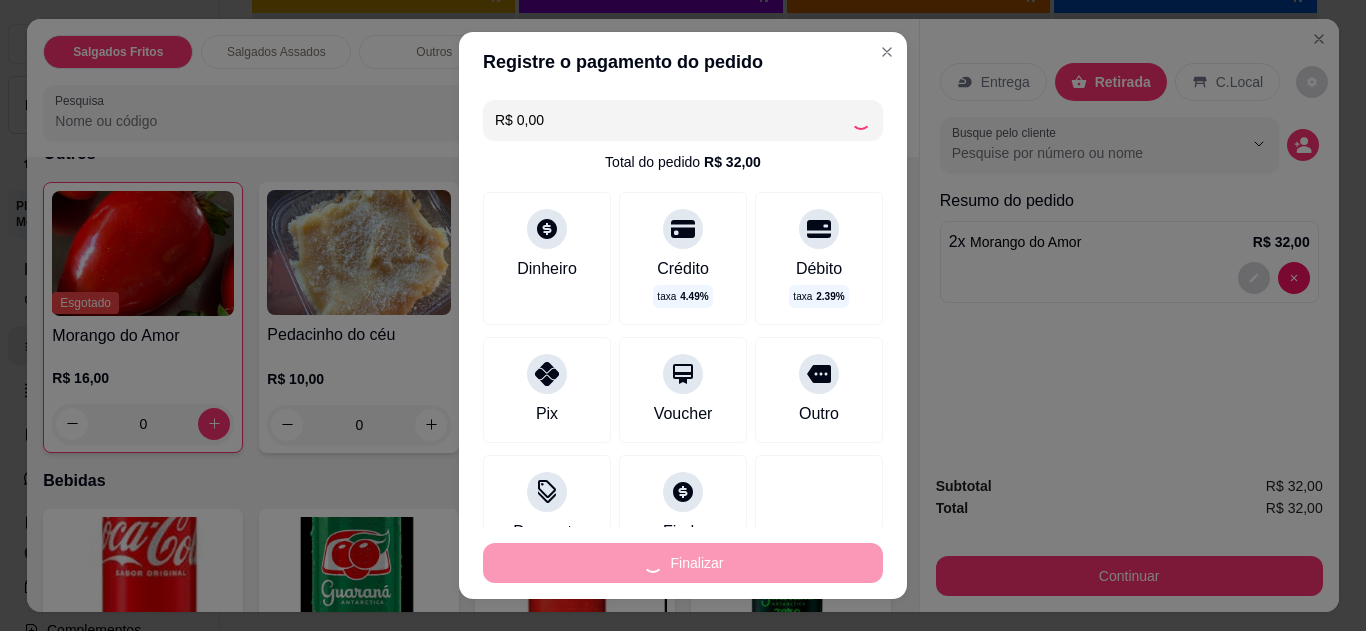 type on "-R$ 32,00" 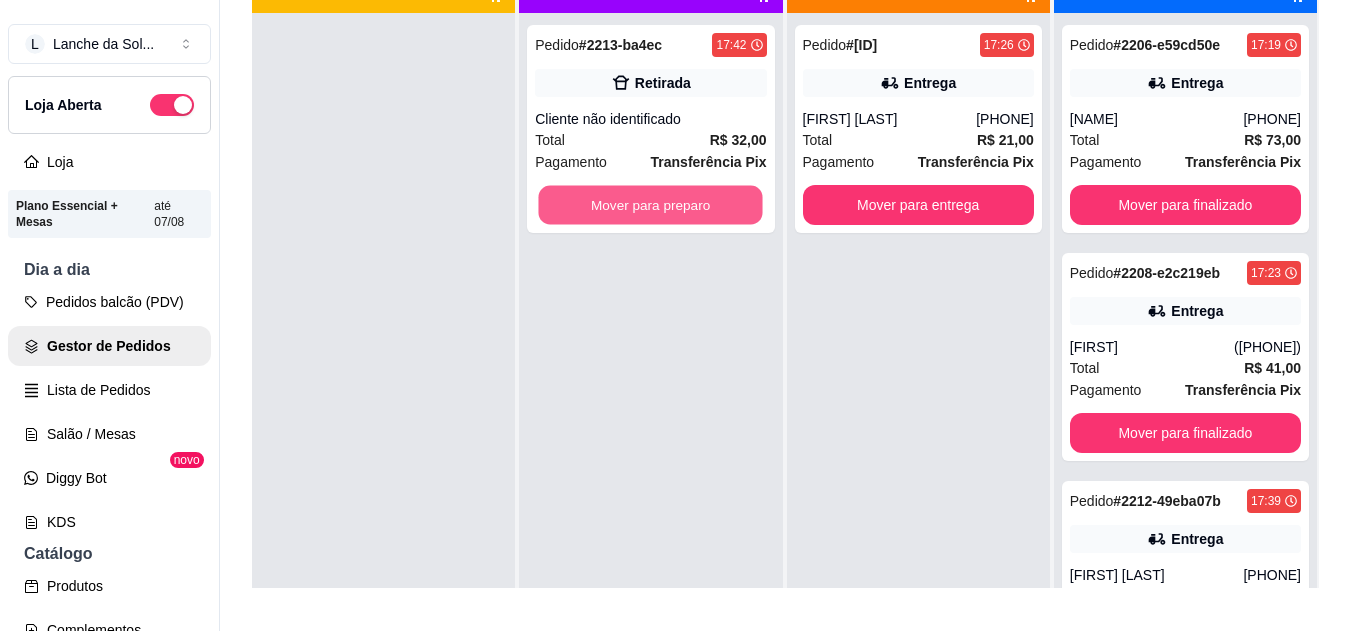 click on "Mover para preparo" at bounding box center (651, 205) 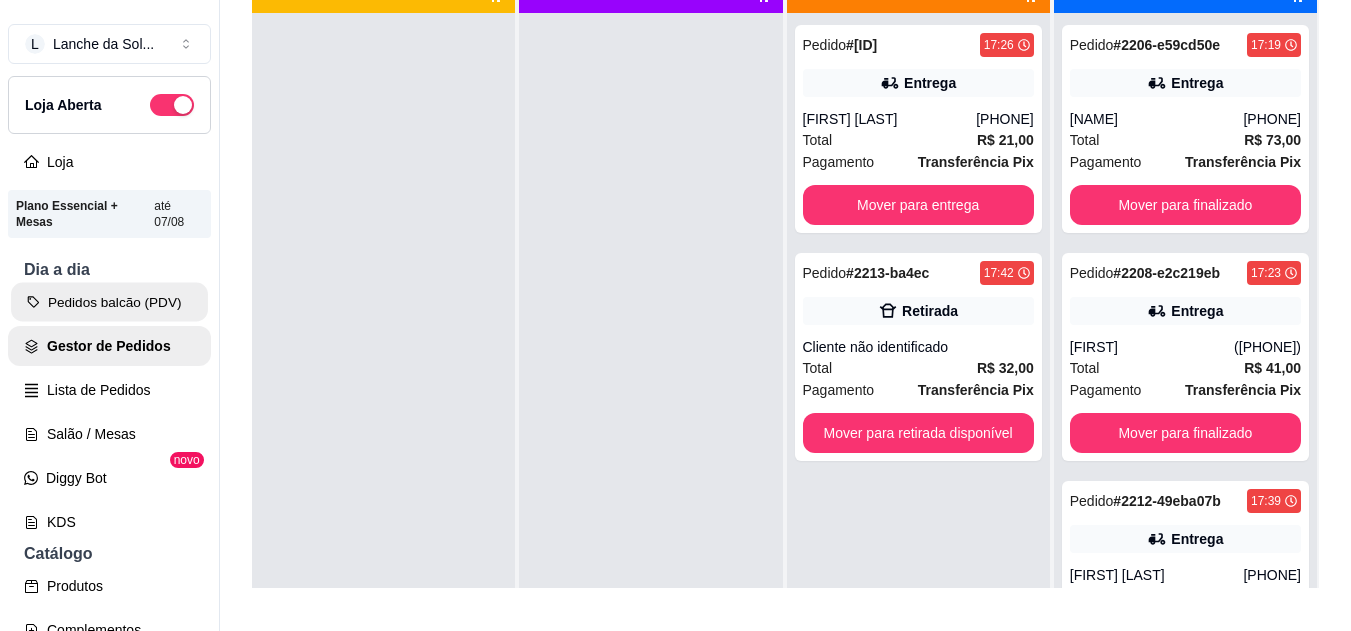 click on "Pedidos balcão (PDV)" at bounding box center (109, 302) 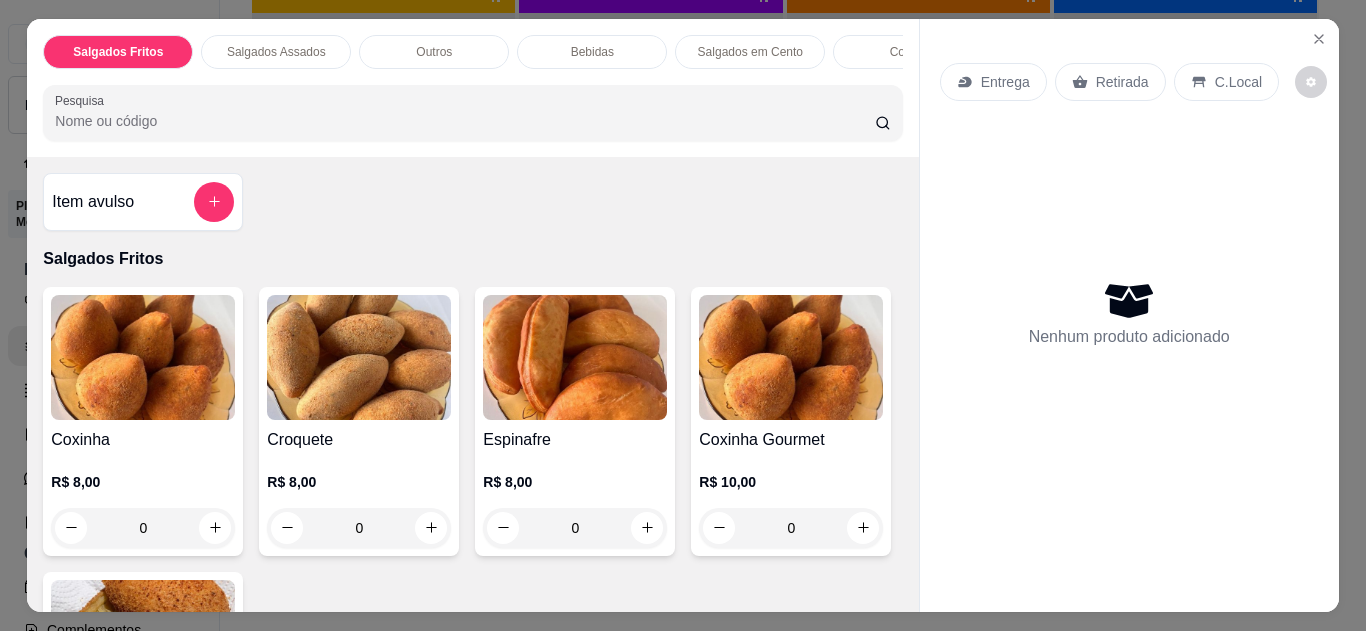 click 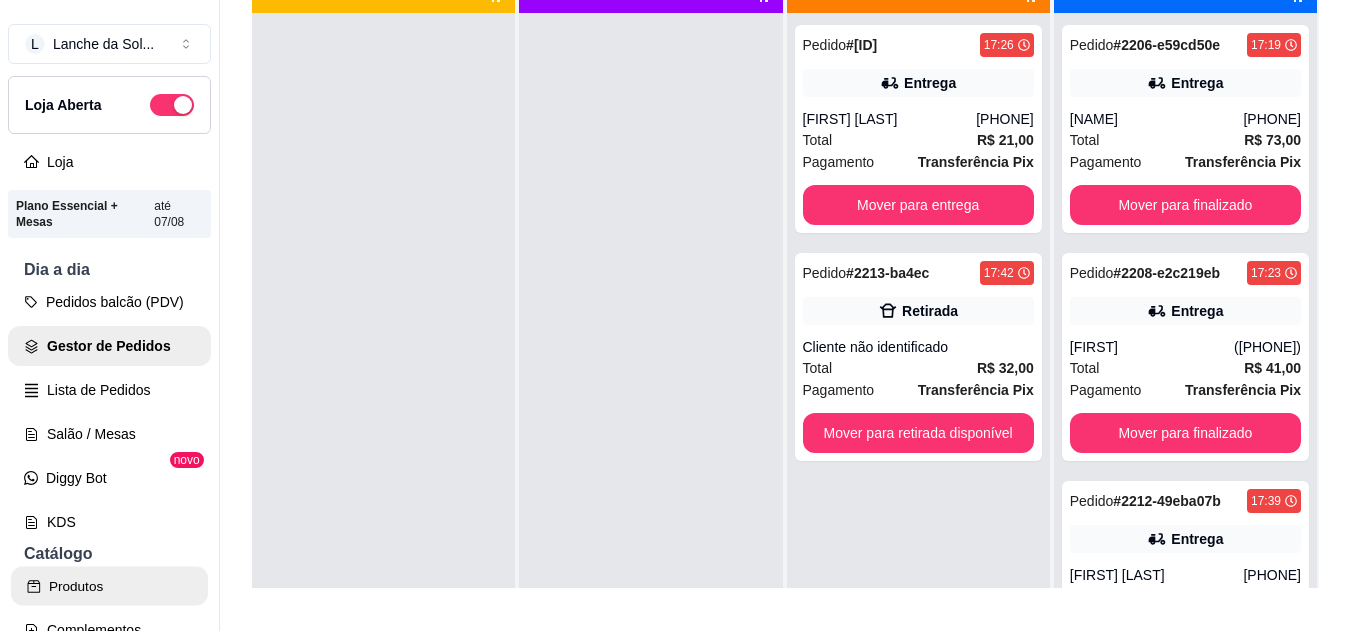 click on "Produtos" at bounding box center [109, 586] 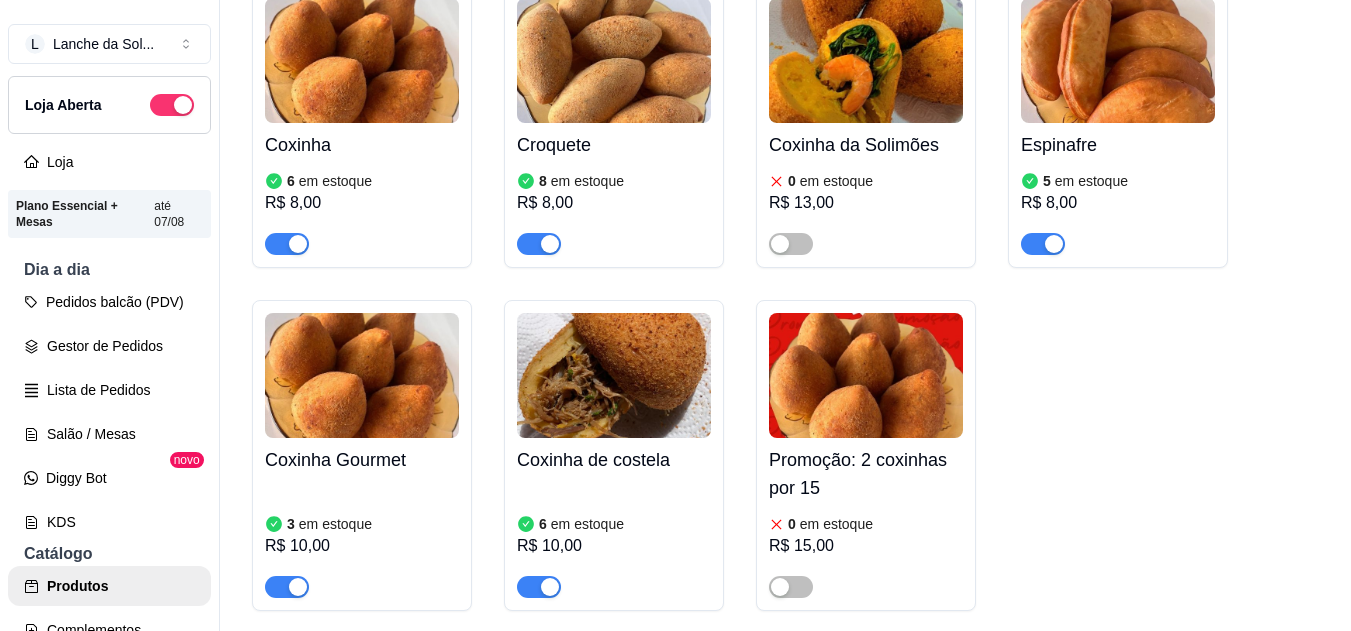 scroll, scrollTop: 0, scrollLeft: 0, axis: both 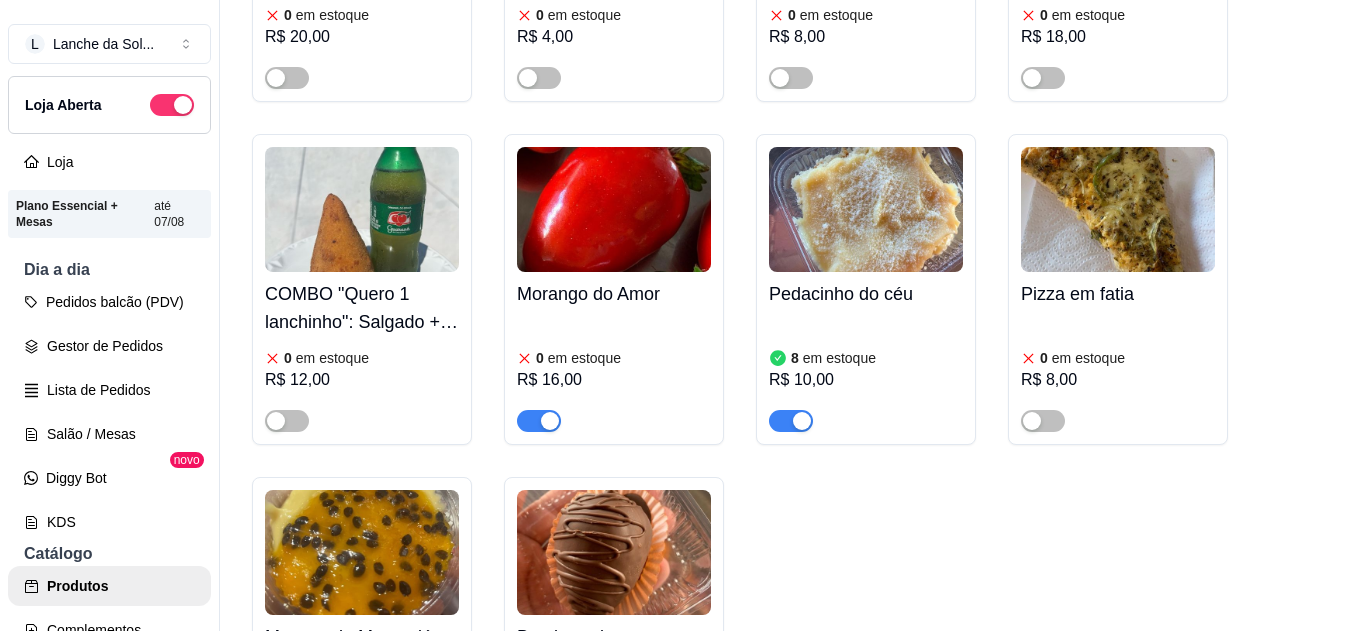 click at bounding box center [539, 421] 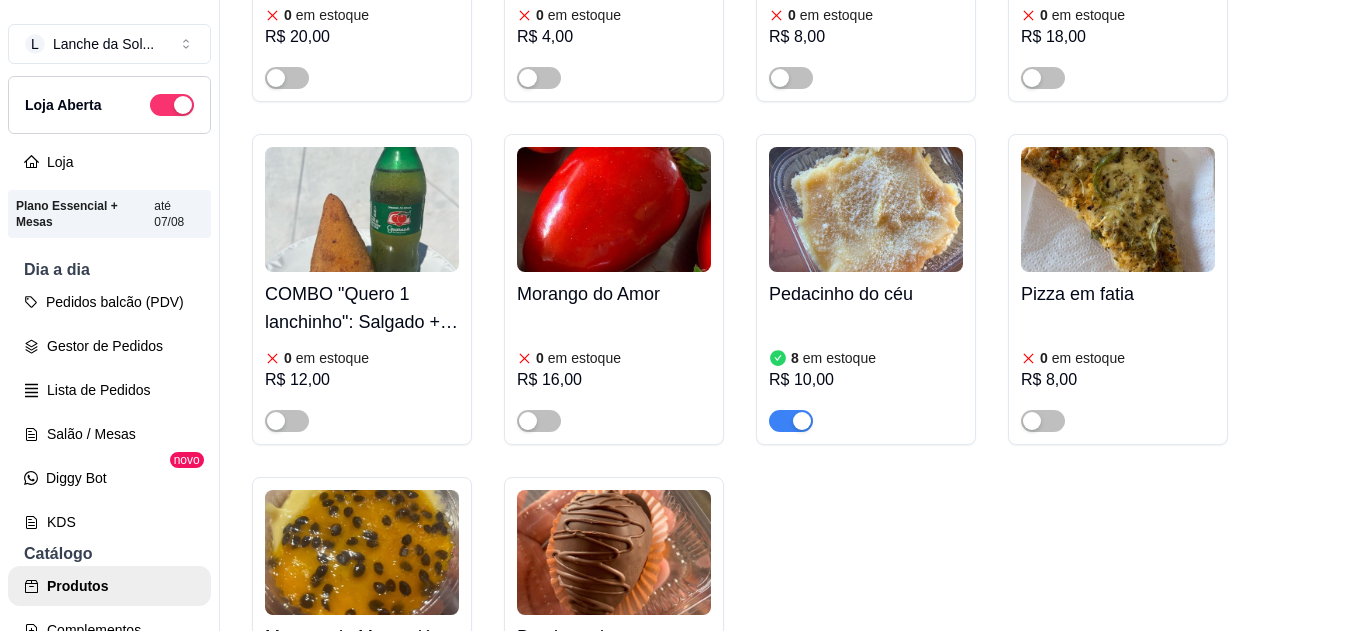 click at bounding box center [528, 421] 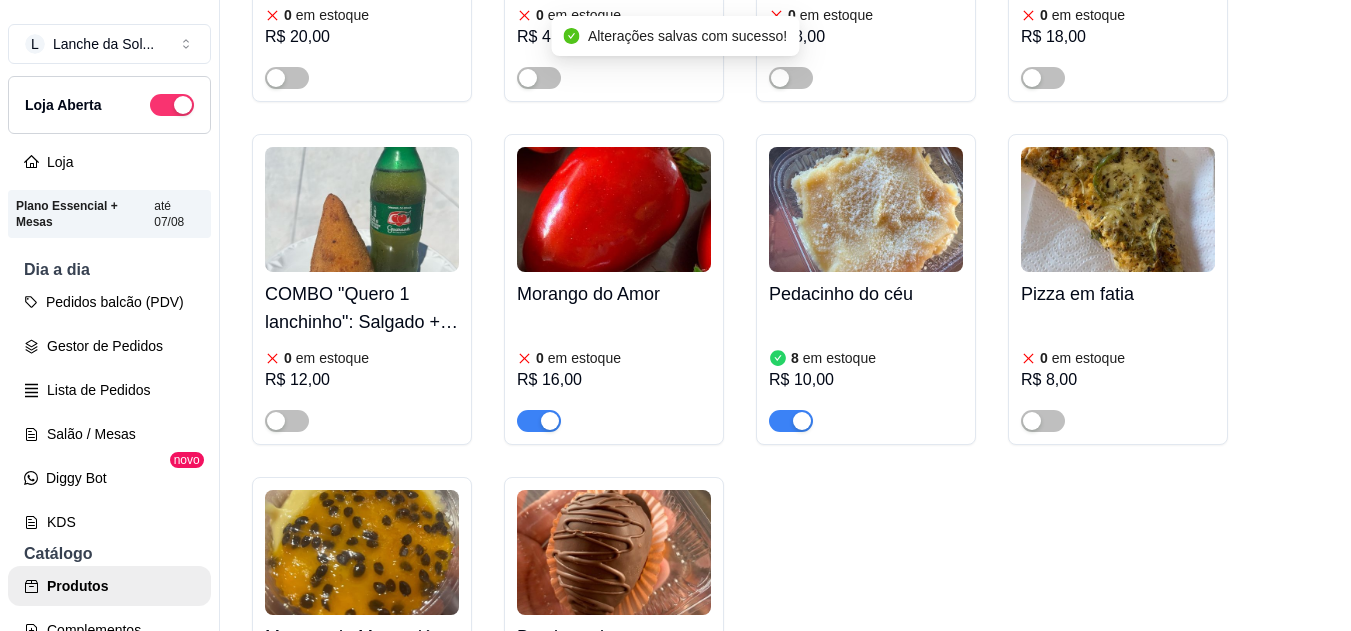 click at bounding box center [539, 421] 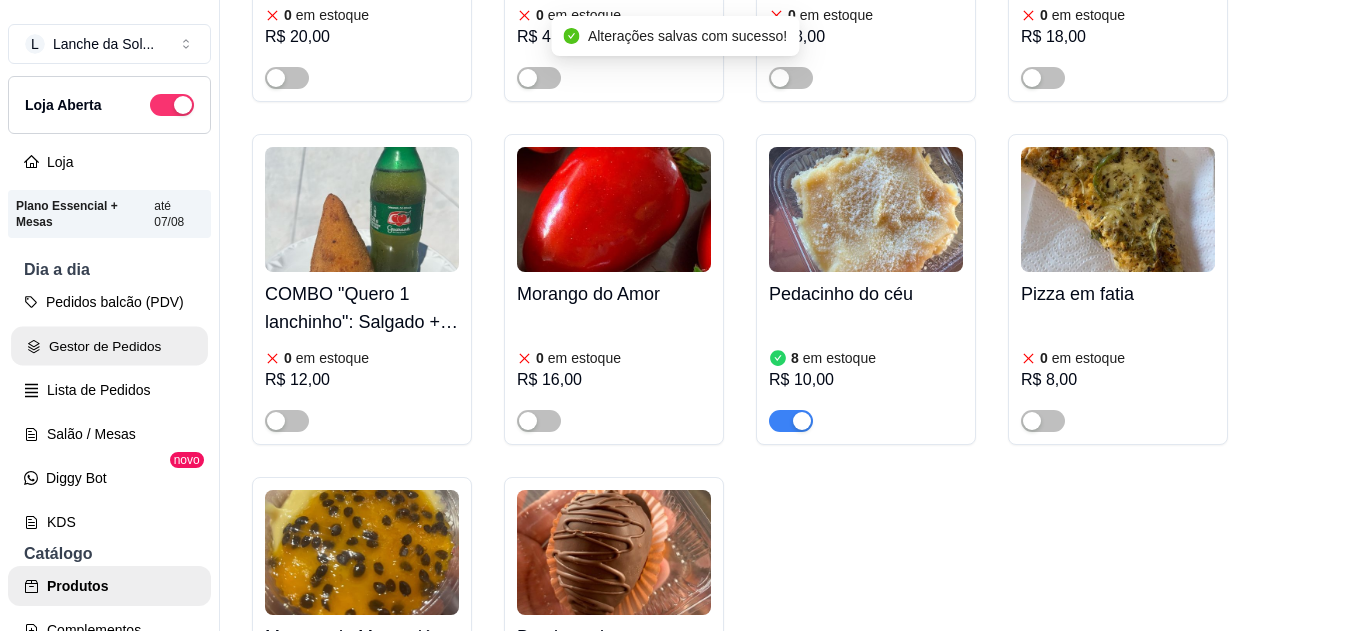 click on "Gestor de Pedidos" at bounding box center [109, 346] 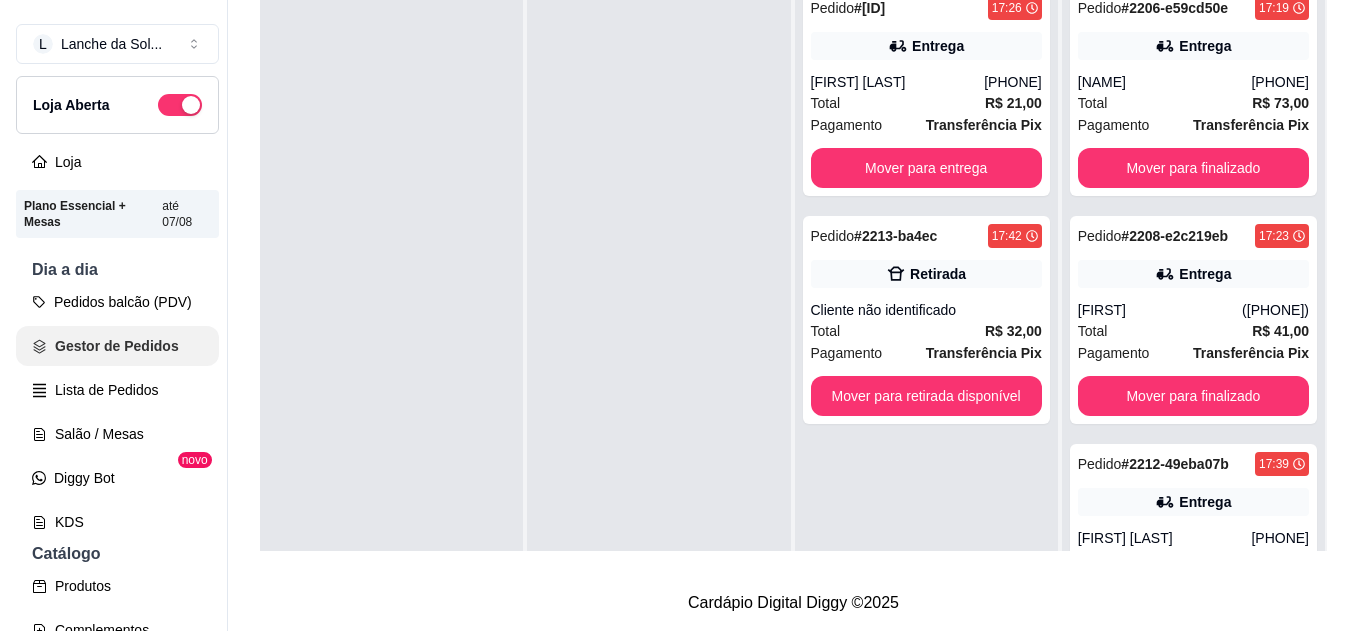 scroll, scrollTop: 0, scrollLeft: 0, axis: both 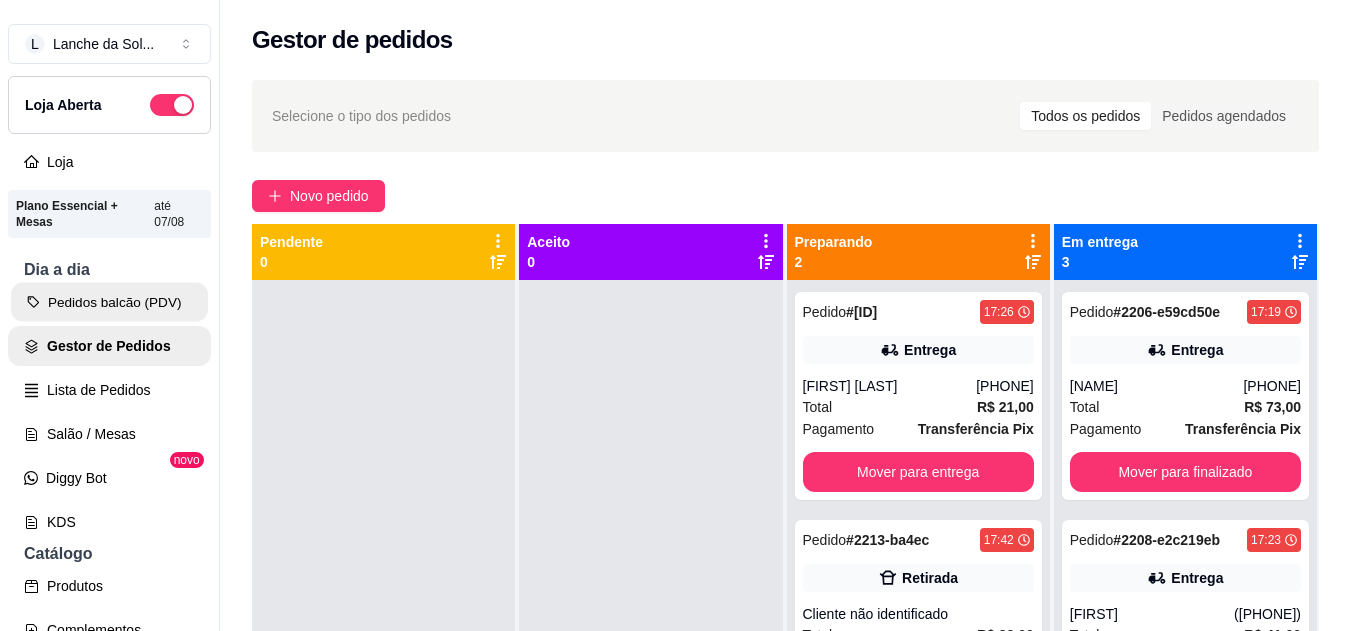 click on "Pedidos balcão (PDV)" at bounding box center [109, 302] 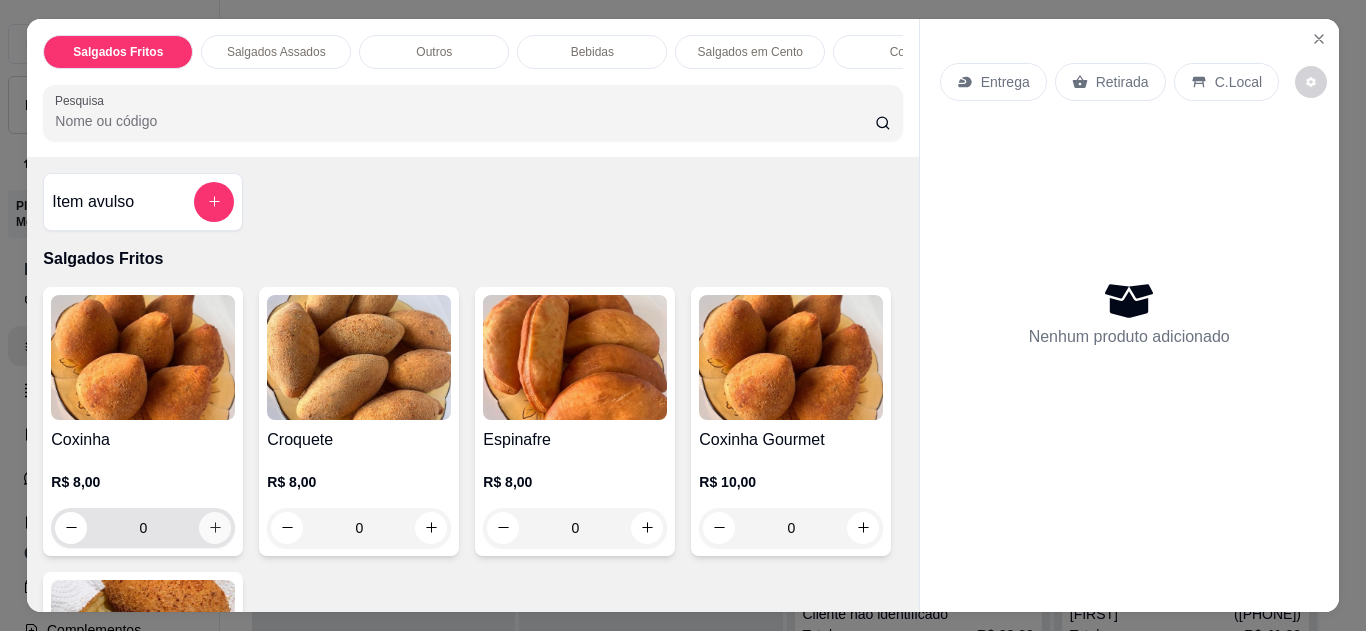click at bounding box center [215, 528] 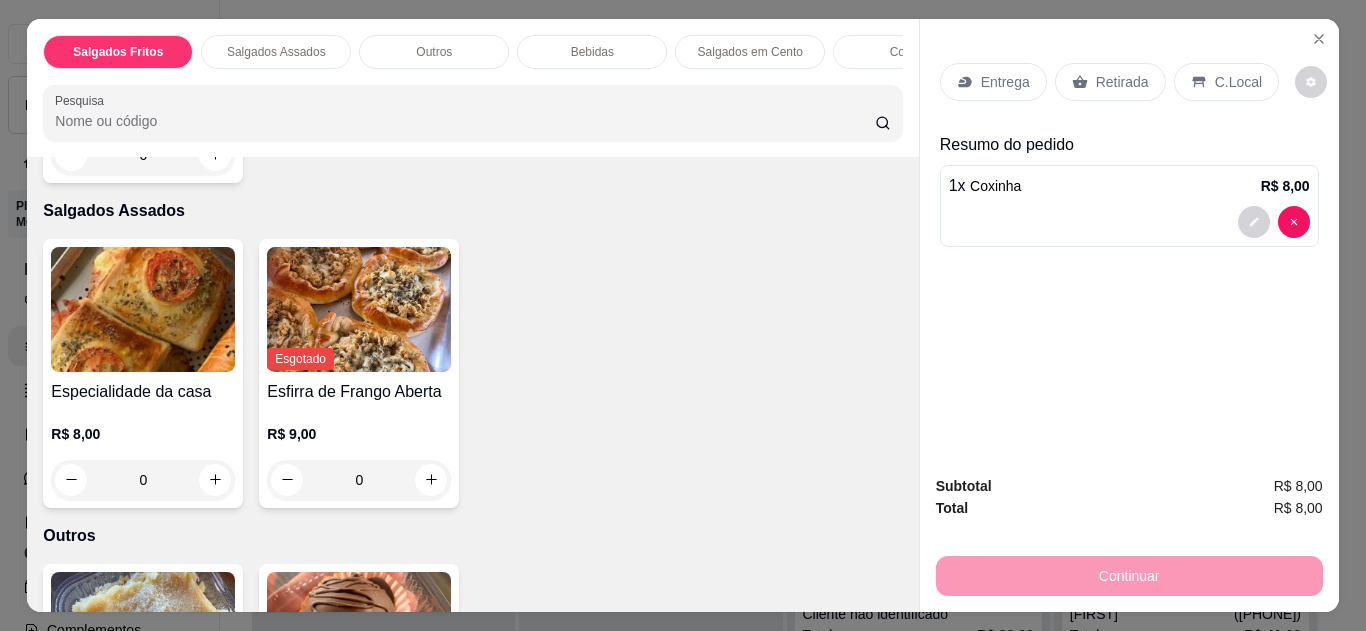 scroll, scrollTop: 680, scrollLeft: 0, axis: vertical 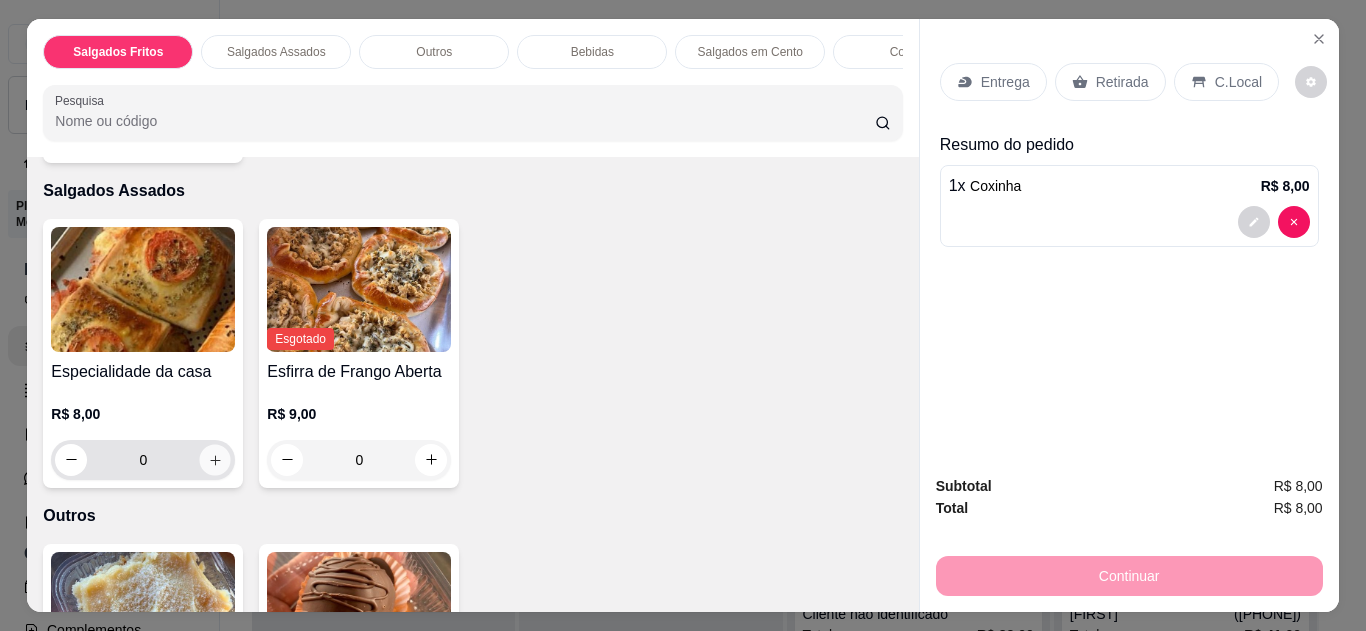 click 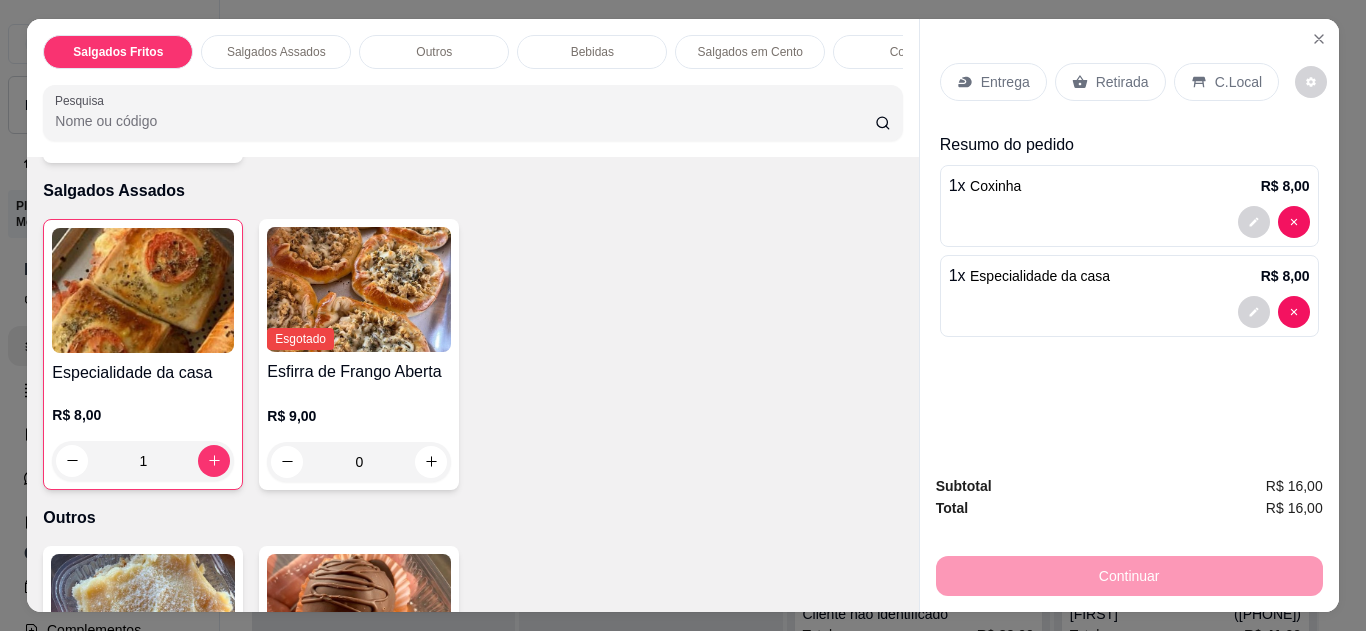 click at bounding box center [1319, 39] 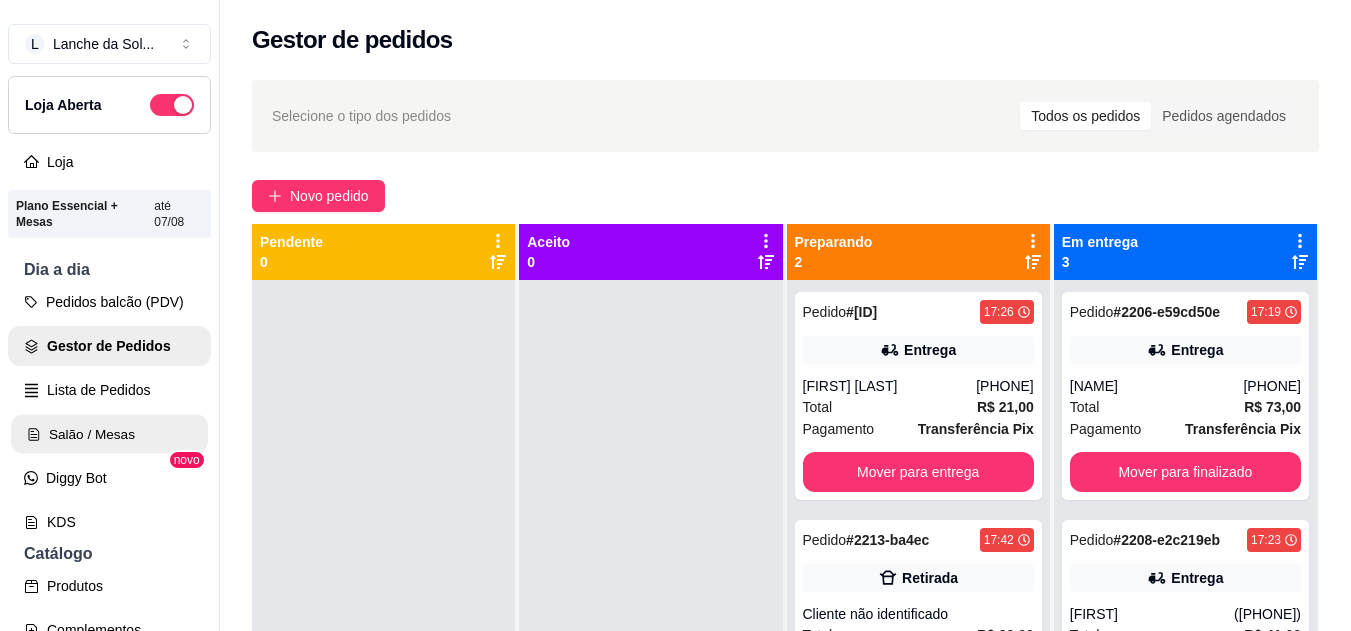 click on "Salão / Mesas" at bounding box center (109, 434) 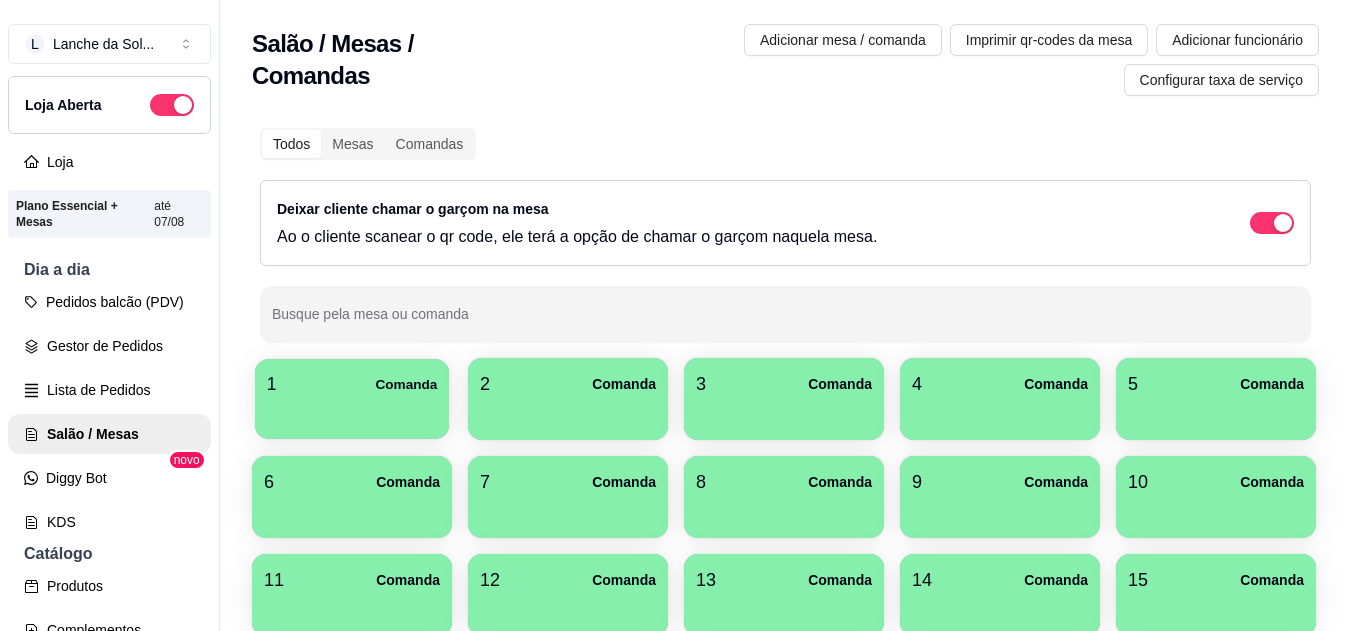 click on "1 Comanda" at bounding box center [352, 384] 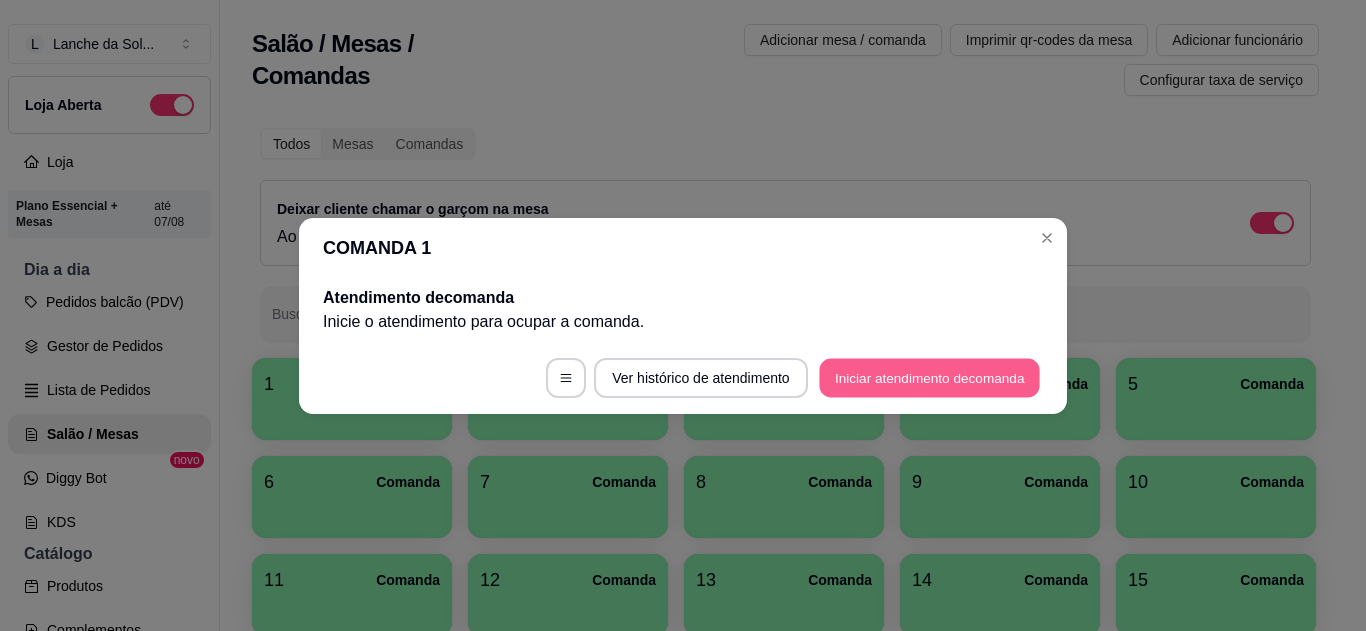 click on "Iniciar atendimento de  comanda" at bounding box center [929, 377] 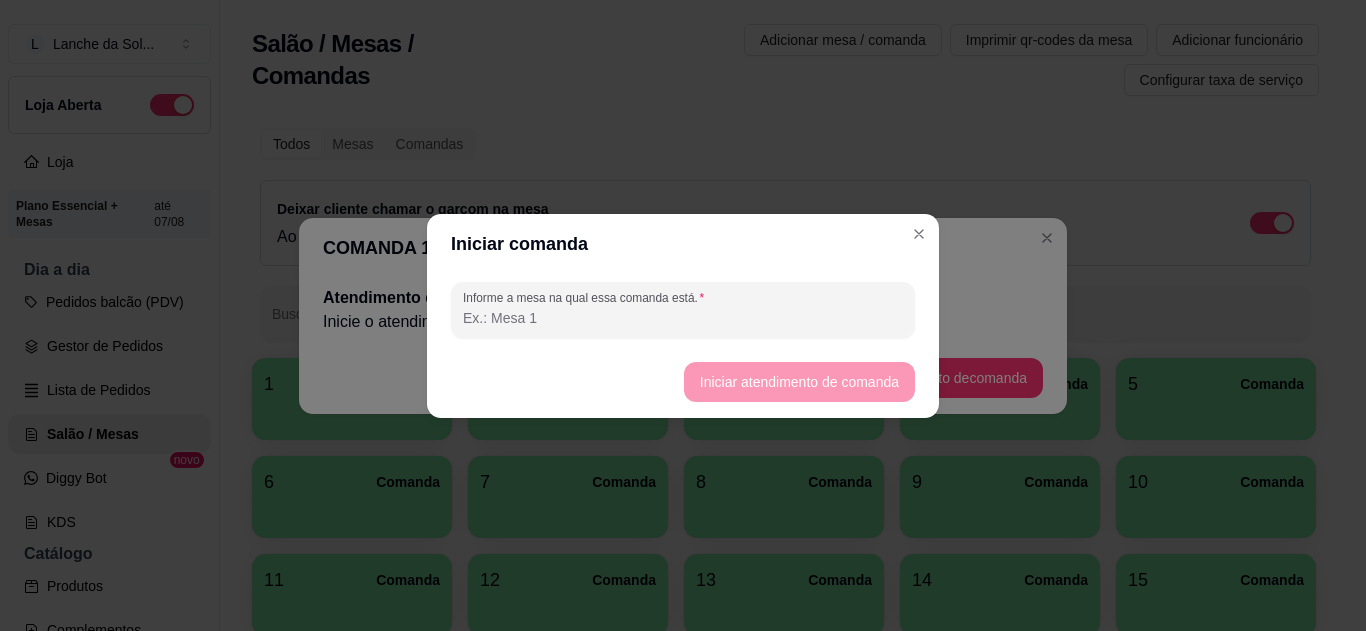 click on "Informe a mesa na qual essa comanda está." at bounding box center [683, 318] 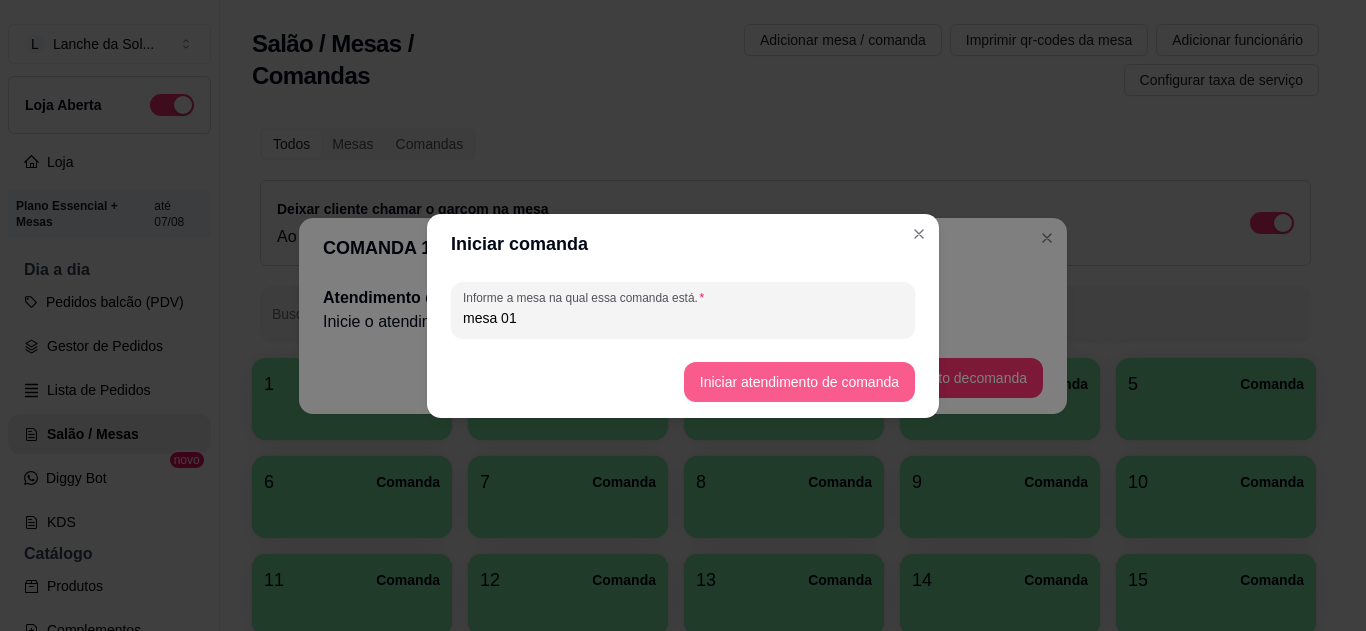 type on "mesa 01" 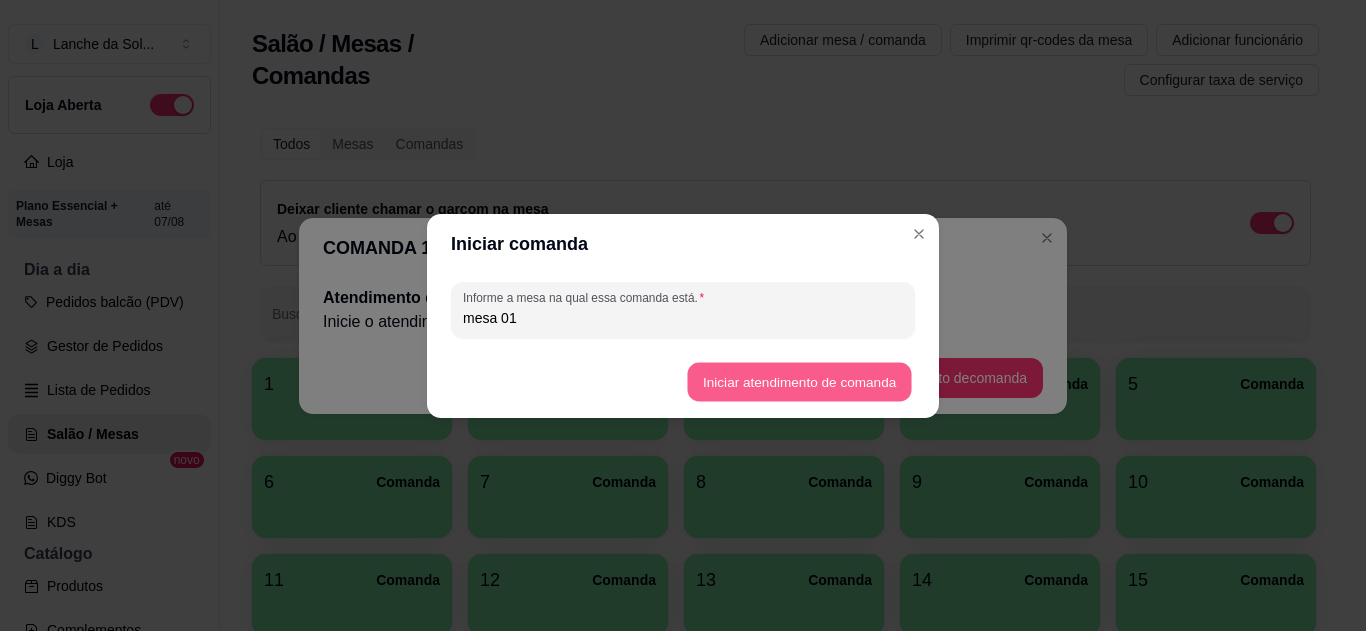 click on "Iniciar atendimento de comanda" at bounding box center [799, 381] 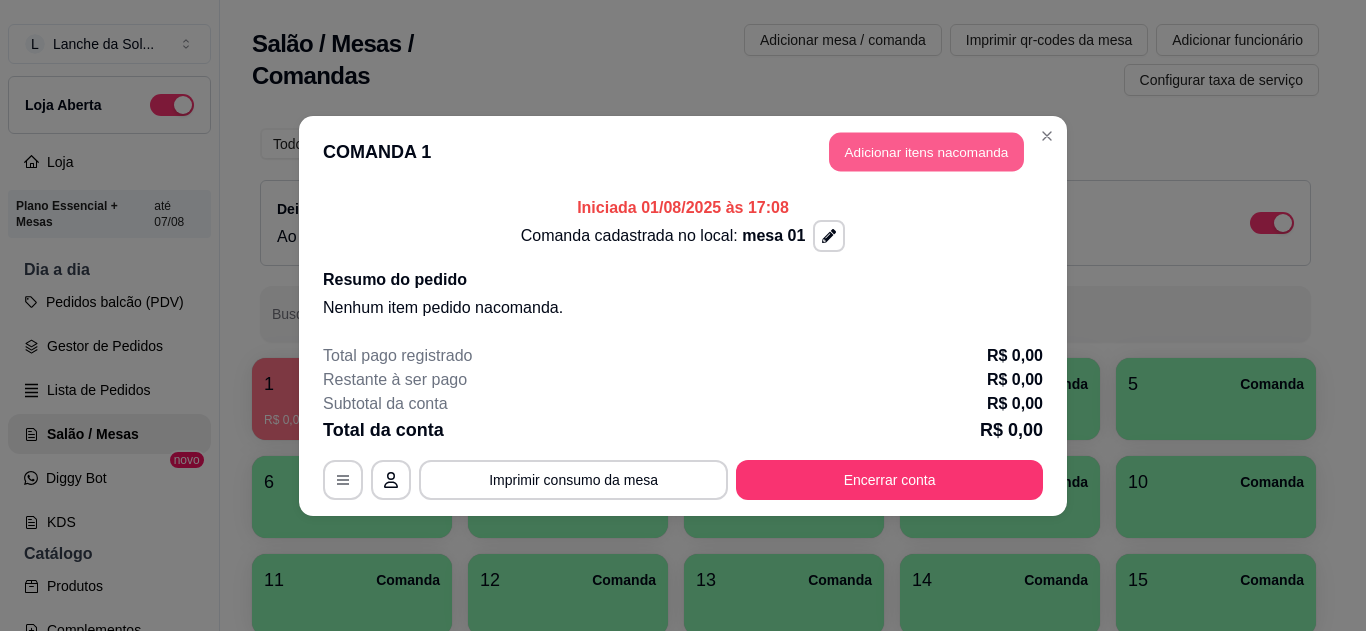 click on "Adicionar itens na  comanda" at bounding box center [926, 151] 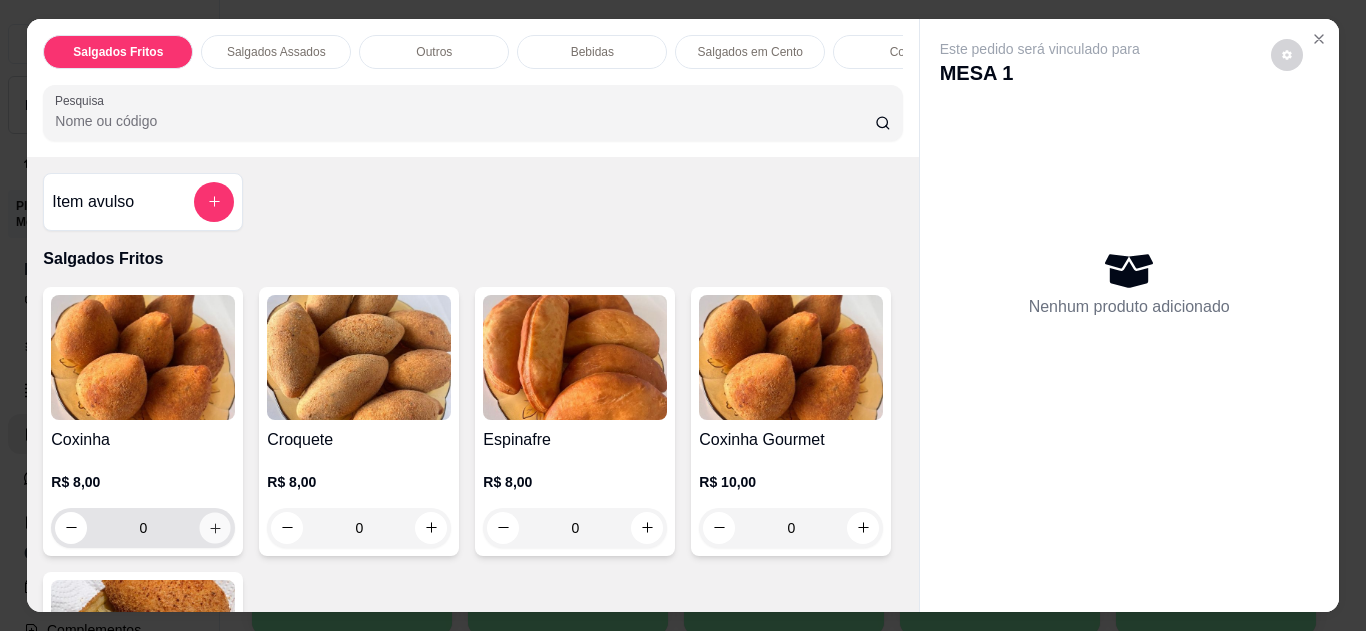click 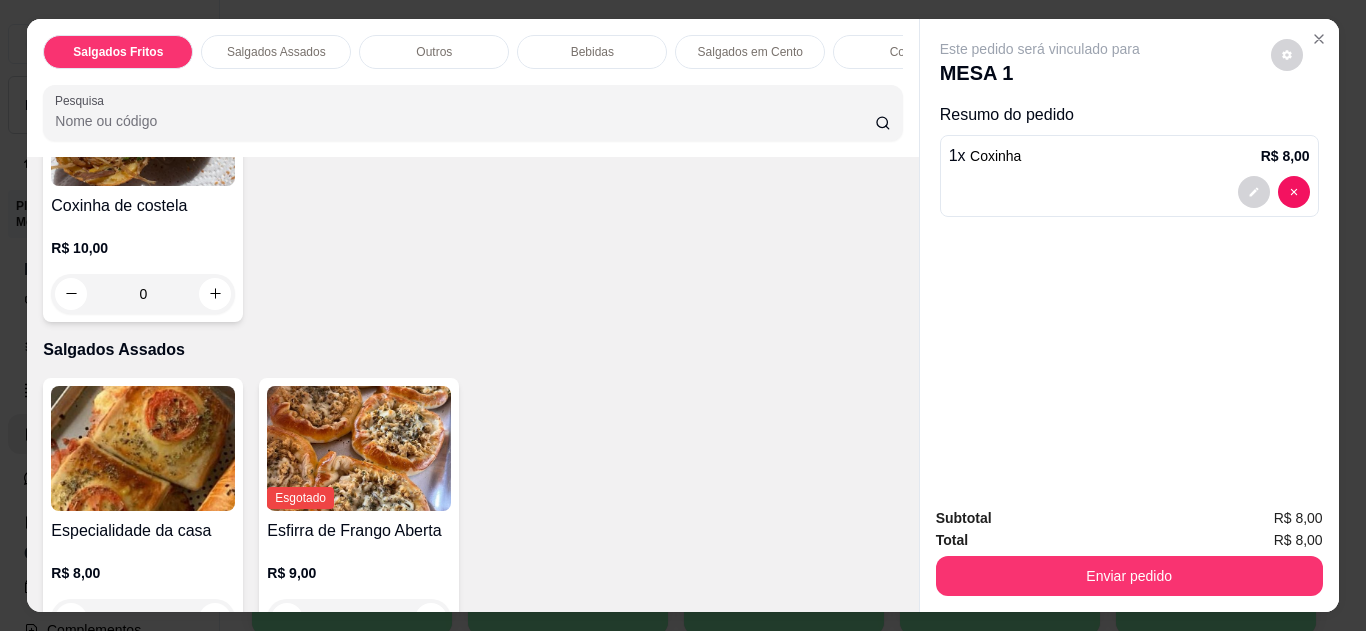 scroll, scrollTop: 560, scrollLeft: 0, axis: vertical 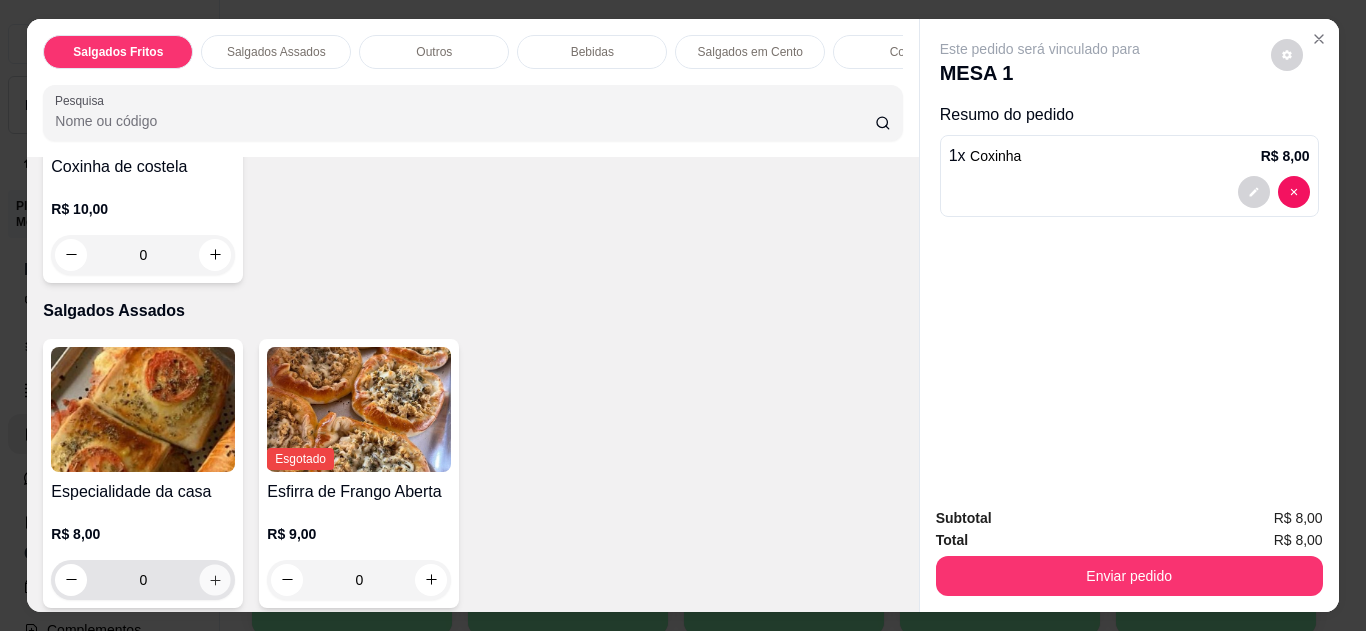 click 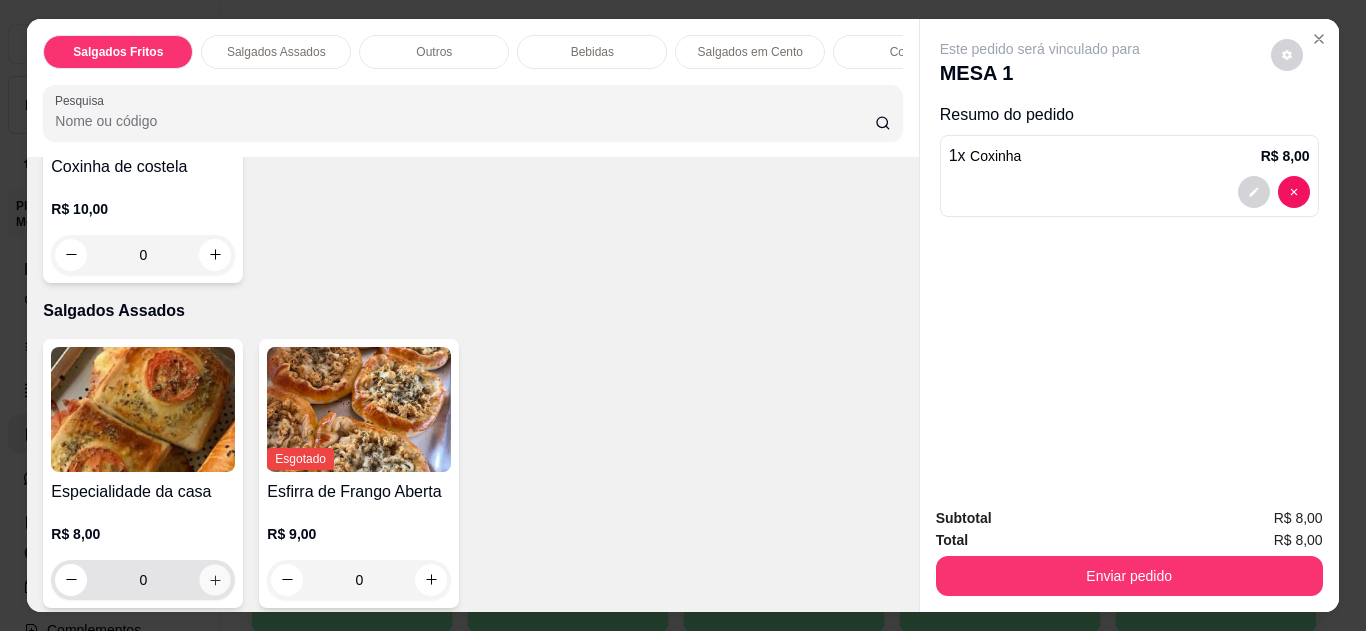 type on "1" 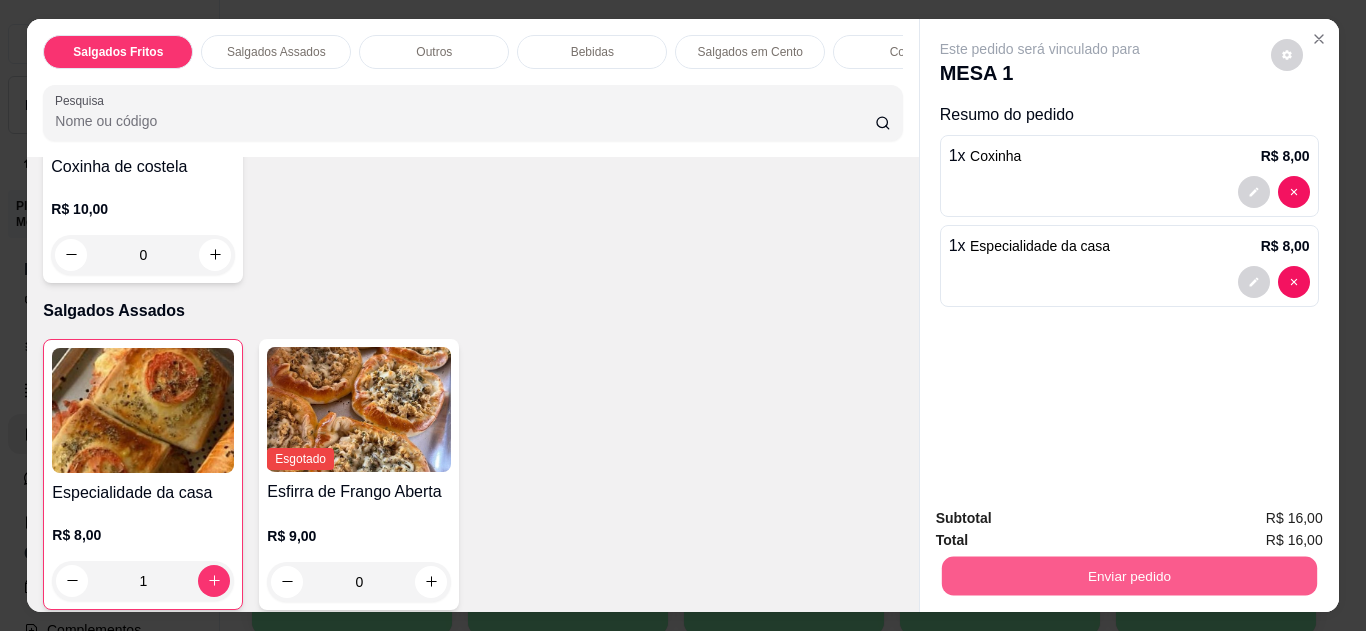 click on "Enviar pedido" at bounding box center [1128, 576] 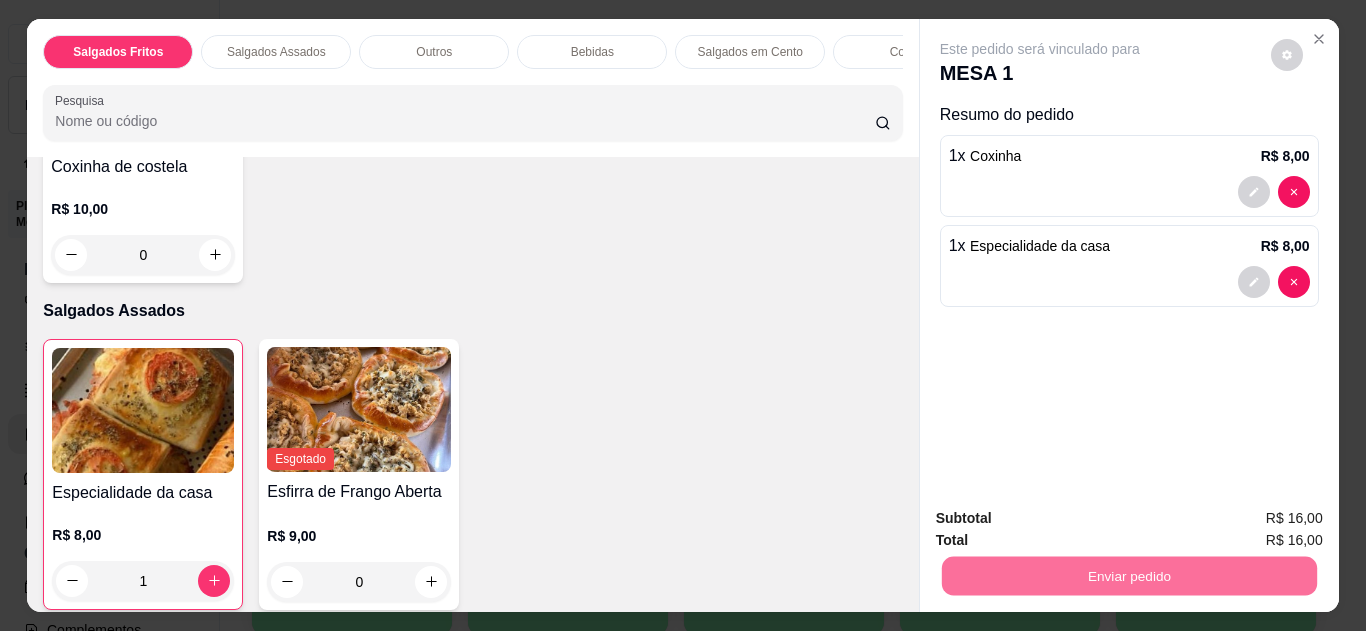 click on "Não registrar e enviar pedido" at bounding box center [1063, 519] 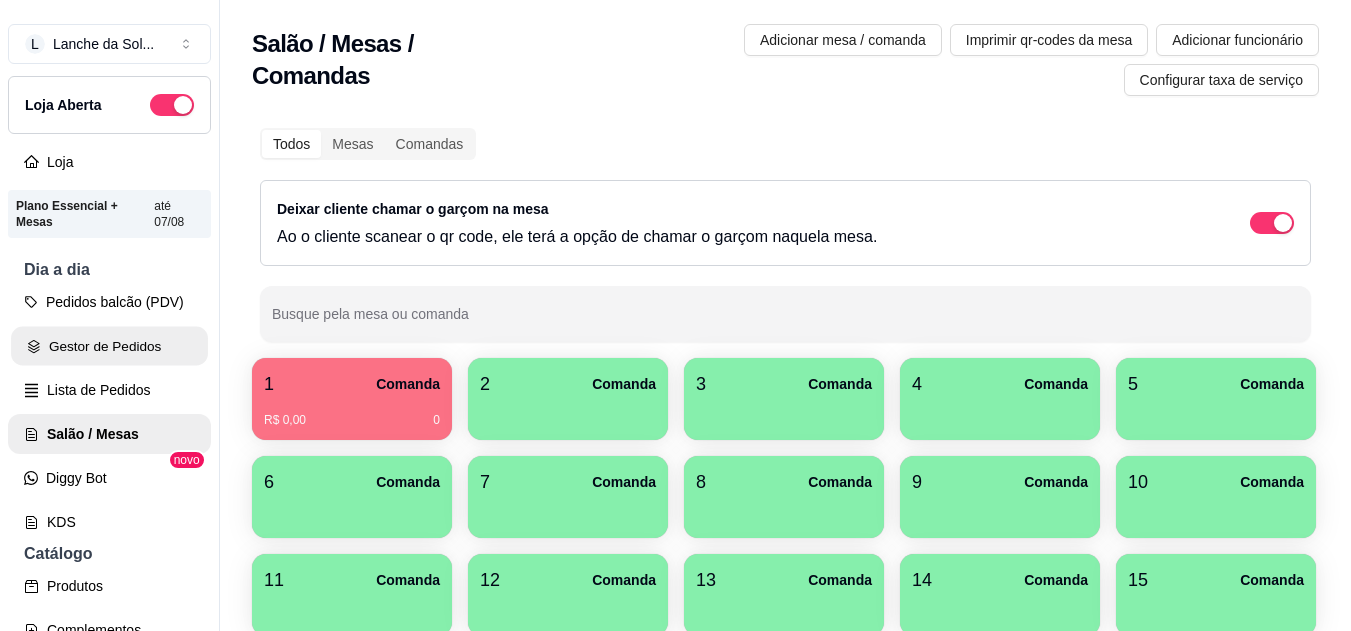 click on "Gestor de Pedidos" at bounding box center [109, 346] 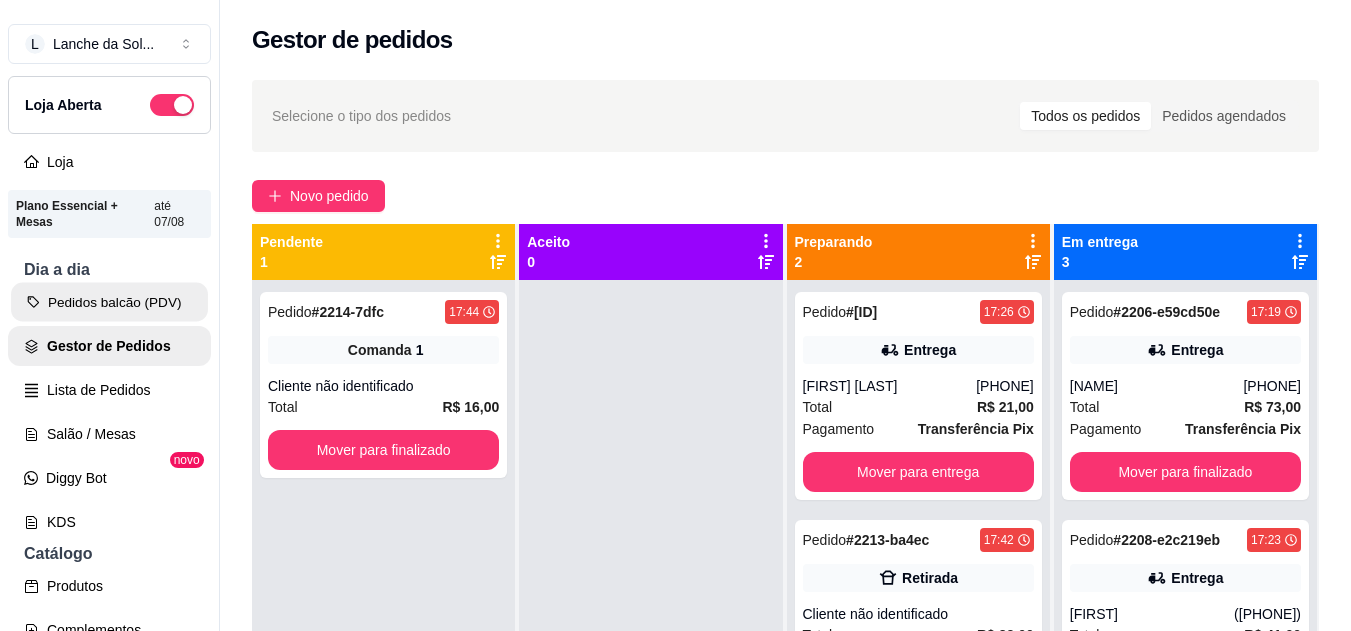 click on "Pedidos balcão (PDV)" at bounding box center (109, 302) 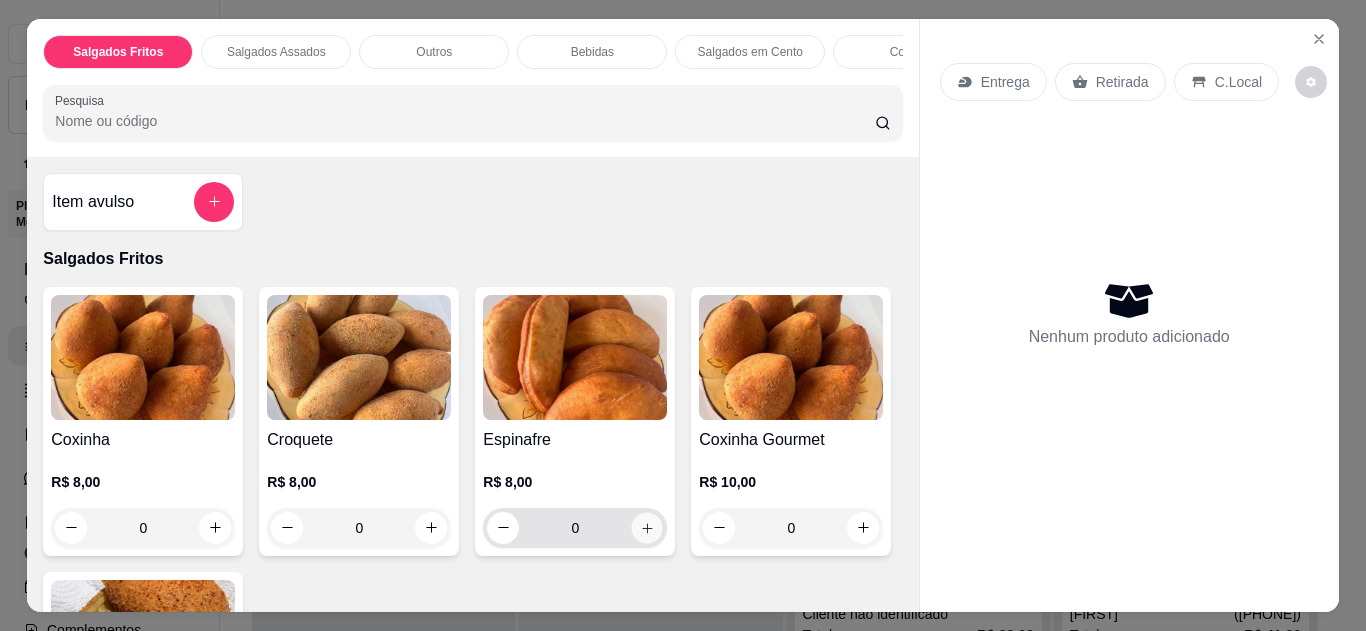 click 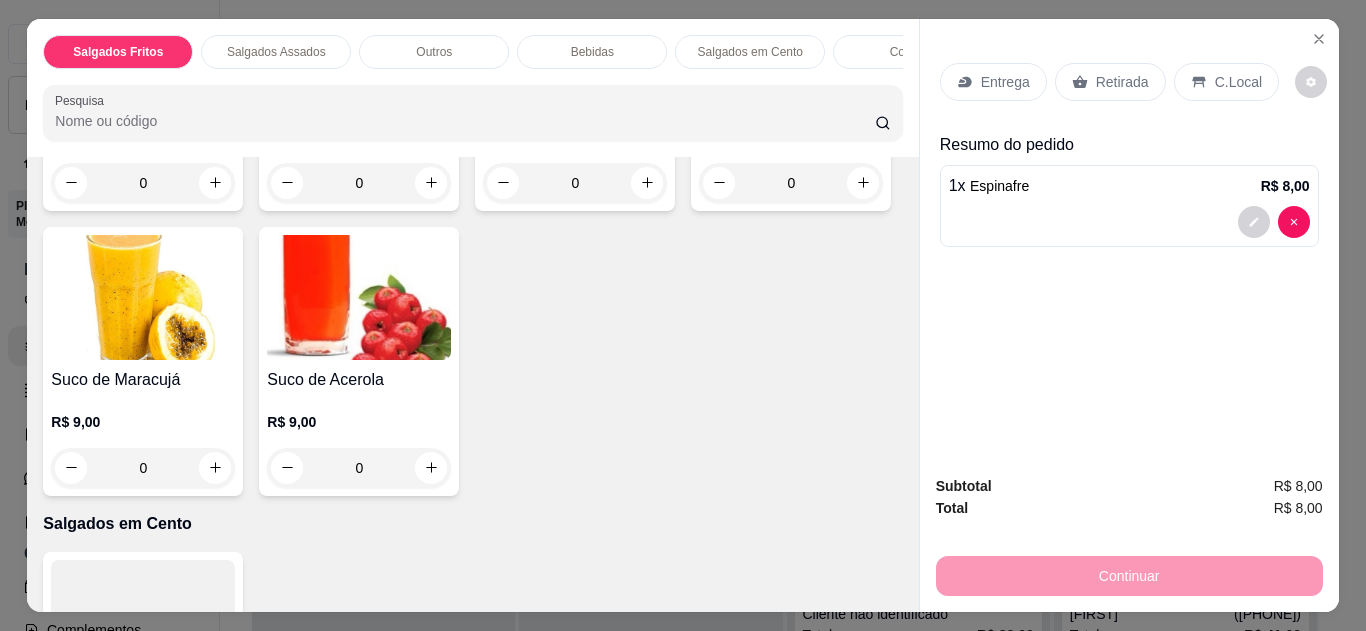 scroll, scrollTop: 1640, scrollLeft: 0, axis: vertical 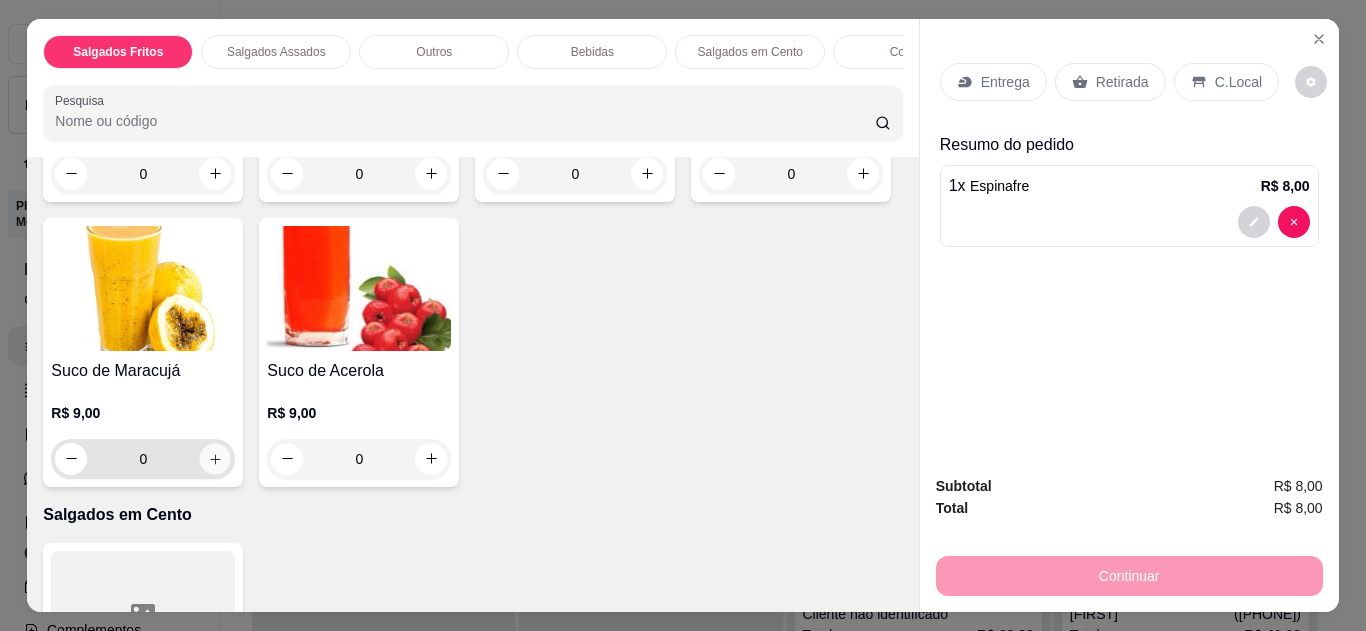 click 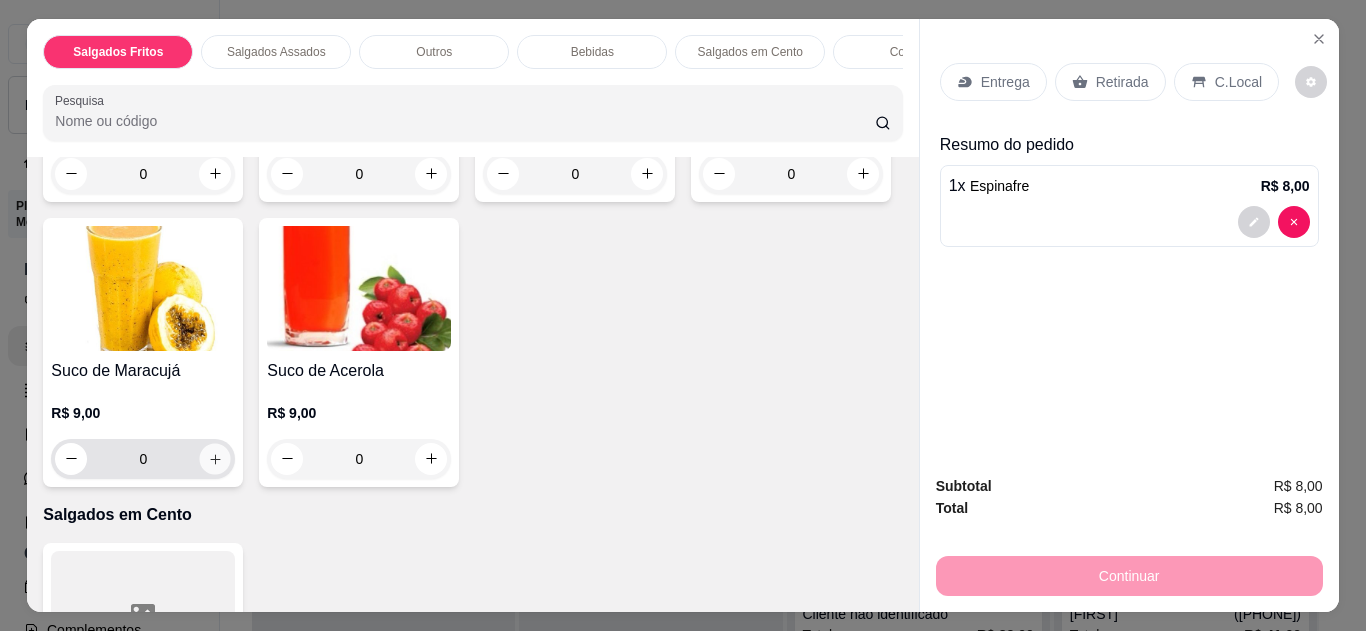 type on "1" 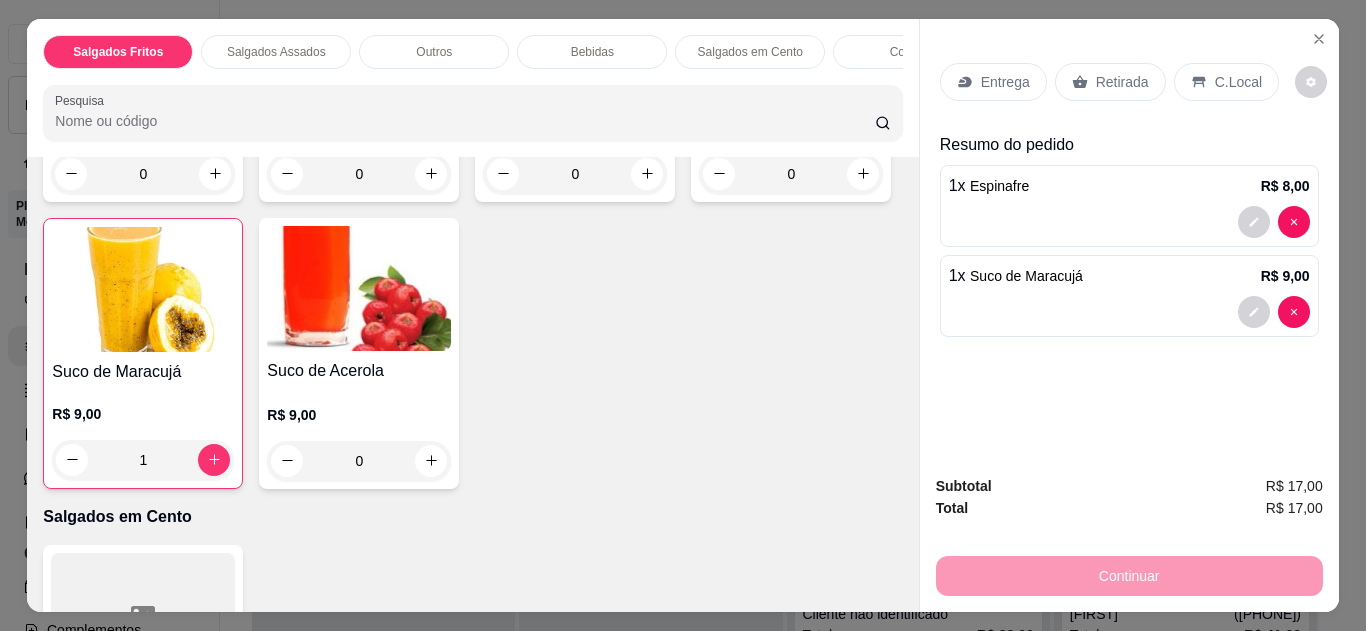 click on "Entrega" at bounding box center (1005, 82) 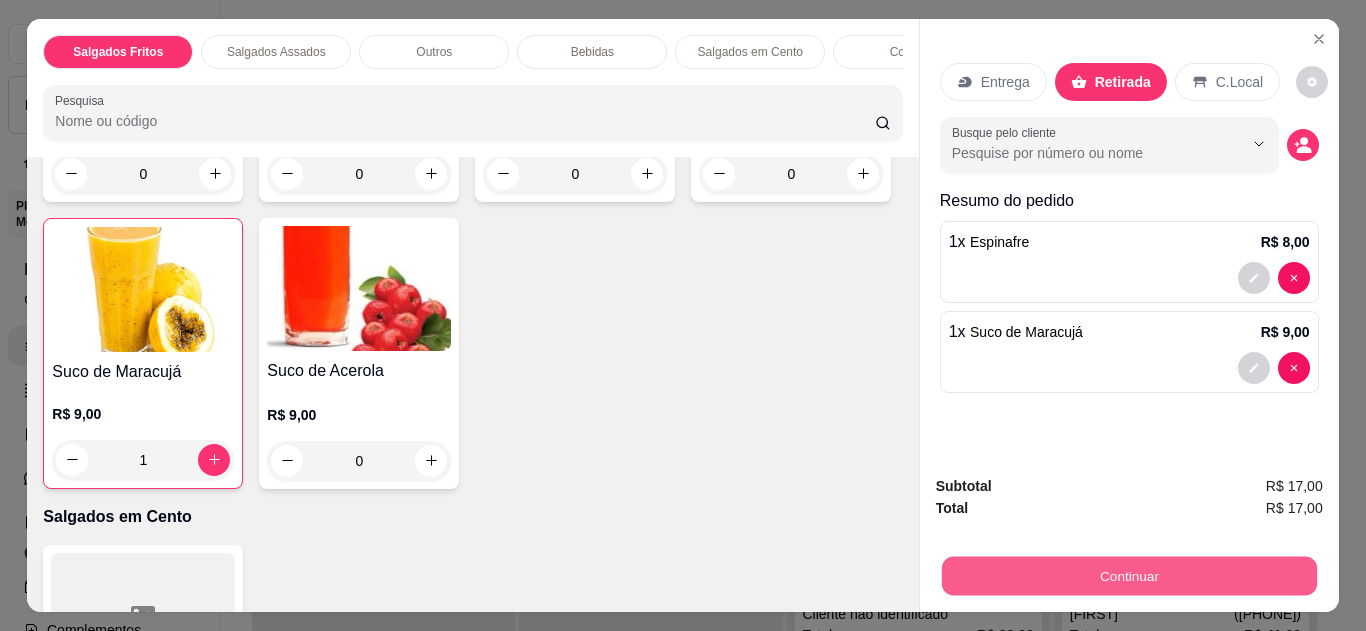 click on "Continuar" at bounding box center [1128, 576] 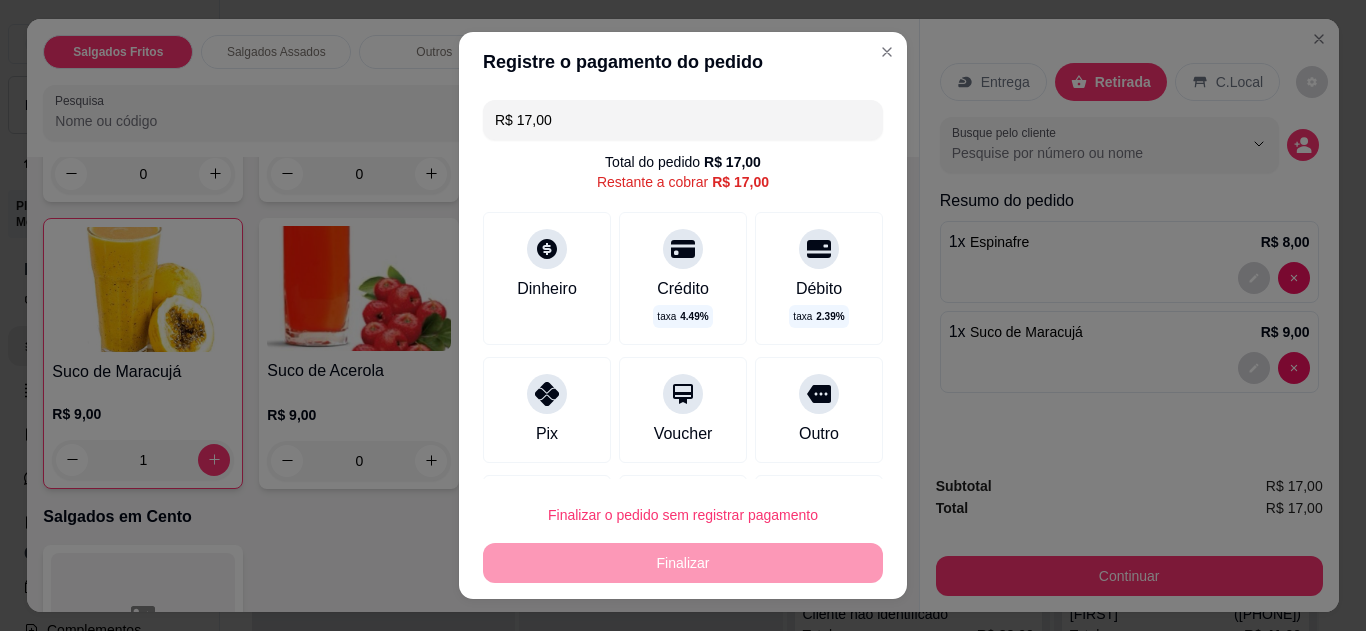 click on "Outro" at bounding box center (819, 410) 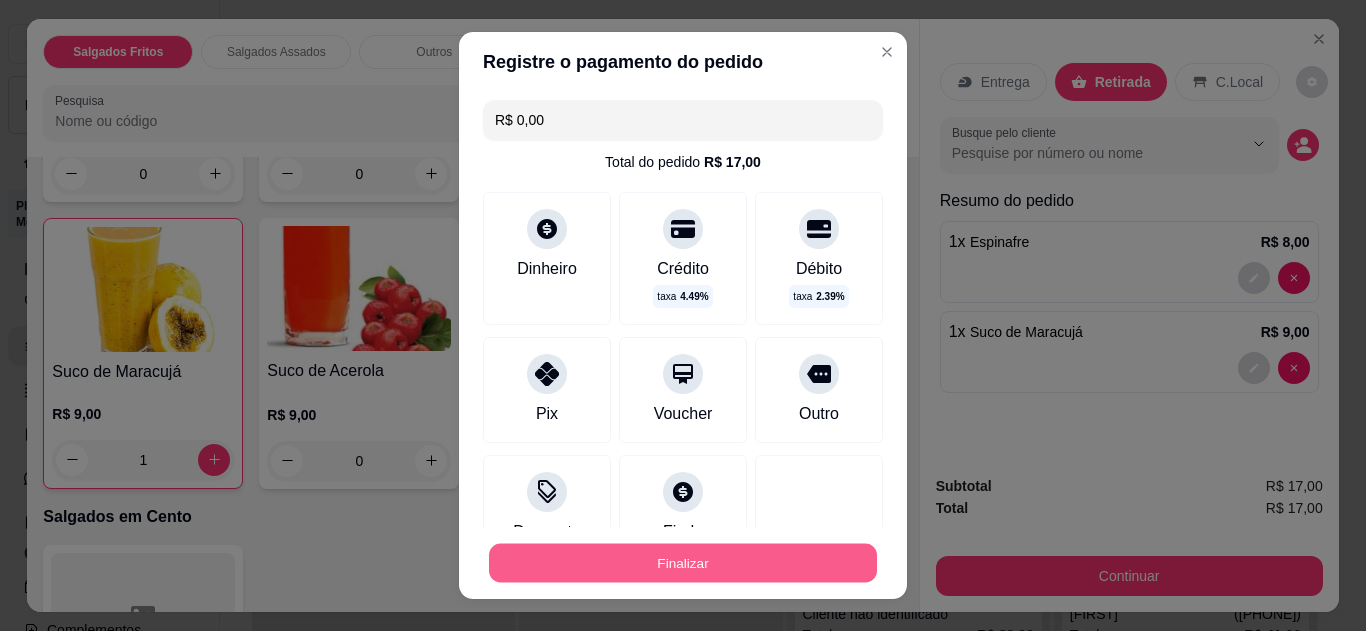 click on "Finalizar" at bounding box center (683, 563) 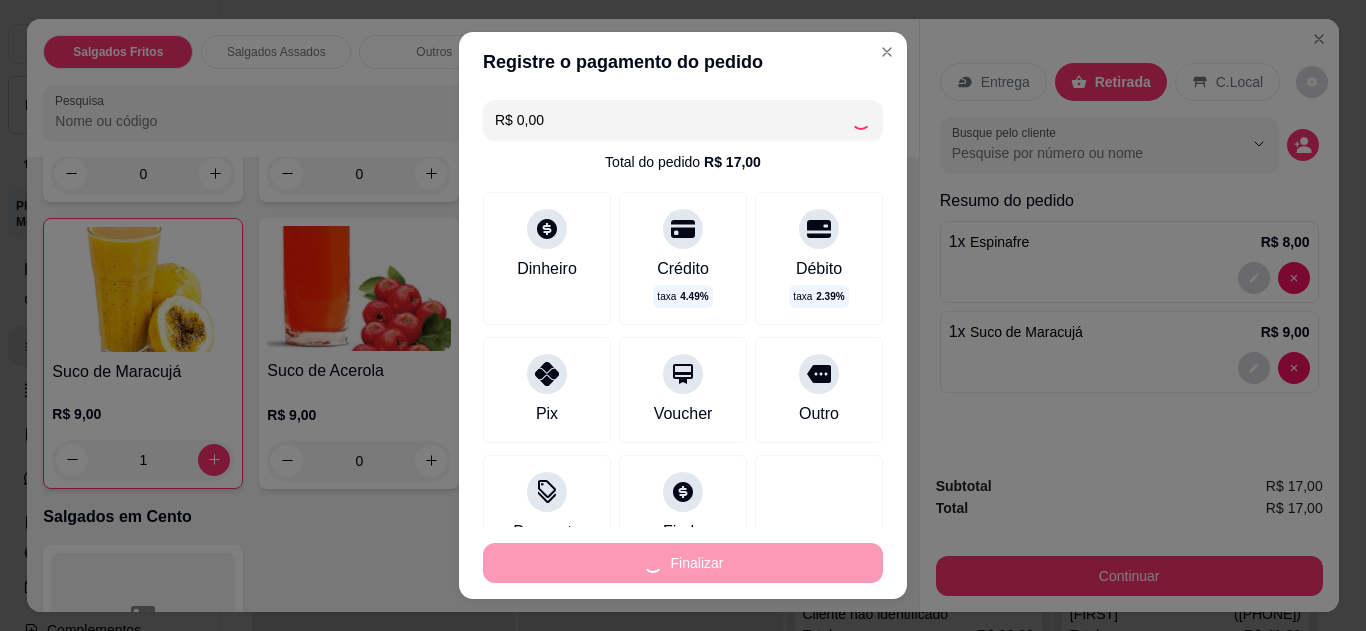 type on "0" 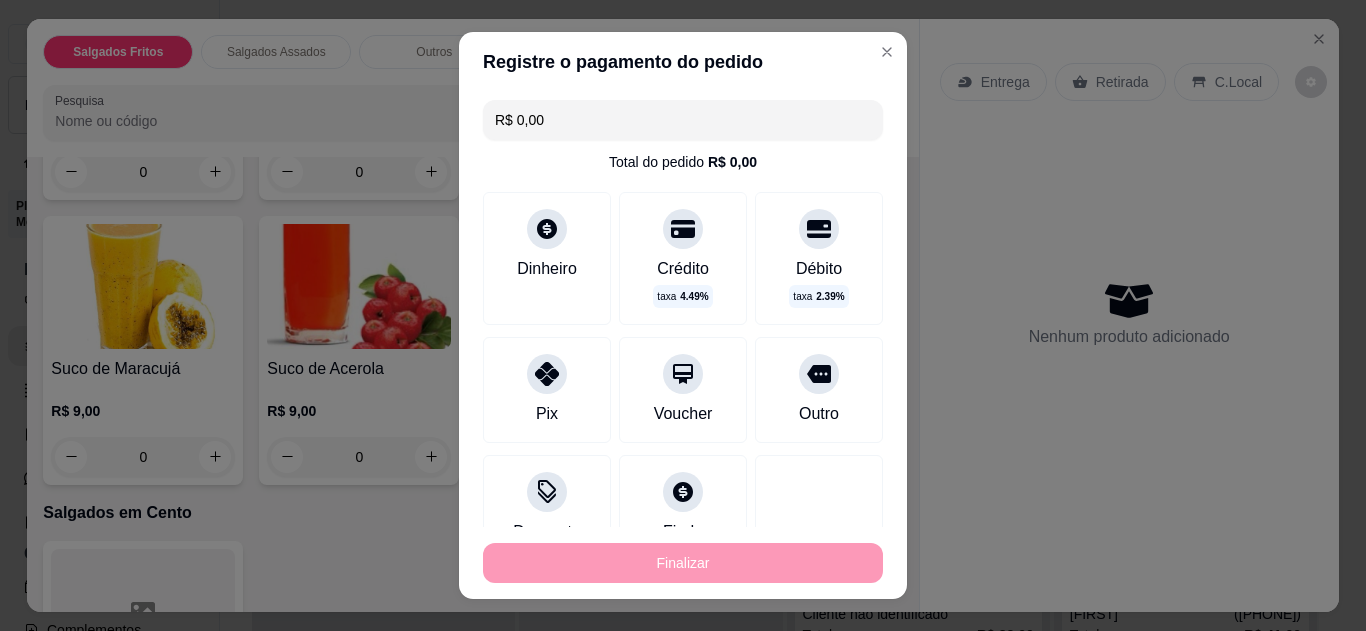 type on "-R$ 17,00" 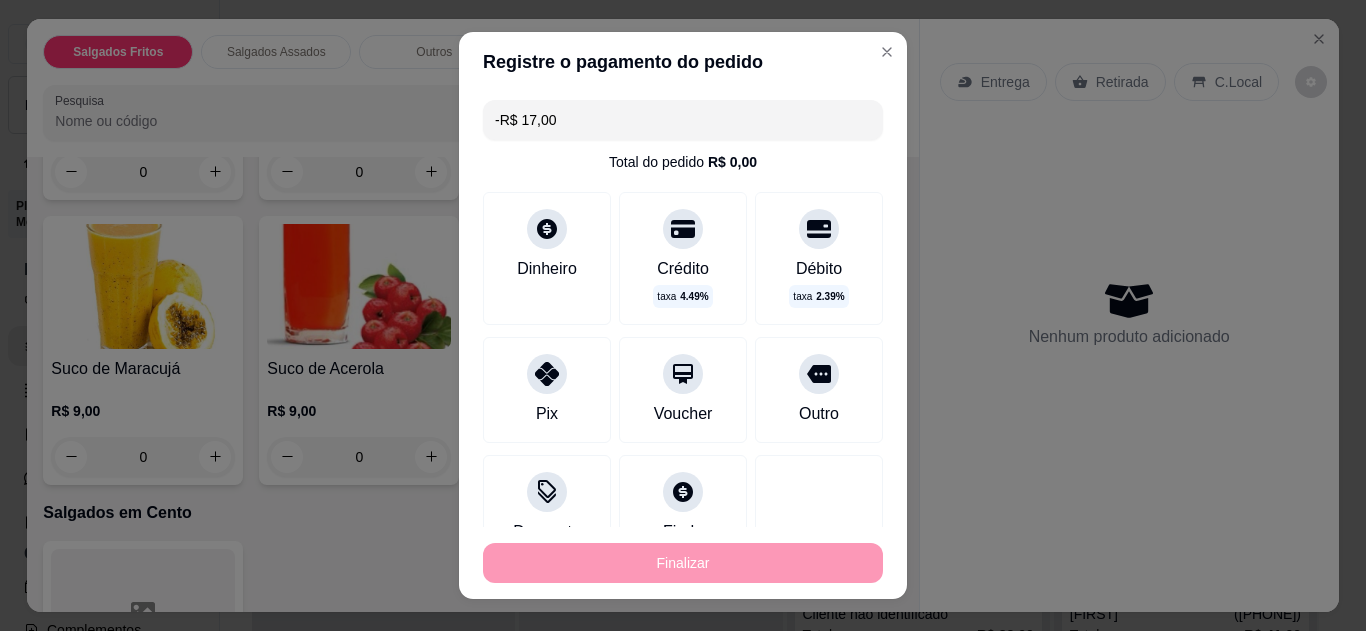 scroll, scrollTop: 1638, scrollLeft: 0, axis: vertical 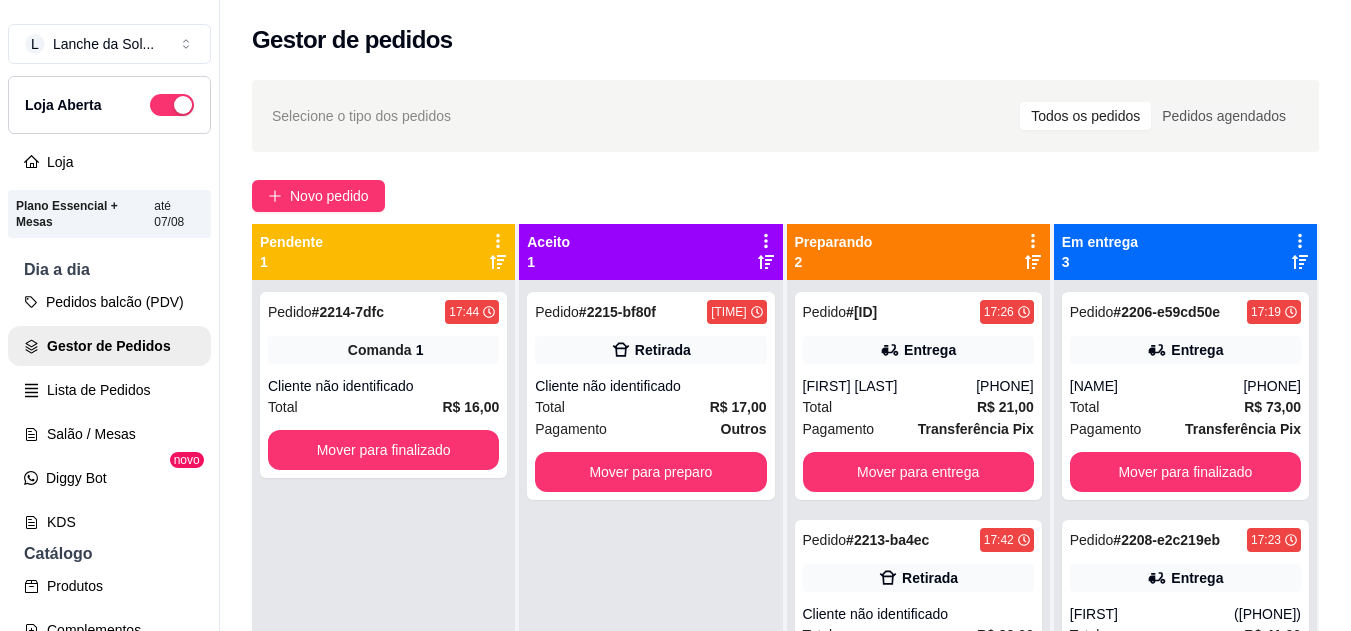 click on "Entrega" at bounding box center (1185, 350) 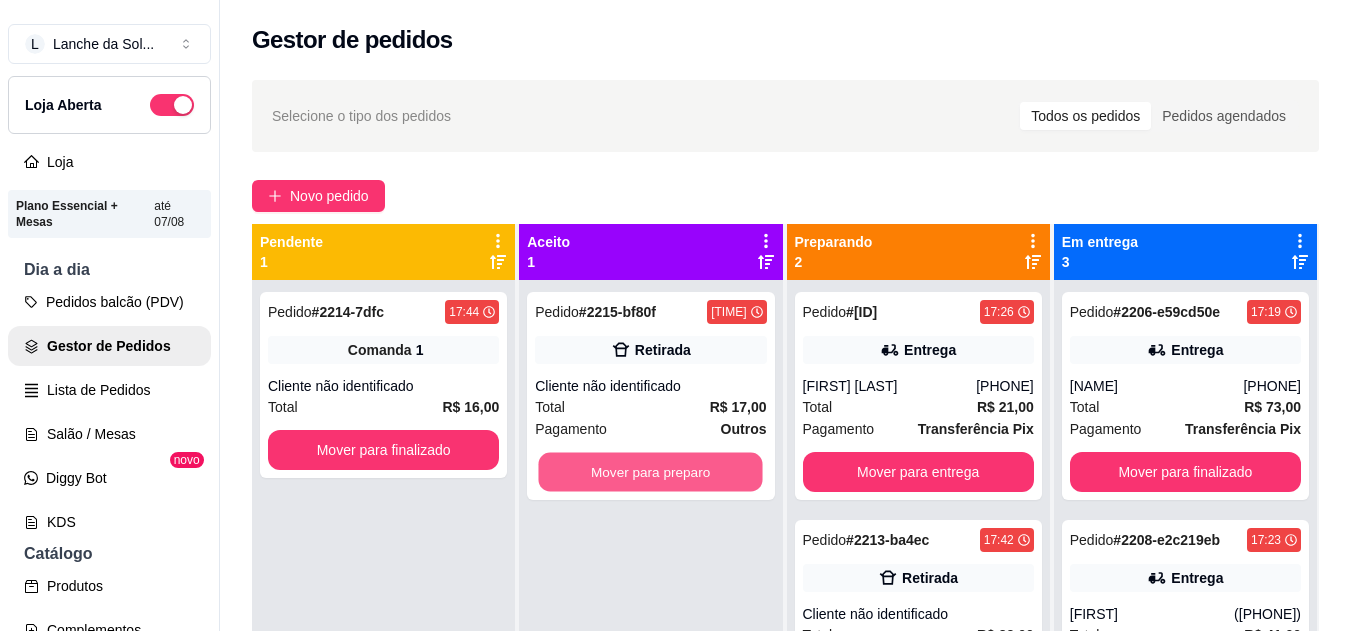click on "Mover para preparo" at bounding box center (651, 472) 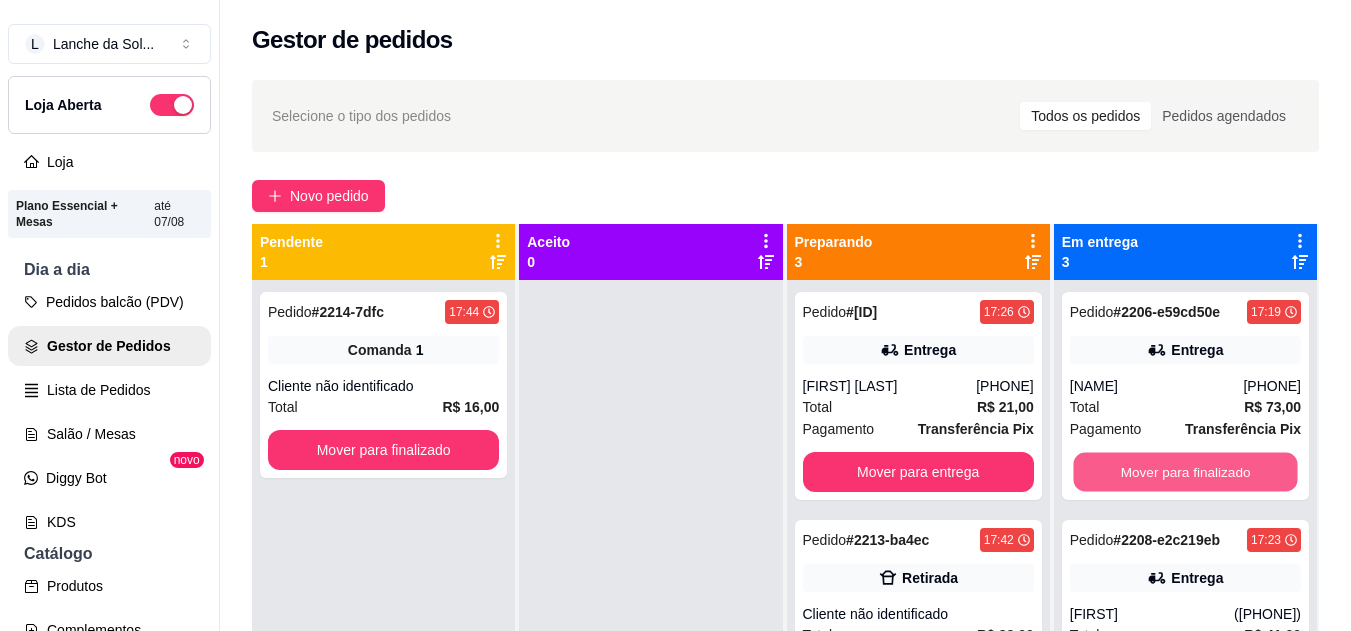 click on "Mover para finalizado" at bounding box center [1185, 472] 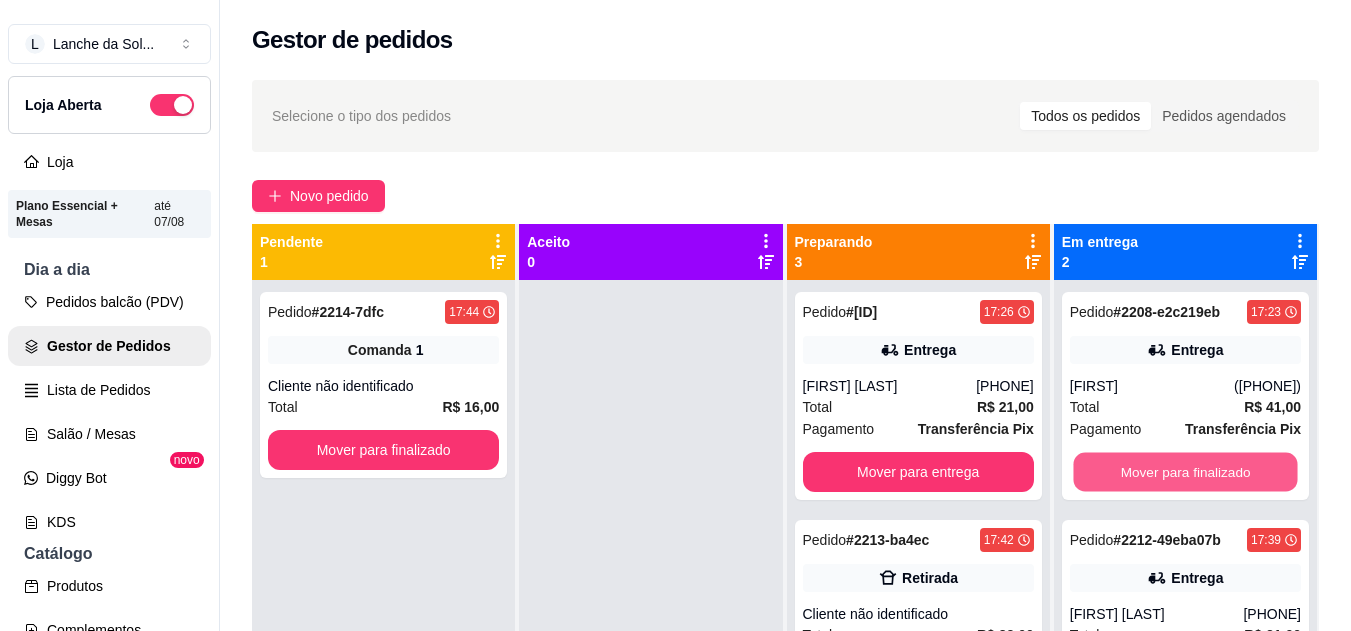 click on "Mover para finalizado" at bounding box center [1185, 472] 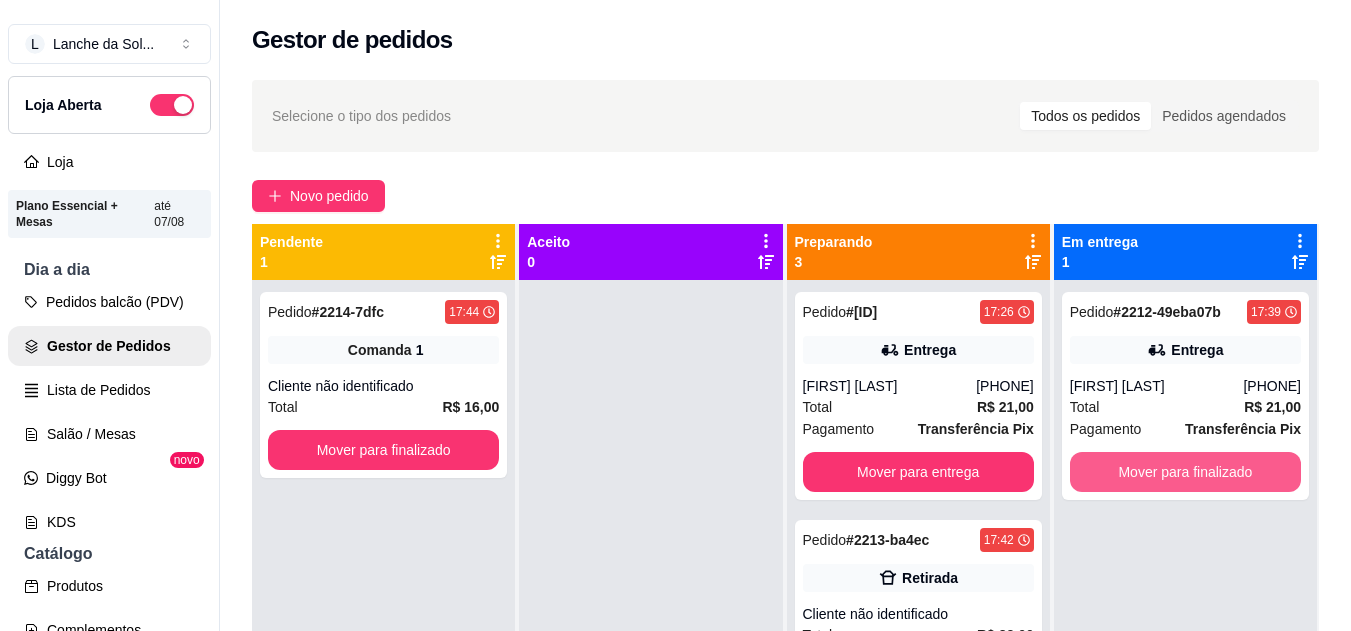 click on "Mover para finalizado" at bounding box center (1185, 472) 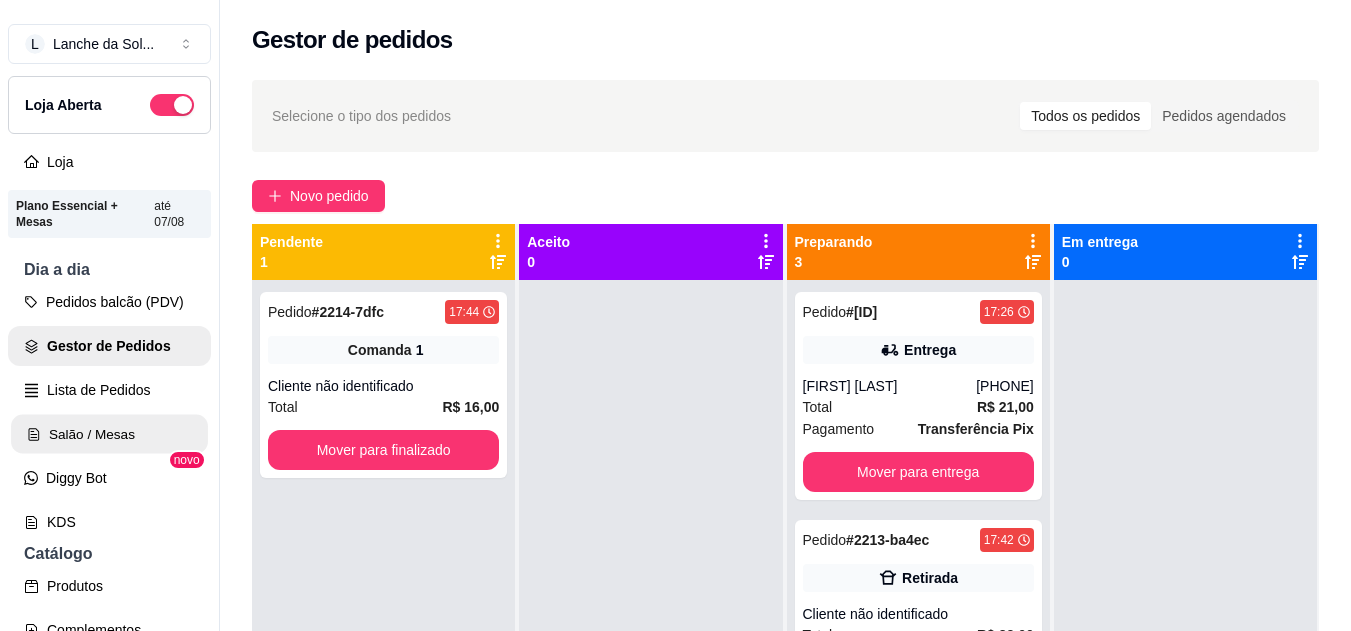 click on "Salão / Mesas" at bounding box center [109, 434] 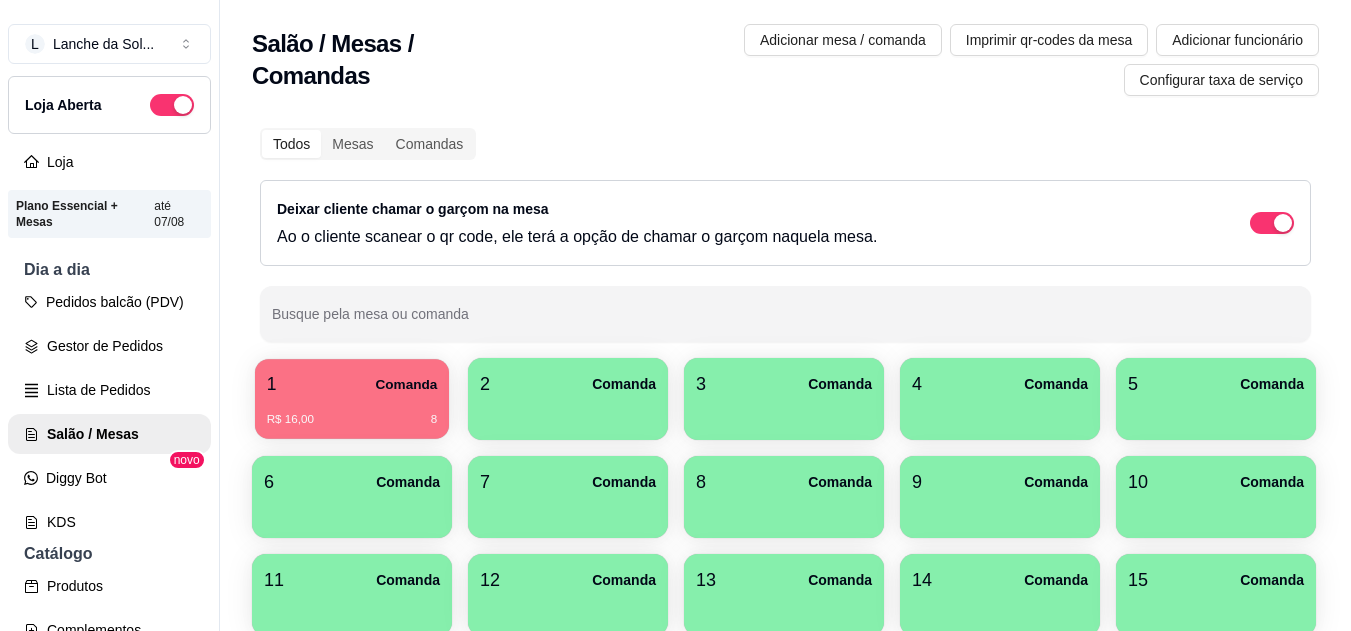 click on "R$ 16,00 8" at bounding box center (352, 412) 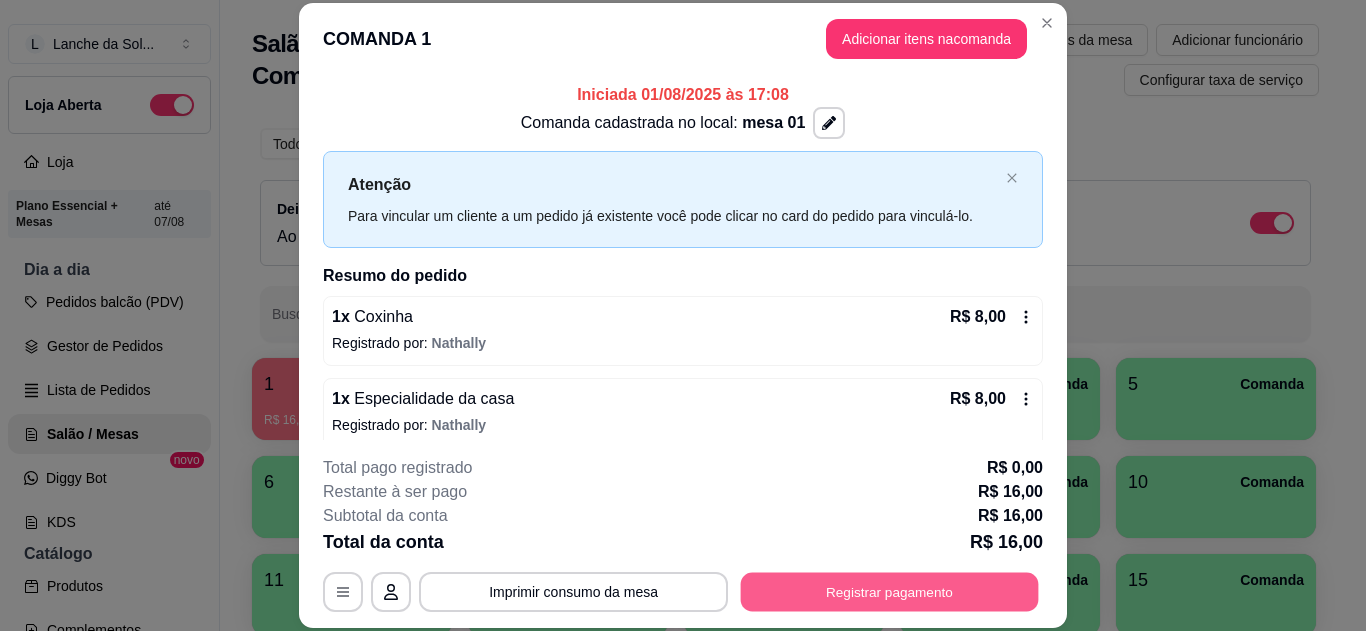 click on "Registrar pagamento" at bounding box center [890, 591] 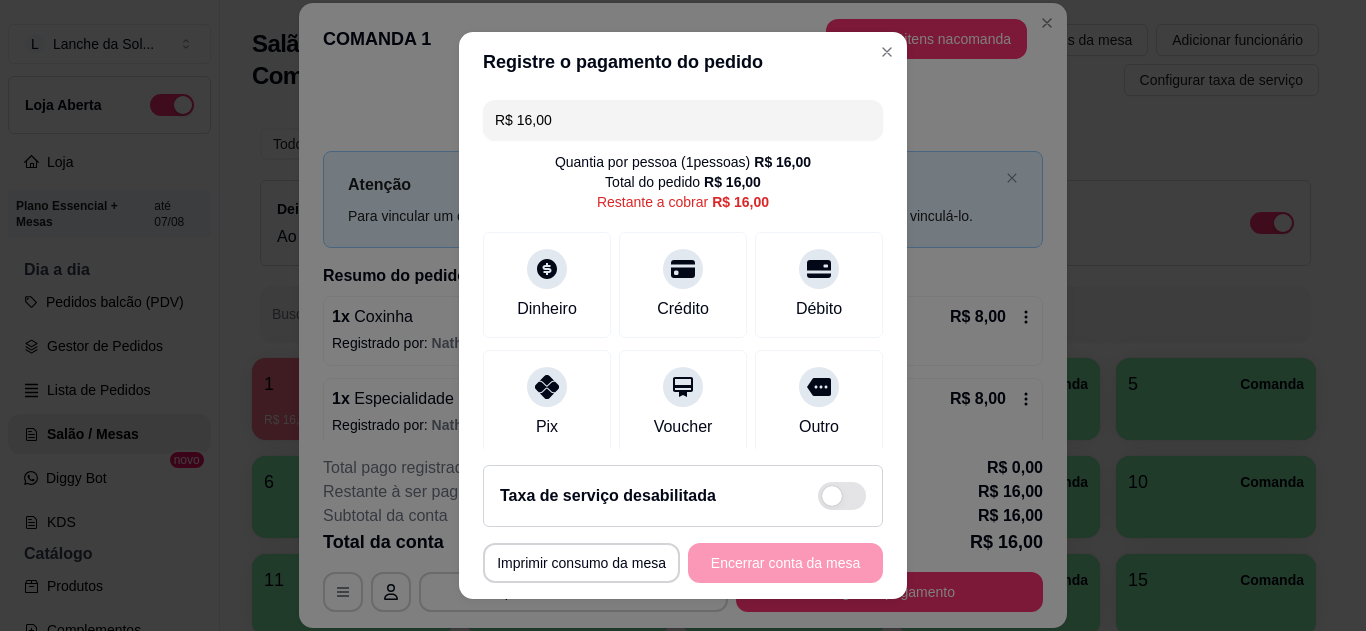 click on "Pix" at bounding box center (547, 403) 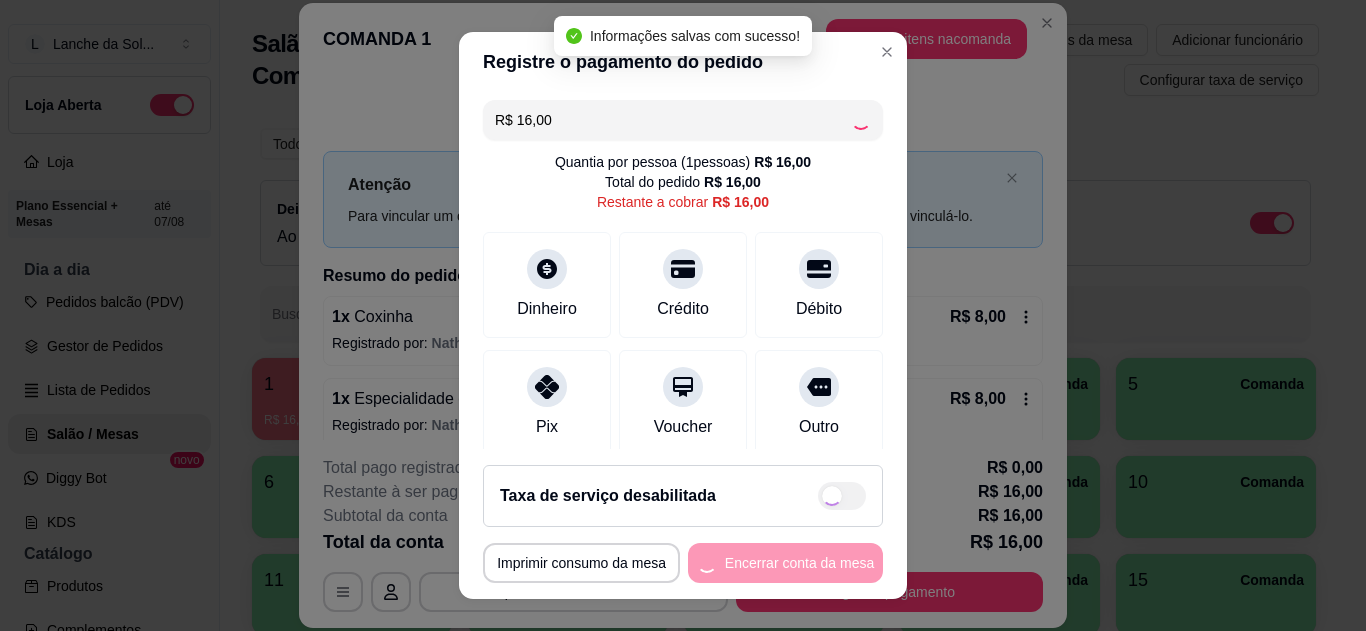 type on "R$ 0,00" 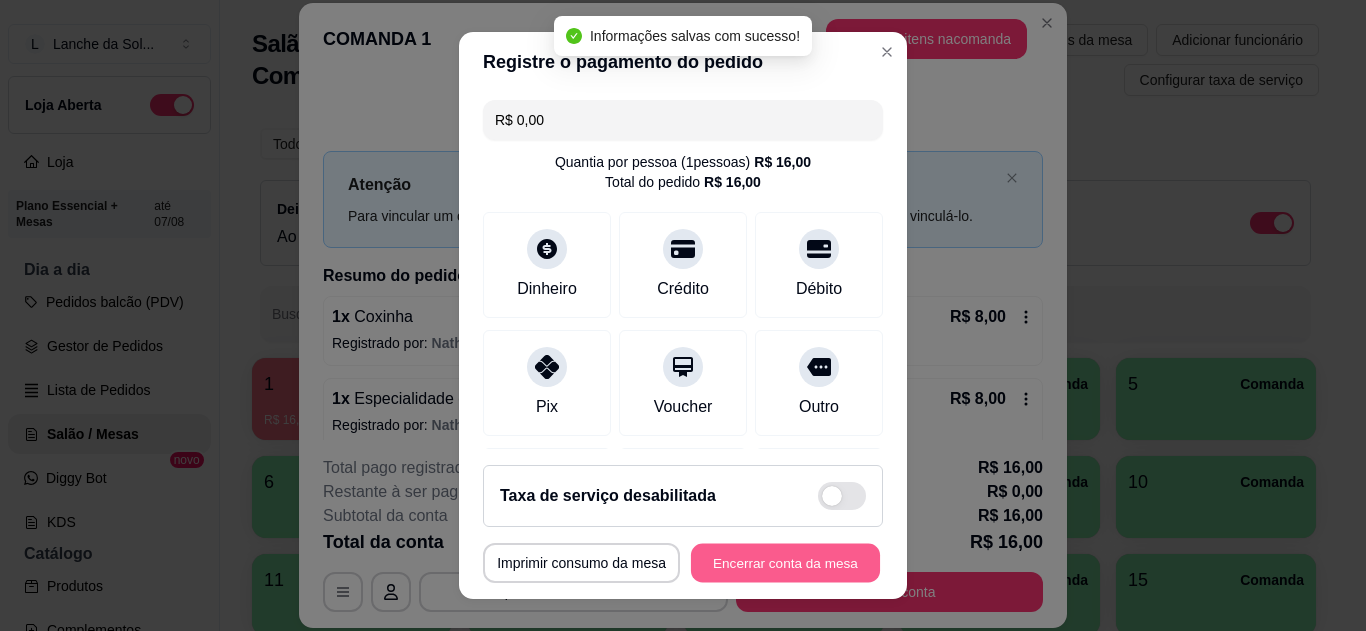 click on "Encerrar conta da mesa" at bounding box center [785, 563] 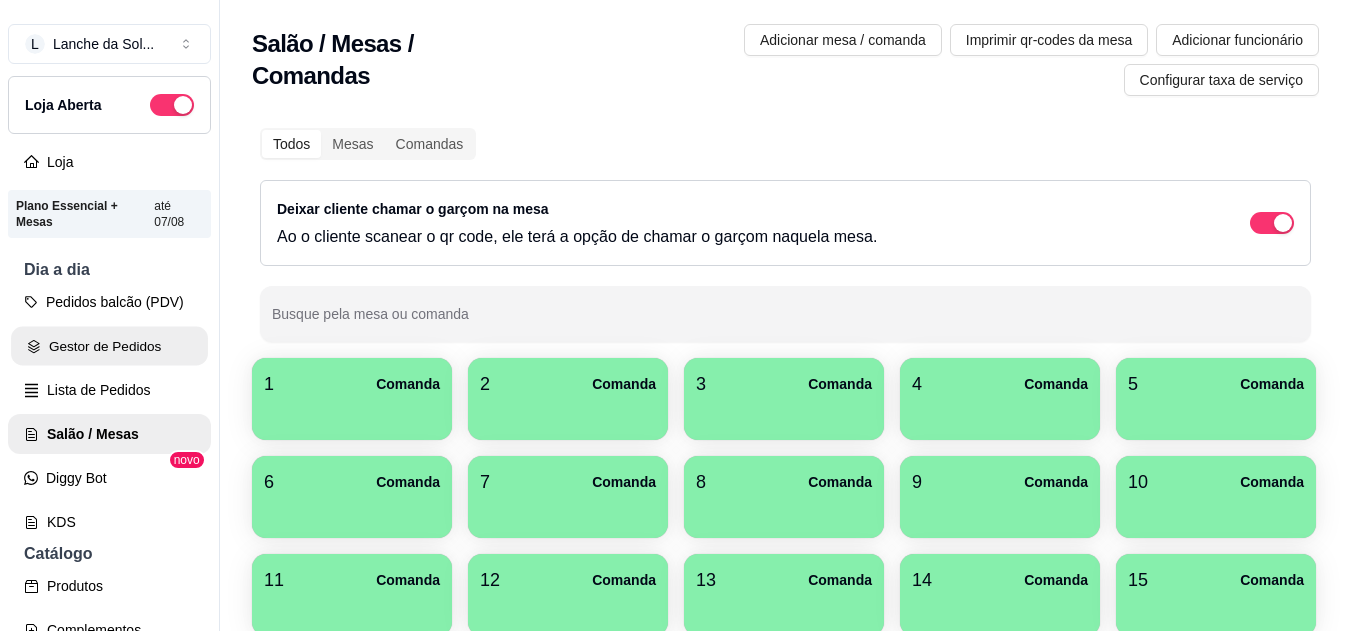 click on "Gestor de Pedidos" at bounding box center (109, 346) 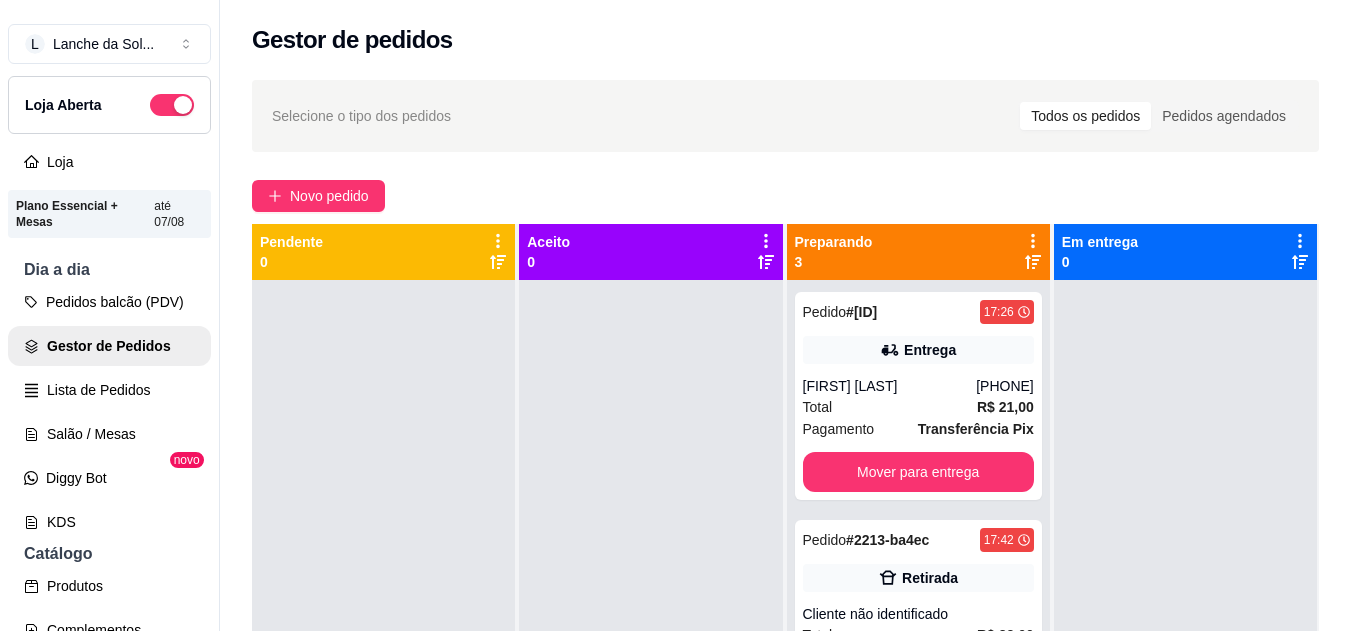 click on "# [ORDER_ID]" at bounding box center (887, 540) 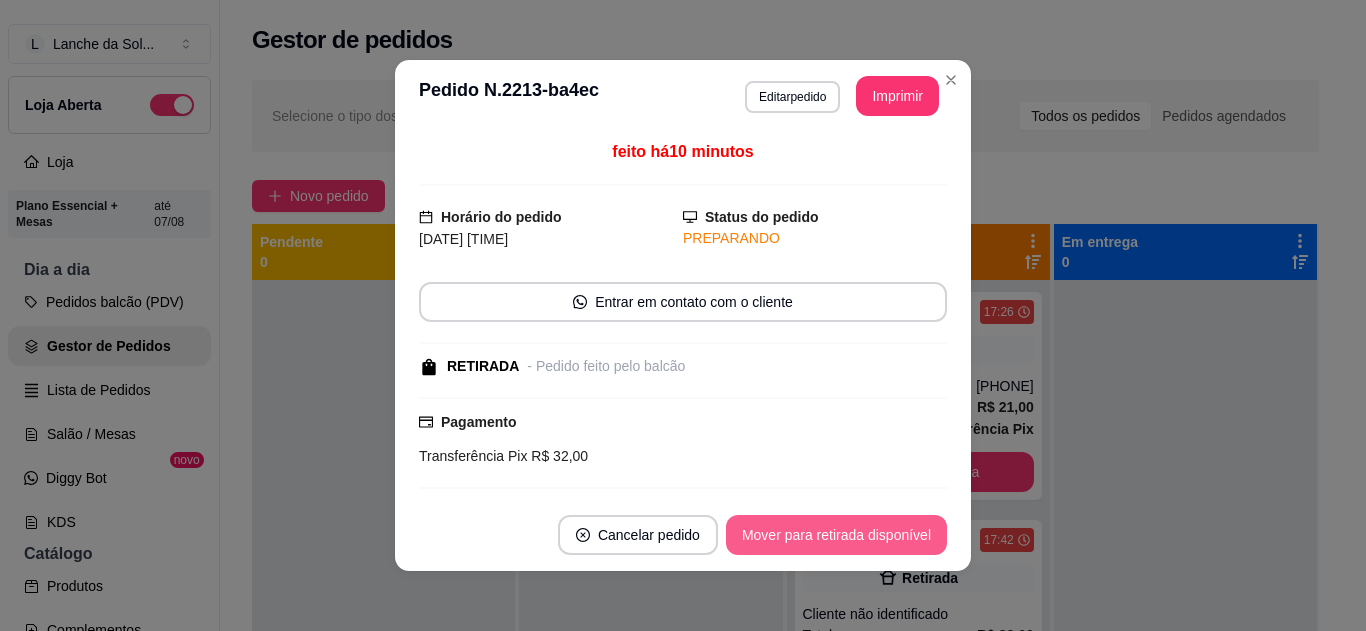 click on "Mover para retirada disponível" at bounding box center (836, 535) 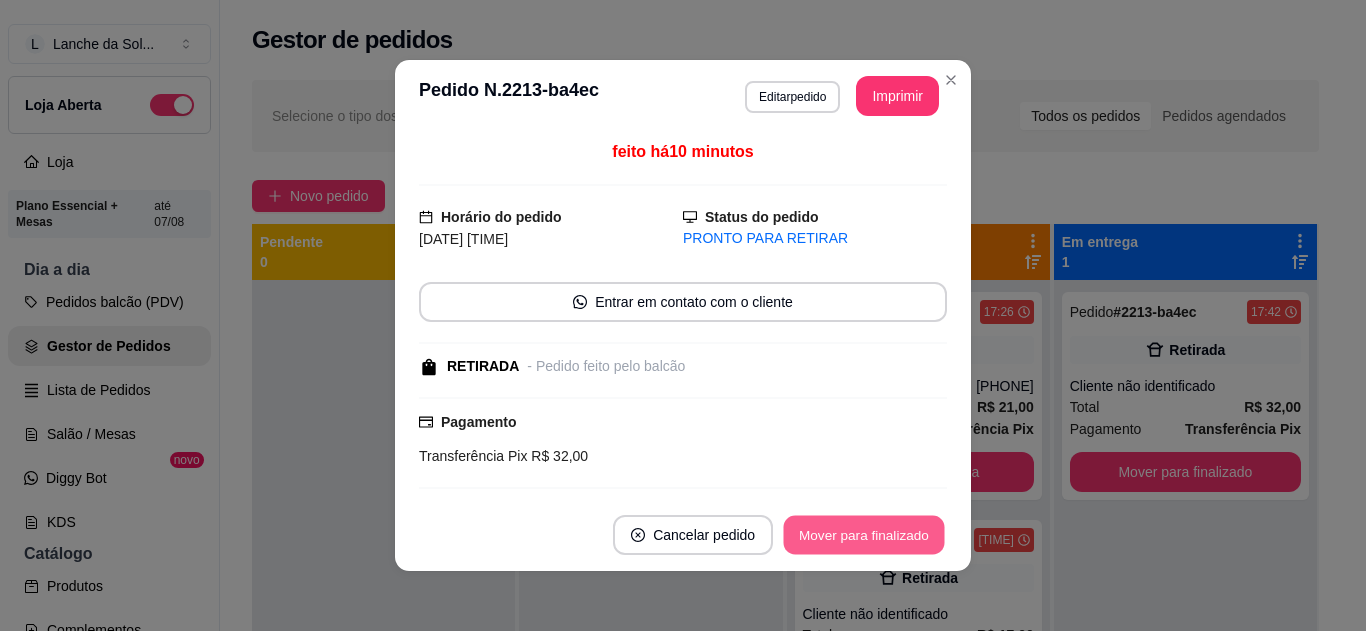 click on "Mover para finalizado" at bounding box center [864, 535] 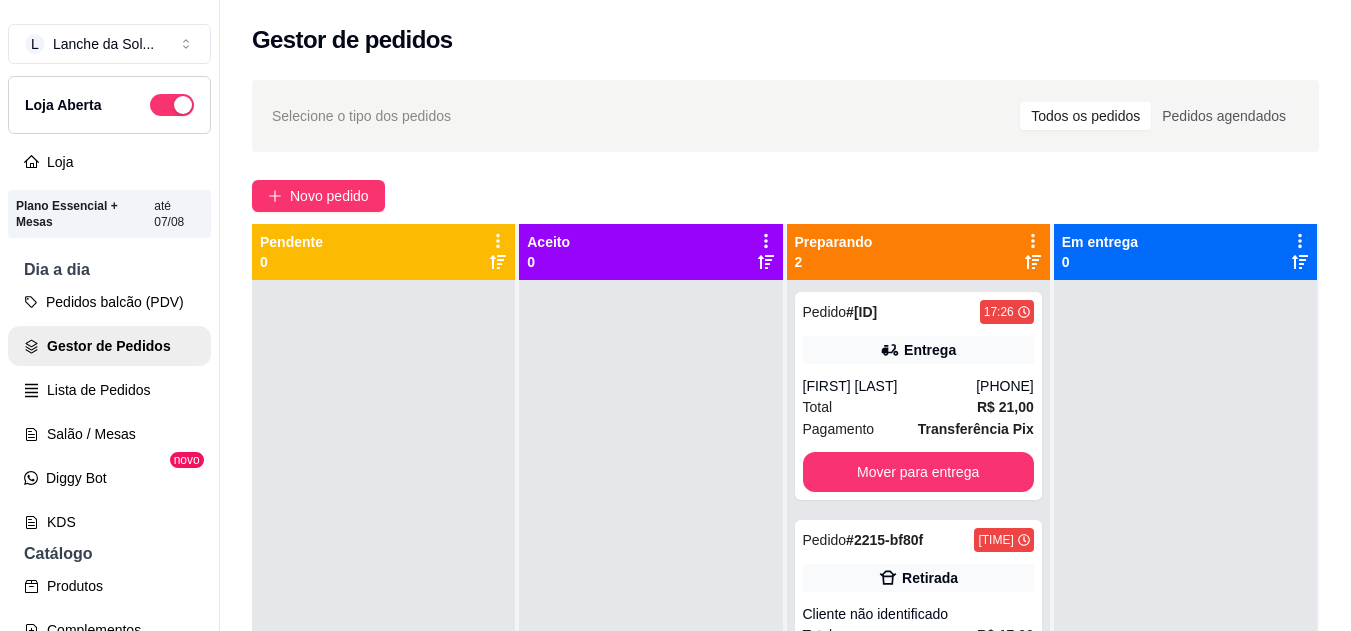 click on "Retirada" at bounding box center [918, 578] 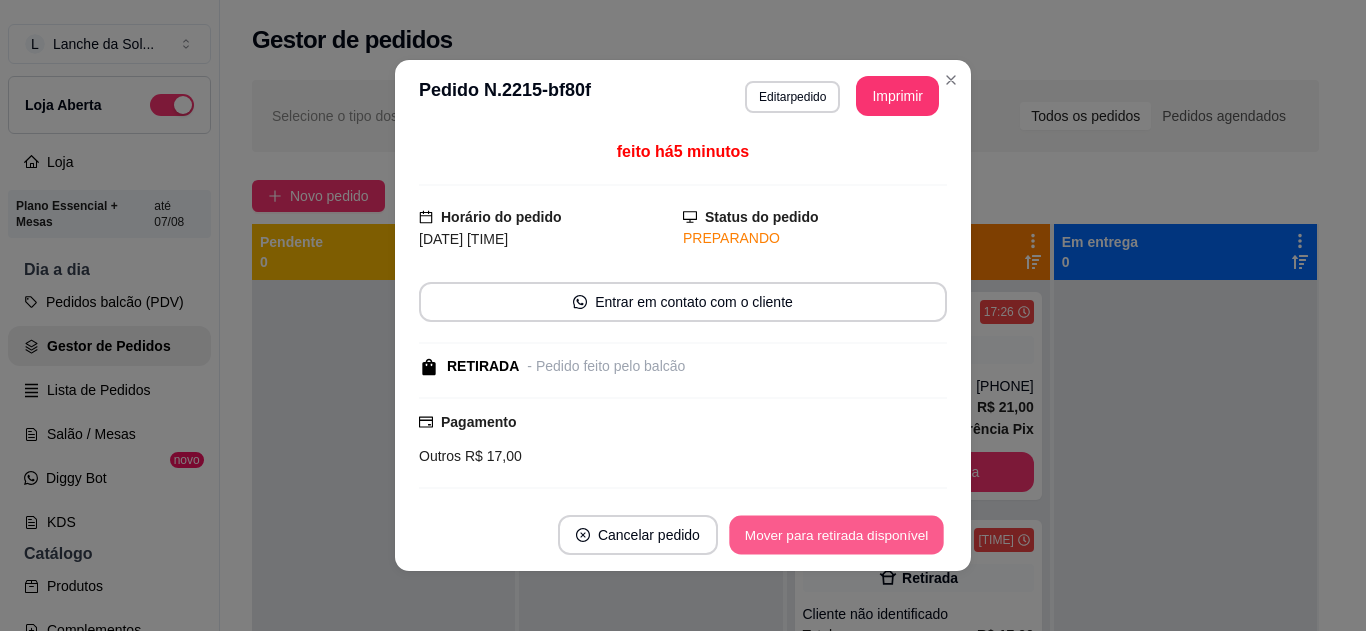 click on "Mover para retirada disponível" at bounding box center (836, 535) 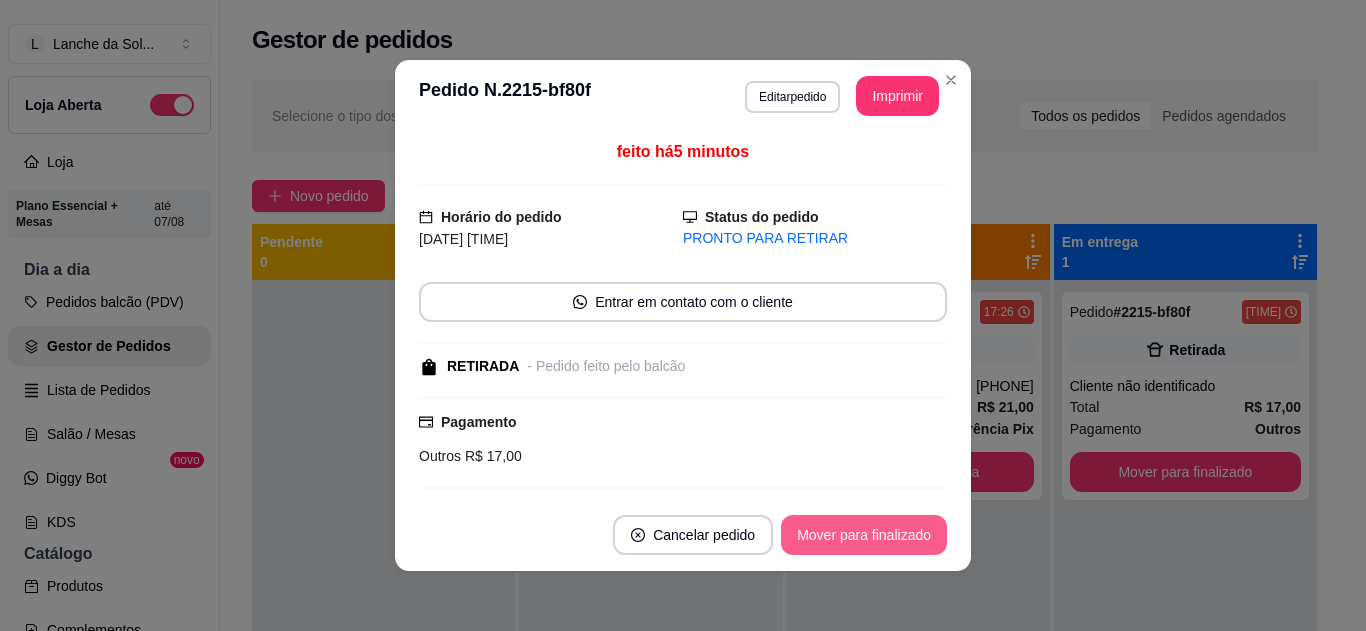 click on "Mover para finalizado" at bounding box center (864, 535) 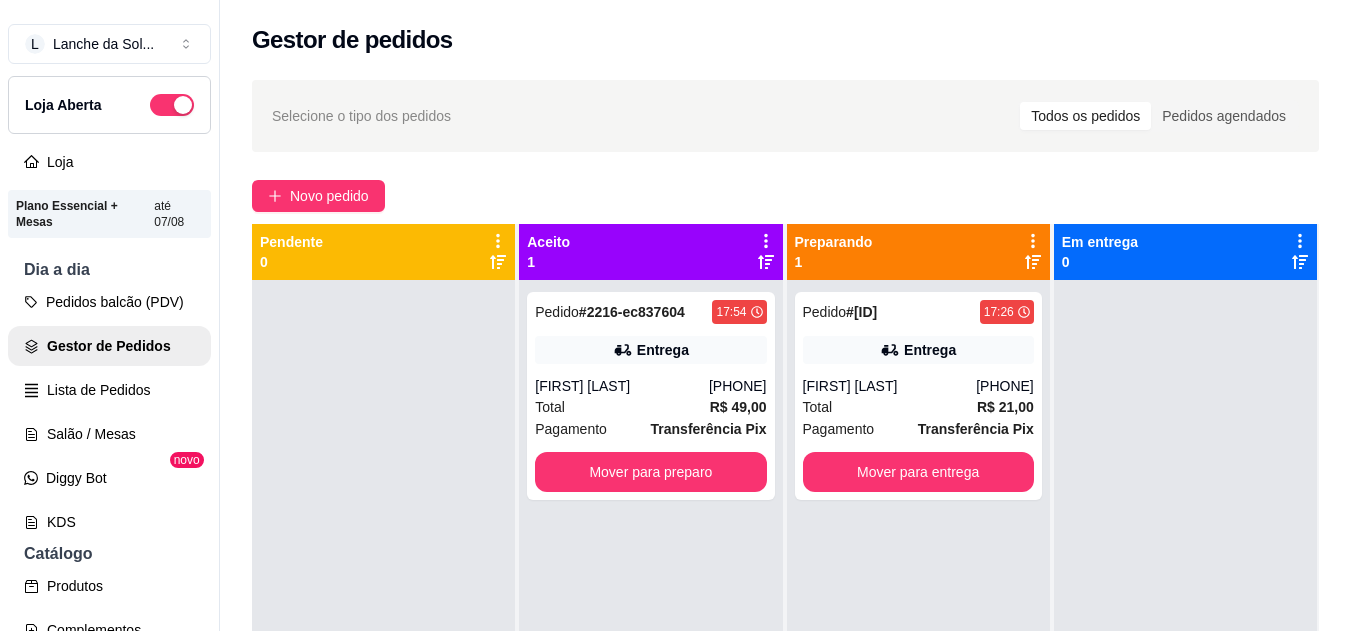 click on "Pedido  # [ORDER_ID] [TIME] Entrega [NAME] [LAST] ([PHONE]) Total R$ 49,00 Pagamento Transferência Pix Mover para preparo" at bounding box center (650, 396) 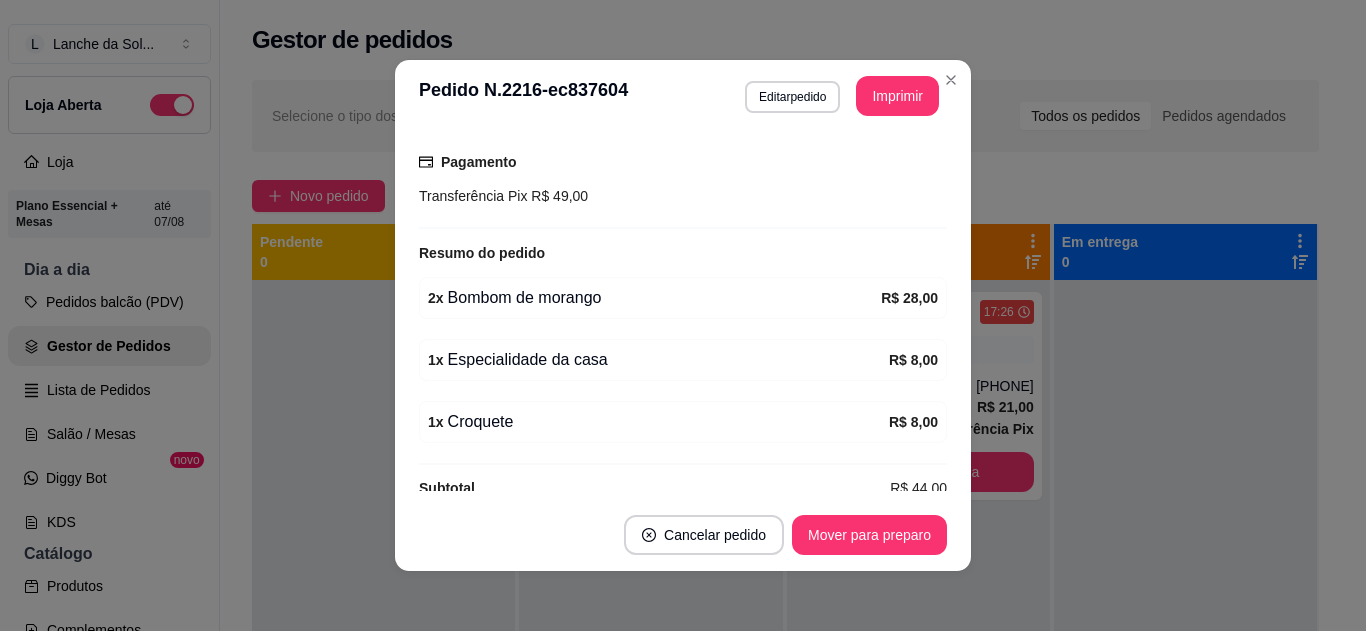 scroll, scrollTop: 550, scrollLeft: 0, axis: vertical 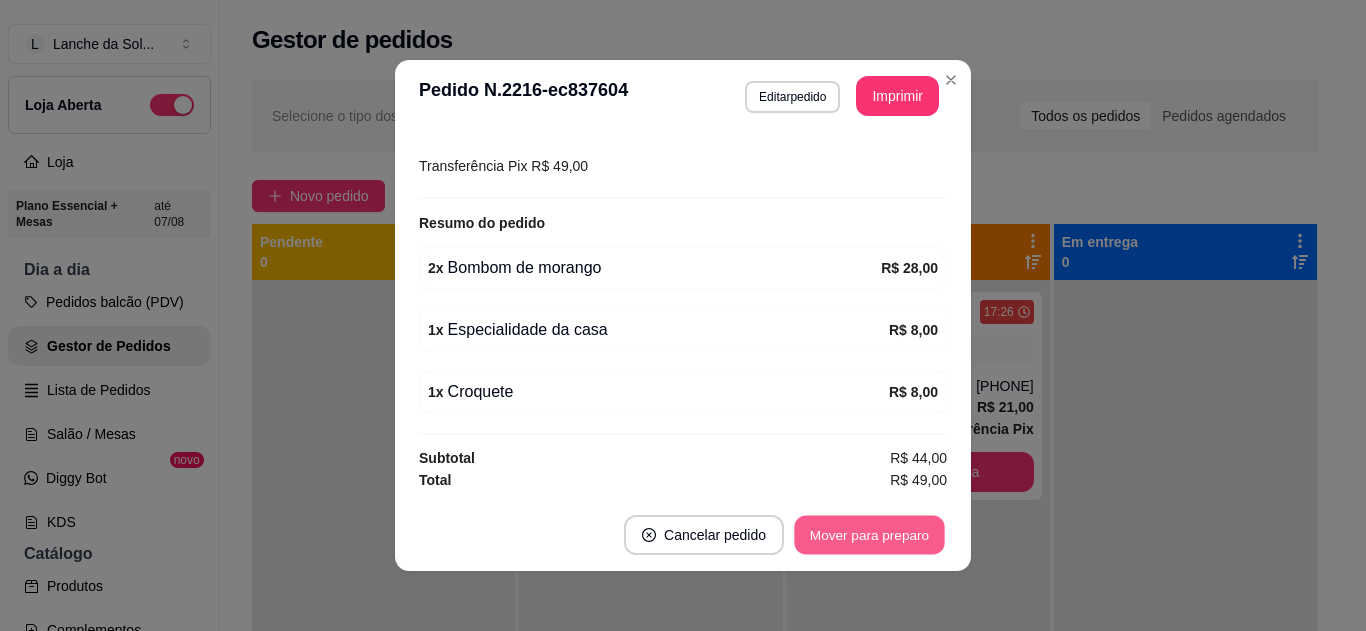 click on "Mover para preparo" at bounding box center [869, 535] 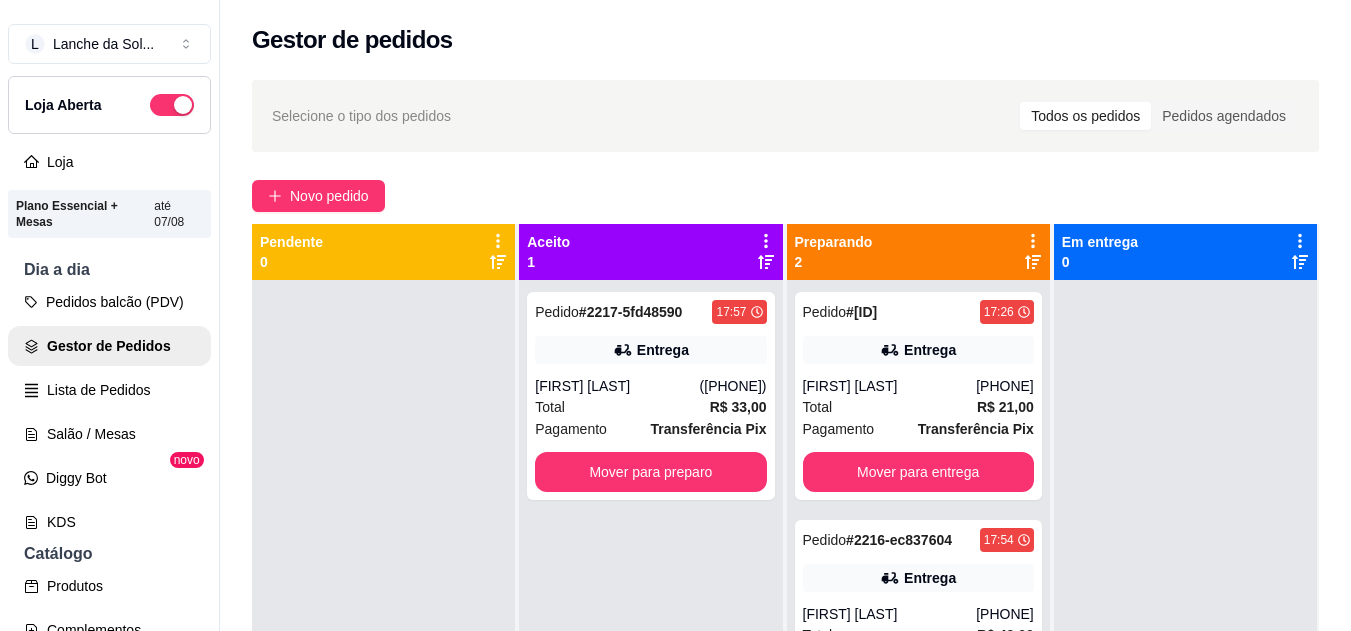 click on "[PHONE]" at bounding box center (1005, 386) 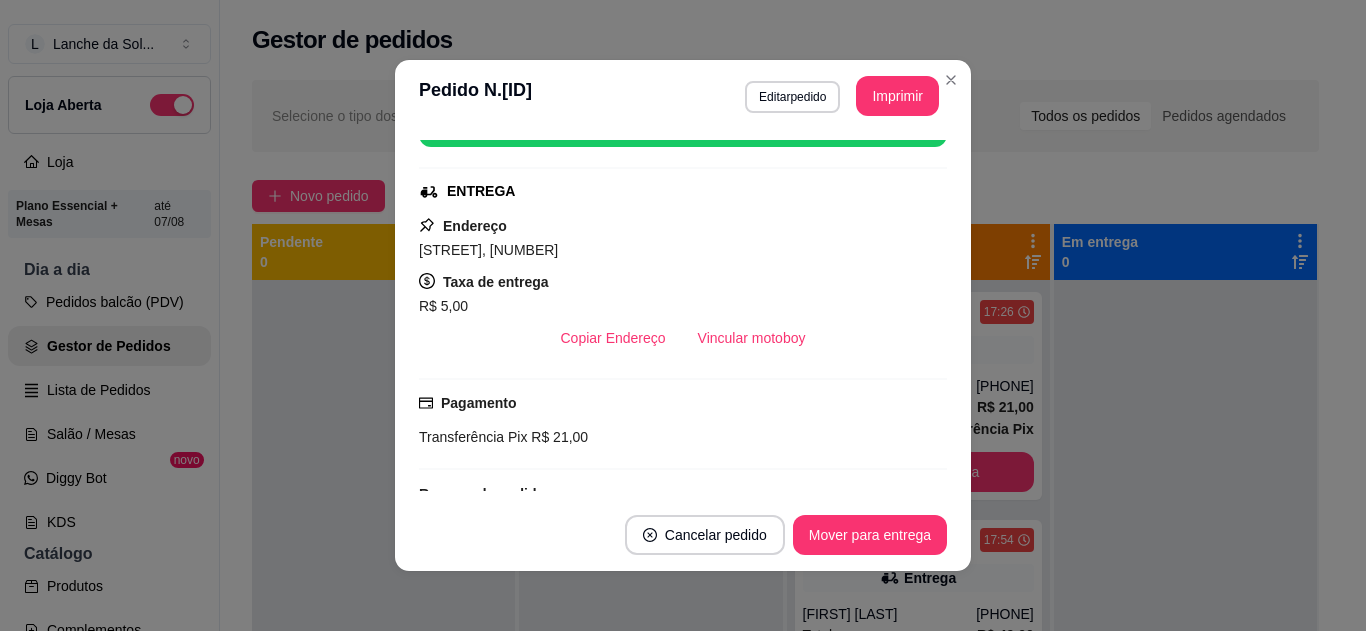 scroll, scrollTop: 280, scrollLeft: 0, axis: vertical 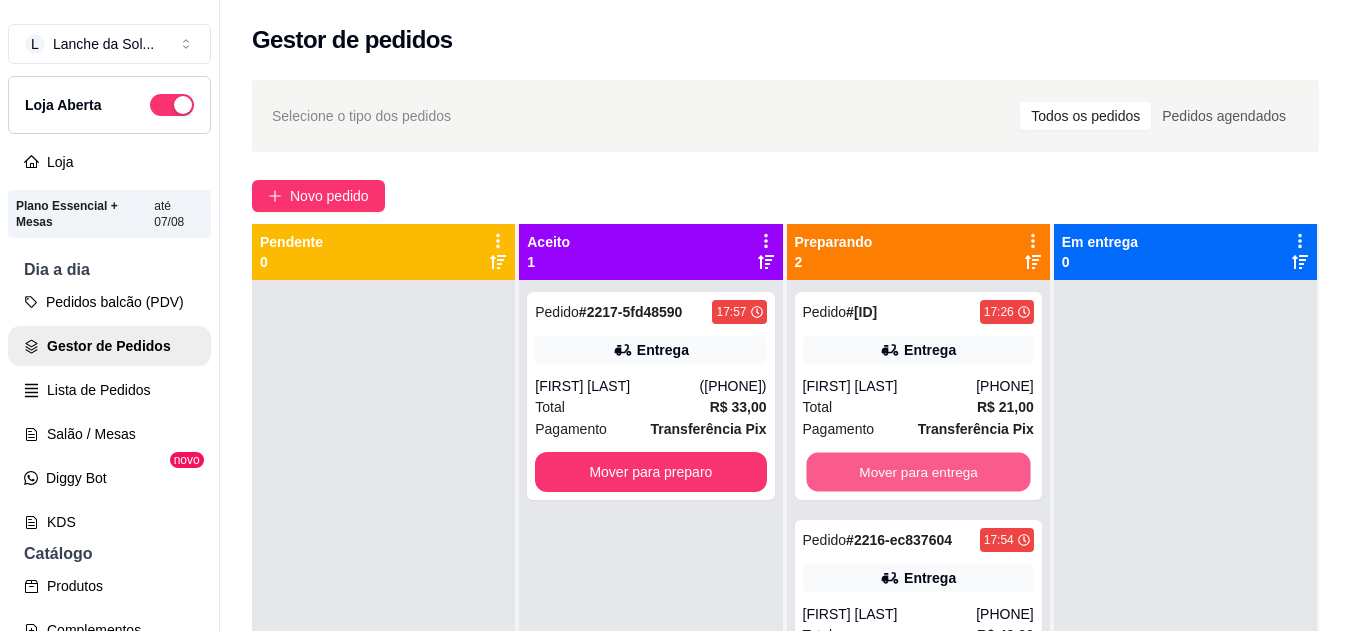 click on "Mover para entrega" at bounding box center [918, 472] 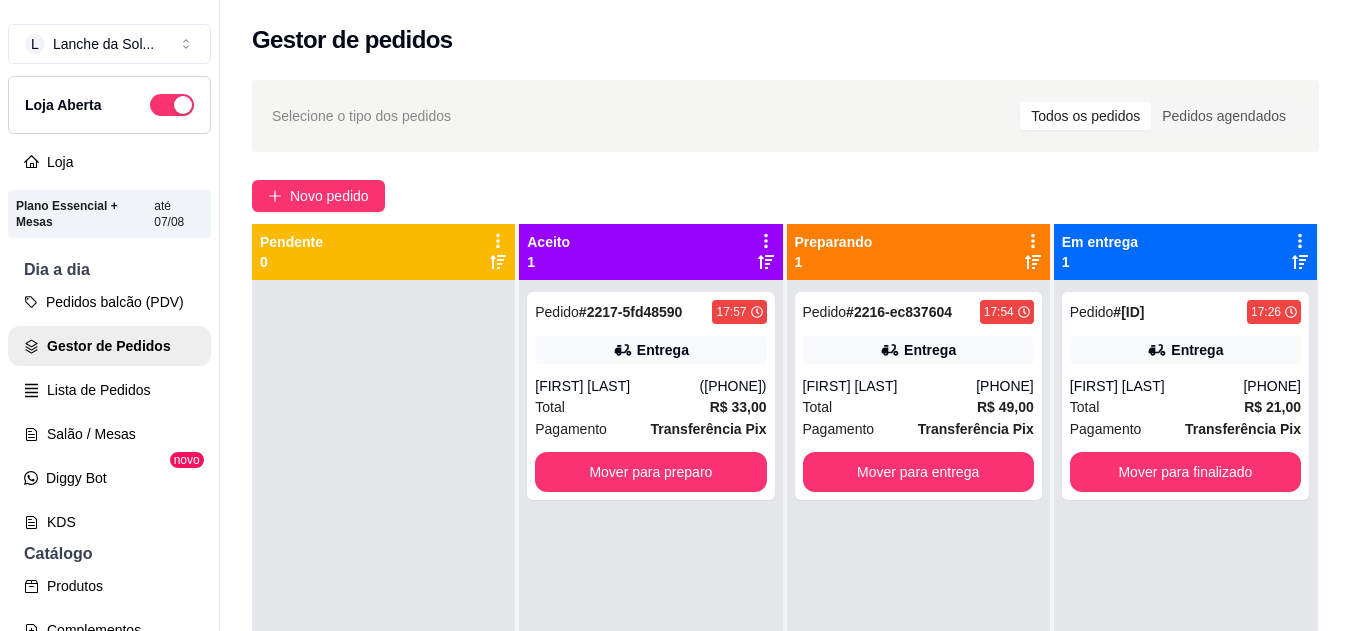 click on "[FIRST] [LAST]" at bounding box center [617, 386] 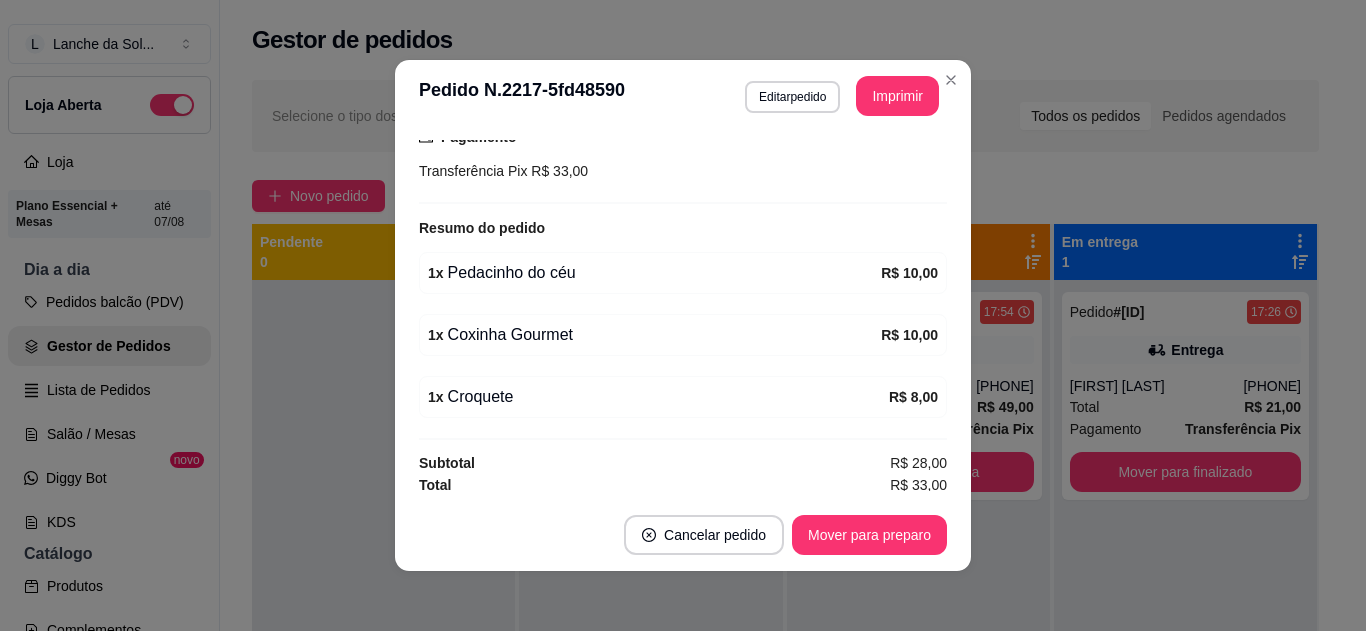 scroll, scrollTop: 550, scrollLeft: 0, axis: vertical 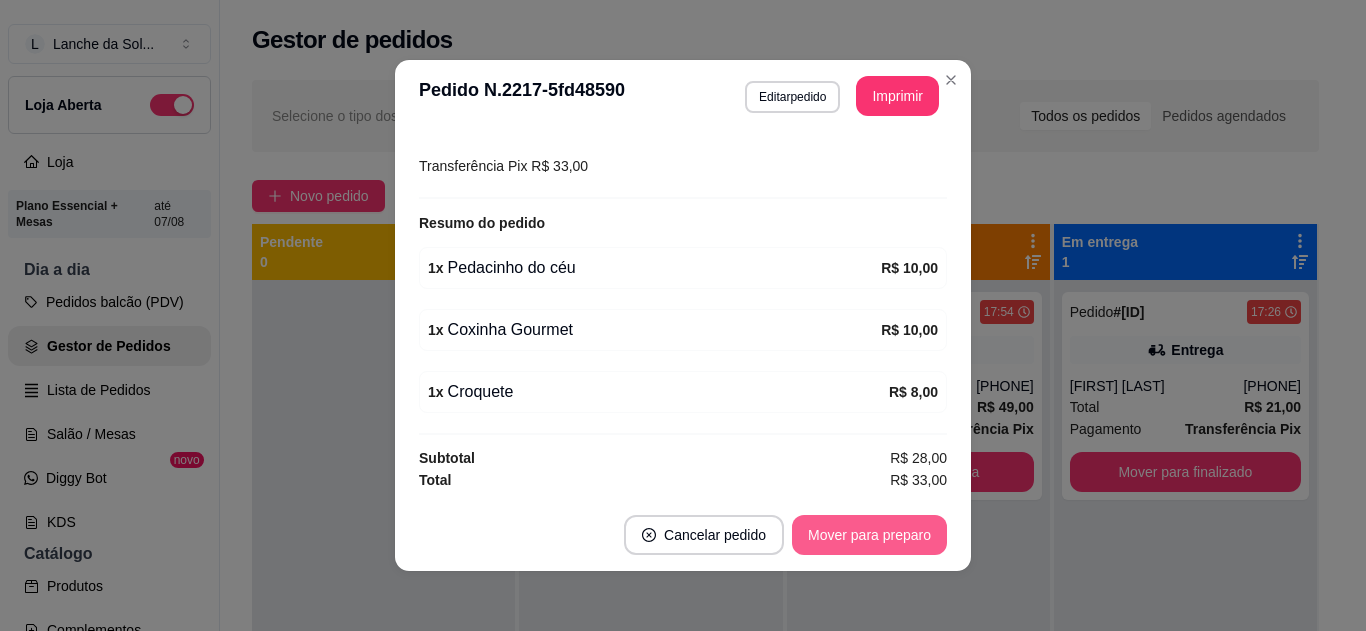 click on "Mover para preparo" at bounding box center [869, 535] 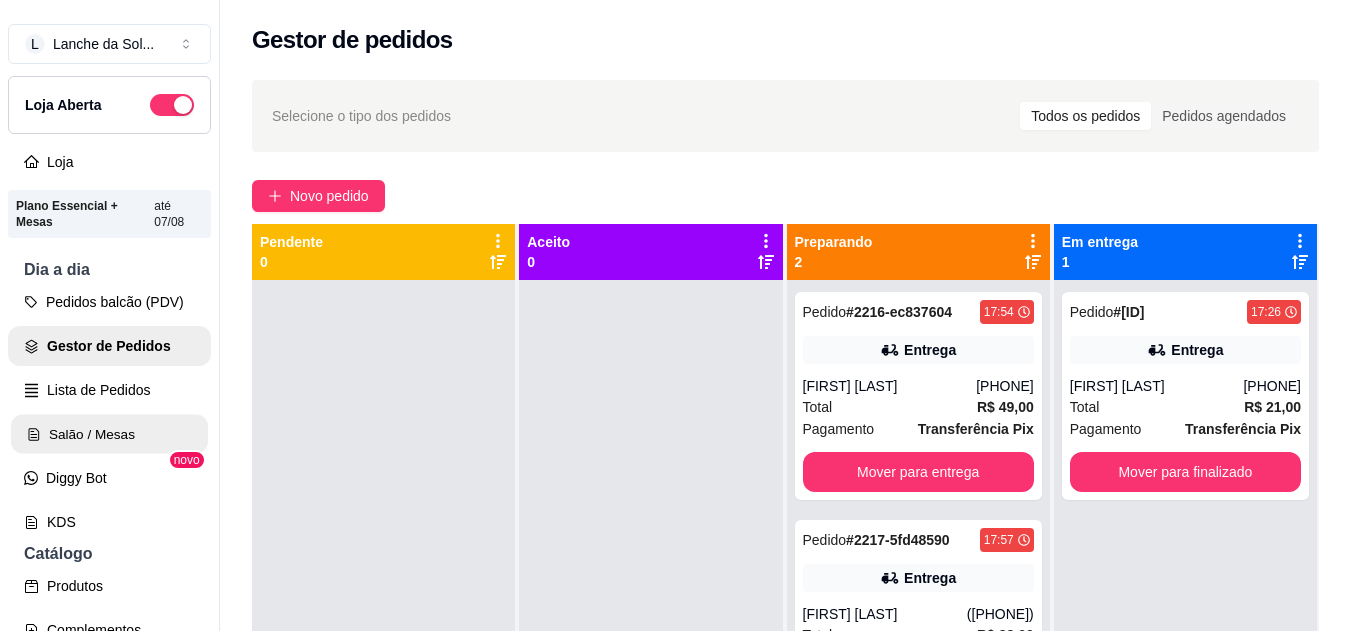 click on "Salão / Mesas" at bounding box center [109, 434] 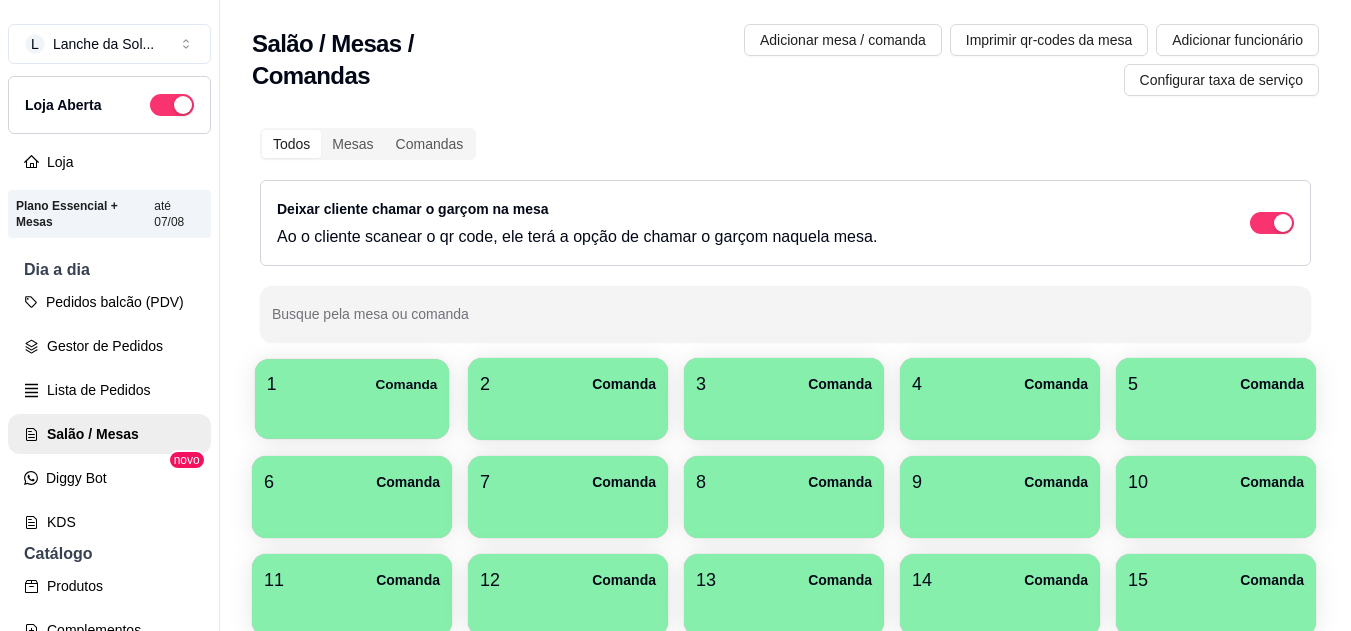 click on "1 Comanda" at bounding box center [352, 399] 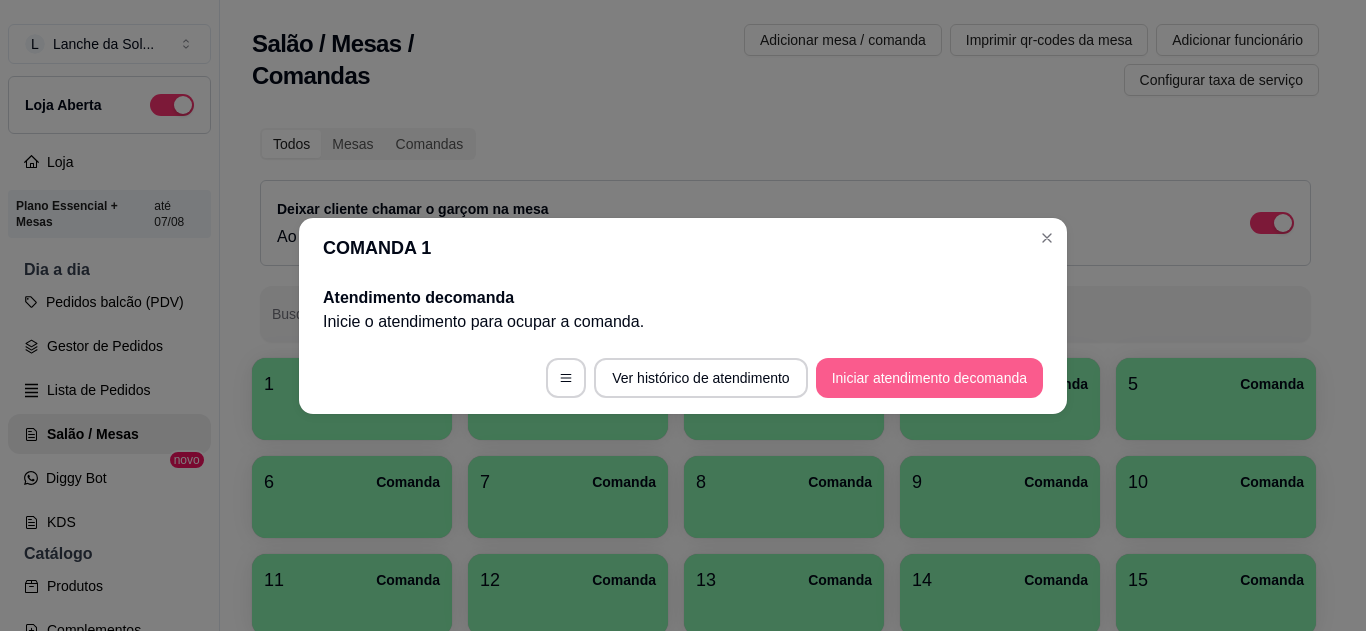 click on "Iniciar atendimento de  comanda" at bounding box center (929, 378) 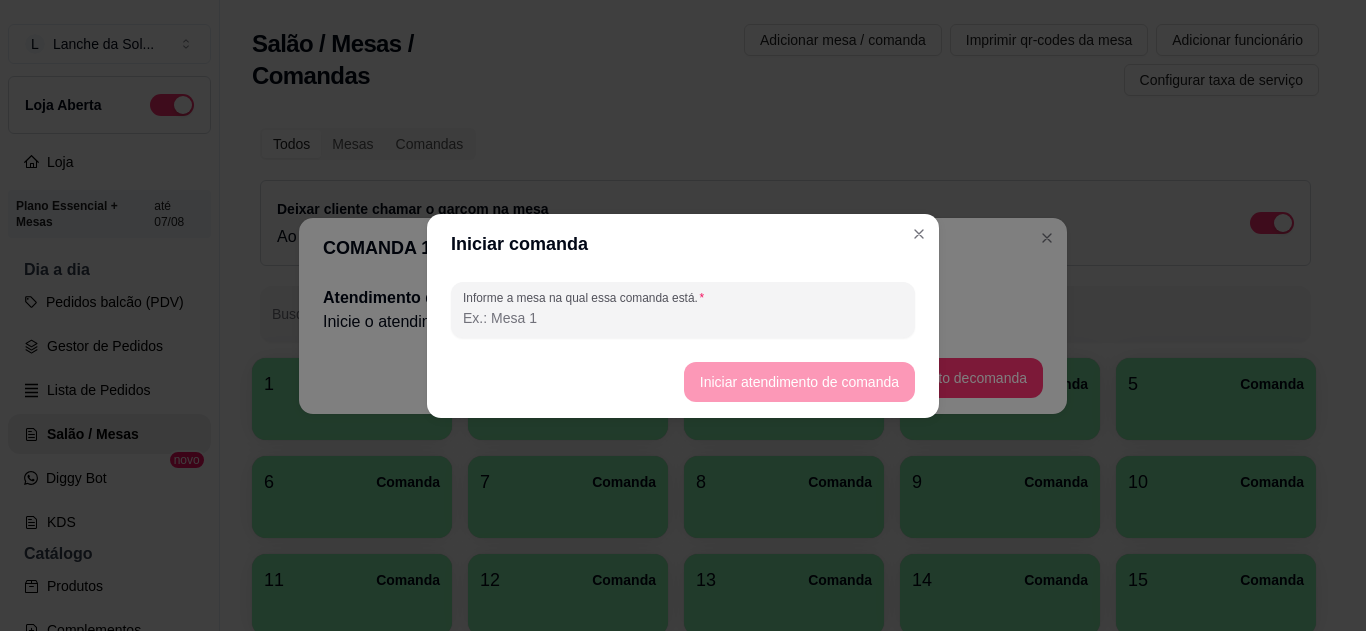click on "Informe a mesa na qual essa comanda está." at bounding box center (683, 318) 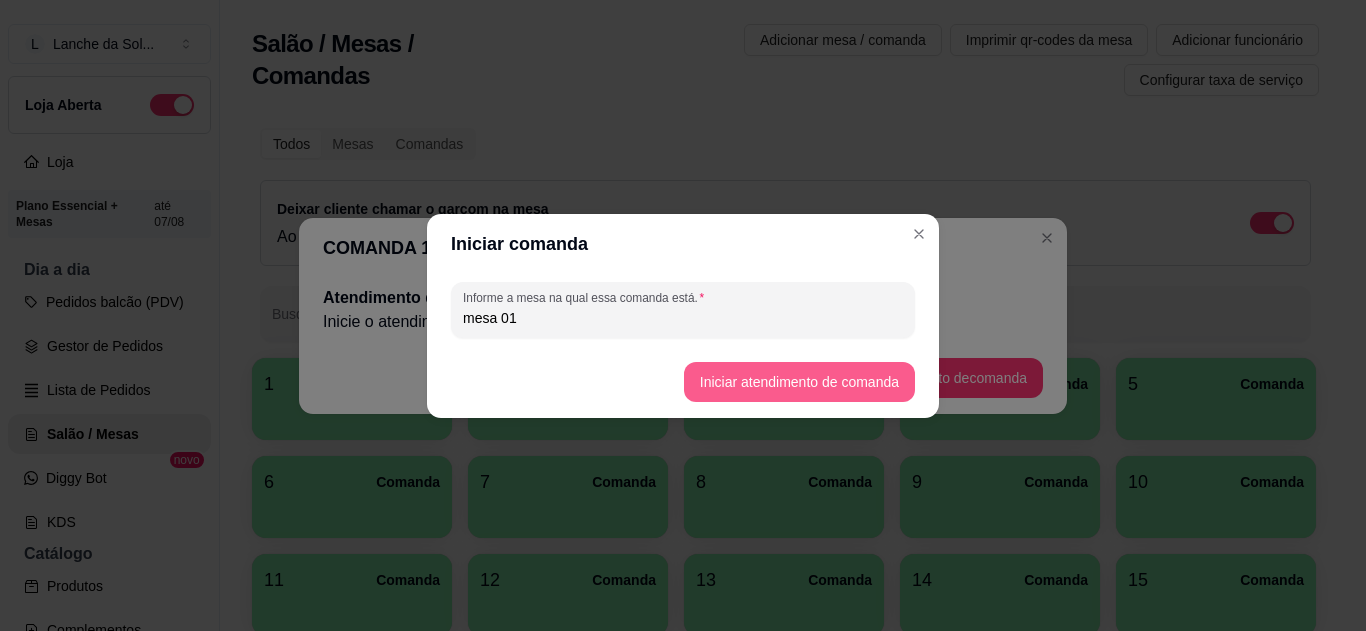 type on "mesa 01" 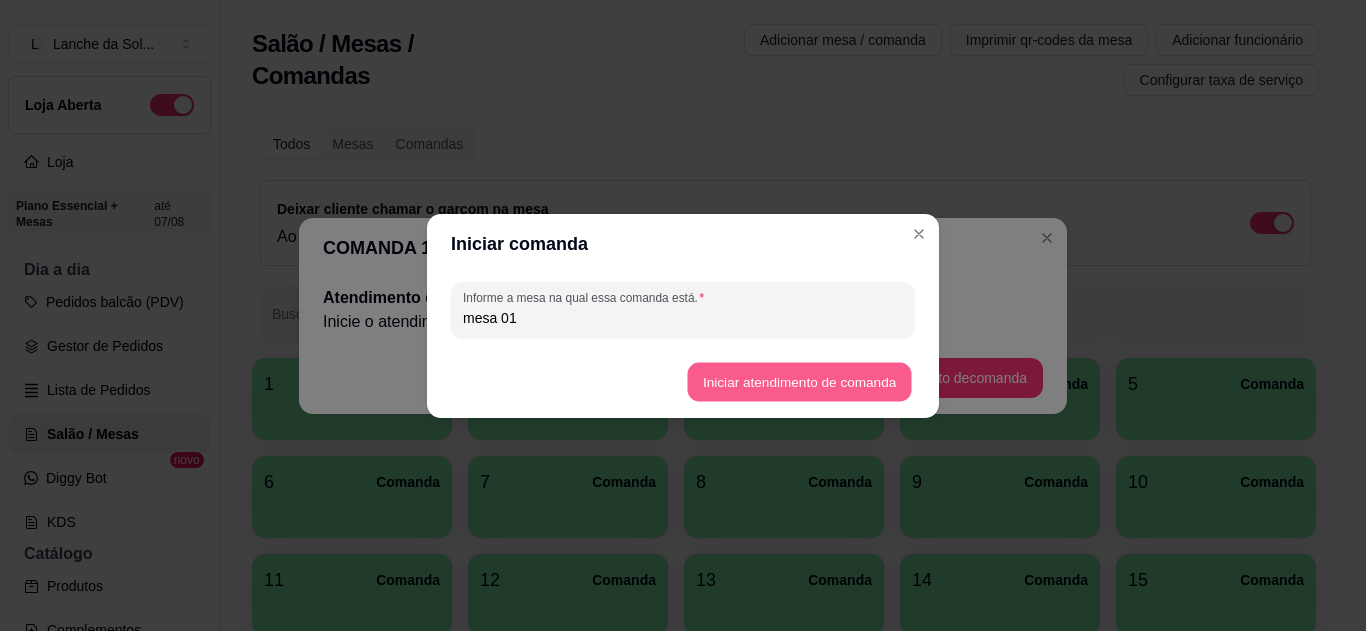 click on "Iniciar atendimento de comanda" at bounding box center (799, 381) 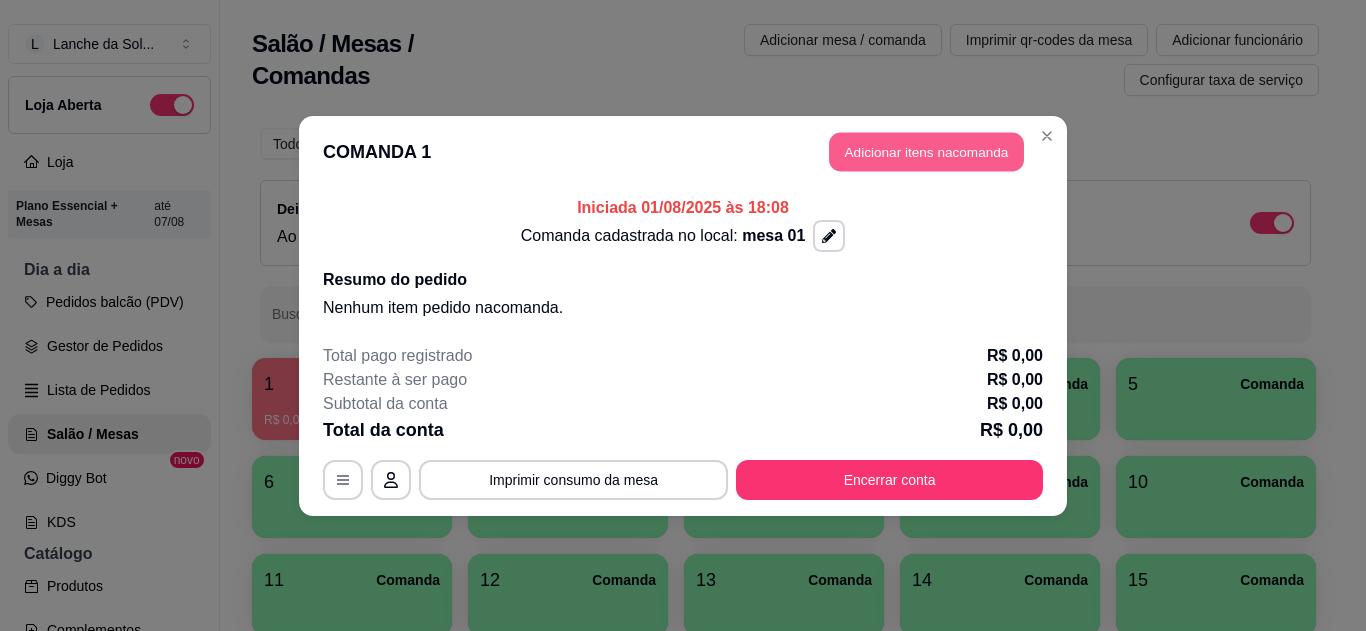 click on "Adicionar itens na  comanda" at bounding box center (926, 151) 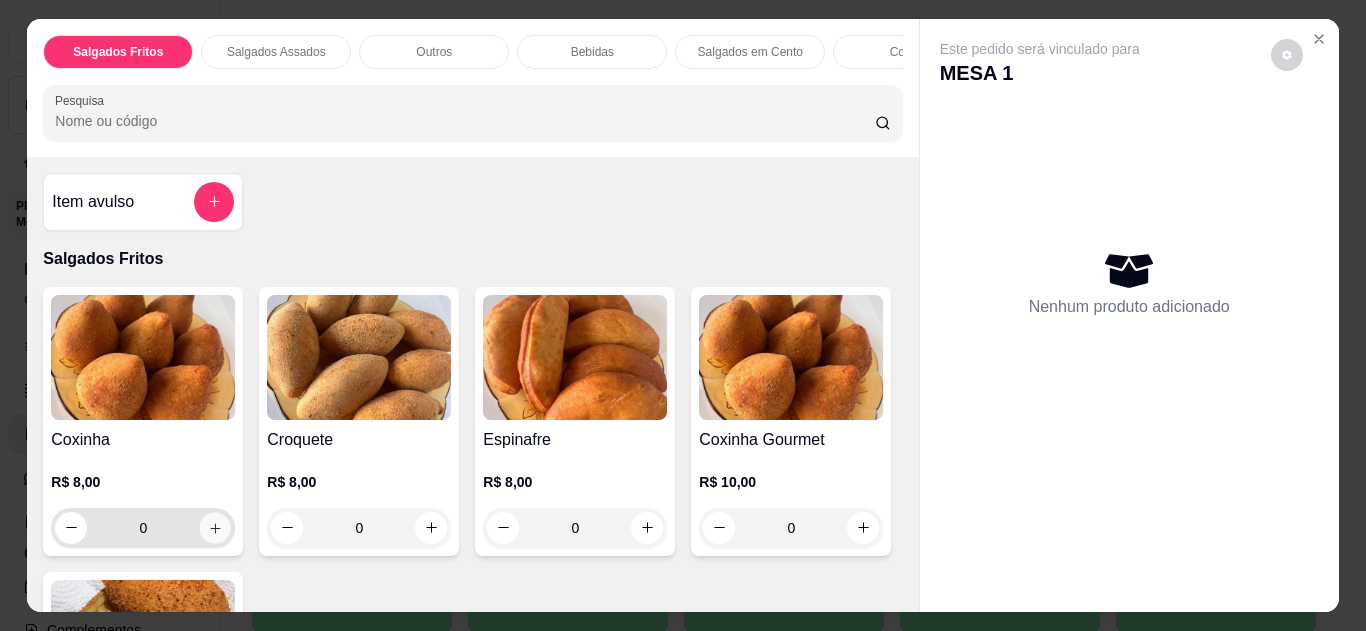 click 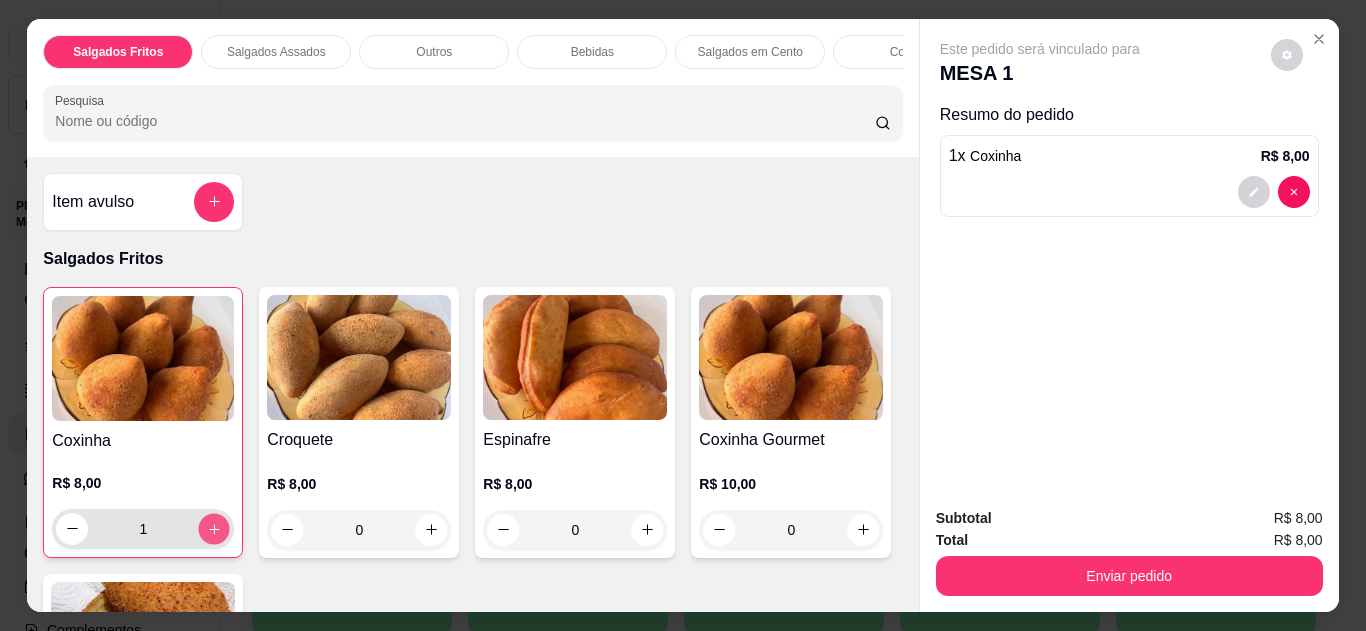 click 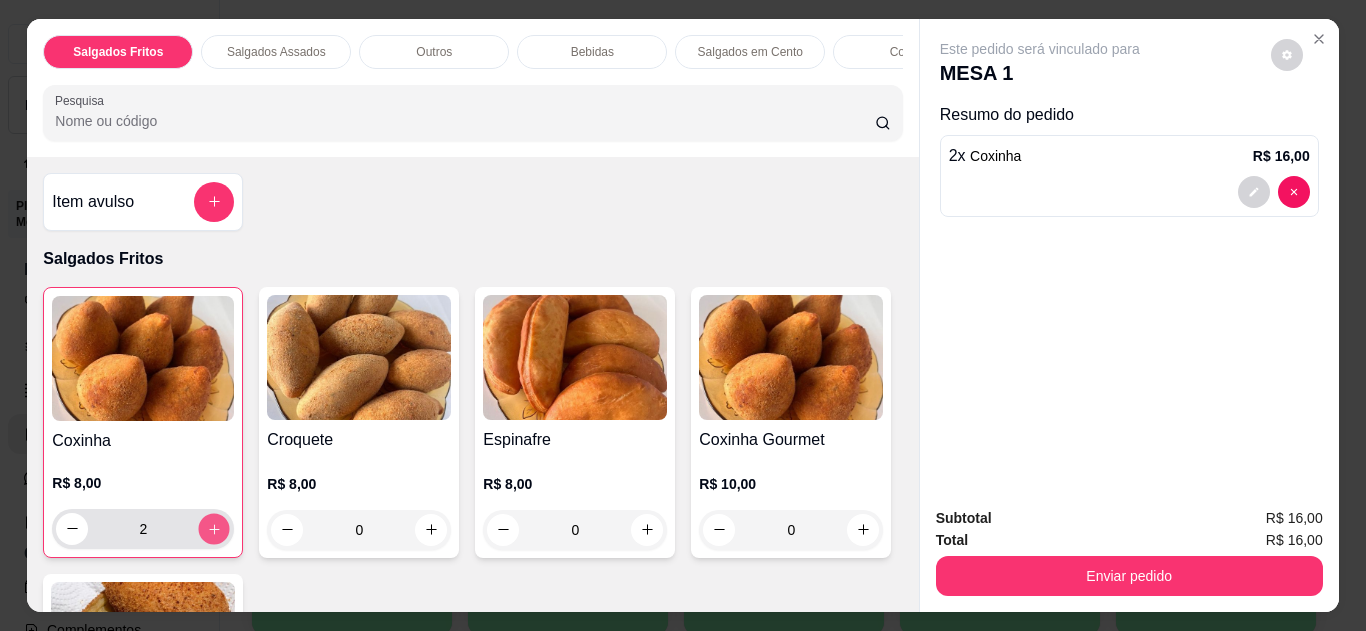 click 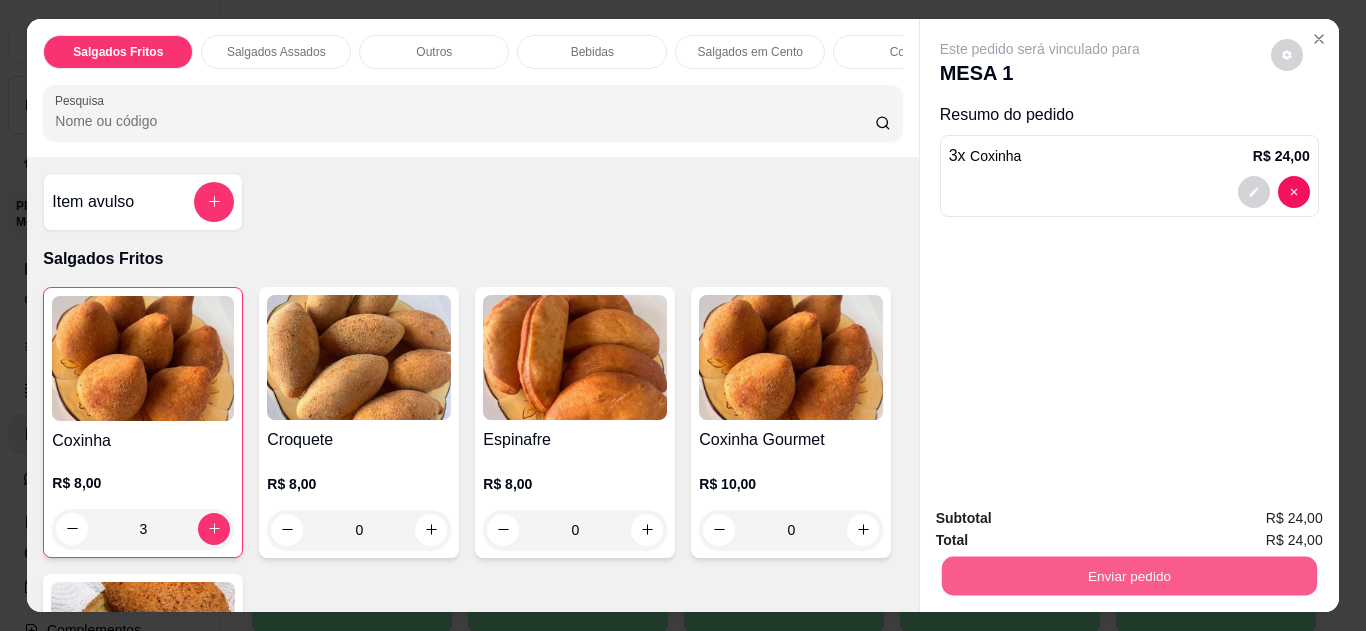 click on "Enviar pedido" at bounding box center [1128, 576] 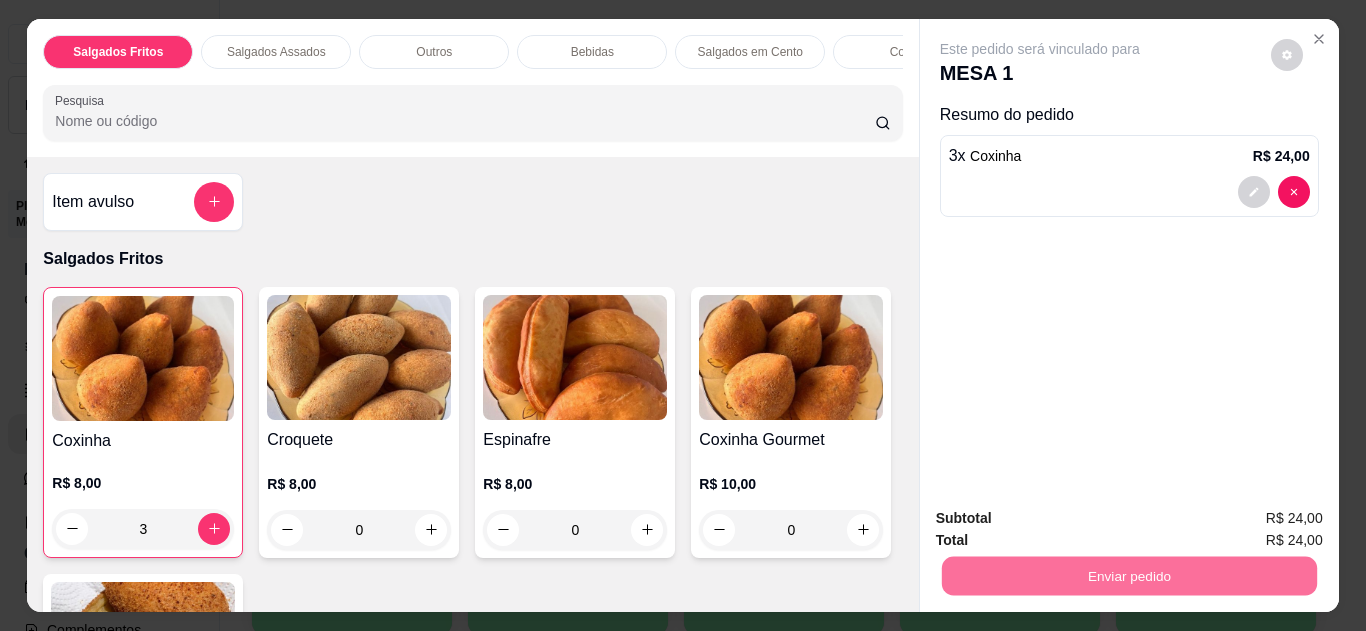click on "Não registrar e enviar pedido" at bounding box center [1063, 519] 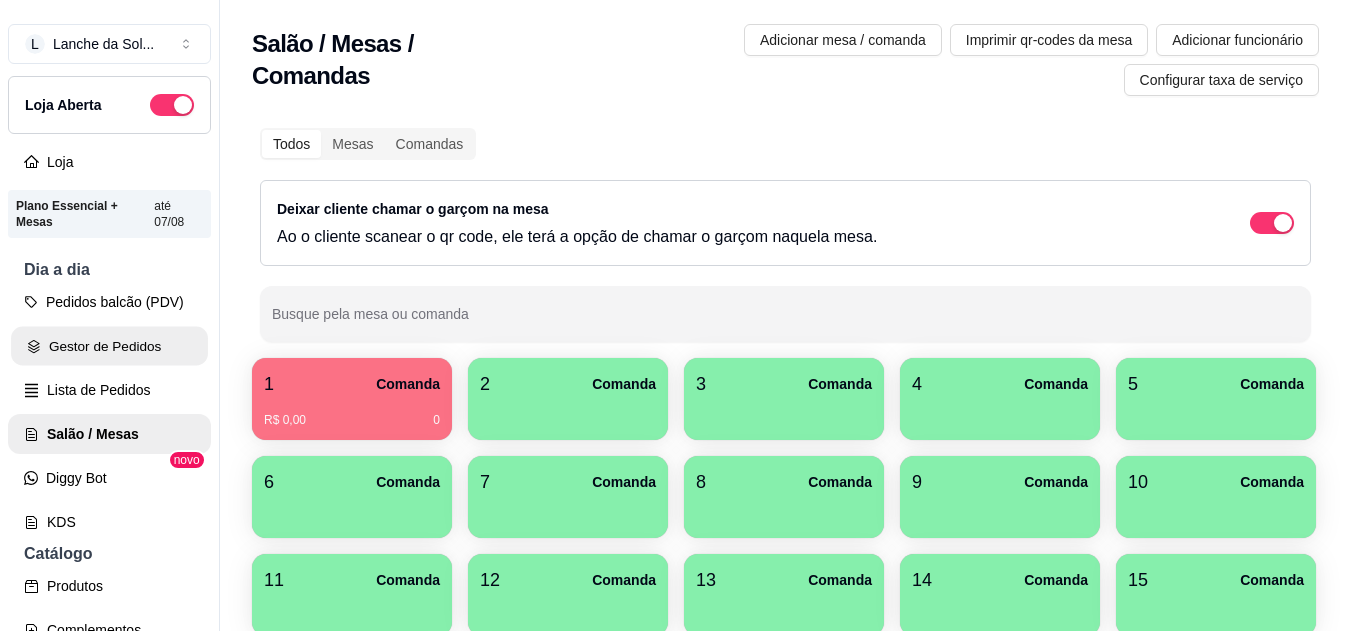 click on "Gestor de Pedidos" at bounding box center [109, 346] 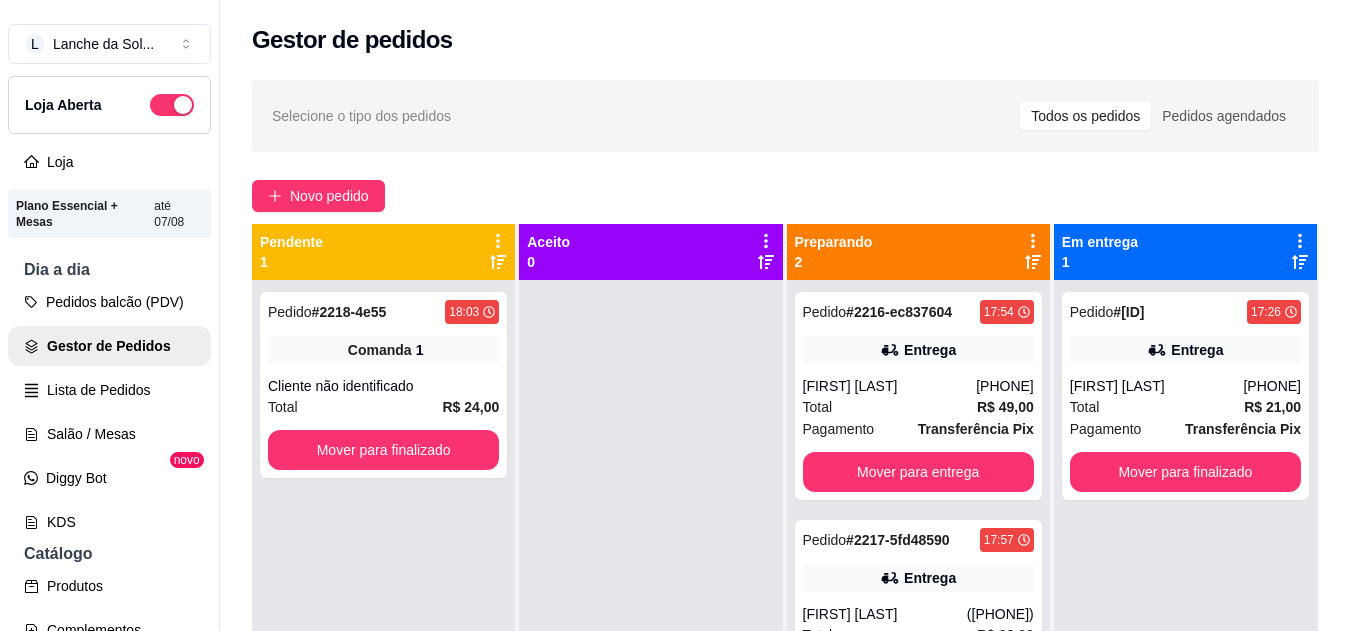 click on "R$ 49,00" at bounding box center (1005, 407) 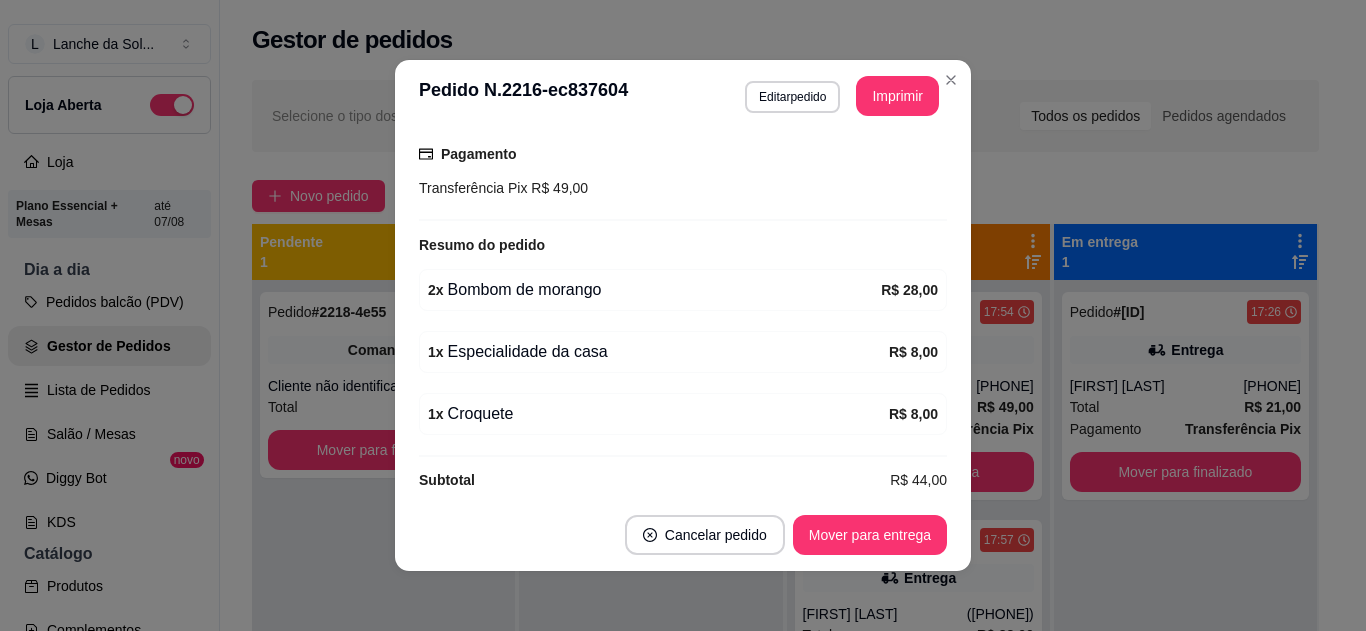 scroll, scrollTop: 550, scrollLeft: 0, axis: vertical 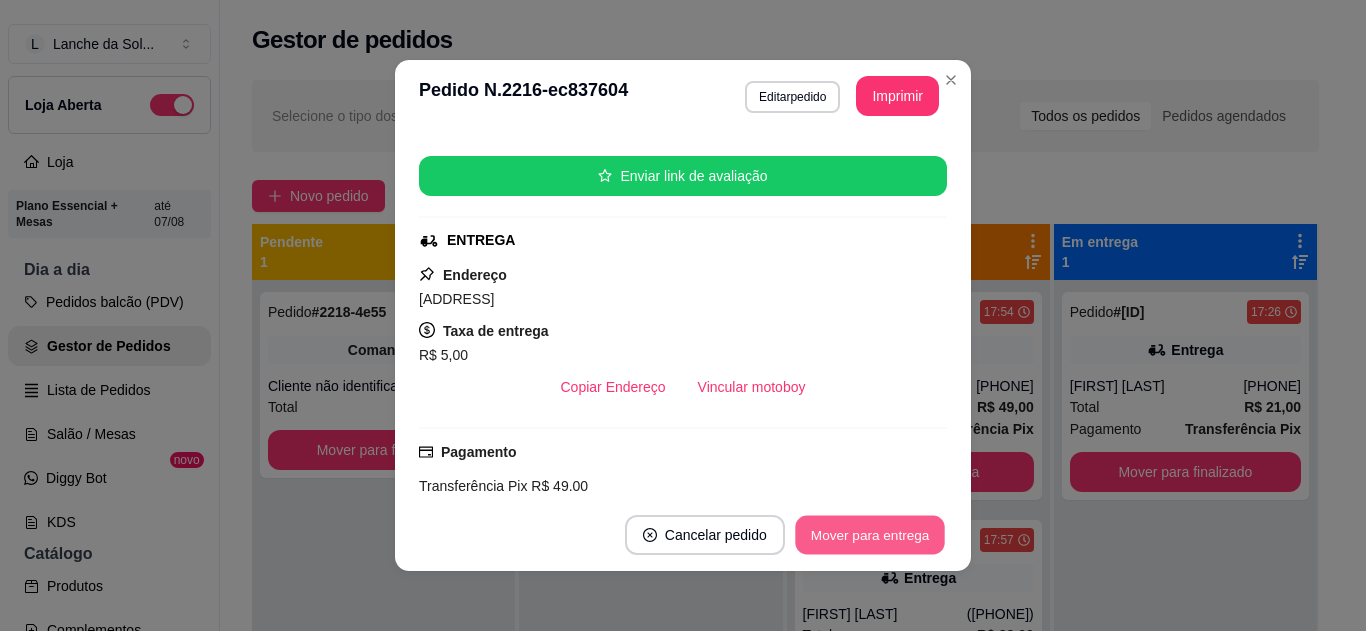 click on "Mover para entrega" at bounding box center (870, 535) 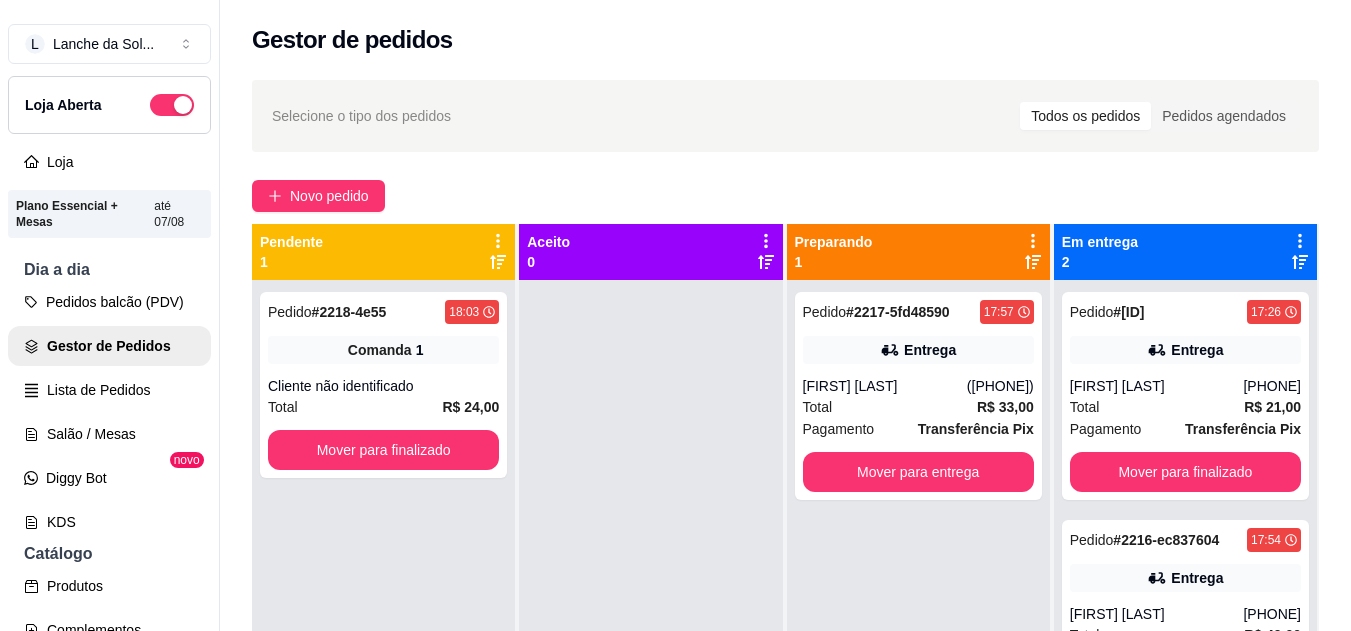 click on "Total R$ 33,00" at bounding box center [918, 407] 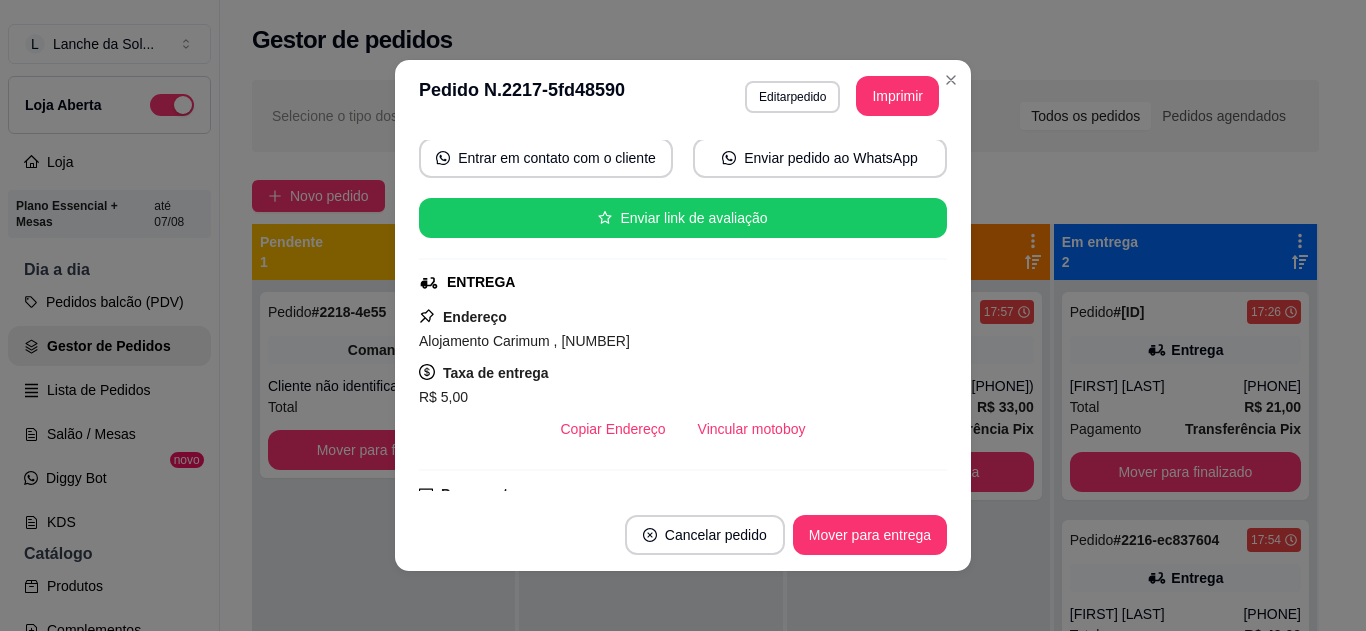 scroll, scrollTop: 200, scrollLeft: 0, axis: vertical 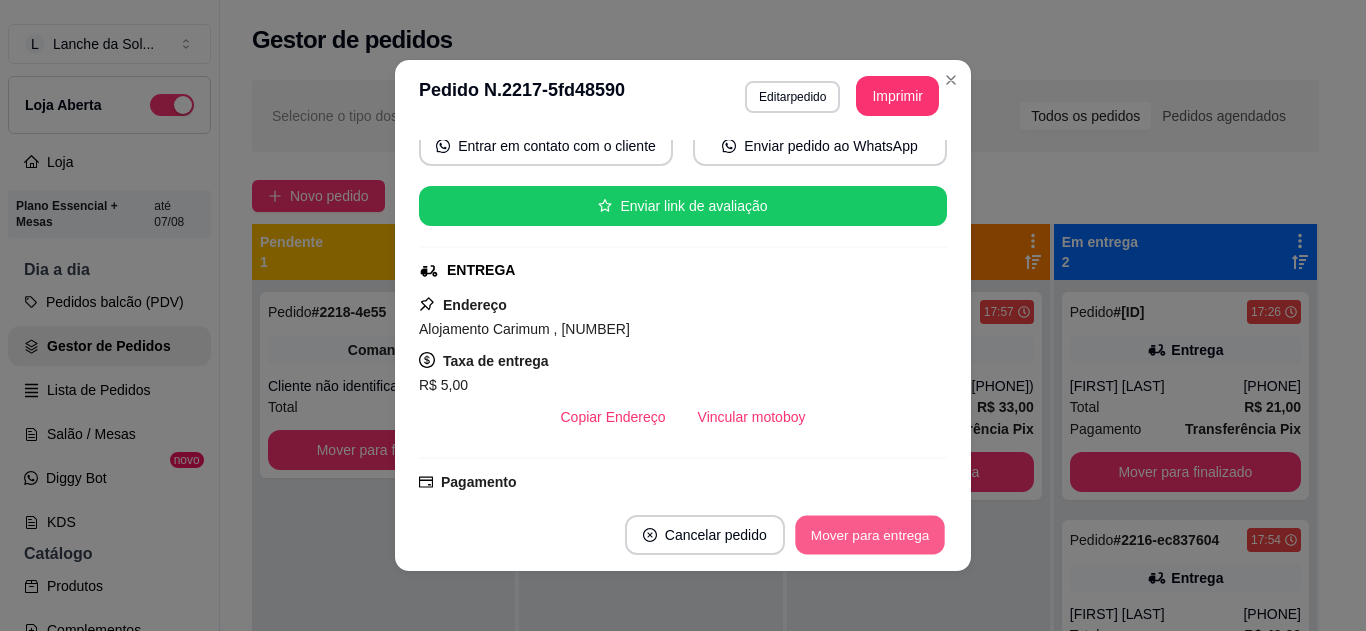 click on "Mover para entrega" at bounding box center (870, 535) 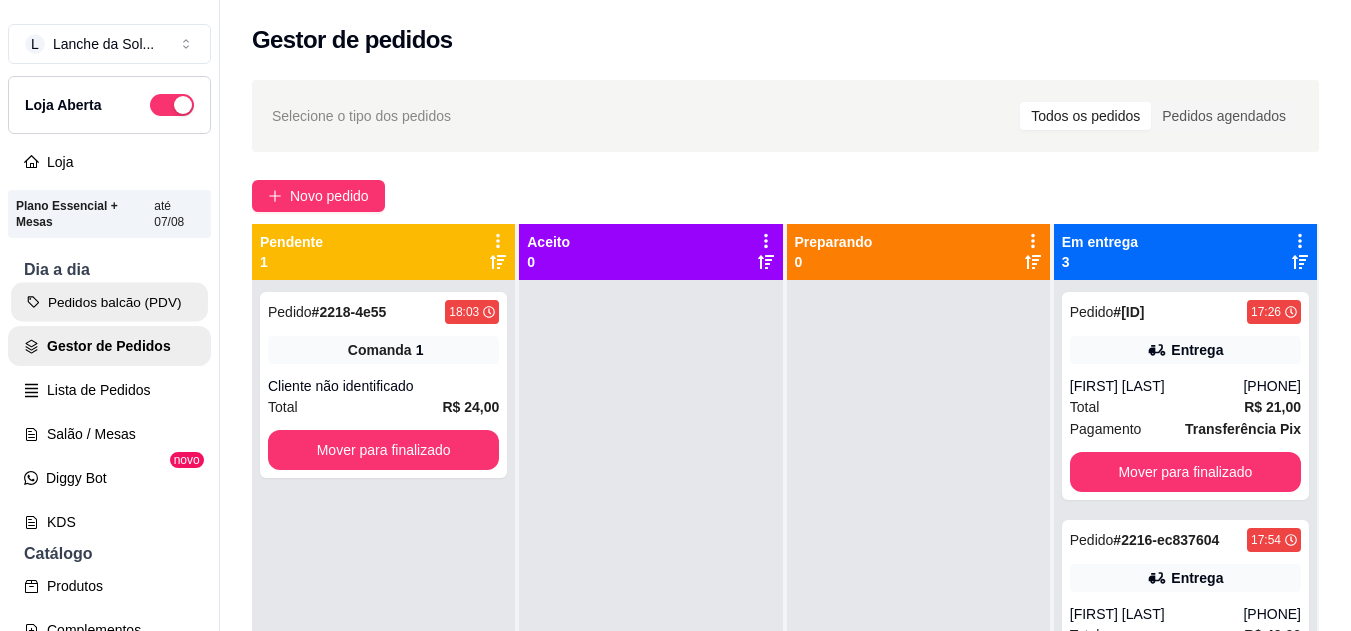 click on "Pedidos balcão (PDV)" at bounding box center (109, 302) 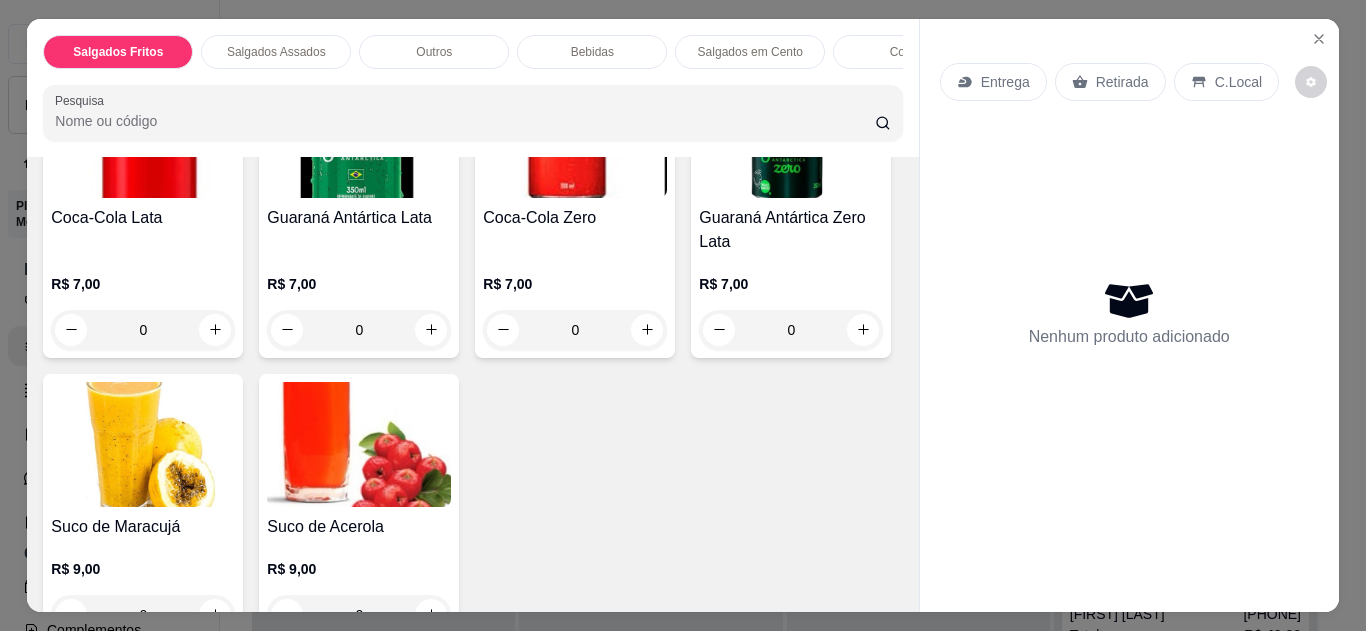 scroll, scrollTop: 1520, scrollLeft: 0, axis: vertical 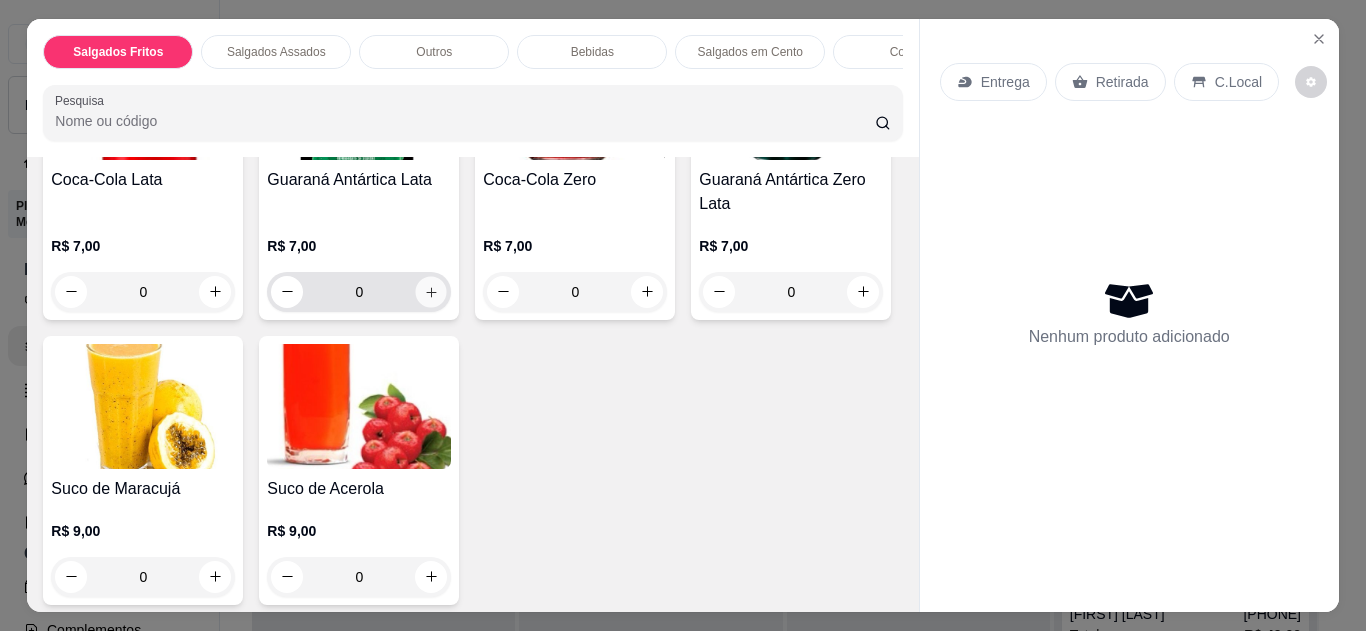 click 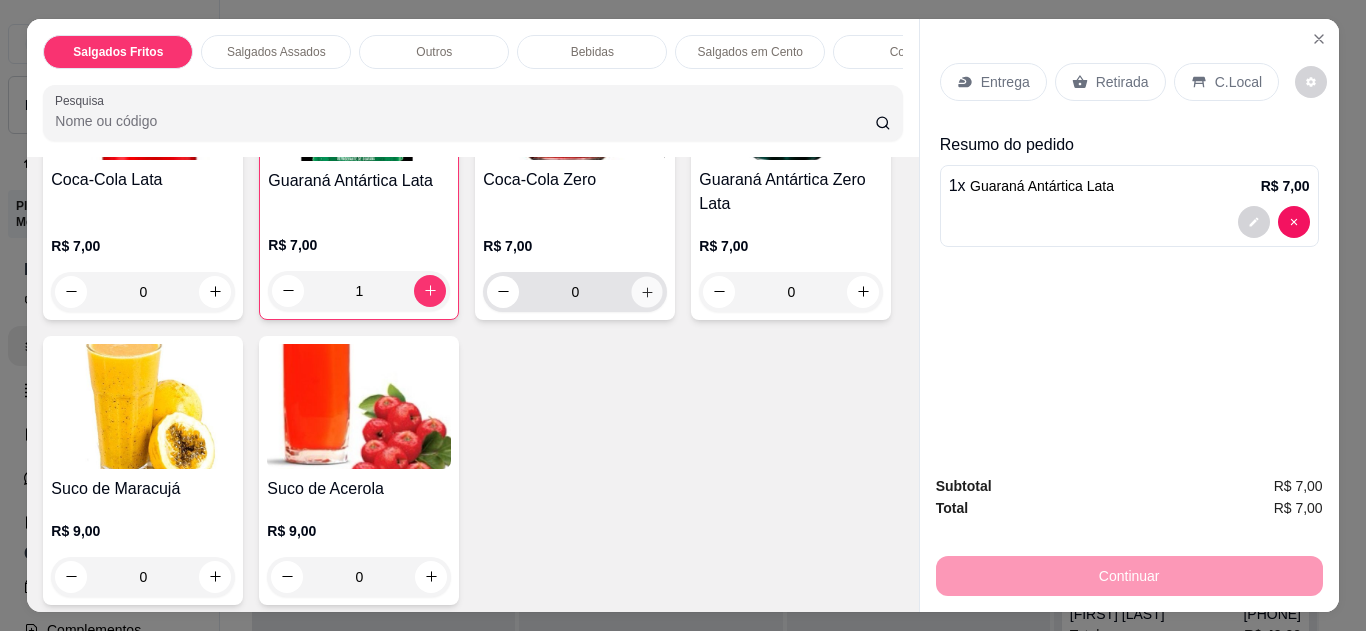 click 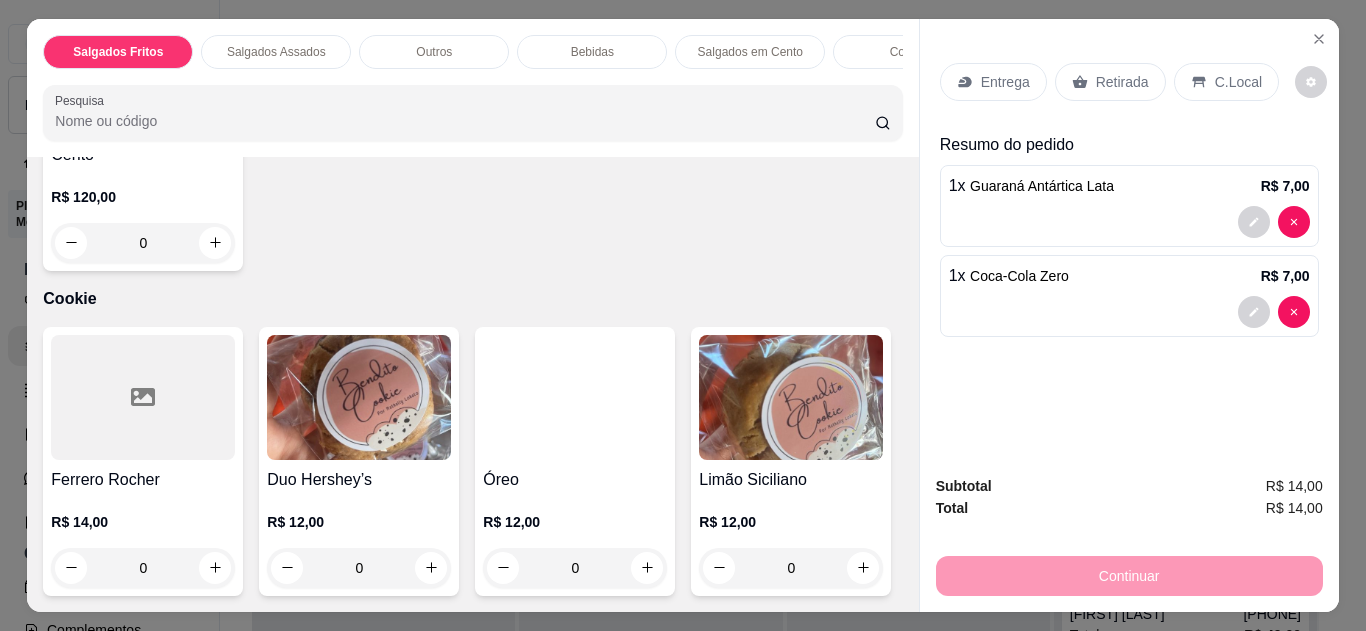 scroll, scrollTop: 2480, scrollLeft: 0, axis: vertical 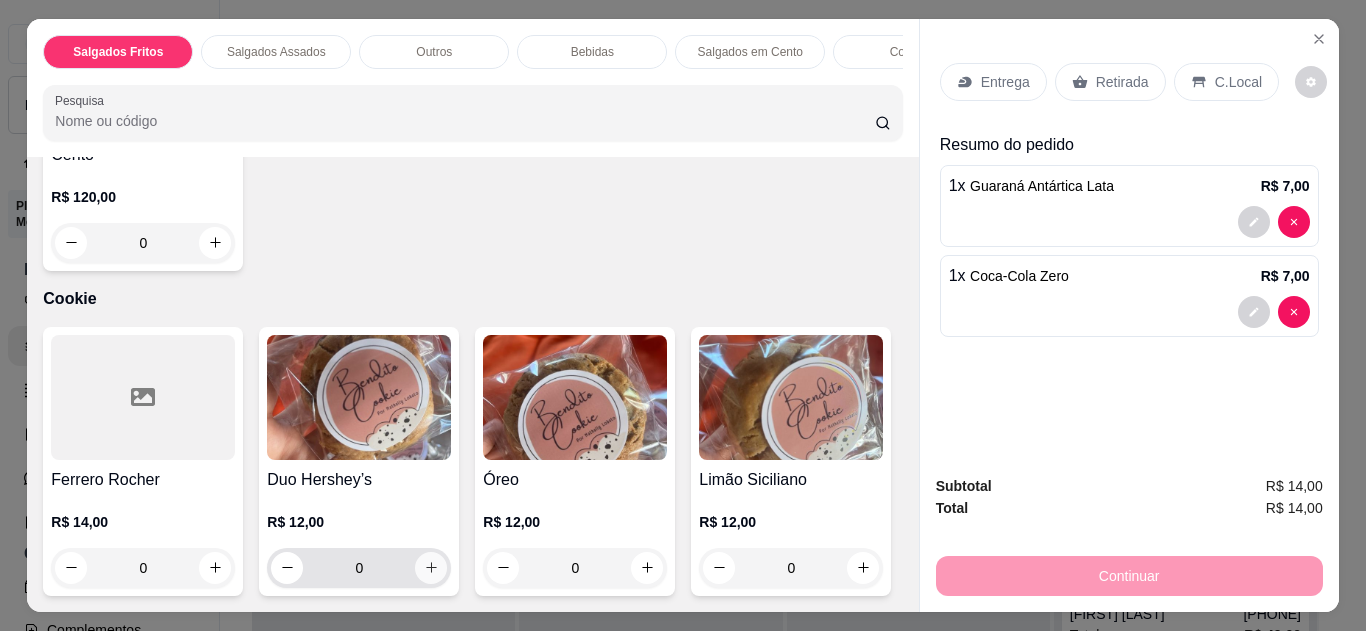 click 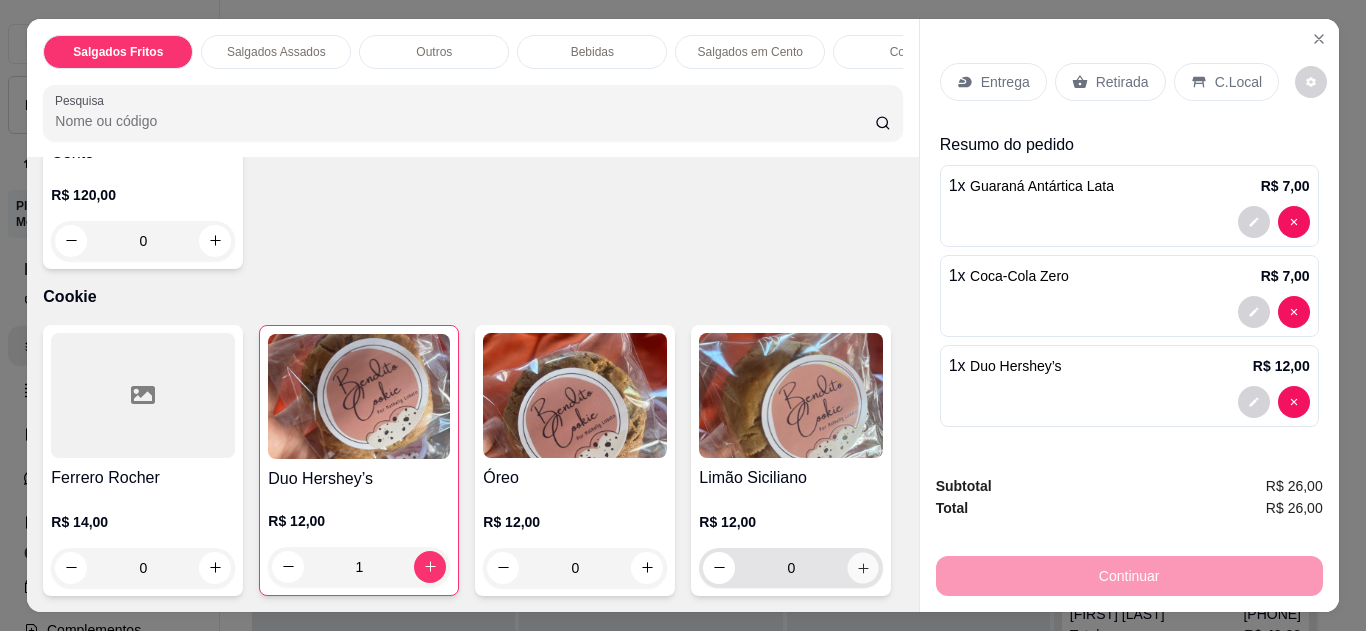 click 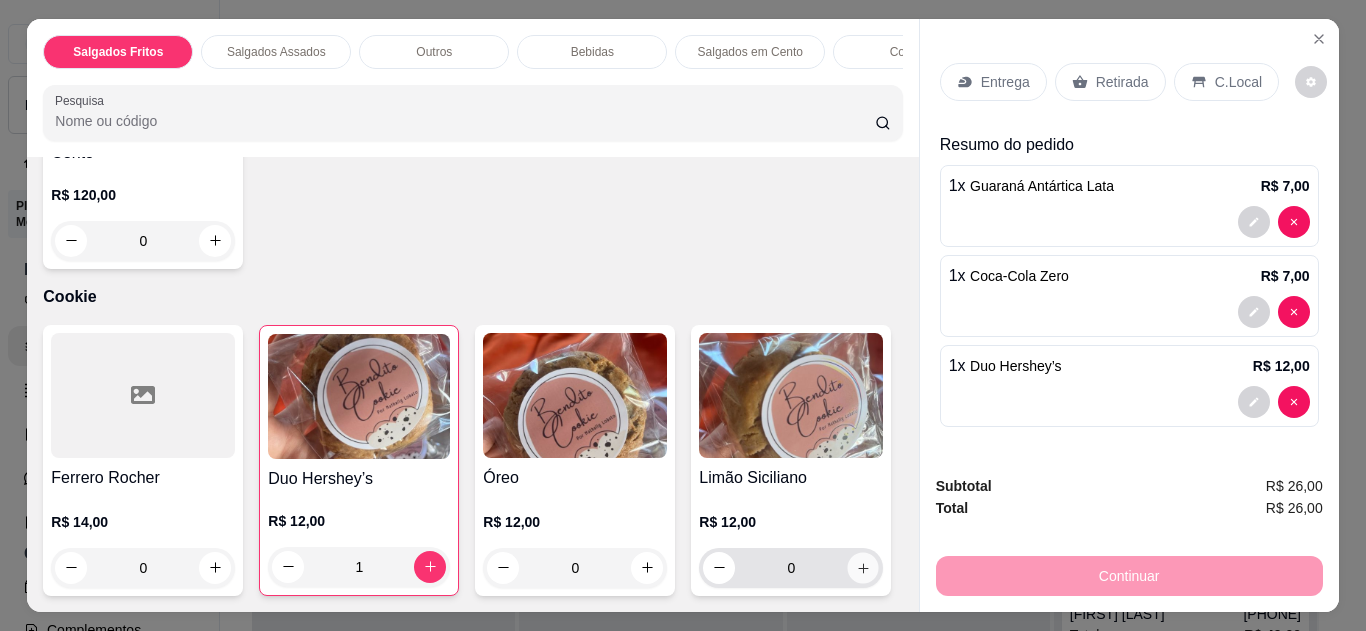 type on "1" 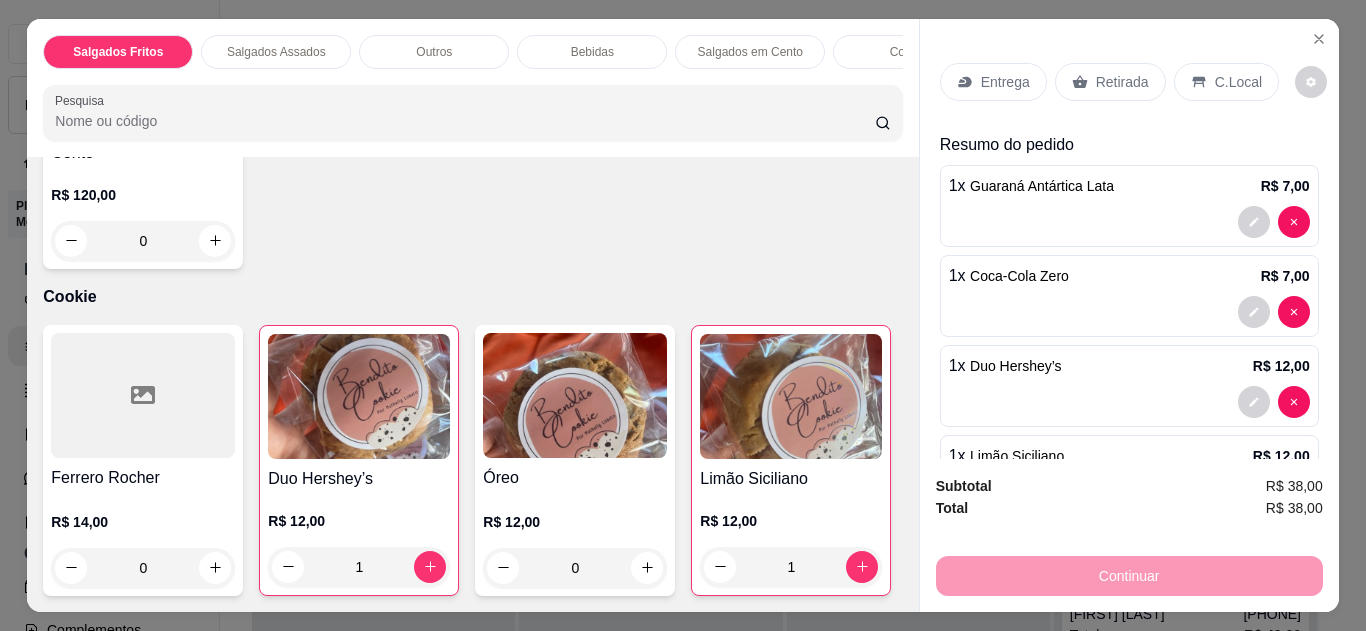click on "C.Local" at bounding box center (1226, 82) 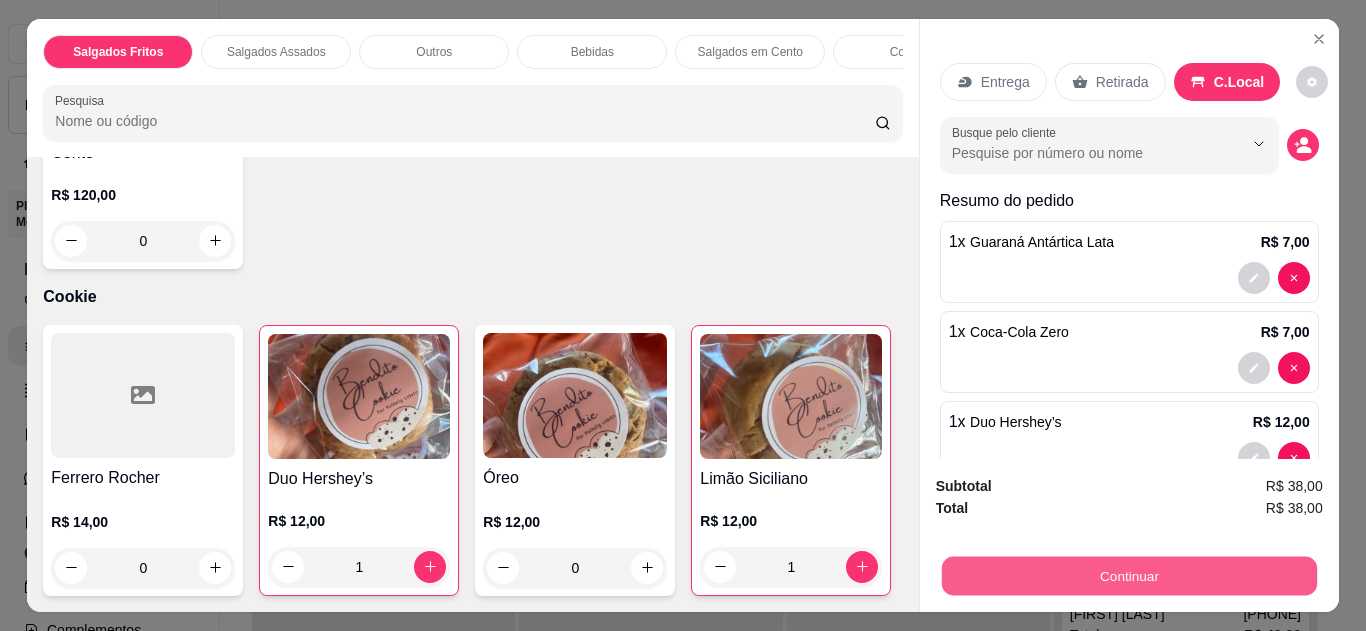 click on "Continuar" at bounding box center (1128, 576) 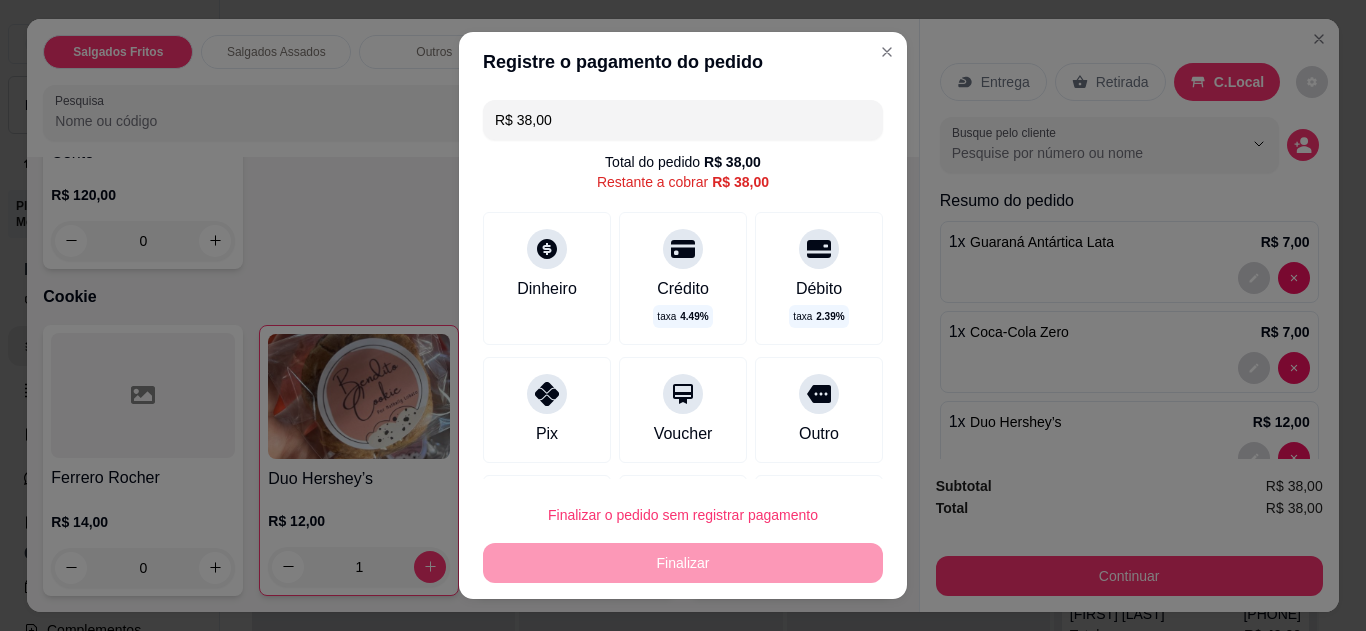 click at bounding box center [547, 394] 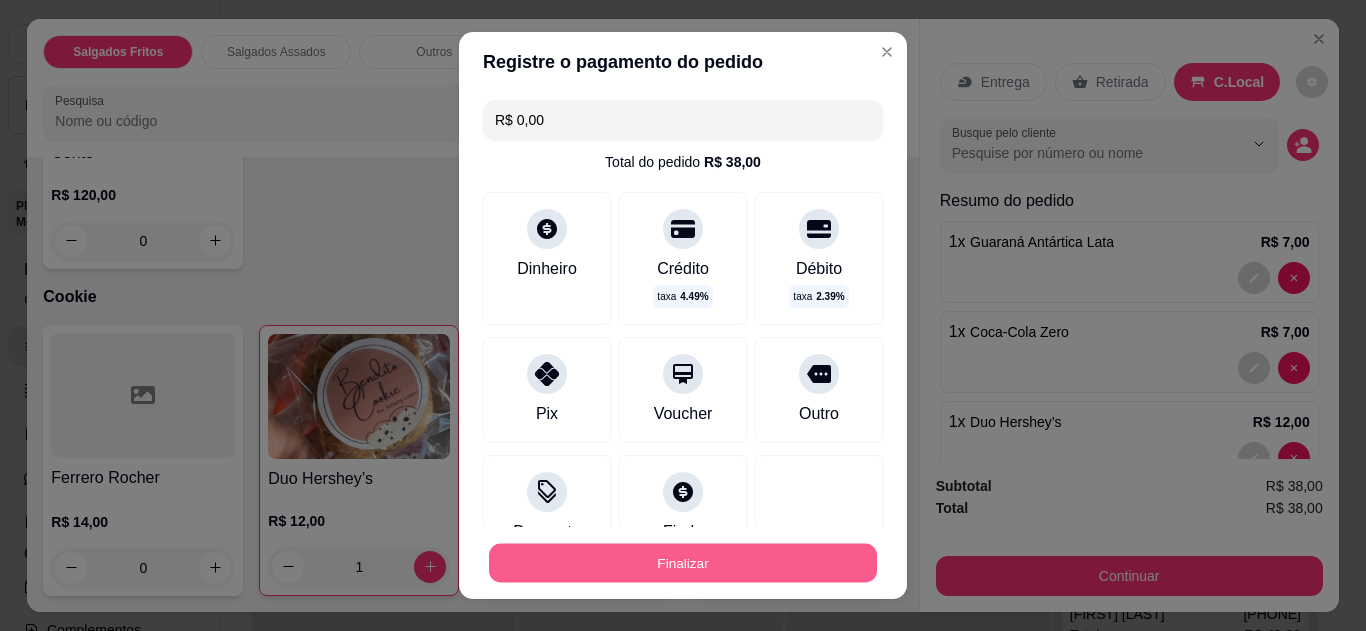 click on "Finalizar" at bounding box center [683, 563] 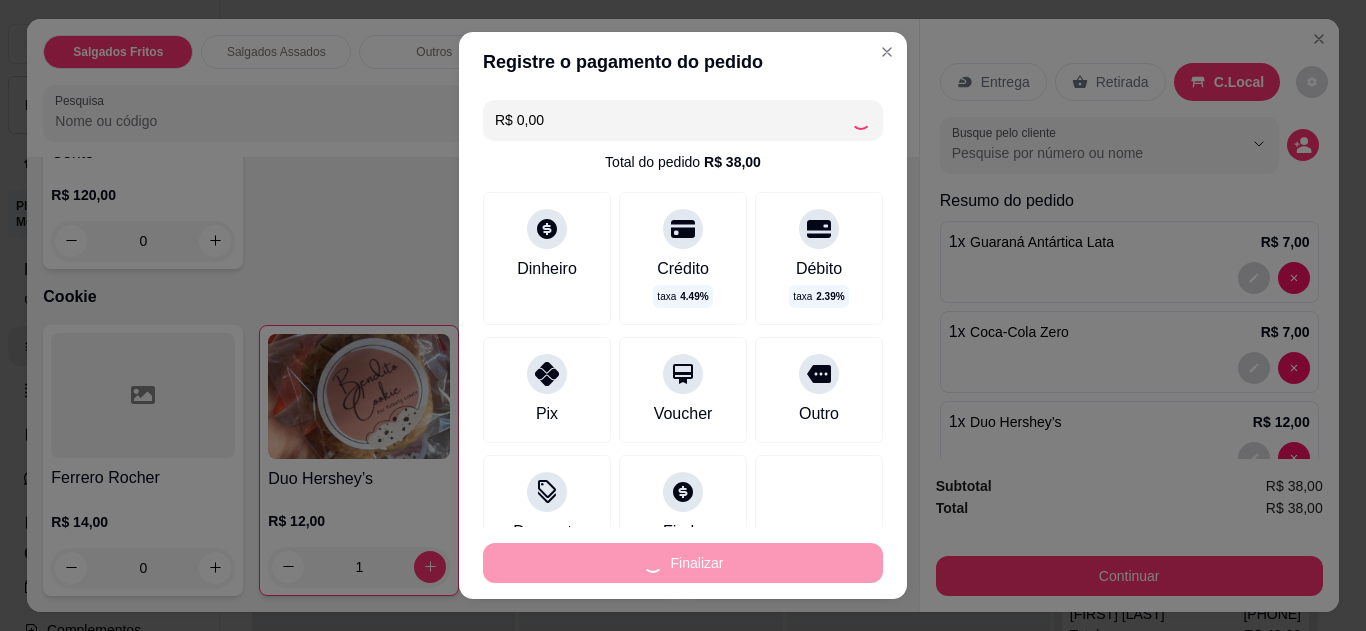 type on "0" 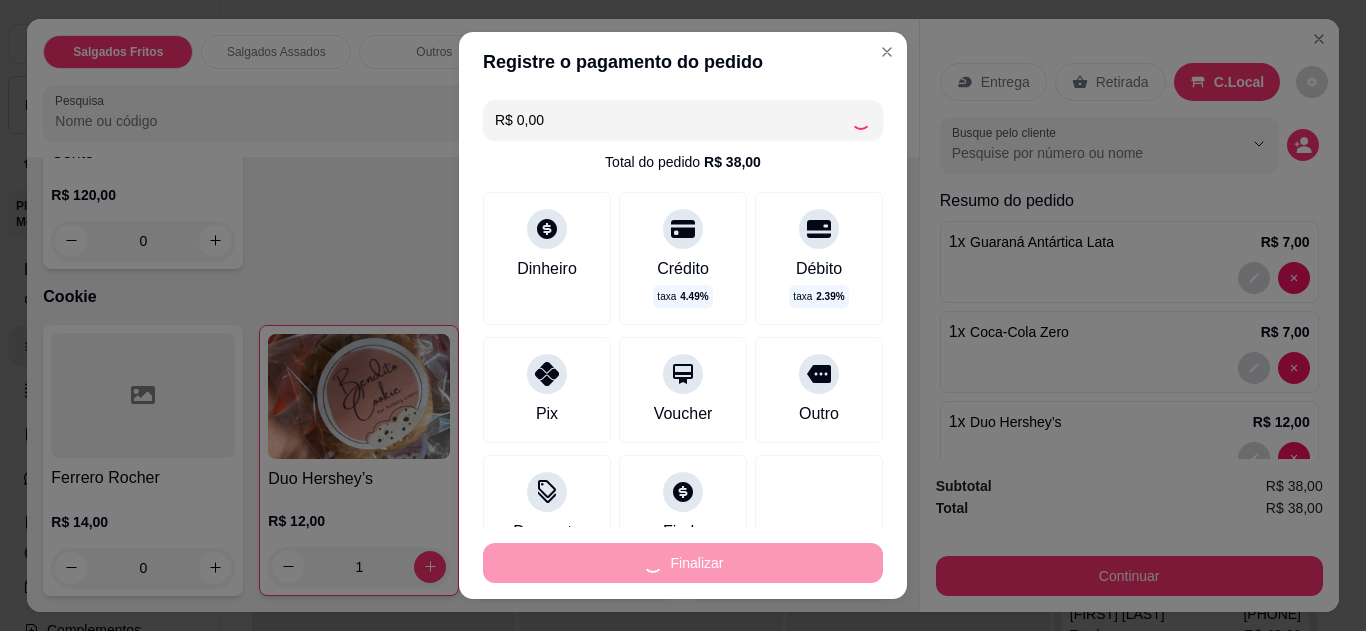 type on "0" 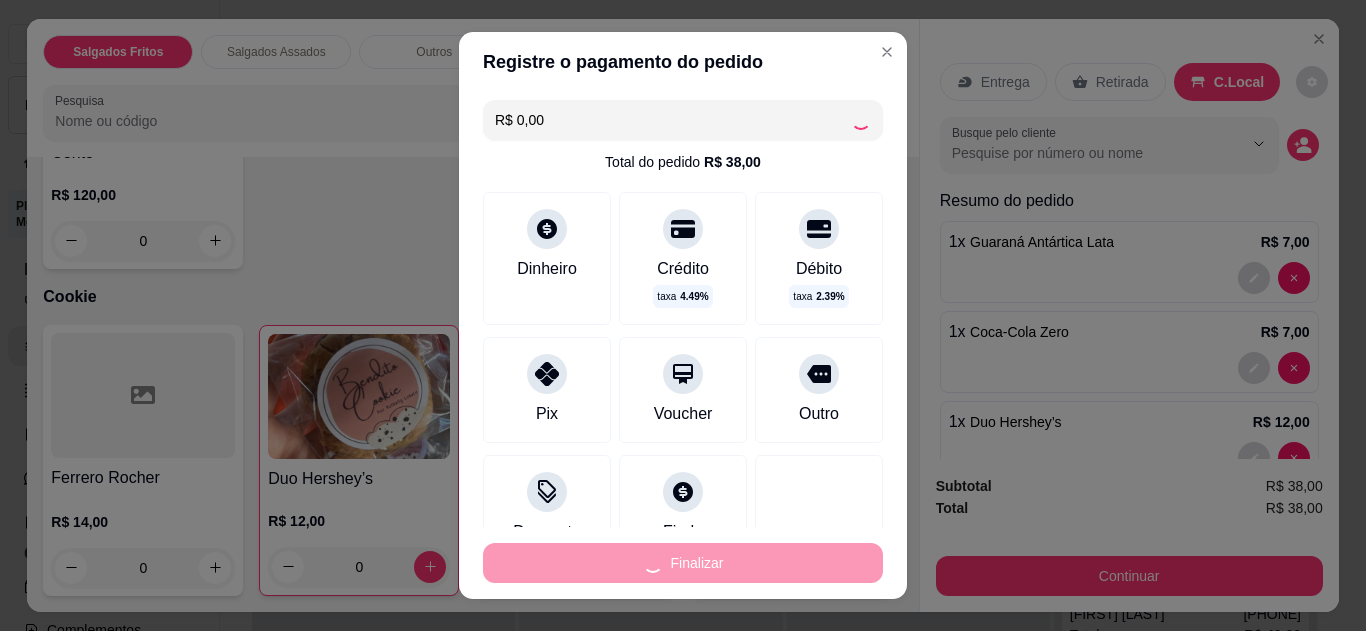 type on "-R$ 38,00" 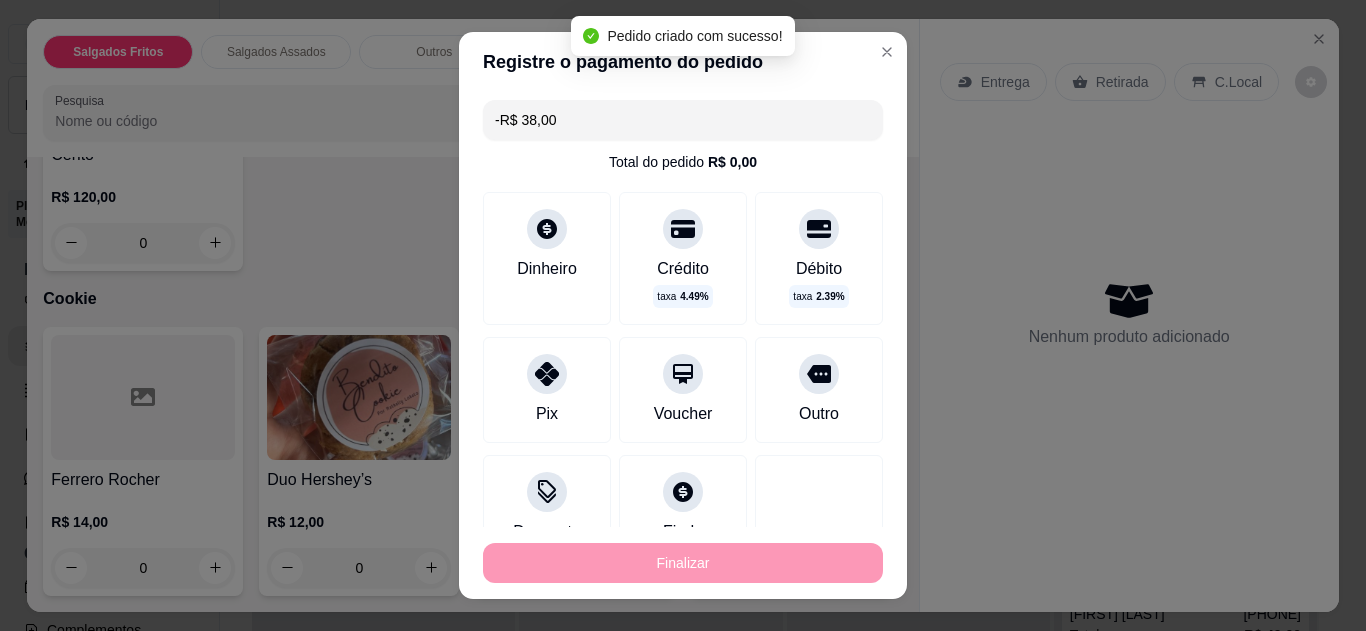 scroll, scrollTop: 2478, scrollLeft: 0, axis: vertical 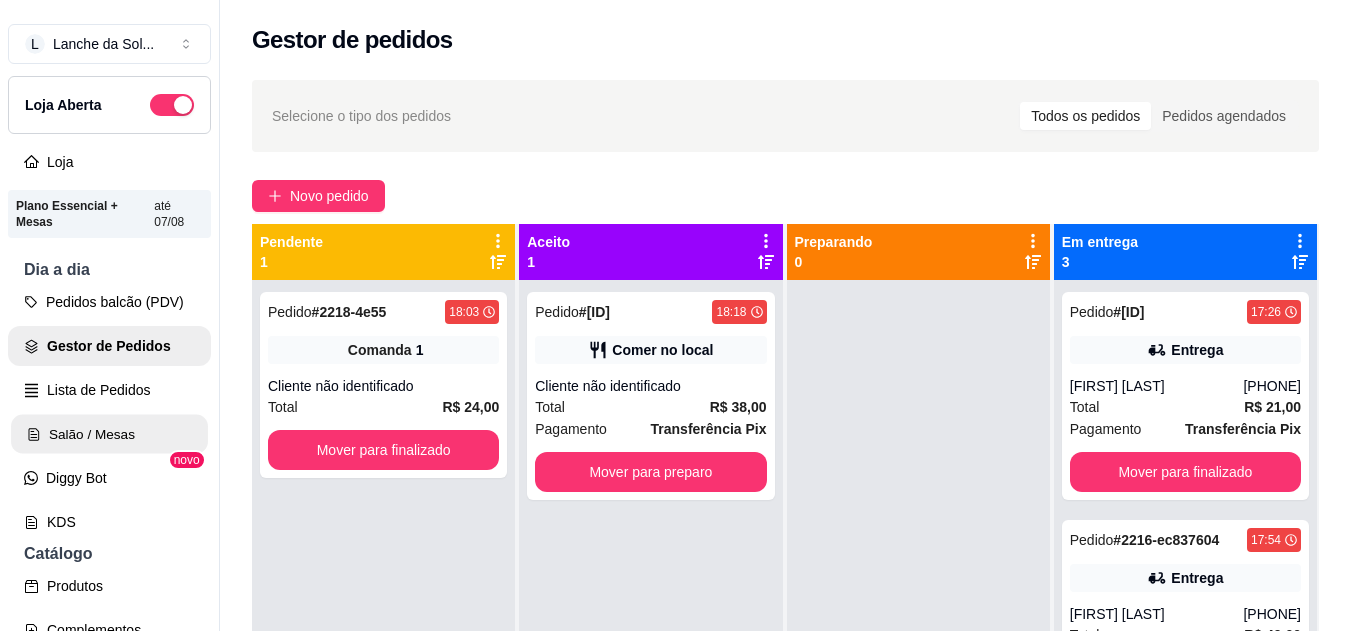 click on "Salão / Mesas" at bounding box center (109, 434) 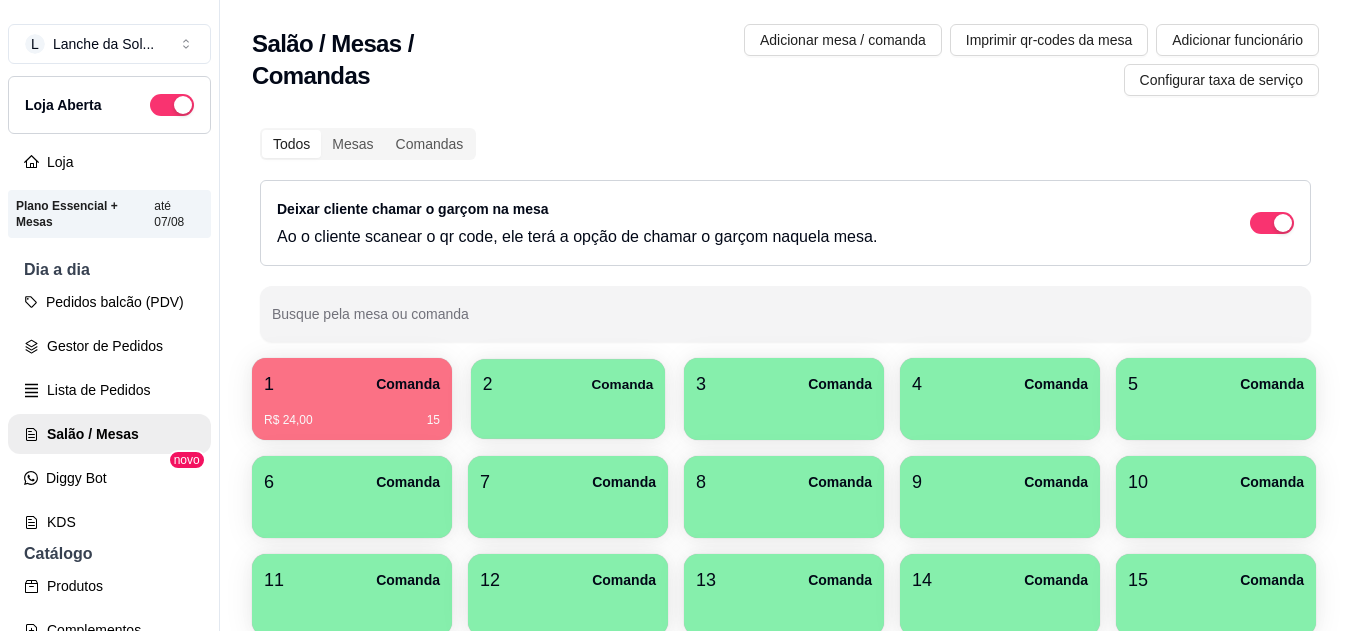 click on "2 Comanda" at bounding box center (568, 384) 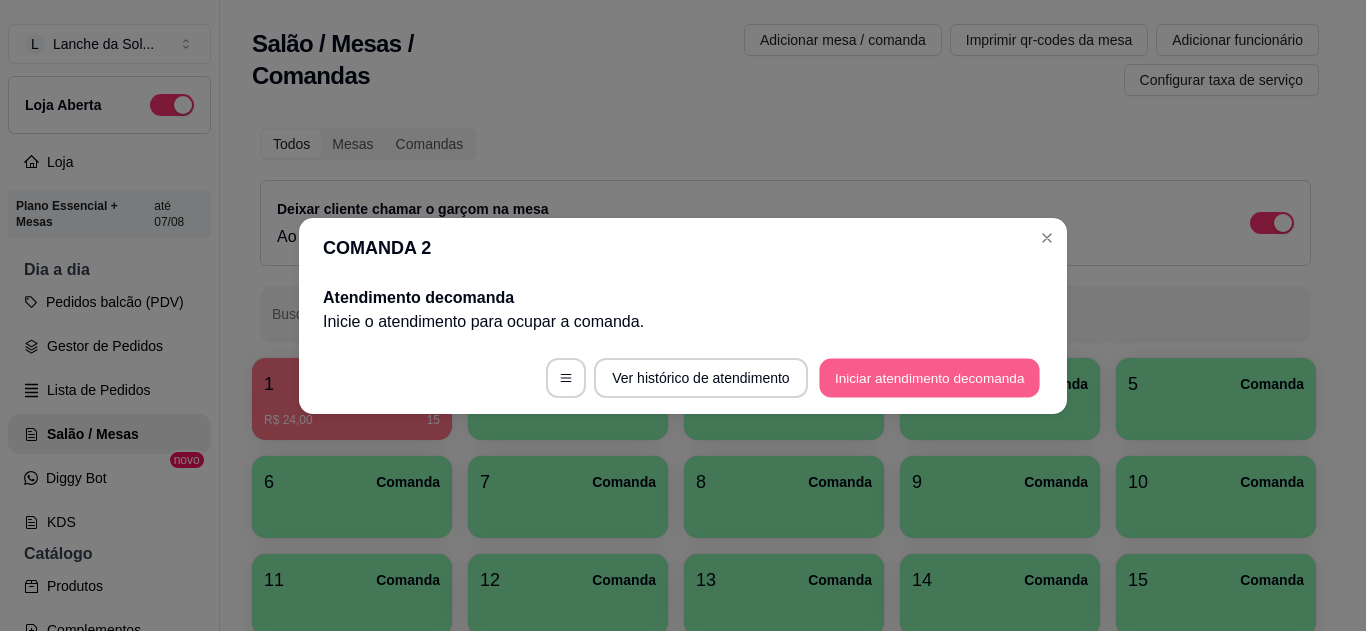 click on "Iniciar atendimento de  comanda" at bounding box center (929, 377) 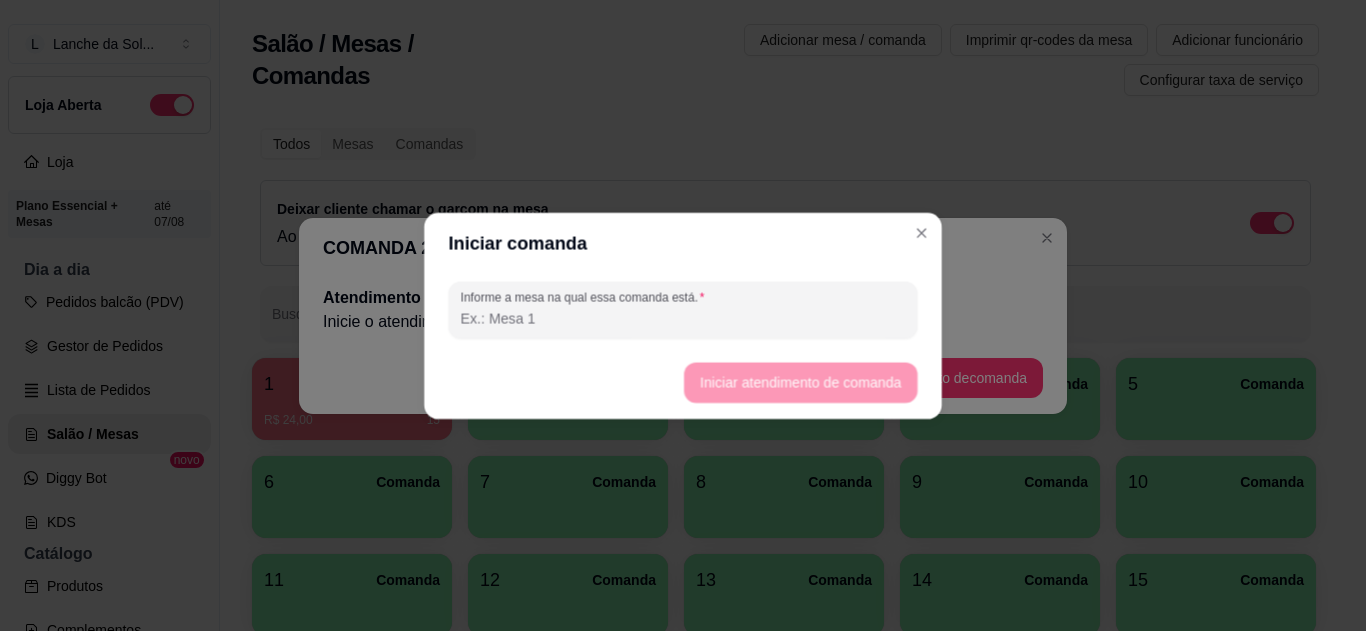 click on "Iniciar atendimento de comanda" at bounding box center (683, 382) 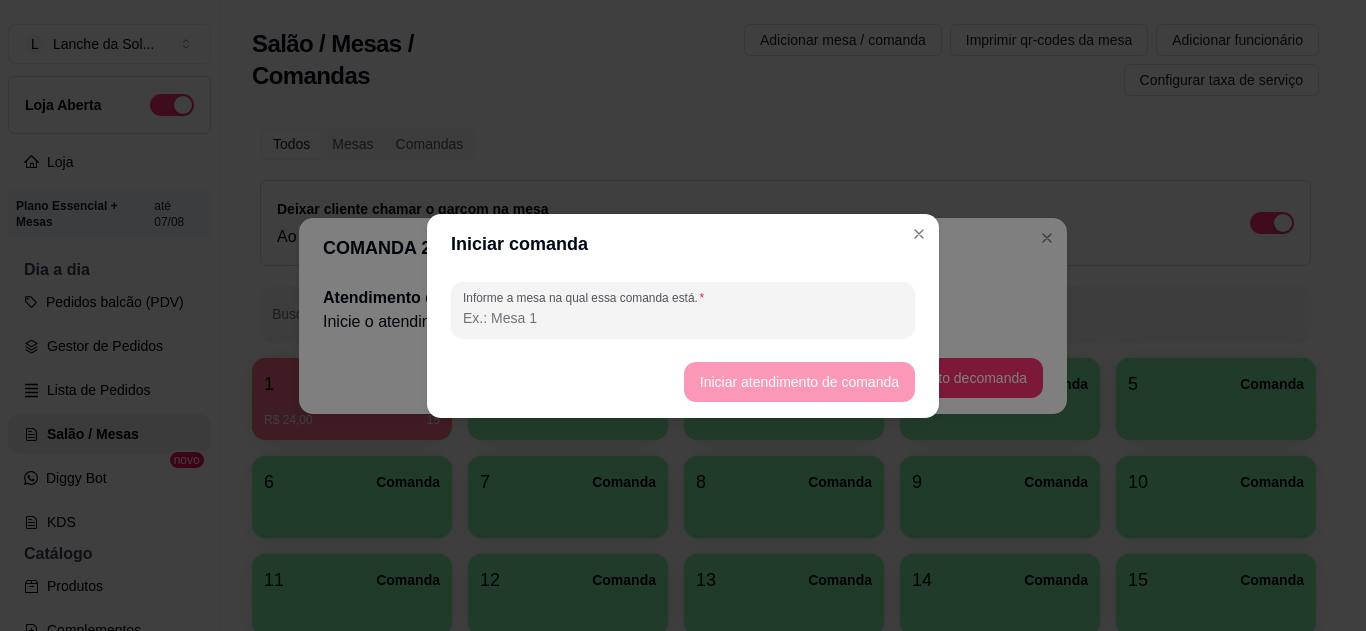 click on "Informe a mesa na qual essa comanda está." at bounding box center (683, 318) 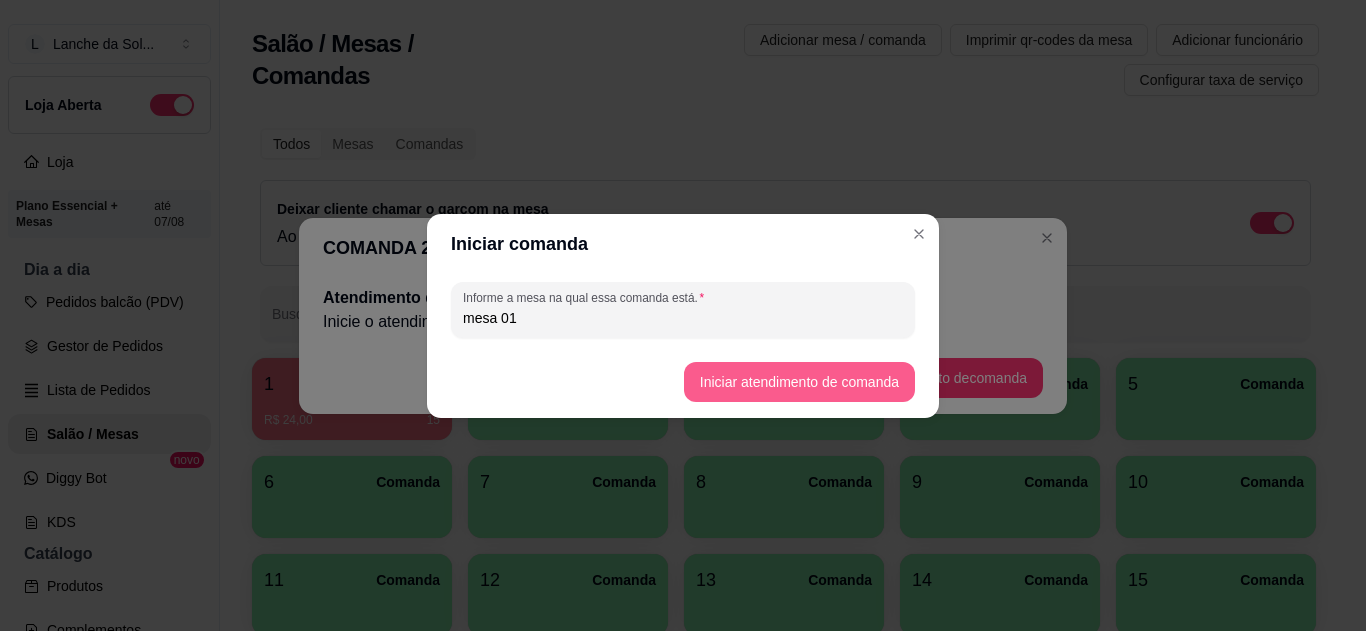 type on "mesa 01" 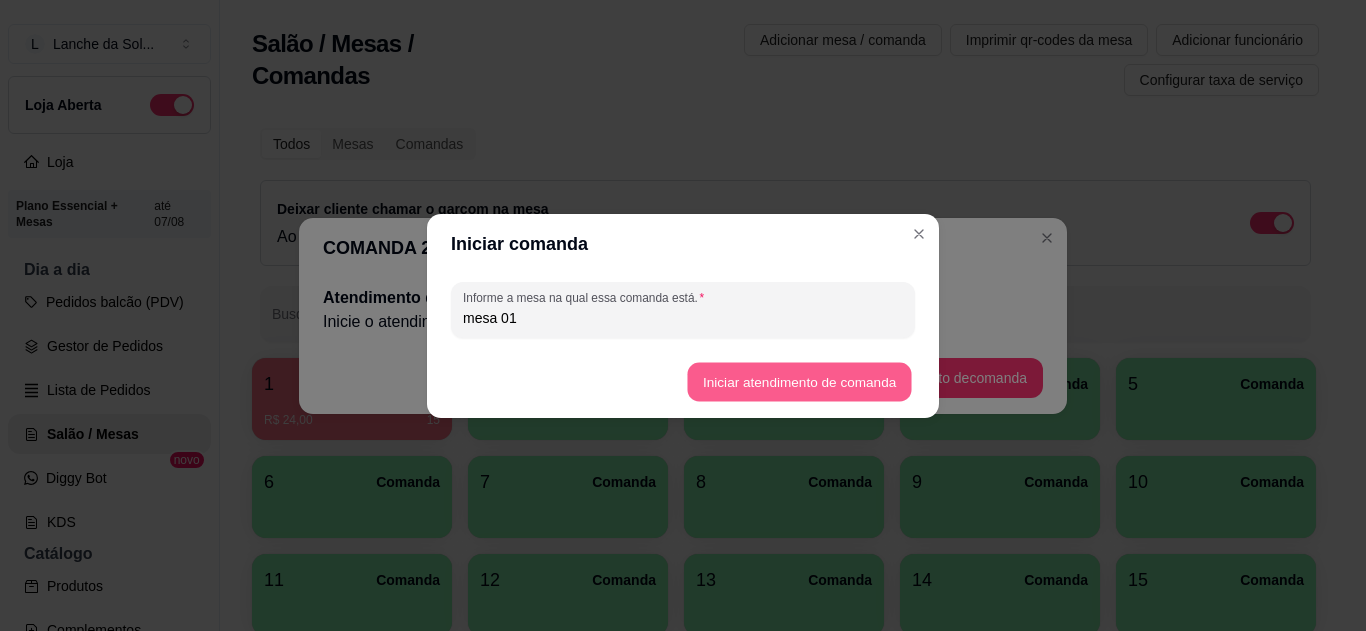 click on "Iniciar atendimento de comanda" at bounding box center [799, 381] 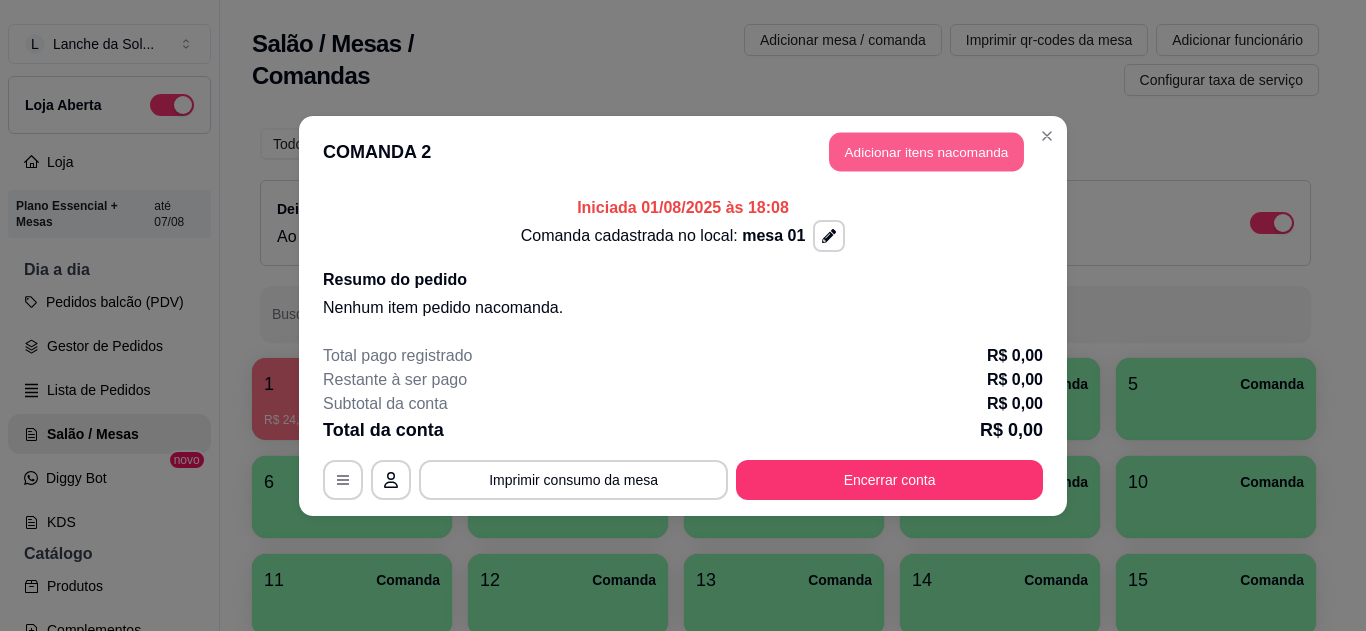 click on "Adicionar itens na  comanda" at bounding box center [926, 151] 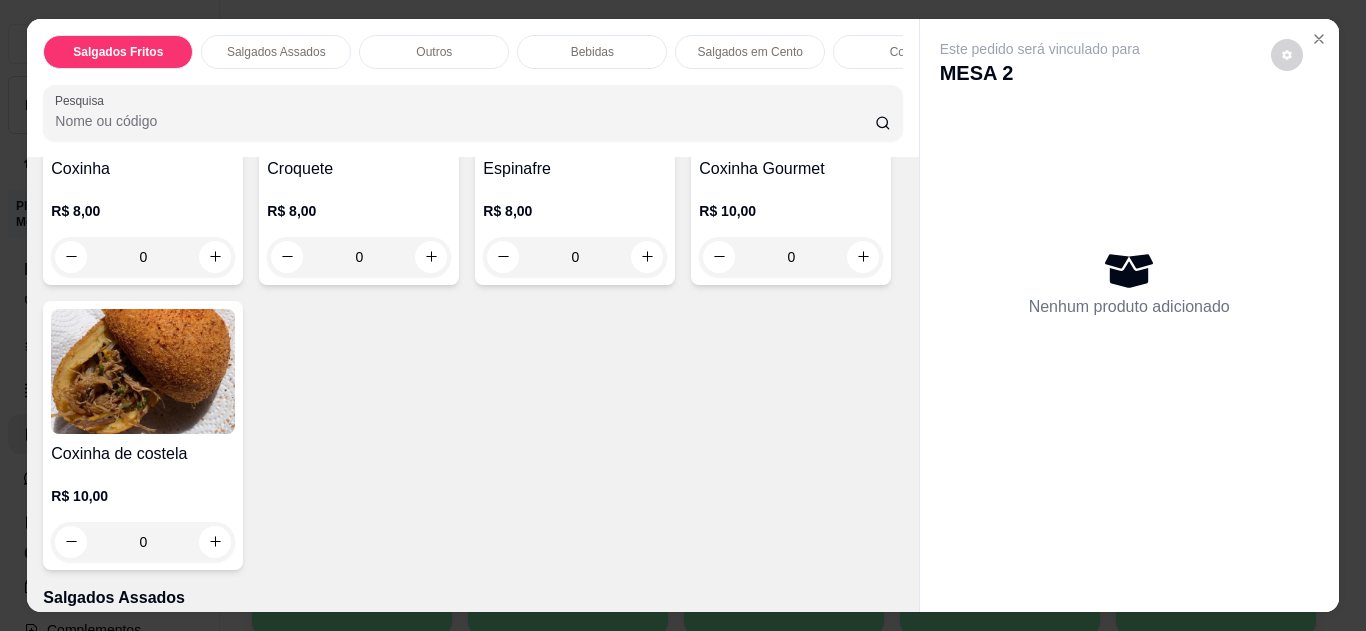 scroll, scrollTop: 280, scrollLeft: 0, axis: vertical 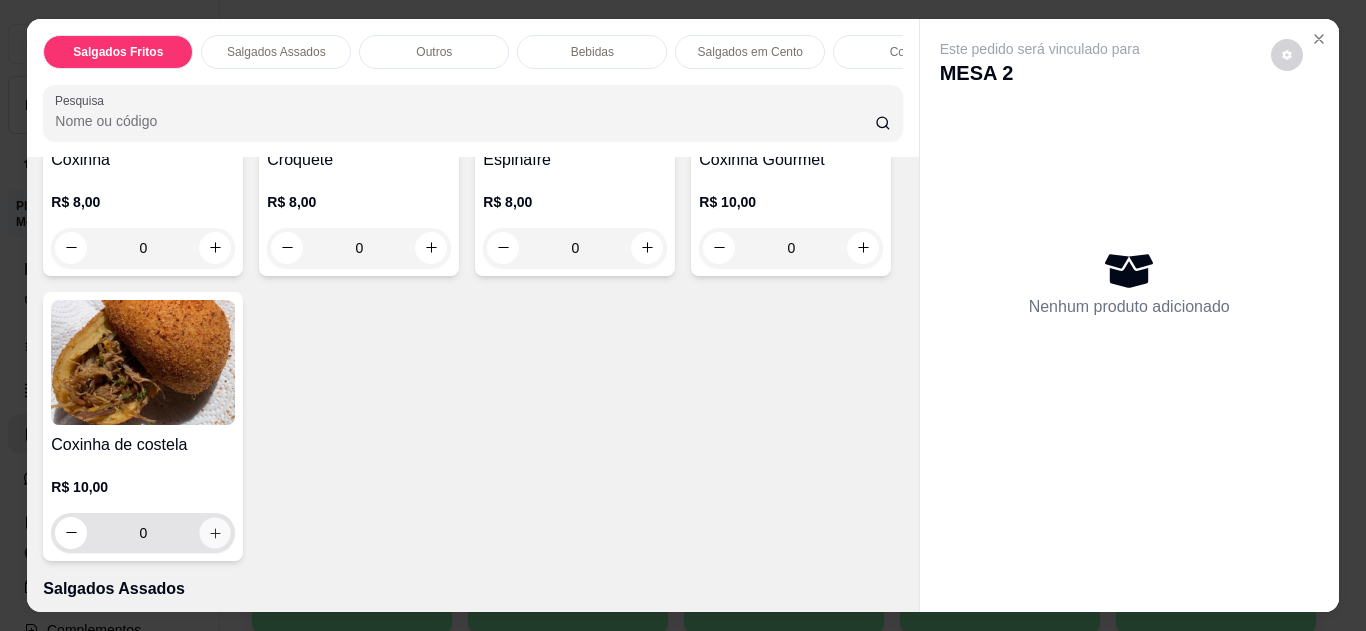 click at bounding box center (215, 532) 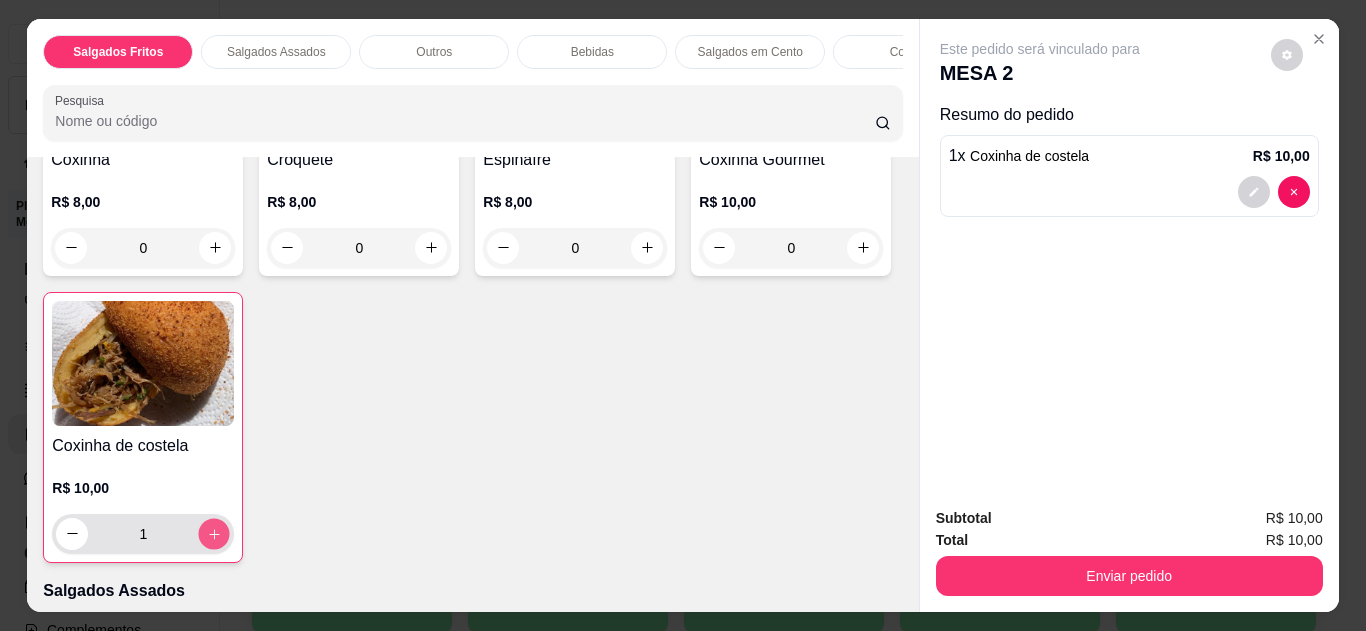 click at bounding box center (214, 533) 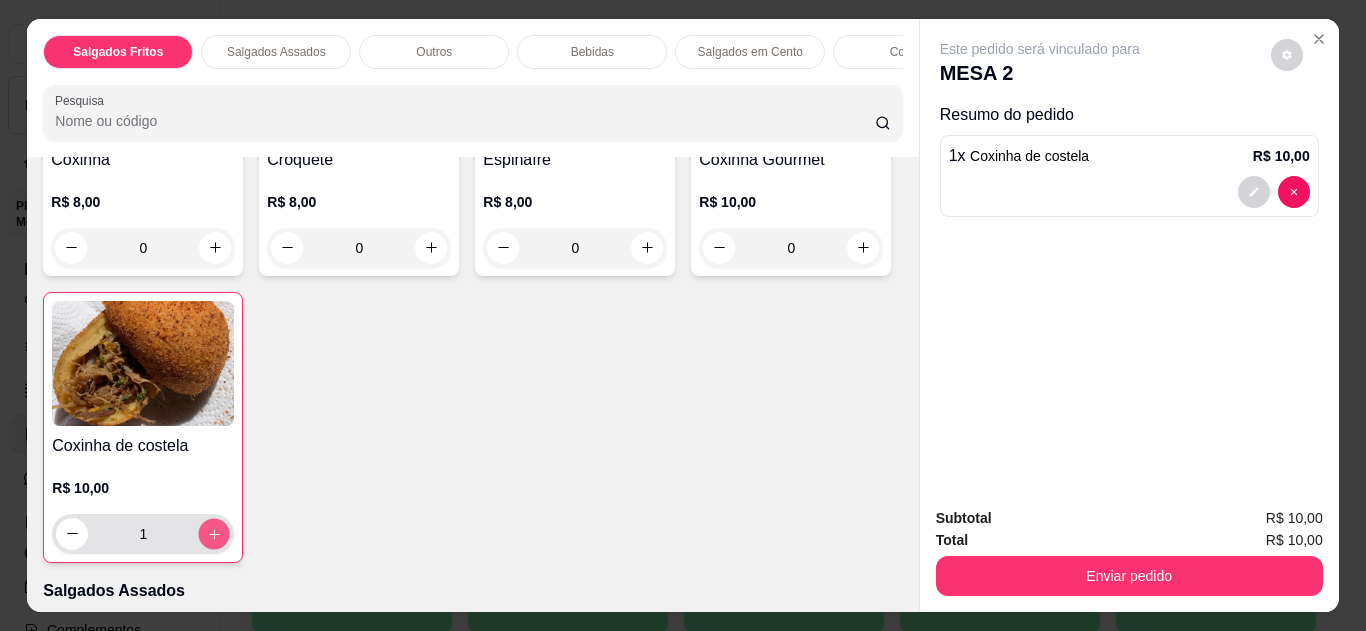 type on "2" 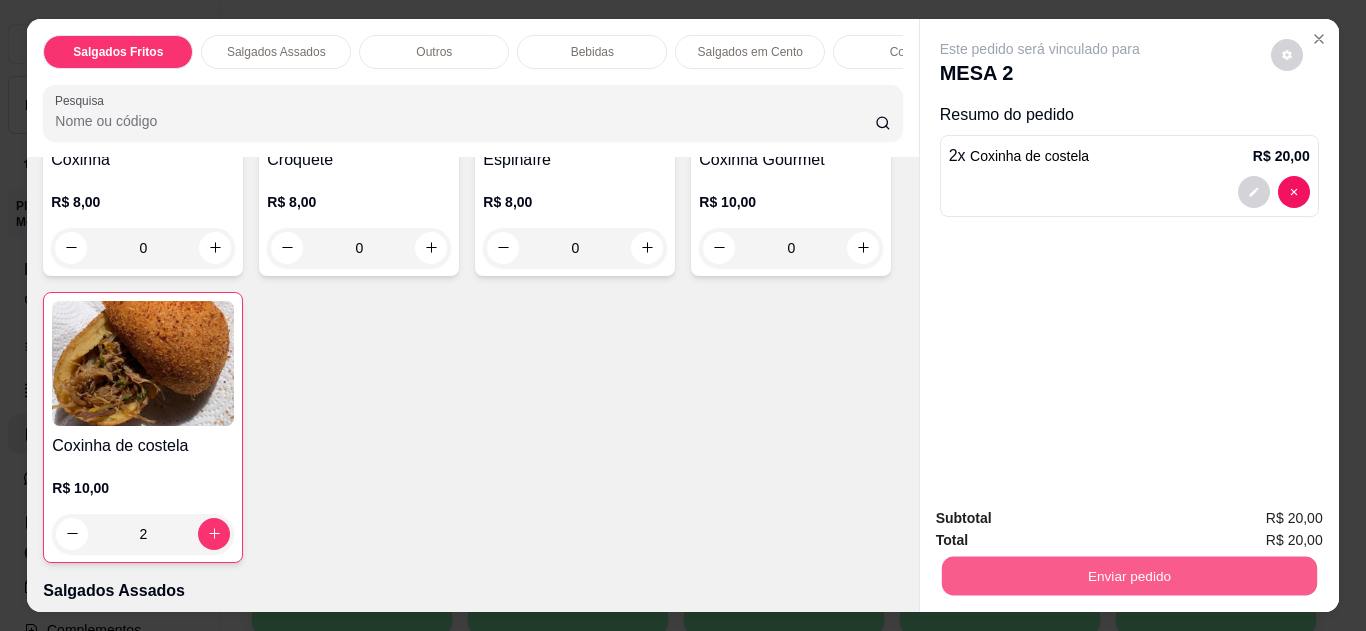 click on "Enviar pedido" at bounding box center [1128, 576] 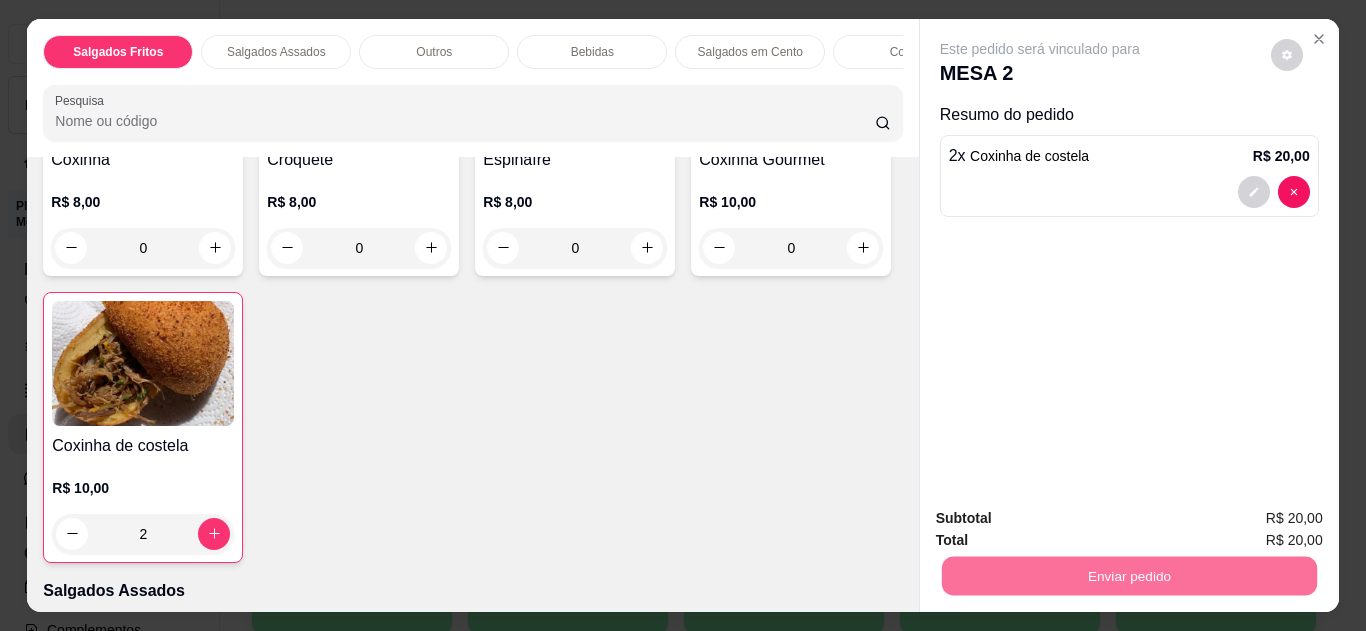 click on "Não registrar e enviar pedido" at bounding box center [1063, 519] 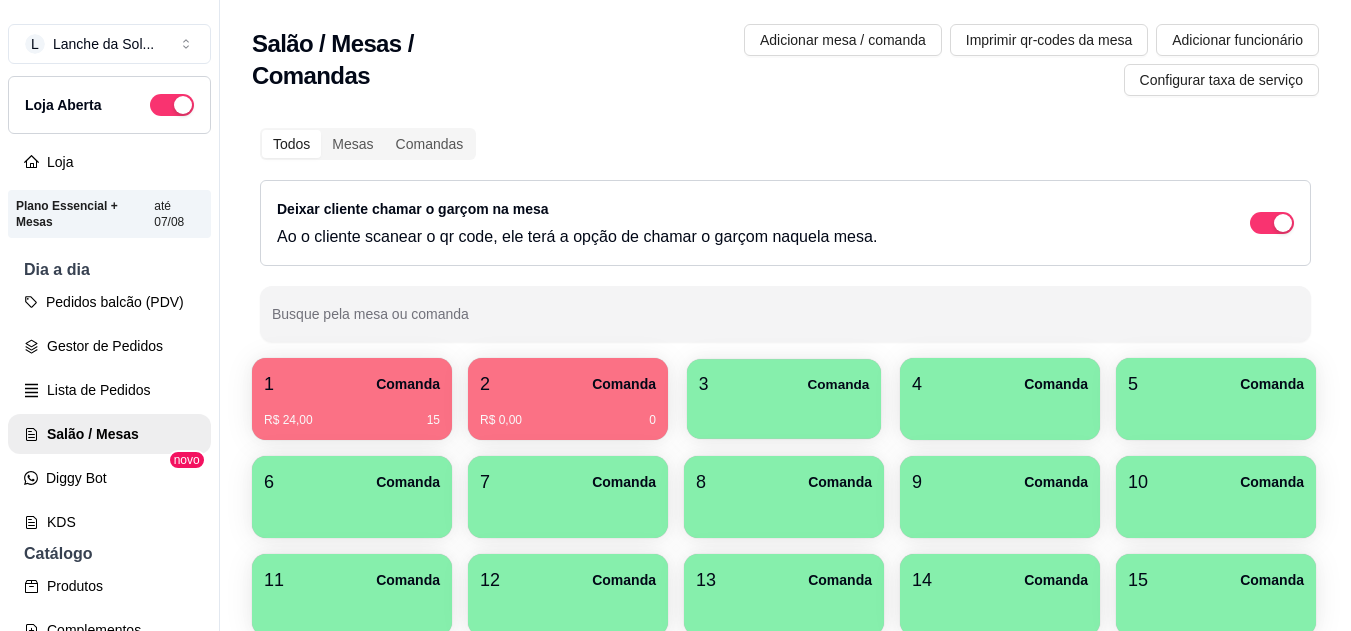 click on "3 Comanda" at bounding box center [784, 399] 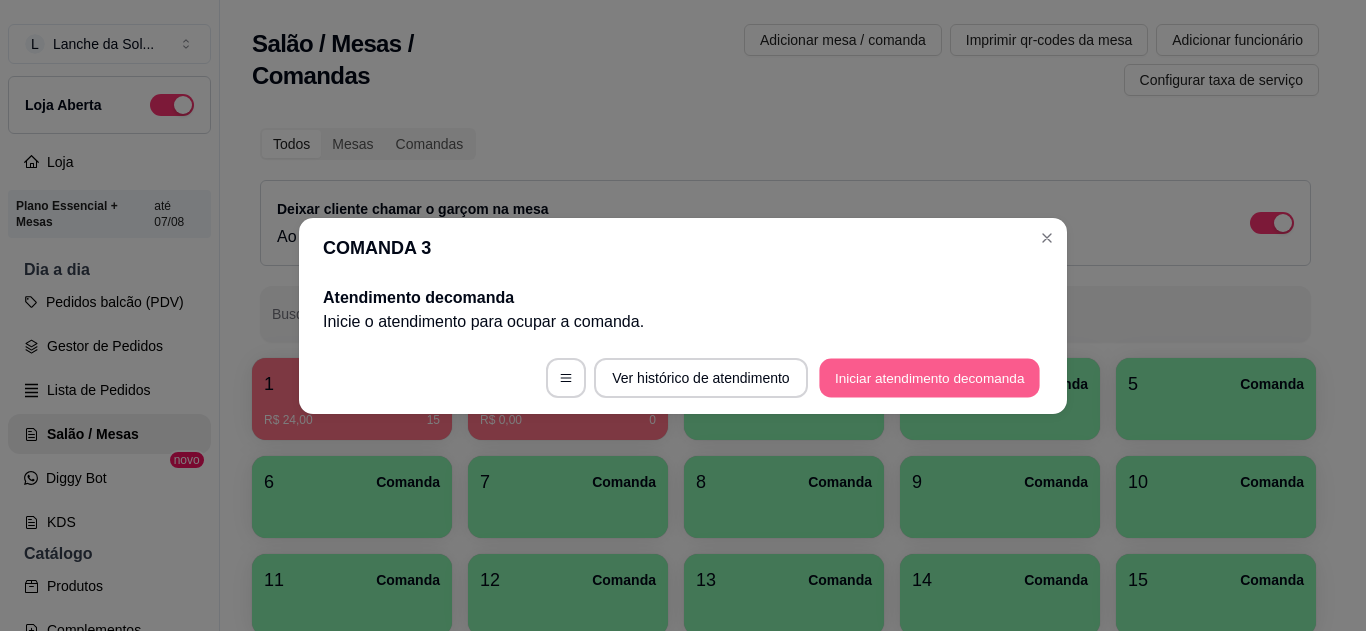 click on "Iniciar atendimento de  comanda" at bounding box center [929, 377] 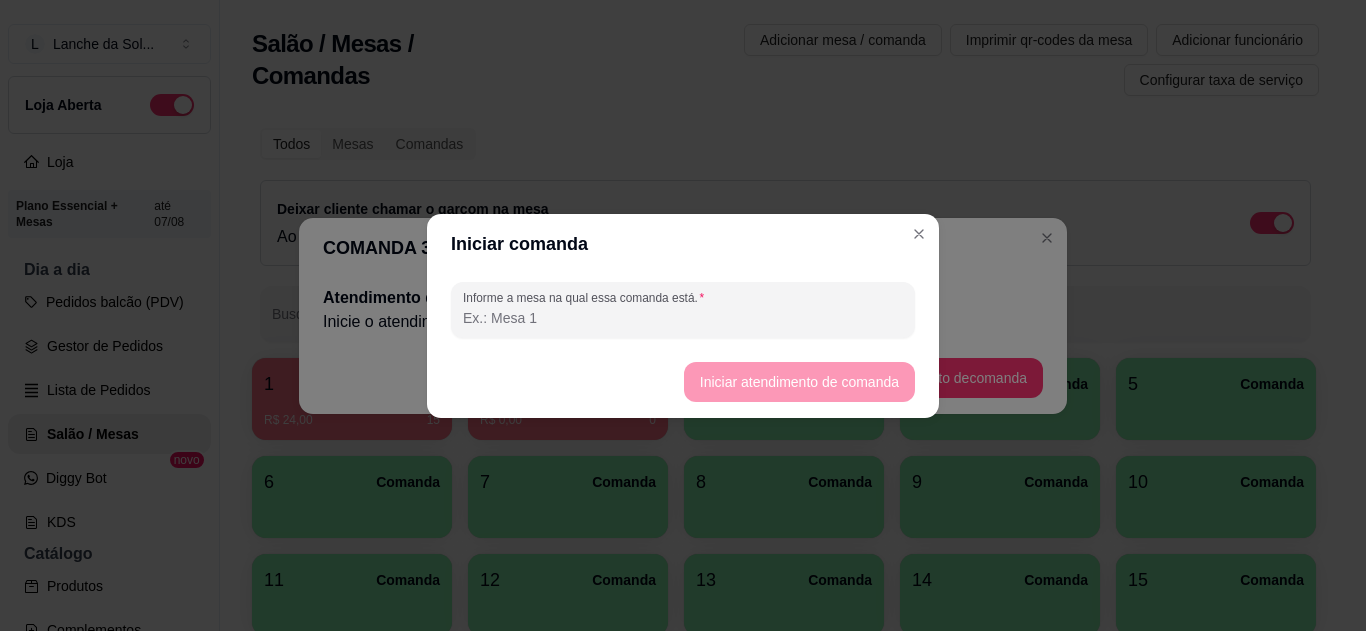 click on "Informe a mesa na qual essa comanda está." at bounding box center [683, 318] 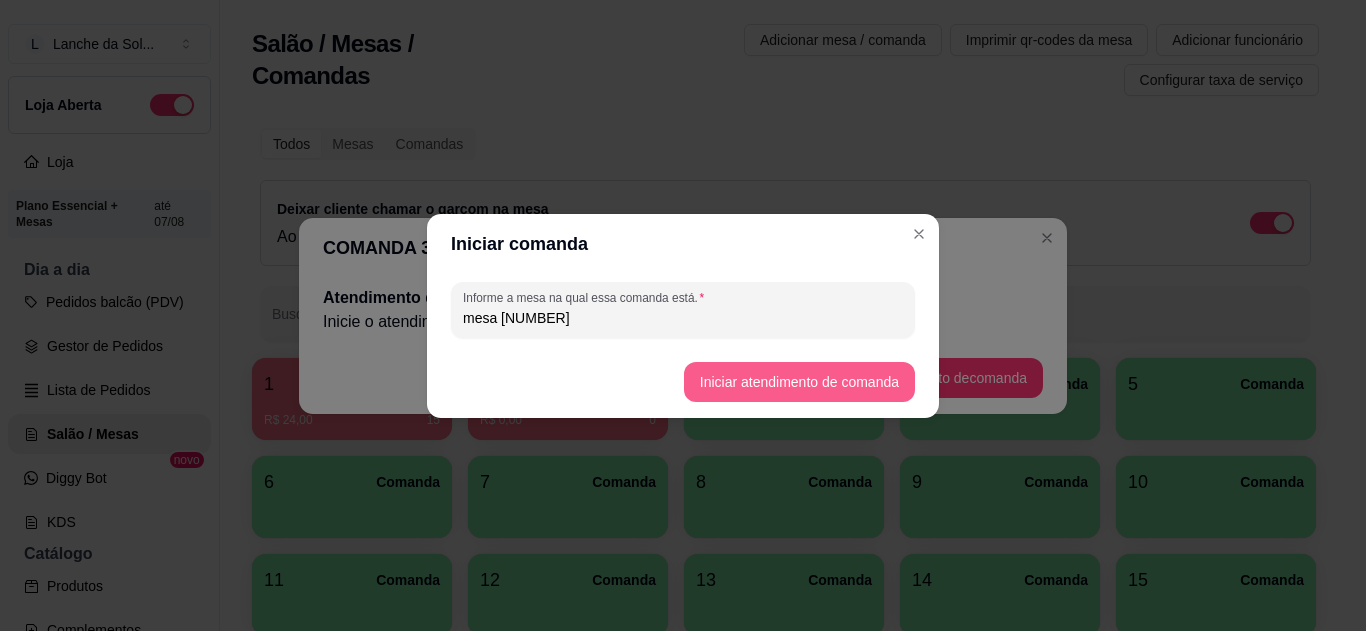 type on "mesa [NUMBER]" 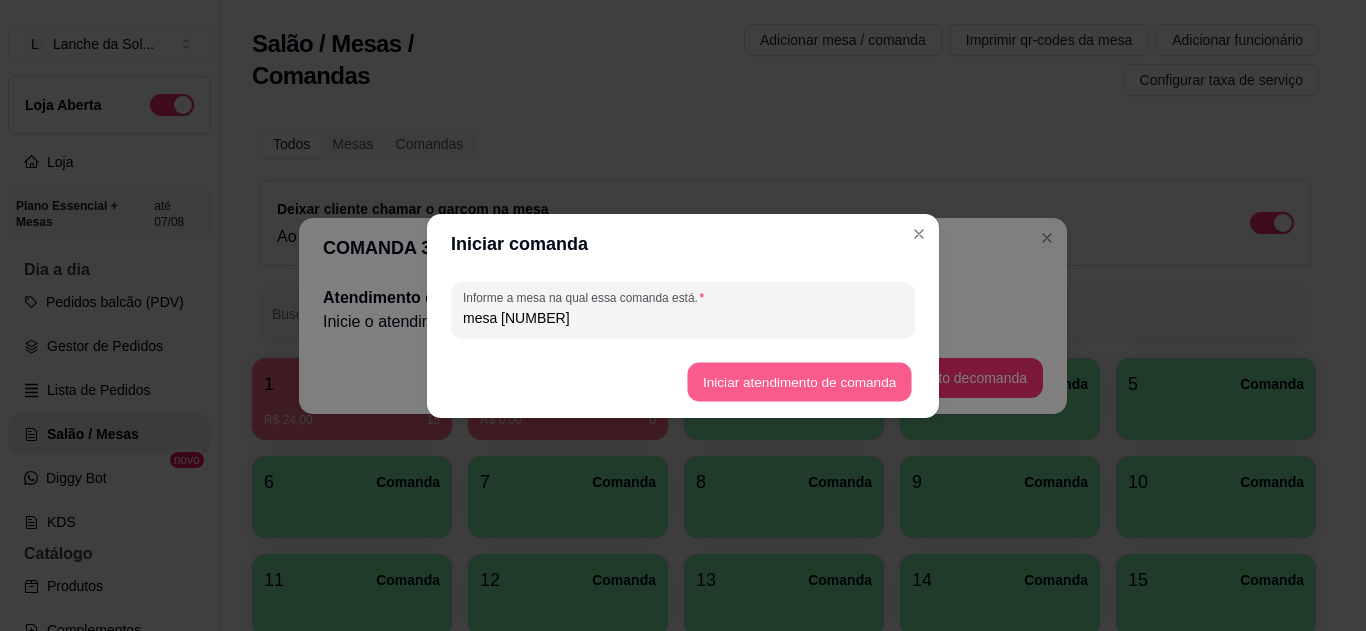 click on "Iniciar atendimento de comanda" at bounding box center (799, 381) 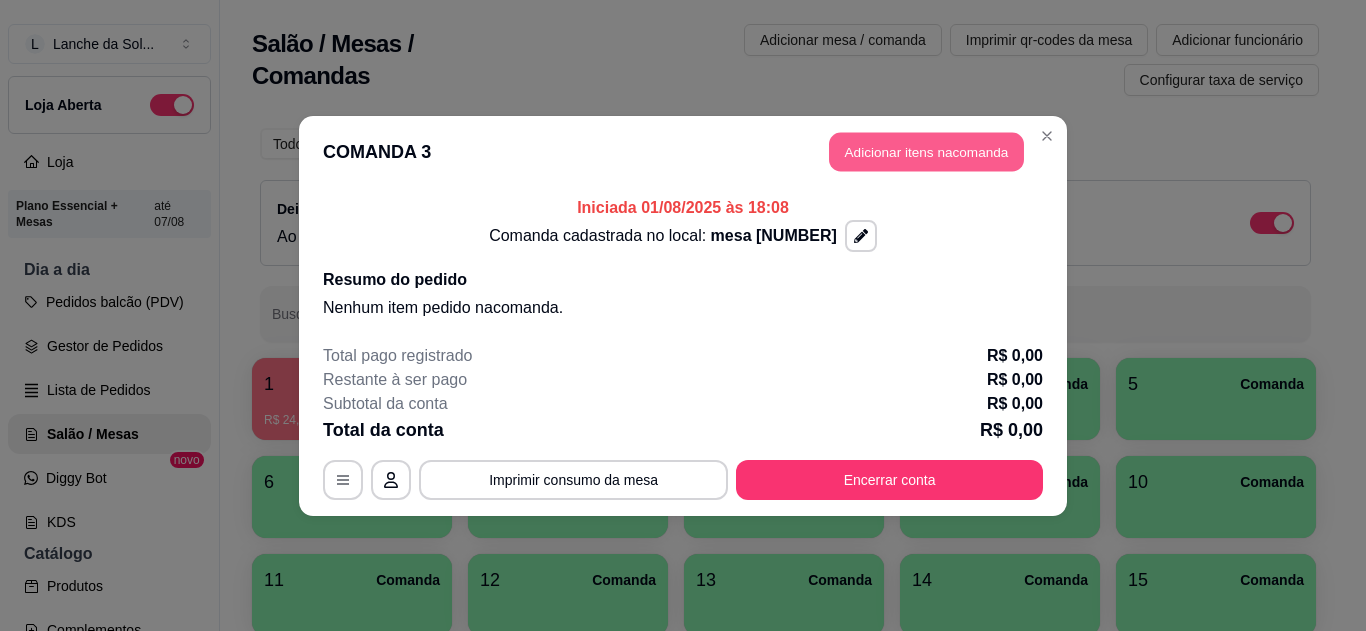 click on "Adicionar itens na  comanda" at bounding box center [926, 151] 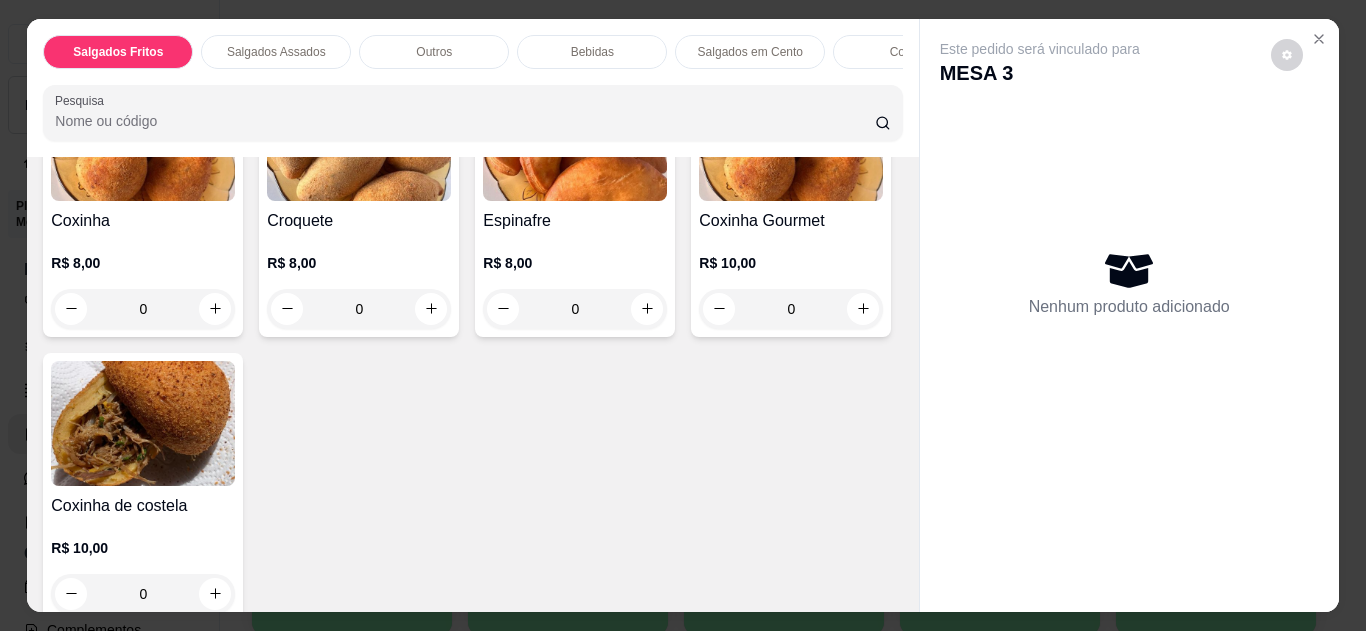 scroll, scrollTop: 240, scrollLeft: 0, axis: vertical 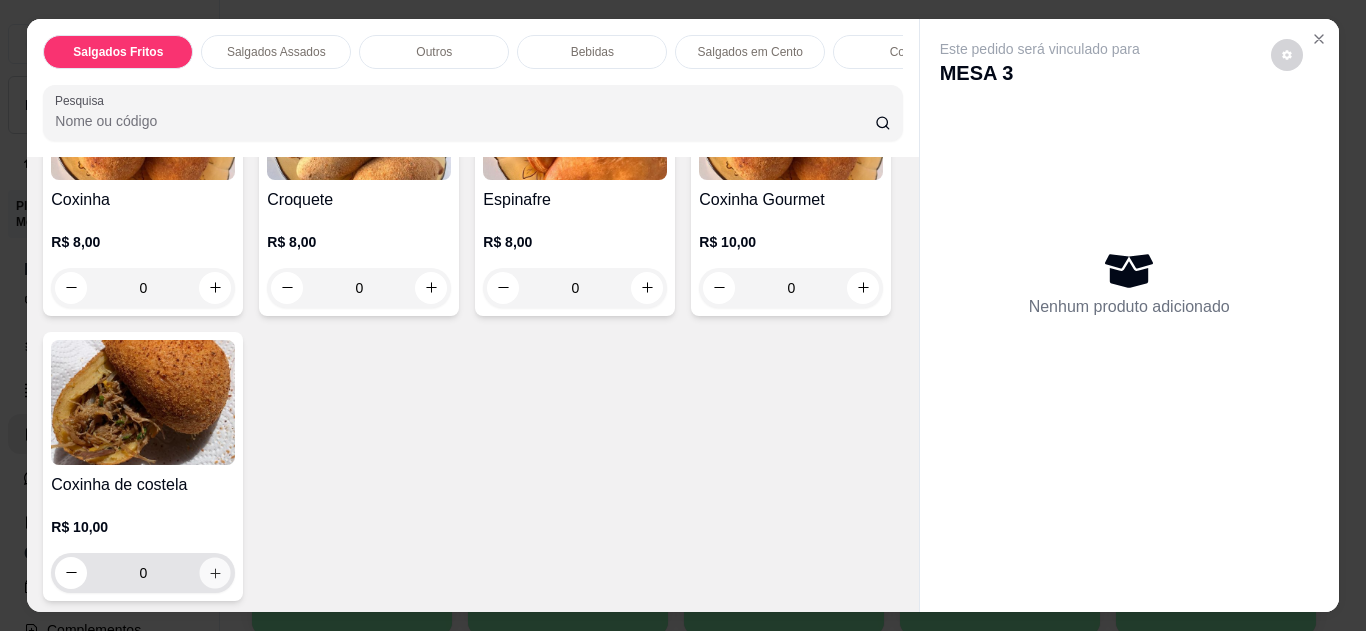 click at bounding box center (215, 572) 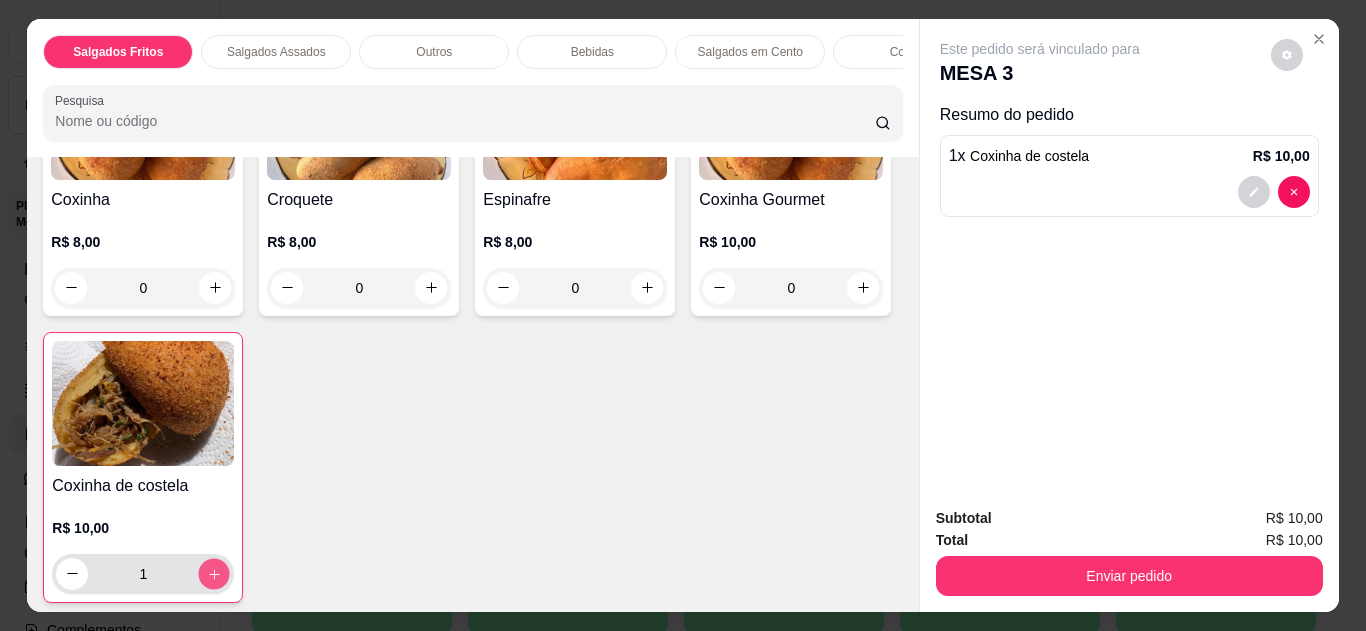 click at bounding box center [214, 573] 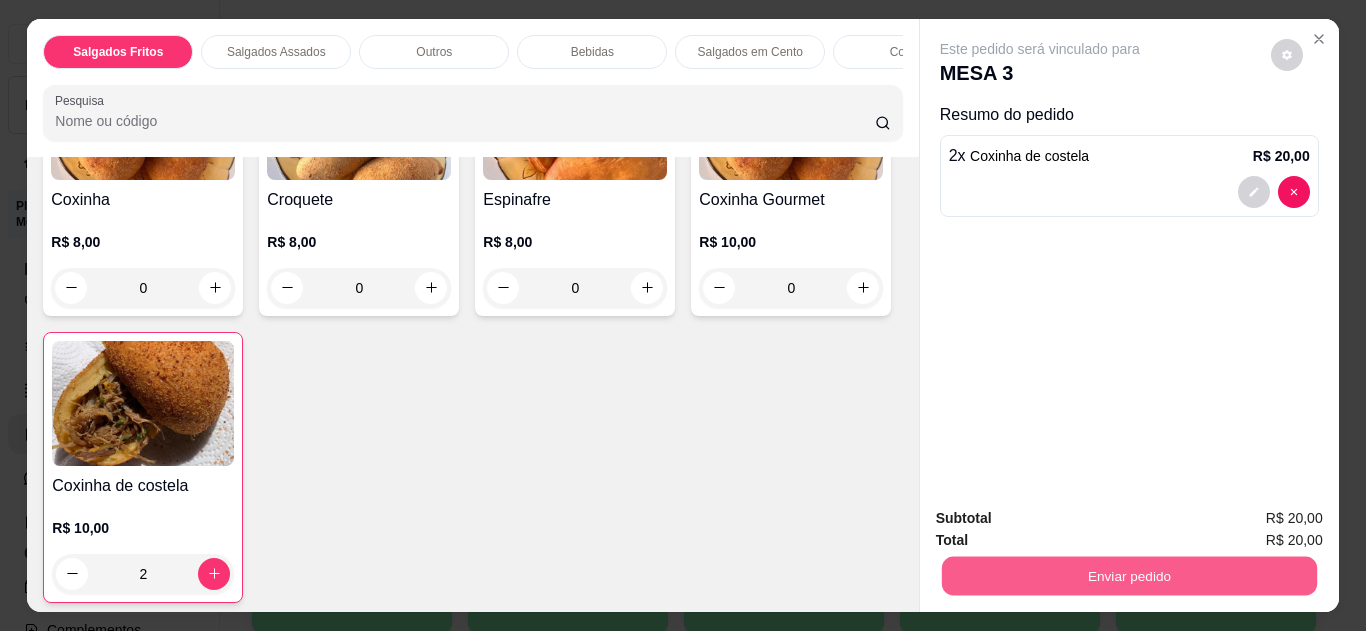click on "Enviar pedido" at bounding box center (1128, 576) 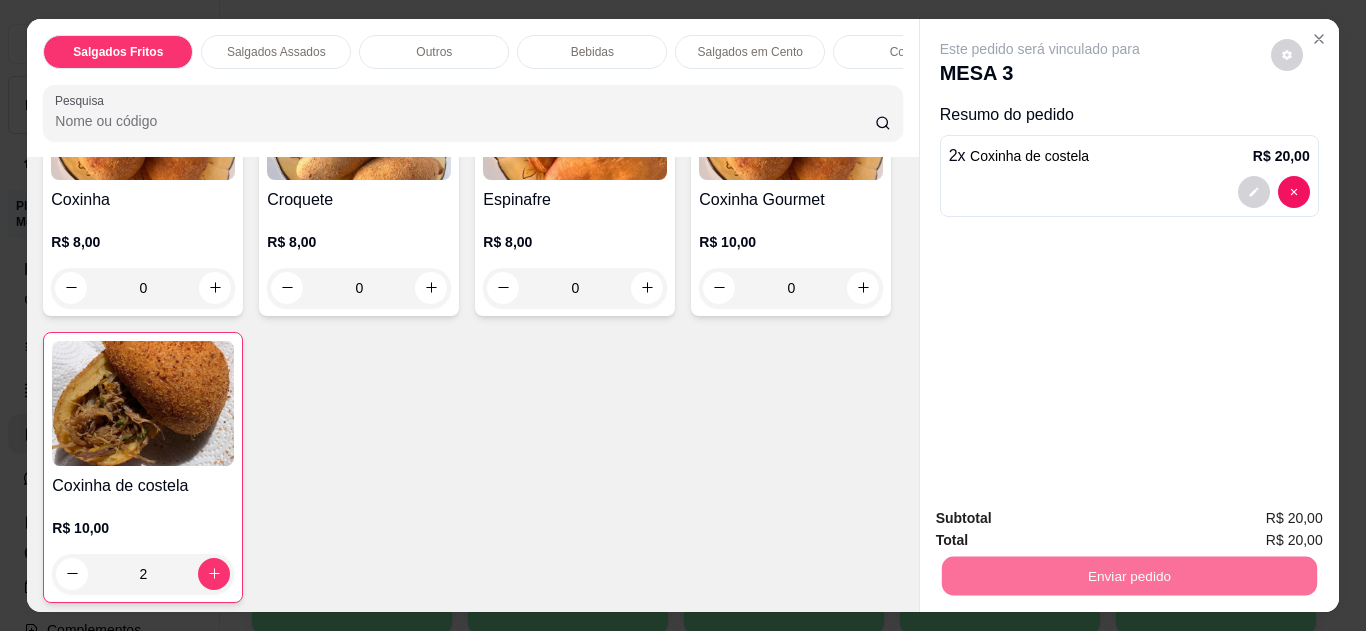 click on "Não registrar e enviar pedido" at bounding box center (1063, 519) 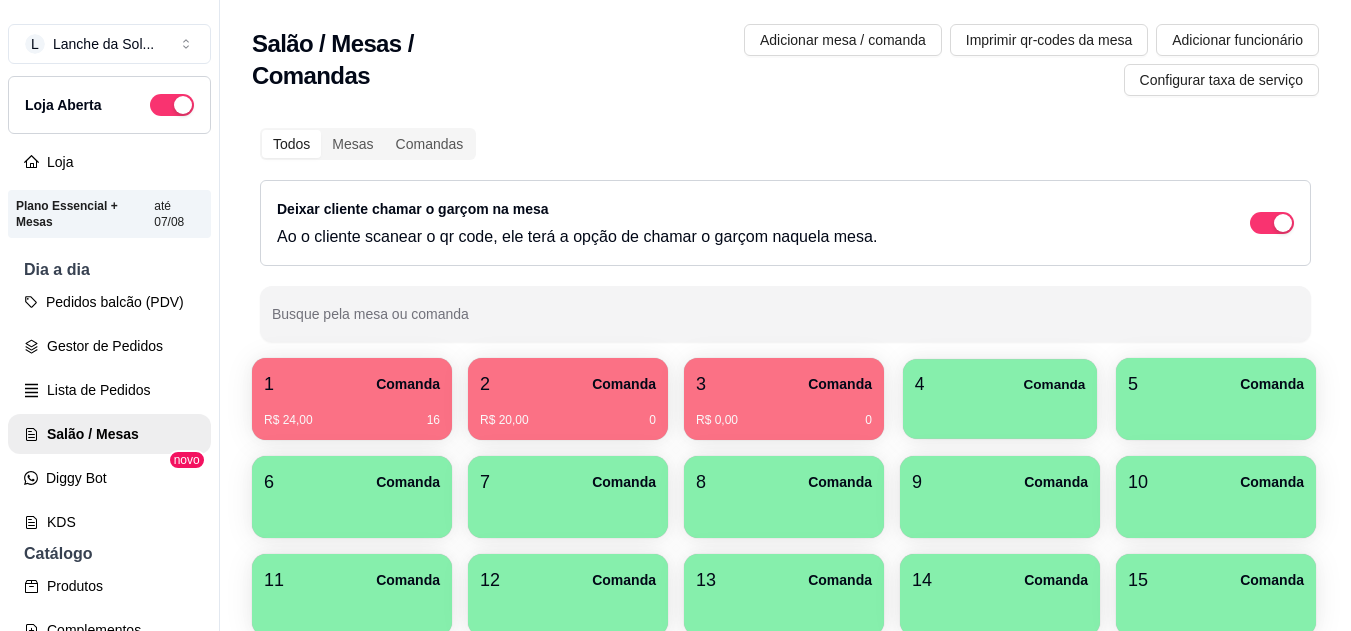 click on "4 Comanda" at bounding box center [1000, 384] 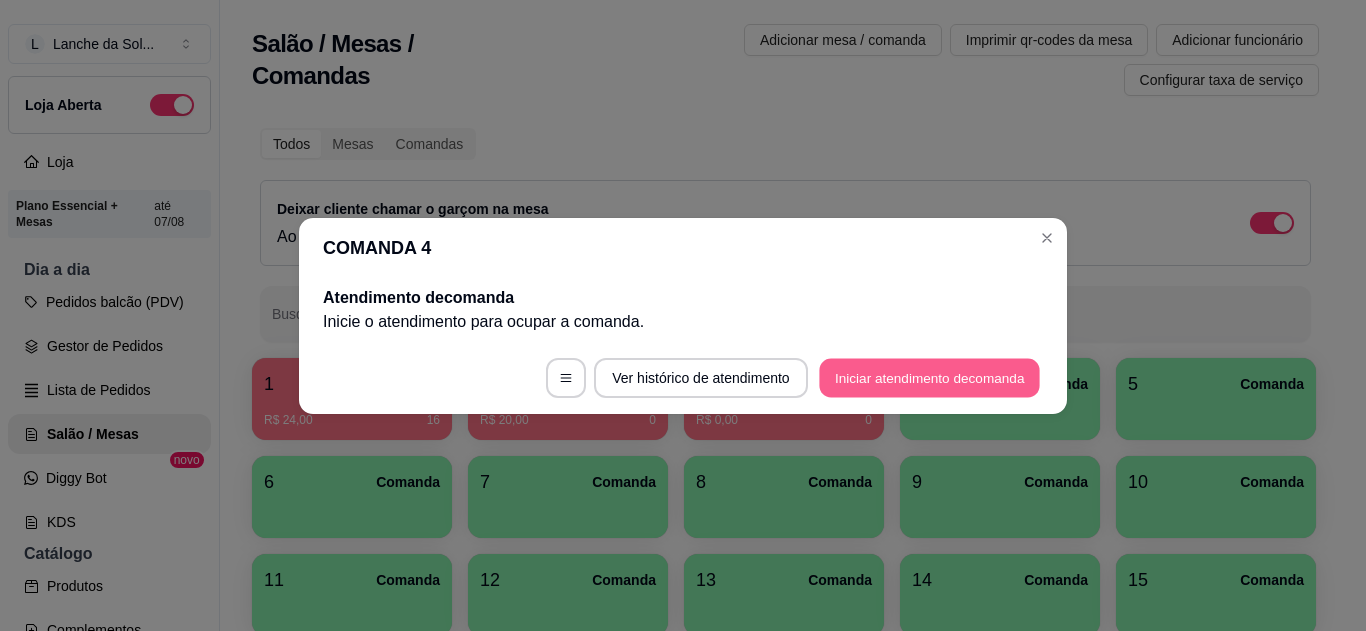 click on "Iniciar atendimento de  comanda" at bounding box center (929, 377) 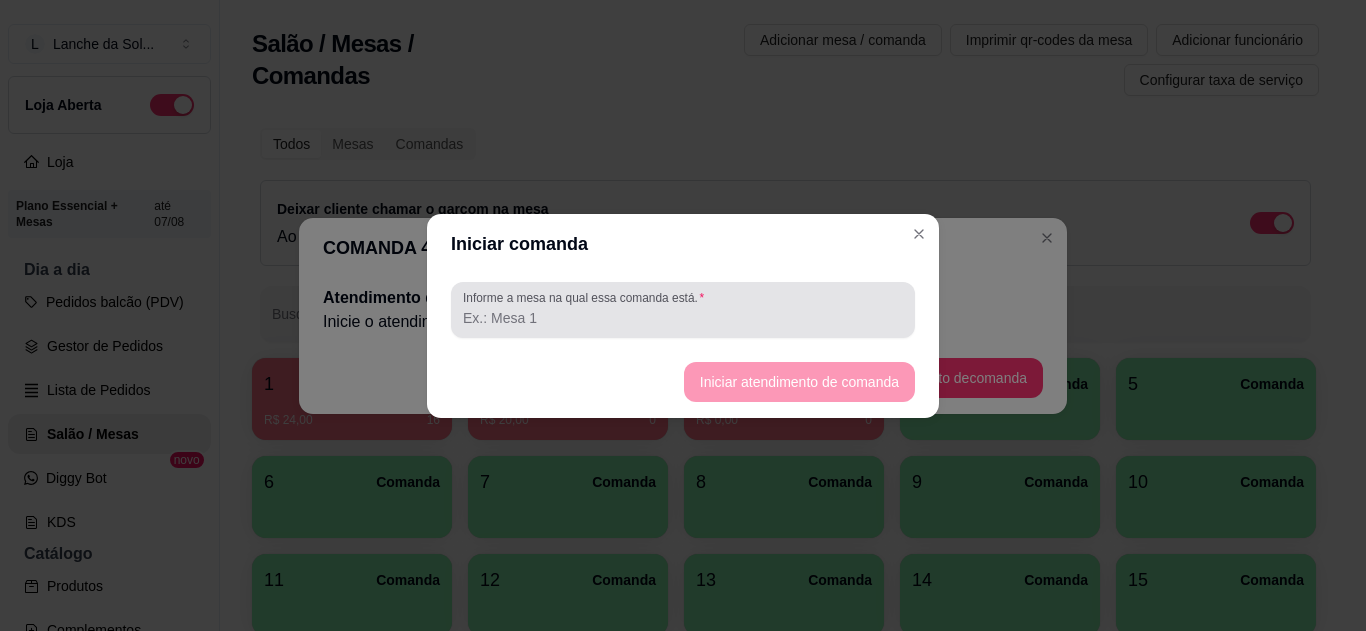 click on "Informe a mesa na qual essa comanda está." at bounding box center [683, 318] 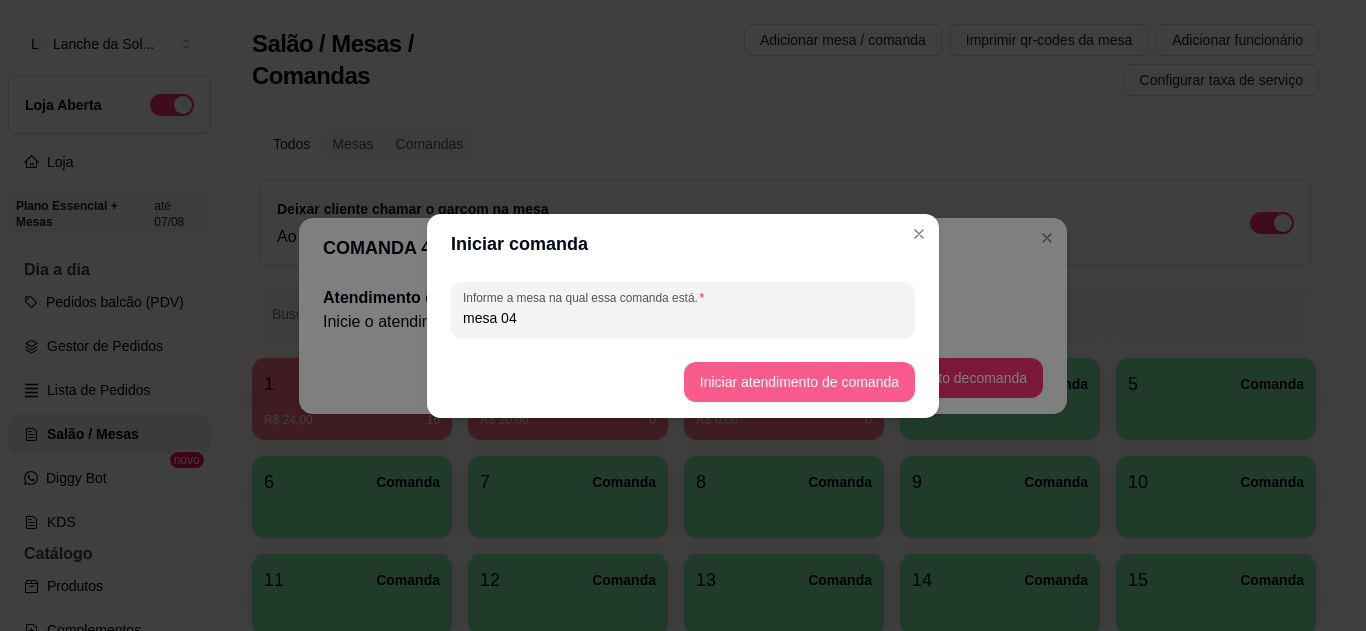 type on "mesa 04" 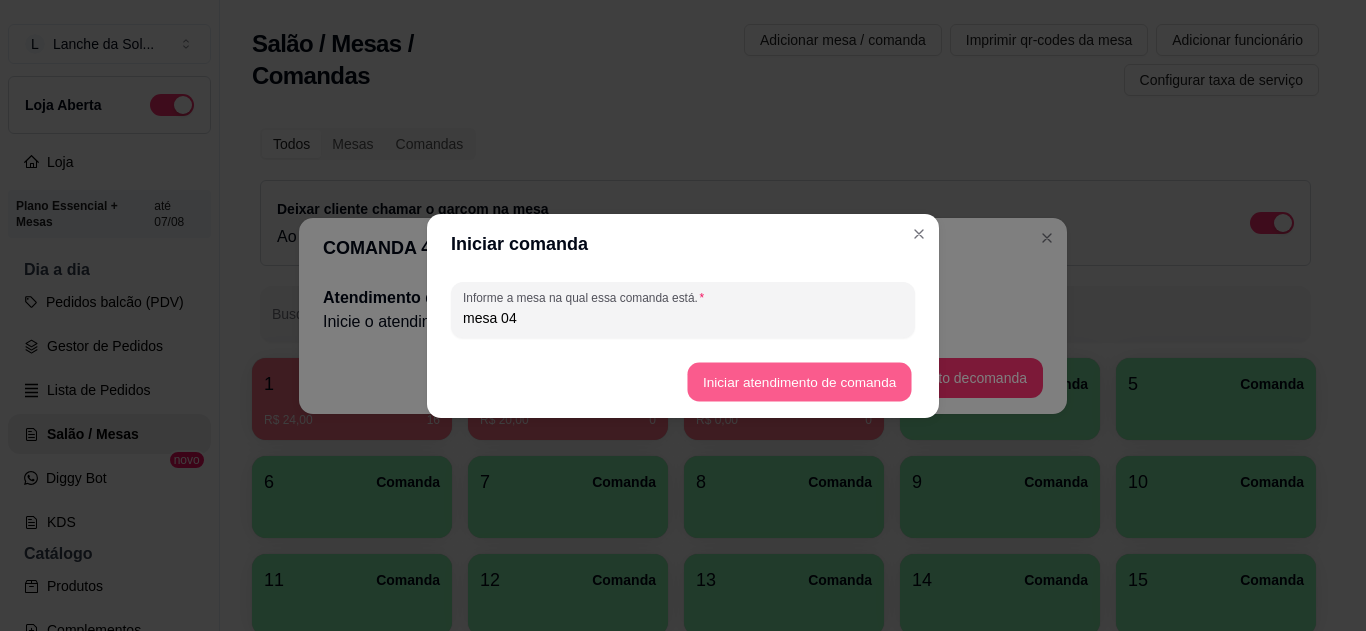 click on "Iniciar atendimento de comanda" at bounding box center [799, 381] 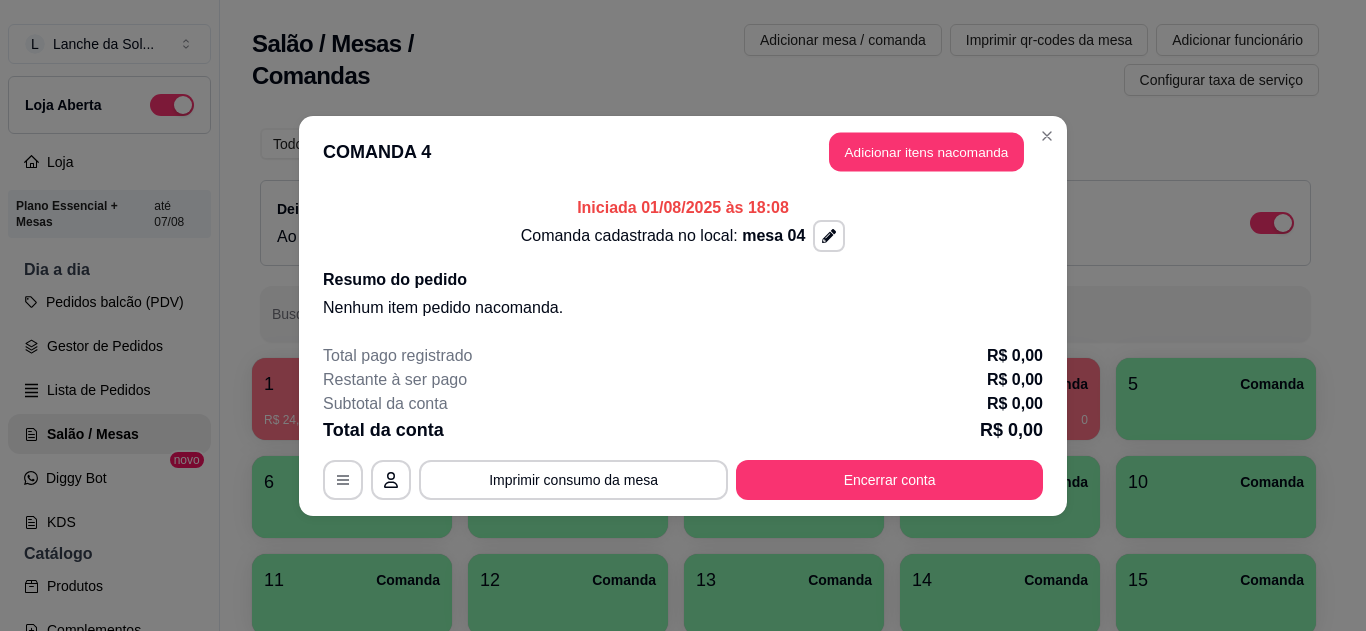 click on "Adicionar itens na  comanda" at bounding box center (926, 151) 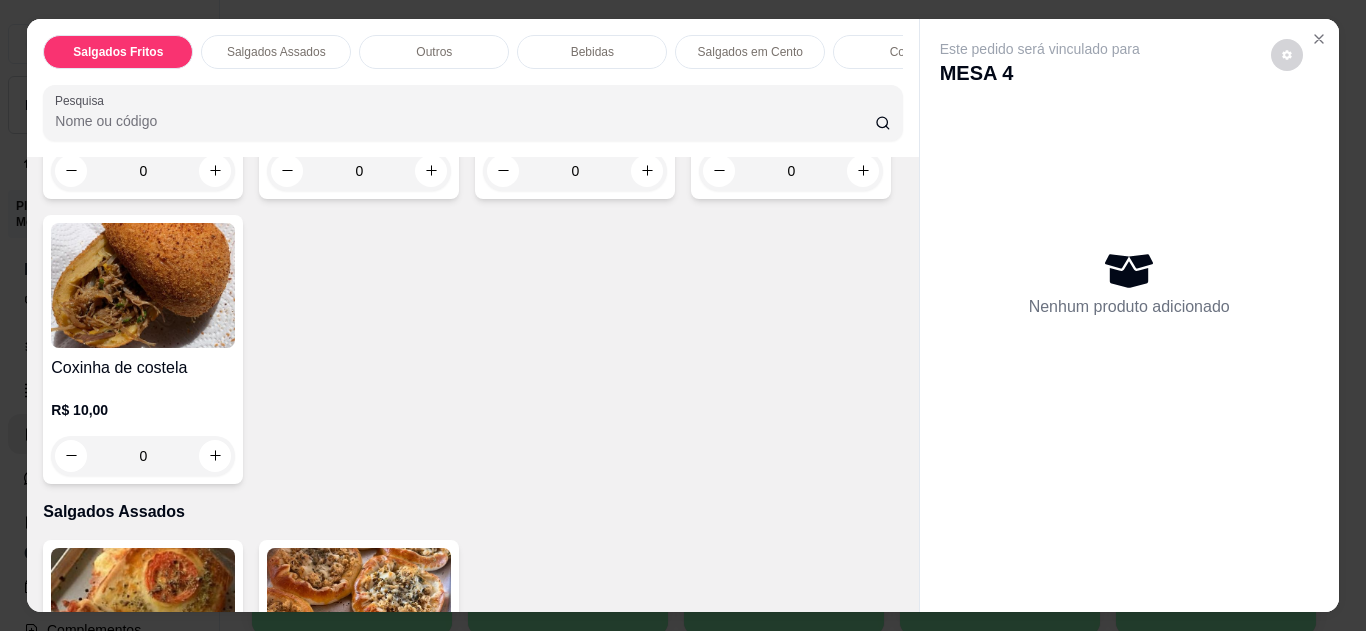scroll, scrollTop: 360, scrollLeft: 0, axis: vertical 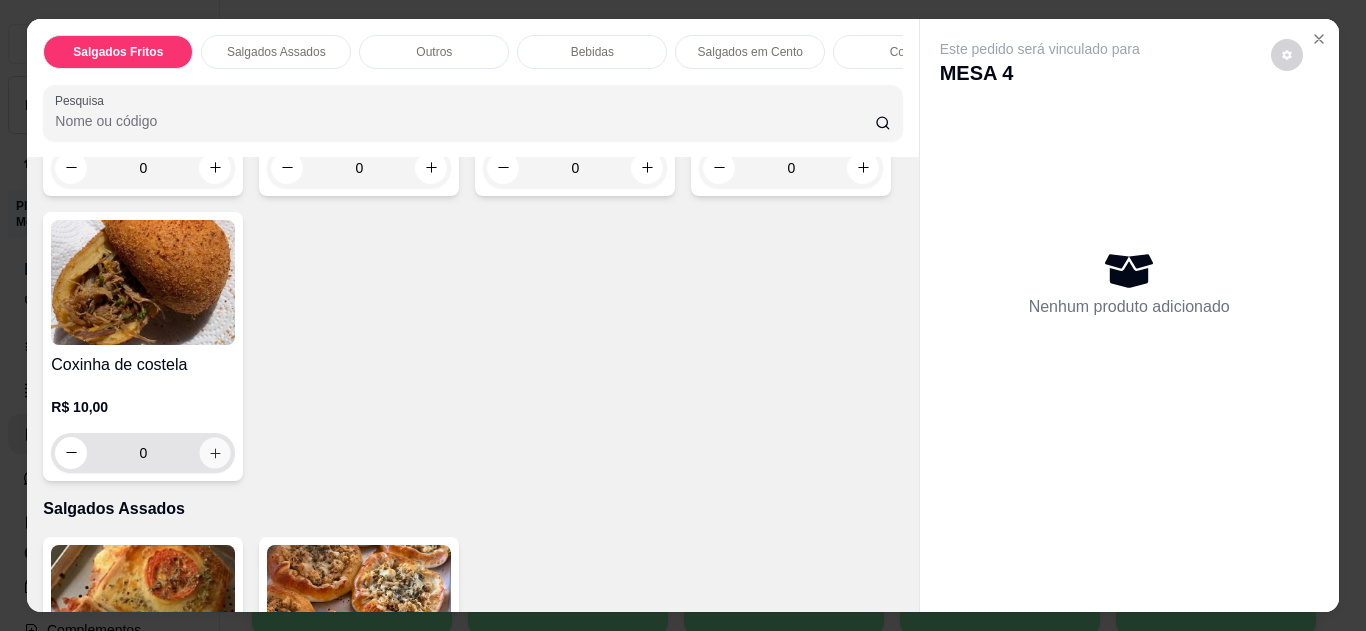 click 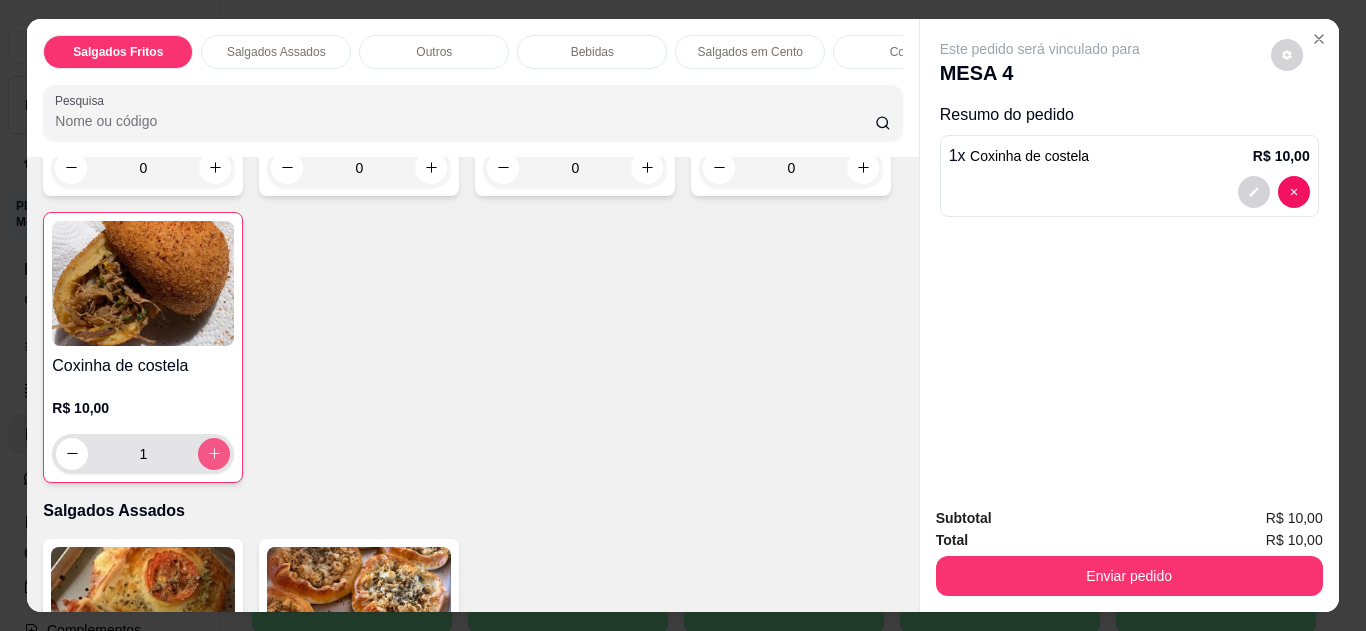 click 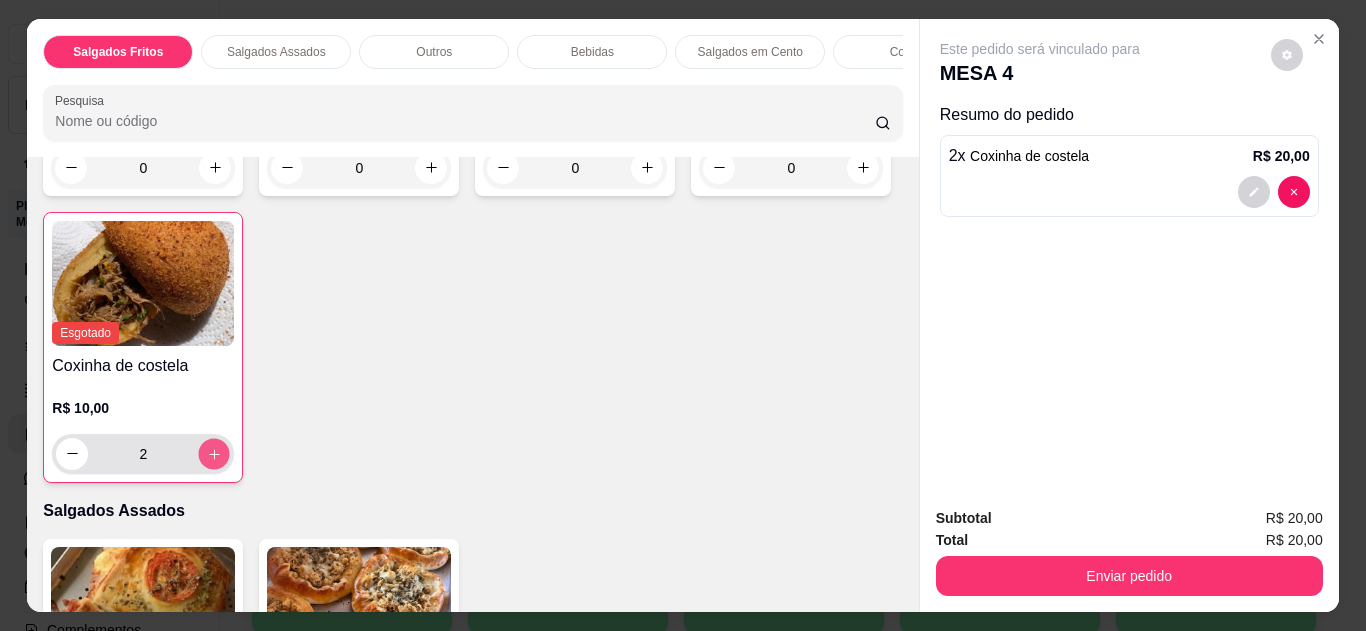 click 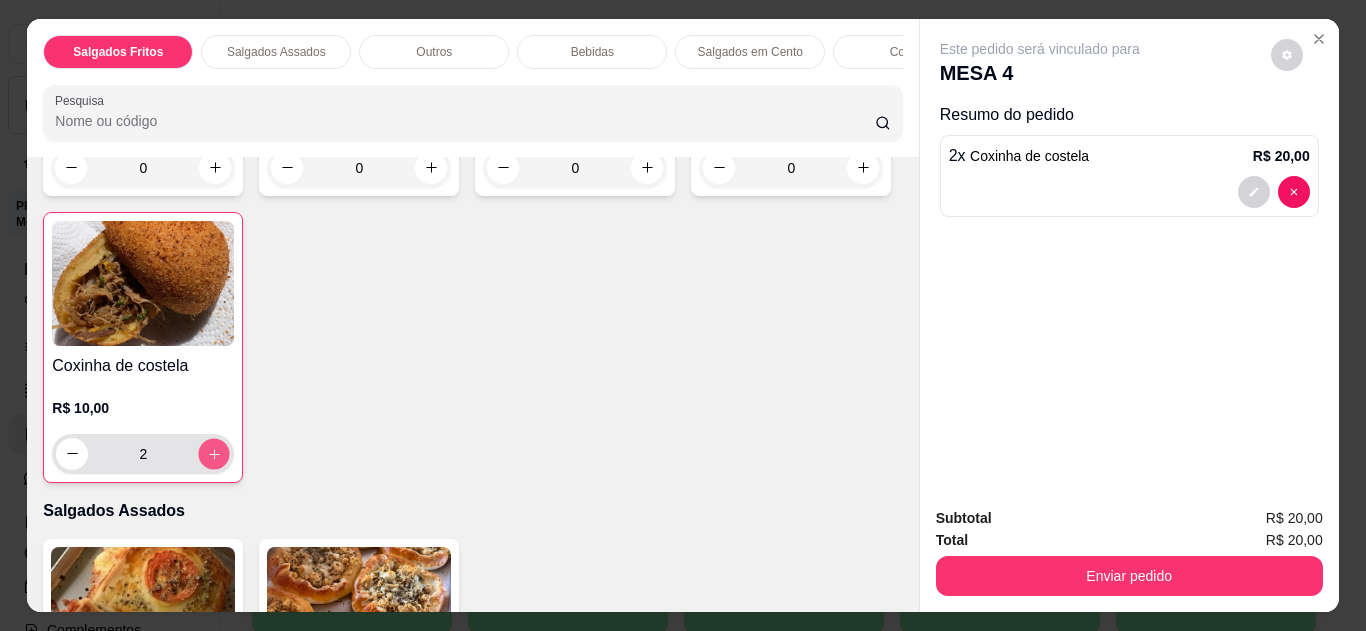 click at bounding box center (214, 453) 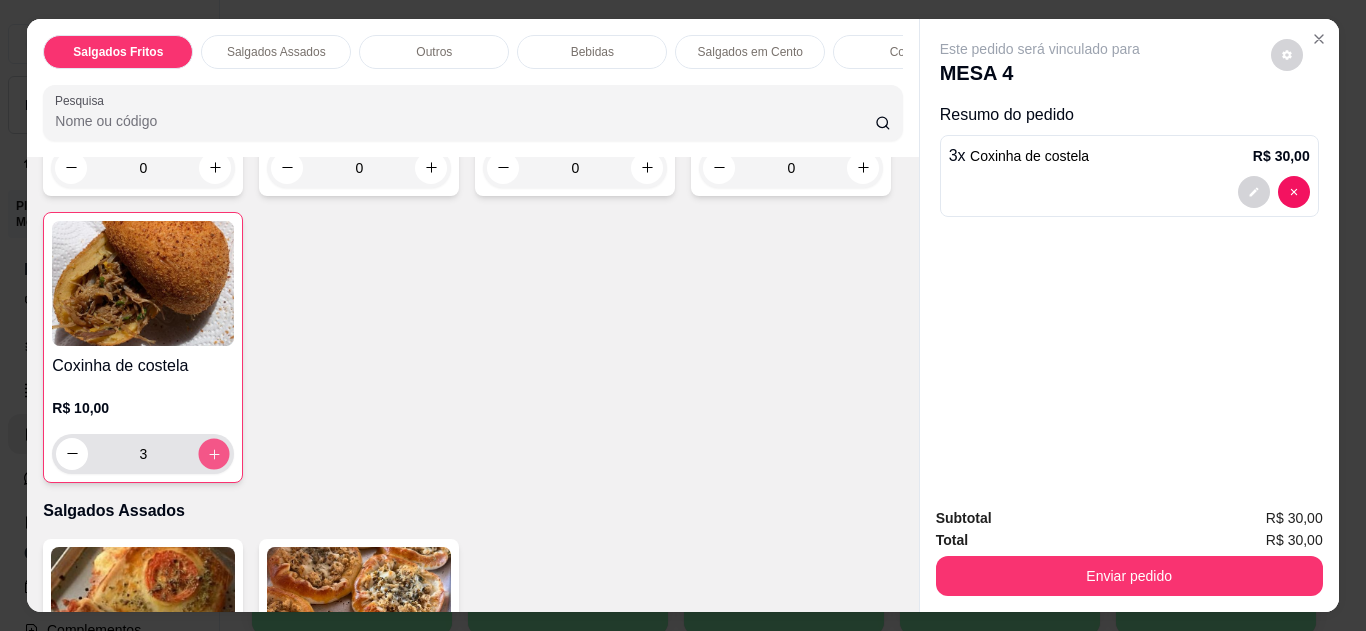 click at bounding box center (214, 453) 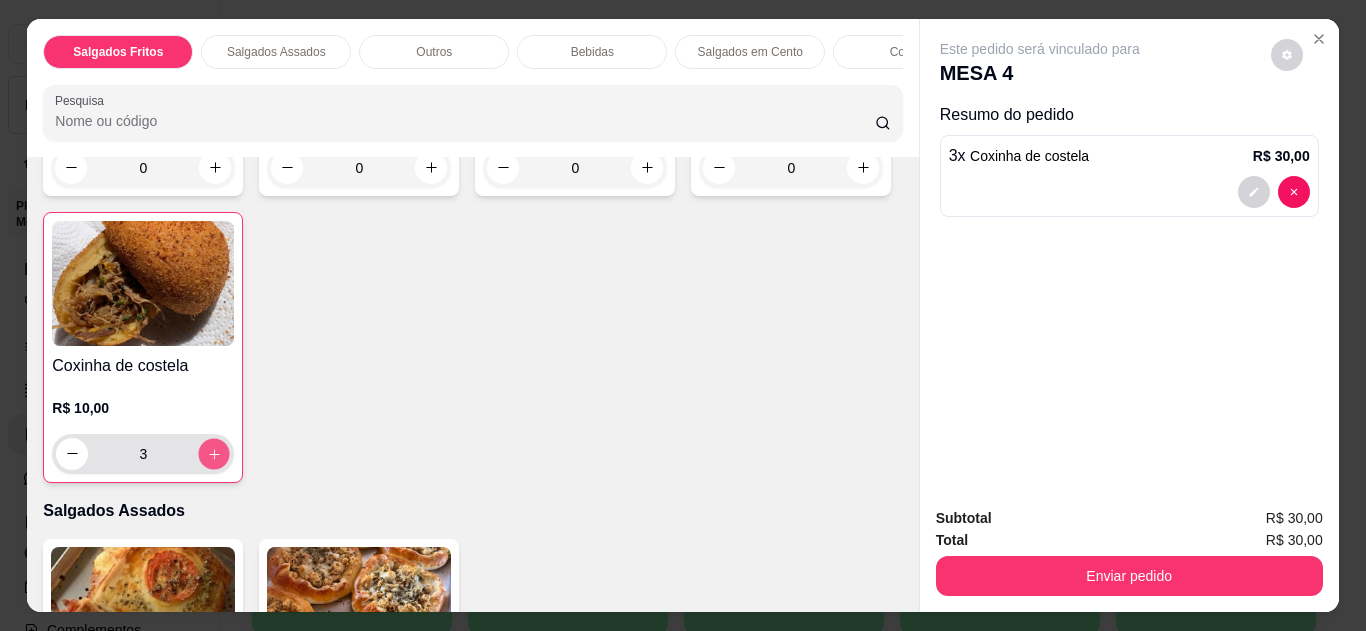 type on "4" 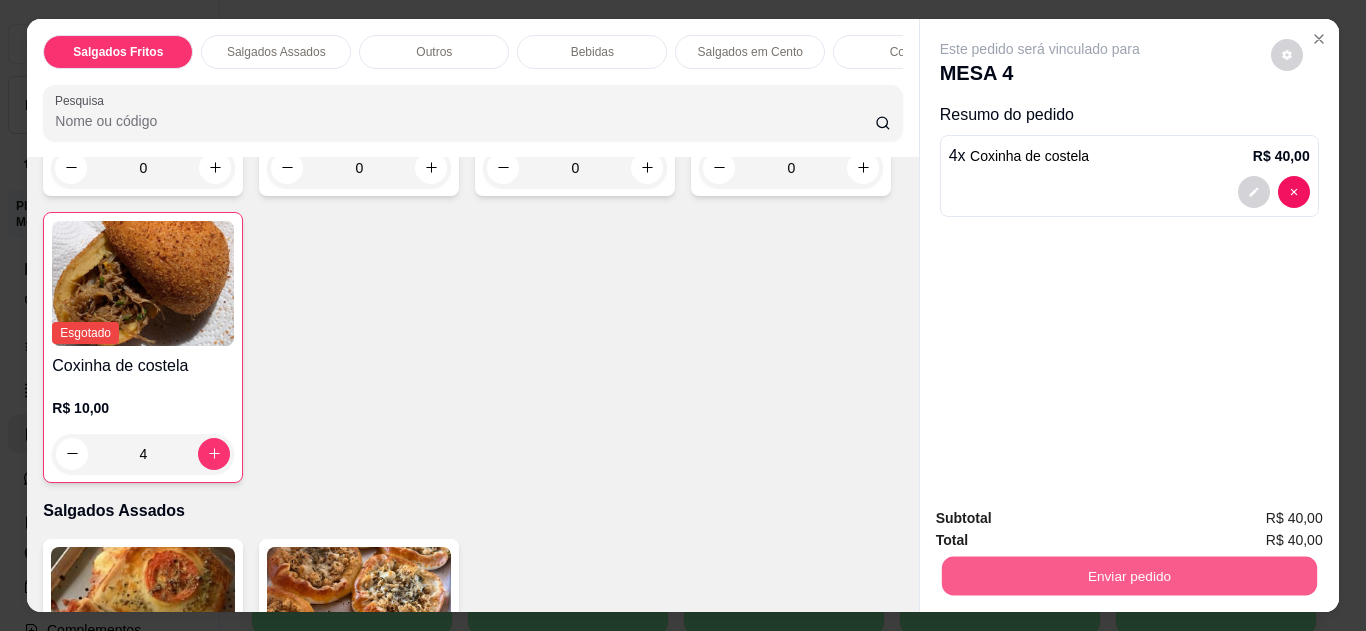 click on "Enviar pedido" at bounding box center (1128, 576) 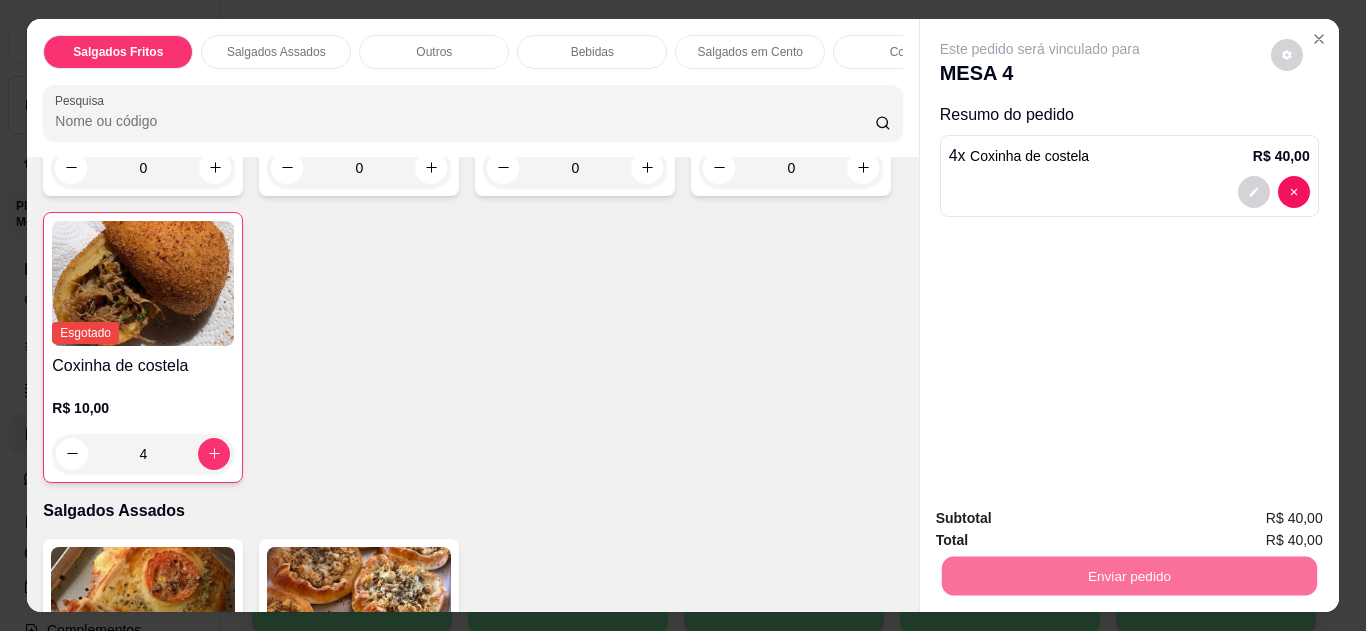 click on "Não registrar e enviar pedido" at bounding box center (1063, 519) 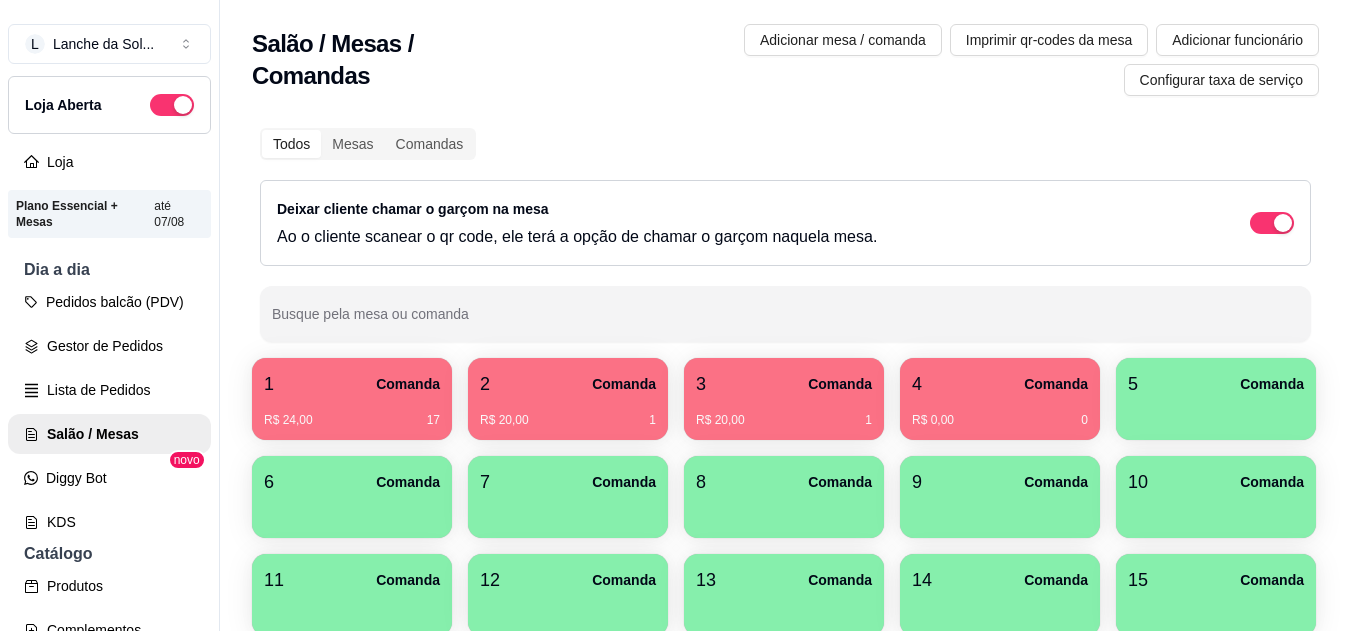 click on "R$ 24,00" at bounding box center (288, 420) 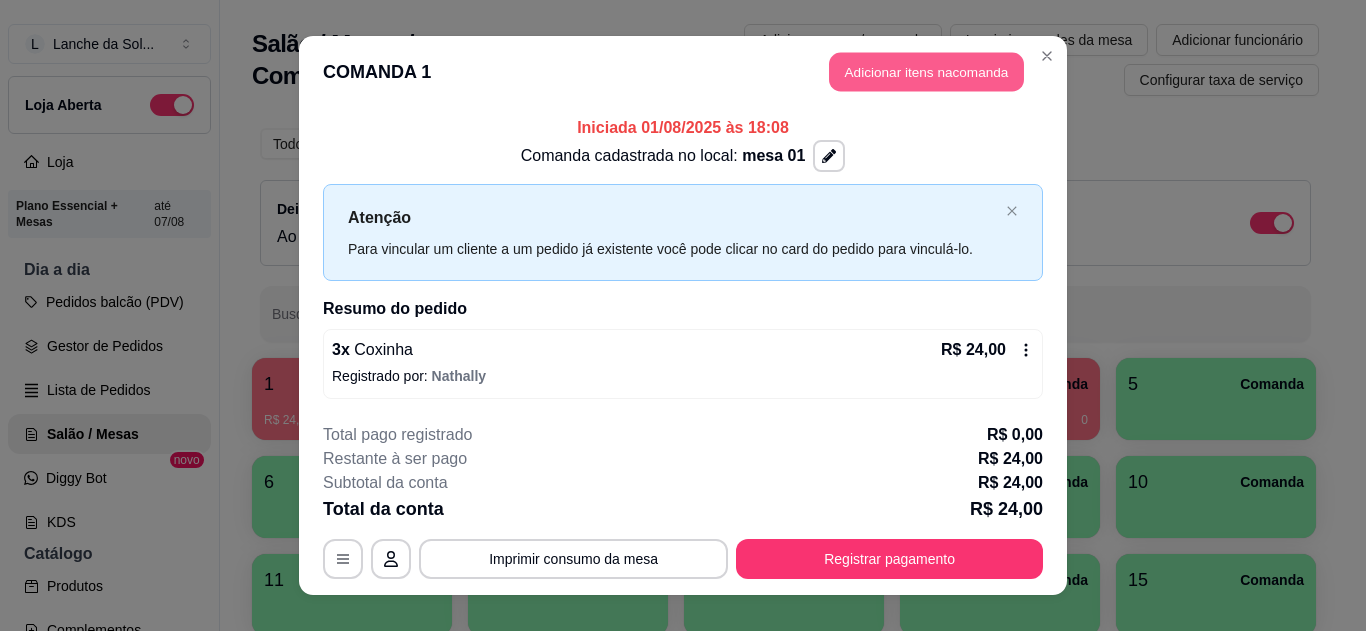 click on "Adicionar itens na  comanda" at bounding box center (926, 72) 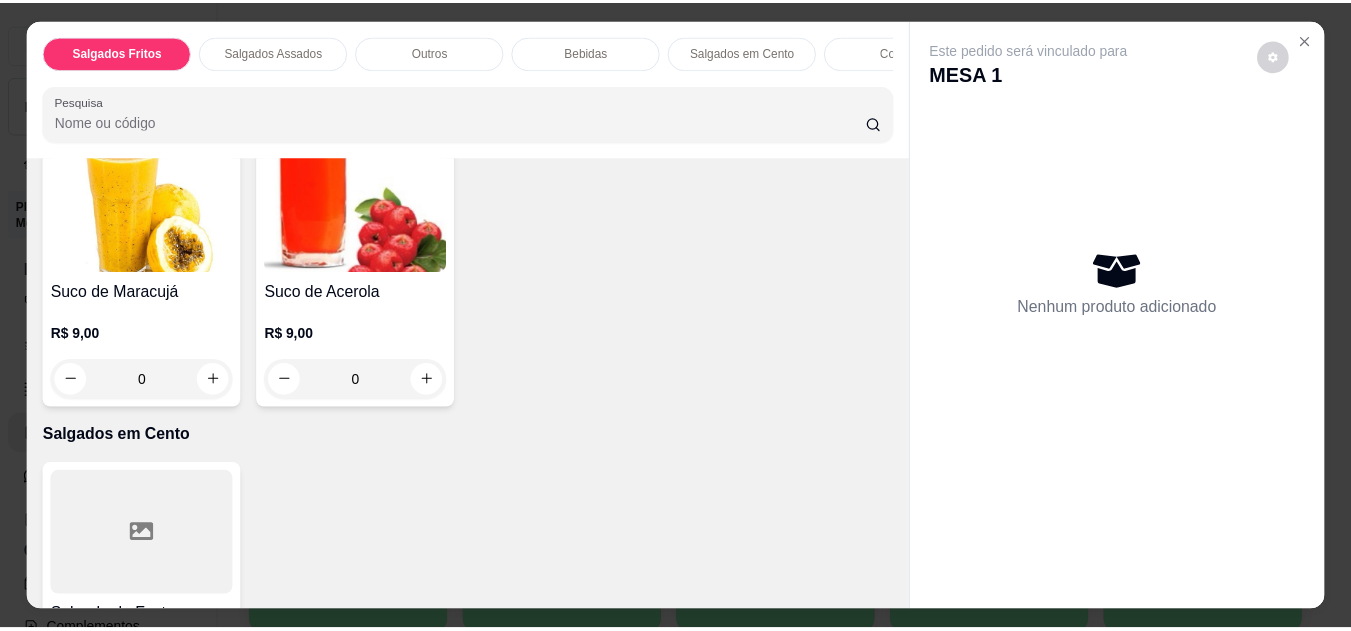 scroll, scrollTop: 1720, scrollLeft: 0, axis: vertical 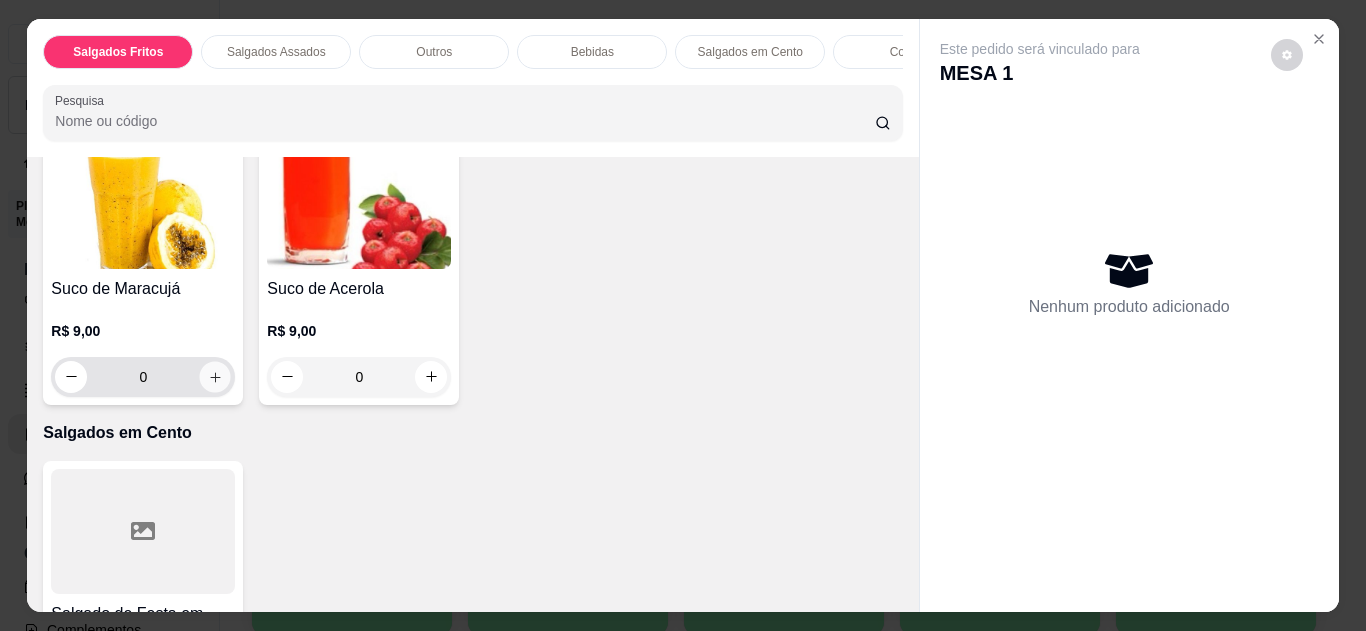 click 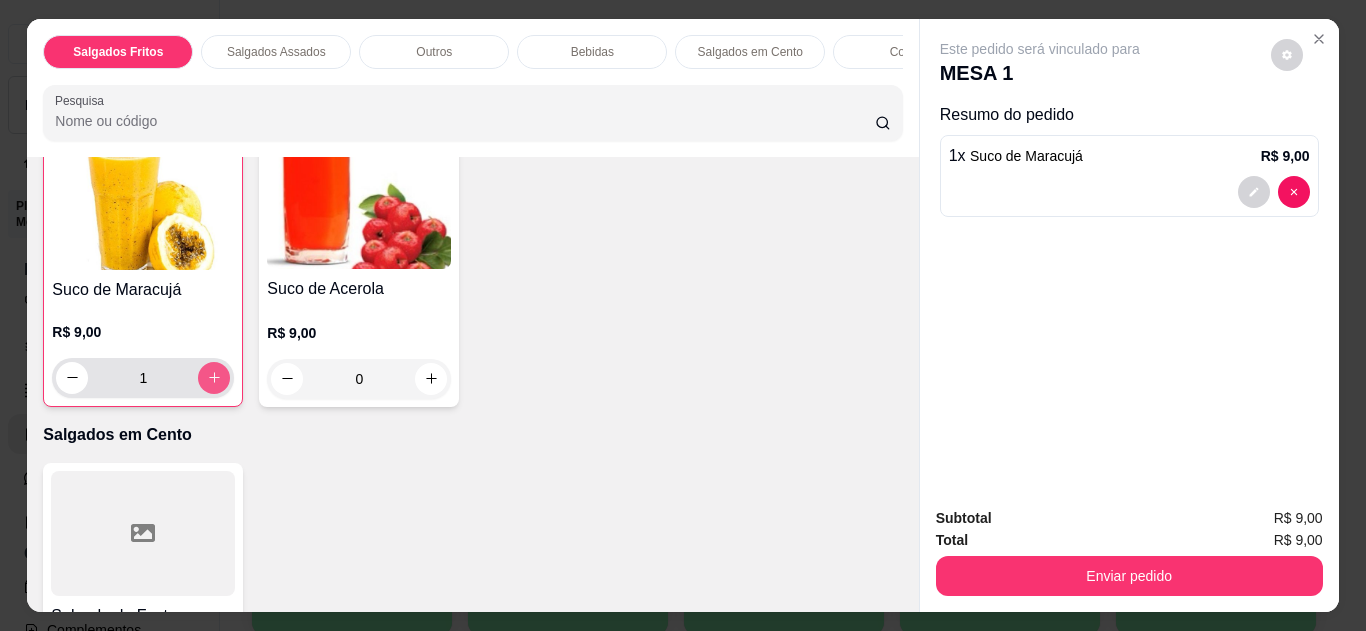 click 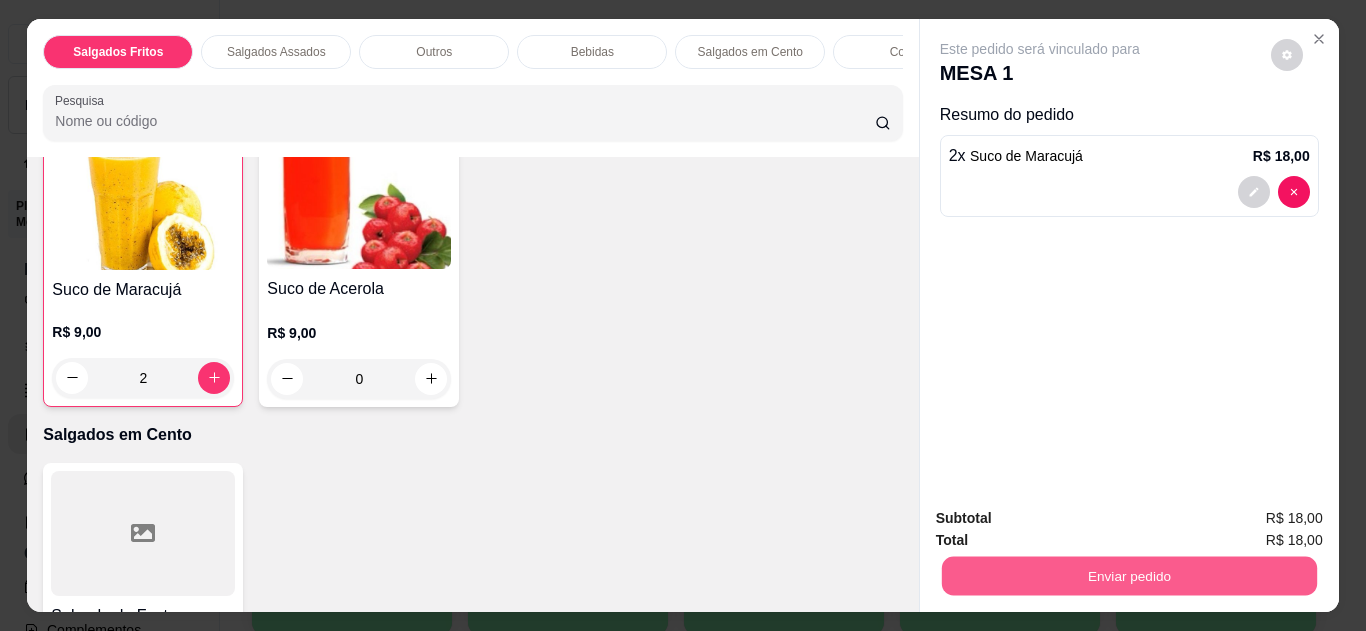 click on "Enviar pedido" at bounding box center [1128, 576] 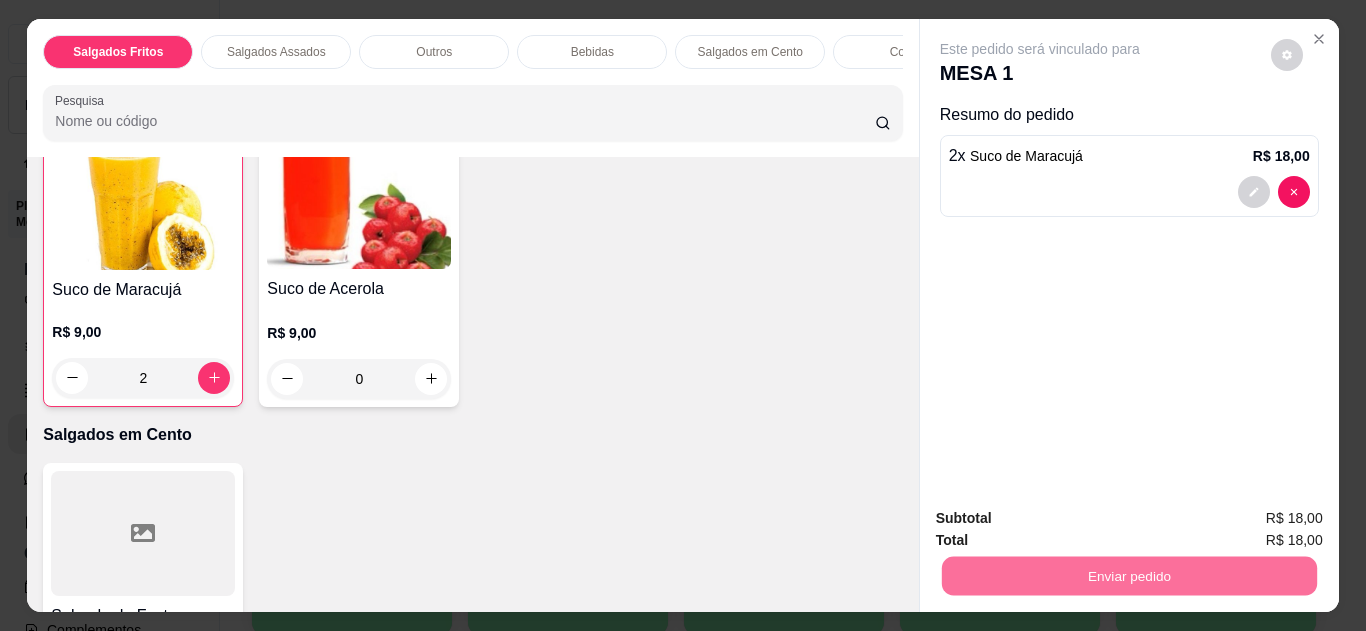click on "Não registrar e enviar pedido" at bounding box center [1063, 519] 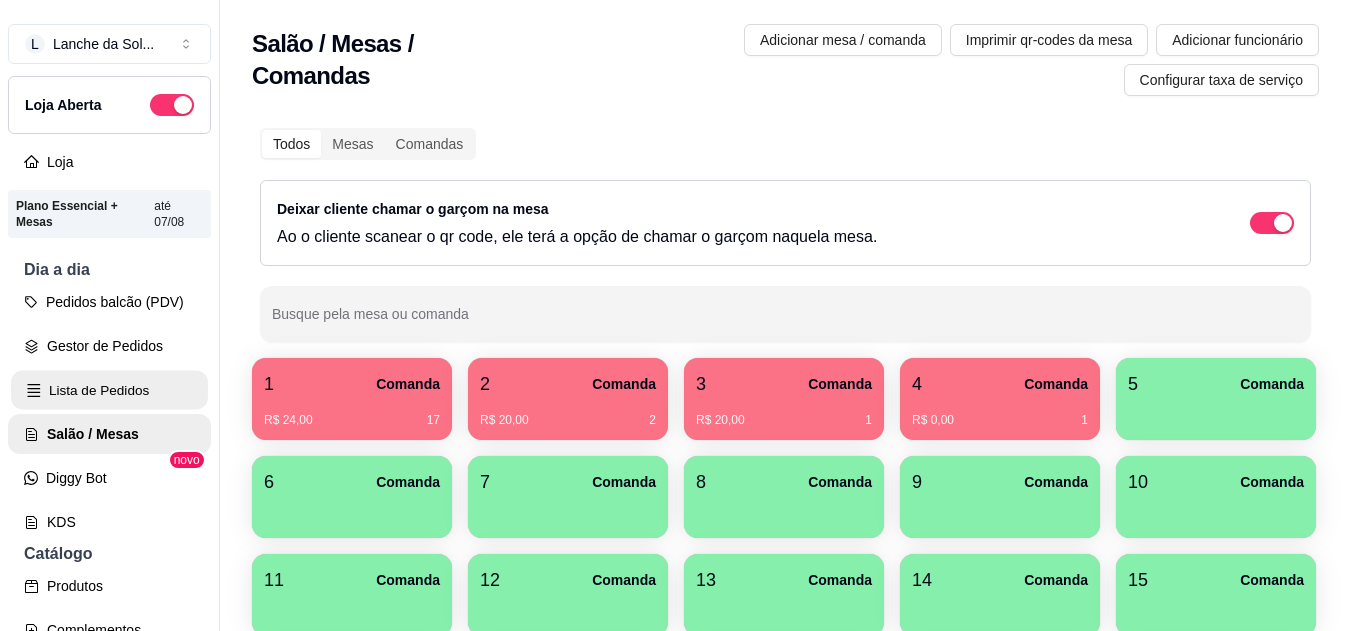 click on "Lista de Pedidos" at bounding box center (109, 390) 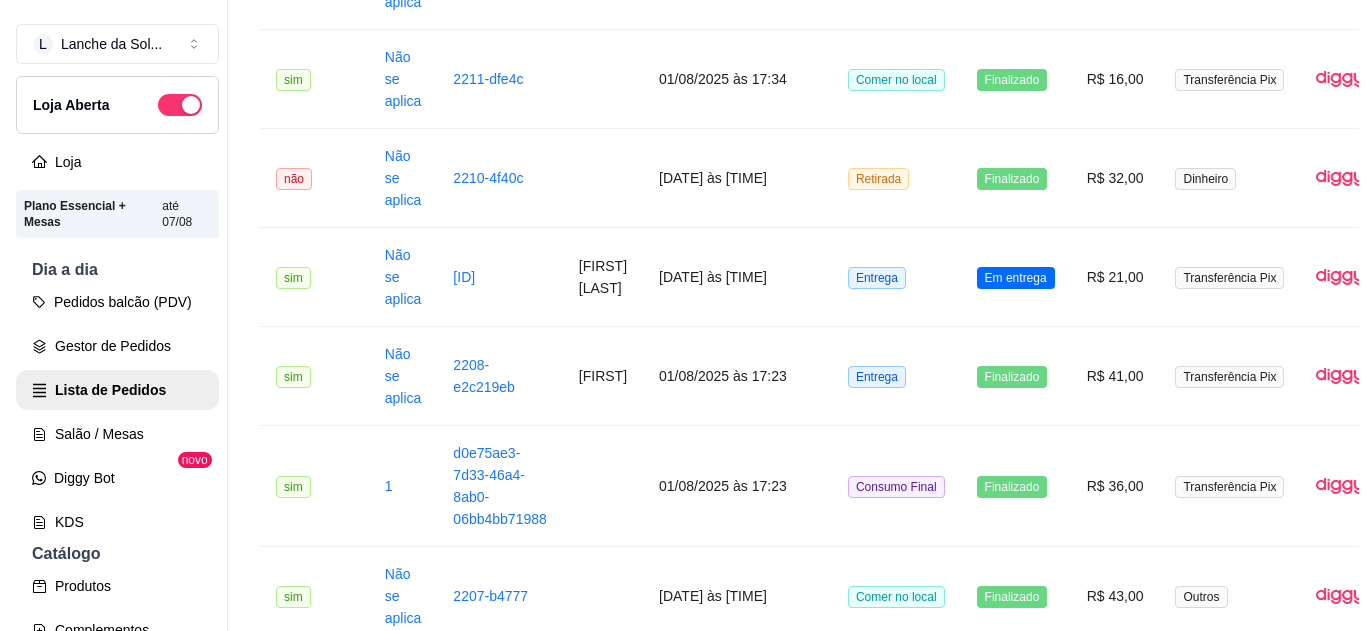 scroll, scrollTop: 1466, scrollLeft: 0, axis: vertical 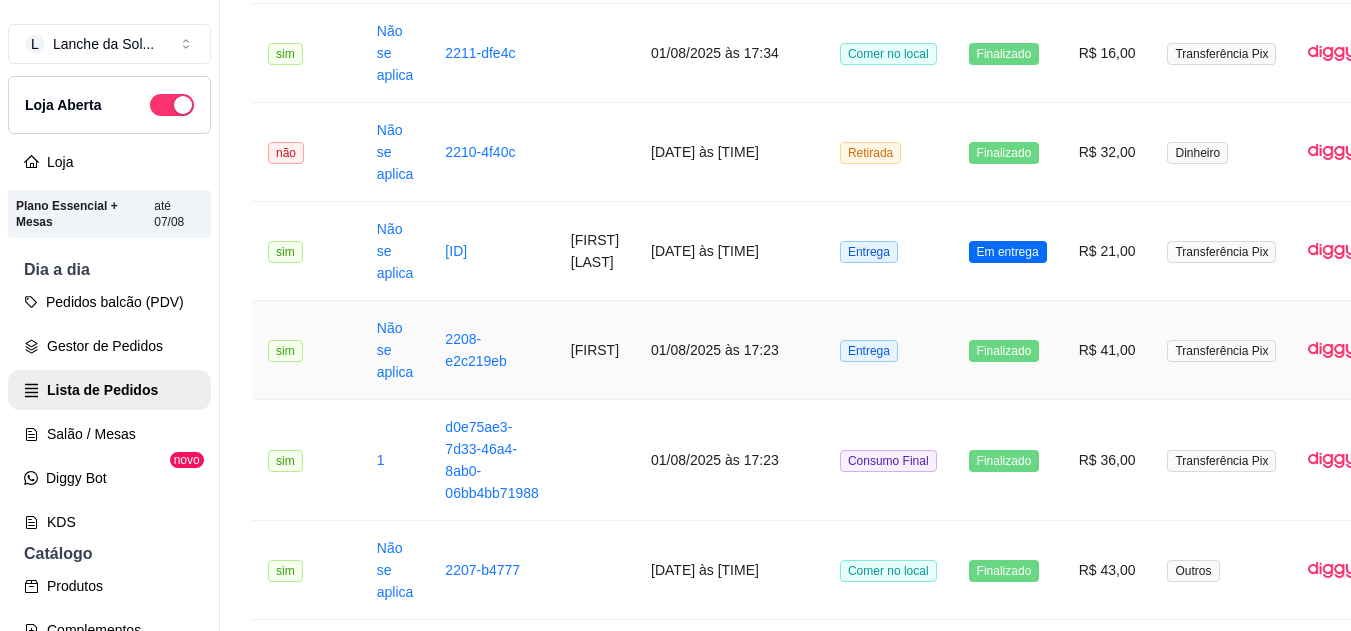 click on "R$ 41,00" at bounding box center [1107, 350] 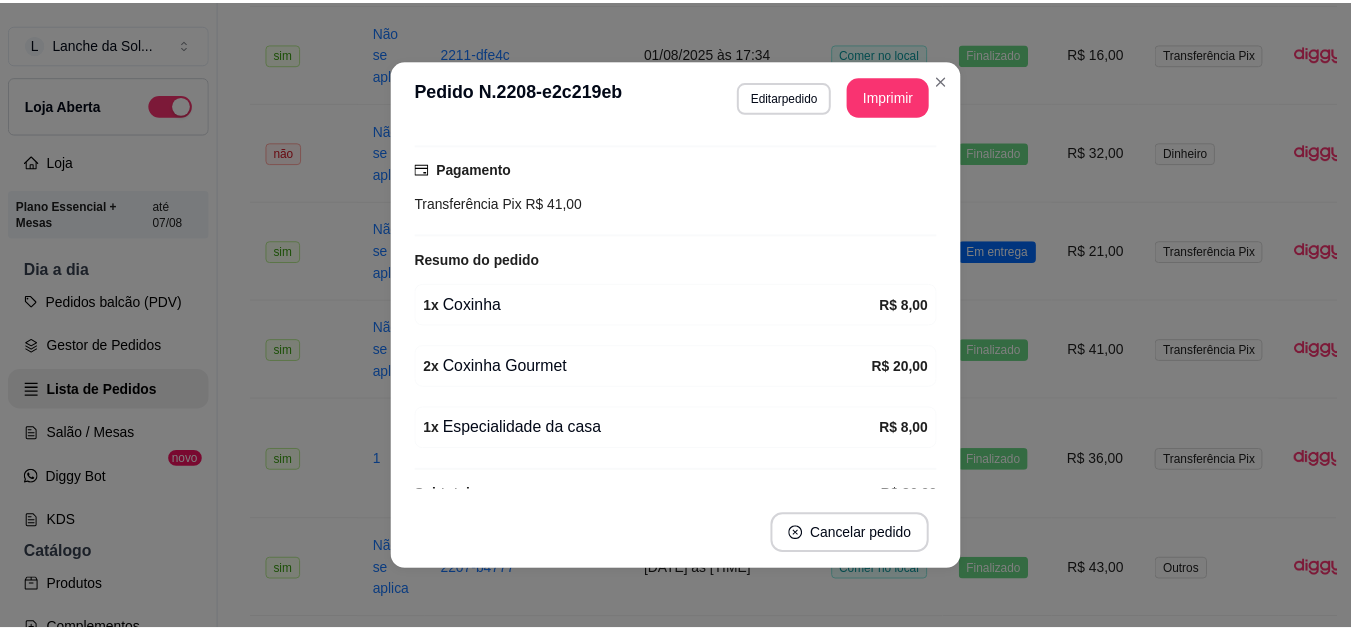 scroll, scrollTop: 480, scrollLeft: 0, axis: vertical 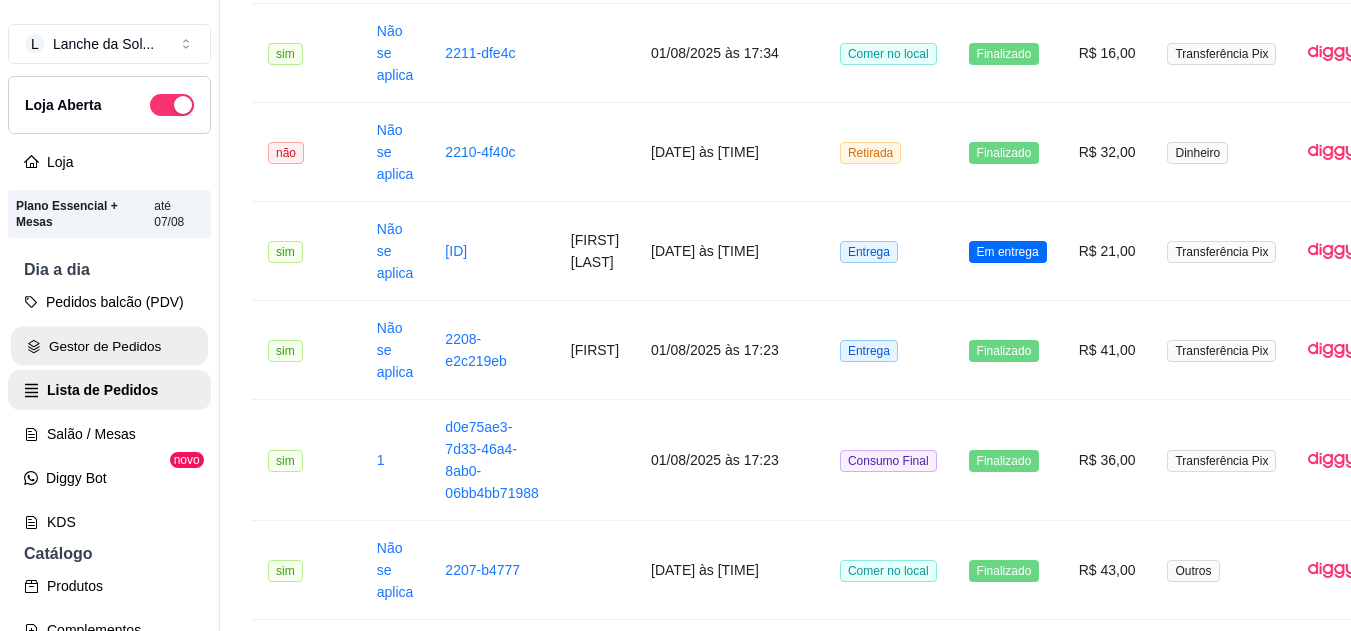 click on "Gestor de Pedidos" at bounding box center [109, 346] 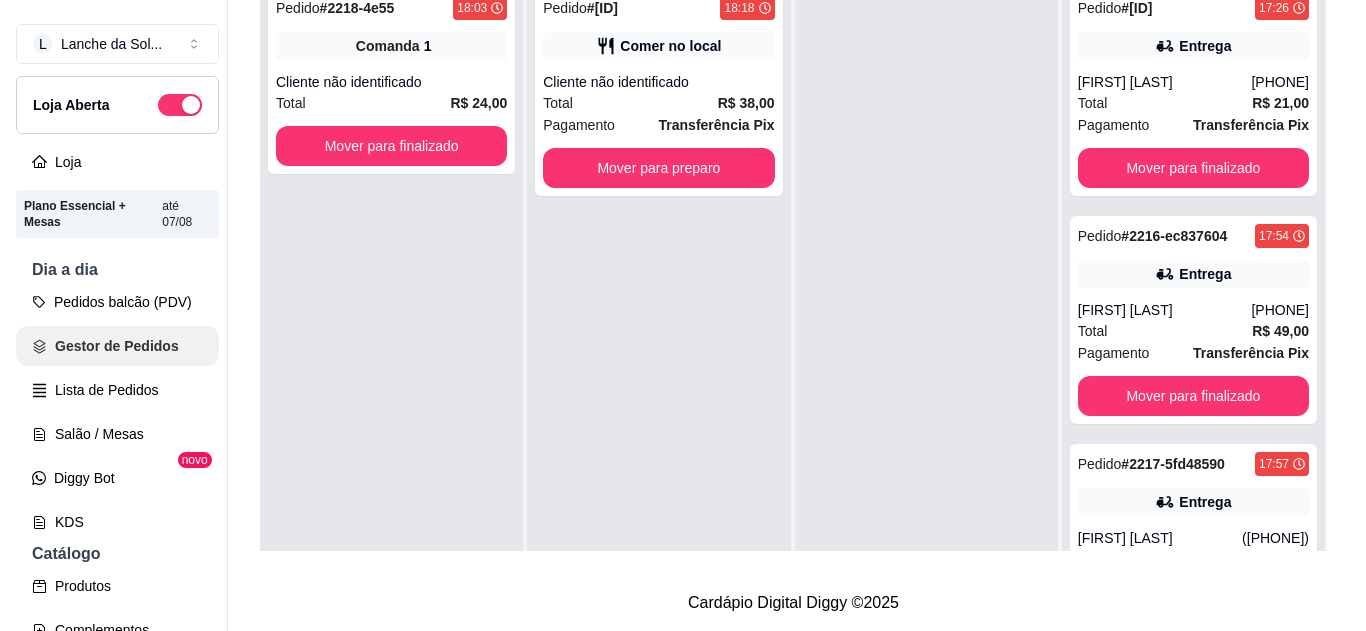 scroll, scrollTop: 0, scrollLeft: 0, axis: both 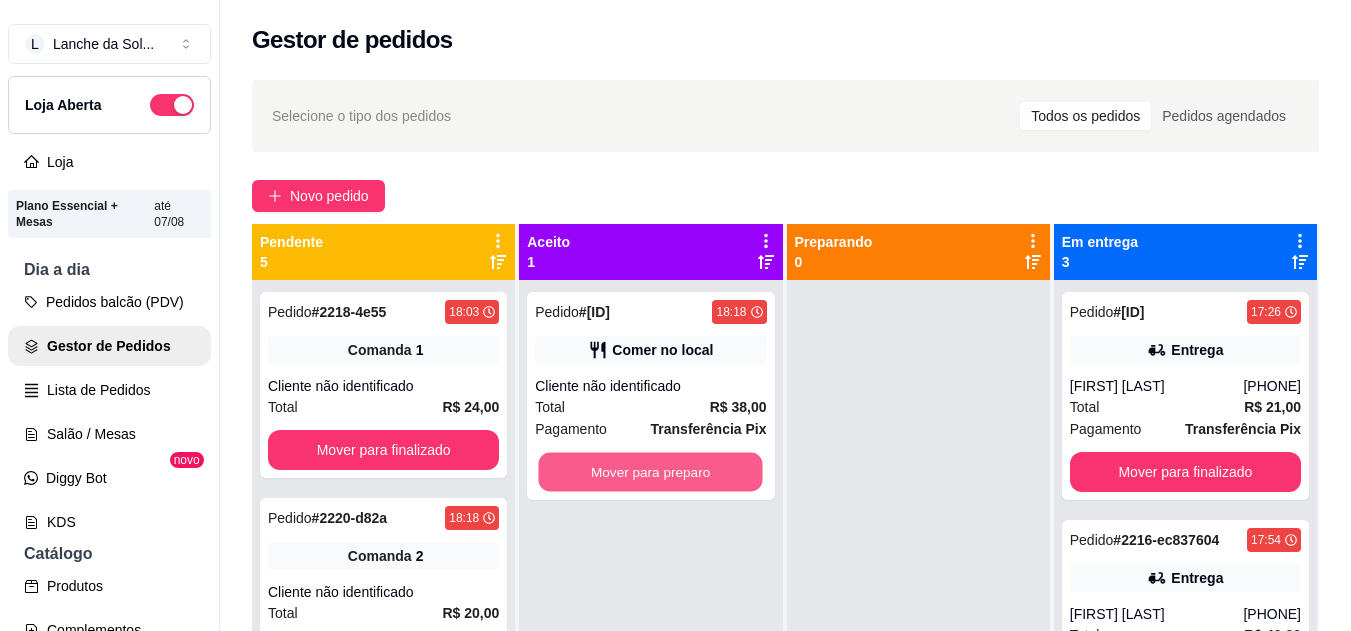 click on "Mover para preparo" at bounding box center (651, 472) 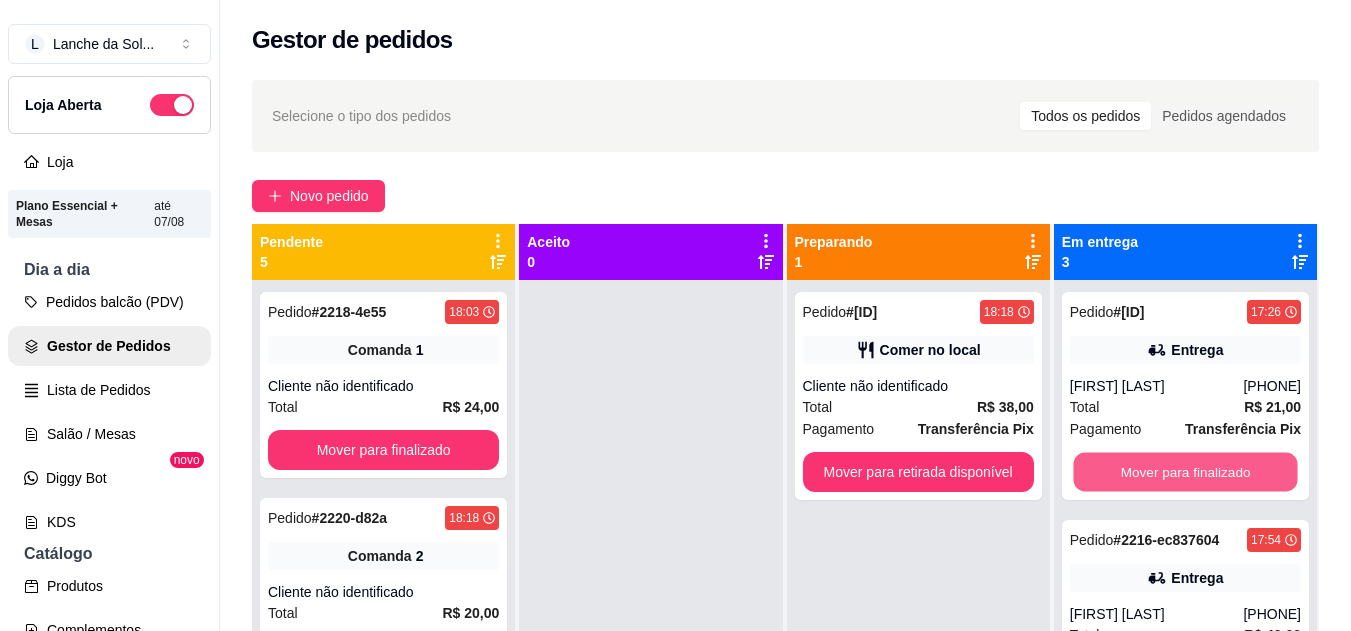 click on "Mover para finalizado" at bounding box center (1185, 472) 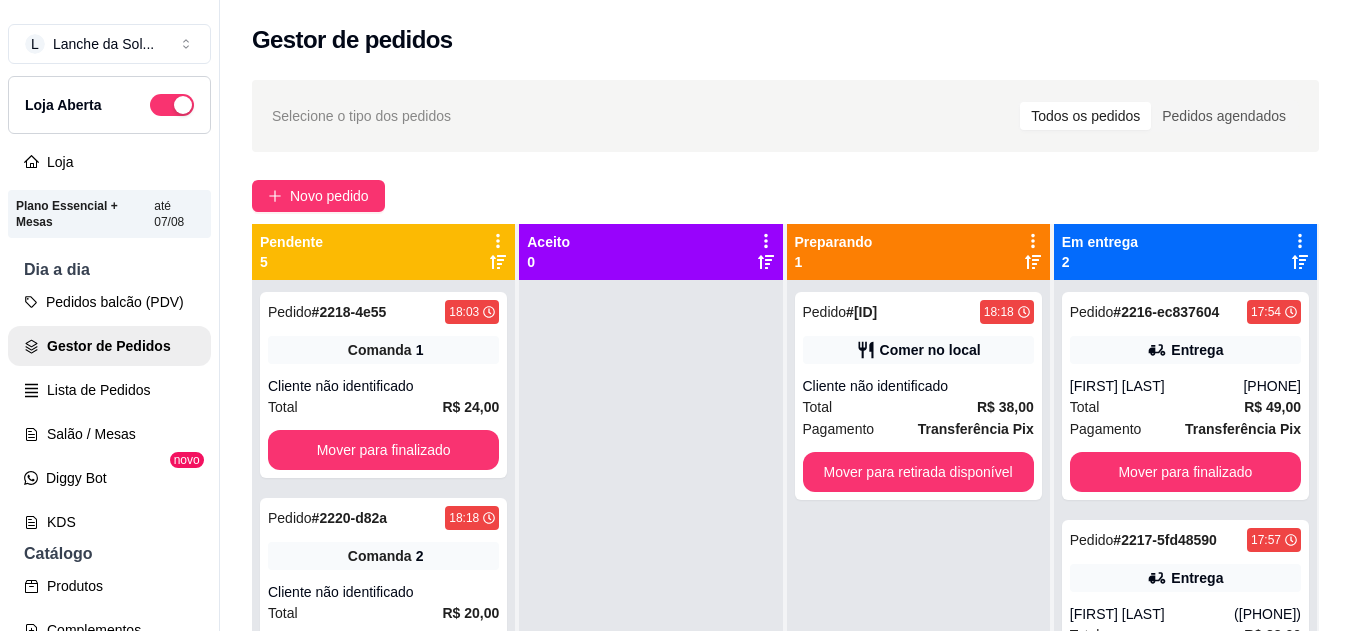click on "Pedido # 2216-ec837604 [TIME] Entrega [NAME] ([PHONE]) Total R$ 49,00 Pagamento Transferência Pix Mover para finalizado" at bounding box center [1185, 396] 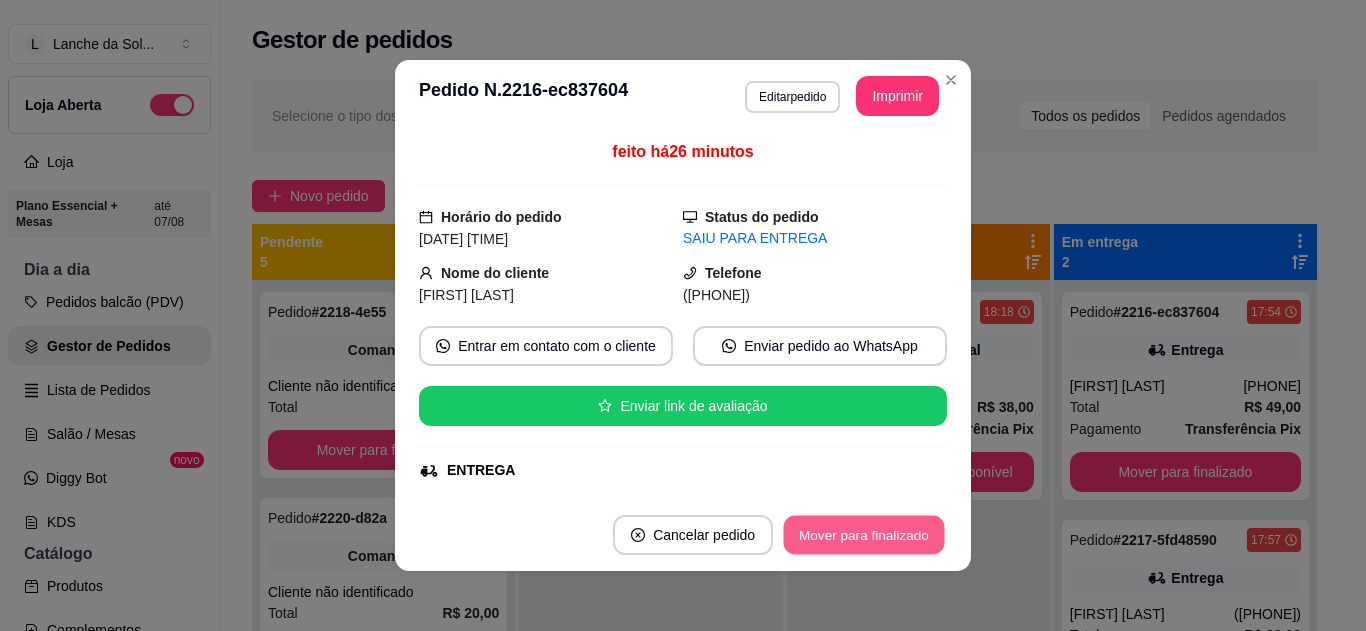 click on "Mover para finalizado" at bounding box center (864, 535) 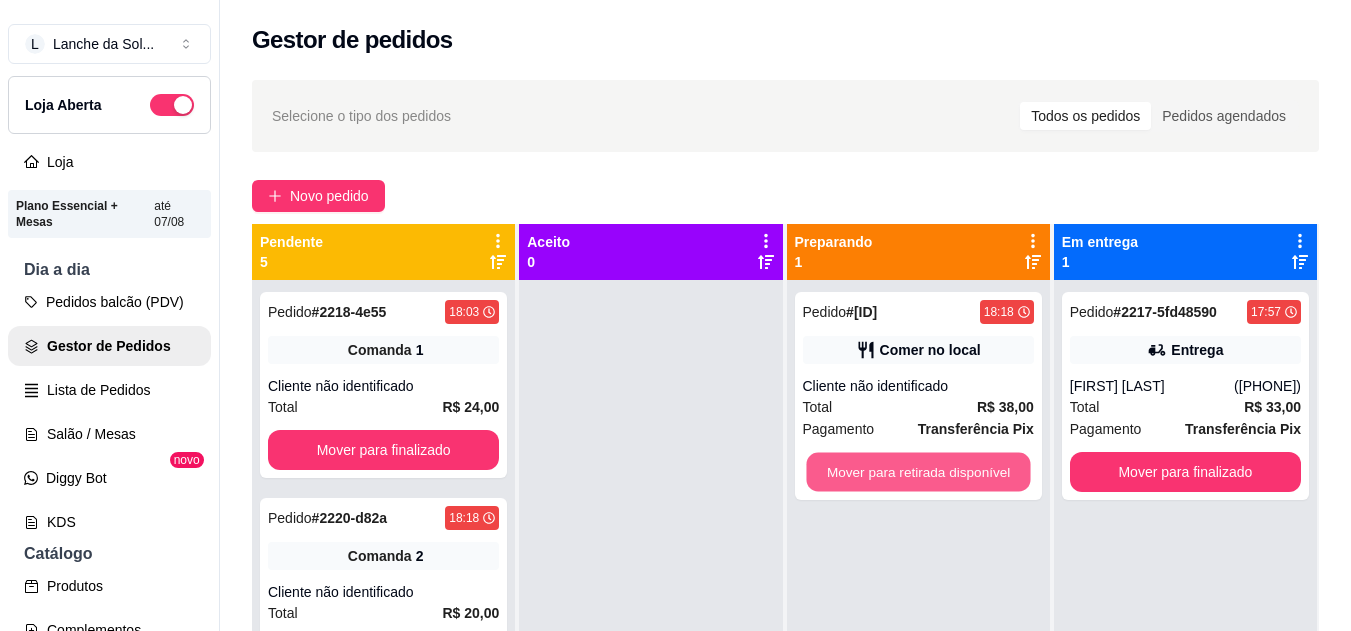 click on "Mover para retirada disponível" at bounding box center (918, 472) 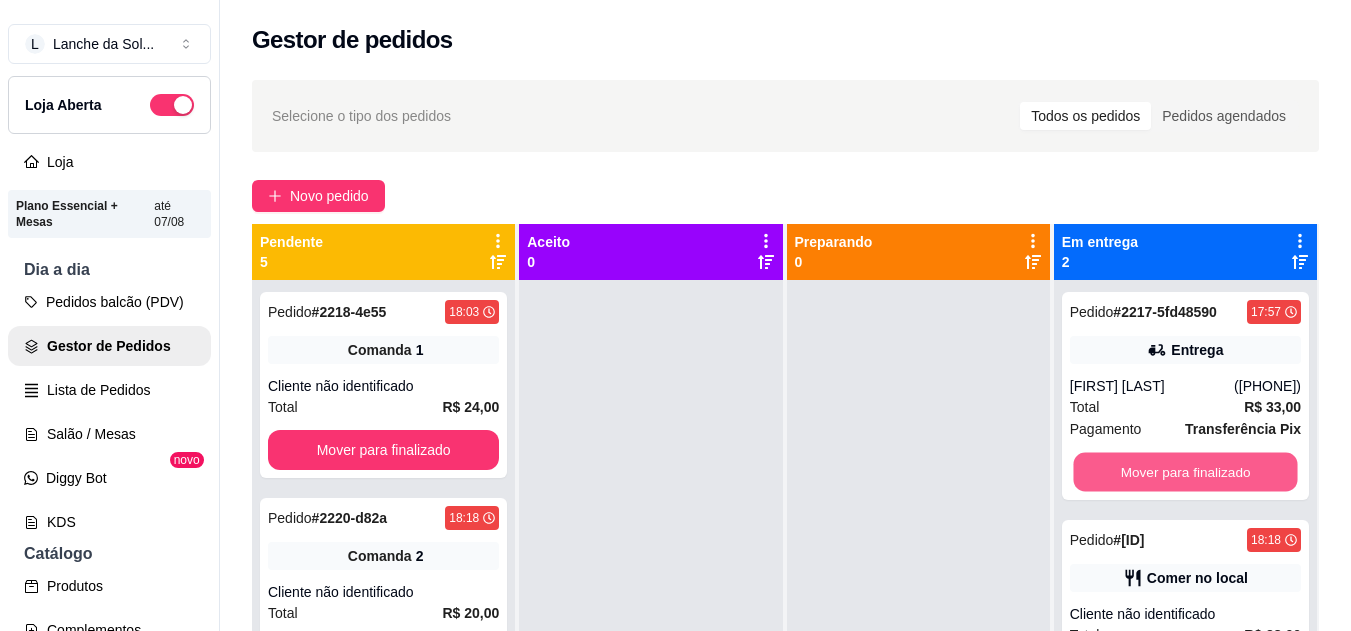 click on "Mover para finalizado" at bounding box center [1185, 472] 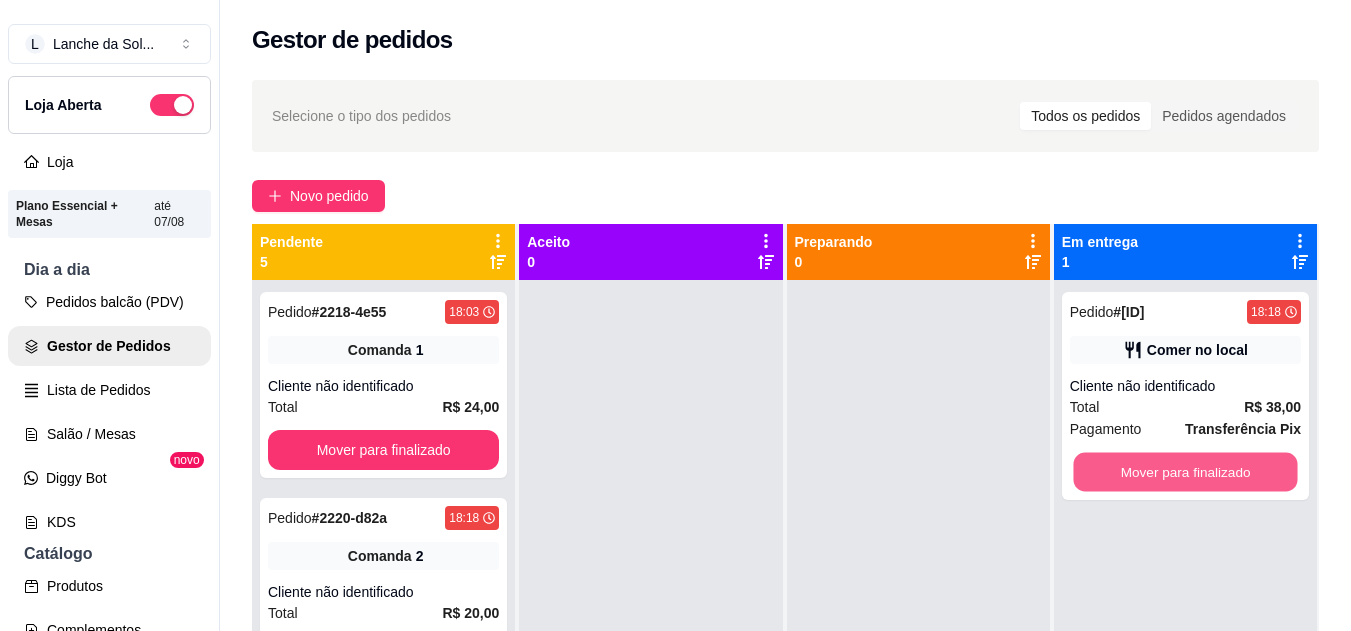 click on "Mover para finalizado" at bounding box center [1185, 472] 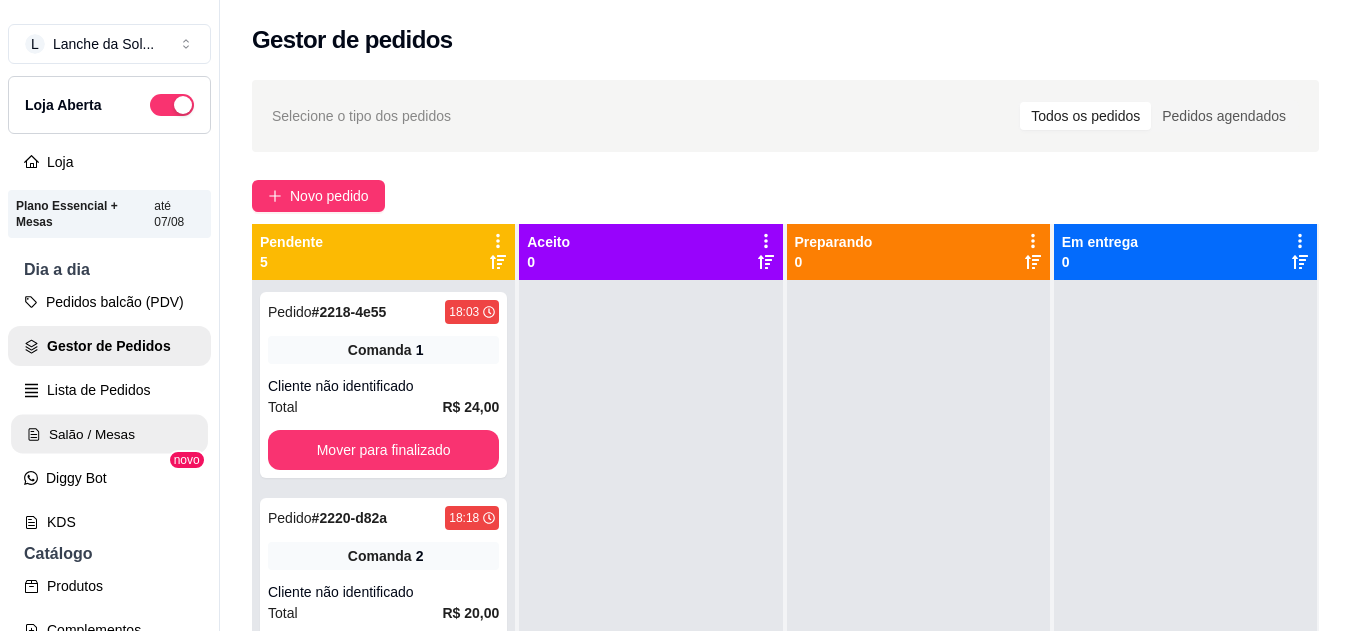 click on "Salão / Mesas" at bounding box center (109, 434) 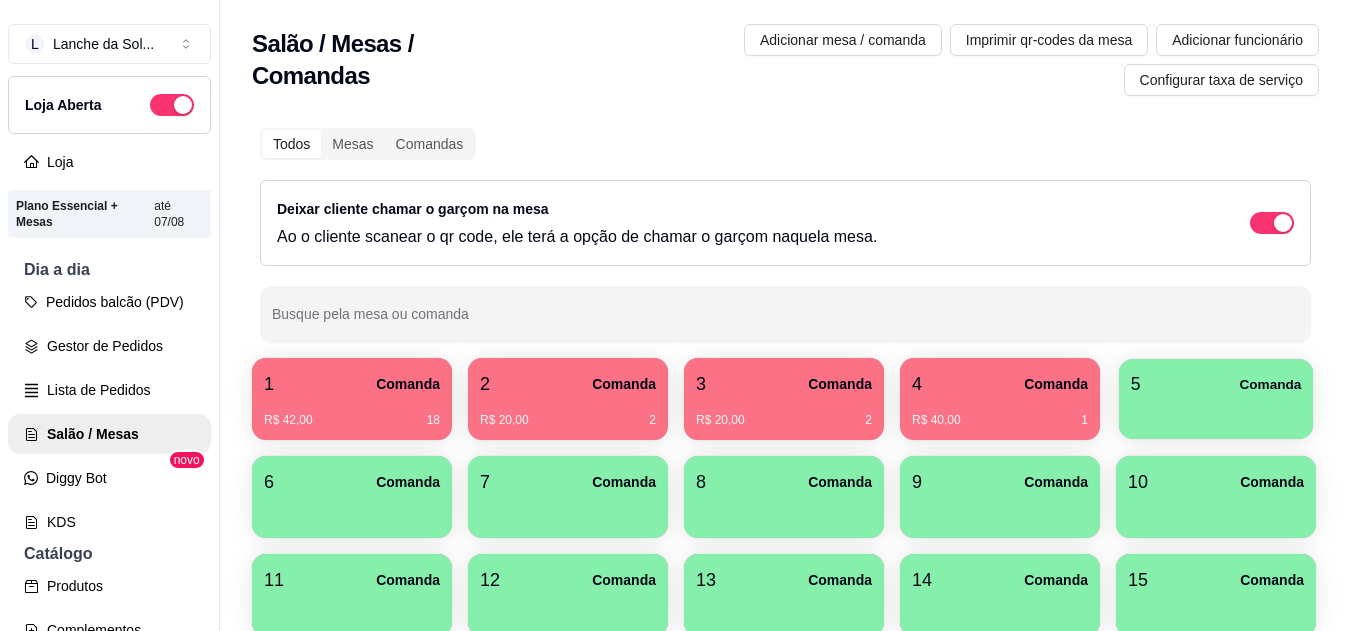 click on "5 Comanda" at bounding box center (1216, 384) 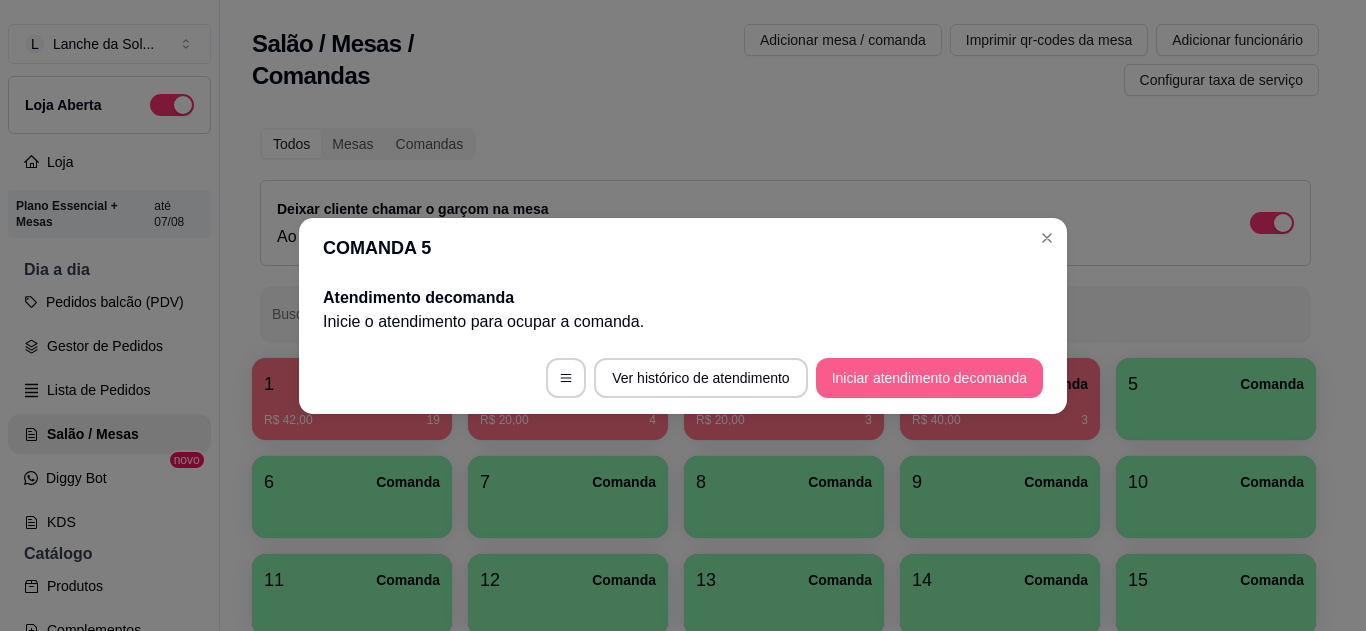 click on "Iniciar atendimento de  comanda" at bounding box center (929, 378) 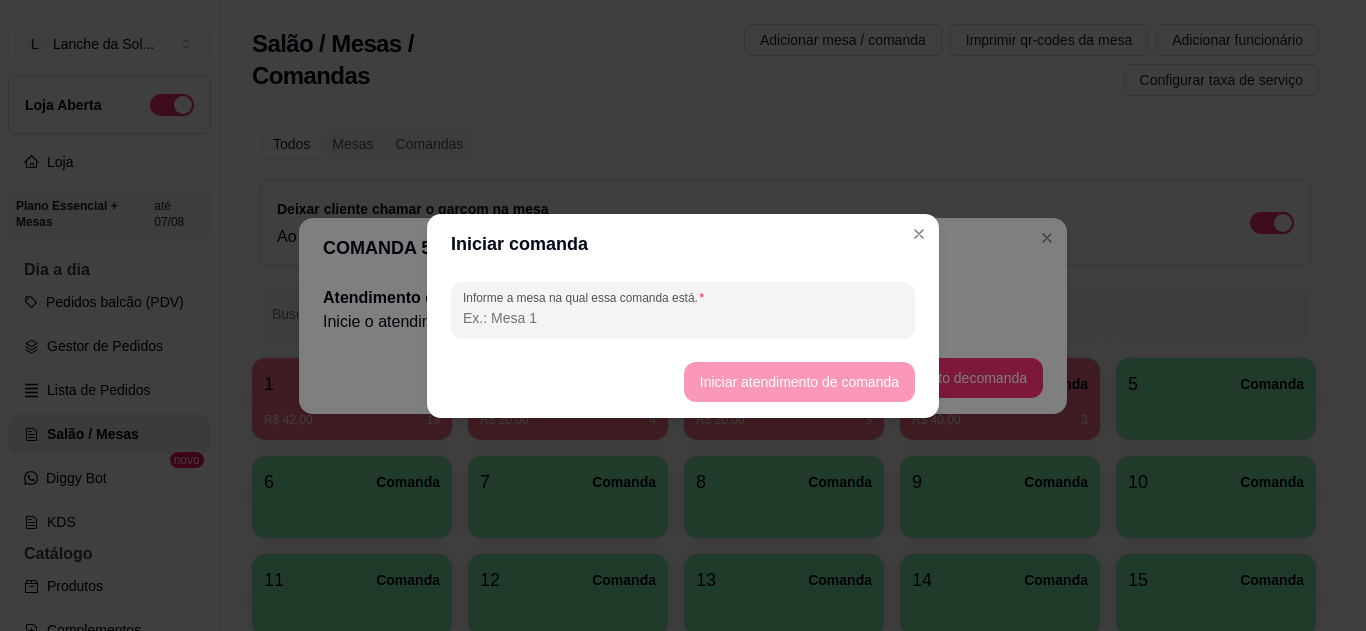 click on "Informe a mesa na qual essa comanda está." at bounding box center [683, 318] 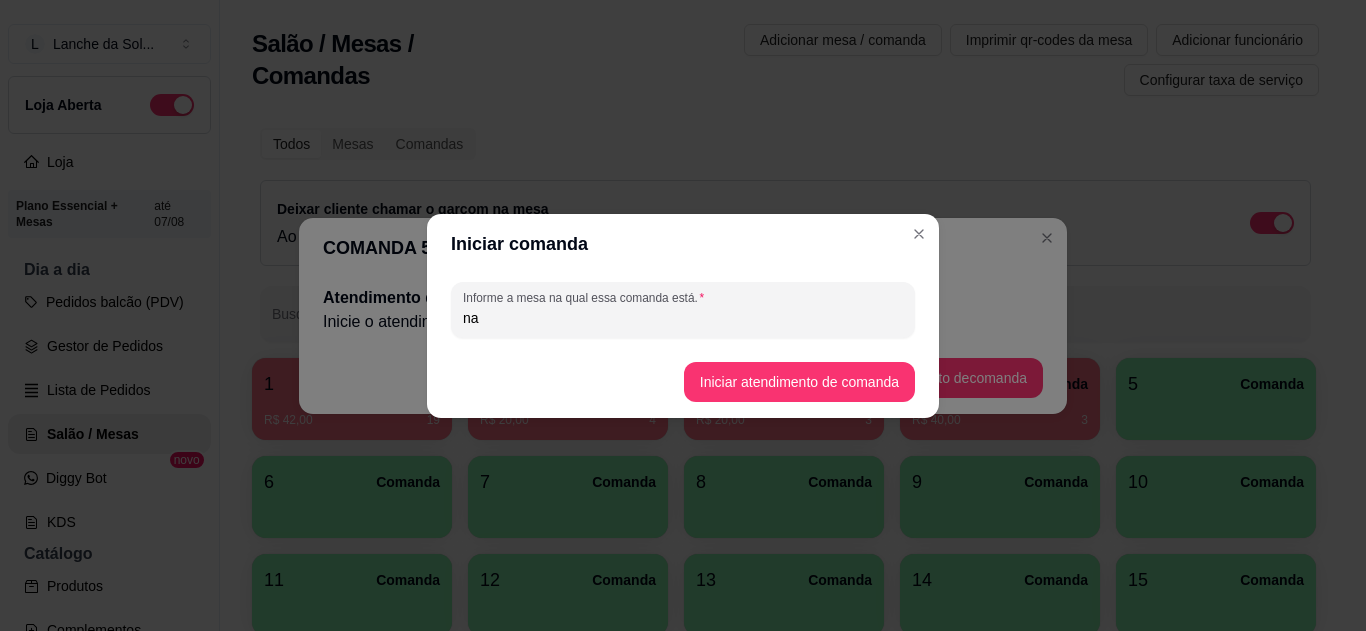 type on "n" 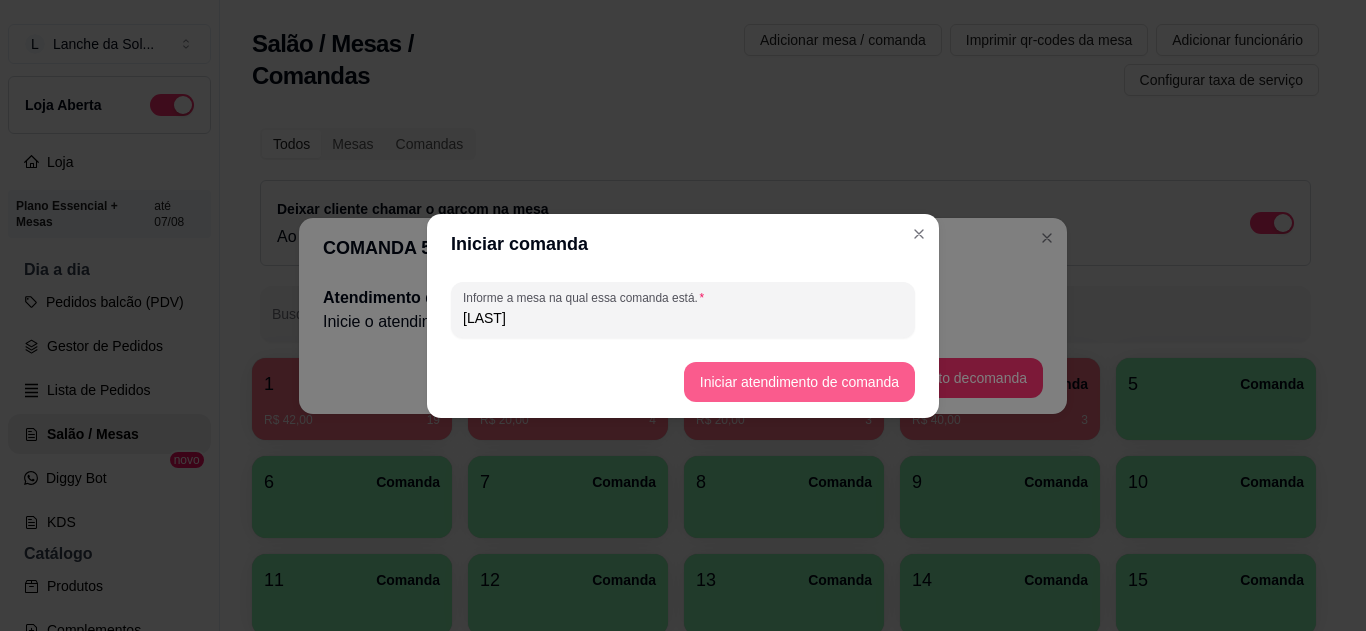 type on "[LAST]" 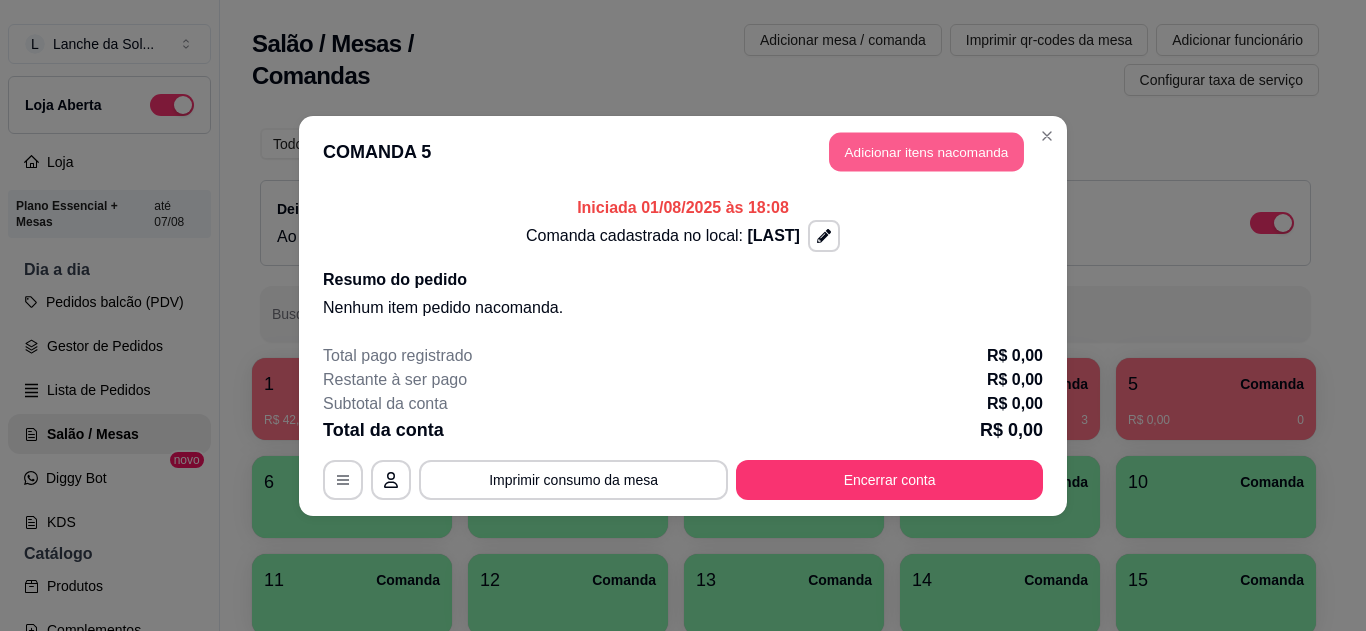 click on "Adicionar itens na  comanda" at bounding box center (926, 151) 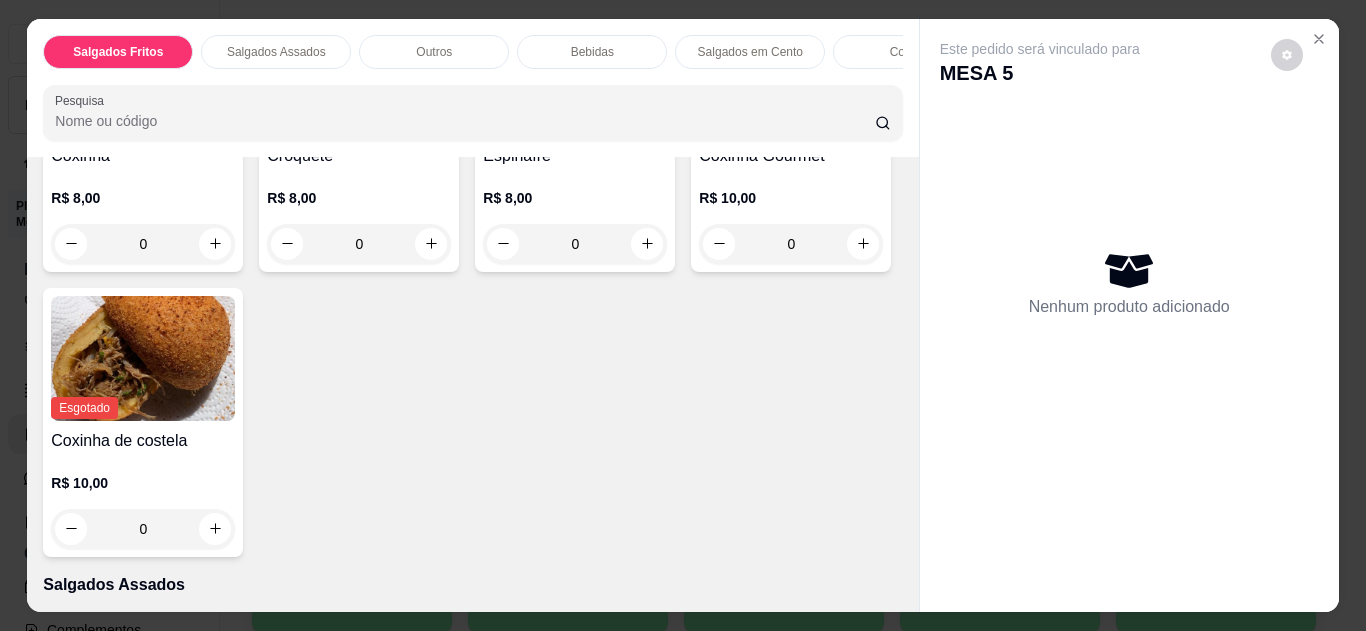 scroll, scrollTop: 342, scrollLeft: 0, axis: vertical 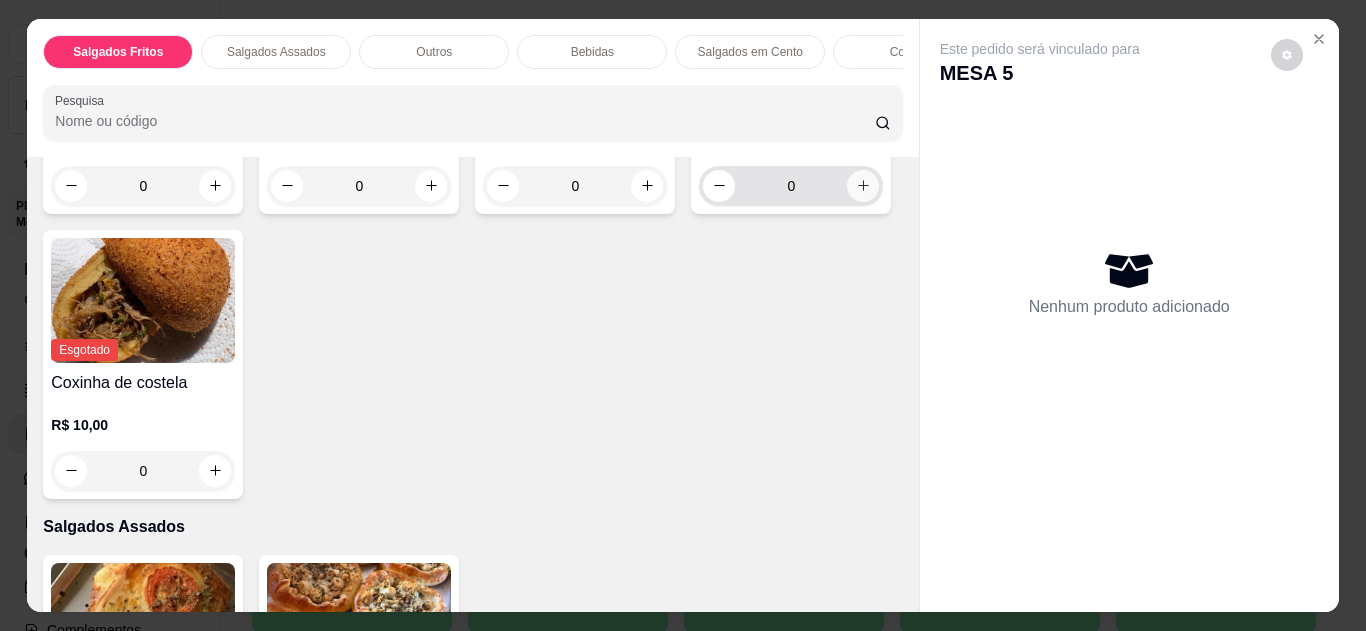 click 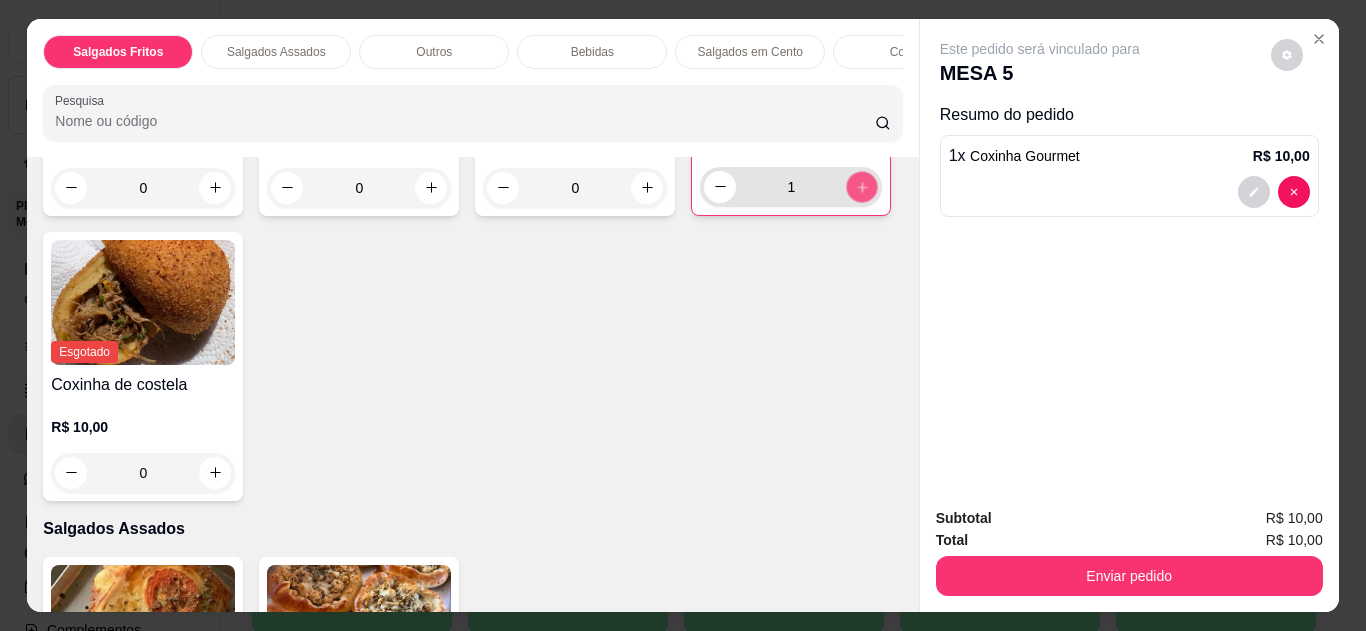 click 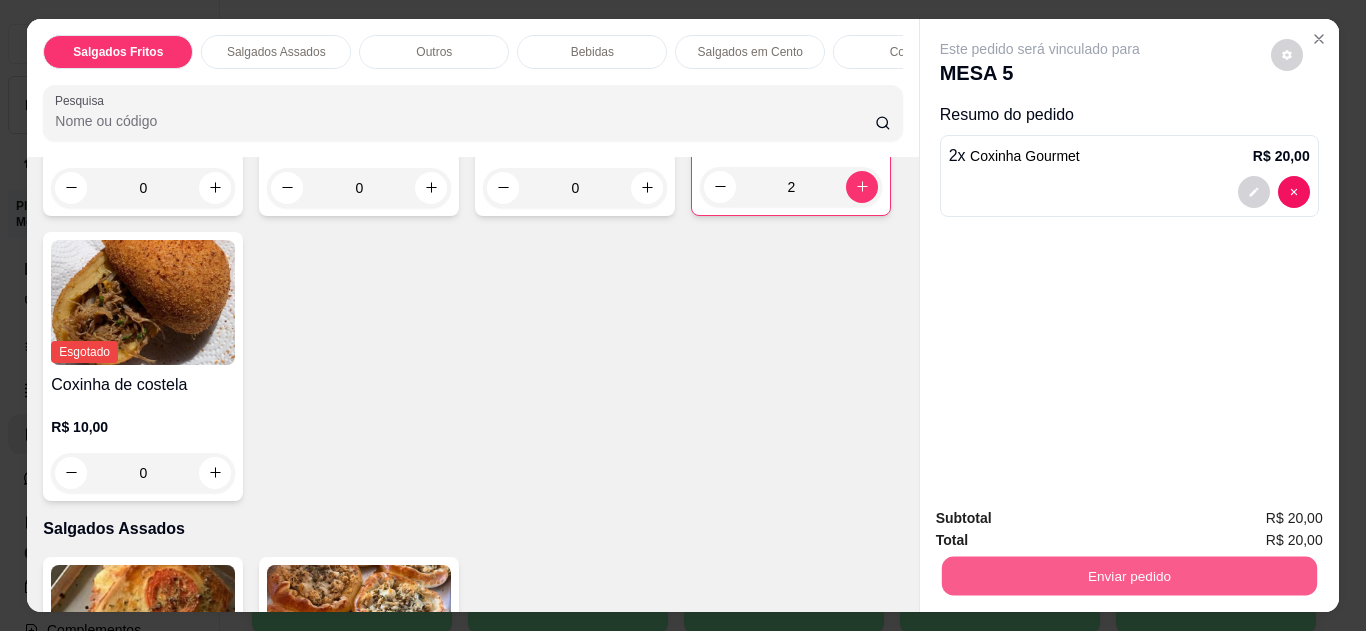 click on "Enviar pedido" at bounding box center (1128, 576) 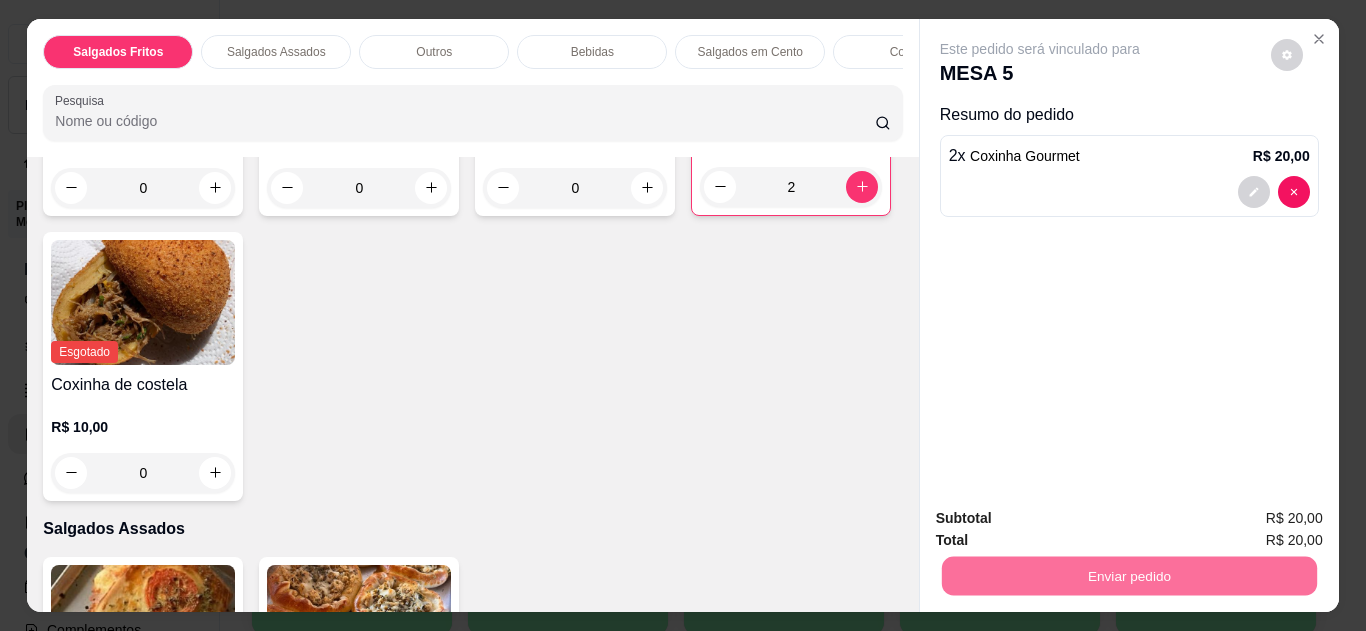 click on "Não registrar e enviar pedido" at bounding box center (1063, 519) 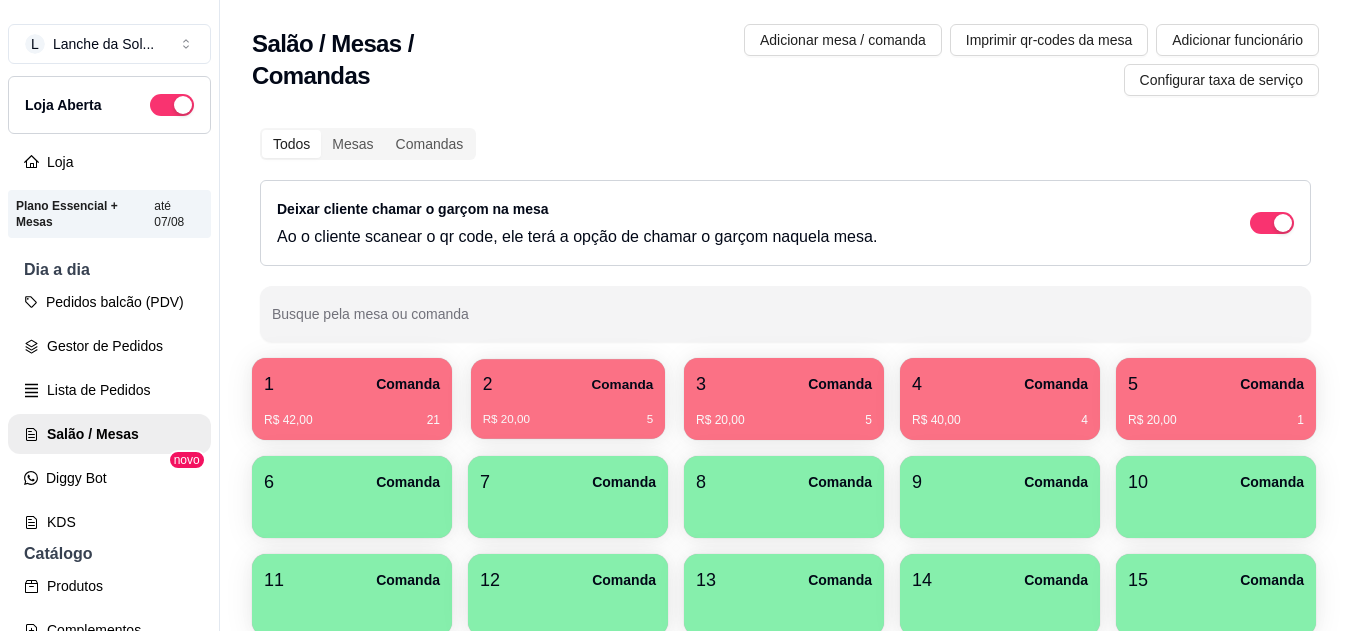 click on "R$ 20,00 5" at bounding box center (568, 412) 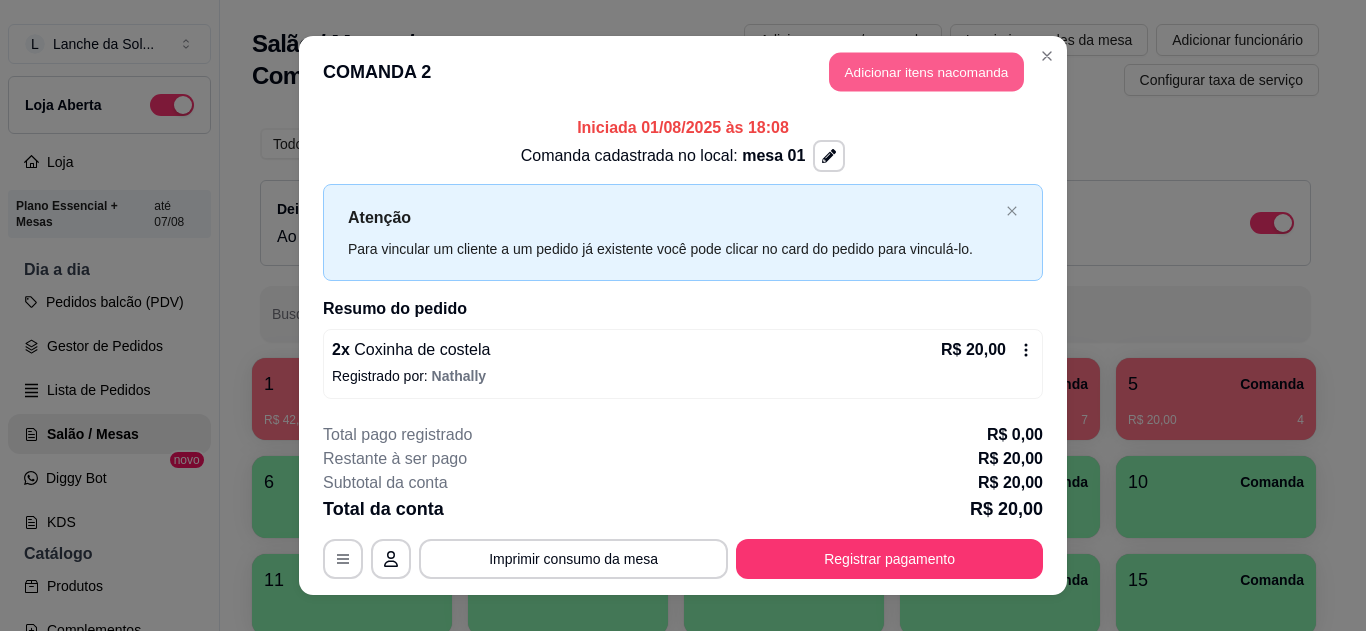 click on "Adicionar itens na  comanda" at bounding box center (926, 72) 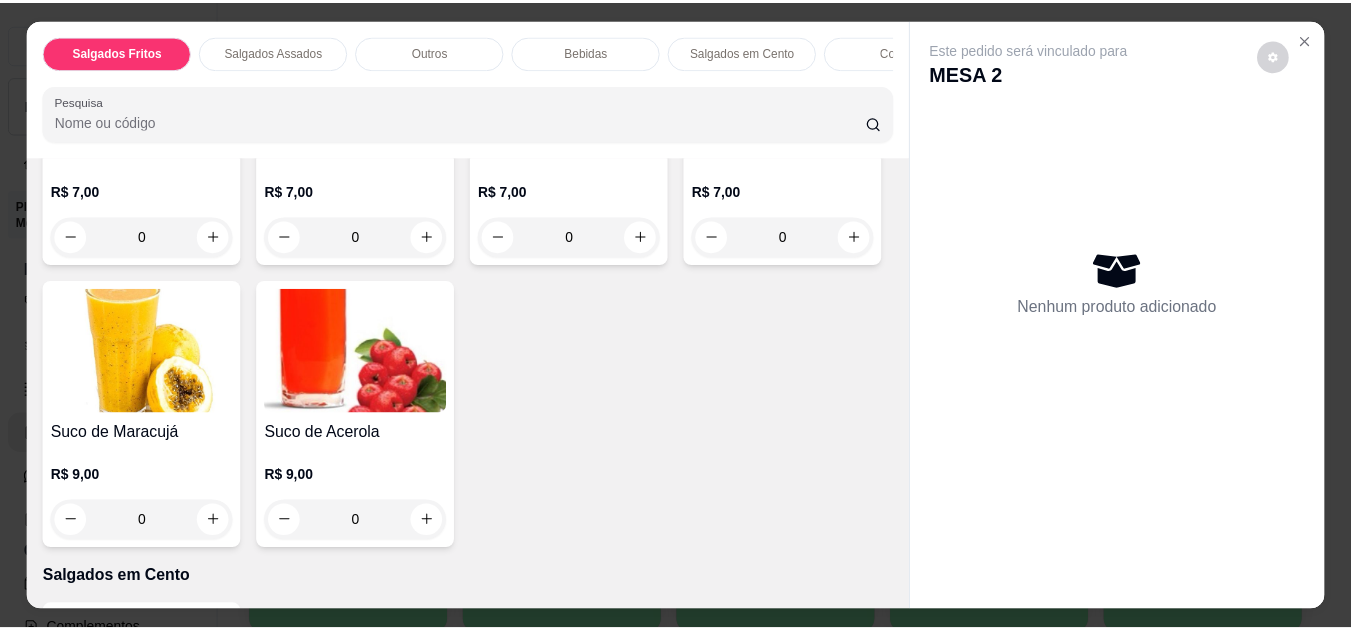 scroll, scrollTop: 1600, scrollLeft: 0, axis: vertical 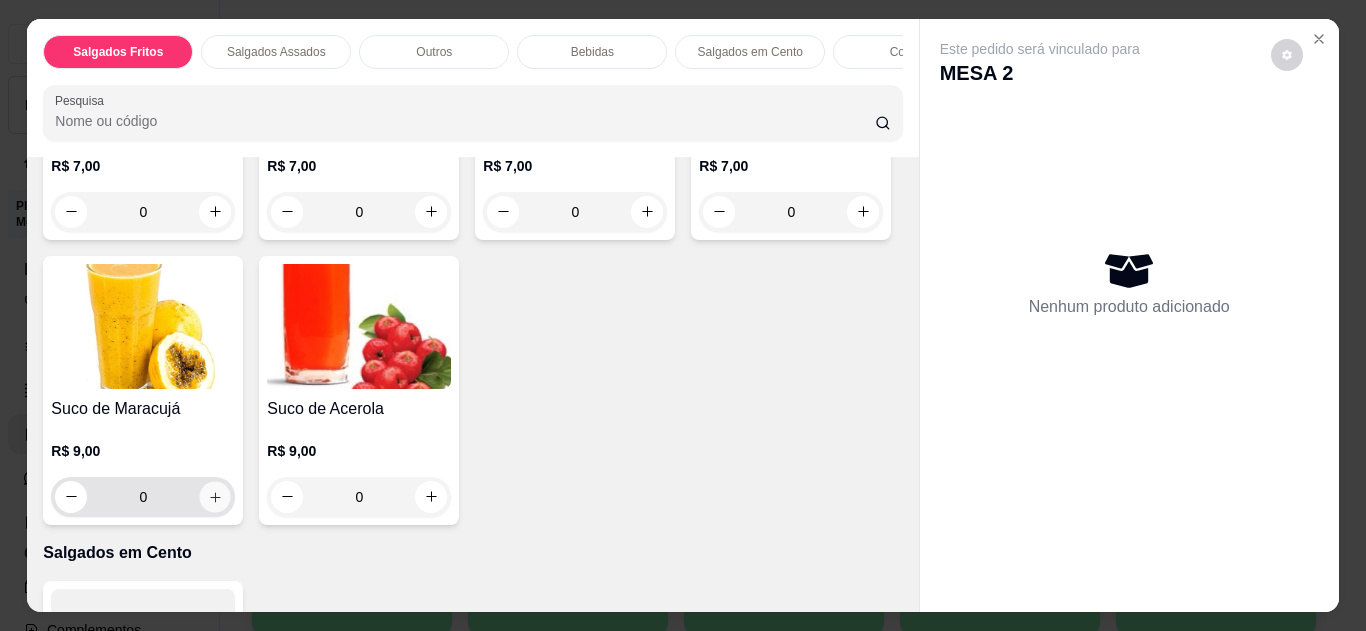 click 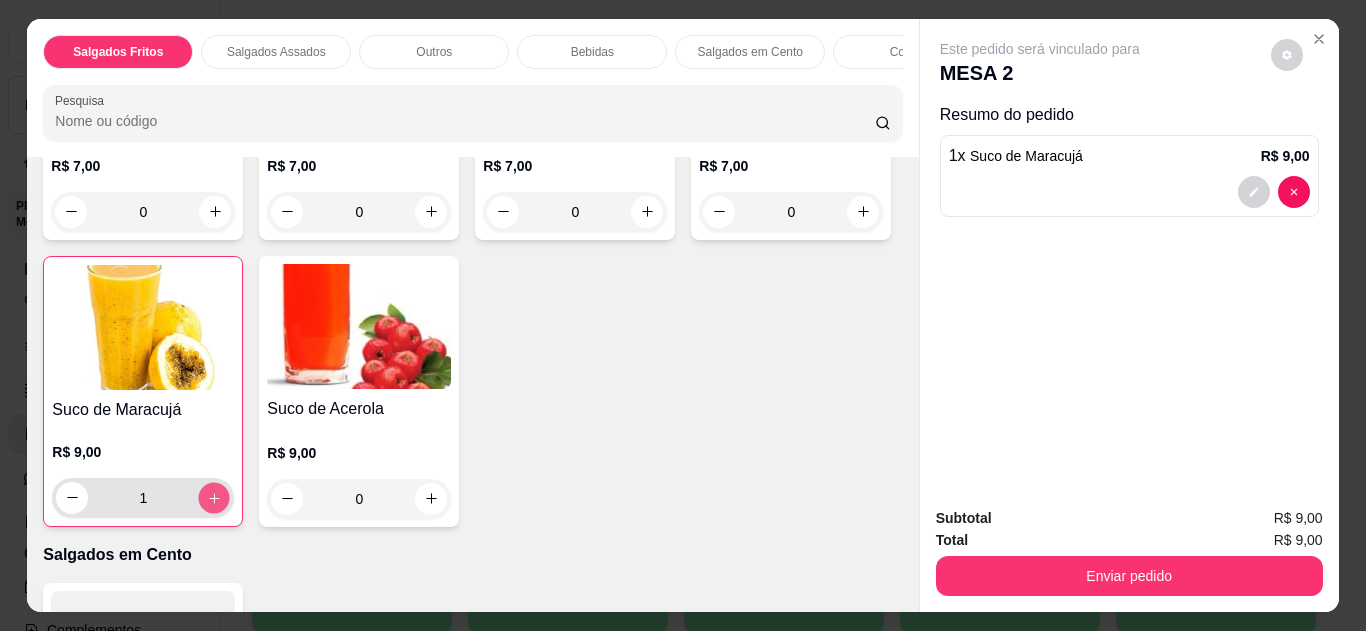 click 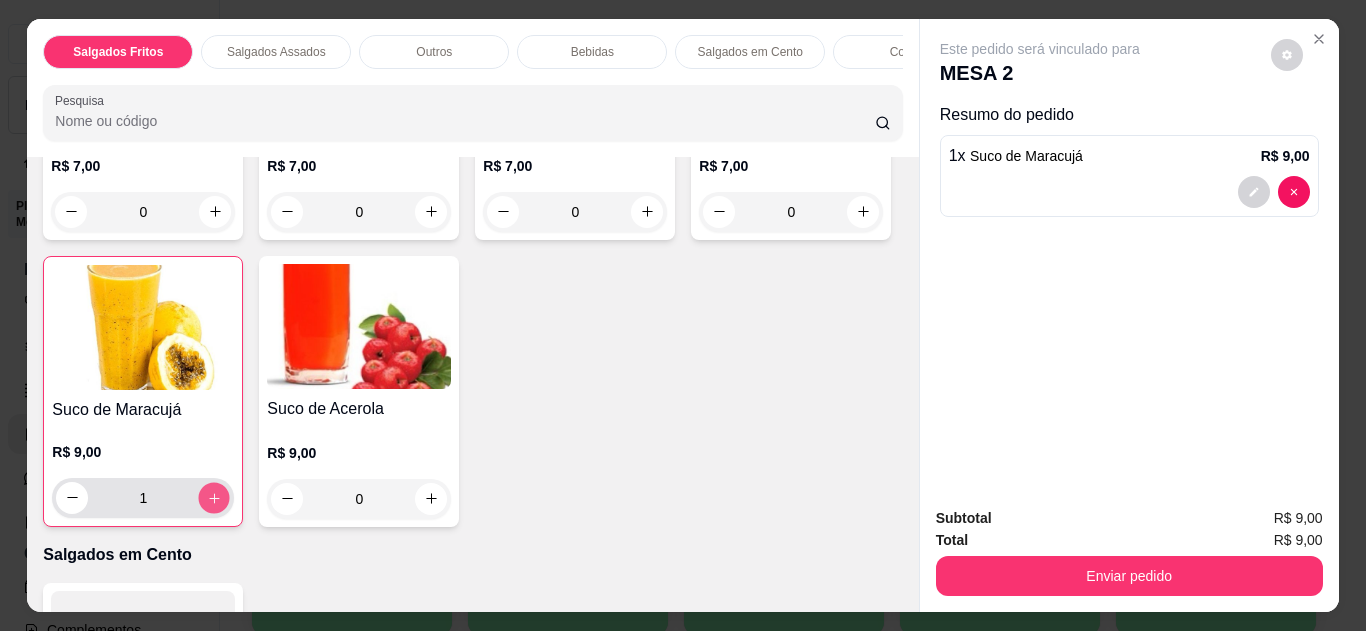type on "2" 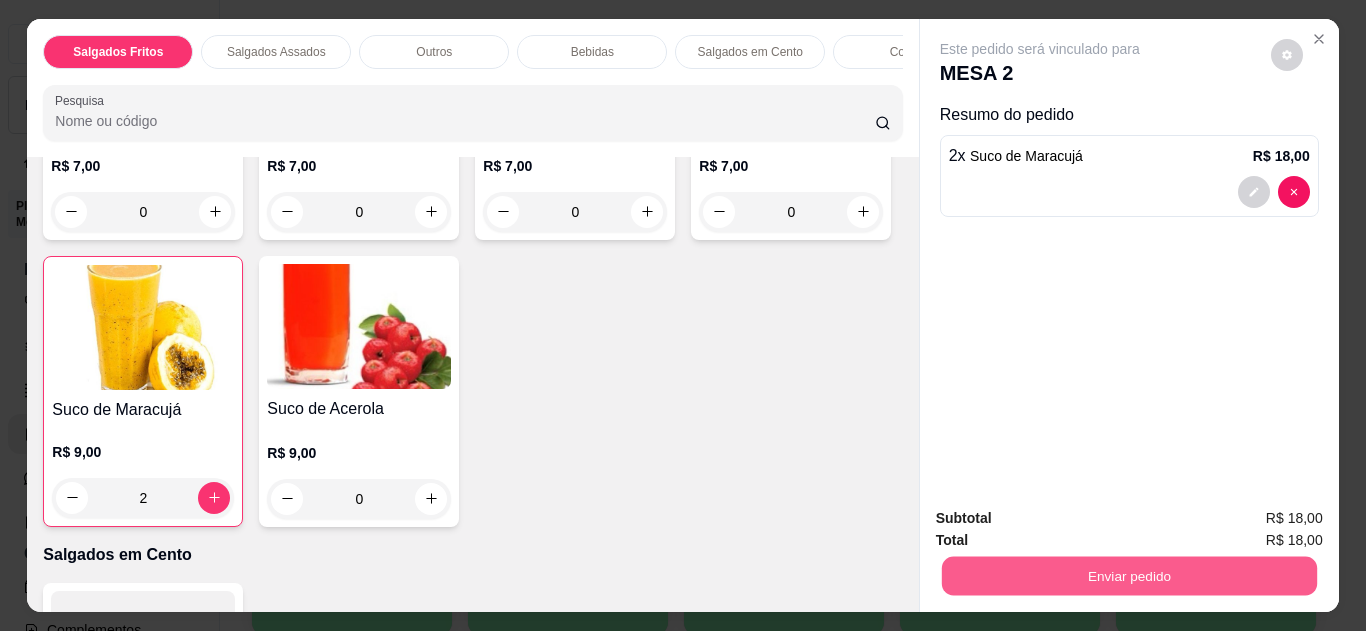 click on "Enviar pedido" at bounding box center [1129, 573] 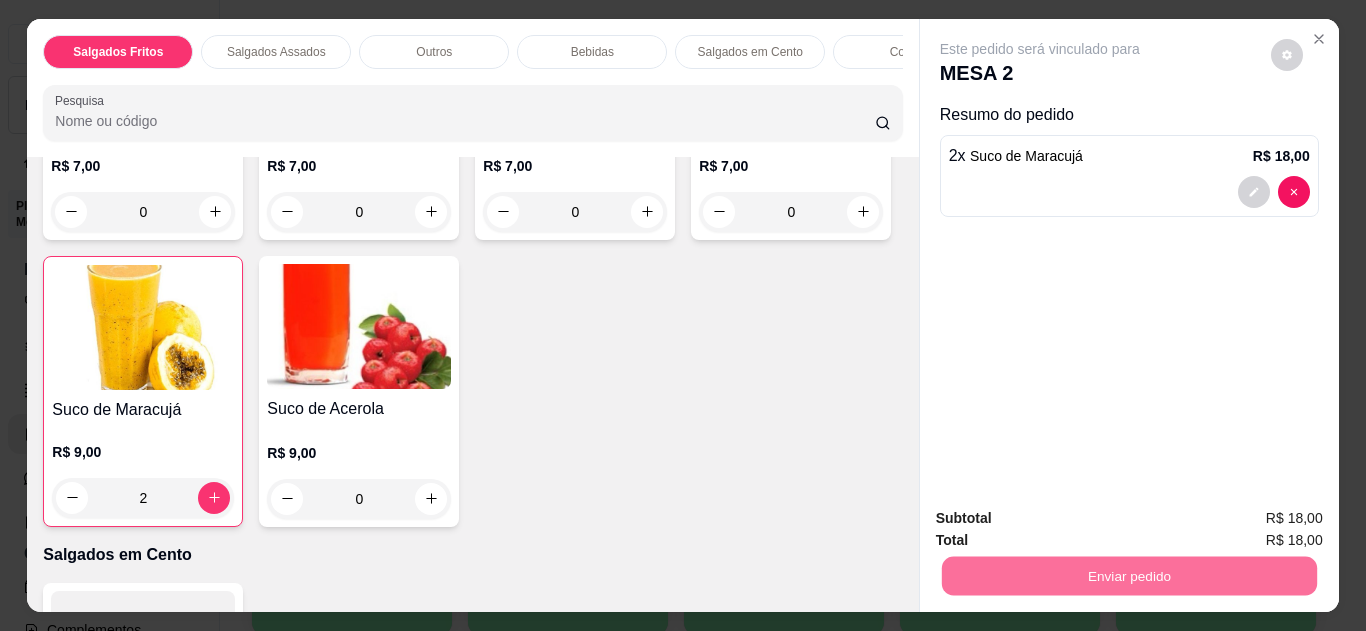 click on "Não registrar e enviar pedido" at bounding box center [1063, 519] 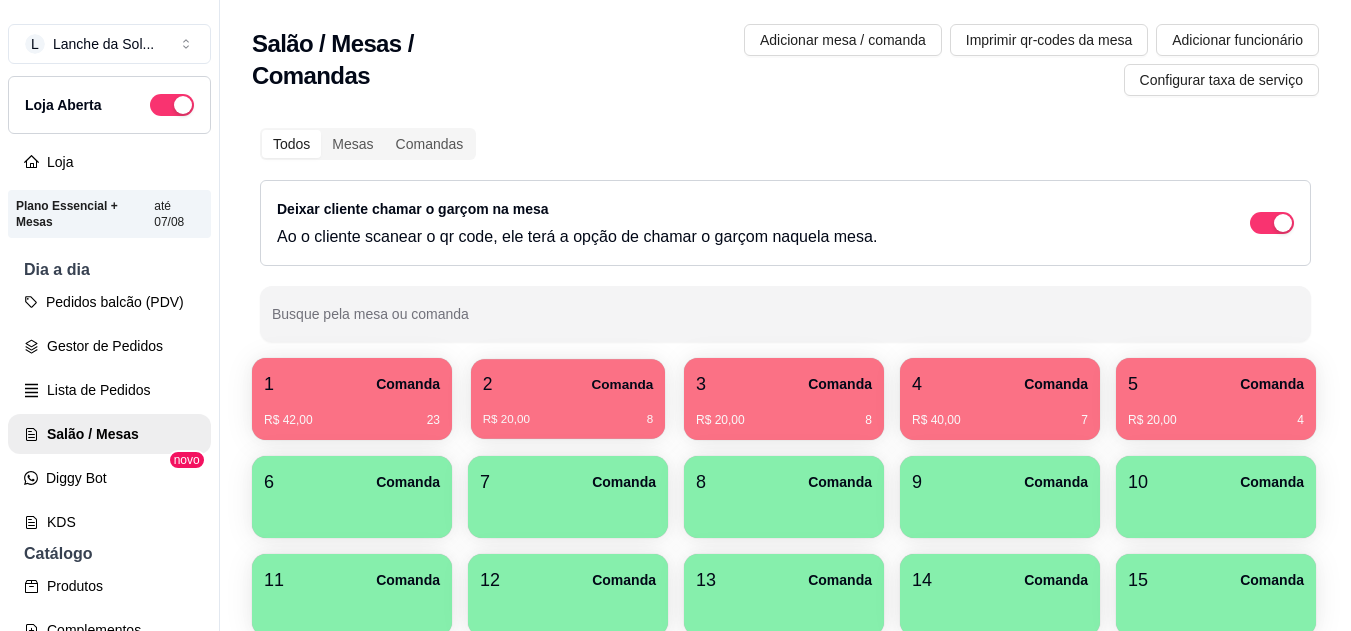 click on "R$ 20,00 8" at bounding box center (568, 412) 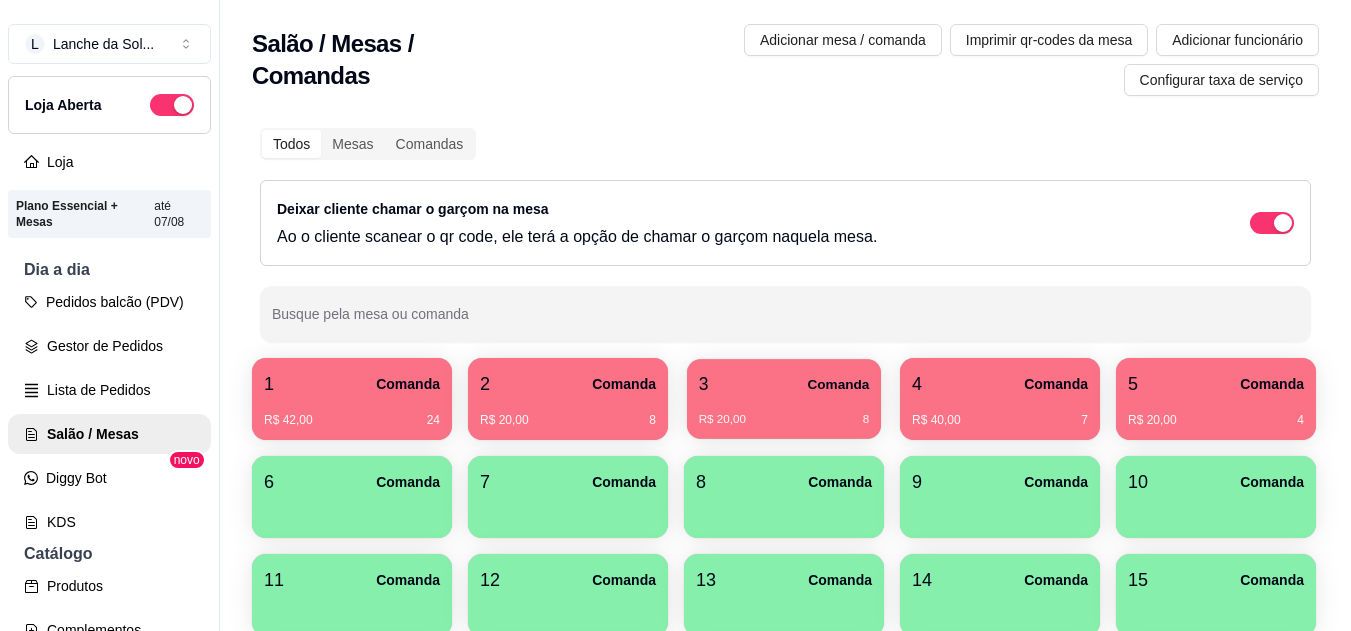 click on "R$ 20,00 8" at bounding box center (784, 412) 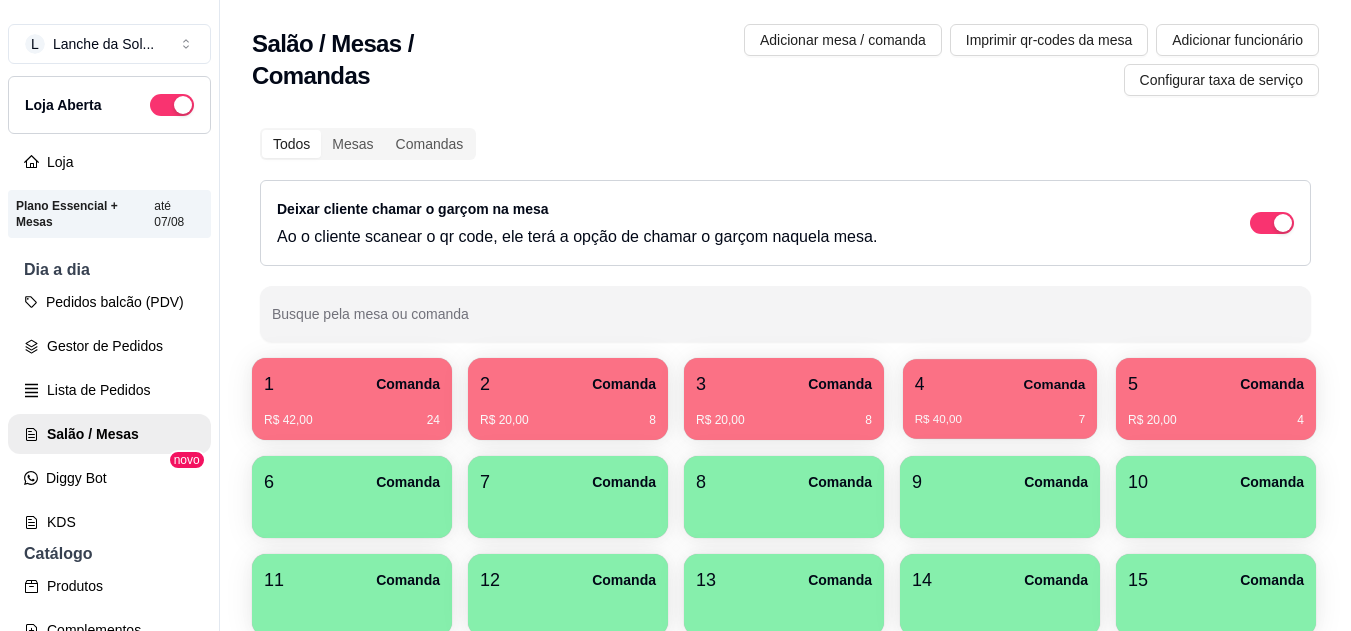 click on "Comanda" at bounding box center (1054, 384) 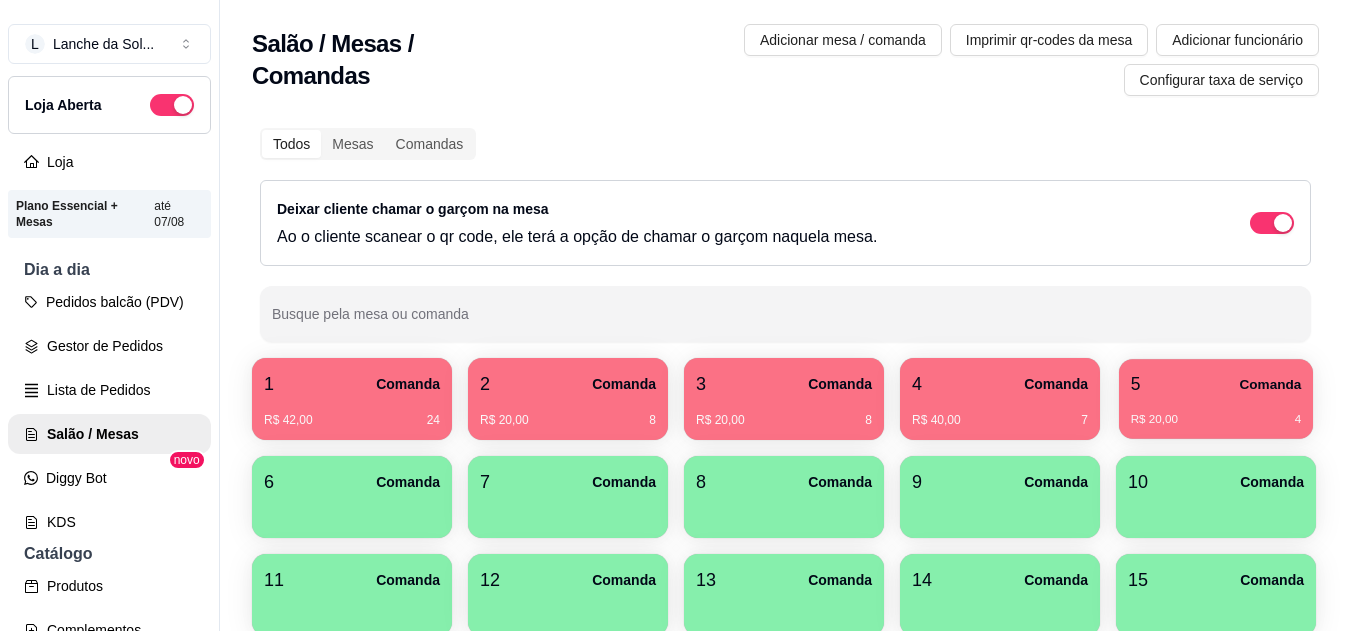 click on "R$ 20,00 [NUMBER]" at bounding box center [1216, 420] 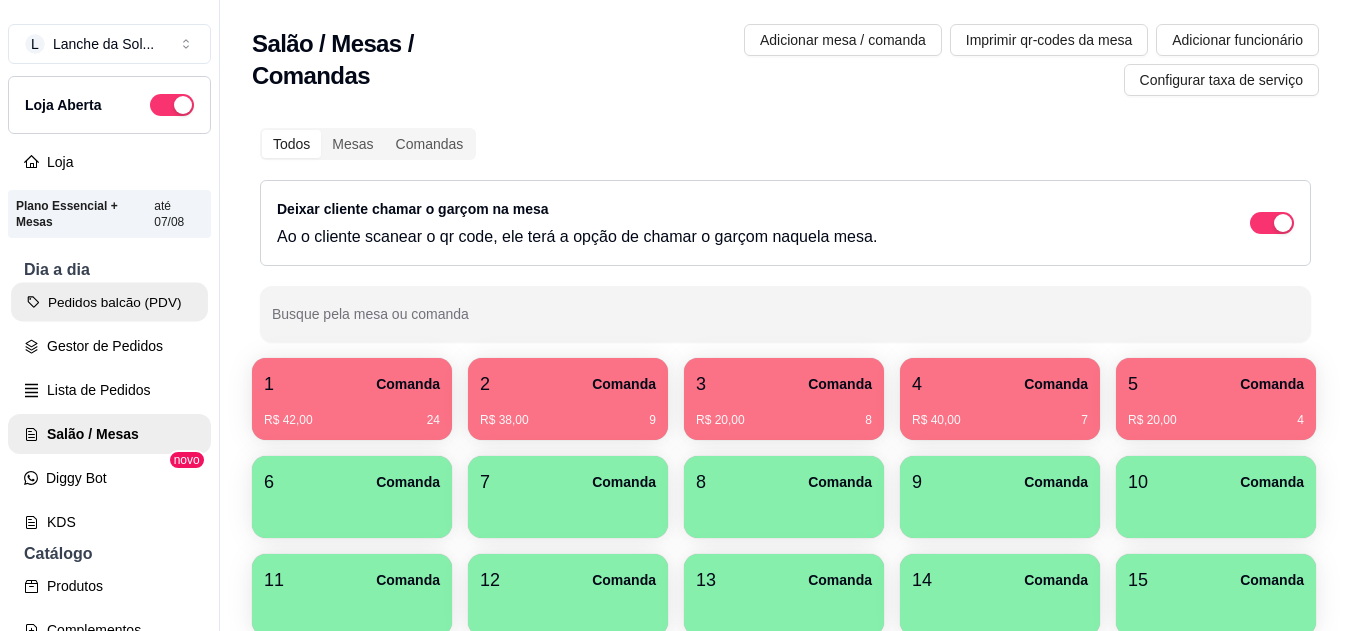 click on "Pedidos balcão (PDV)" at bounding box center (109, 302) 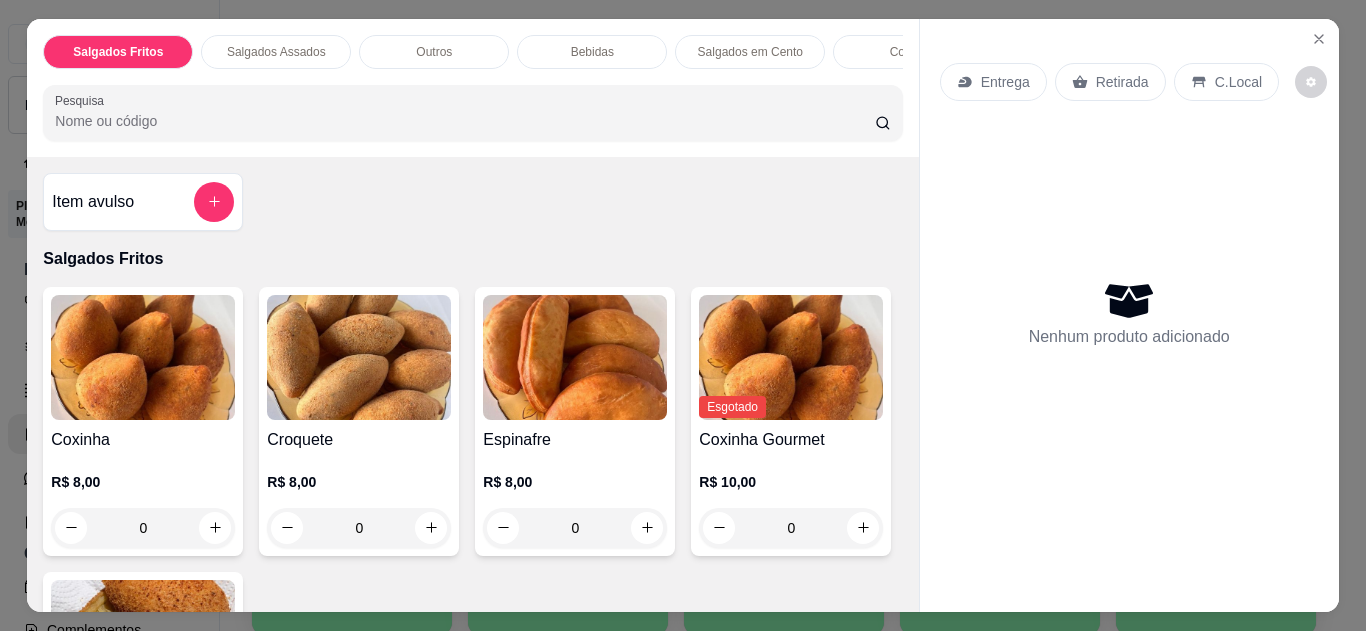 click 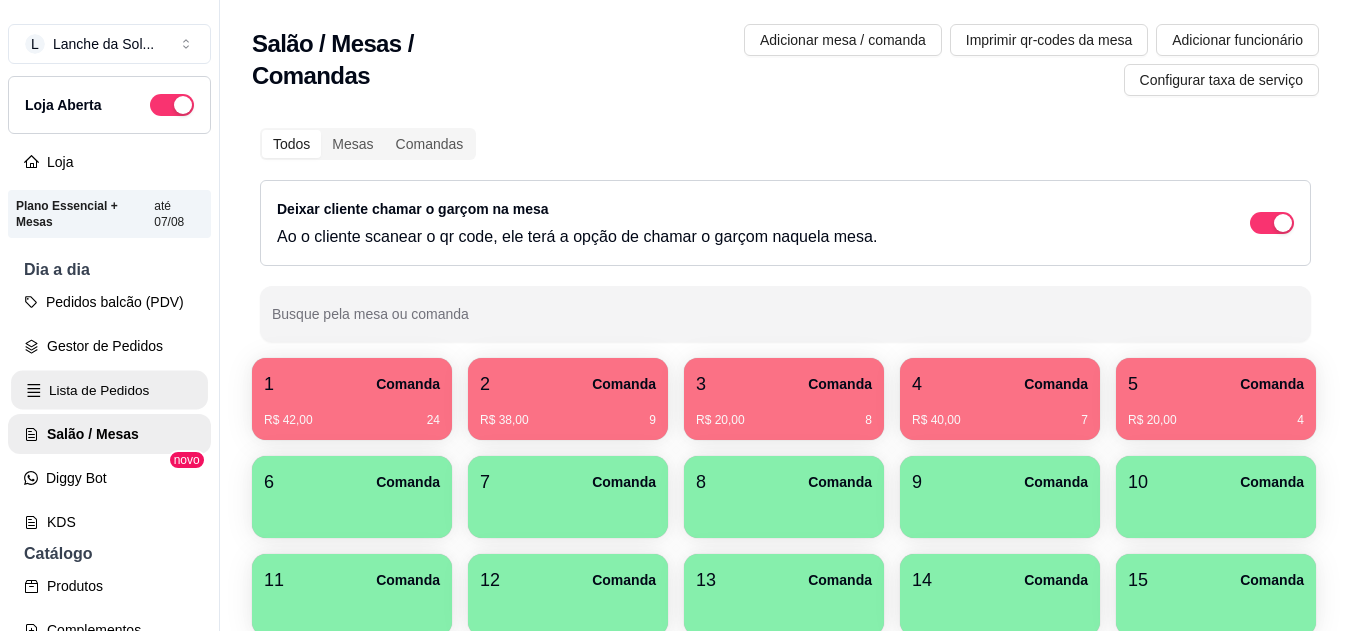 click on "Lista de Pedidos" at bounding box center [109, 390] 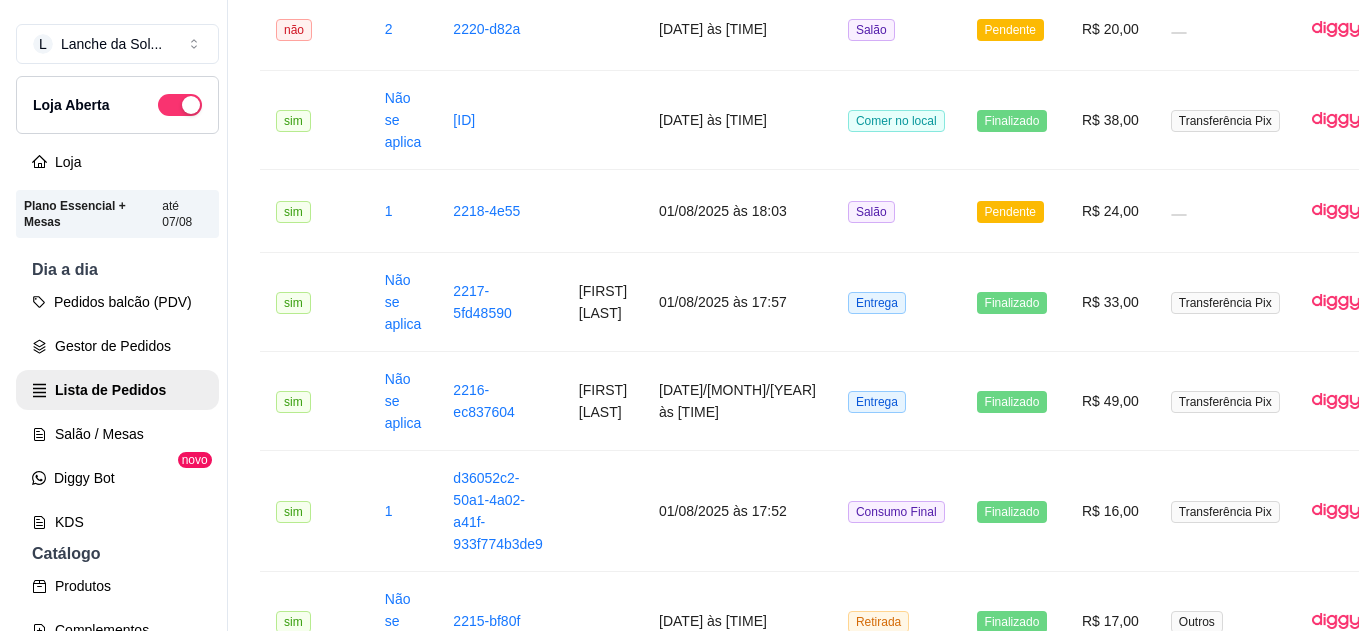 scroll, scrollTop: 693, scrollLeft: 0, axis: vertical 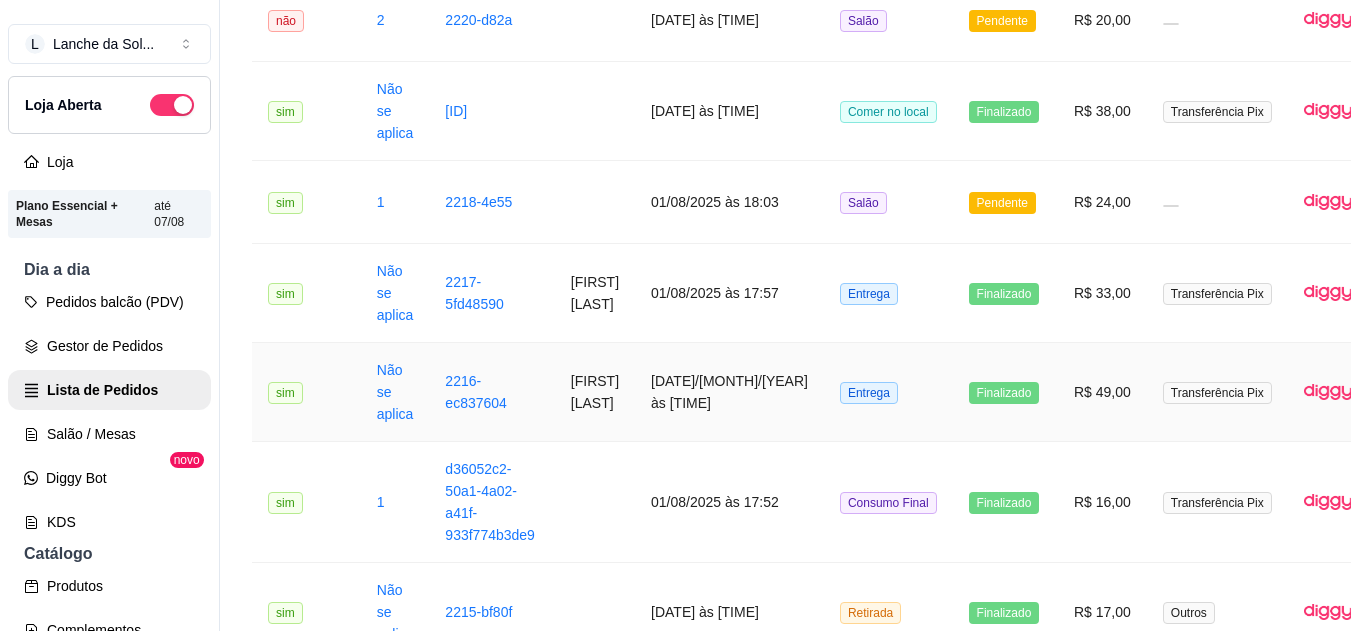 click on "Transferência Pix" at bounding box center [1217, 392] 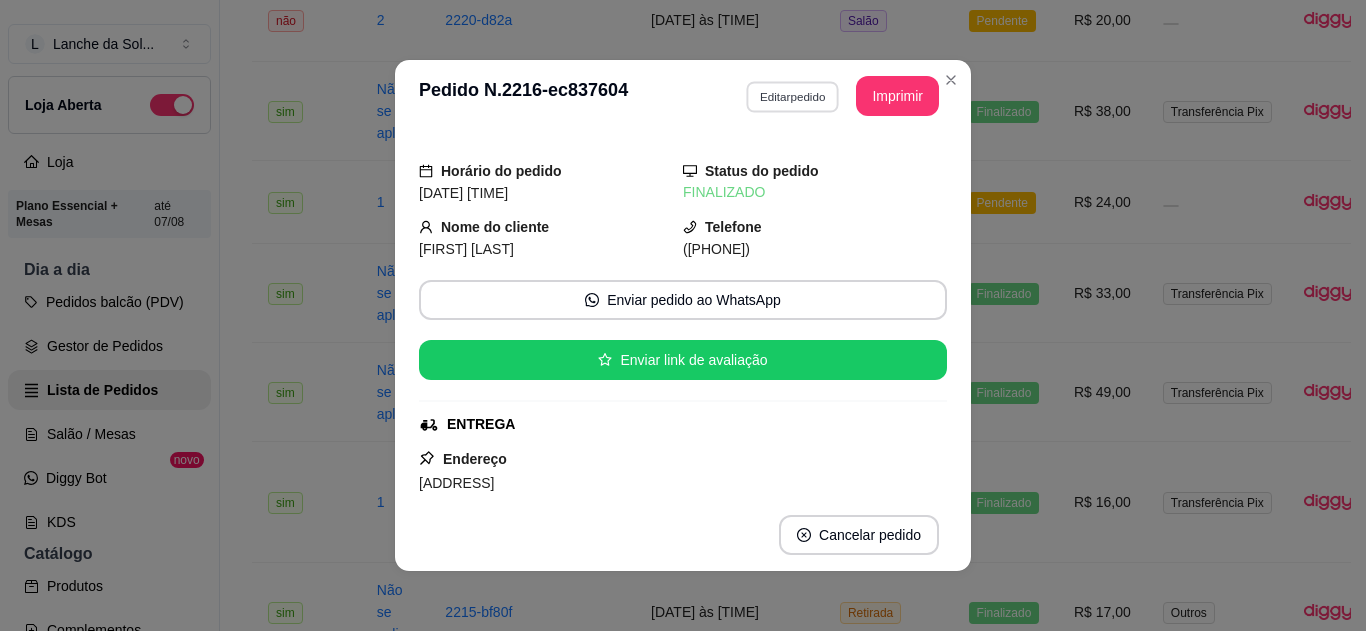 click on "Editar  pedido" at bounding box center [792, 96] 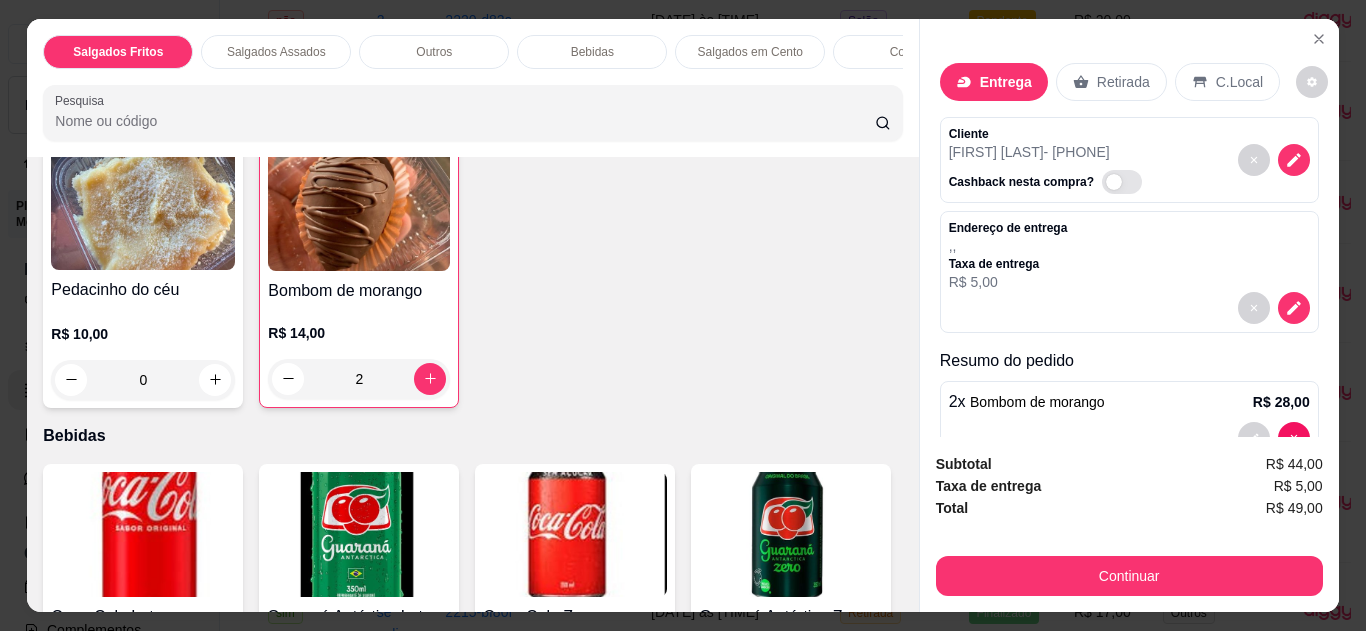 scroll, scrollTop: 1160, scrollLeft: 0, axis: vertical 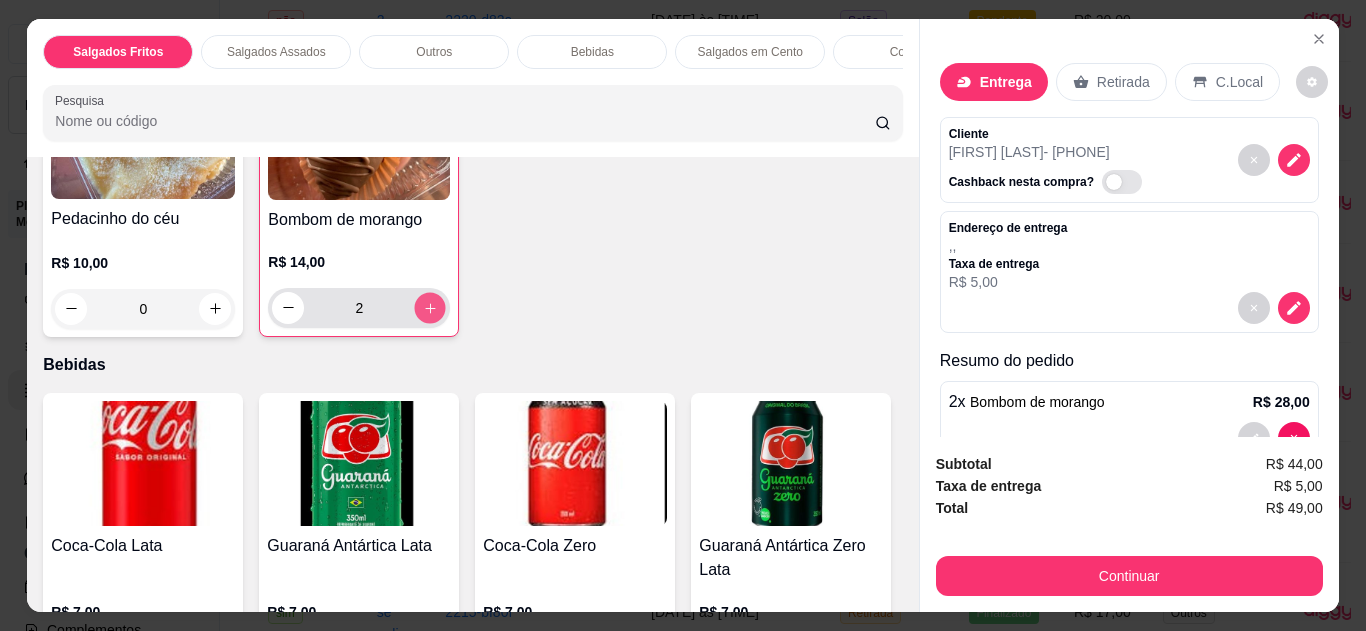 click at bounding box center (430, 307) 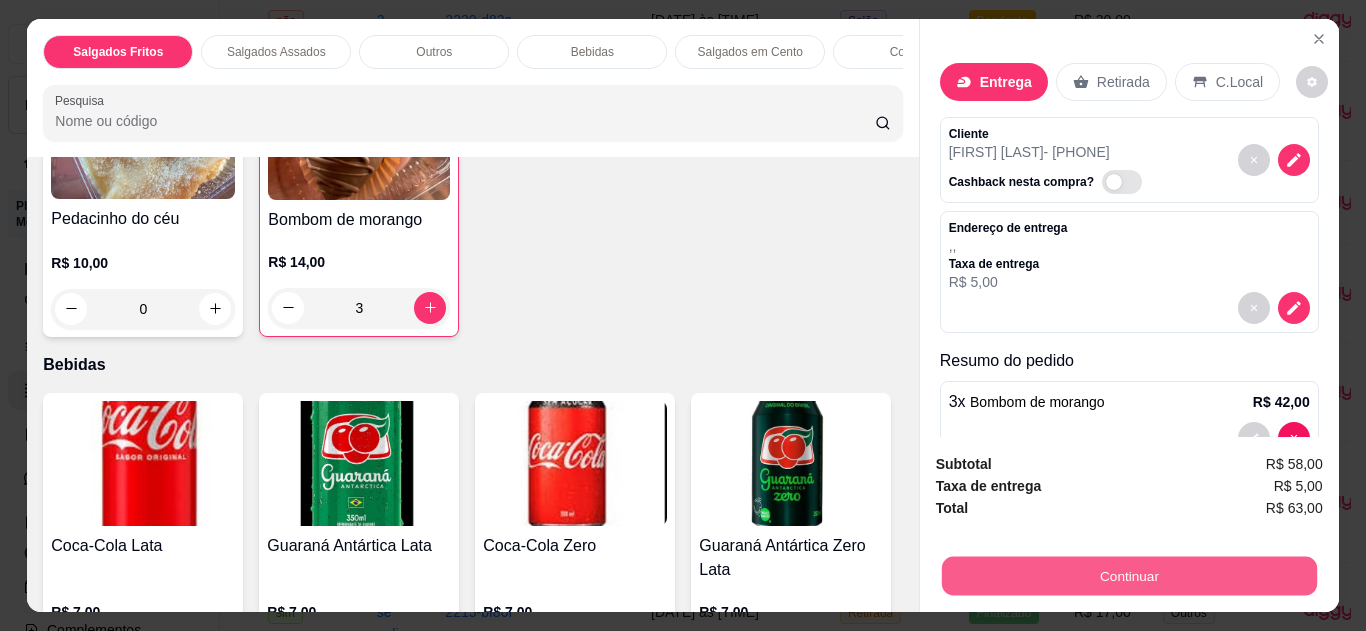 click on "Continuar" at bounding box center [1128, 576] 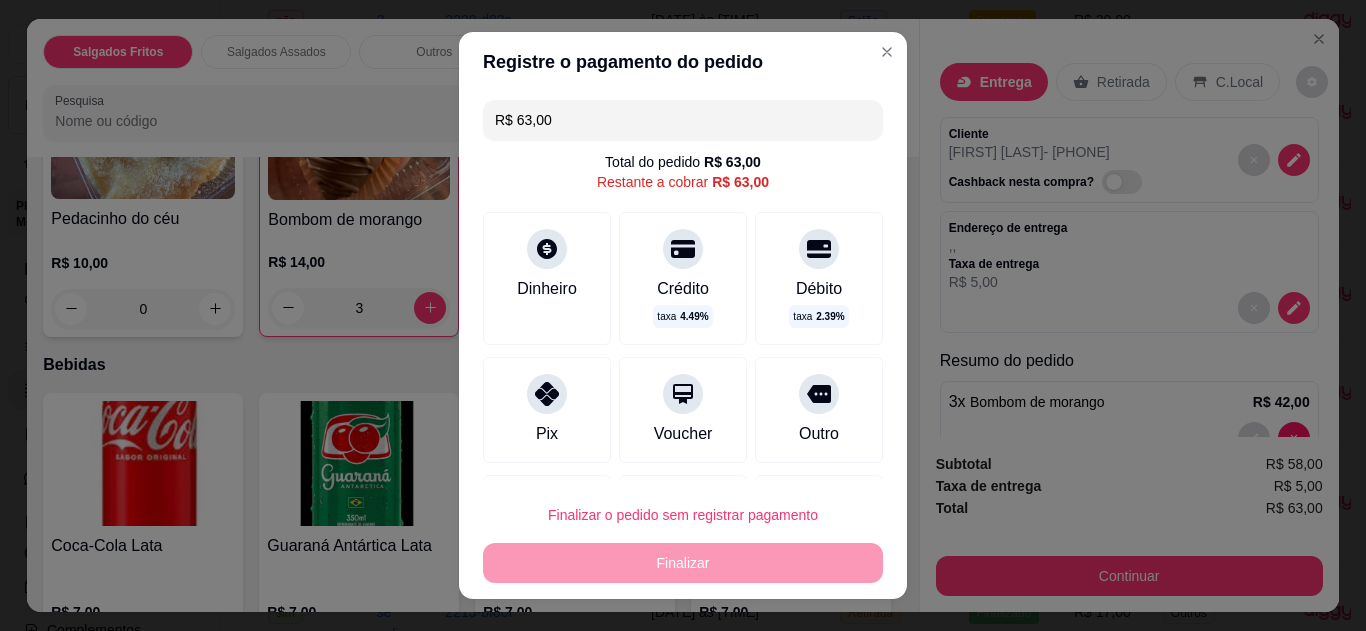 click on "Pix" at bounding box center [547, 410] 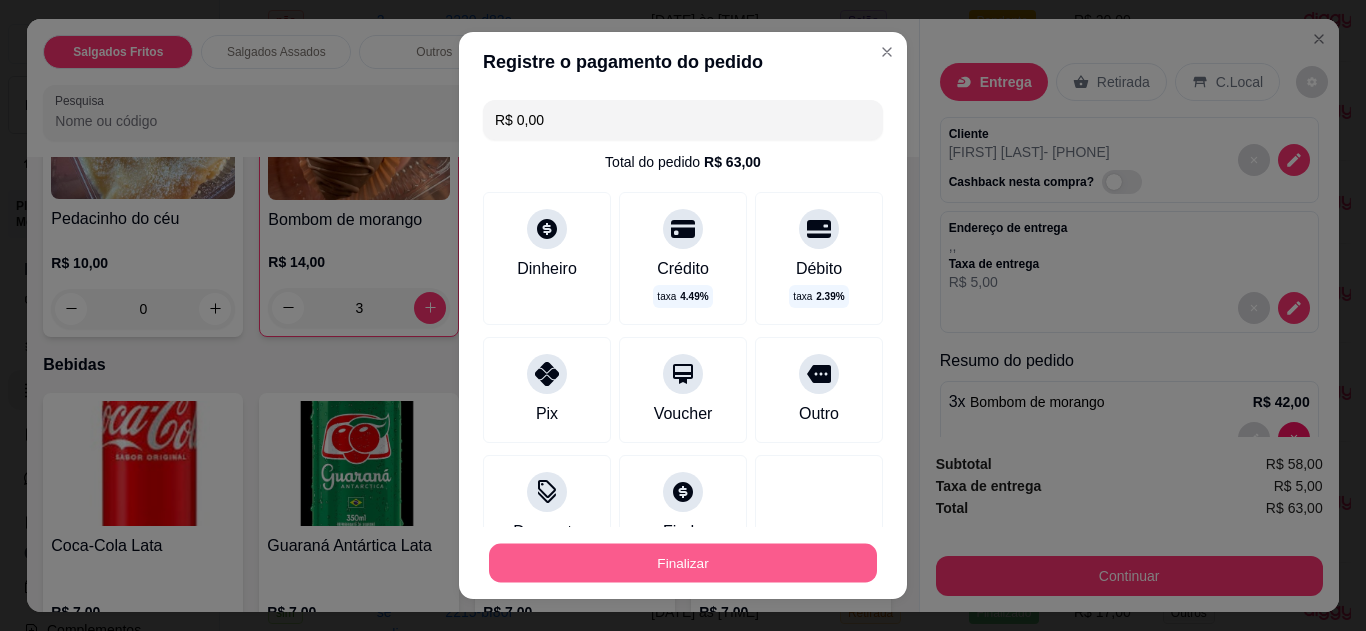 click on "Finalizar" at bounding box center (683, 563) 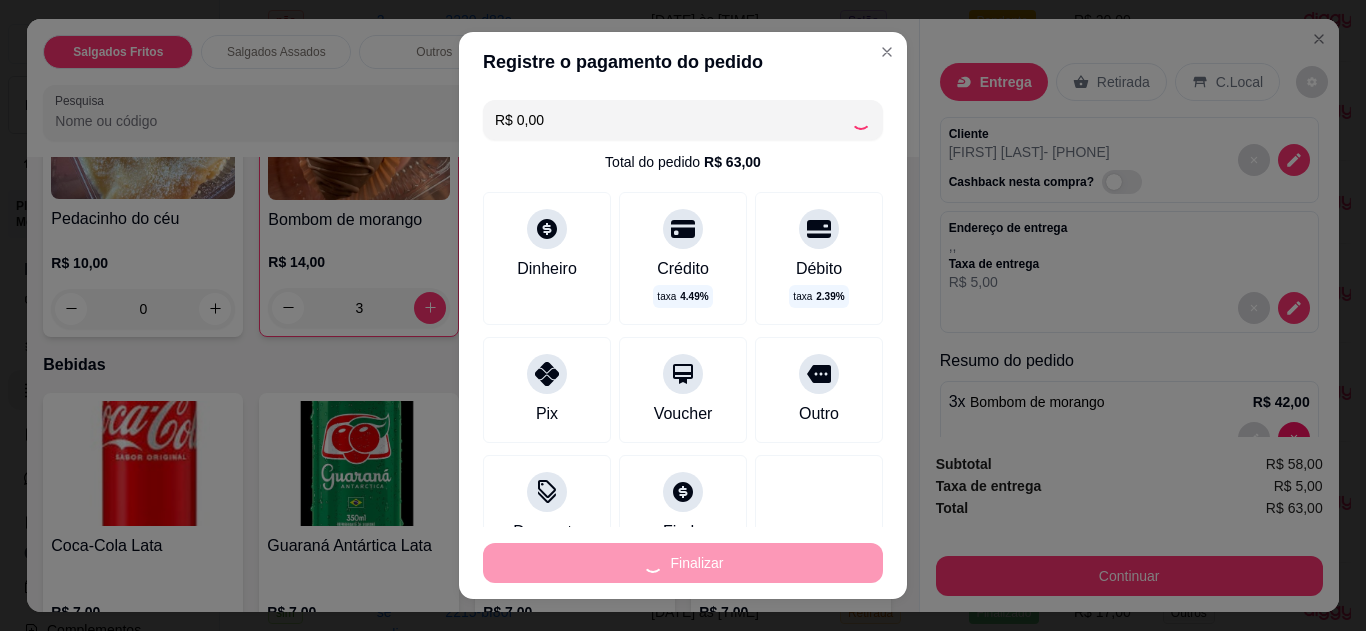 type on "0" 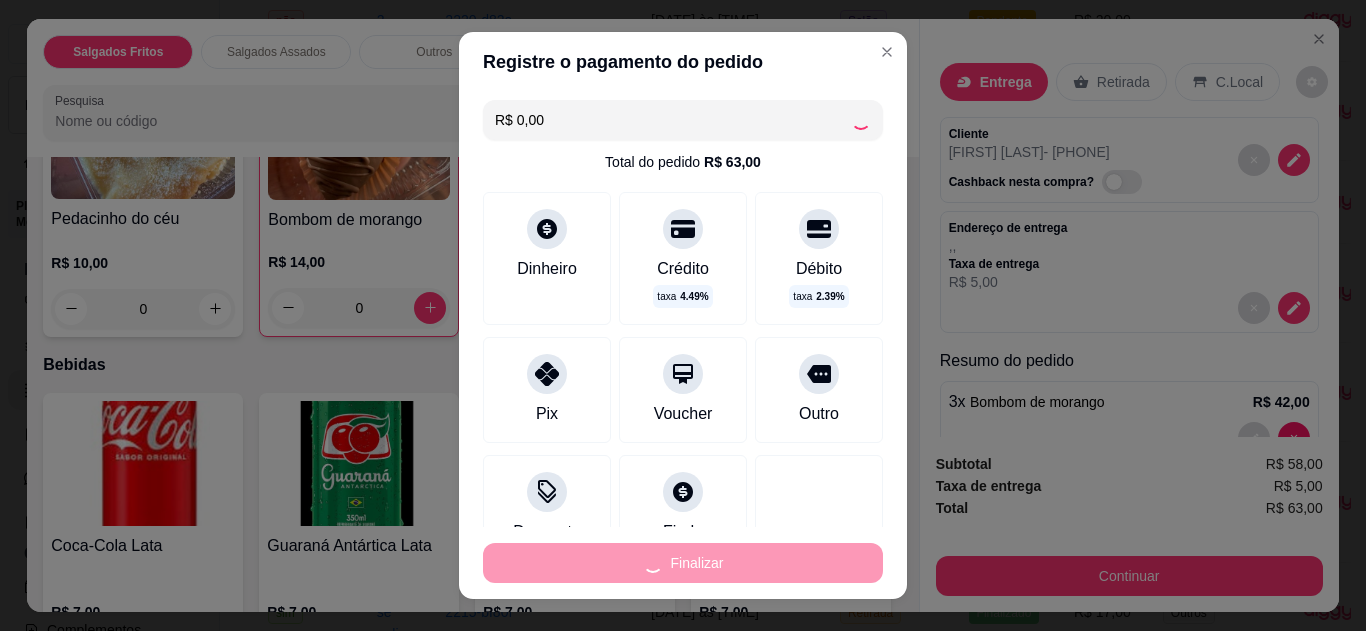 type on "-R$ 63,00" 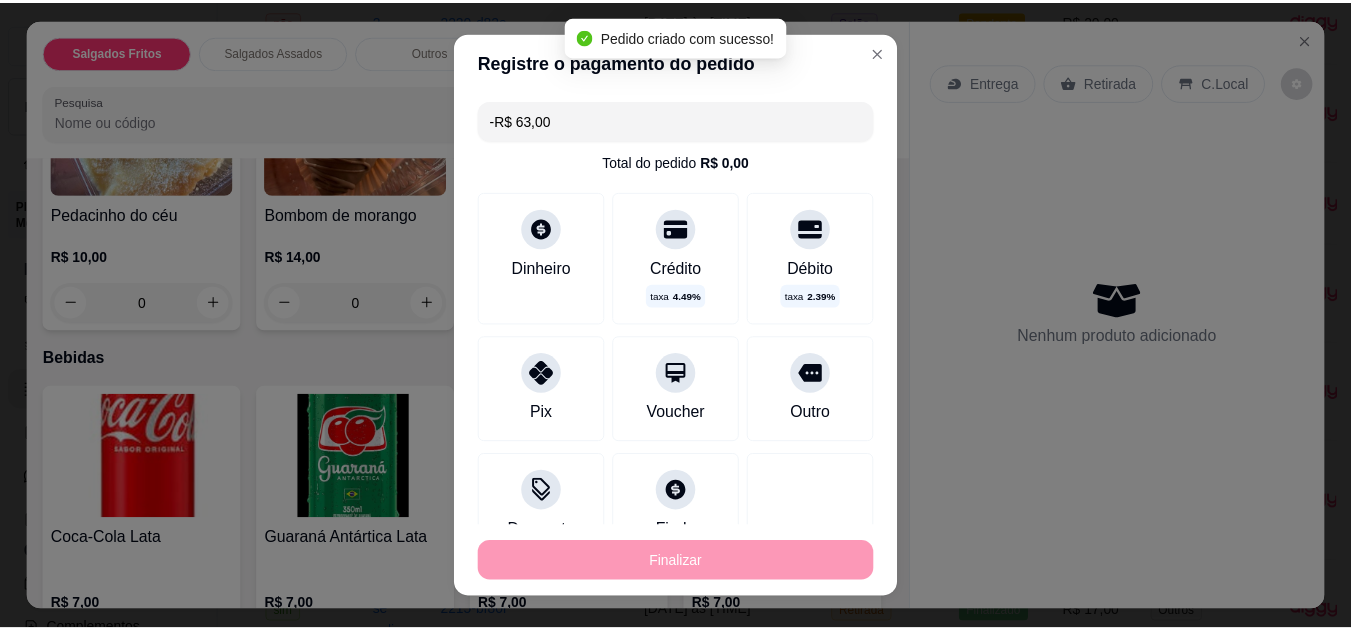 scroll, scrollTop: 1156, scrollLeft: 0, axis: vertical 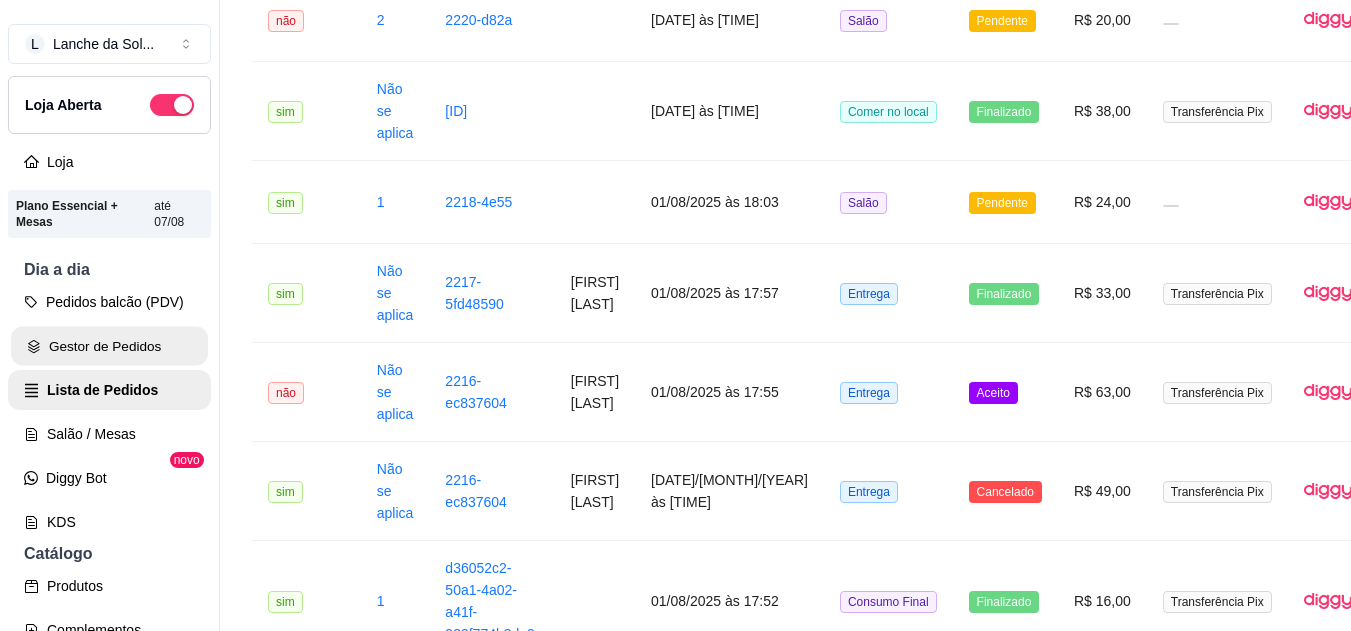 click on "Gestor de Pedidos" at bounding box center [109, 346] 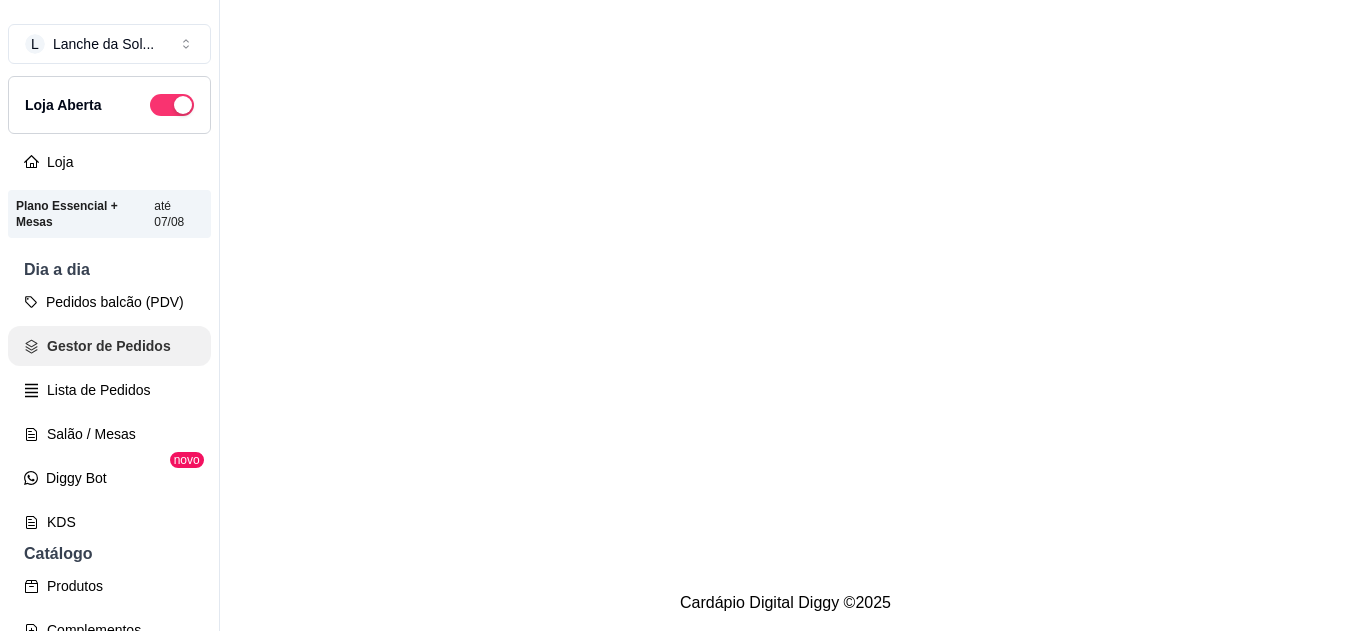 scroll, scrollTop: 0, scrollLeft: 0, axis: both 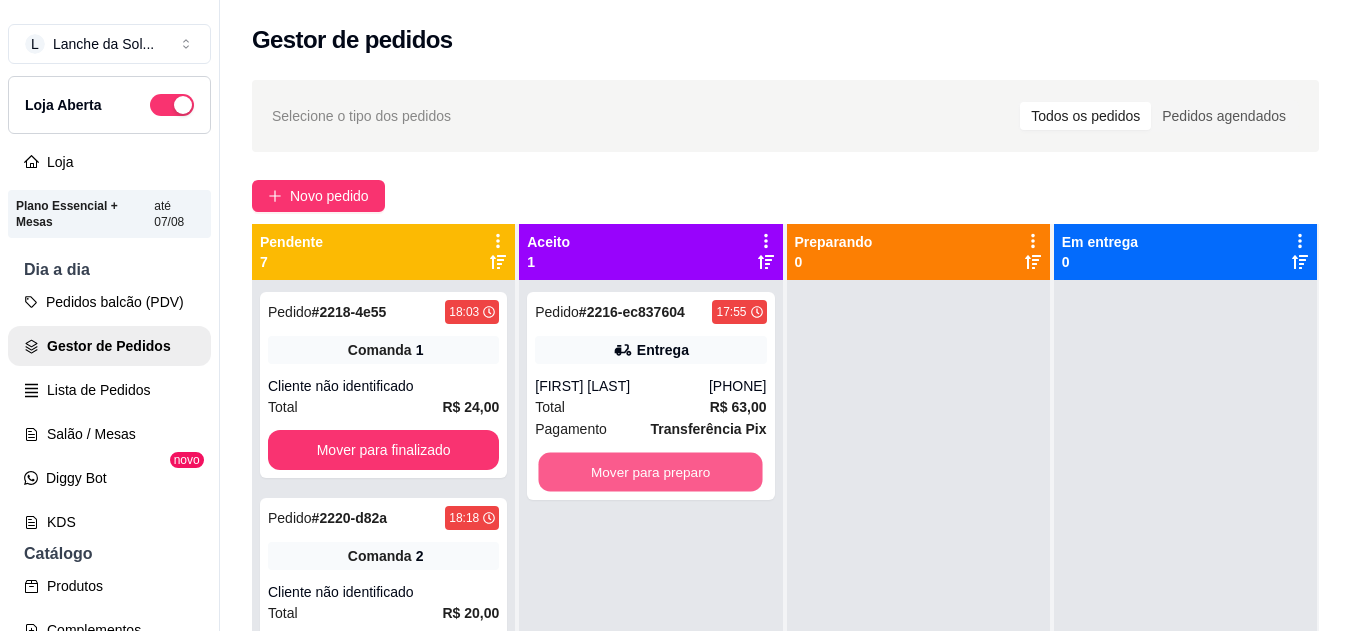 click on "Mover para preparo" at bounding box center (651, 472) 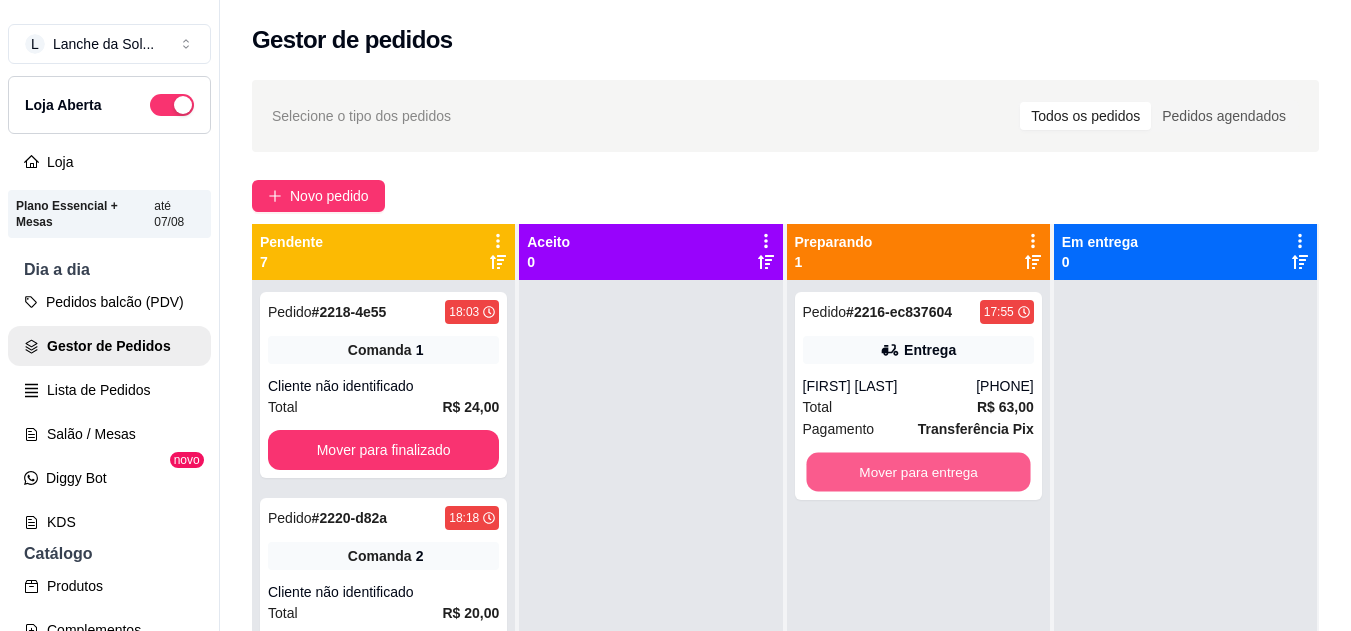 click on "Mover para entrega" at bounding box center [918, 472] 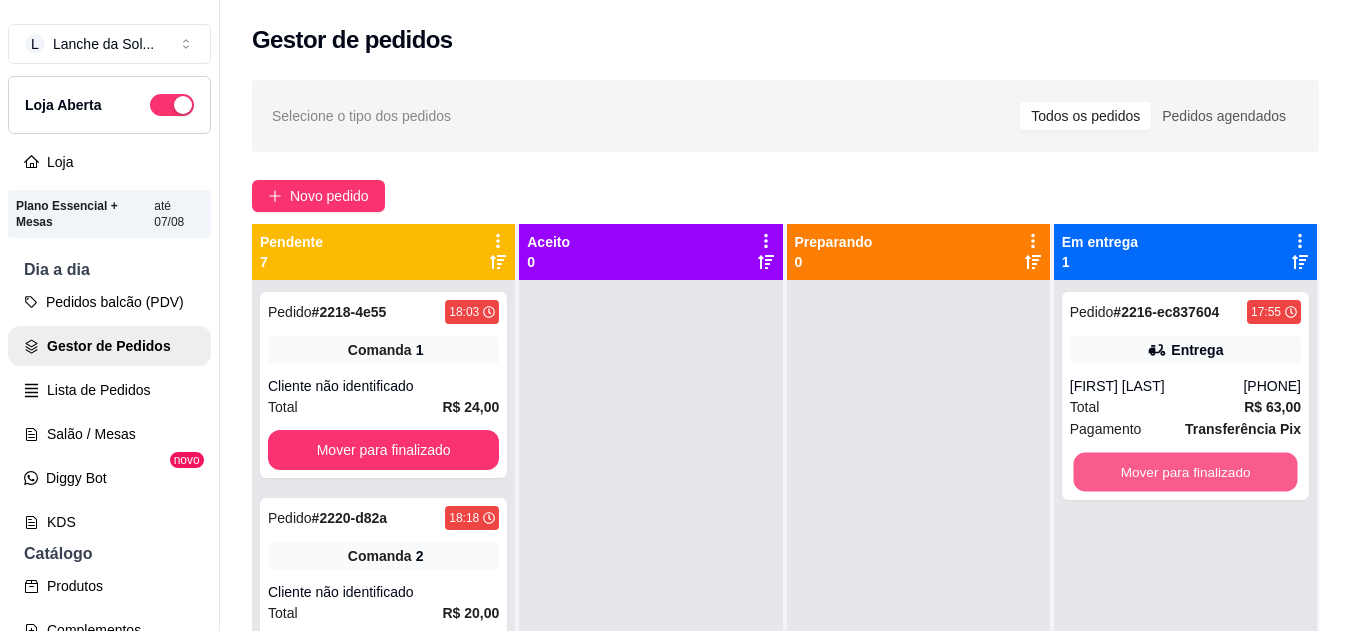 click on "Mover para finalizado" at bounding box center [1185, 472] 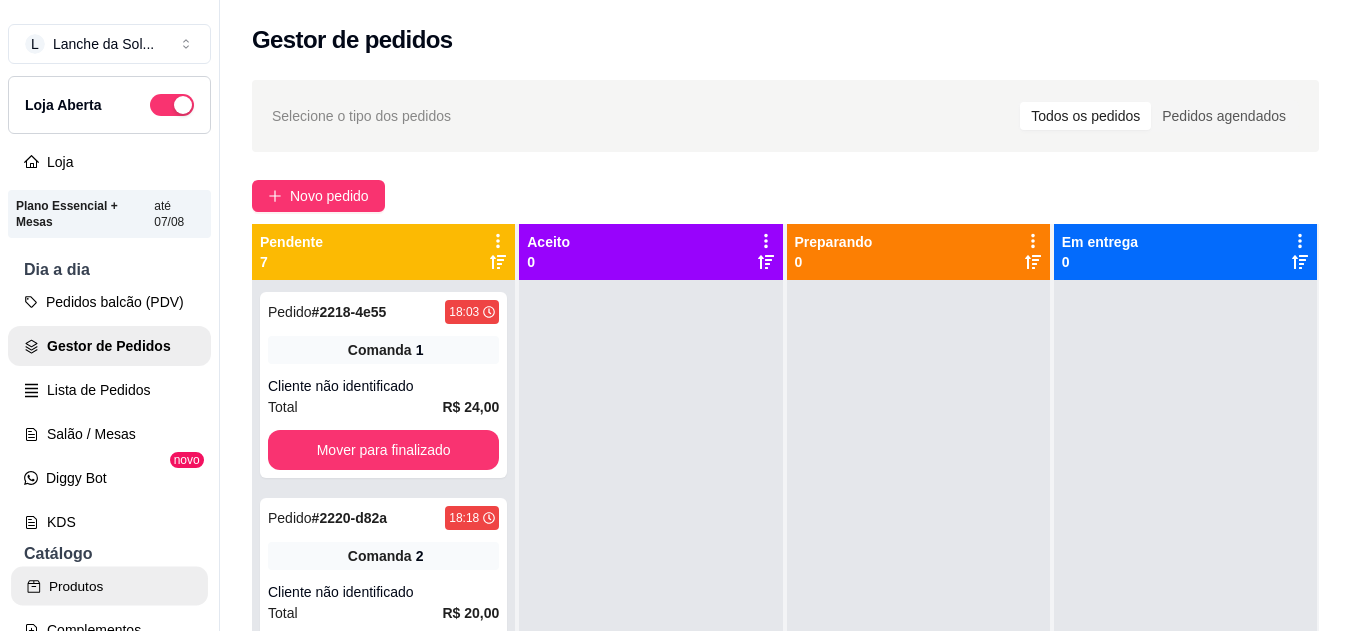 click on "Produtos" at bounding box center (109, 586) 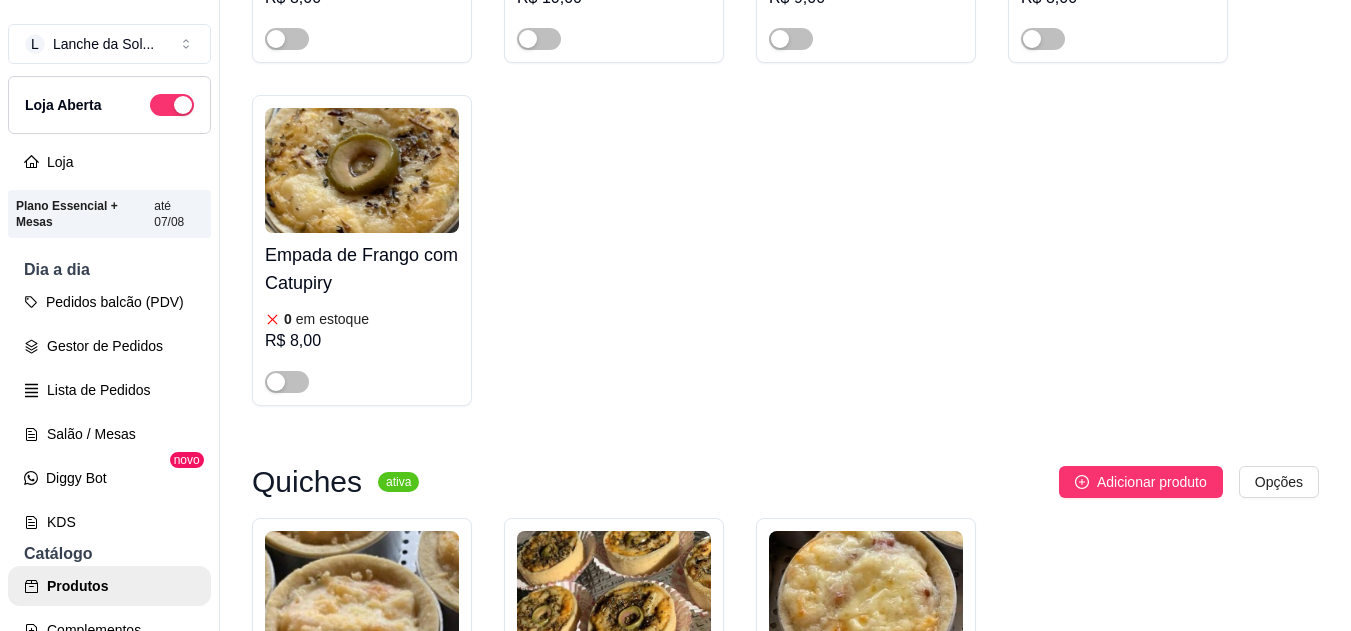 scroll, scrollTop: 2515, scrollLeft: 0, axis: vertical 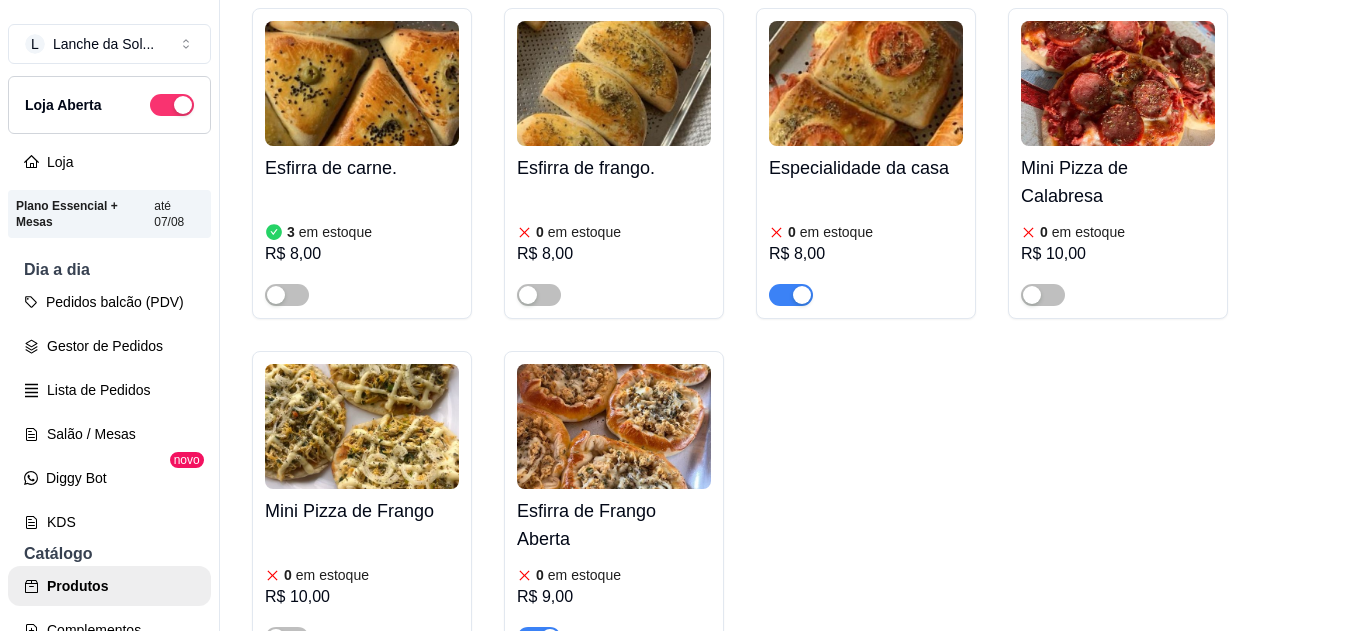 click at bounding box center [802, 295] 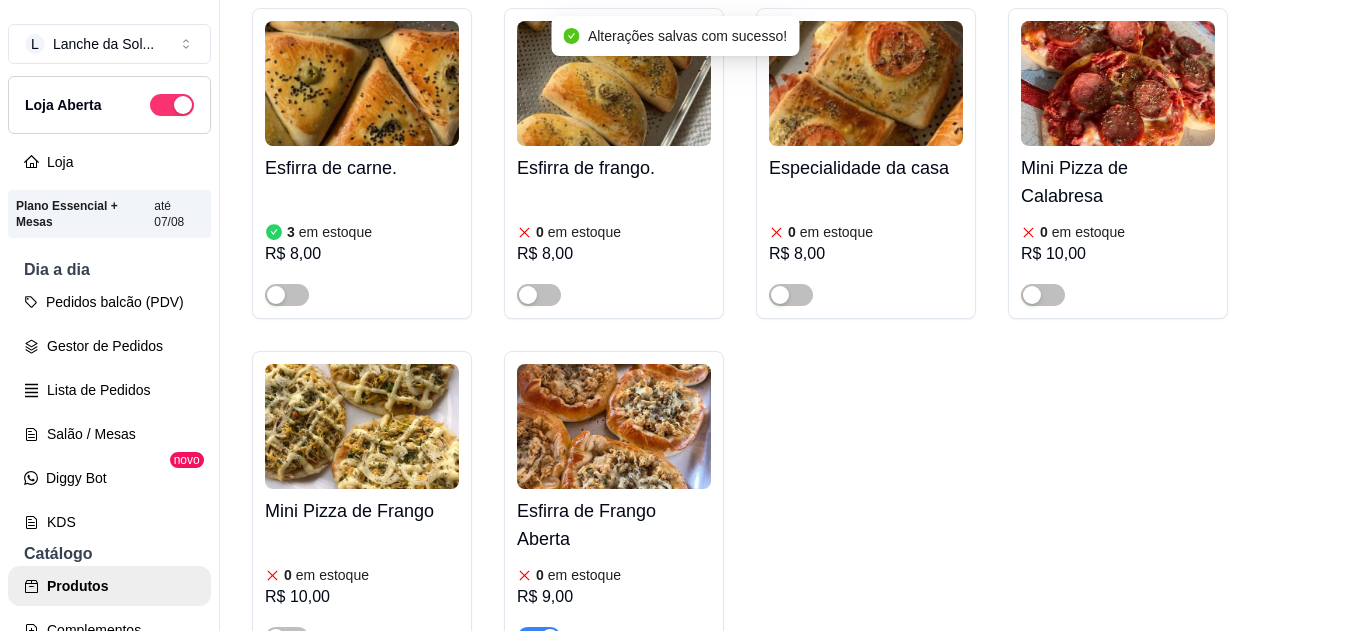 click at bounding box center (550, 638) 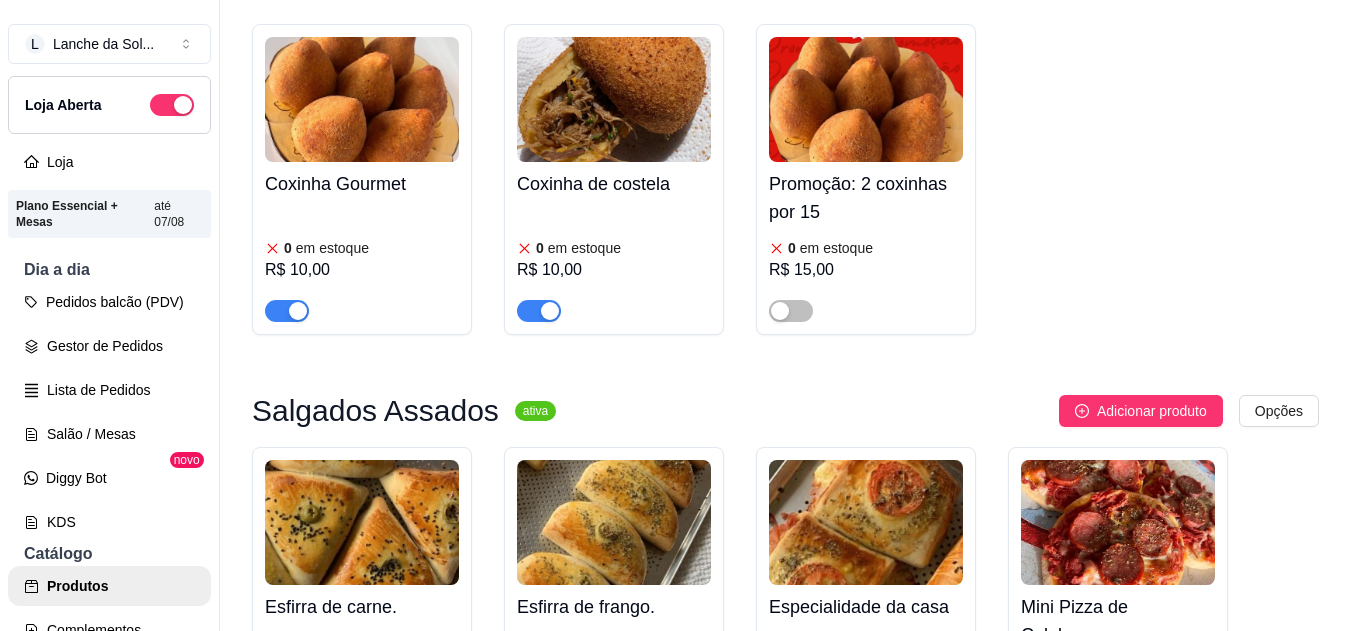 scroll, scrollTop: 542, scrollLeft: 0, axis: vertical 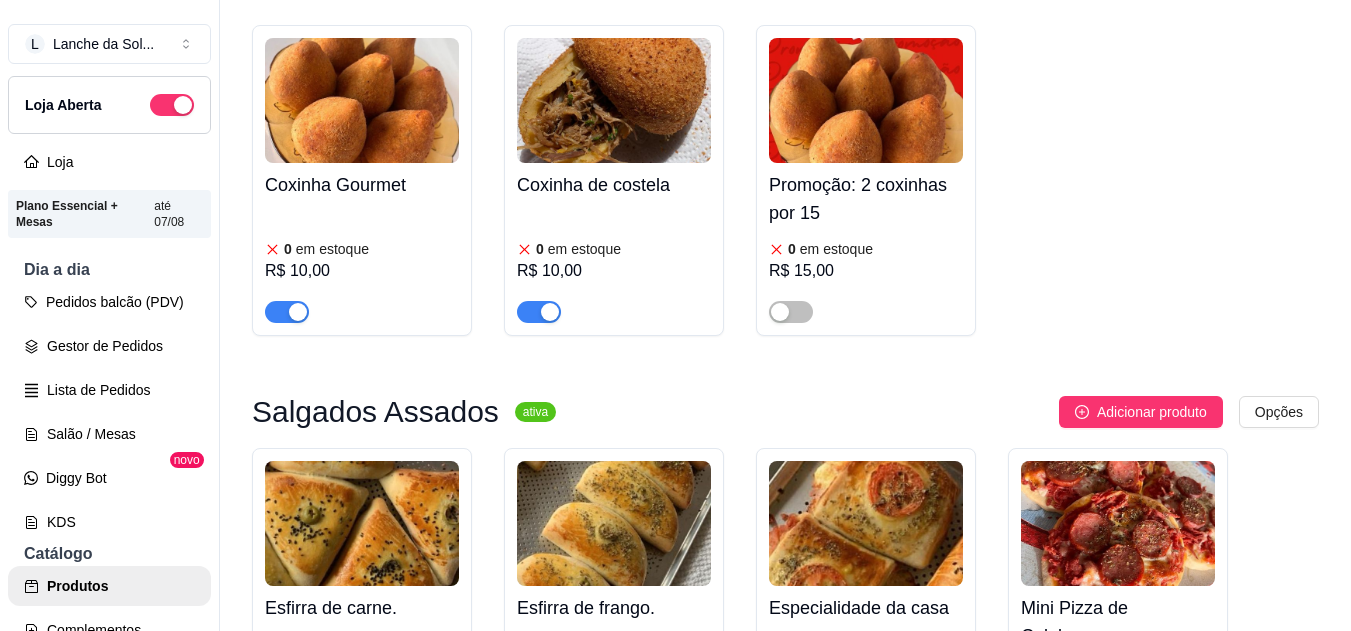 click on "Coxinha de costela   0 em estoque R$ 10,00" at bounding box center (614, 243) 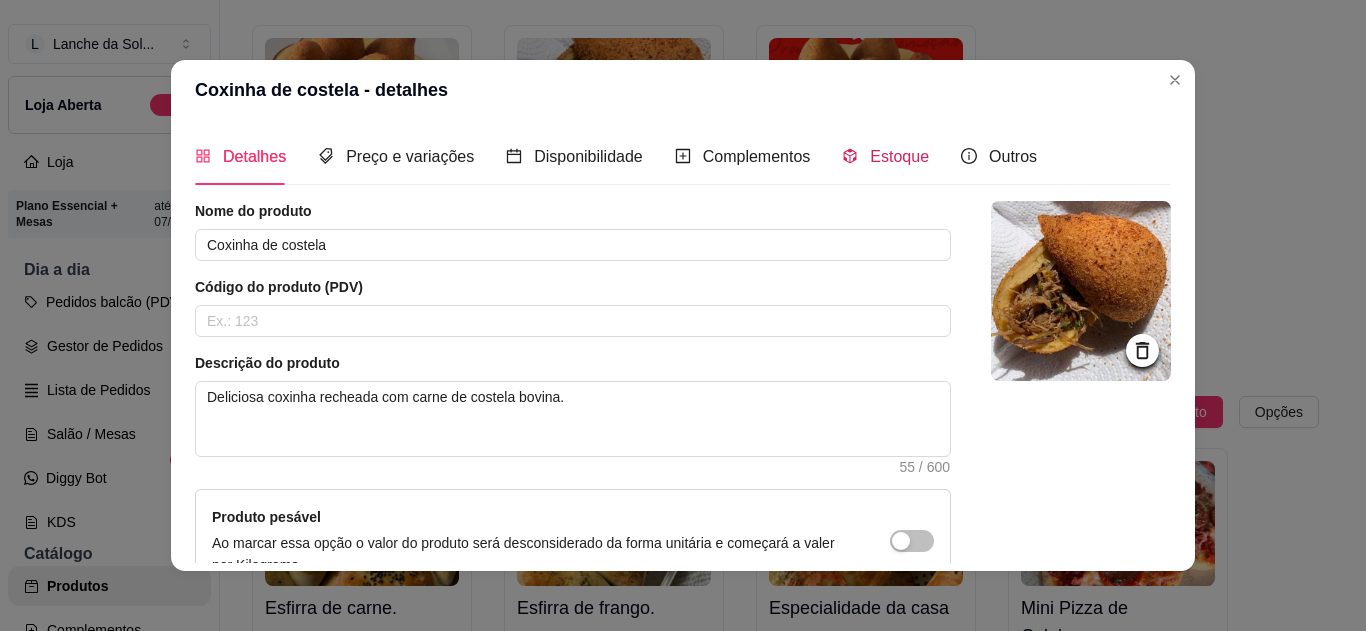 click 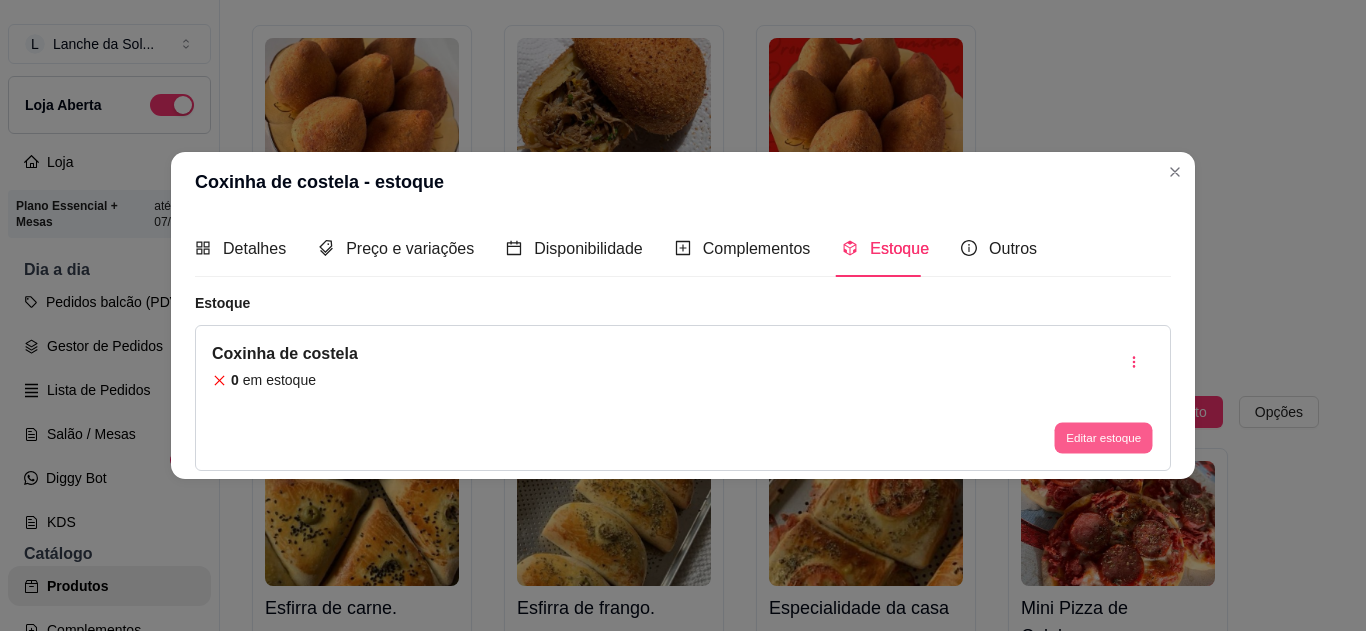 click on "Editar estoque" at bounding box center (1103, 438) 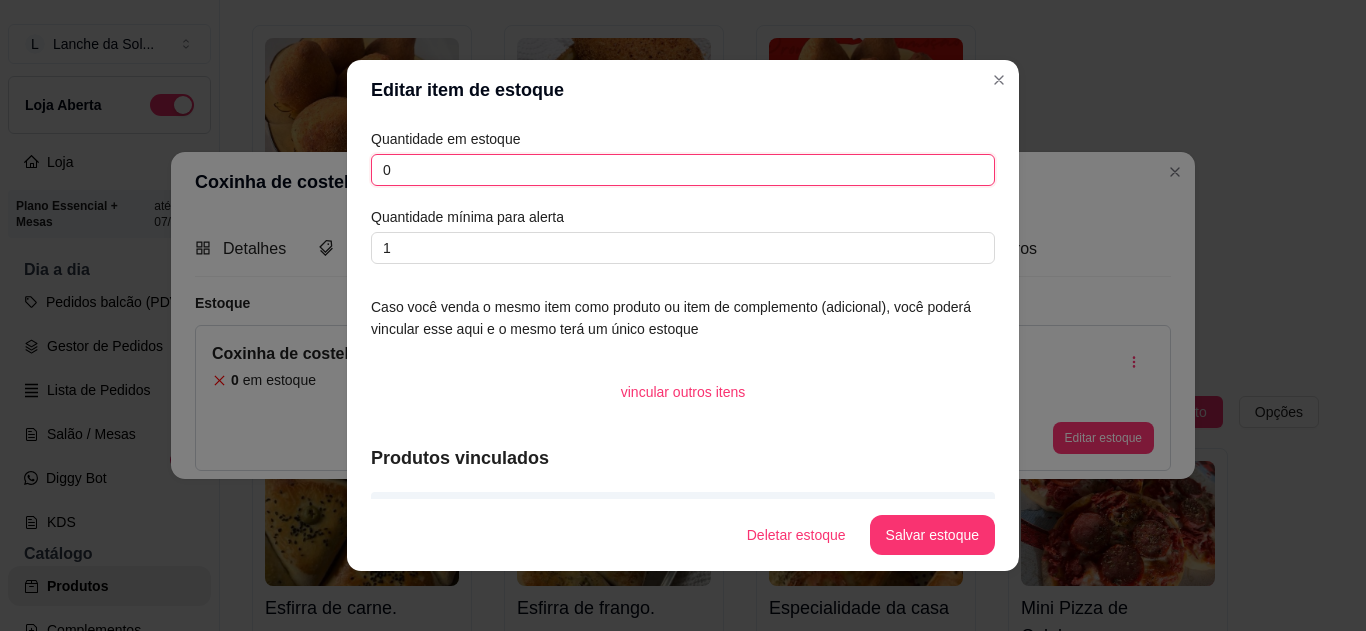 click on "0" at bounding box center (683, 170) 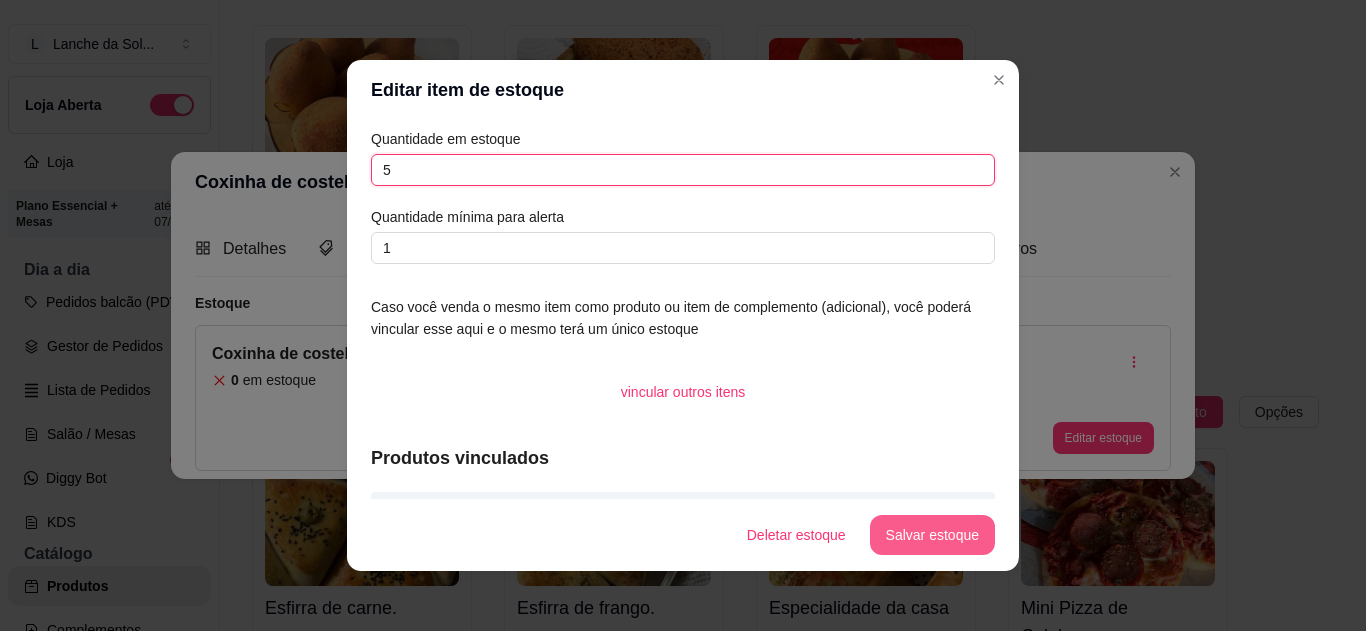 type on "5" 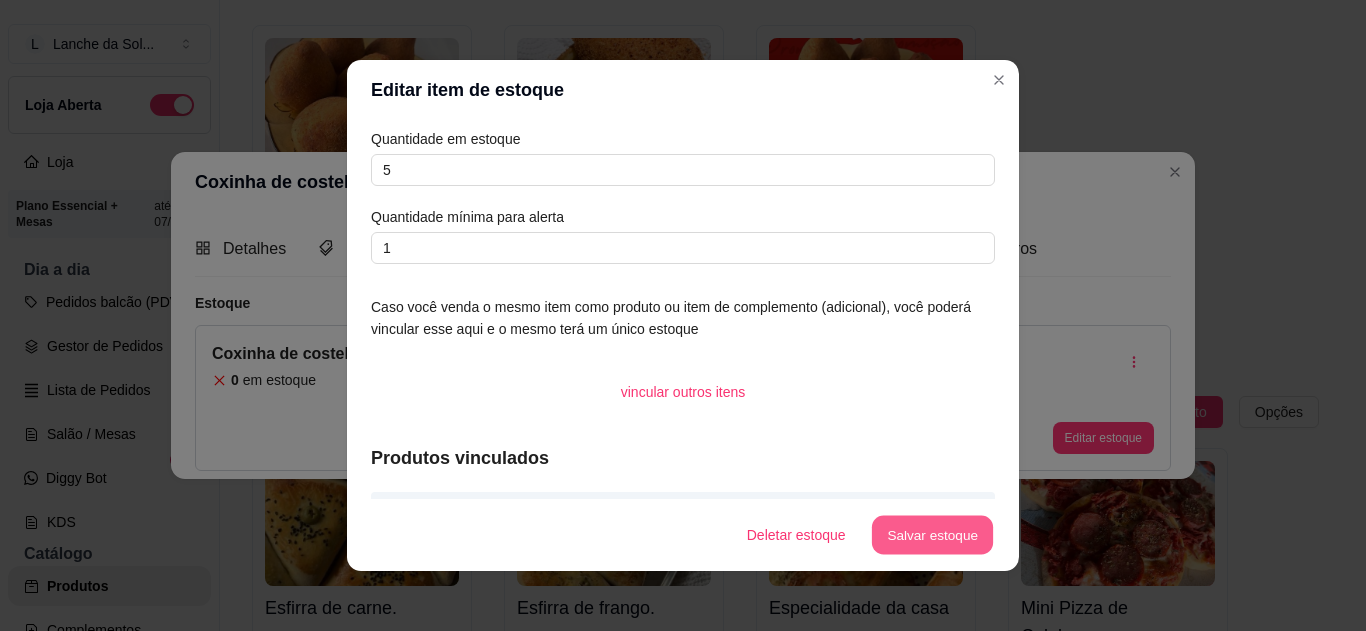 click on "Salvar estoque" at bounding box center [932, 535] 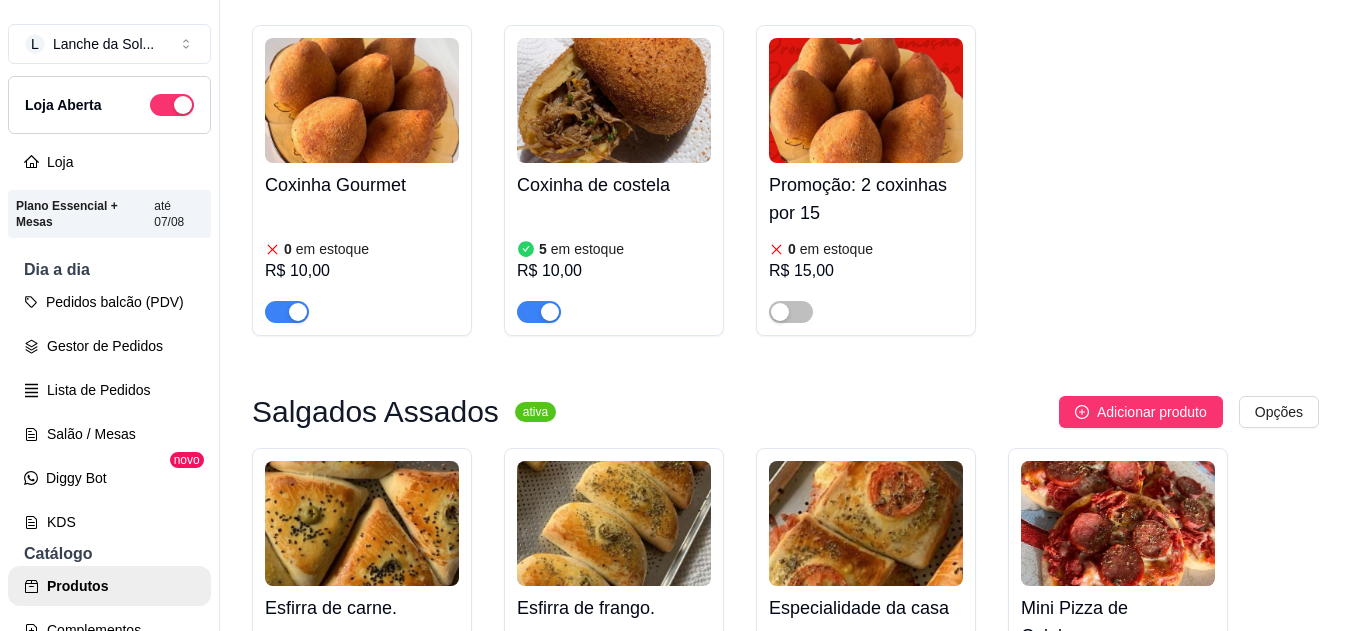 click on "Coxinha Gourmet   0 em estoque R$ 10,00" at bounding box center [362, 180] 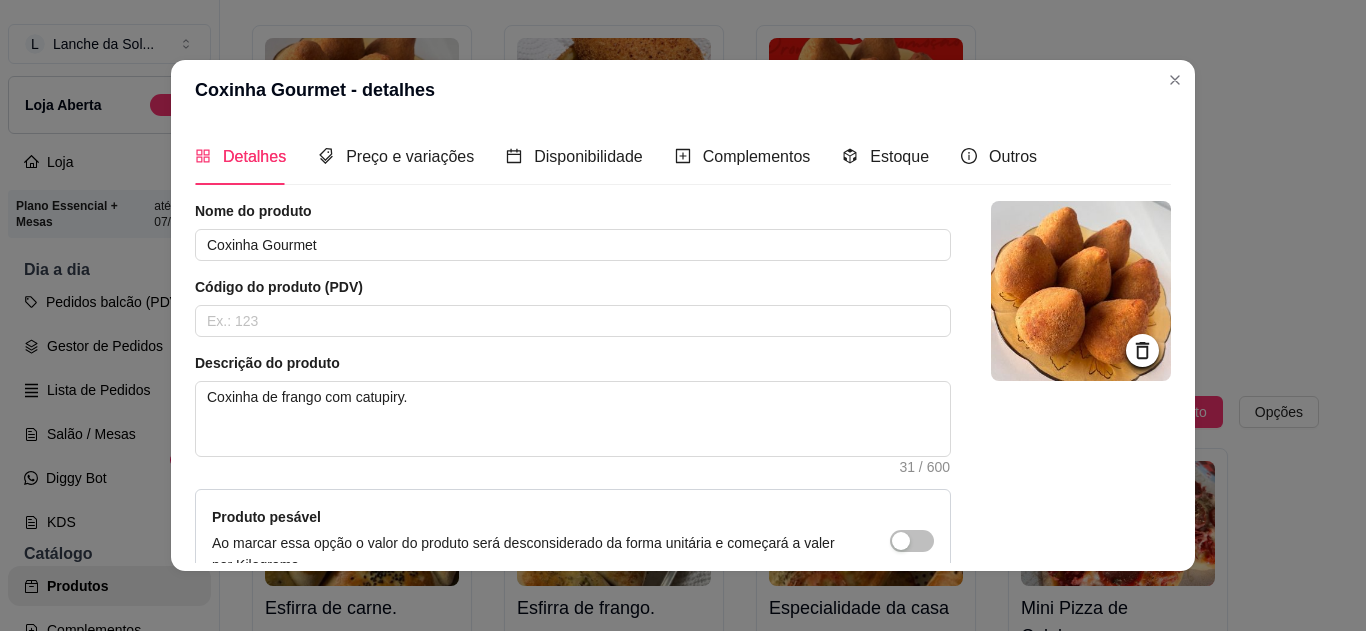 click on "Estoque" at bounding box center [885, 156] 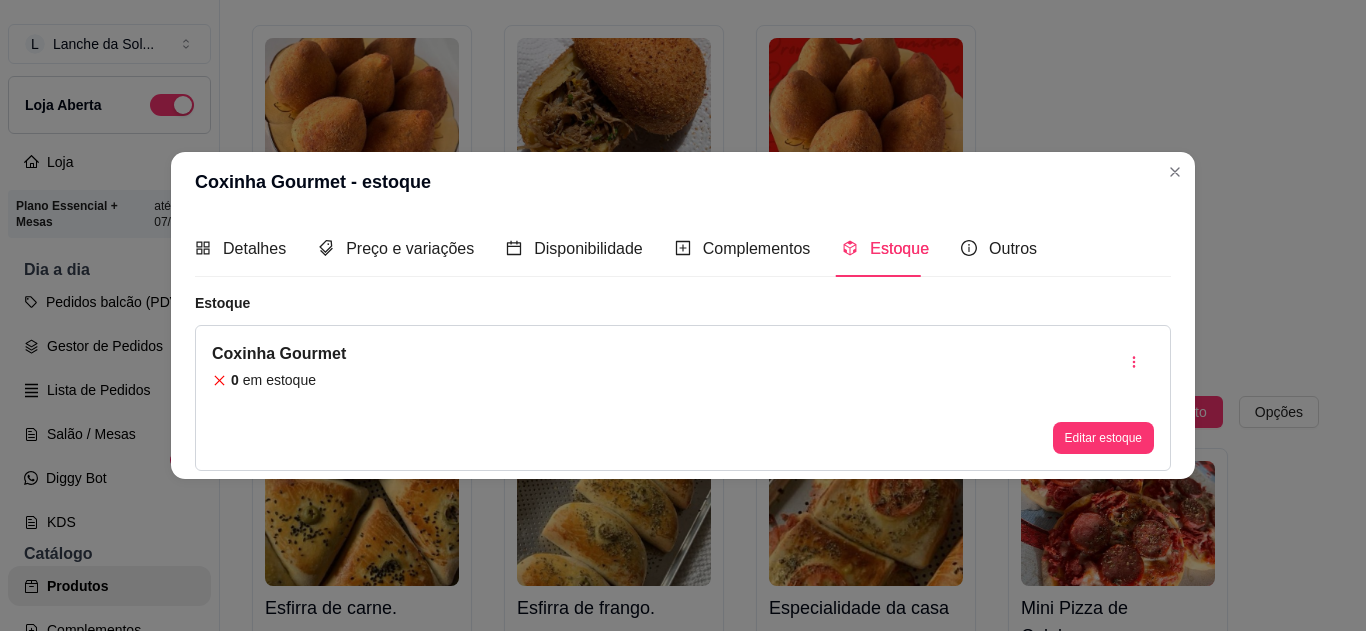 click on "Coxinha Gourmet 0 em estoque Editar estoque" at bounding box center (683, 398) 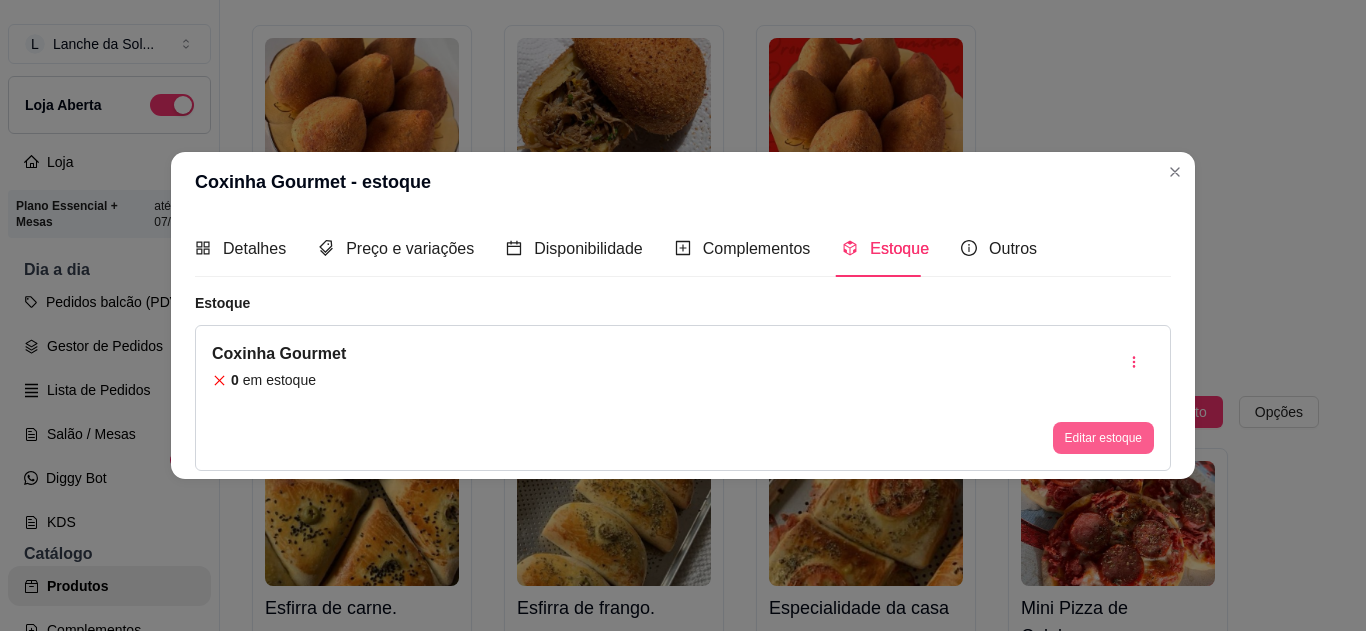 click on "Editar estoque" at bounding box center (1103, 438) 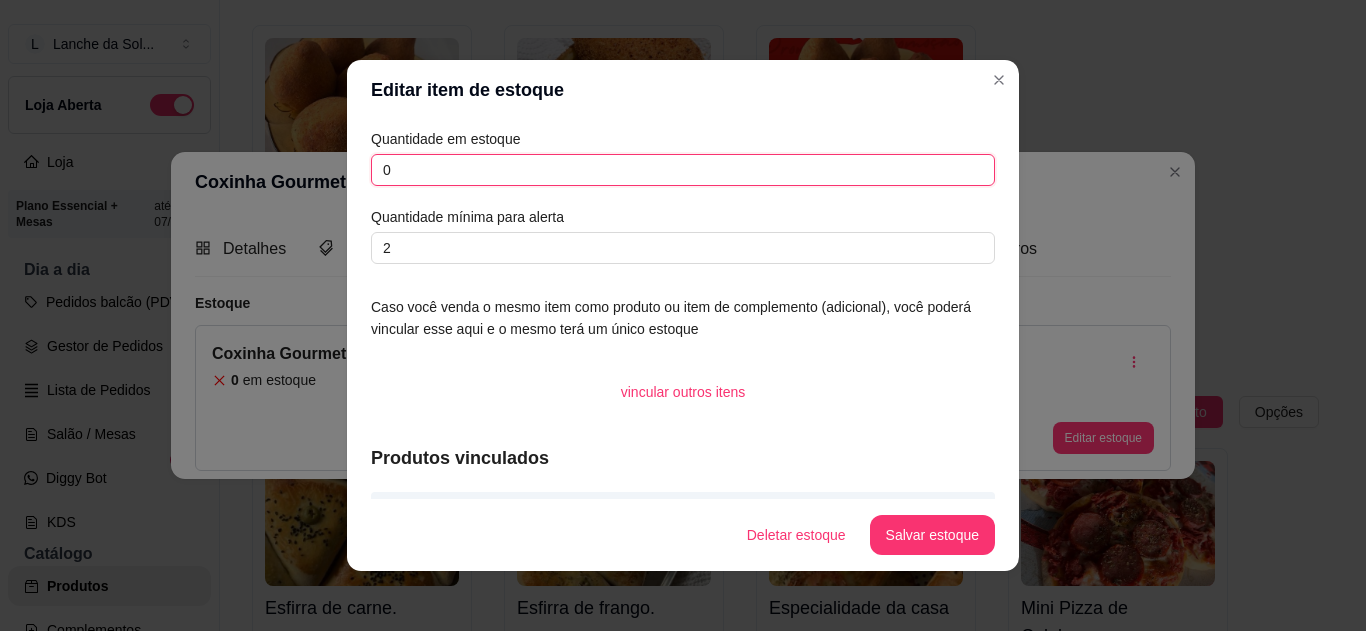 click on "0" at bounding box center [683, 170] 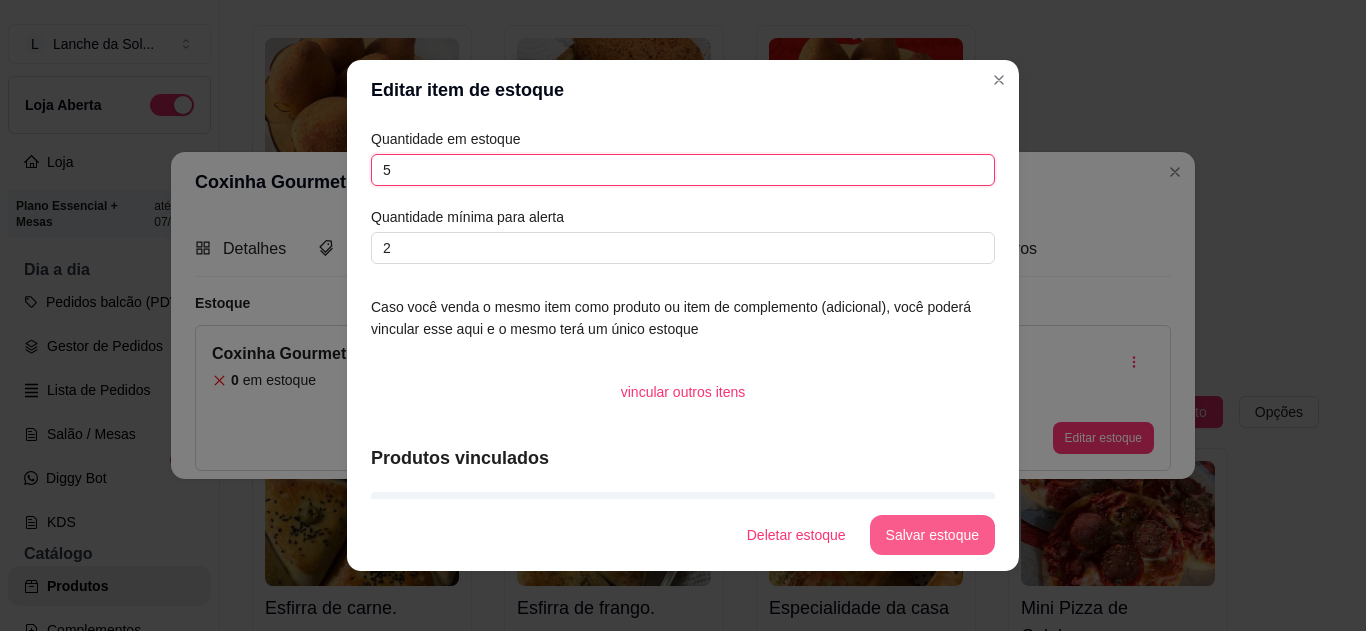 type on "5" 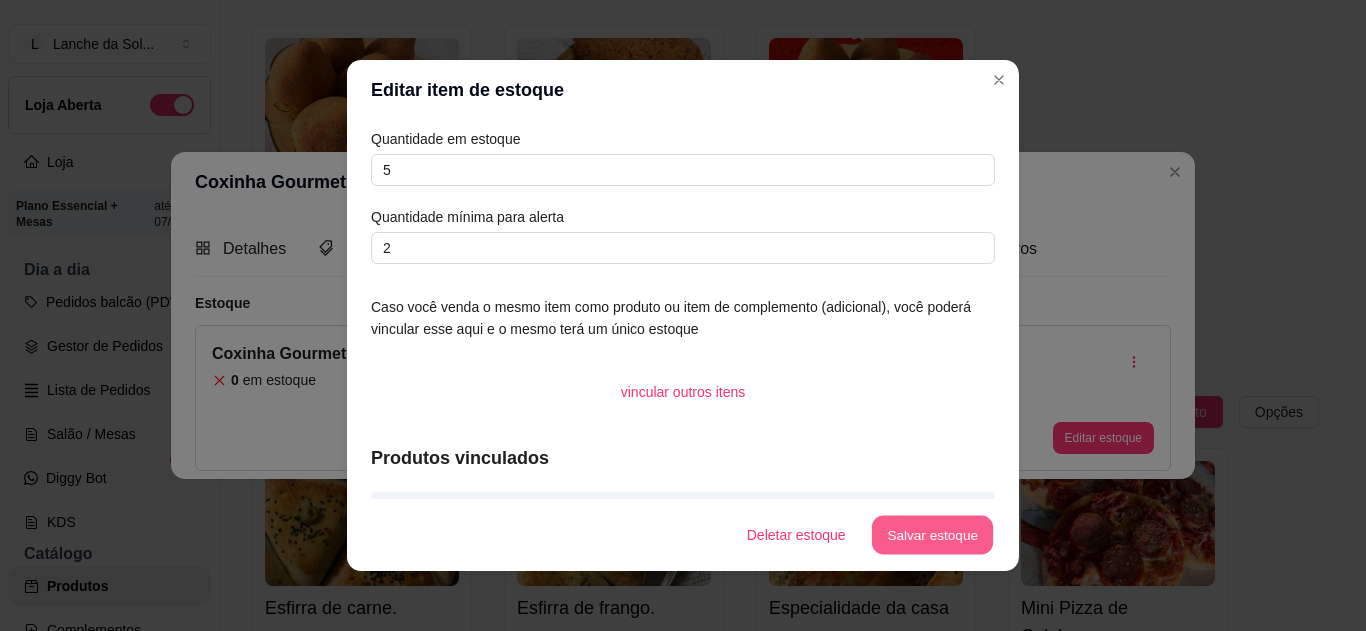 click on "Salvar estoque" at bounding box center (932, 535) 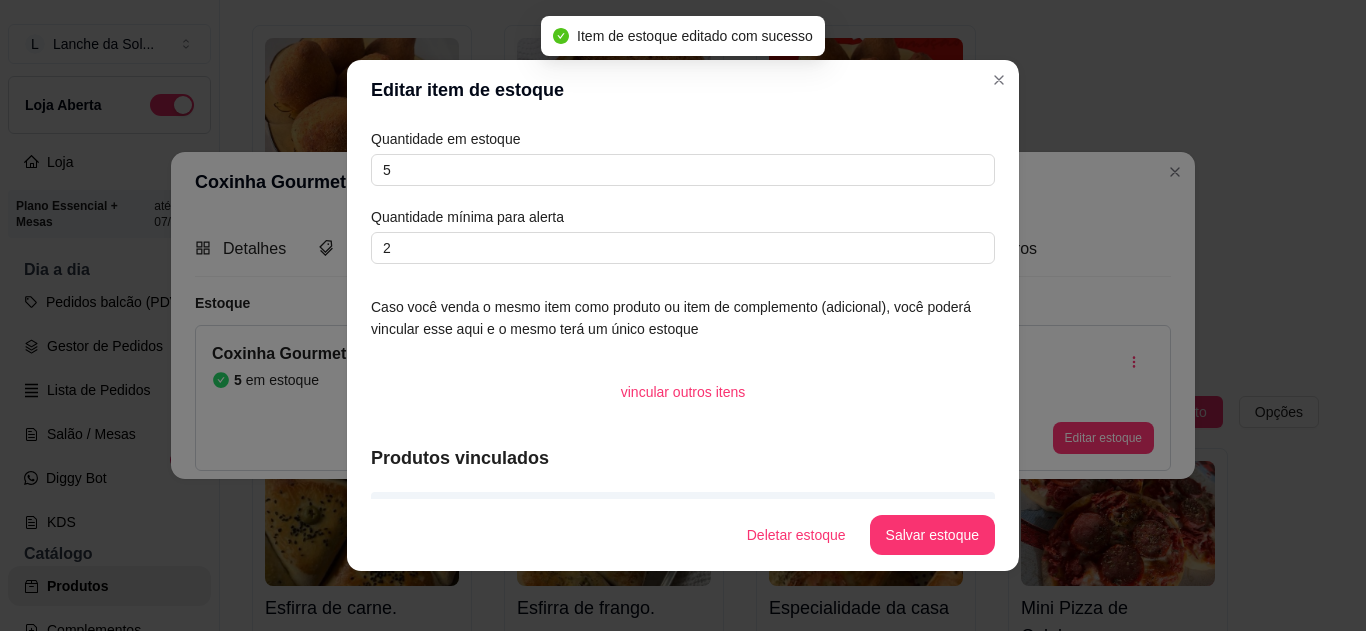 click on "Editar item de estoque" at bounding box center (683, 90) 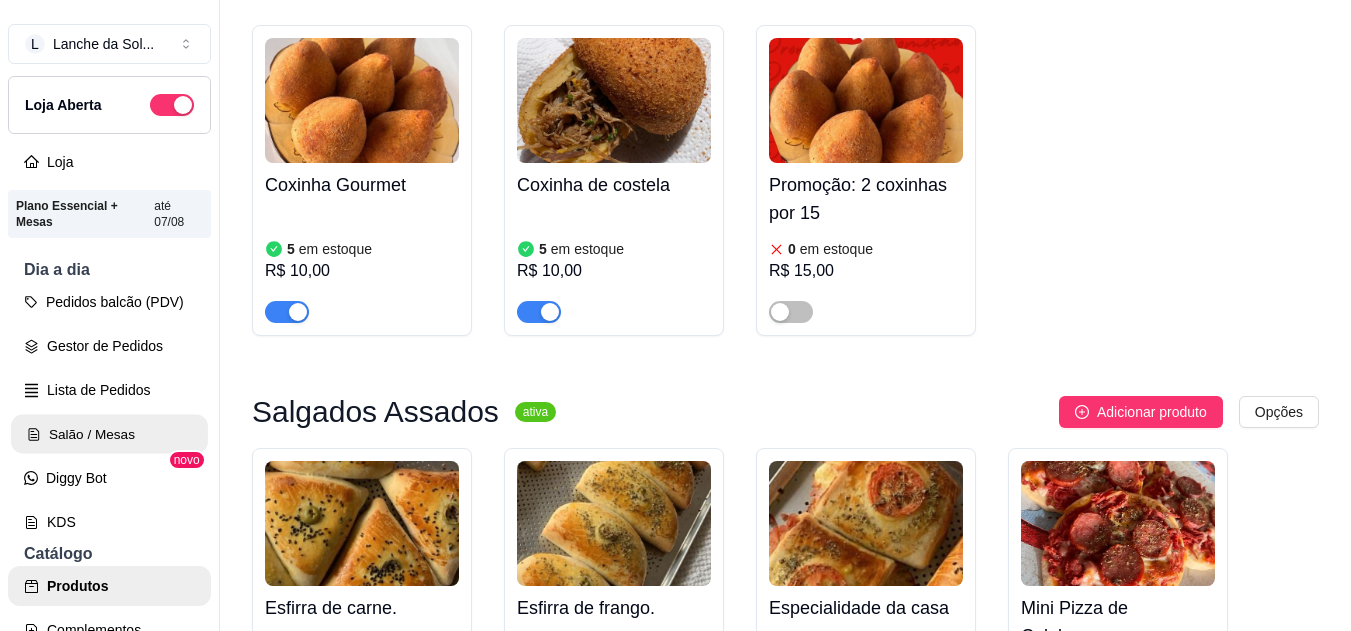 click on "Salão / Mesas" at bounding box center [109, 434] 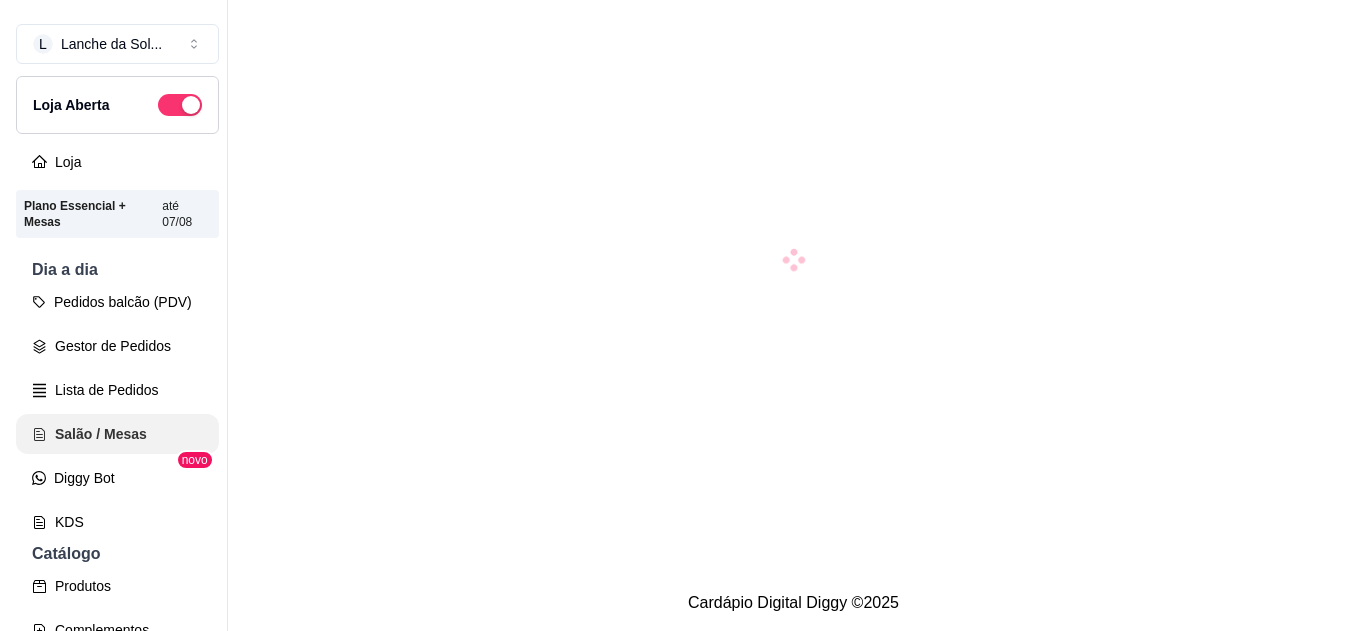 scroll, scrollTop: 0, scrollLeft: 0, axis: both 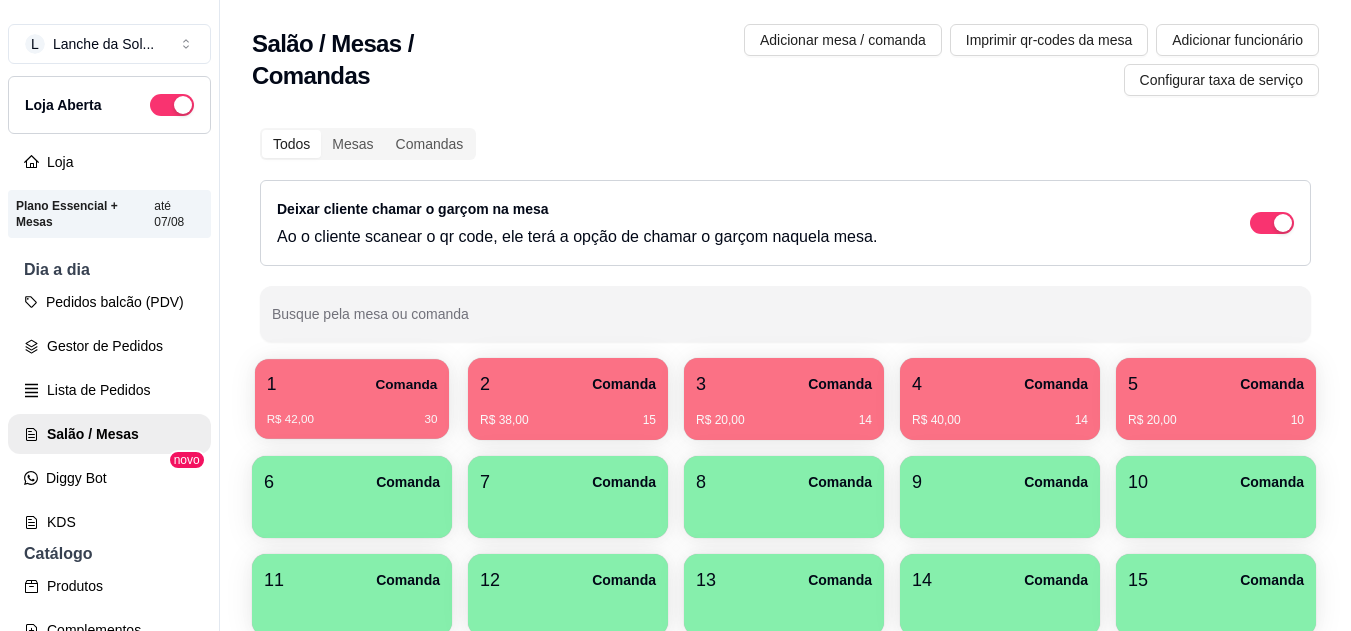 click on "1 Comanda" at bounding box center [352, 384] 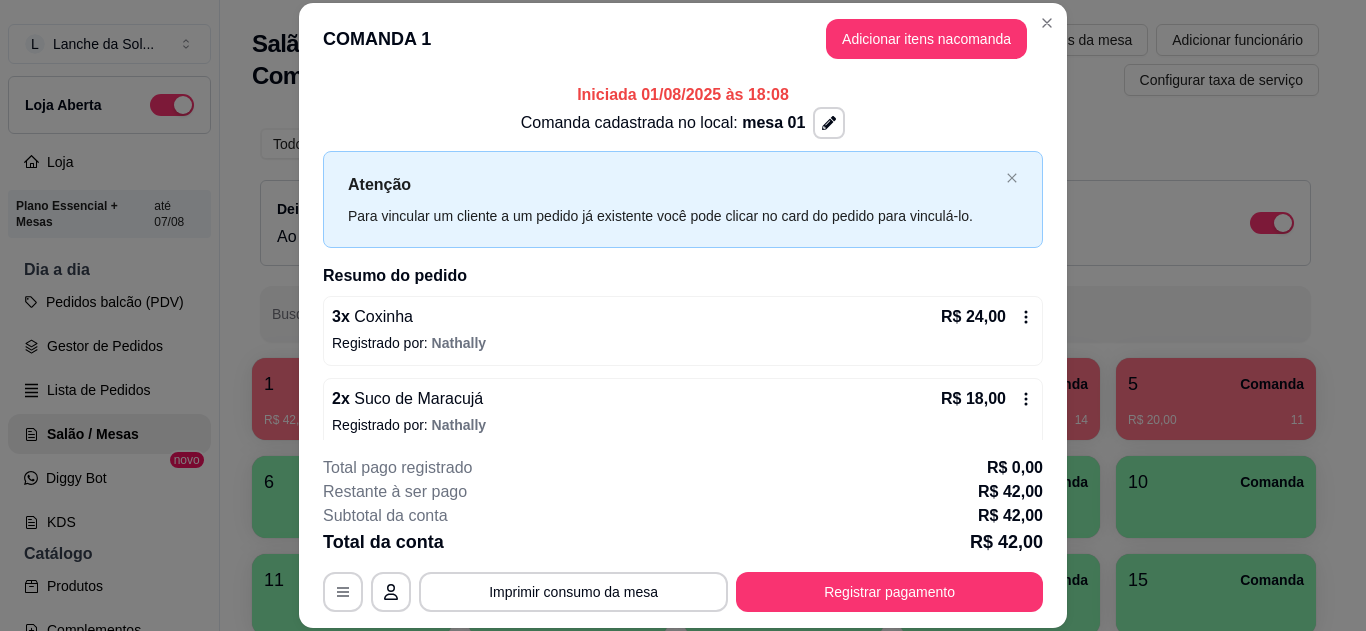 scroll, scrollTop: 16, scrollLeft: 0, axis: vertical 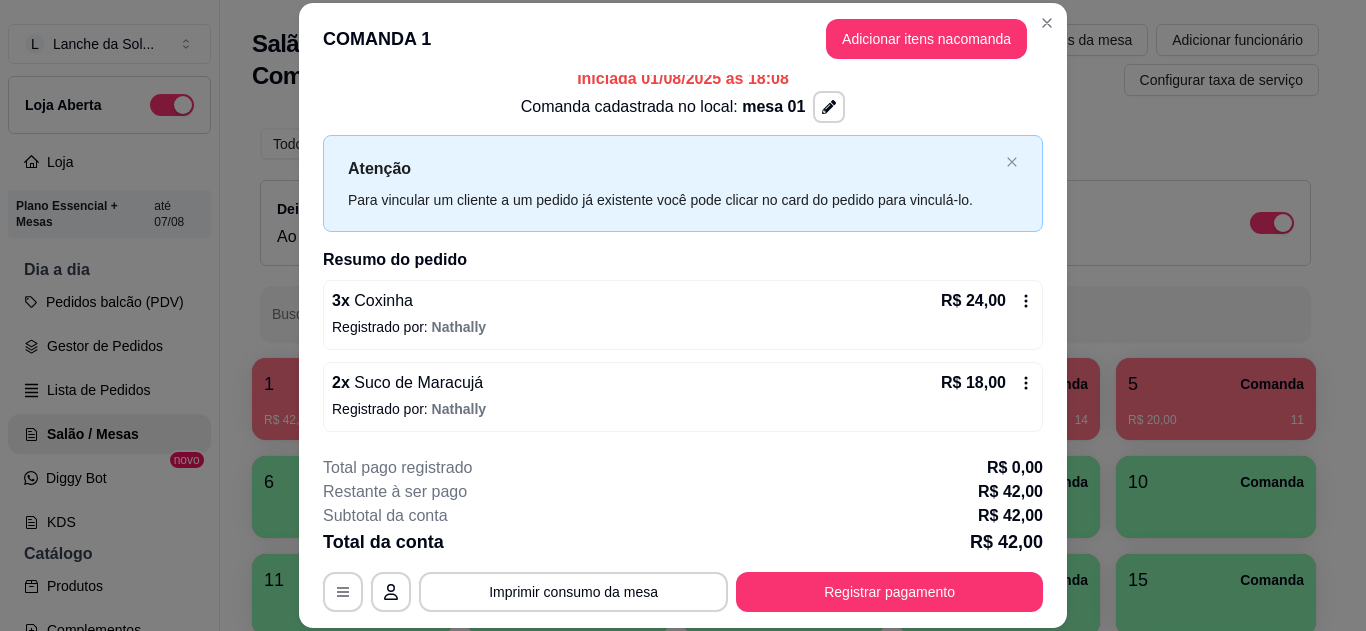 click 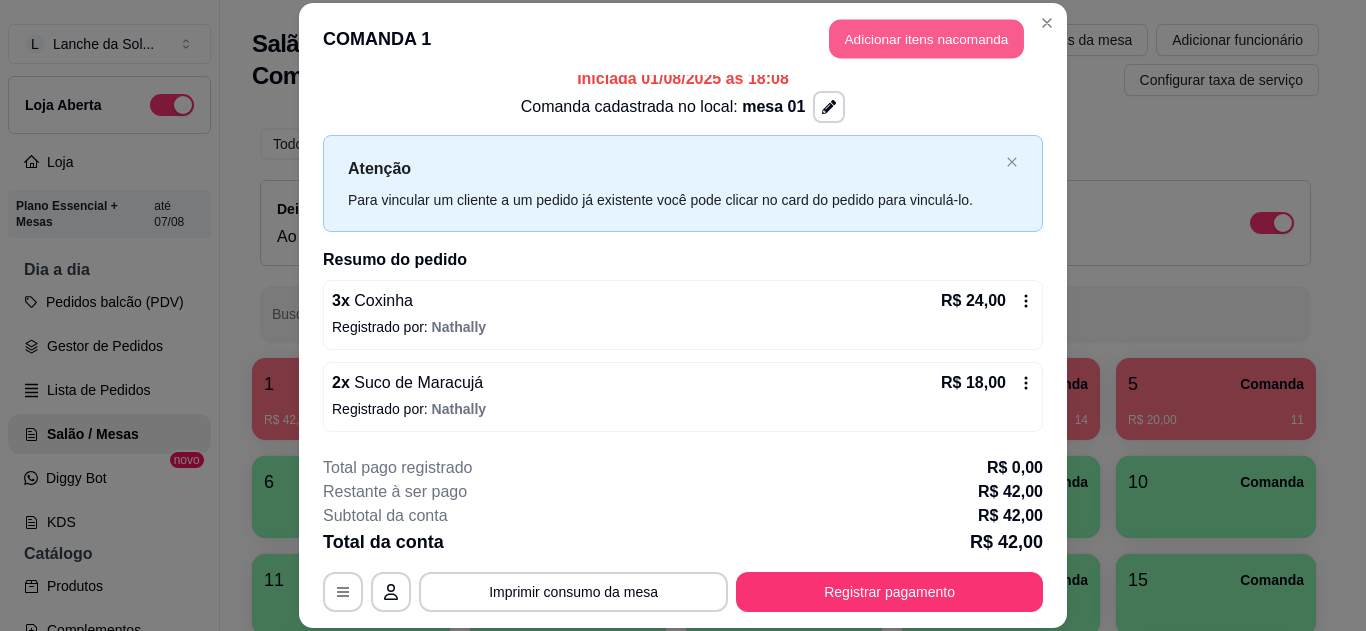 click on "Adicionar itens na  comanda" at bounding box center [926, 39] 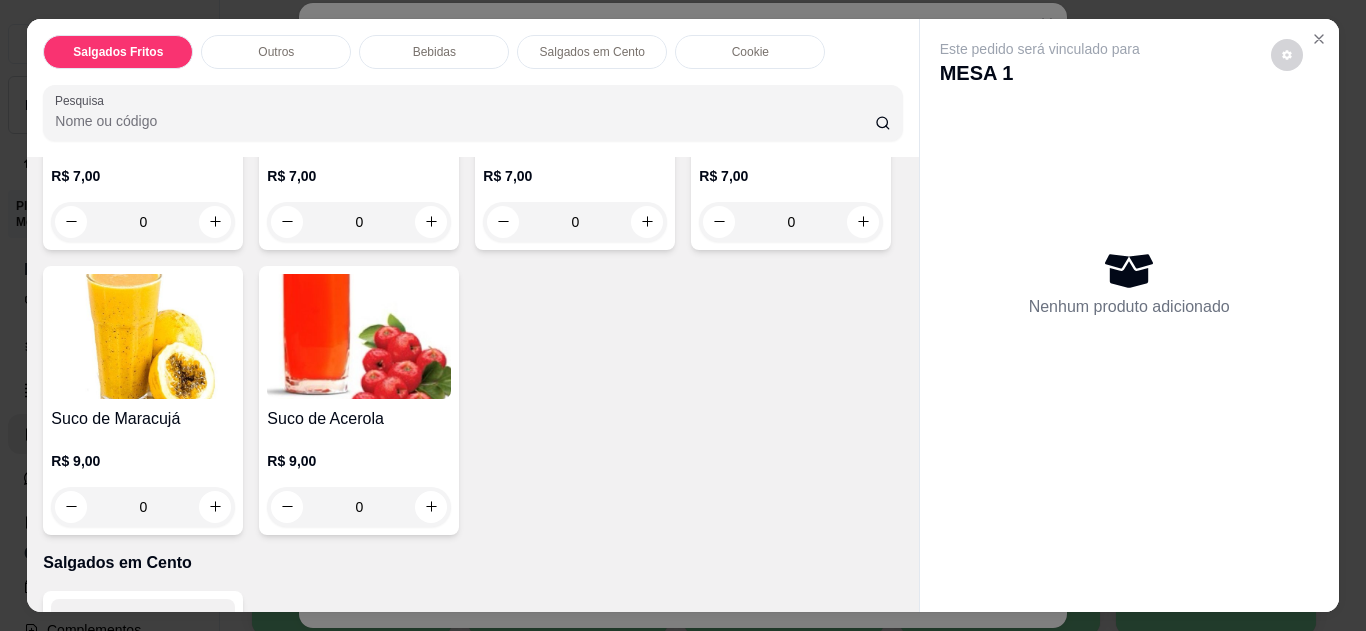 scroll, scrollTop: 1303, scrollLeft: 0, axis: vertical 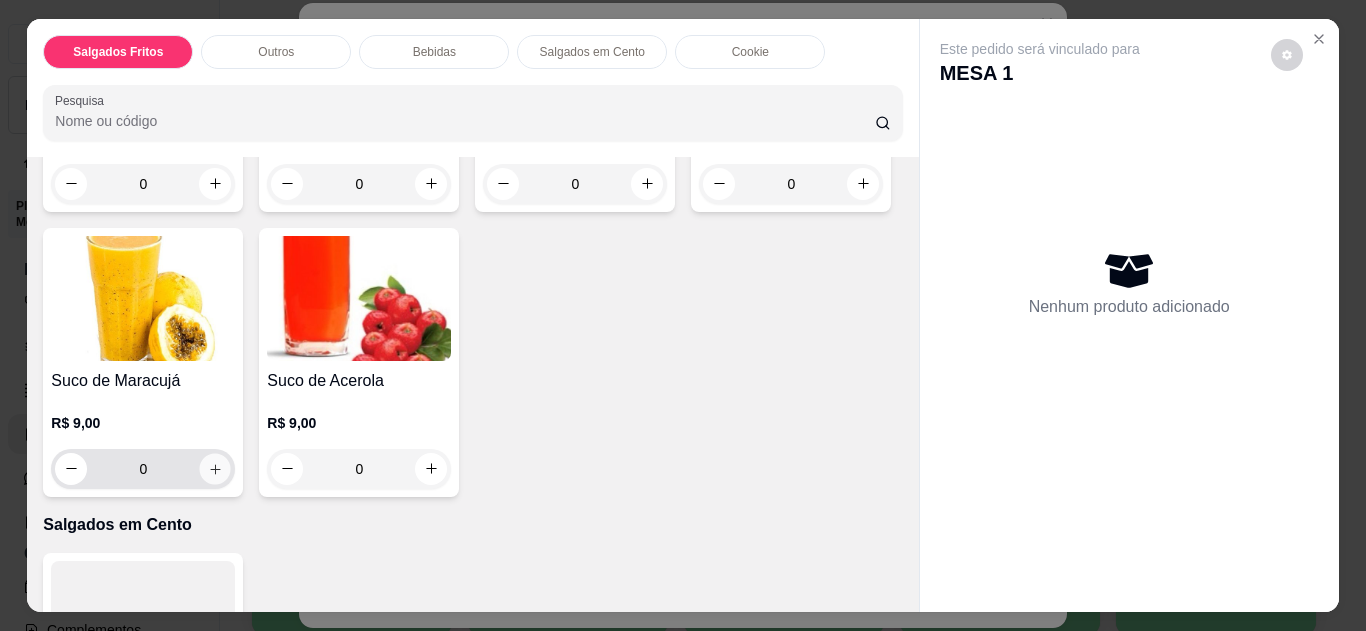 click 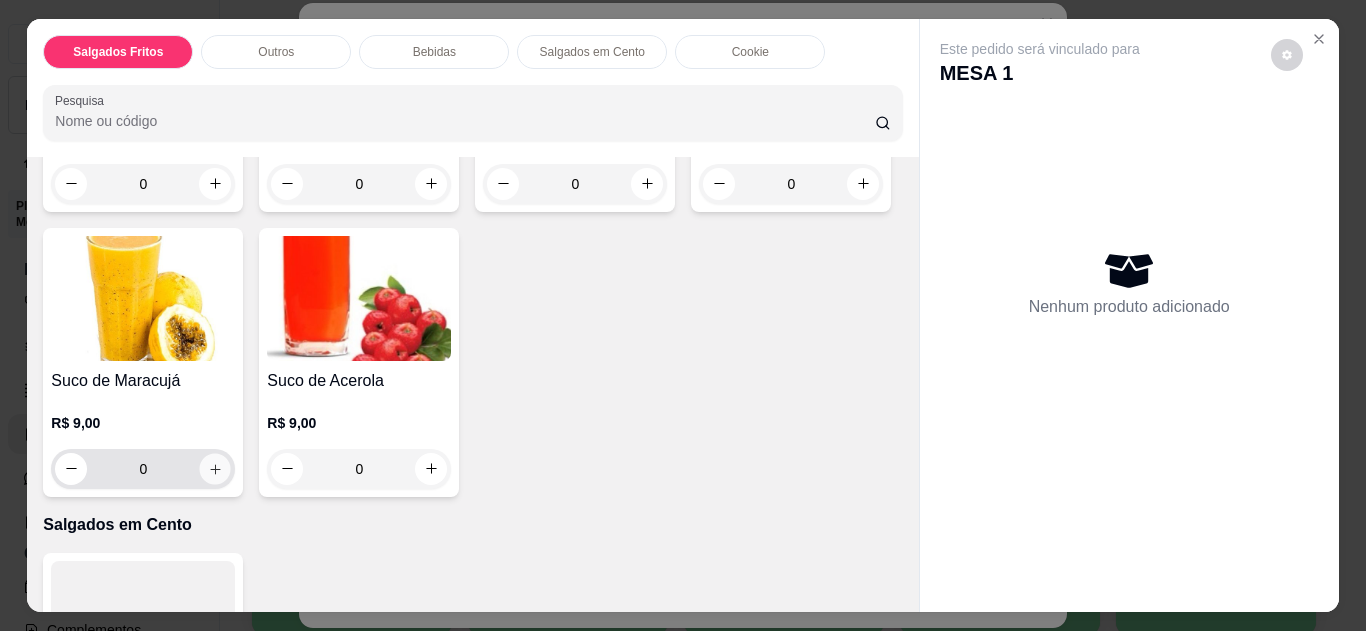 type on "1" 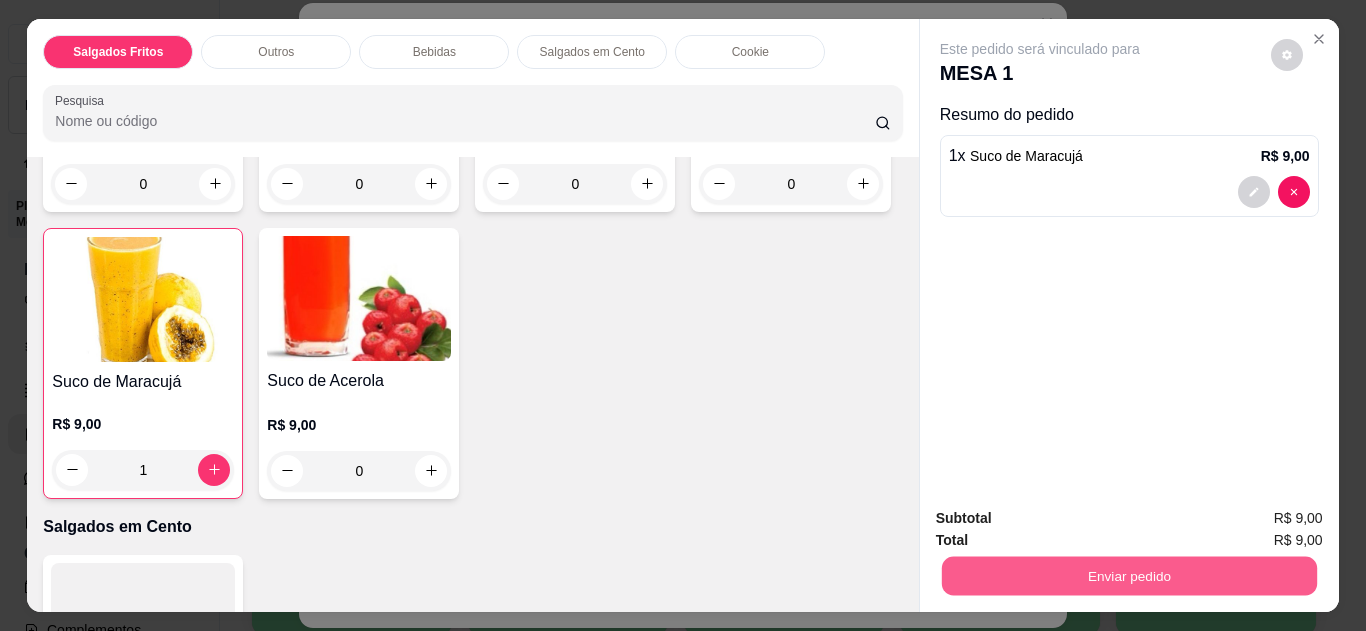 click on "Enviar pedido" at bounding box center [1128, 576] 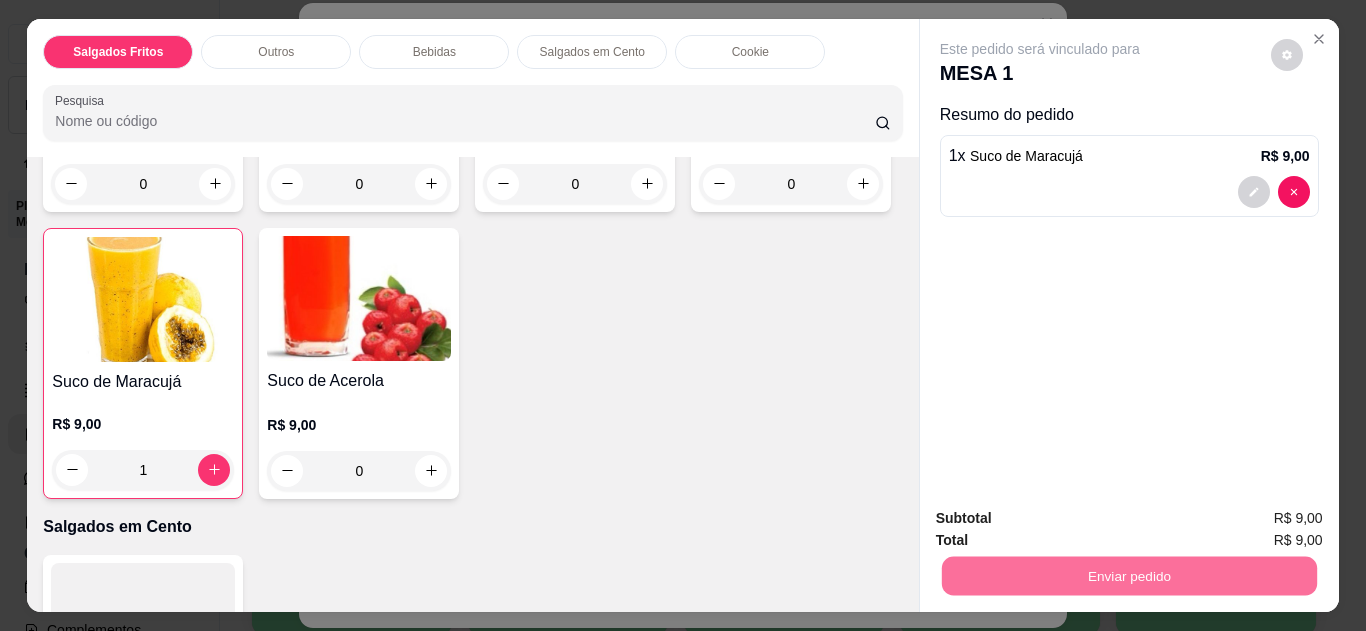 click on "Não registrar e enviar pedido" at bounding box center [1063, 519] 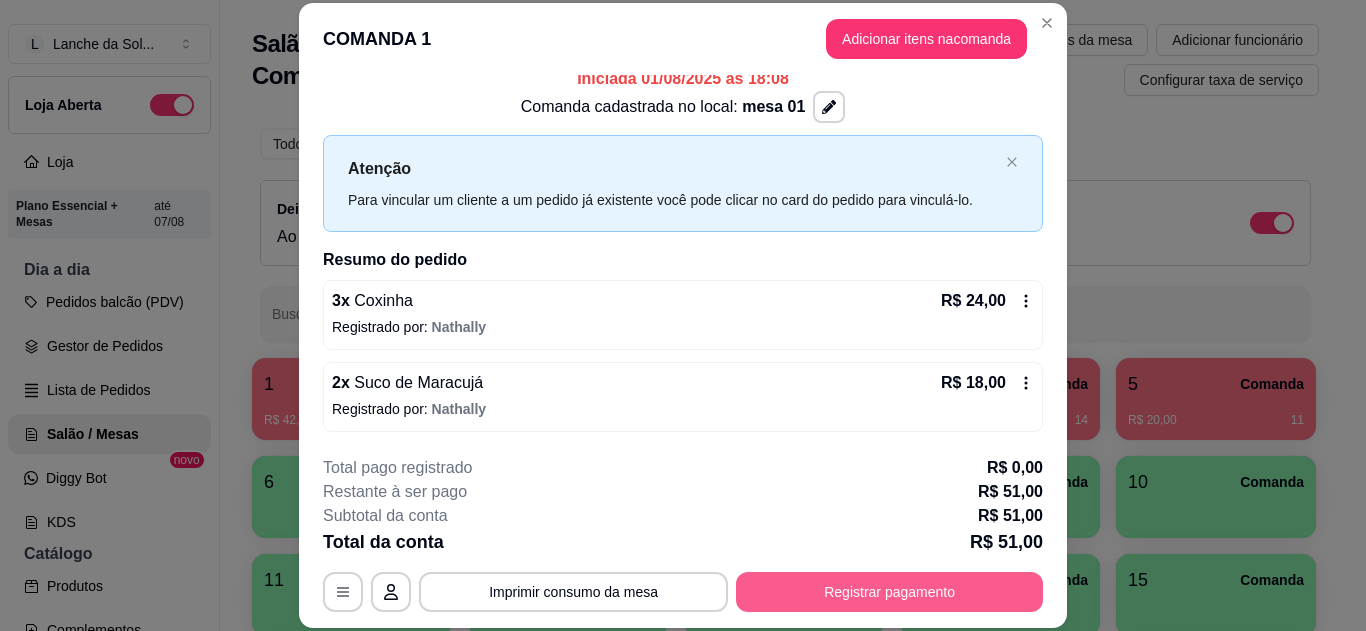 click on "Registrar pagamento" at bounding box center (889, 592) 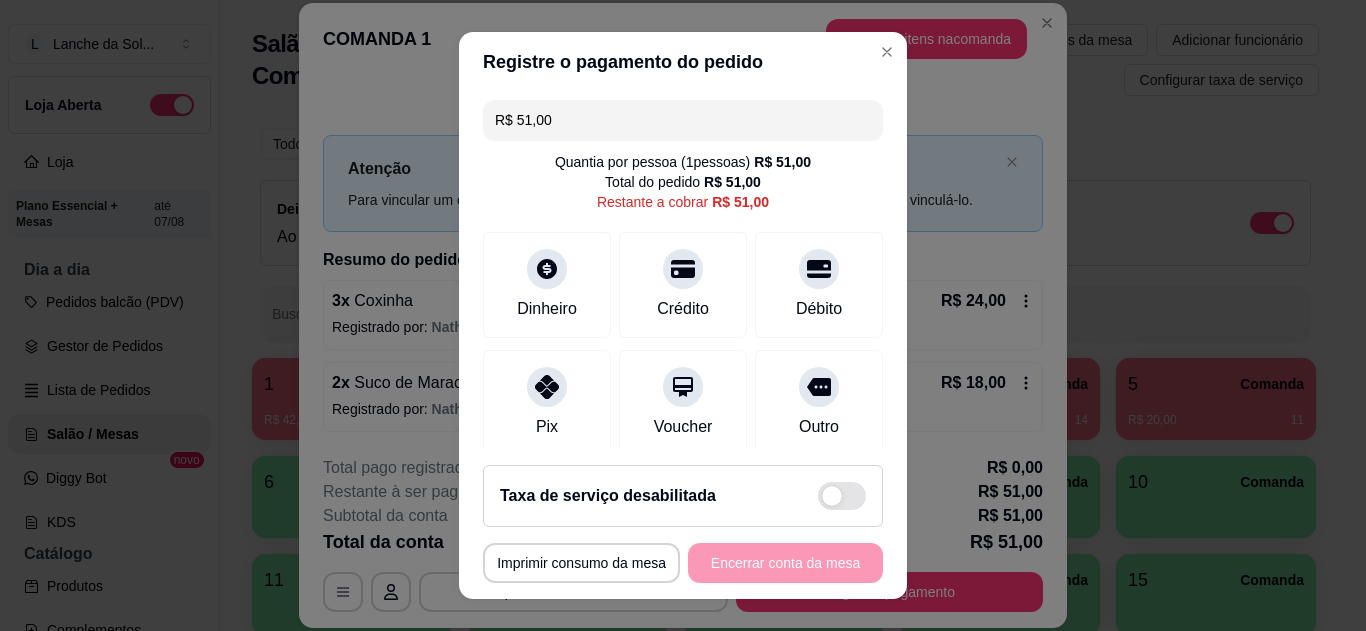 click 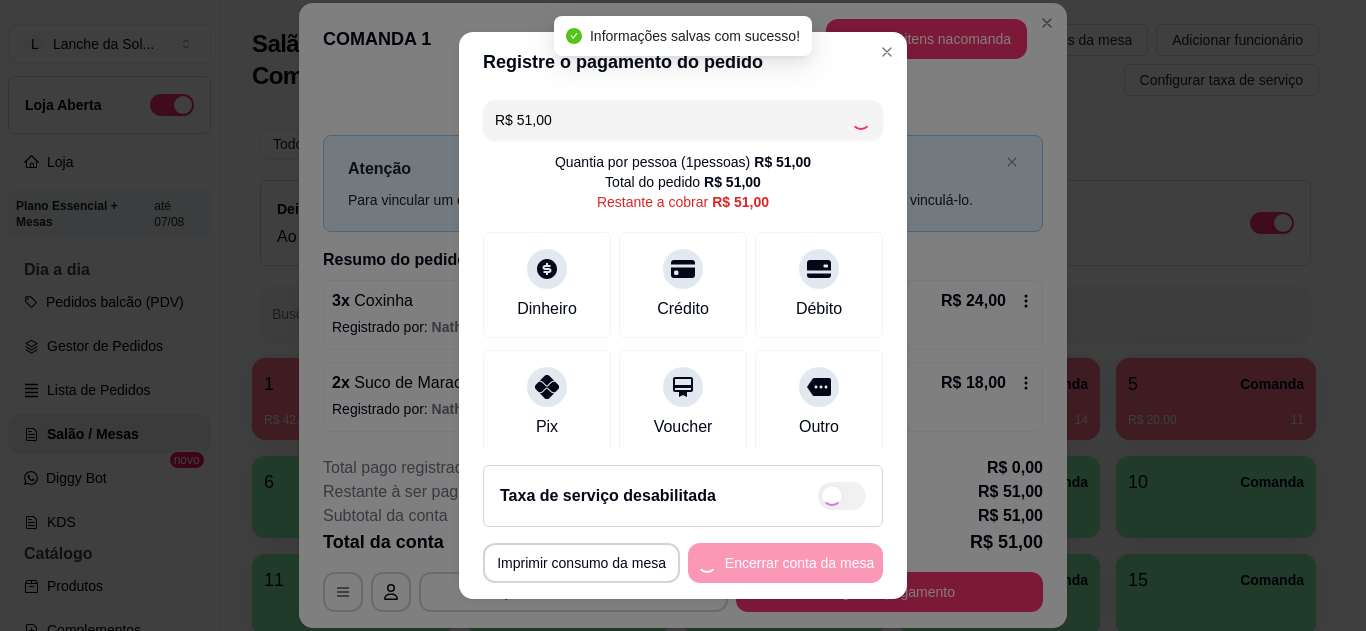 type on "R$ 0,00" 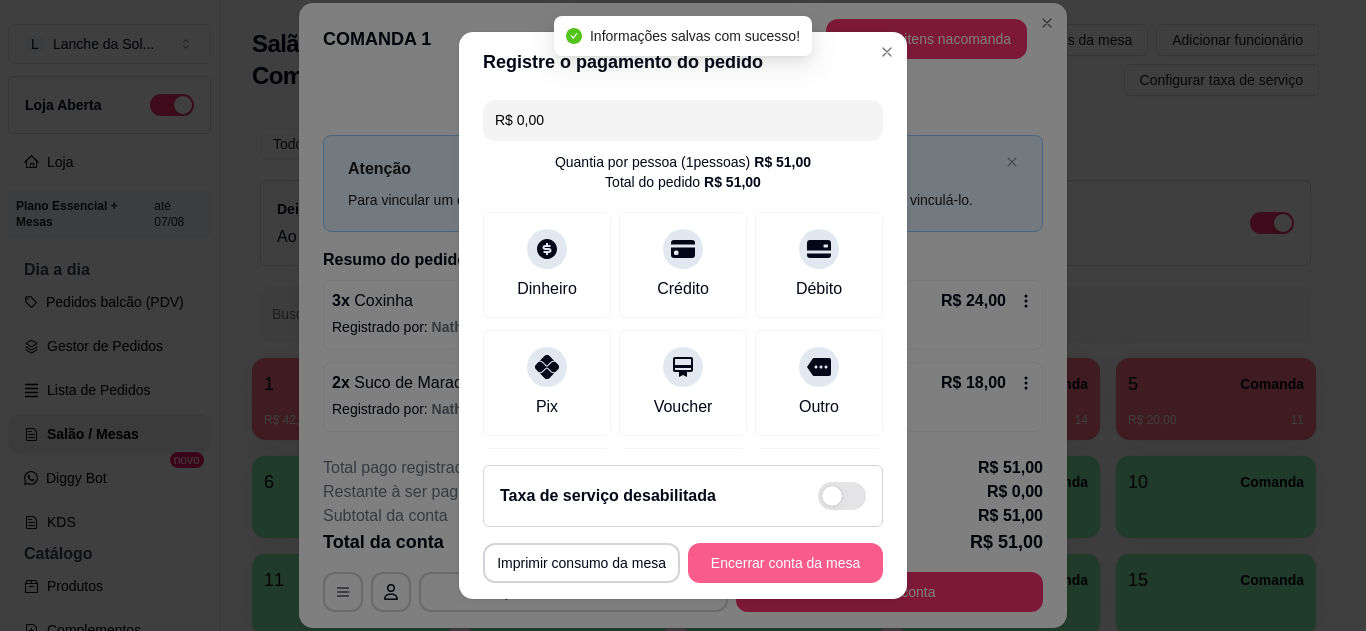 click on "Encerrar conta da mesa" at bounding box center [785, 563] 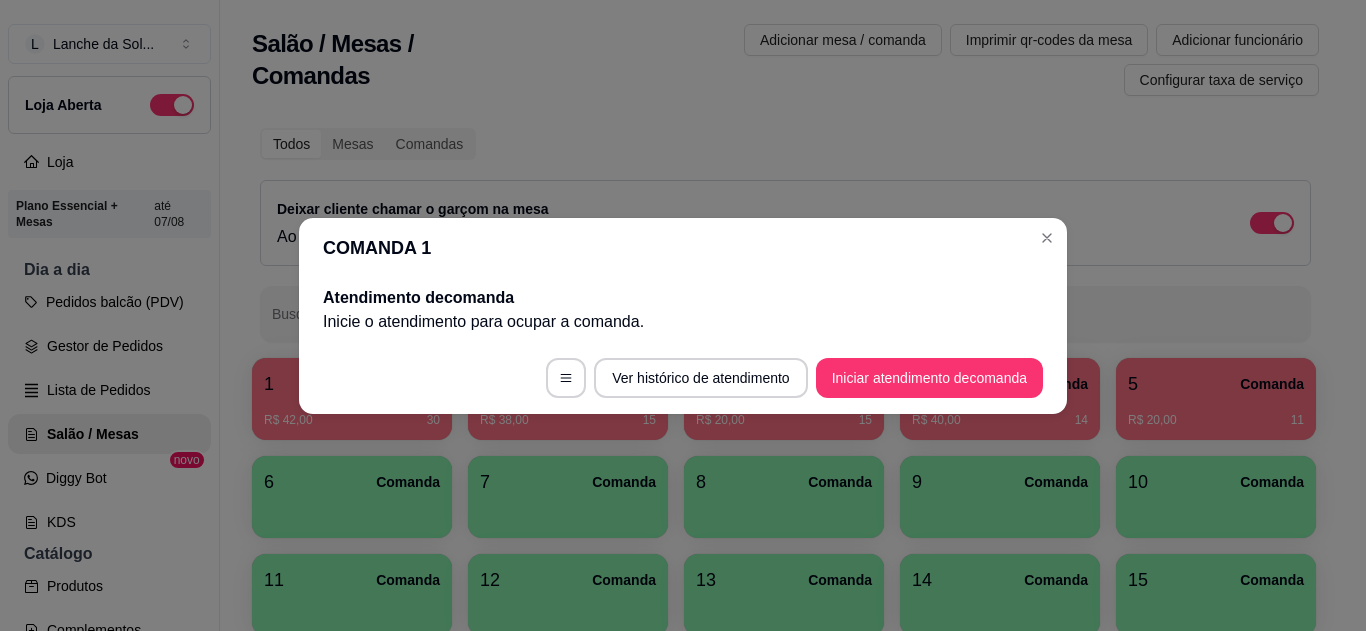 scroll, scrollTop: 0, scrollLeft: 0, axis: both 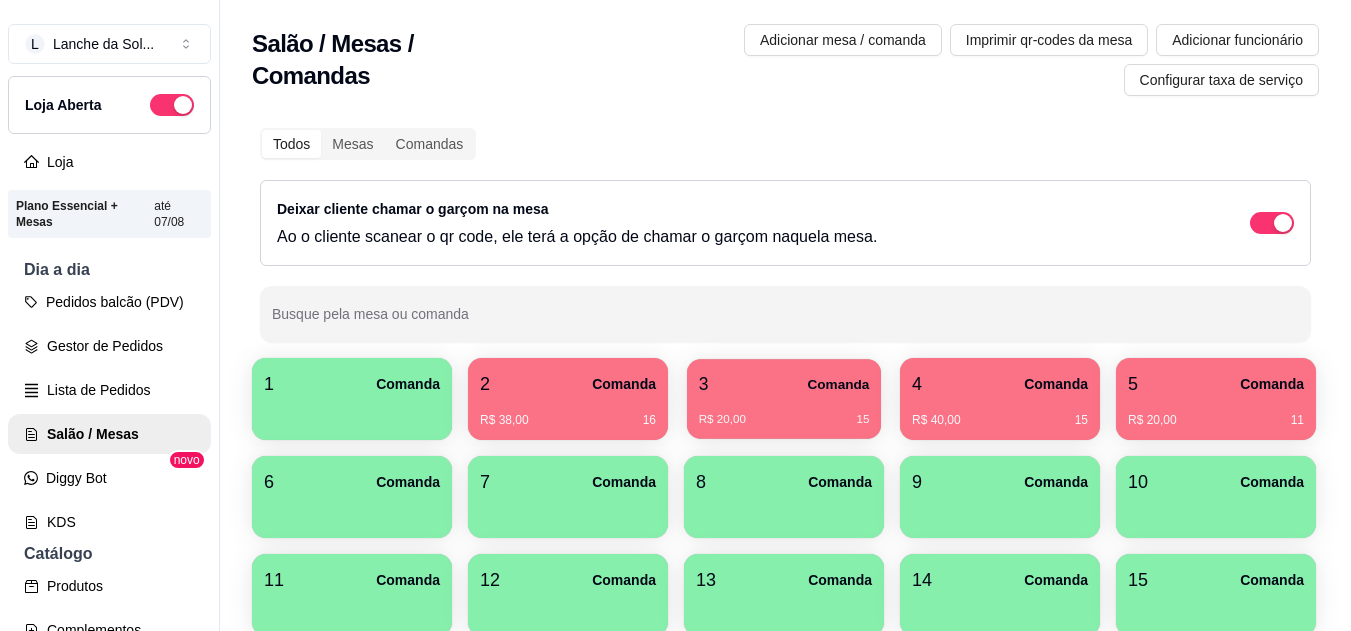 click on "1 Comanda 2 Comanda R$ 38,00 16 3 Comanda R$ 20,00 15 4 Comanda R$ 40,00 15 5 Comanda R$ 20,00 11 6 Comanda 7 Comanda 8 Comanda 9 Comanda 10 Comanda 11 Comanda 12 Comanda 13 Comanda 14 Comanda 15 Comanda 16 Comanda 17 Comanda 18 Comanda 19 Comanda 20 Comanda 21 Comanda 22 Comanda 23 Comanda 24 Comanda 25 Comanda 26 Comanda 27 Comanda 28 Comanda 29 Comanda 30 Comanda 31 Comanda 32 Comanda 33 Comanda 34 Comanda 35 Comanda 36 Comanda 37 Comanda 38 Comanda 39 Comanda 40 Comanda 41 Comanda 42 Comanda 43 Comanda 44 Comanda 45 Comanda 46 Comanda 47 Comanda 48 Comanda 49 Comanda 50 Comanda 51 Comanda 52 Comanda 53 Comanda 54 Comanda 55 Comanda 56 Comanda 57 Comanda 58 Comanda 59 Comanda 60 Comanda 61 Comanda 62 Comanda 63 Comanda 64 Comanda 65 Comanda 66 Comanda 67 Comanda 68 Comanda 69 Comanda 70 Comanda 71 Comanda 72 Comanda 73 Comanda 74 Comanda 75 Comanda 76 Comanda 77 Comanda 78 Comanda 79 Comanda 80 Comanda 81 Comanda 82 Comanda 83 Comanda 84 Comanda 85 Comanda 86 Comanda 87 Comanda 88 Comanda 89 Comanda 90" at bounding box center [785, 1330] 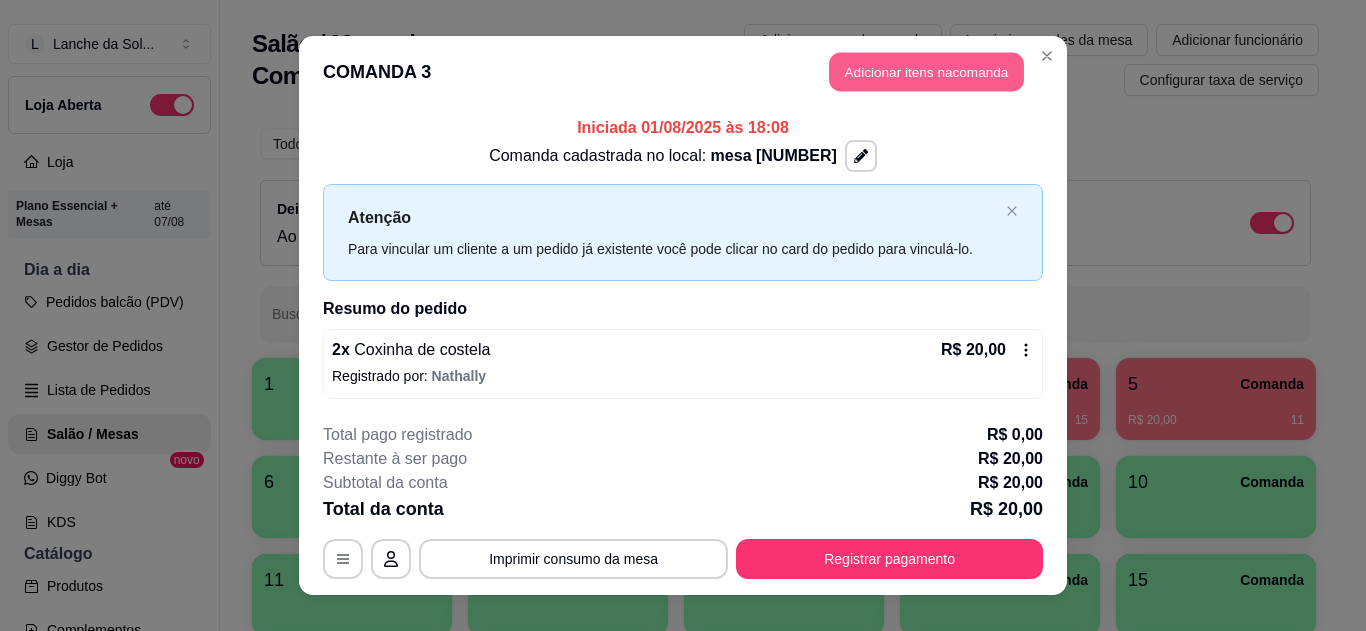 click on "Adicionar itens na  comanda" at bounding box center [926, 72] 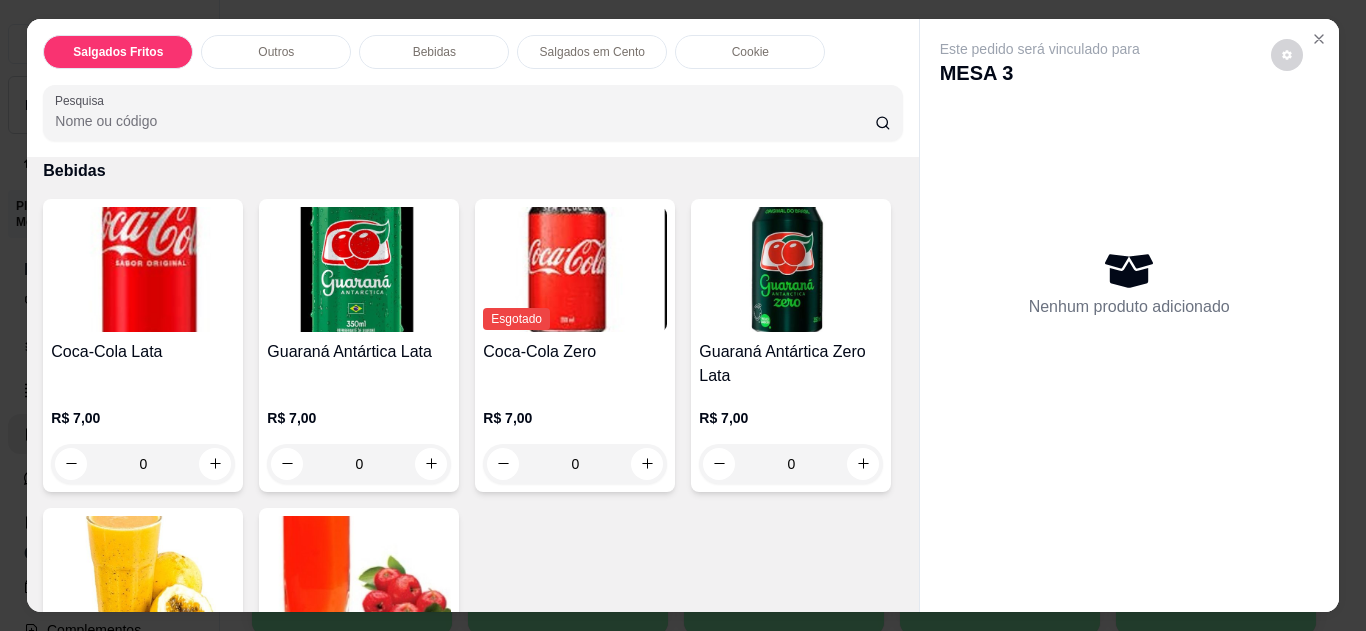 scroll, scrollTop: 1040, scrollLeft: 0, axis: vertical 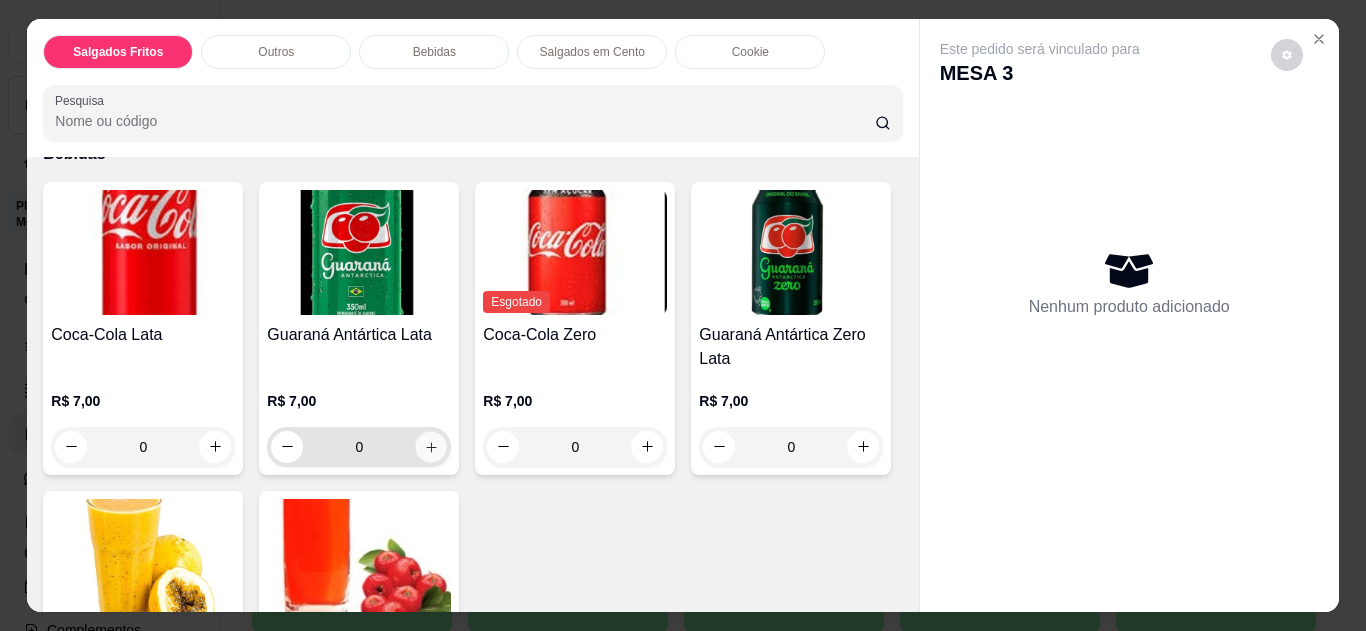 click at bounding box center (431, 446) 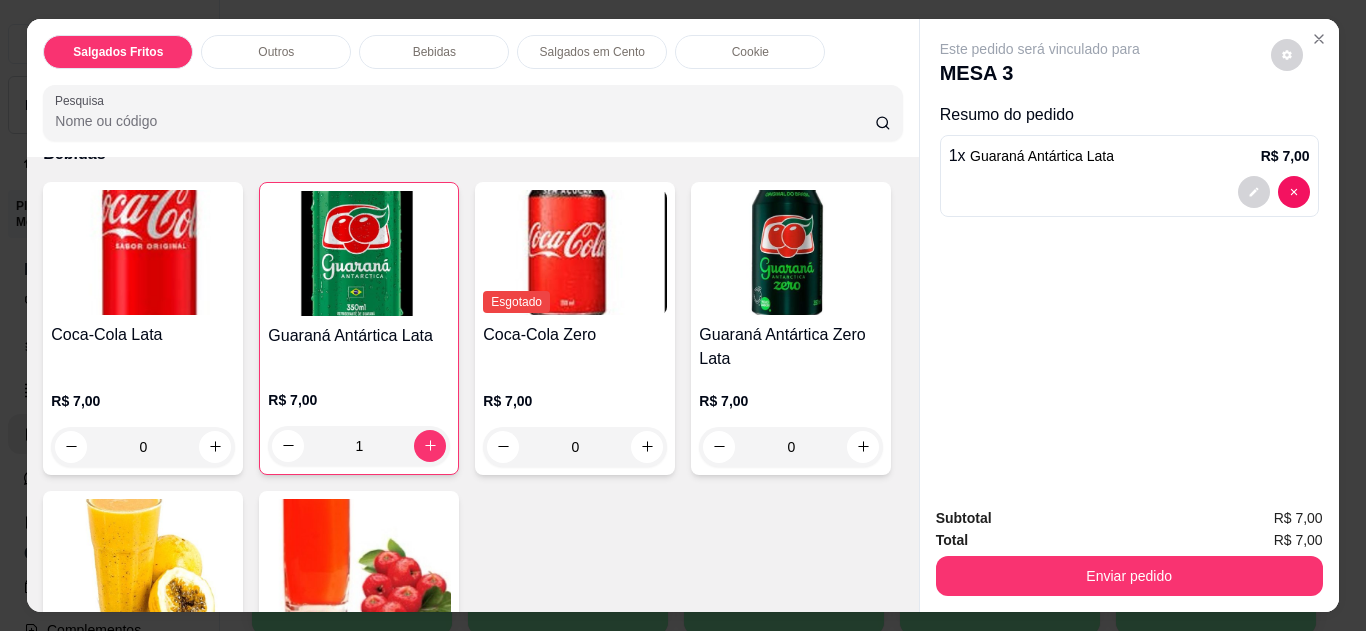 click at bounding box center (143, 561) 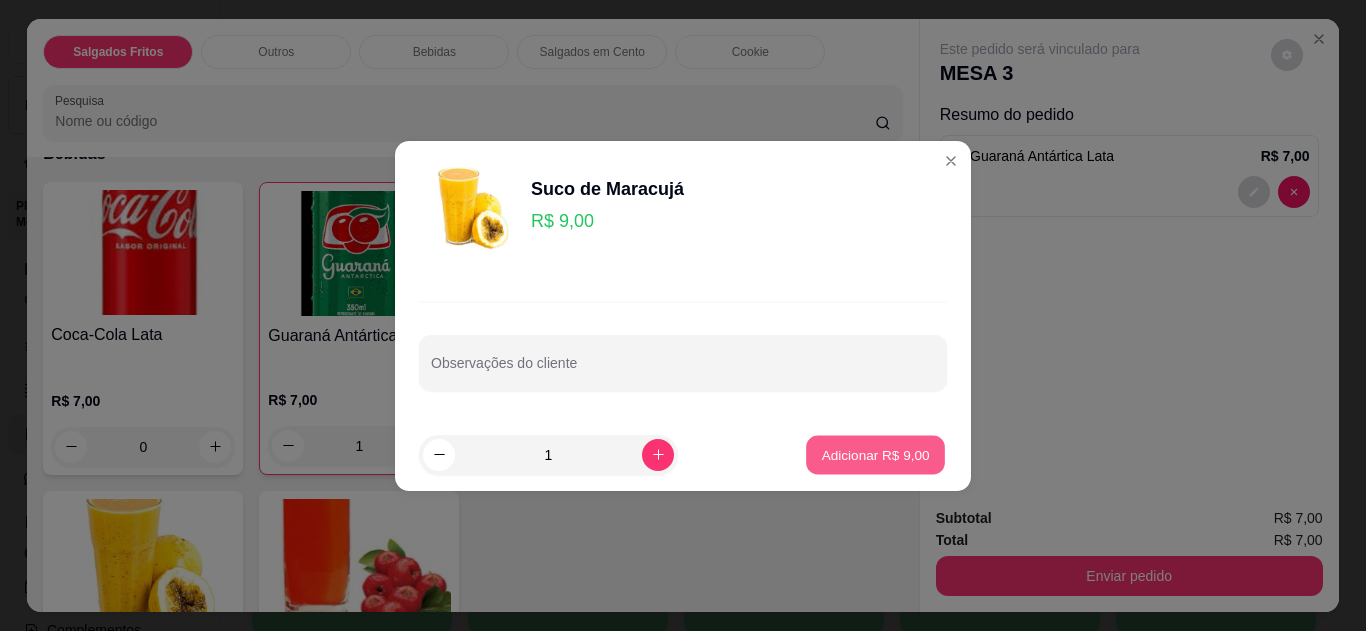 click on "Adicionar   R$ 9,00" at bounding box center (875, 454) 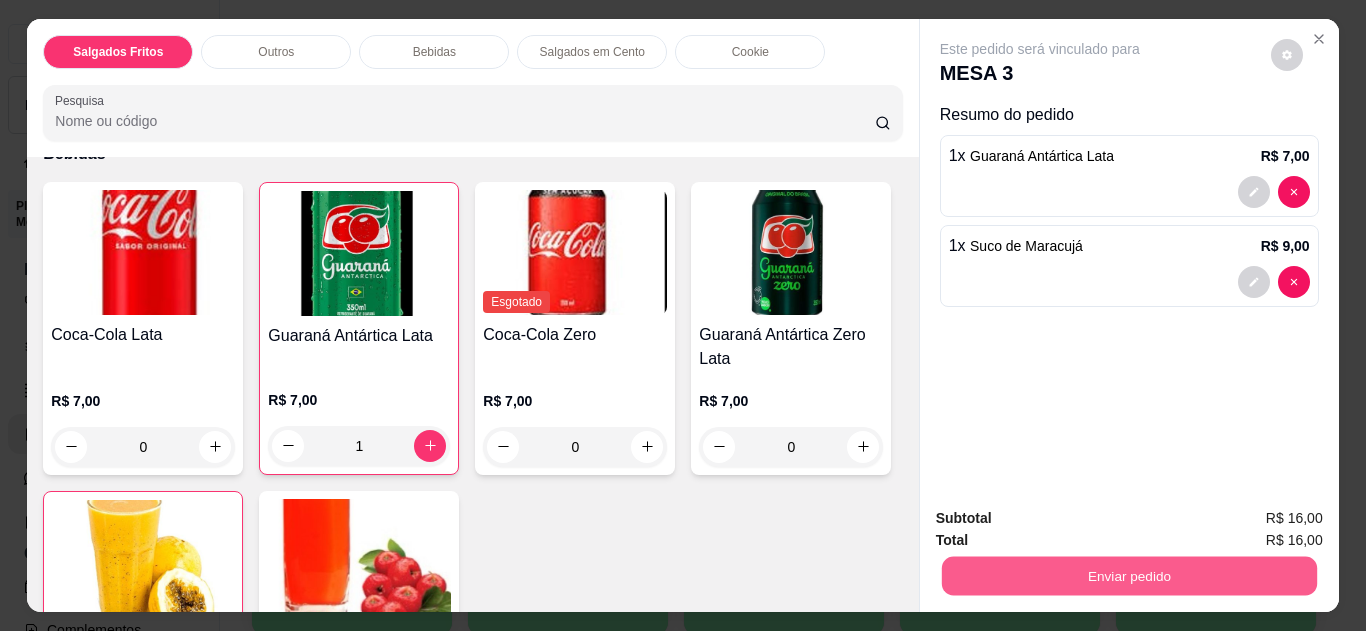 click on "Enviar pedido" at bounding box center (1128, 576) 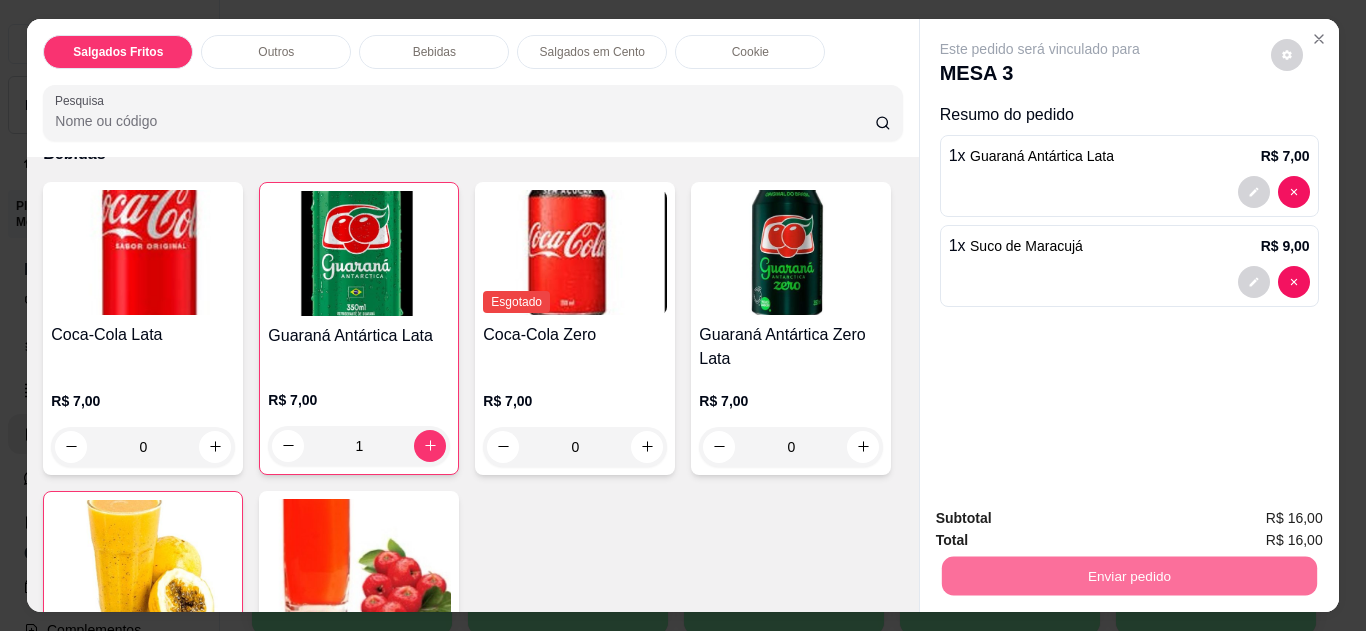 click on "Não registrar e enviar pedido" at bounding box center (1063, 519) 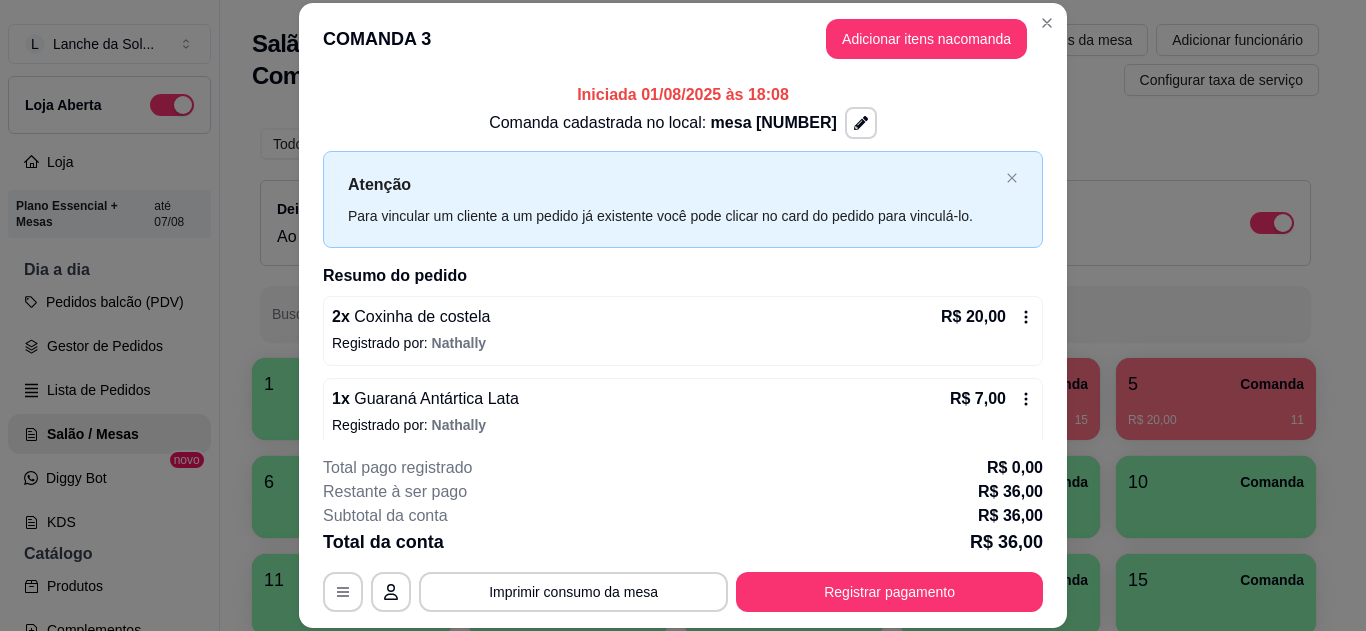 click on "COMANDA 3 Adicionar itens na  comanda" at bounding box center [683, 39] 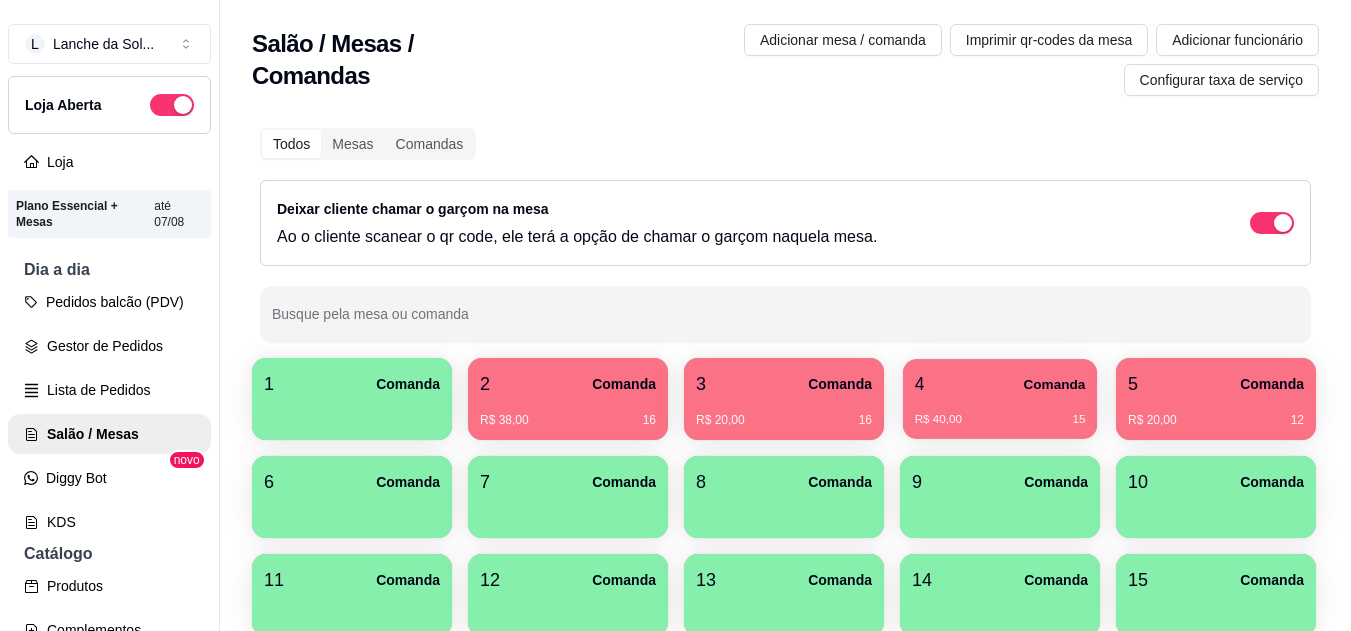 click on "R$ 40,00 15" at bounding box center [1000, 412] 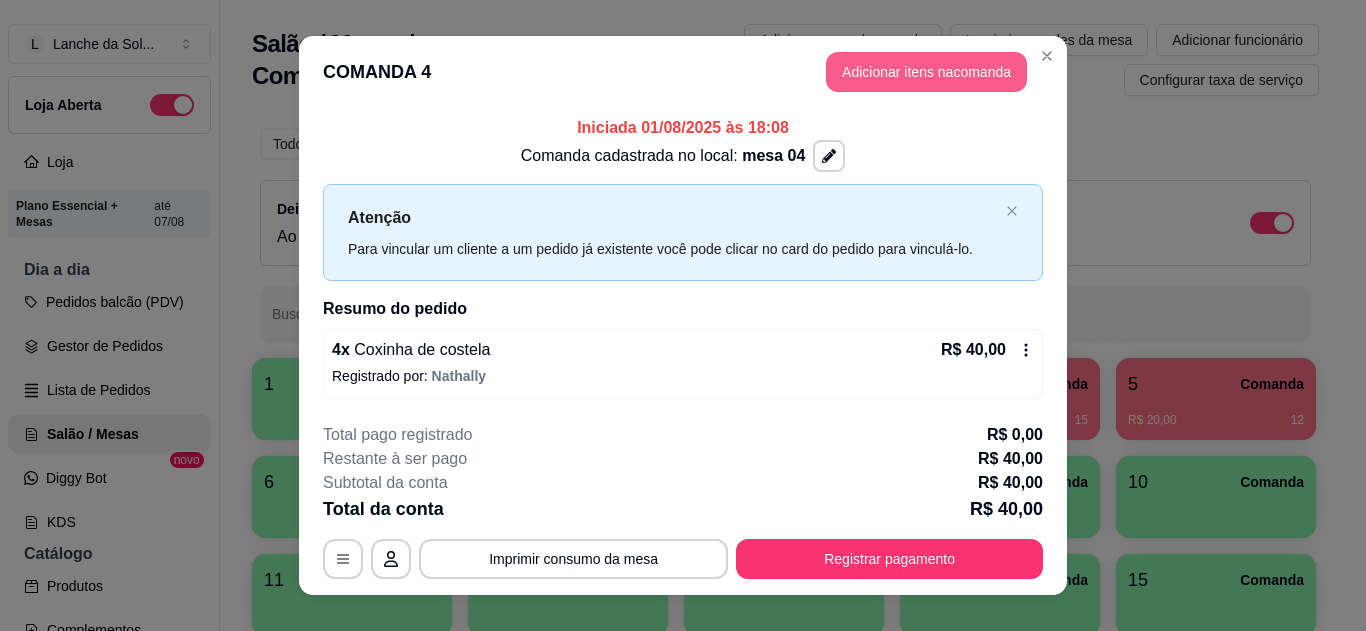 click on "Adicionar itens na  comanda" at bounding box center (926, 72) 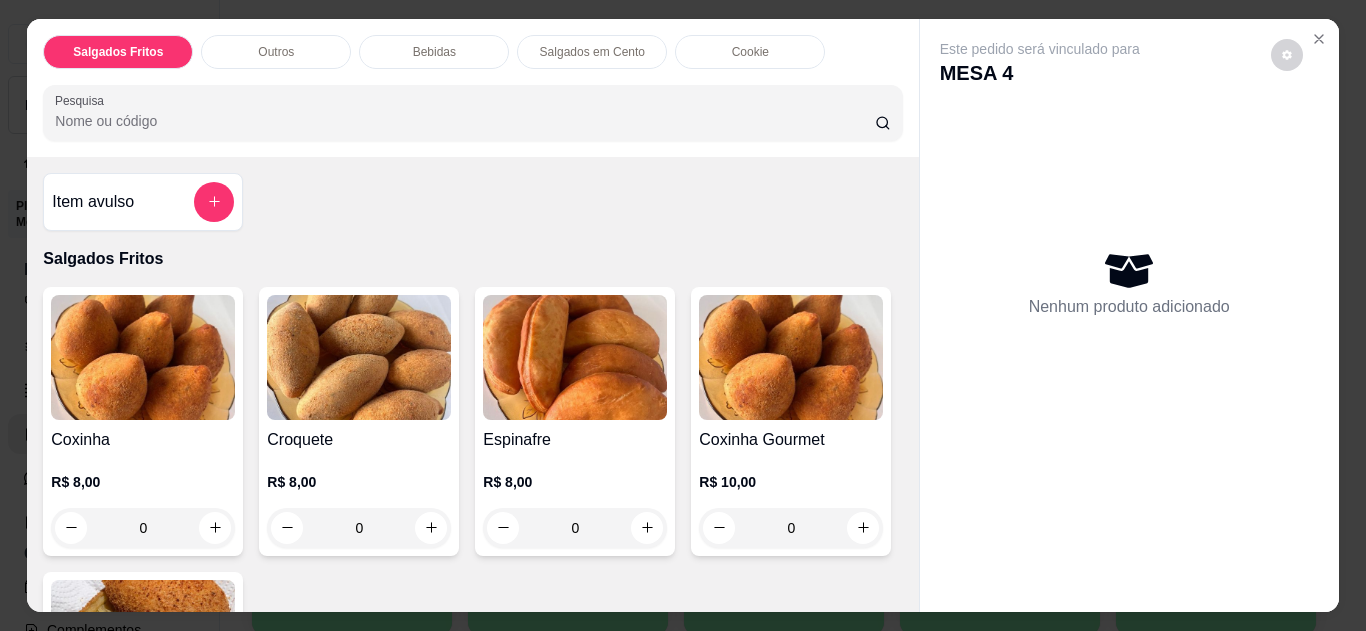 click 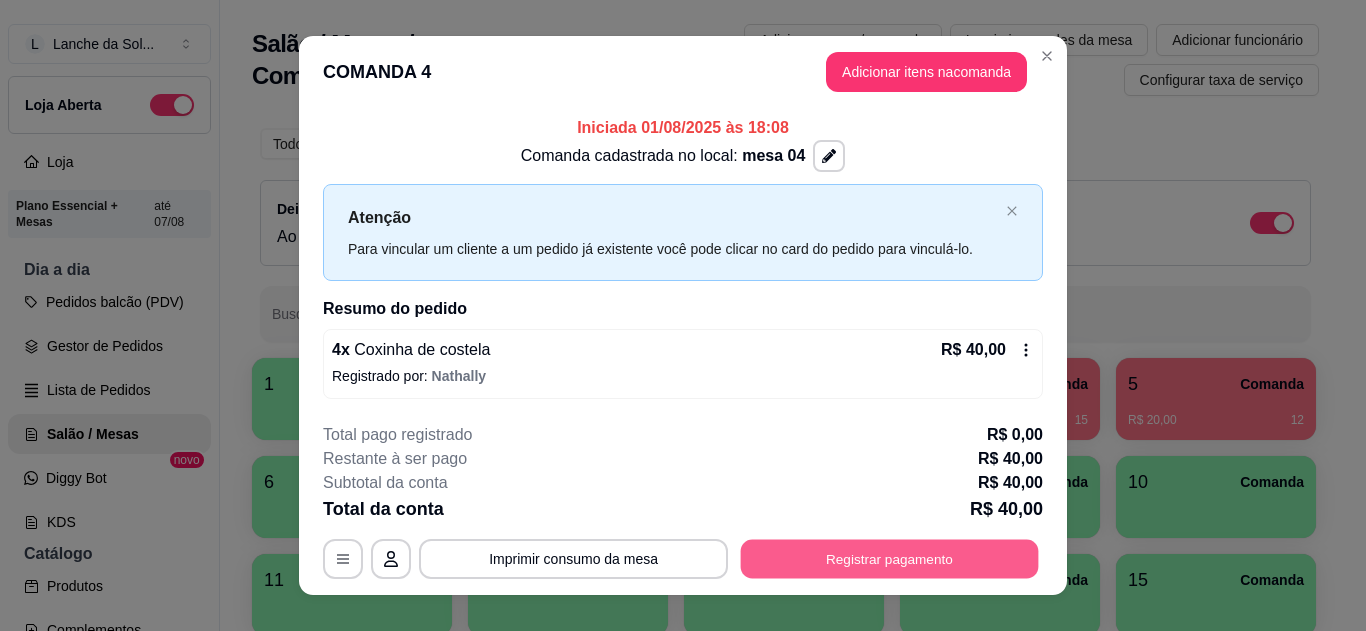 click on "Registrar pagamento" at bounding box center (890, 559) 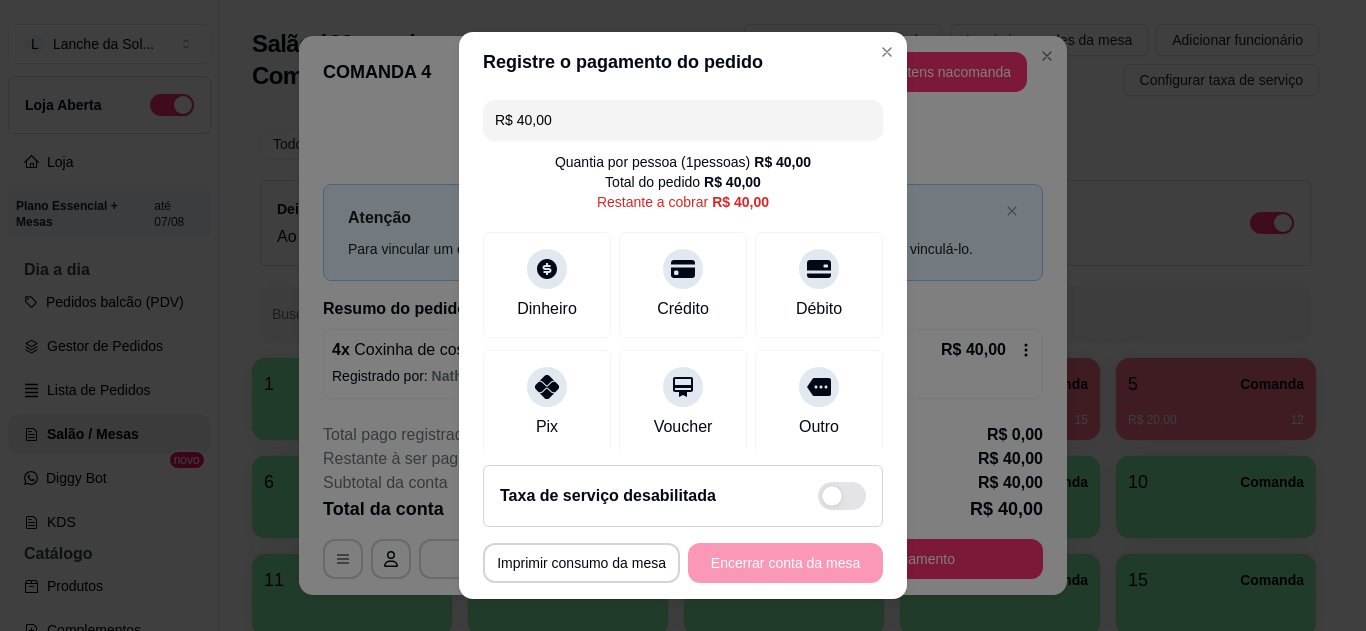 click on "Dinheiro" at bounding box center [547, 309] 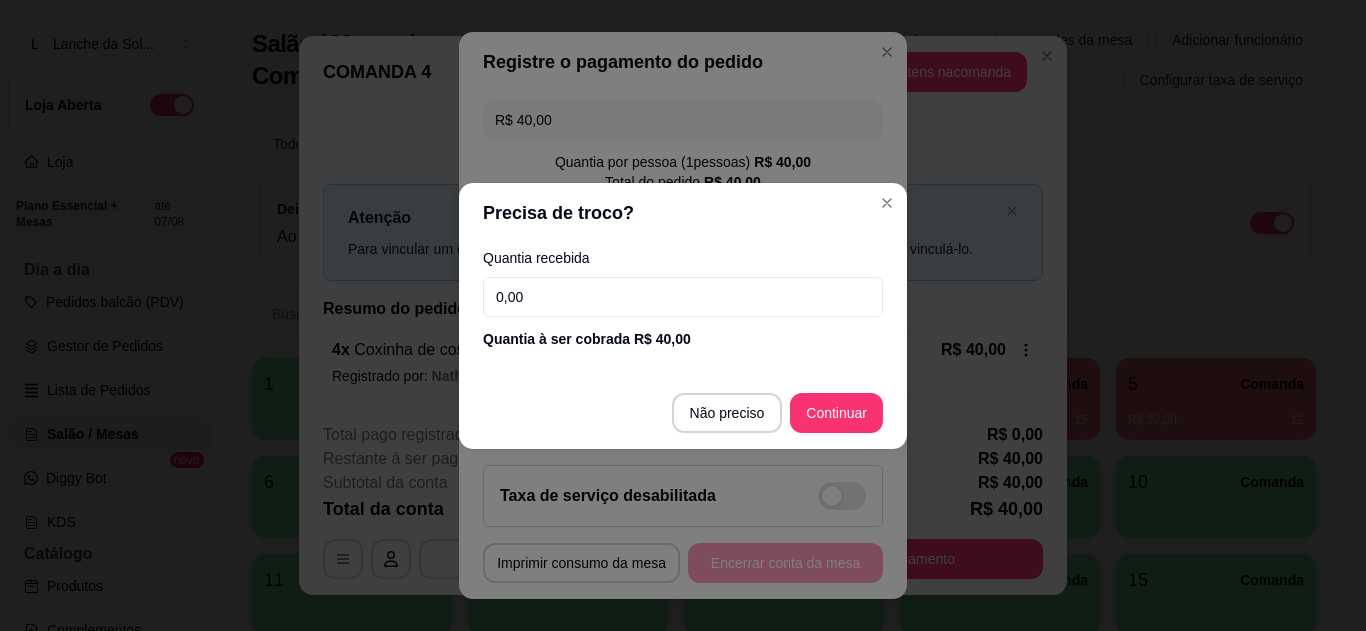 click on "0,00" at bounding box center (683, 297) 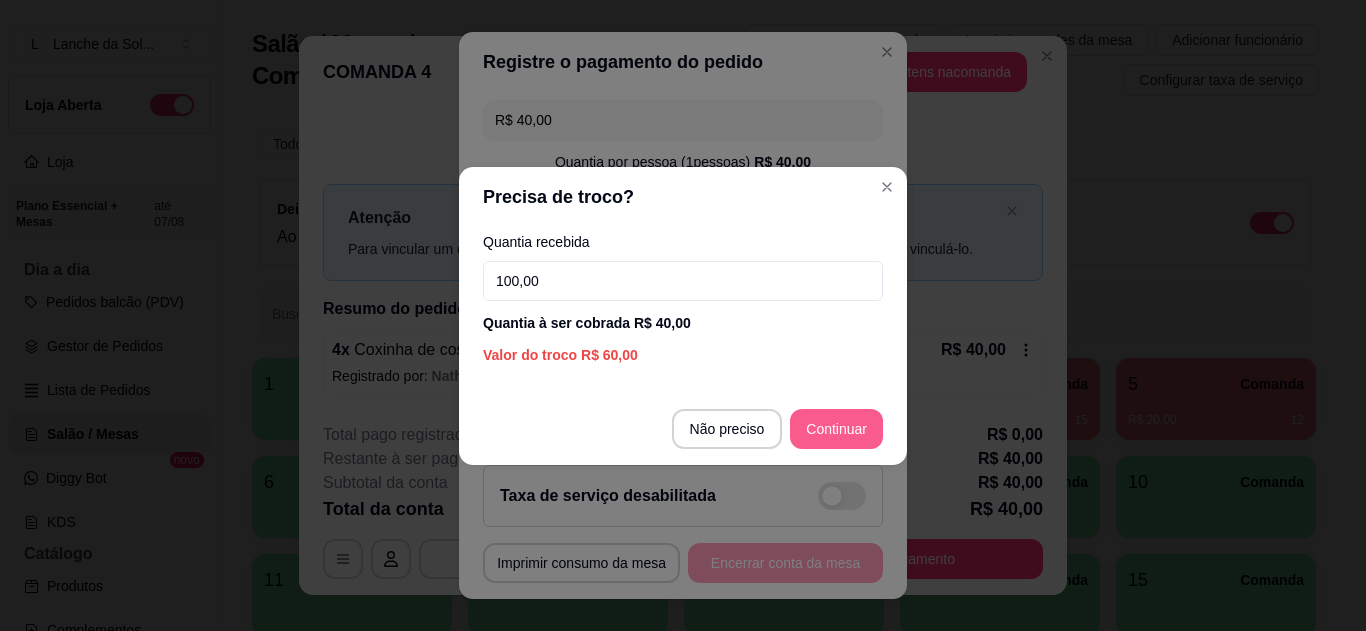 type on "100,00" 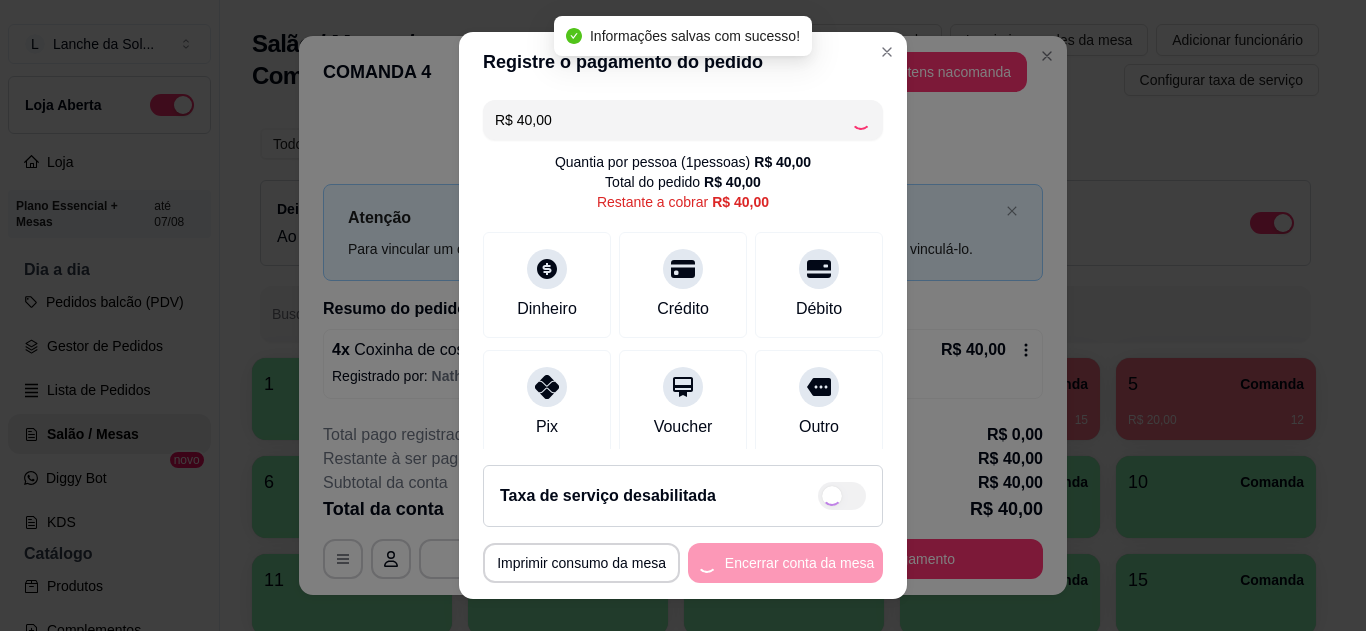 type on "R$ 0,00" 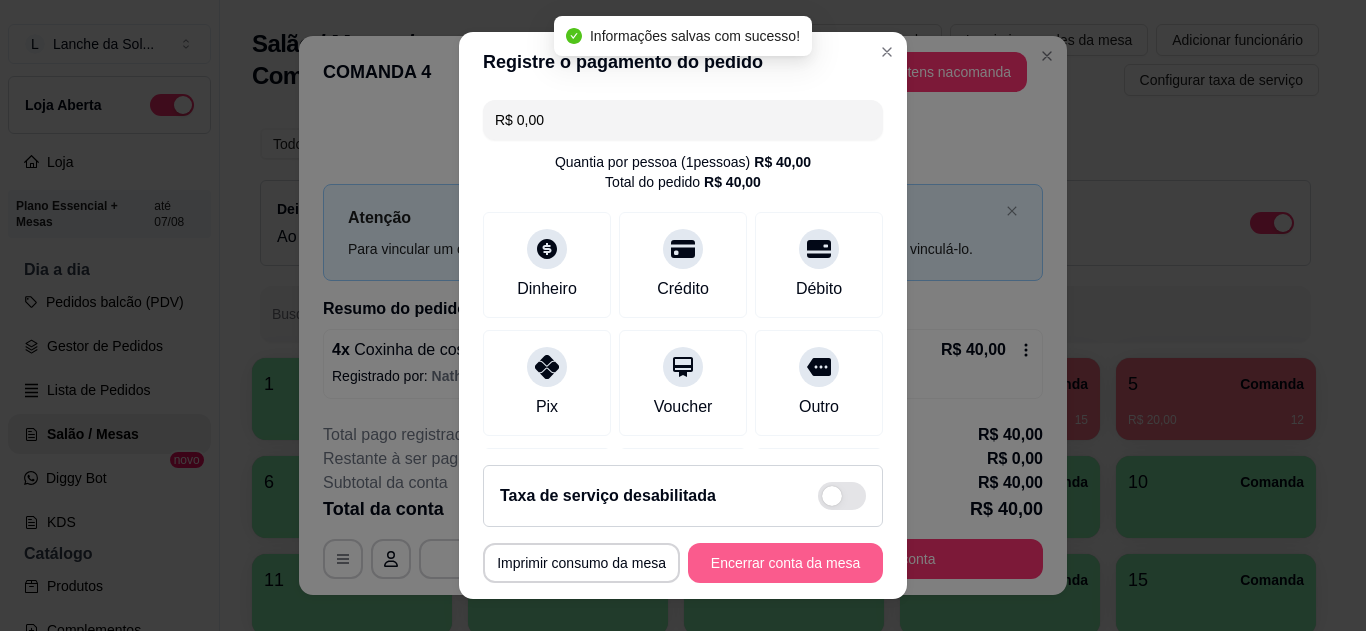 click on "Encerrar conta da mesa" at bounding box center [785, 563] 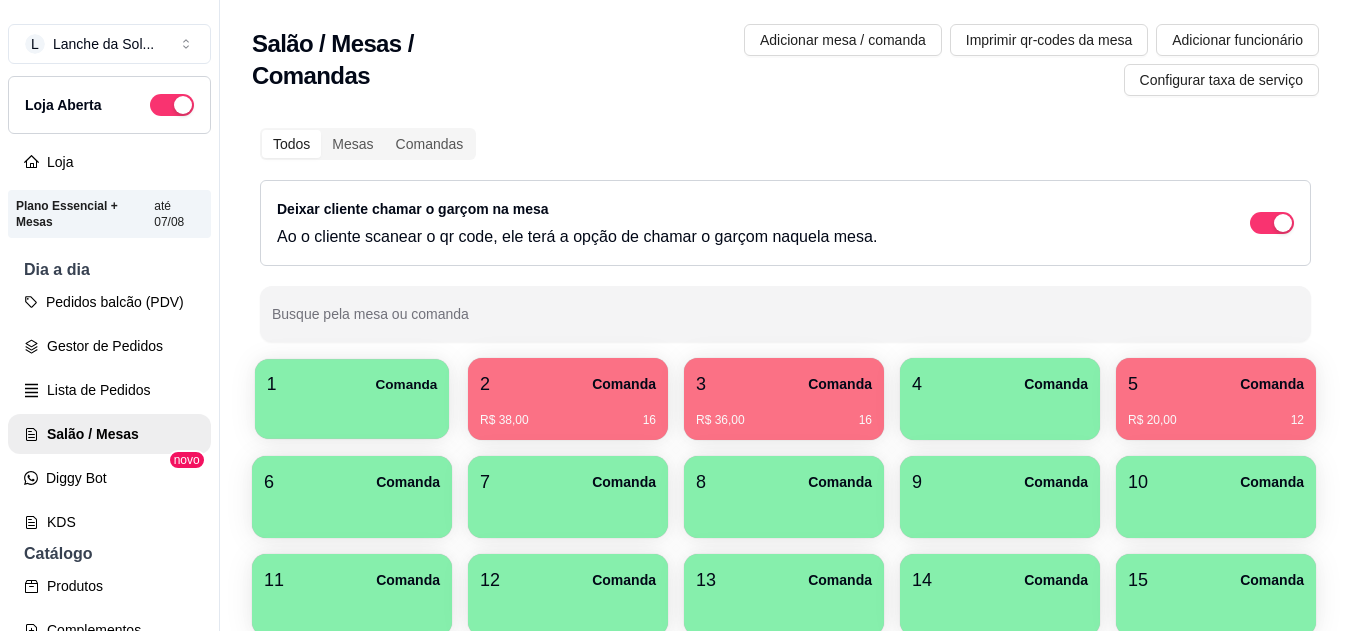 click at bounding box center [352, 412] 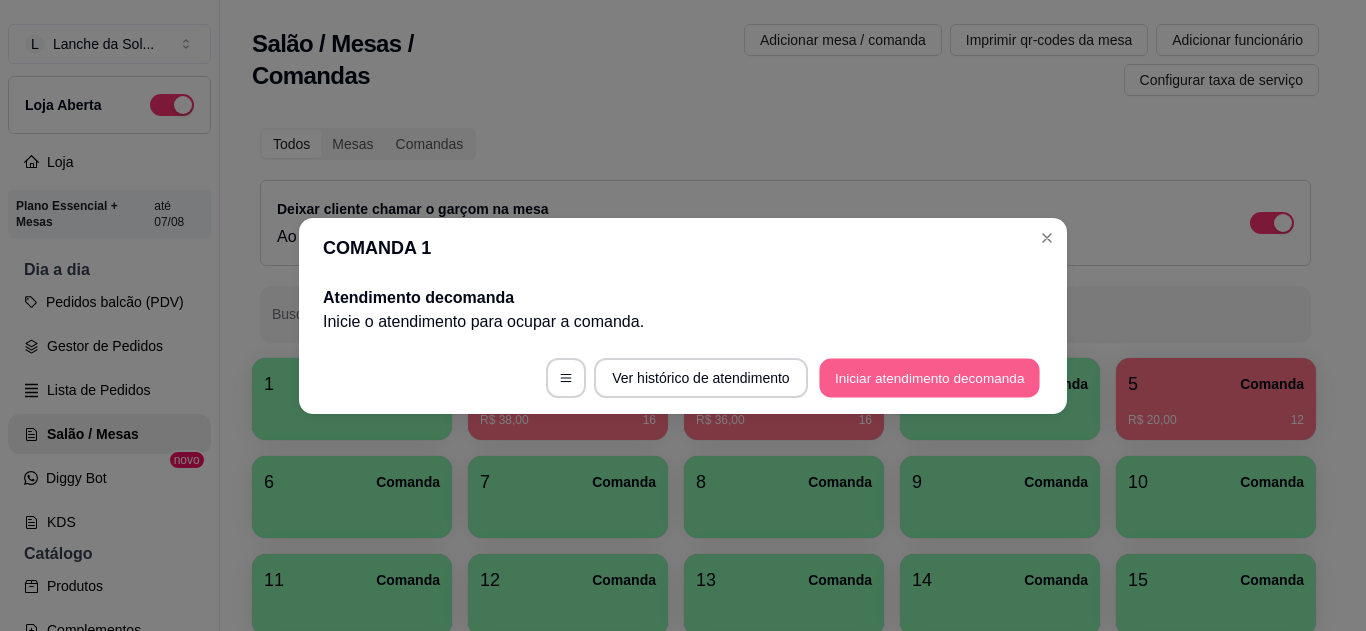 click on "Iniciar atendimento de  comanda" at bounding box center (929, 377) 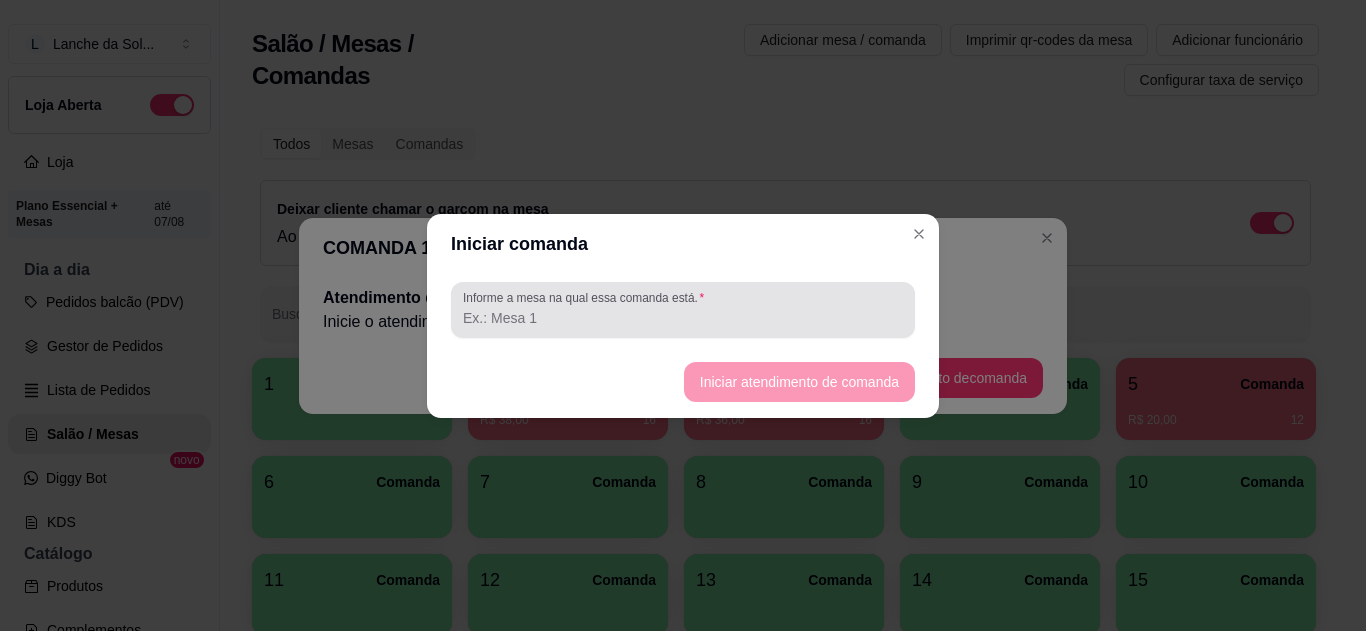 click on "Informe a mesa na qual essa comanda está." at bounding box center [683, 310] 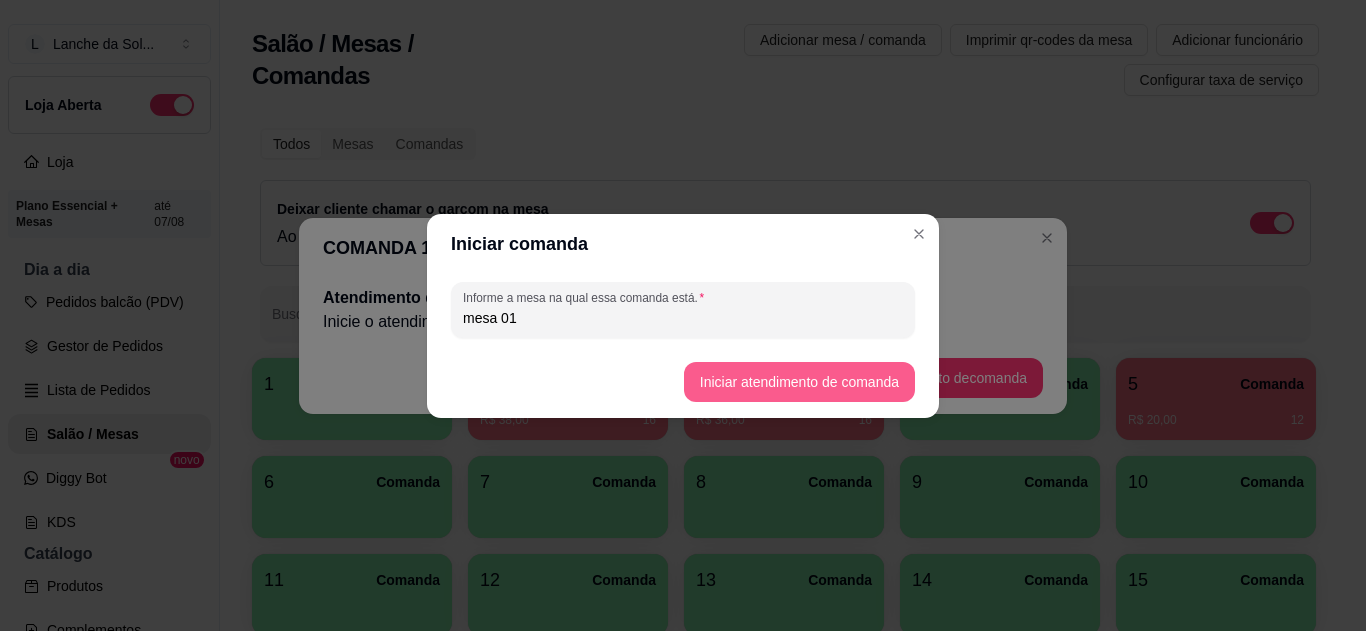 type on "mesa 01" 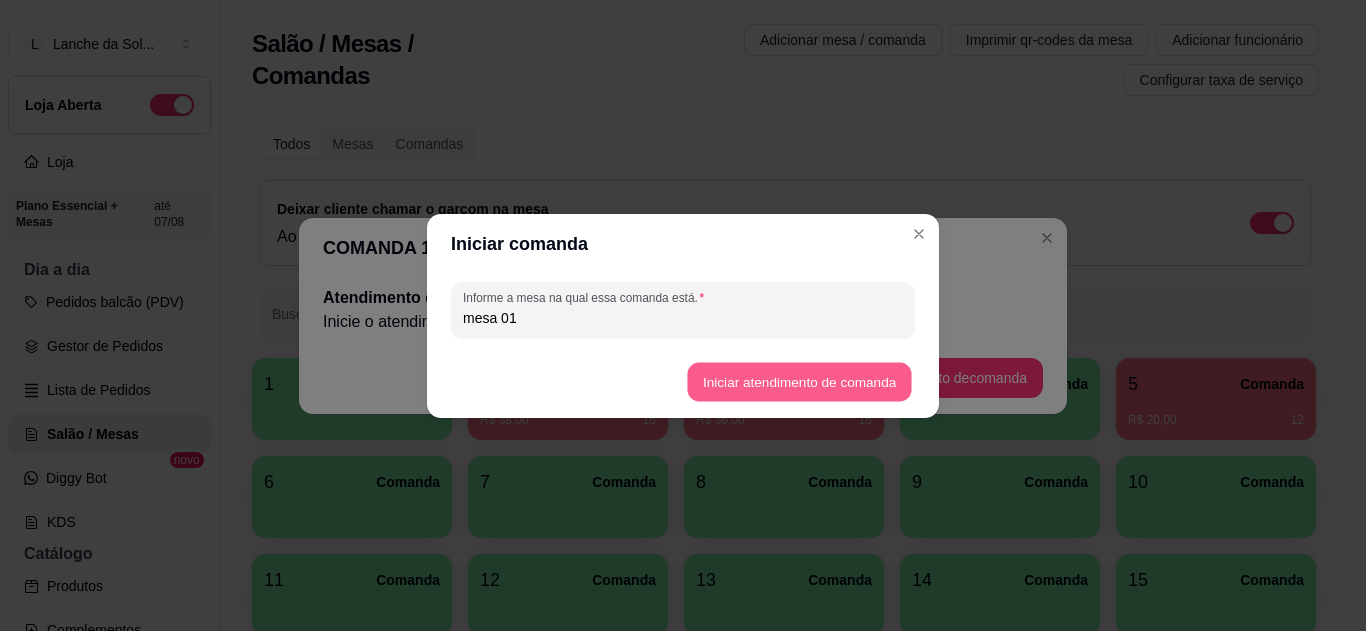 click on "Iniciar atendimento de comanda" at bounding box center [799, 381] 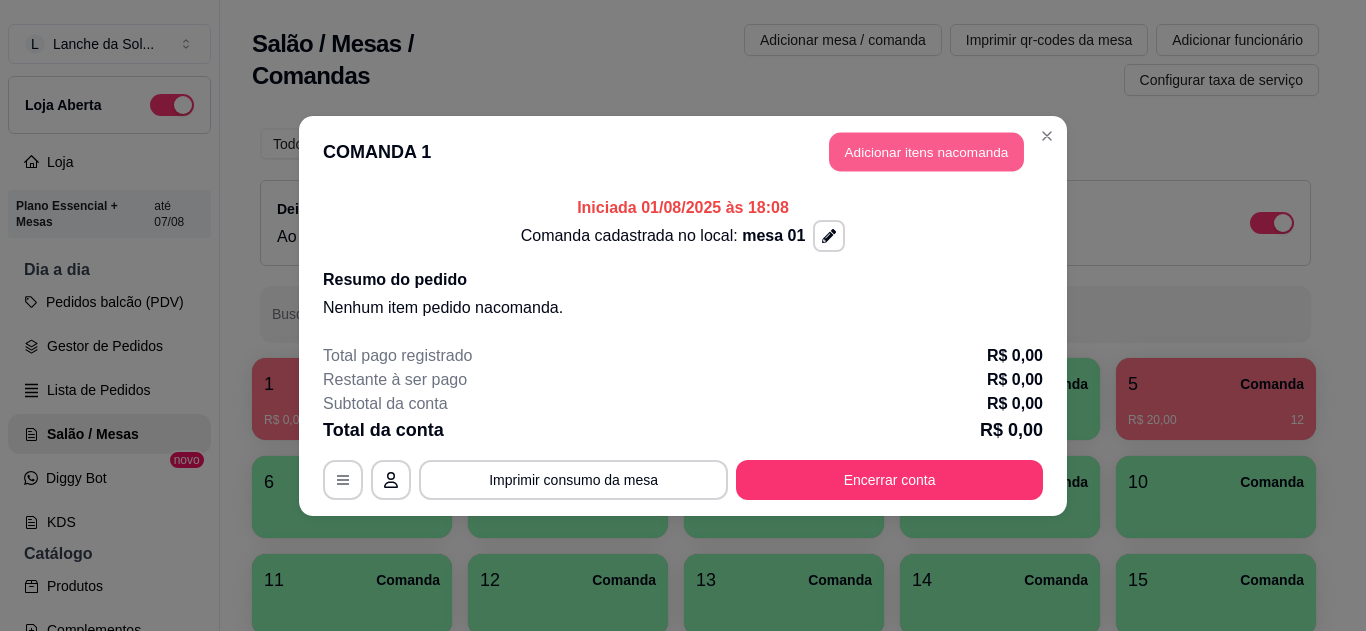 click on "Adicionar itens na  comanda" at bounding box center [926, 151] 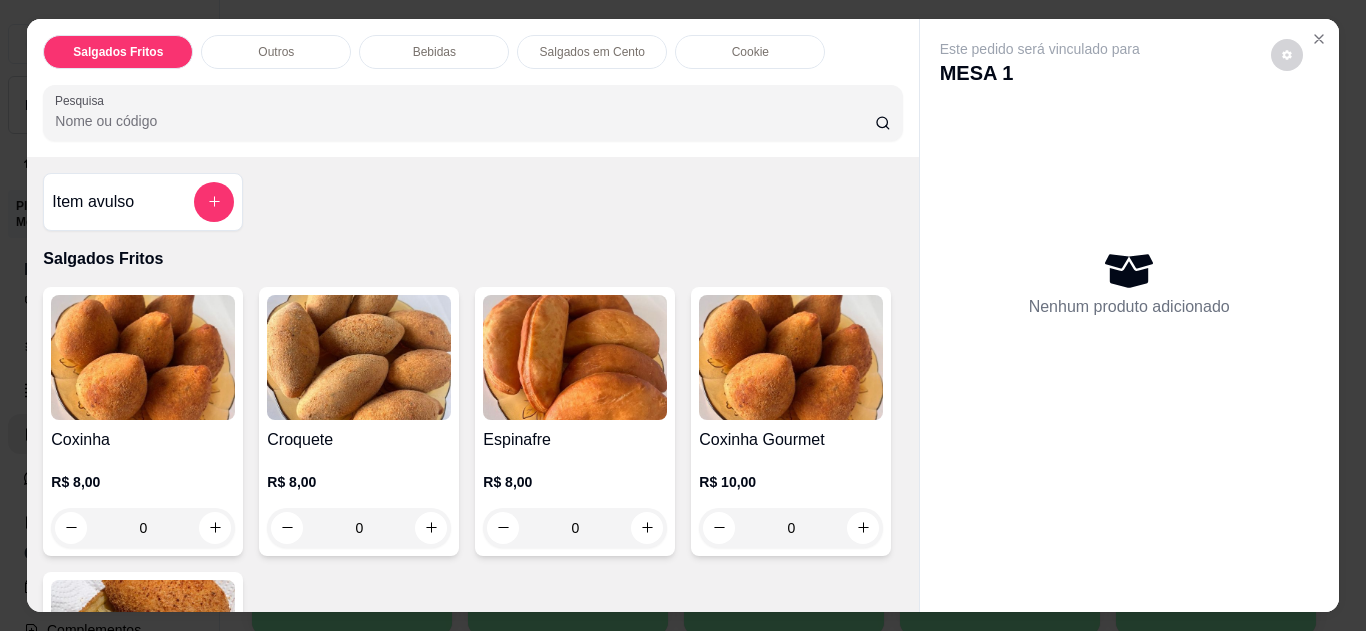click at bounding box center [791, 357] 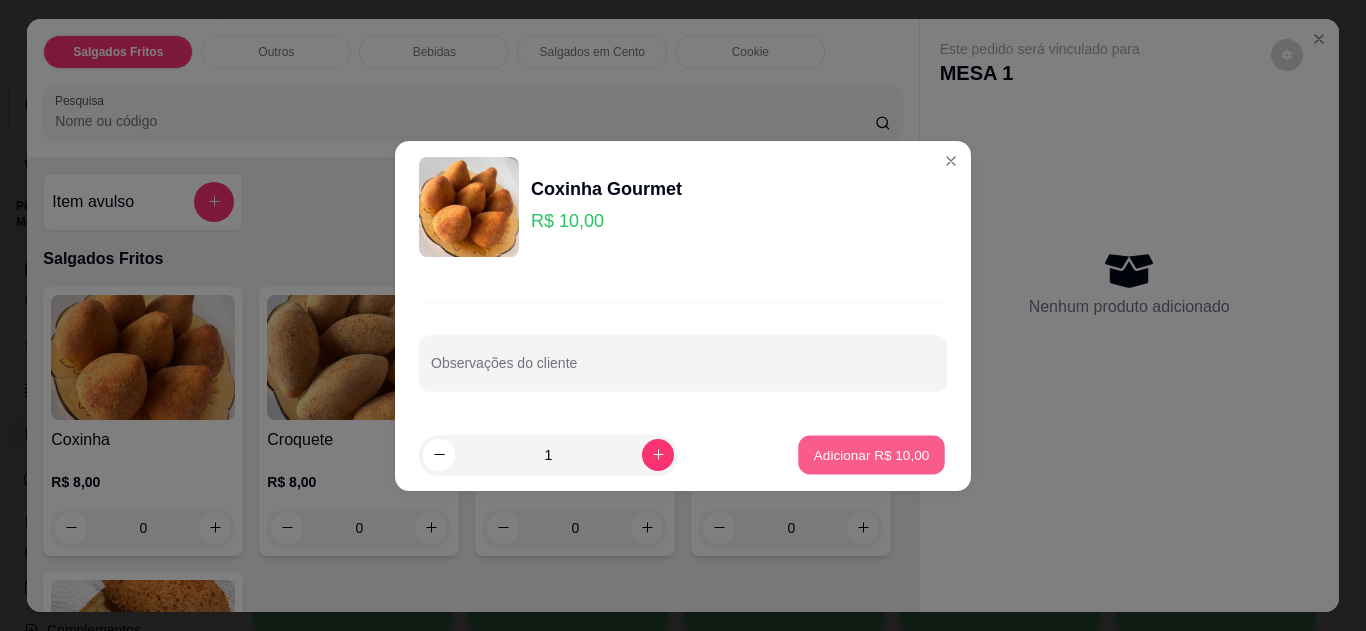 click on "Adicionar   R$ 10,00" at bounding box center [871, 454] 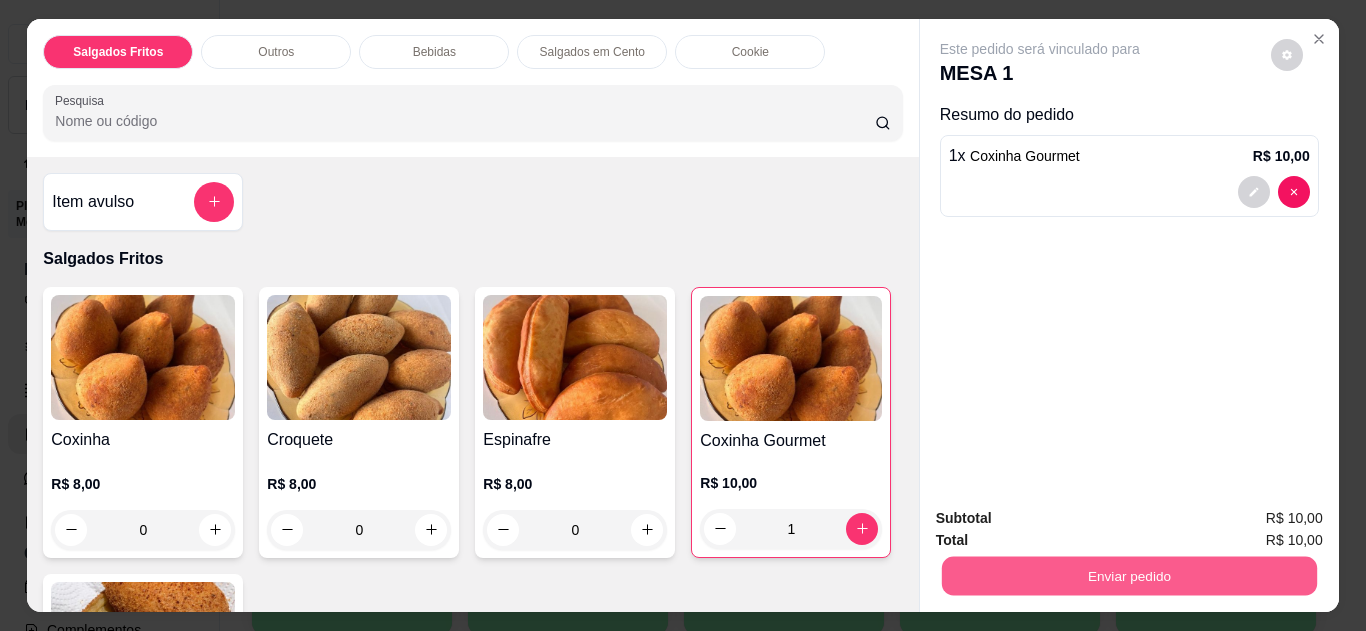 click on "Enviar pedido" at bounding box center [1128, 576] 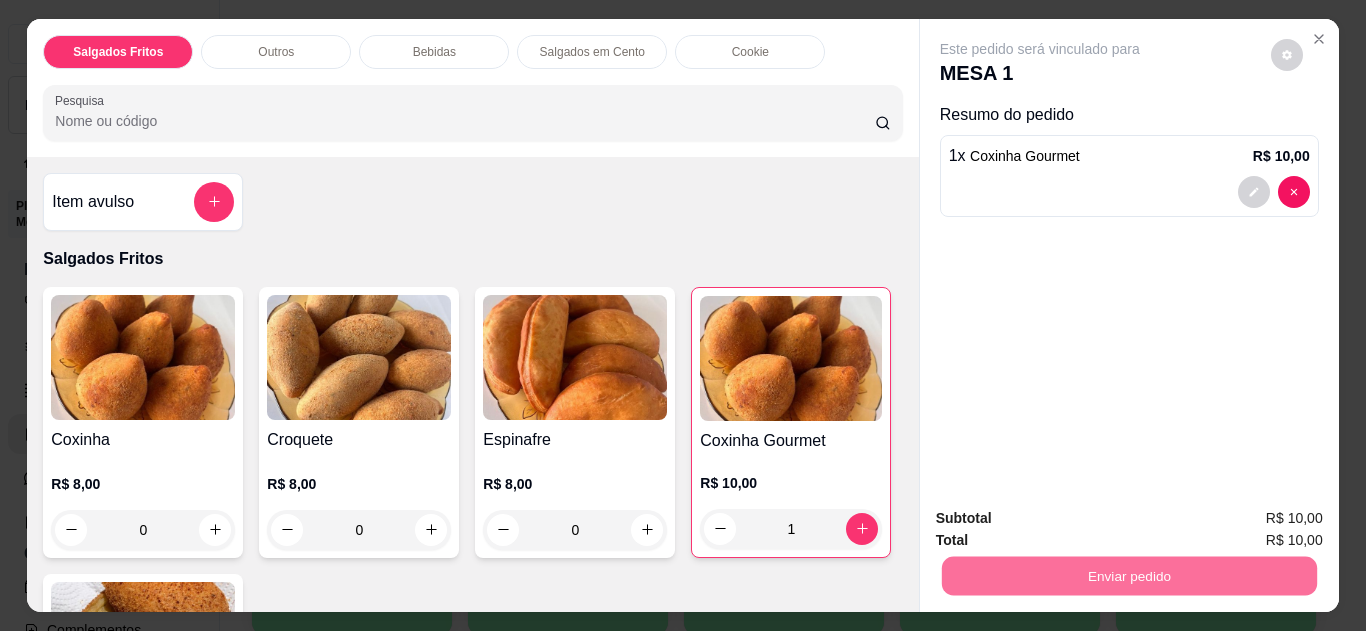 click on "Não registrar e enviar pedido" at bounding box center [1063, 520] 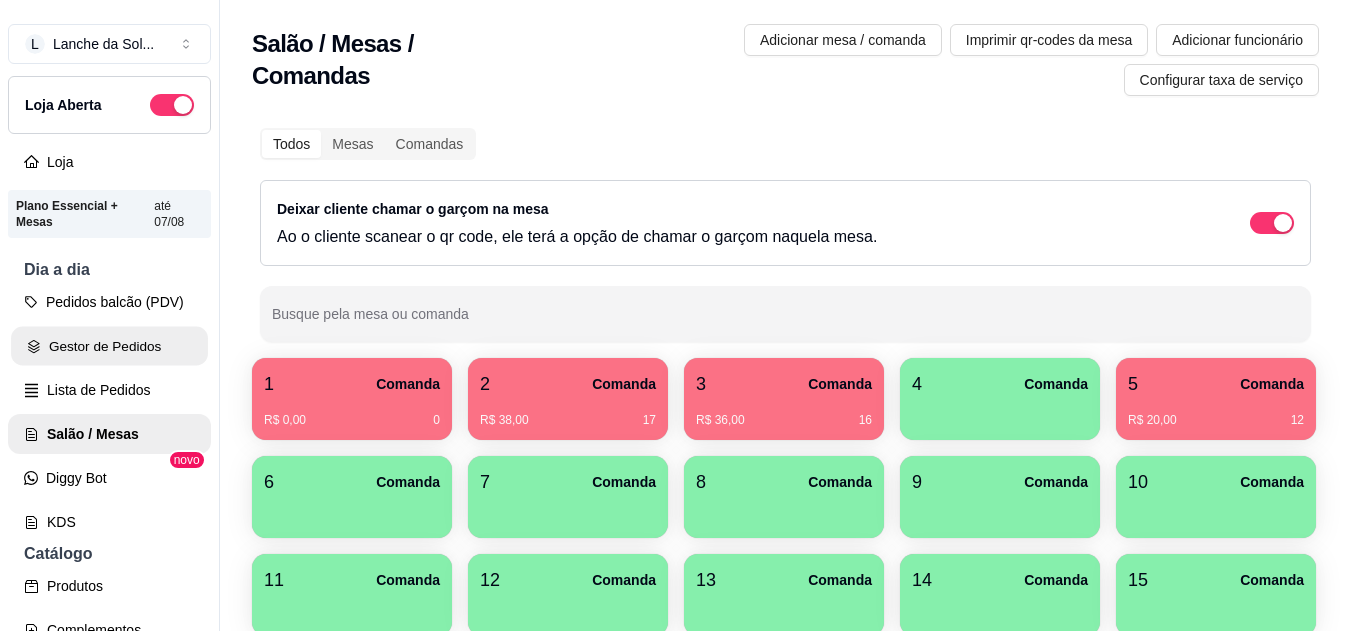 click on "Gestor de Pedidos" at bounding box center [109, 346] 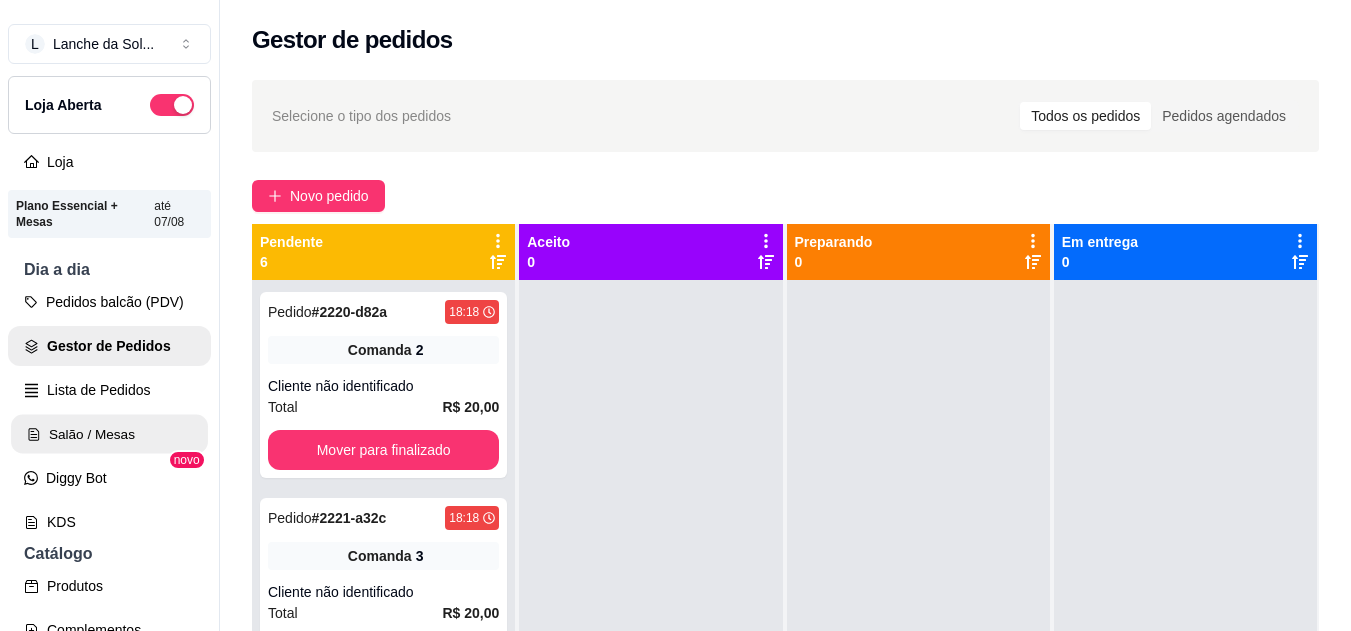 click on "Salão / Mesas" at bounding box center (109, 434) 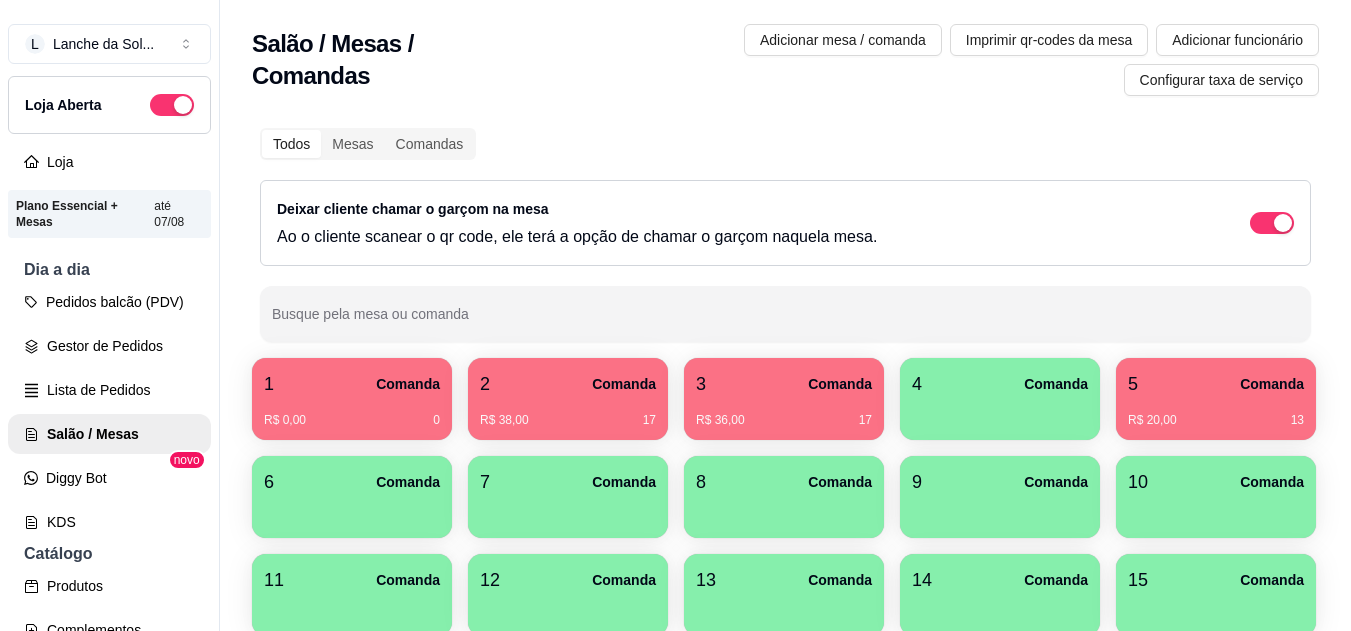 click on "5 Comanda" at bounding box center (1216, 384) 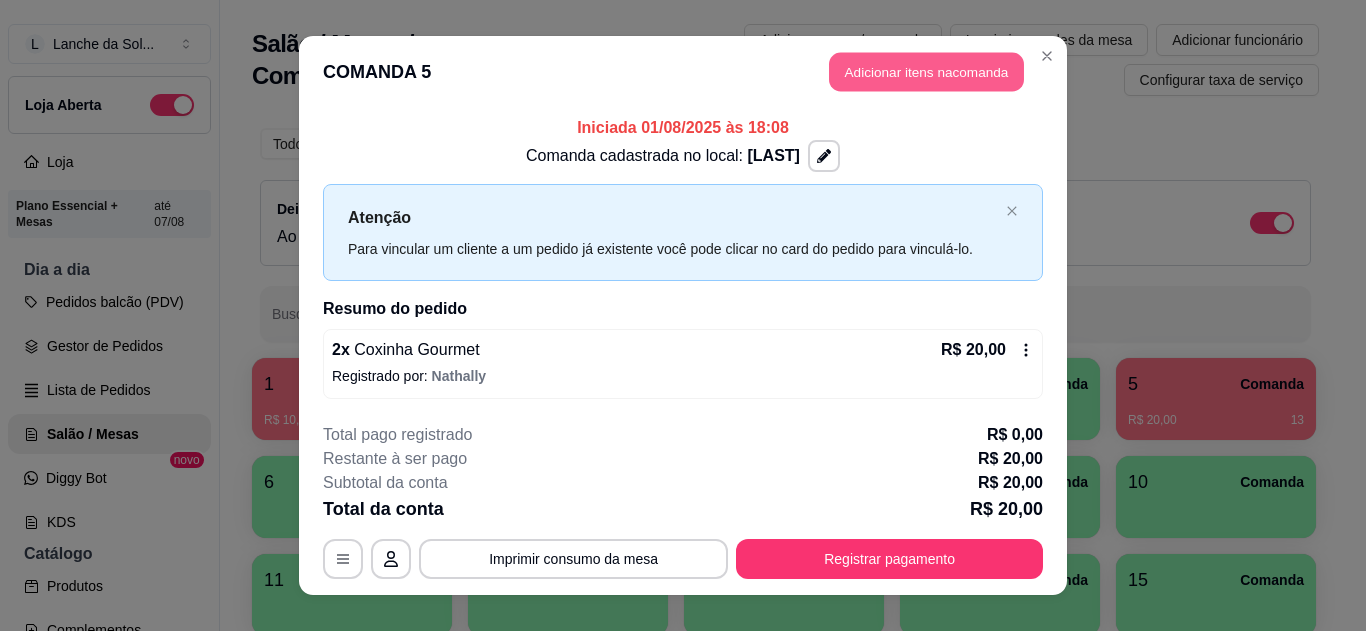 click on "Adicionar itens na  comanda" at bounding box center (926, 72) 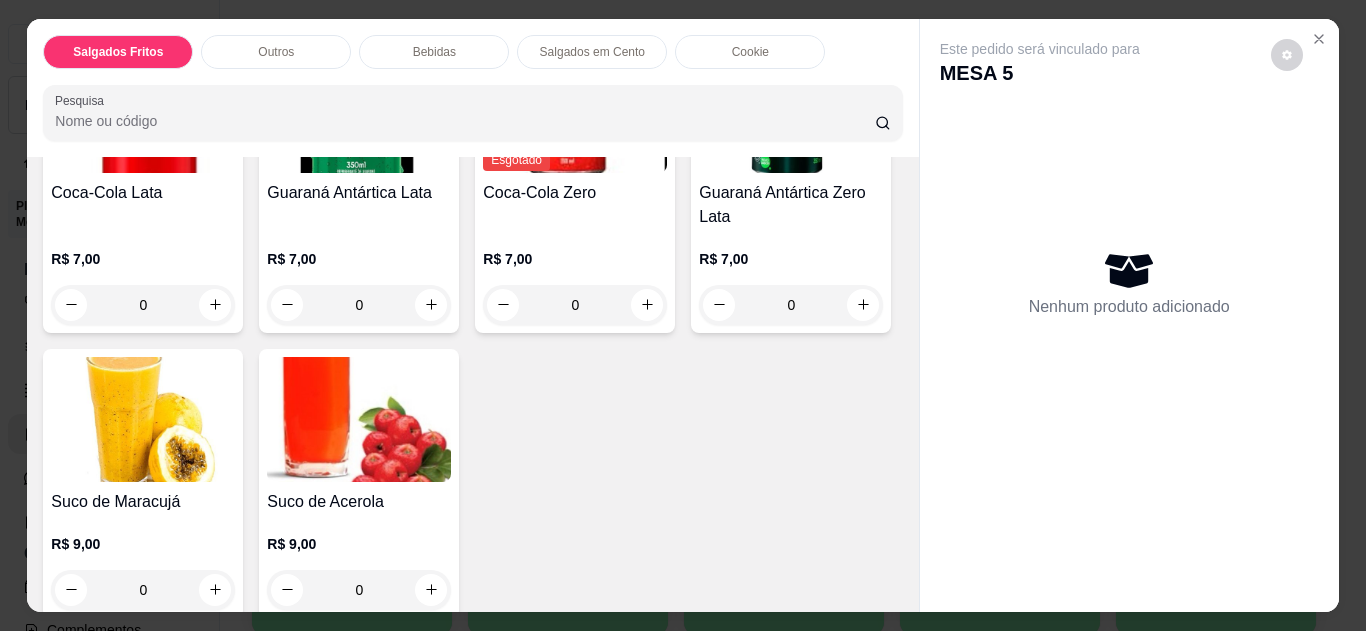 scroll, scrollTop: 1200, scrollLeft: 0, axis: vertical 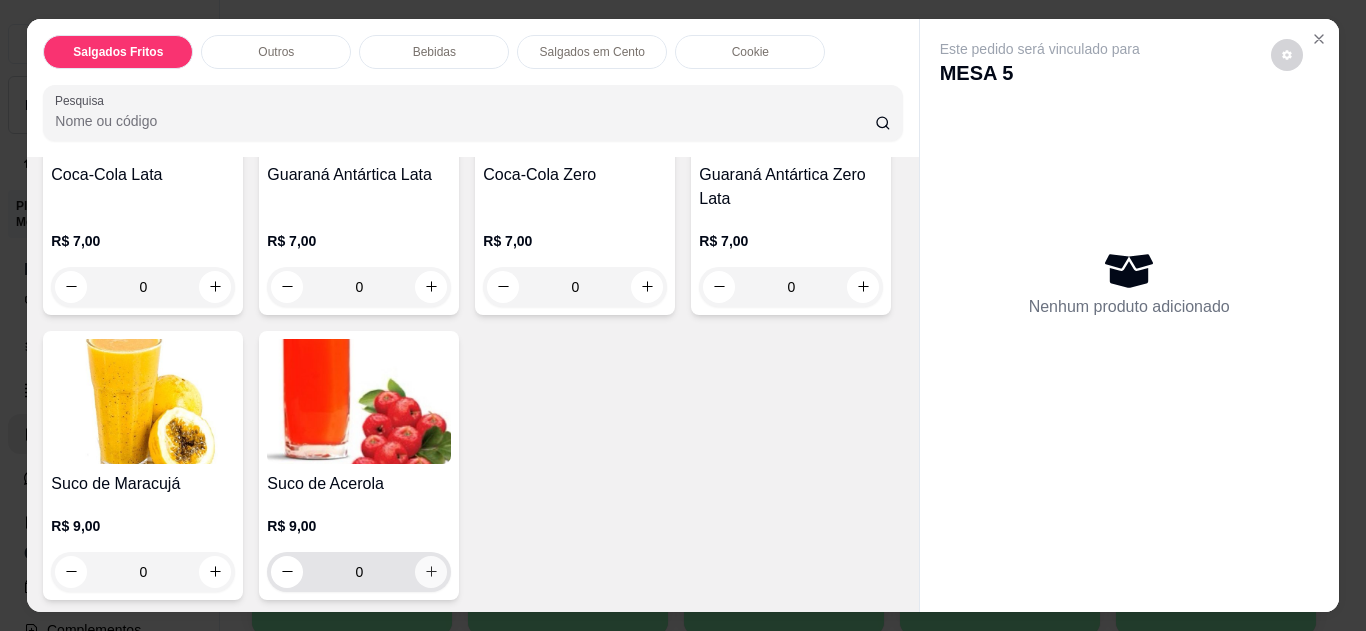 click at bounding box center [431, 572] 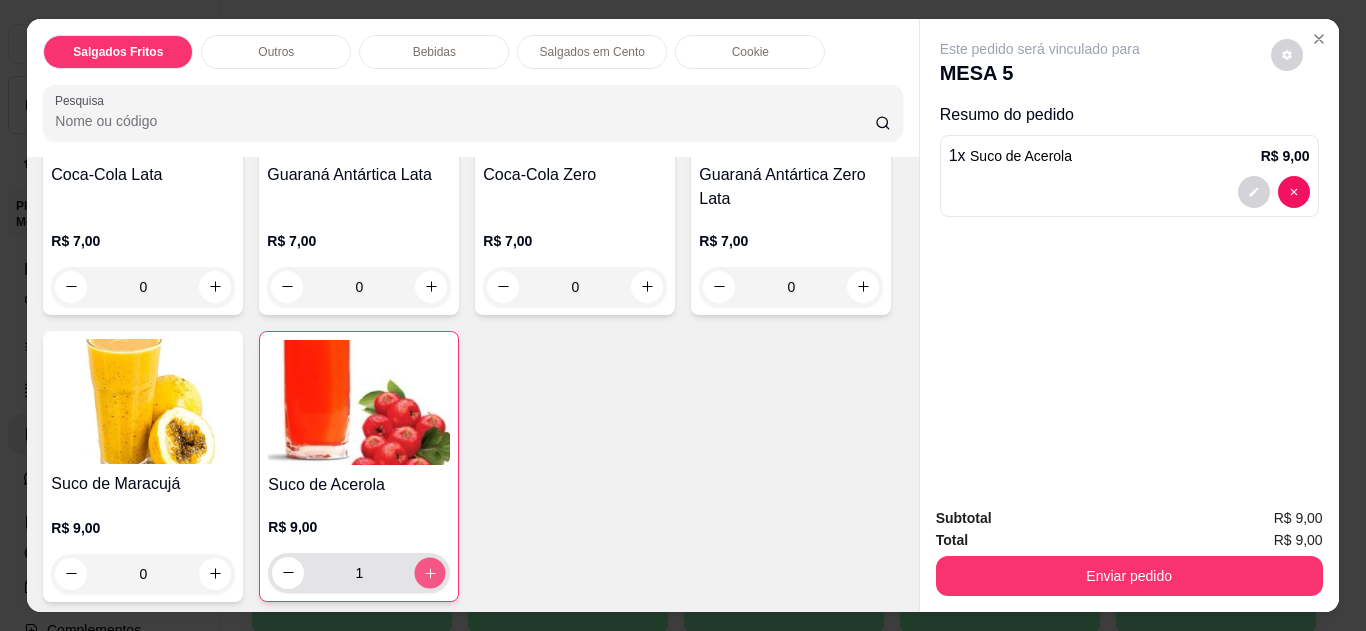 click at bounding box center [430, 572] 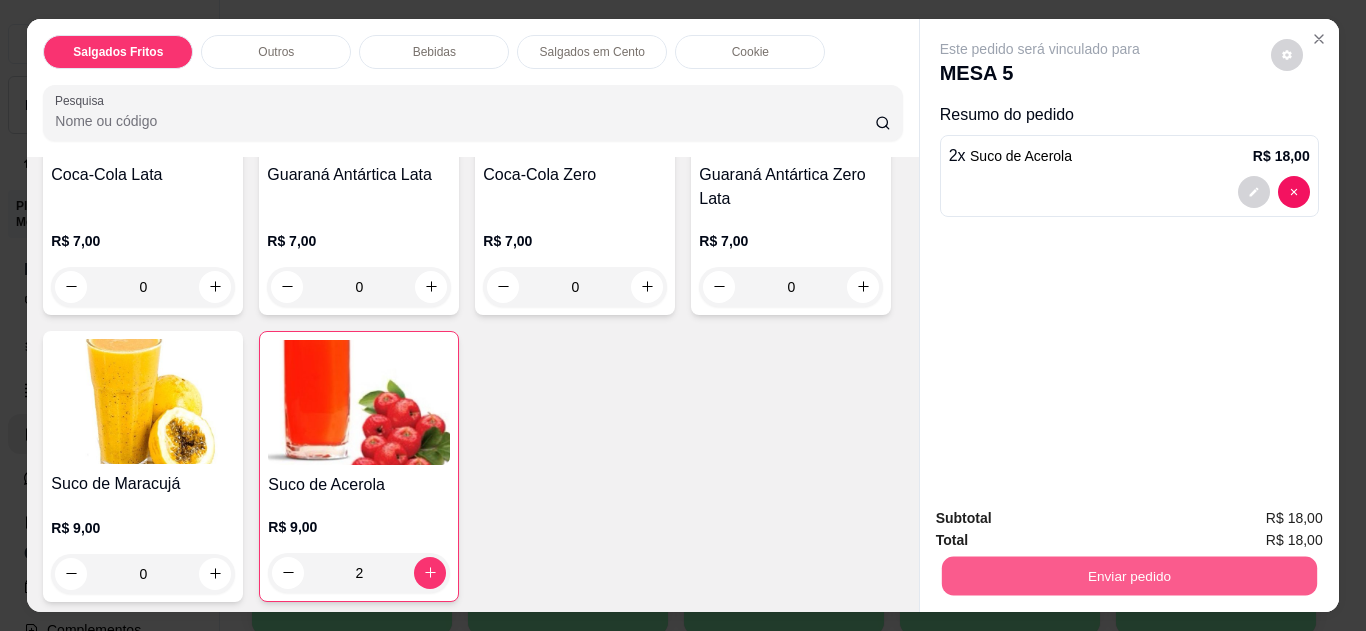 click on "Enviar pedido" at bounding box center (1128, 576) 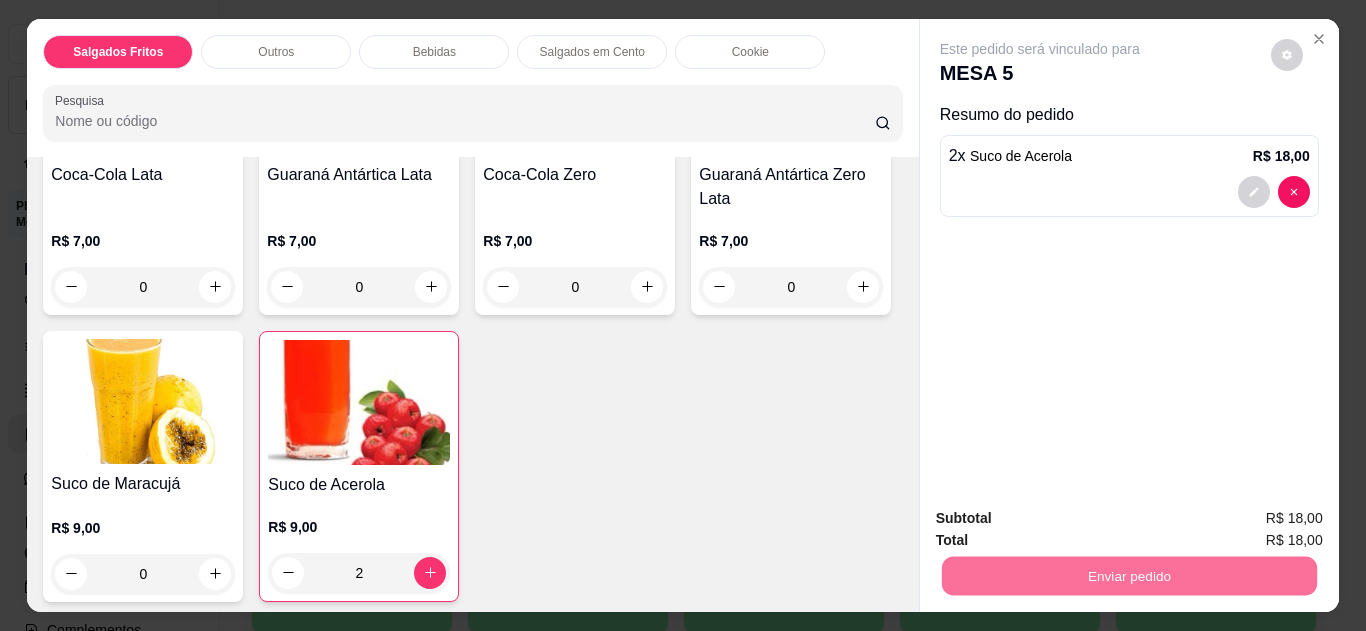 click on "Não registrar e enviar pedido" at bounding box center (1063, 519) 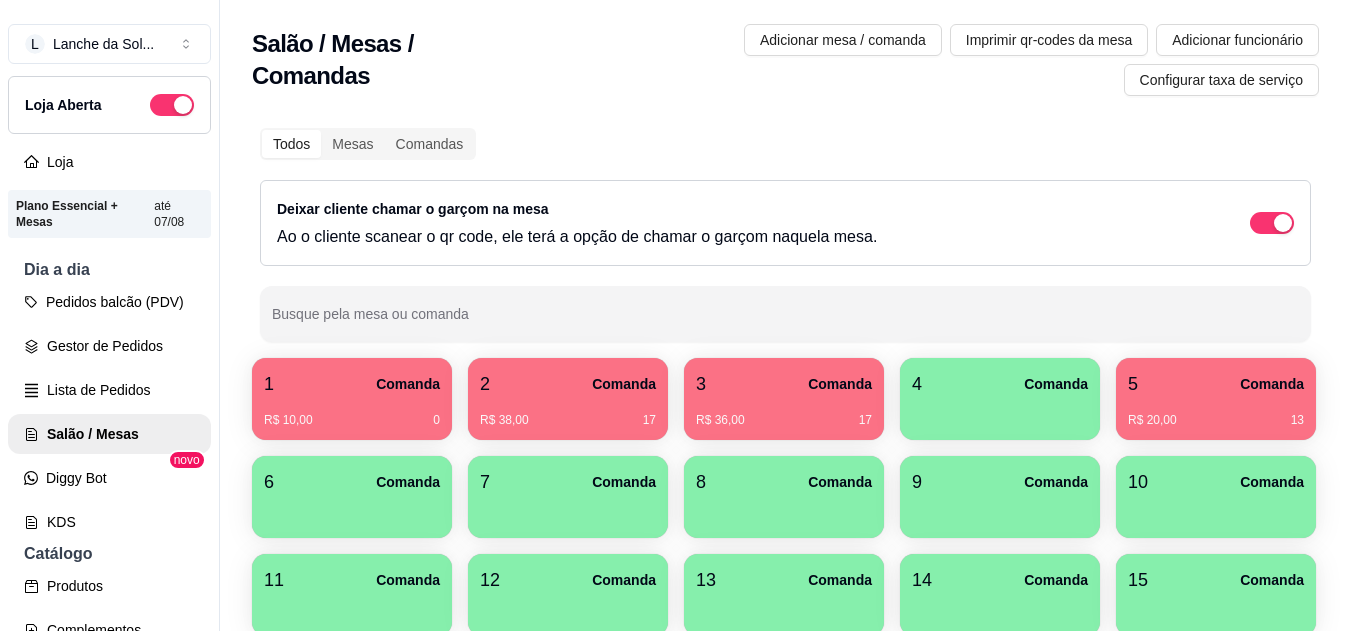 click on "R$ 38,00 17" at bounding box center (568, 413) 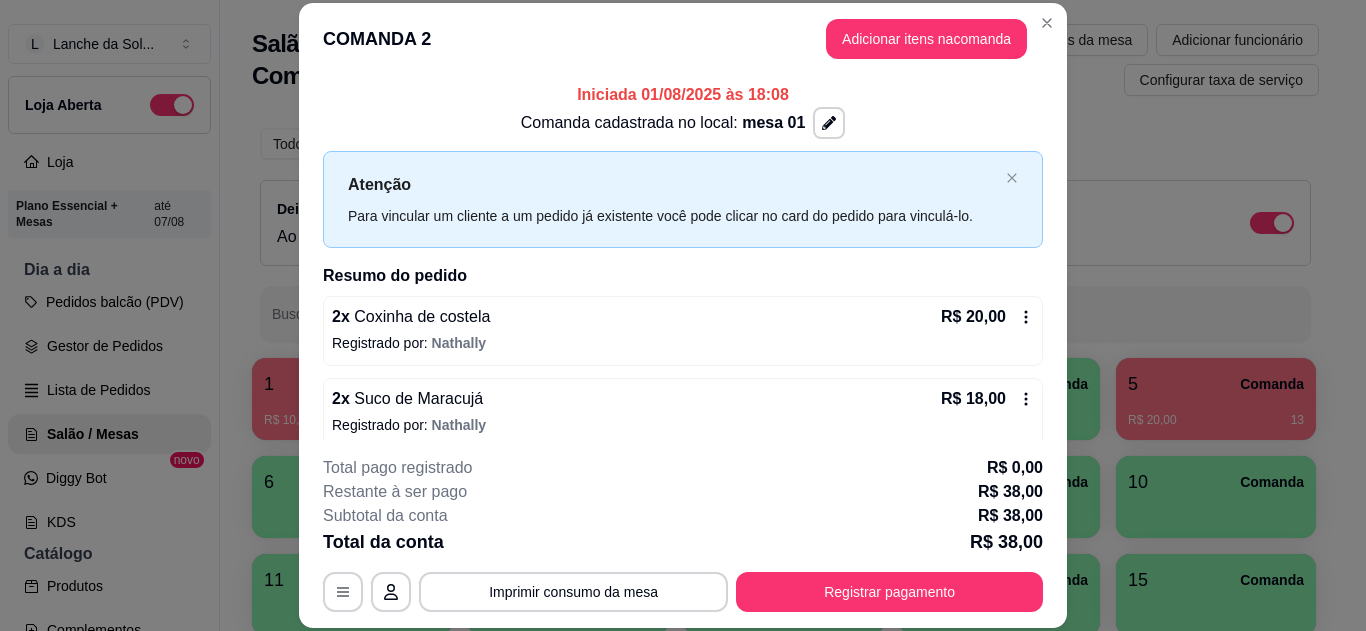 scroll, scrollTop: 16, scrollLeft: 0, axis: vertical 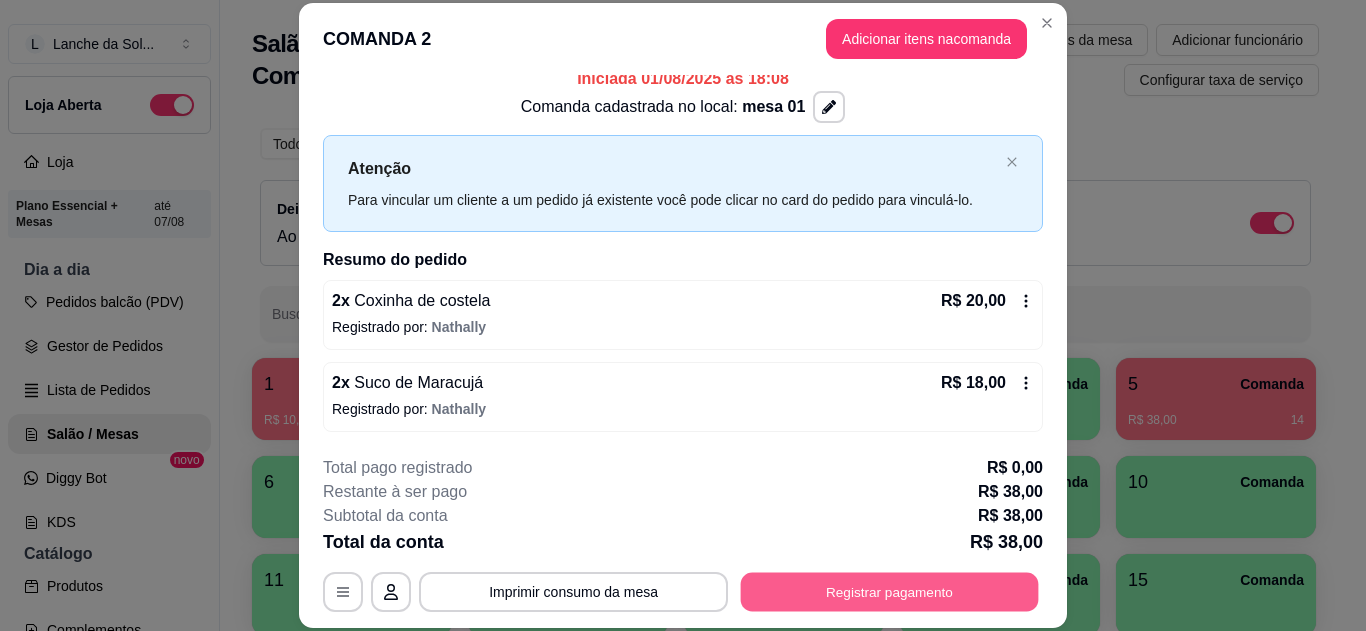 click on "Registrar pagamento" at bounding box center (890, 591) 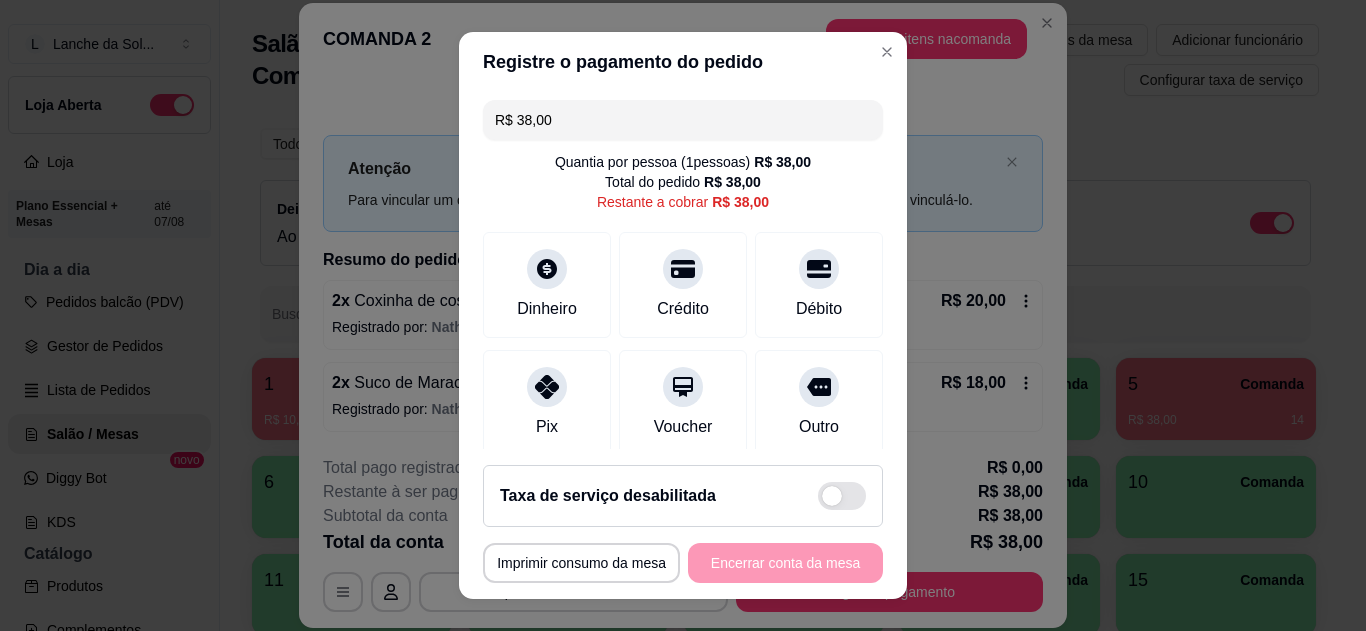 click on "Pix" at bounding box center (547, 403) 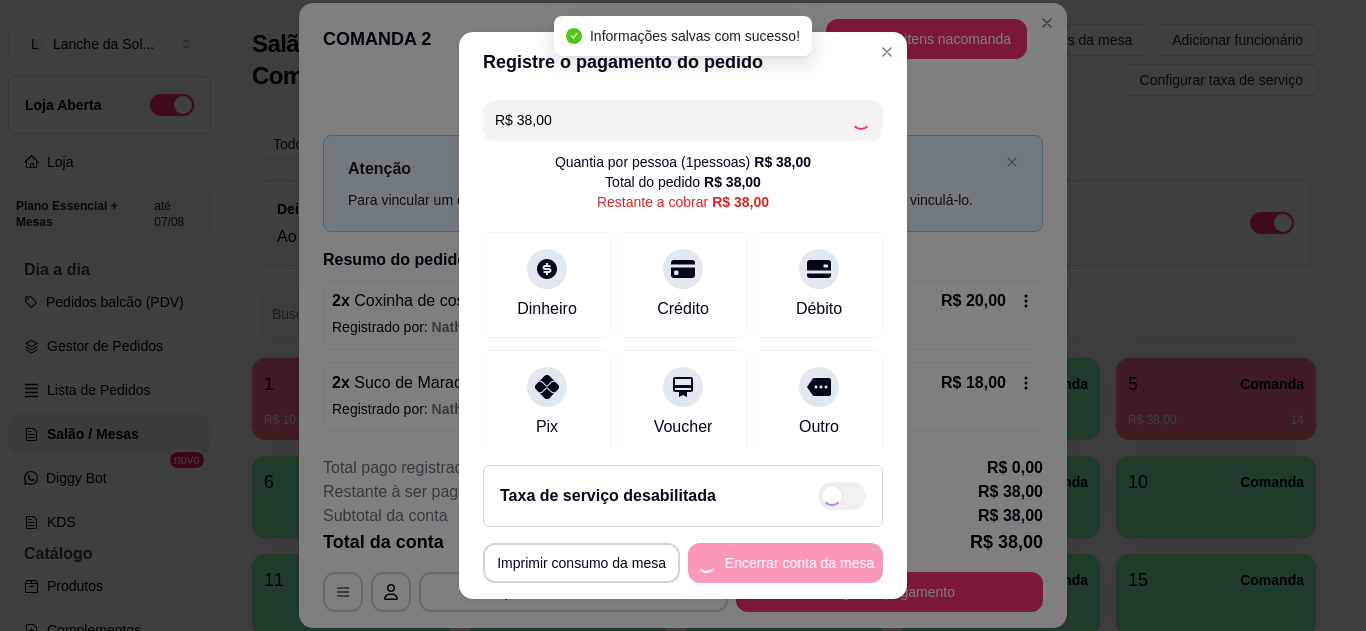 type on "R$ 0,00" 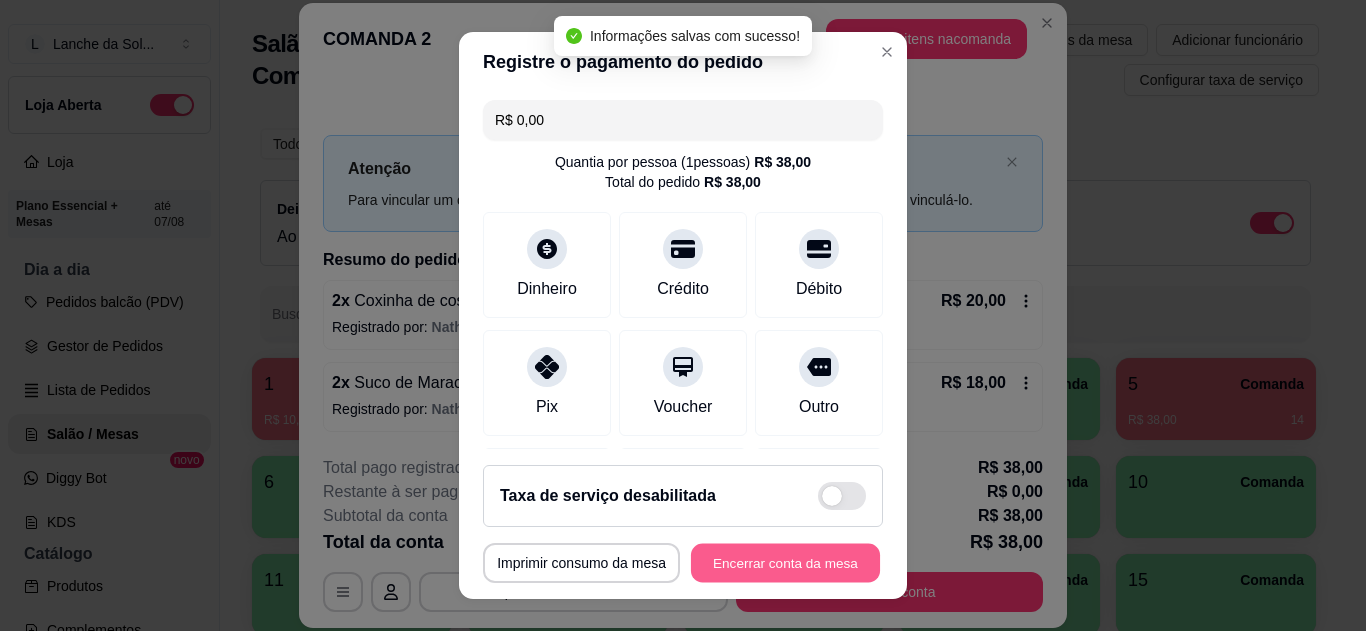 click on "Encerrar conta da mesa" at bounding box center (785, 563) 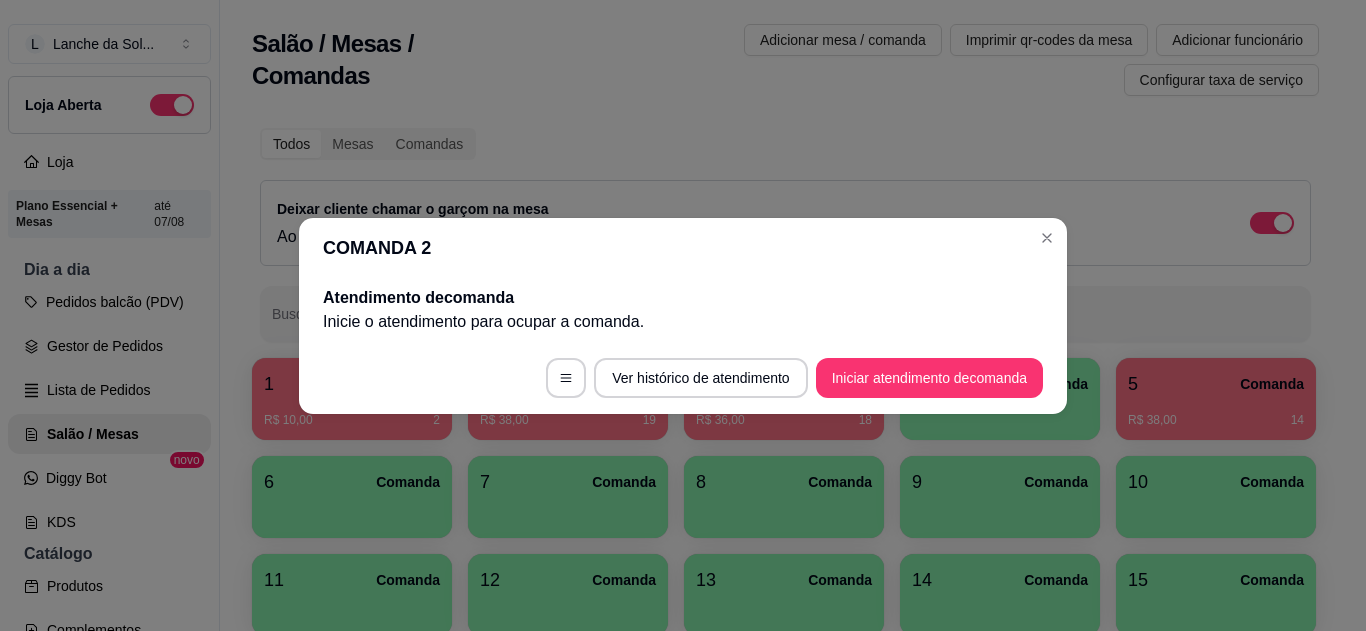 scroll, scrollTop: 0, scrollLeft: 0, axis: both 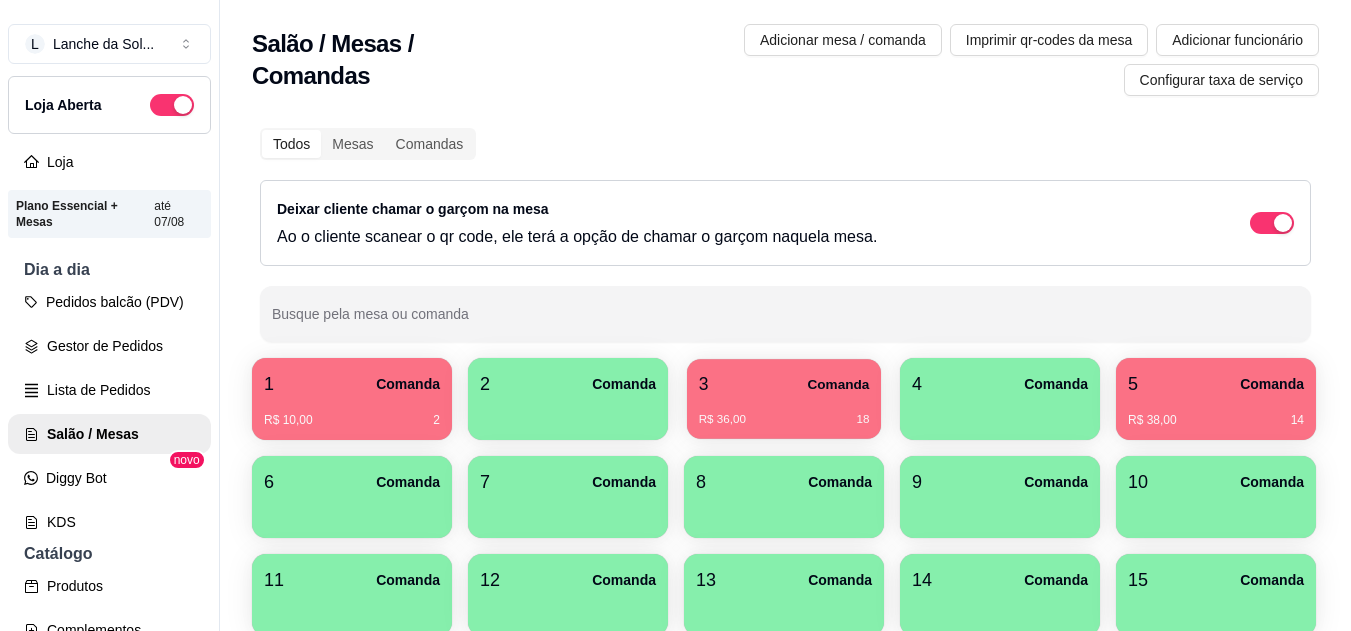 click on "R$ 36,00 18" at bounding box center (784, 412) 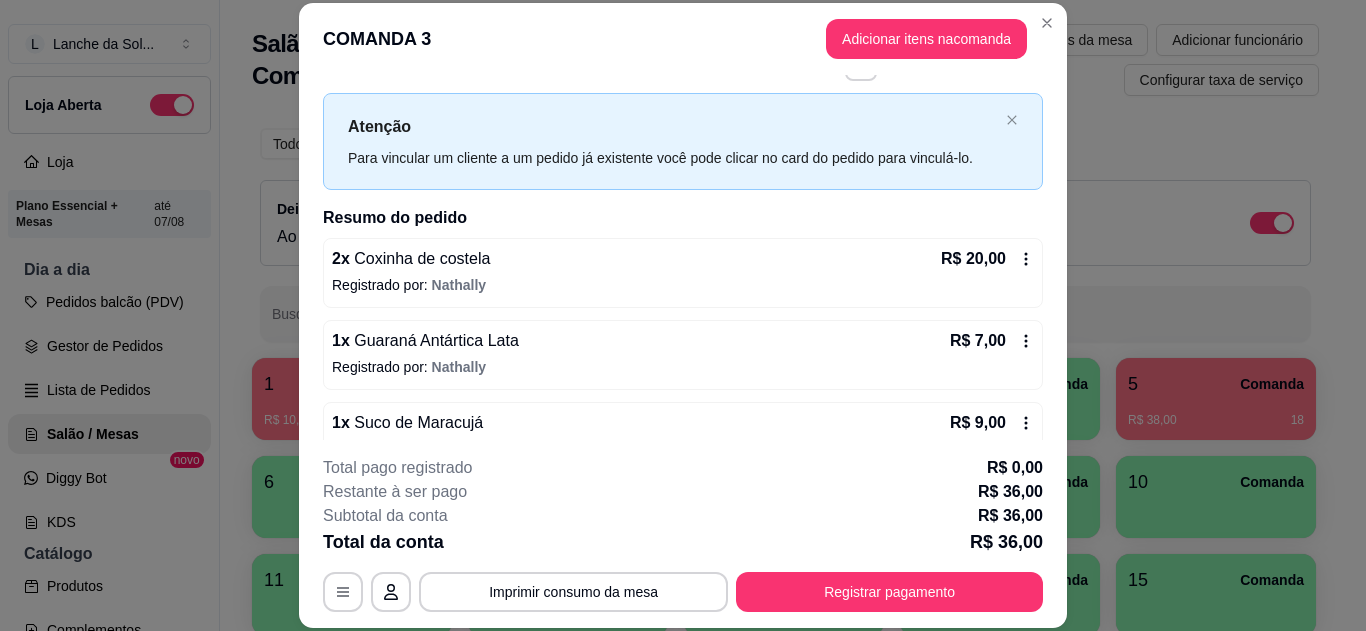 scroll, scrollTop: 98, scrollLeft: 0, axis: vertical 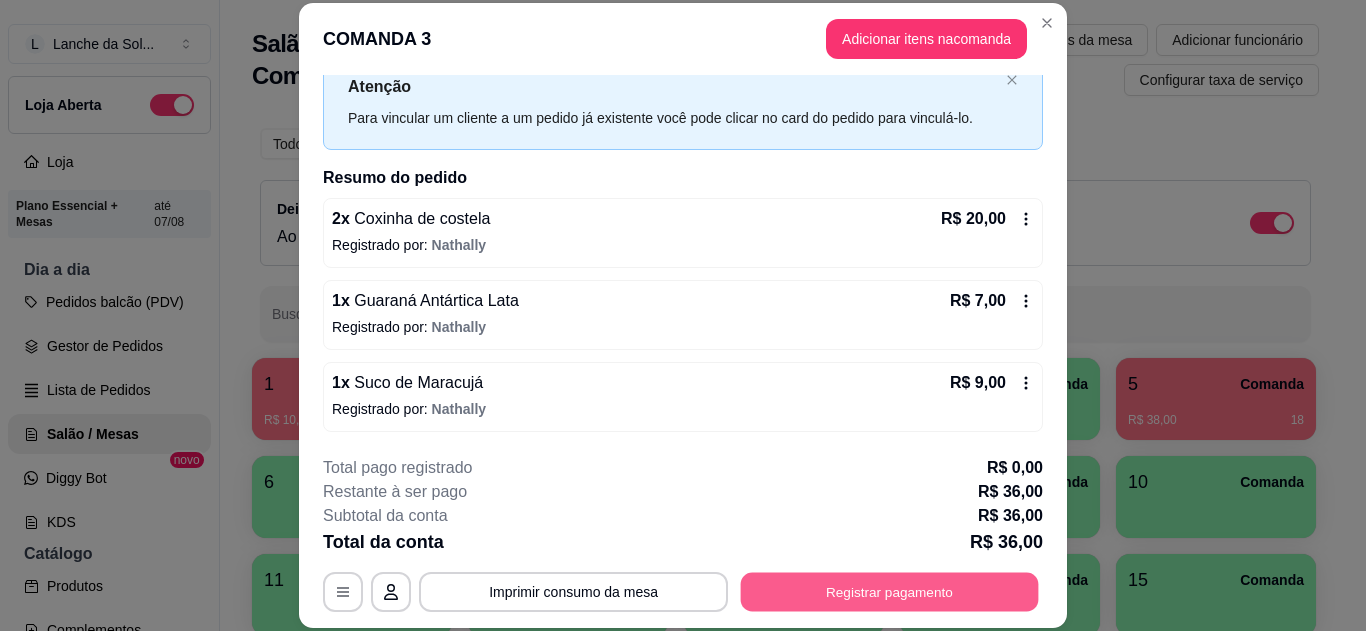 click on "Registrar pagamento" at bounding box center [890, 591] 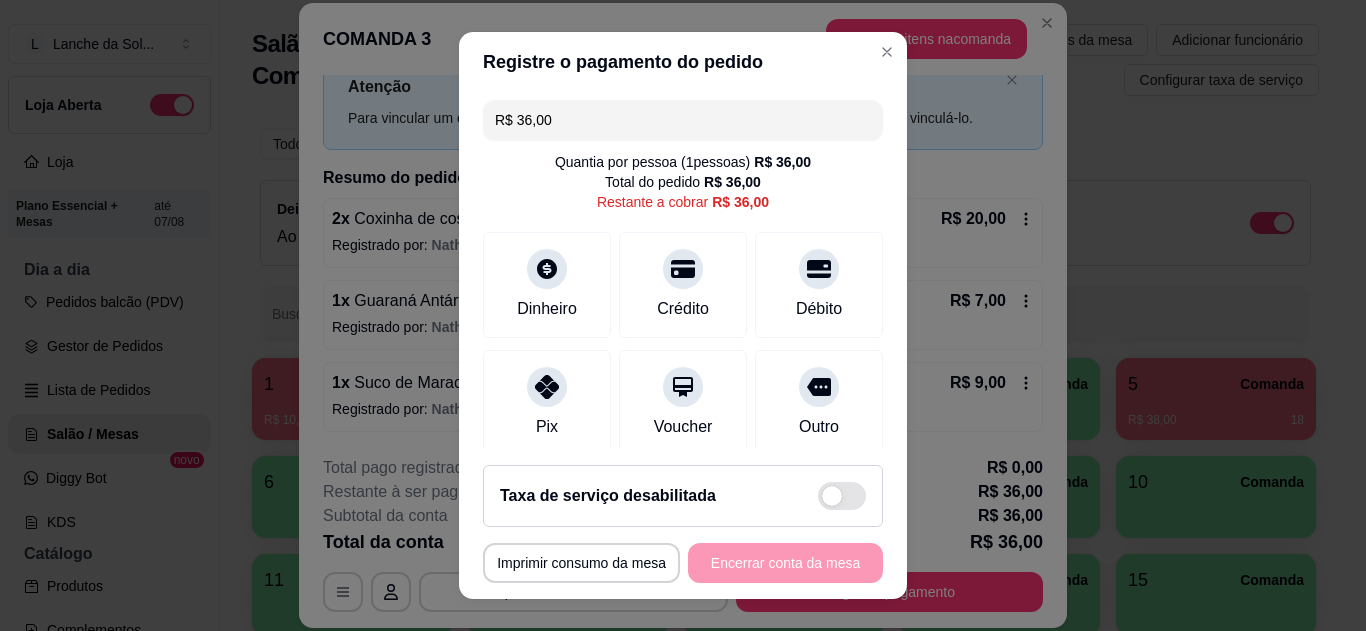 click on "Pix" at bounding box center (547, 403) 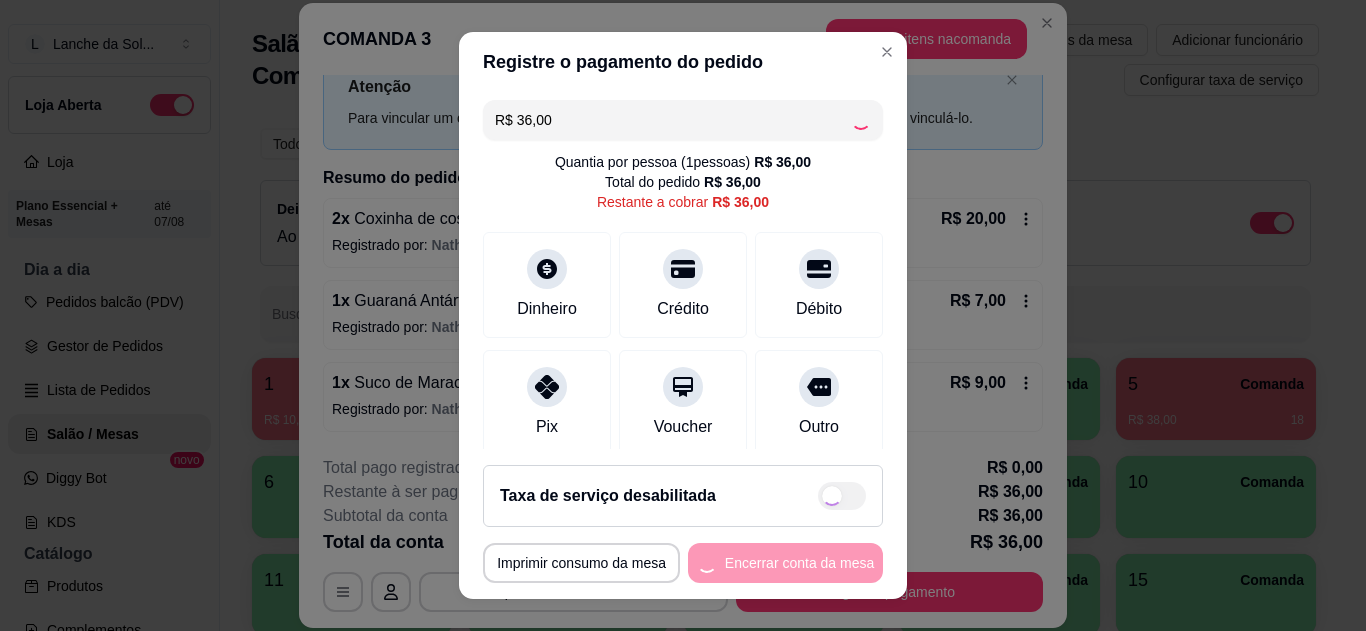 type on "R$ 0,00" 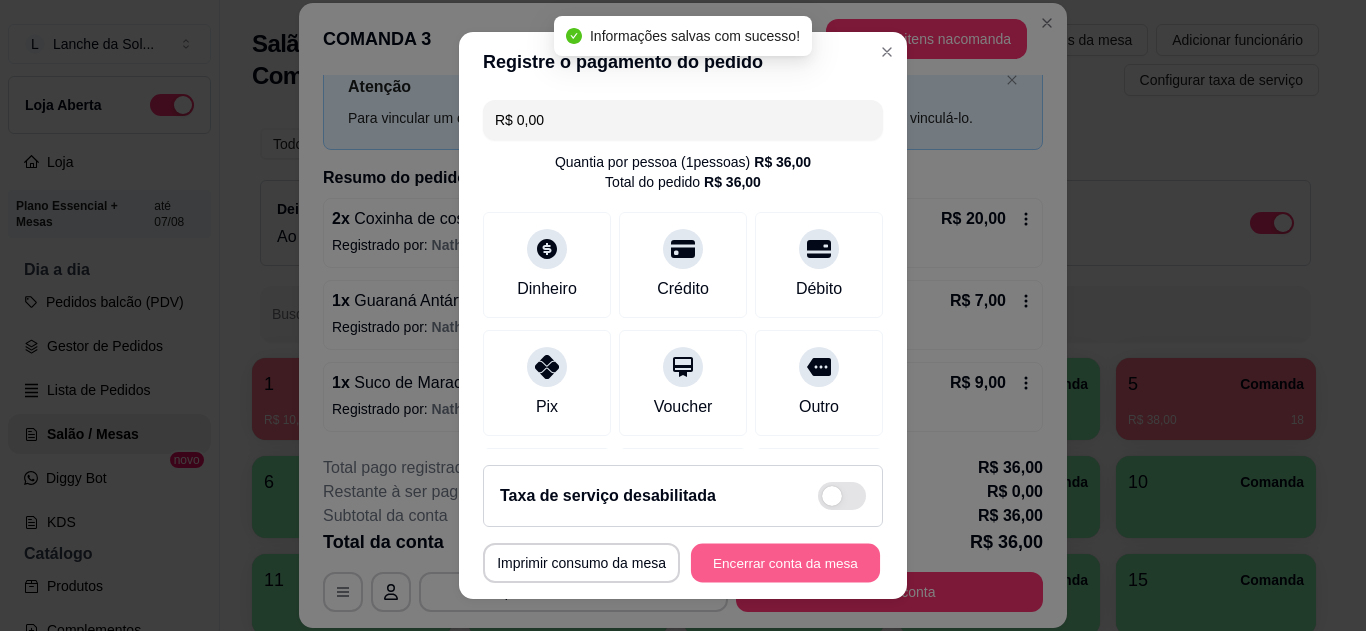 click on "Encerrar conta da mesa" at bounding box center [785, 563] 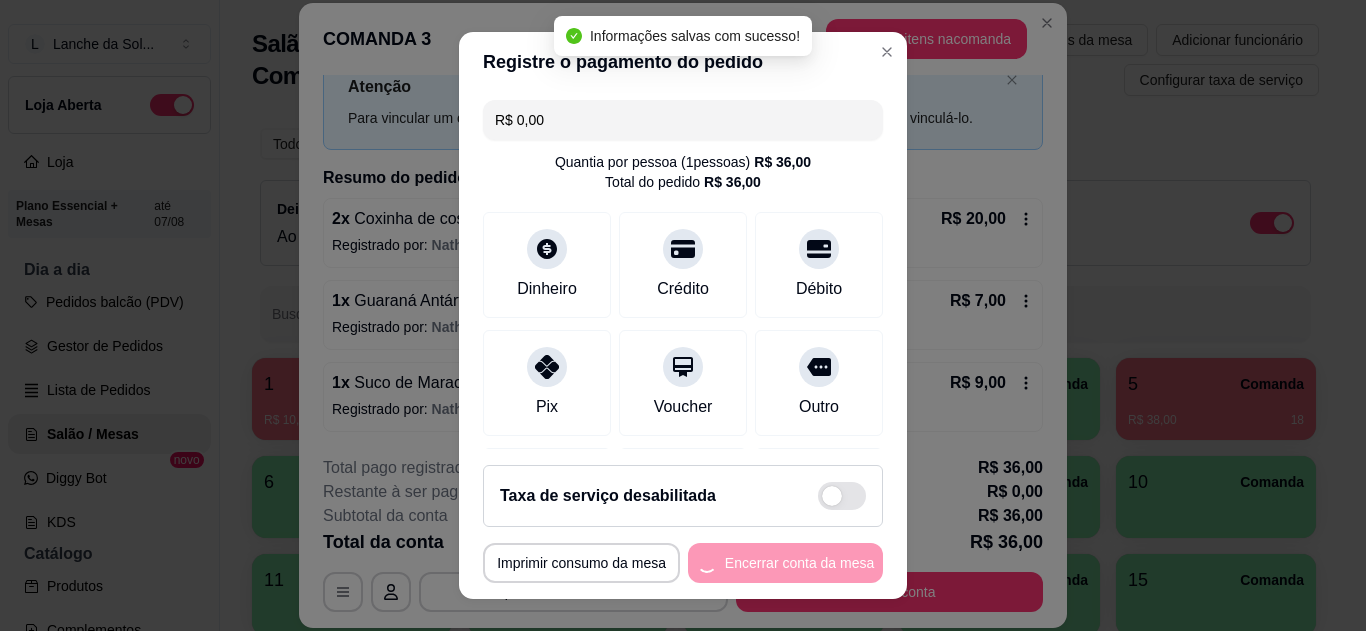 scroll, scrollTop: 0, scrollLeft: 0, axis: both 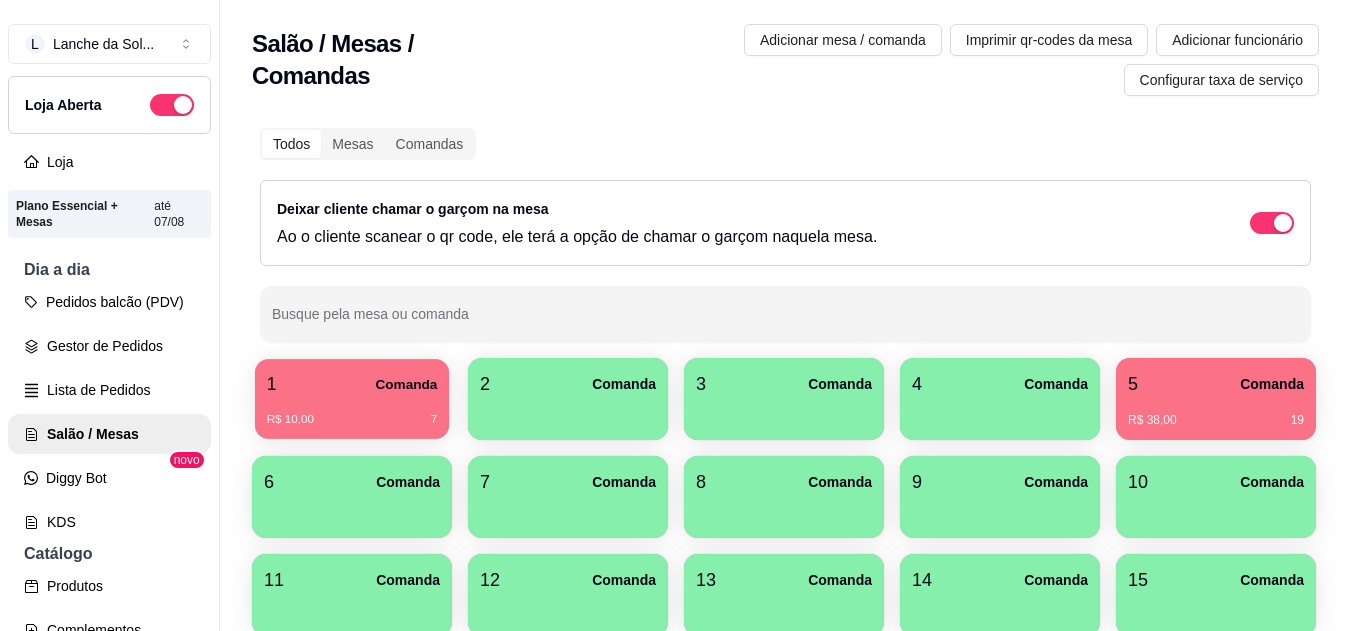 click on "R$ 10,00 7" at bounding box center (352, 412) 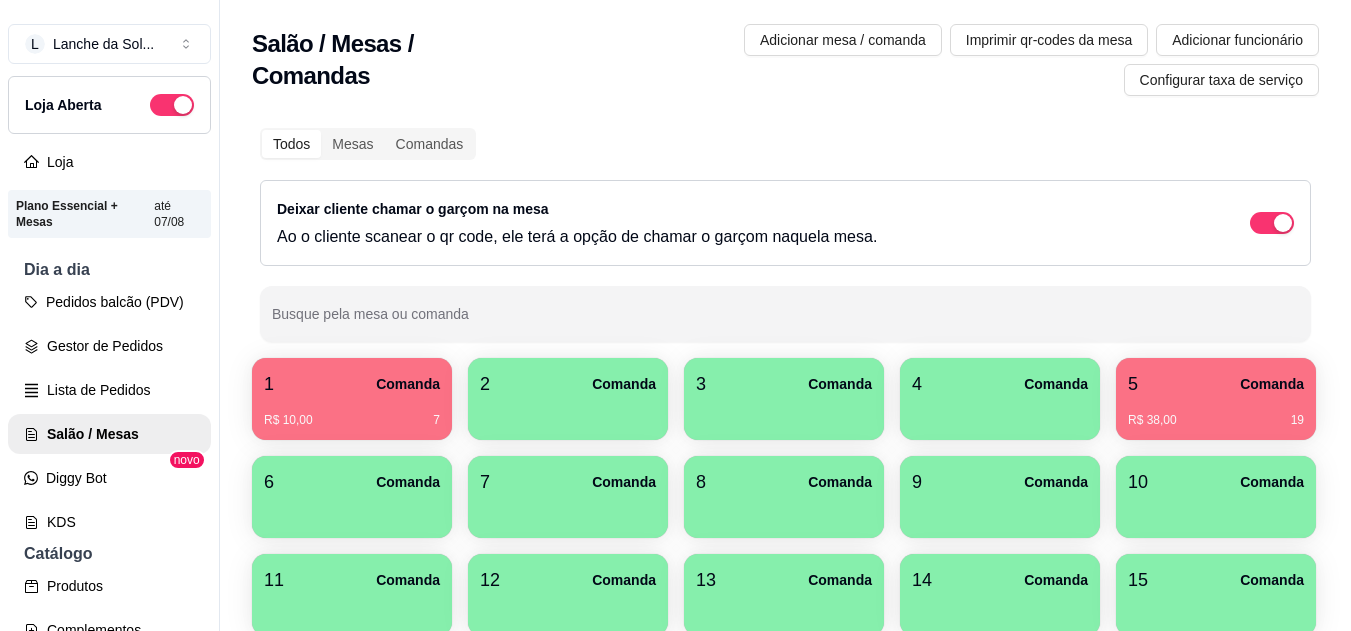 click on "1 Comanda" at bounding box center [352, 384] 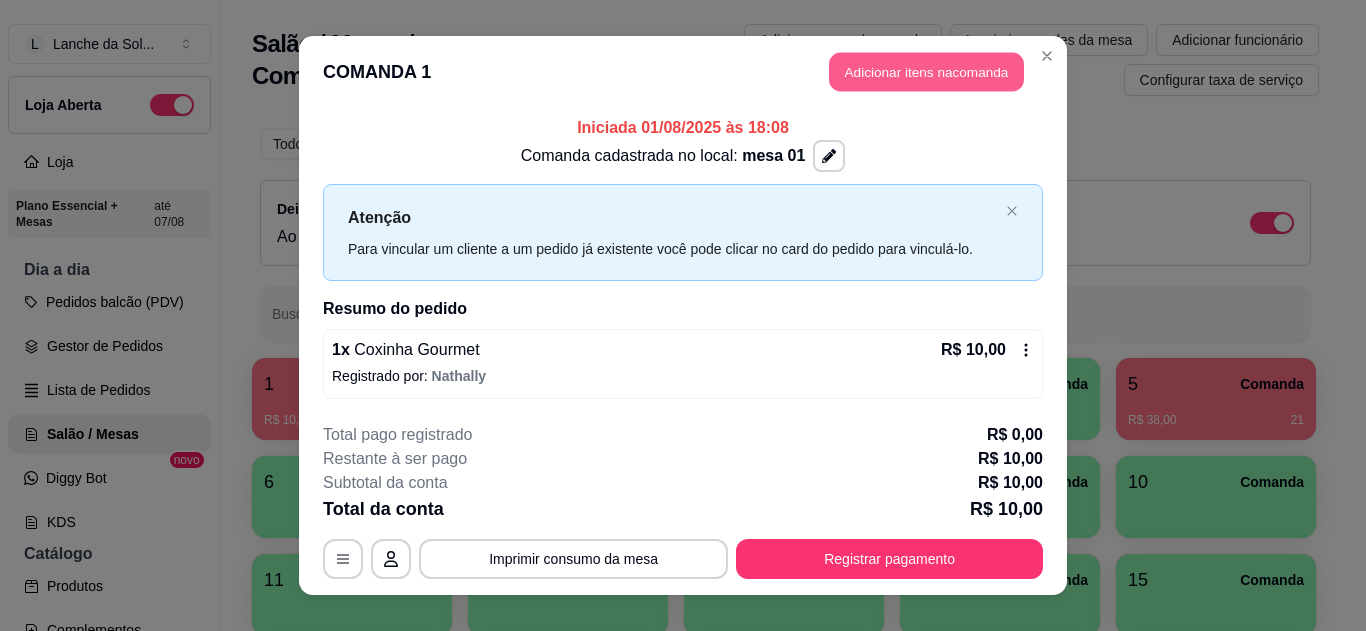 click on "Adicionar itens na  comanda" at bounding box center (926, 72) 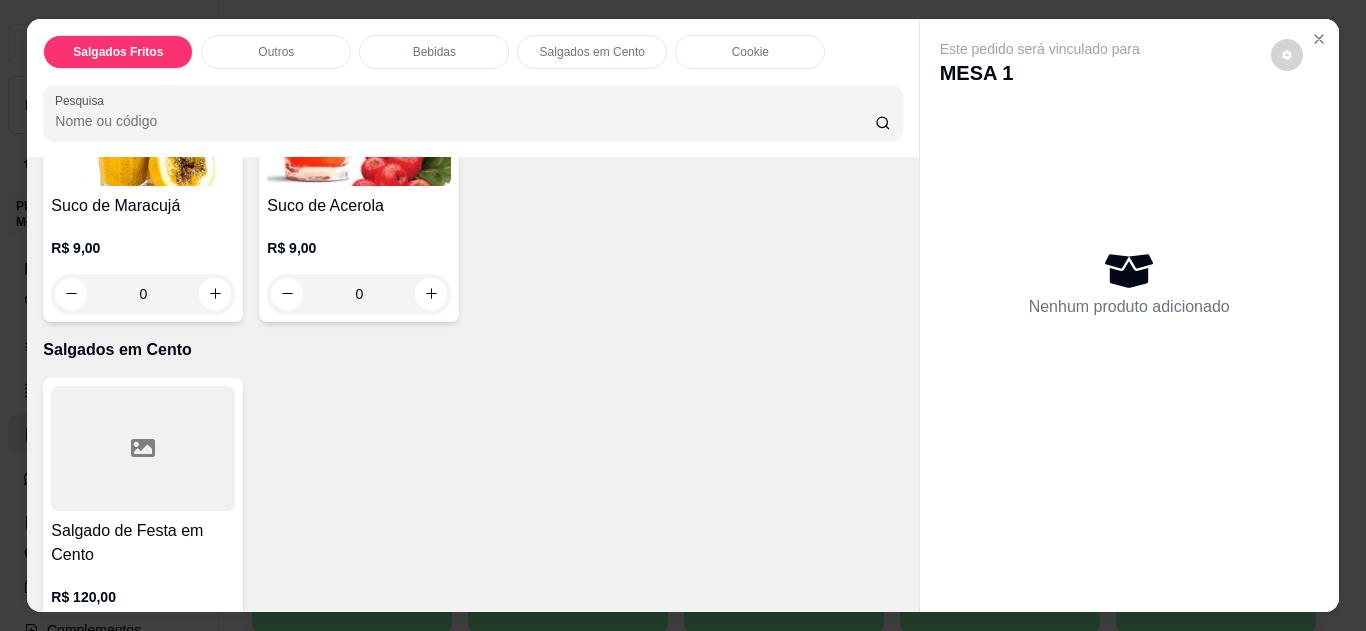 scroll, scrollTop: 1877, scrollLeft: 0, axis: vertical 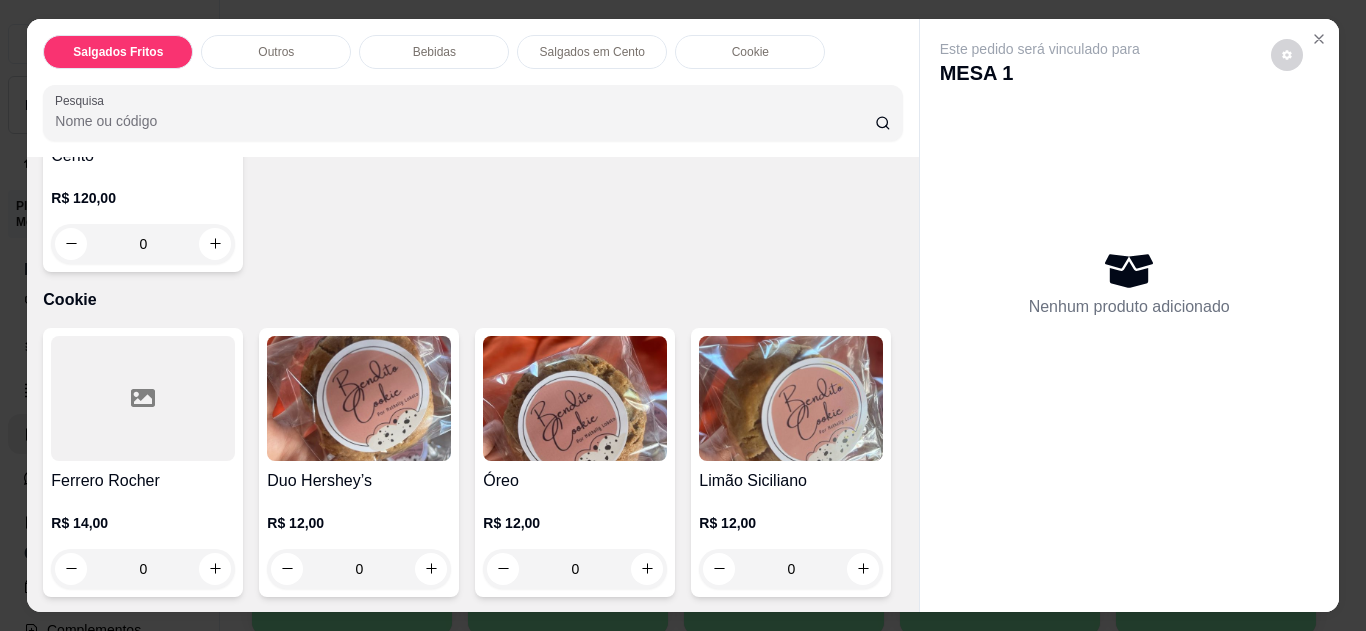 click on "Item avulso Salgados Fritos Coxinha    R$ 8,00 0 Croquete   R$ 8,00 0 Espinafre   R$ 8,00 0 Coxinha Gourmet   R$ 10,00 0 Coxinha de costela   R$ 10,00 0 Outros Pedacinho do céu    R$ 10,00 0 Bombom de morango   R$ 14,00 0 Bebidas Coca-Cola Lata   R$ 7,00 0 Guaraná Antártica Lata   R$ 7,00 0 Esgotado Coca-Cola Zero    R$ 7,00 0 Guaraná Antártica Zero Lata   R$ 7,00 0 Suco de Maracujá   R$ 9,00 0 Suco de Acerola   R$ 9,00 0 Salgados em Cento Salgado de Festa em Cento   R$ 120,00 0 Cookie Ferrero Rocher   R$ 14,00 0 Duo Hershey’s   R$ 12,00 0 Óreo   R$ 12,00 0 Limão Siciliano   R$ 12,00 0" at bounding box center (472, 384) 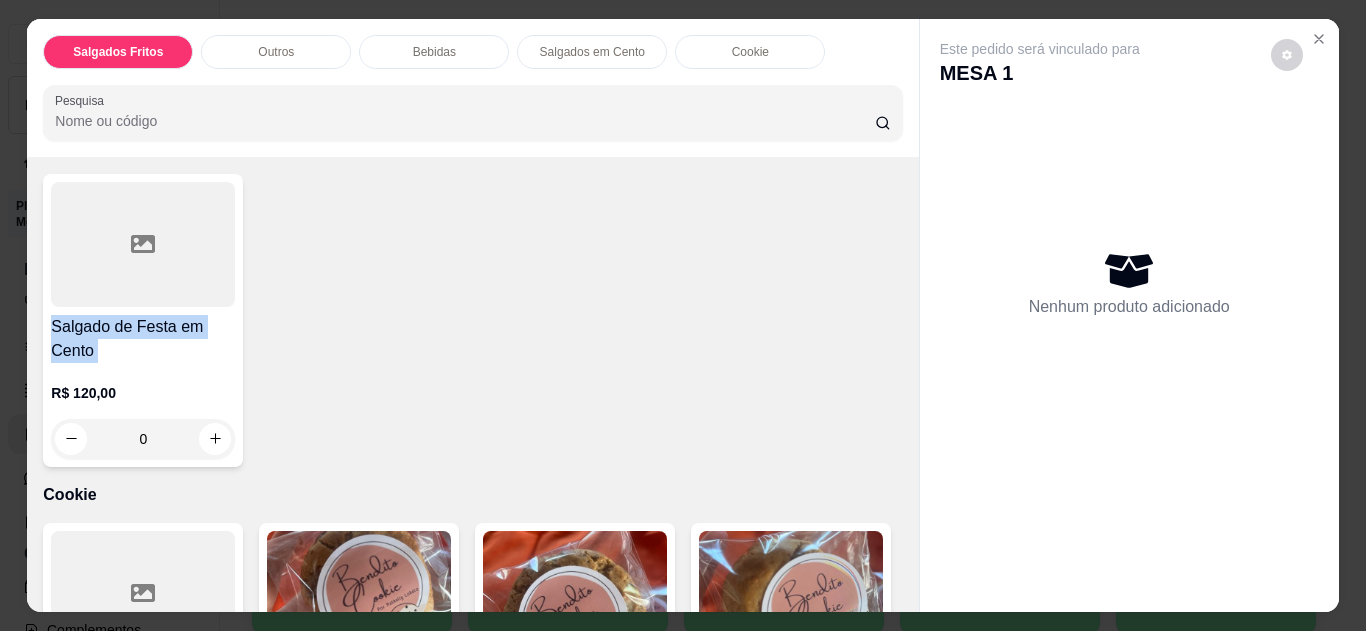 click on "Item avulso Salgados Fritos Coxinha    R$ 8,00 0 Croquete   R$ 8,00 0 Espinafre   R$ 8,00 0 Coxinha Gourmet   R$ 10,00 0 Coxinha de costela   R$ 10,00 0 Outros Pedacinho do céu    R$ 10,00 0 Bombom de morango   R$ 14,00 0 Bebidas Coca-Cola Lata   R$ 7,00 0 Guaraná Antártica Lata   R$ 7,00 0 Esgotado Coca-Cola Zero    R$ 7,00 0 Guaraná Antártica Zero Lata   R$ 7,00 0 Suco de Maracujá   R$ 9,00 0 Suco de Acerola   R$ 9,00 0 Salgados em Cento Salgado de Festa em Cento   R$ 120,00 0 Cookie Ferrero Rocher   R$ 14,00 0 Duo Hershey’s   R$ 12,00 0 Óreo   R$ 12,00 0 Limão Siciliano   R$ 12,00 0" at bounding box center [472, 384] 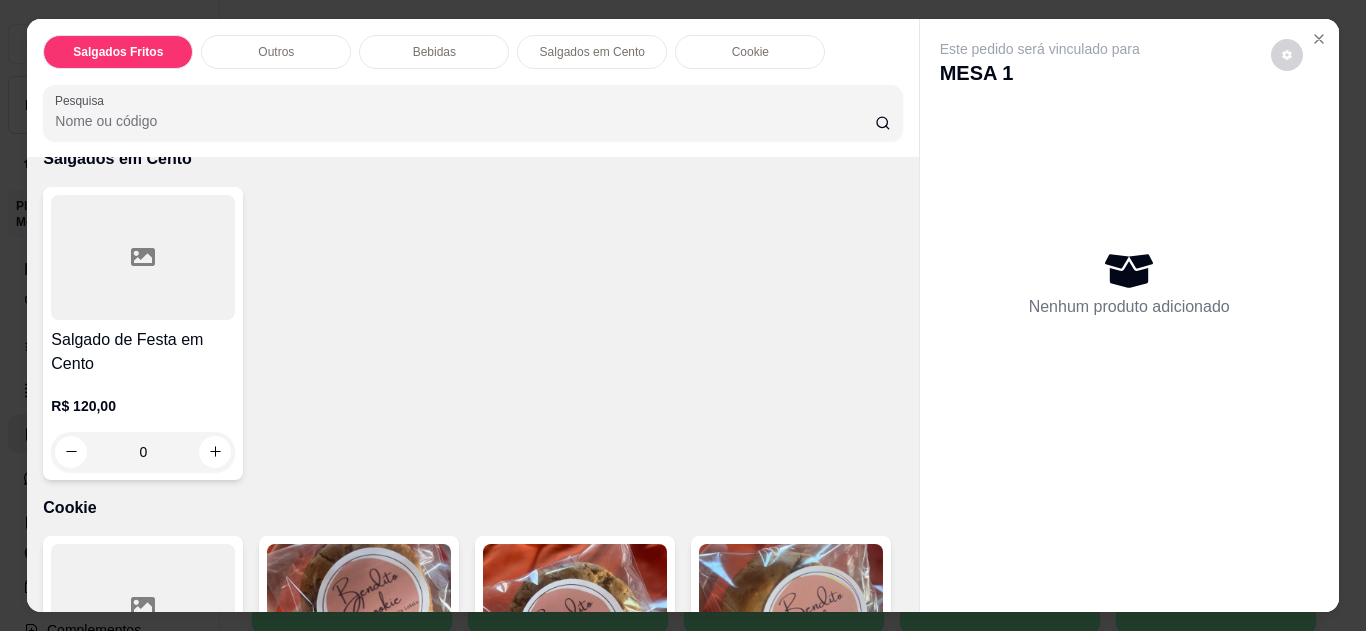 click on "Item avulso Salgados Fritos Coxinha    R$ 8,00 0 Croquete   R$ 8,00 0 Espinafre   R$ 8,00 0 Coxinha Gourmet   R$ 10,00 0 Coxinha de costela   R$ 10,00 0 Outros Pedacinho do céu    R$ 10,00 0 Bombom de morango   R$ 14,00 0 Bebidas Coca-Cola Lata   R$ 7,00 0 Guaraná Antártica Lata   R$ 7,00 0 Esgotado Coca-Cola Zero    R$ 7,00 0 Guaraná Antártica Zero Lata   R$ 7,00 0 Suco de Maracujá   R$ 9,00 0 Suco de Acerola   R$ 9,00 0 Salgados em Cento Salgado de Festa em Cento   R$ 120,00 0 Cookie Ferrero Rocher   R$ 14,00 0 Duo Hershey’s   R$ 12,00 0 Óreo   R$ 12,00 0 Limão Siciliano   R$ 12,00 0" at bounding box center [472, 384] 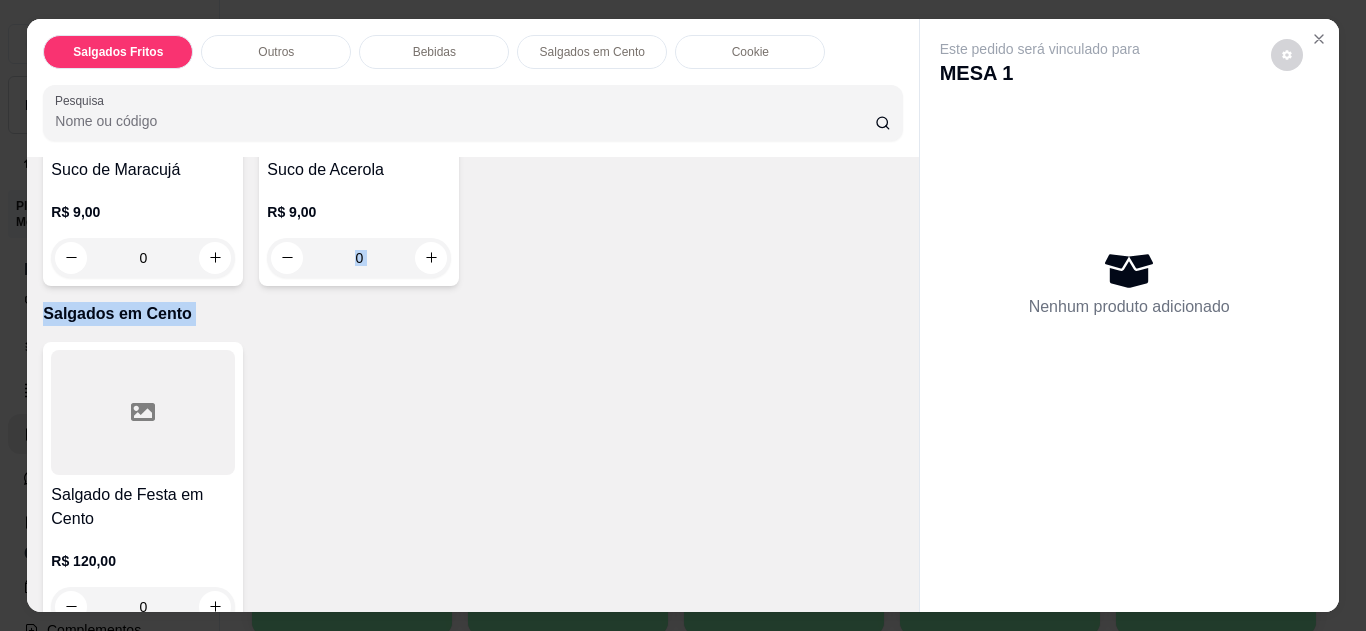 click on "Item avulso Salgados Fritos Coxinha    R$ 8,00 0 Croquete   R$ 8,00 0 Espinafre   R$ 8,00 0 Coxinha Gourmet   R$ 10,00 0 Coxinha de costela   R$ 10,00 0 Outros Pedacinho do céu    R$ 10,00 0 Bombom de morango   R$ 14,00 0 Bebidas Coca-Cola Lata   R$ 7,00 0 Guaraná Antártica Lata   R$ 7,00 0 Esgotado Coca-Cola Zero    R$ 7,00 0 Guaraná Antártica Zero Lata   R$ 7,00 0 Suco de Maracujá   R$ 9,00 0 Suco de Acerola   R$ 9,00 0 Salgados em Cento Salgado de Festa em Cento   R$ 120,00 0 Cookie Ferrero Rocher   R$ 14,00 0 Duo Hershey’s   R$ 12,00 0 Óreo   R$ 12,00 0 Limão Siciliano   R$ 12,00 0" at bounding box center [472, 384] 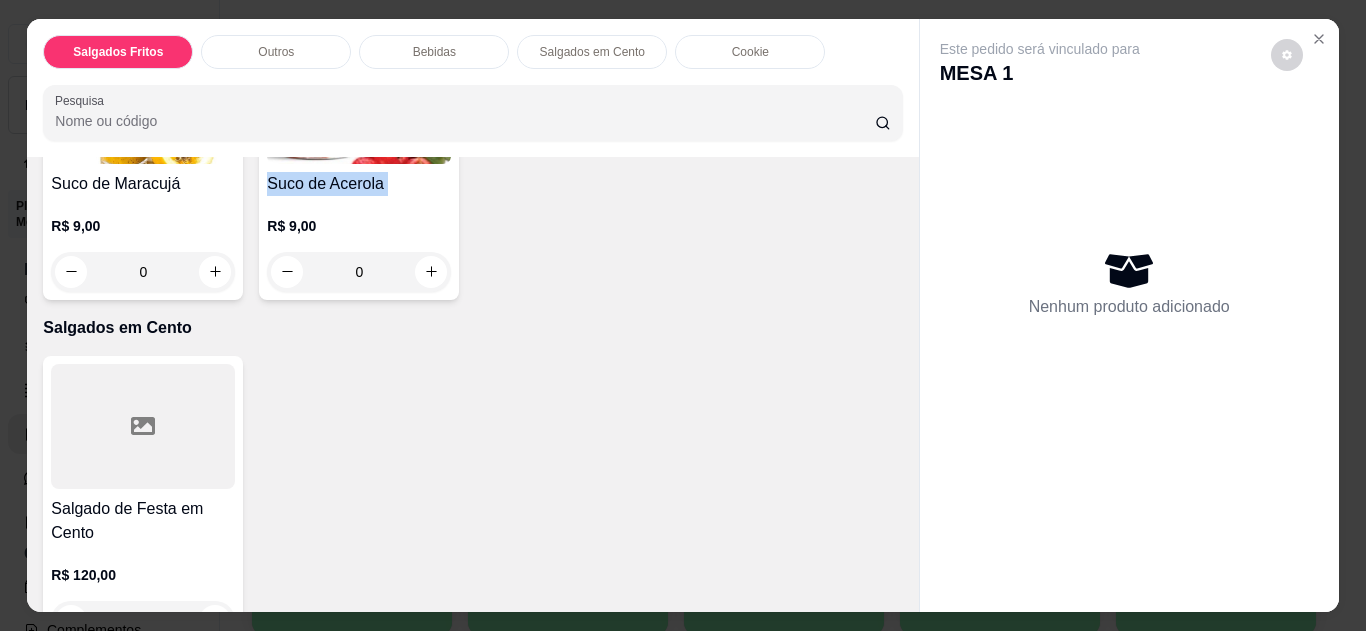 scroll, scrollTop: 1490, scrollLeft: 0, axis: vertical 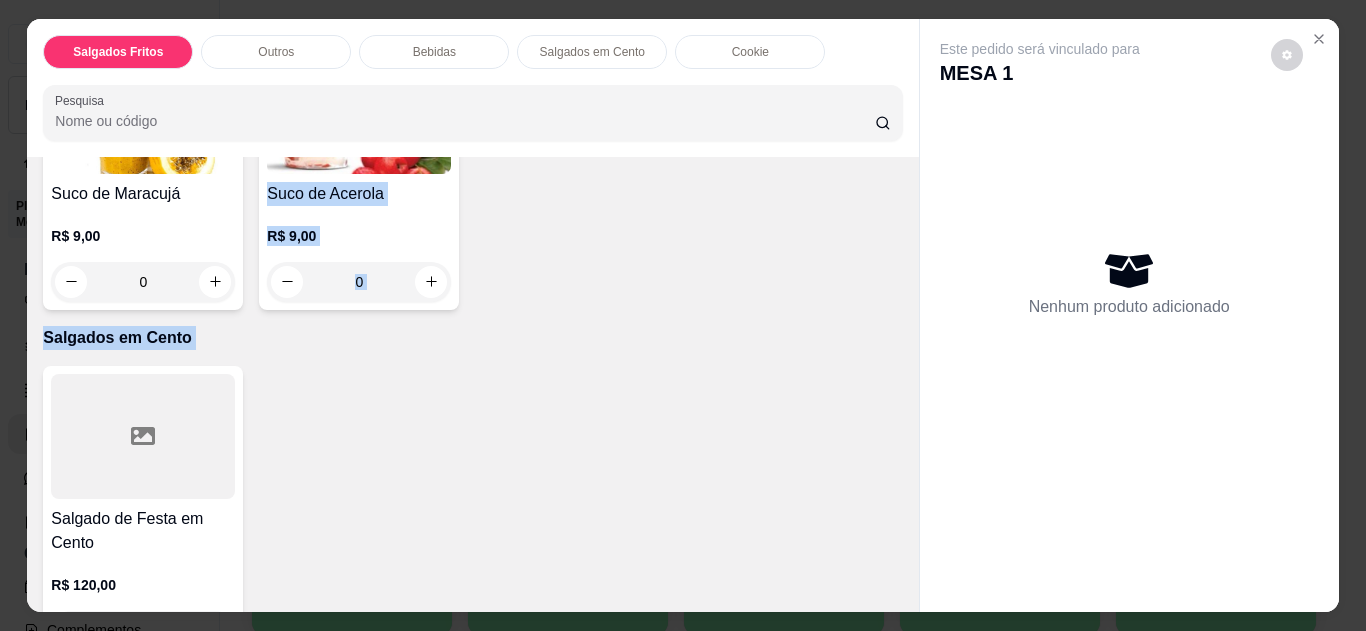 drag, startPoint x: 894, startPoint y: 156, endPoint x: 645, endPoint y: 251, distance: 266.50705 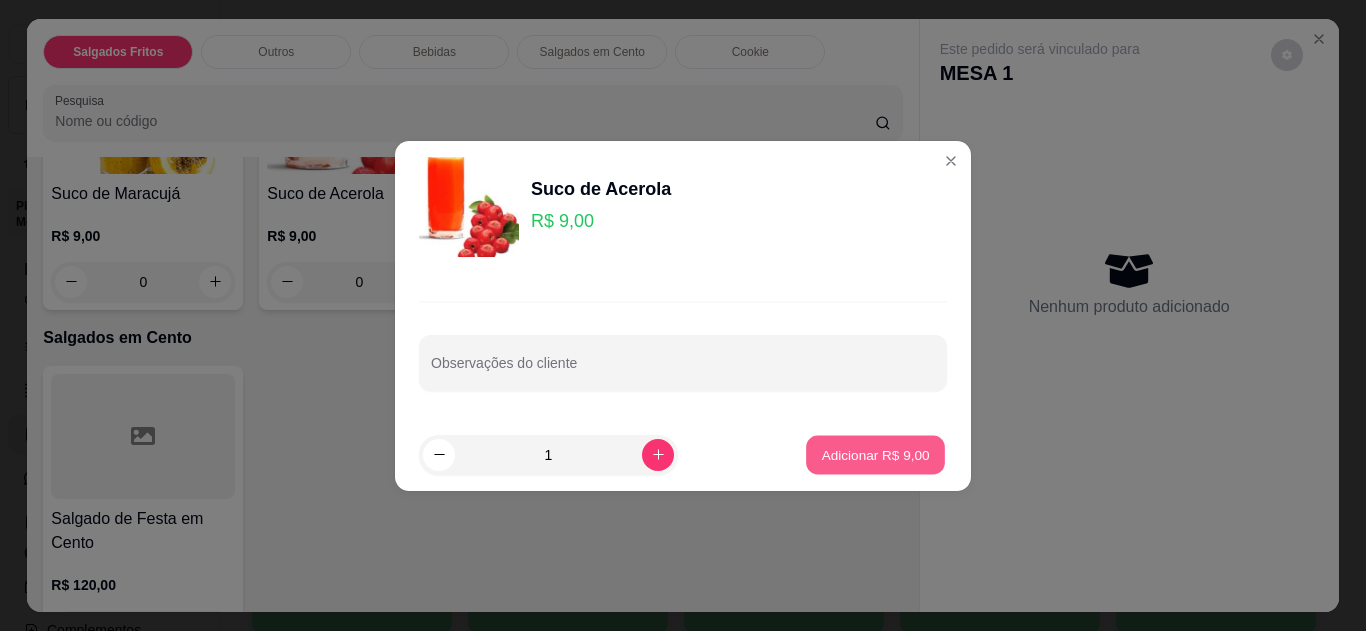 click on "Adicionar   R$ 9,00" at bounding box center [875, 454] 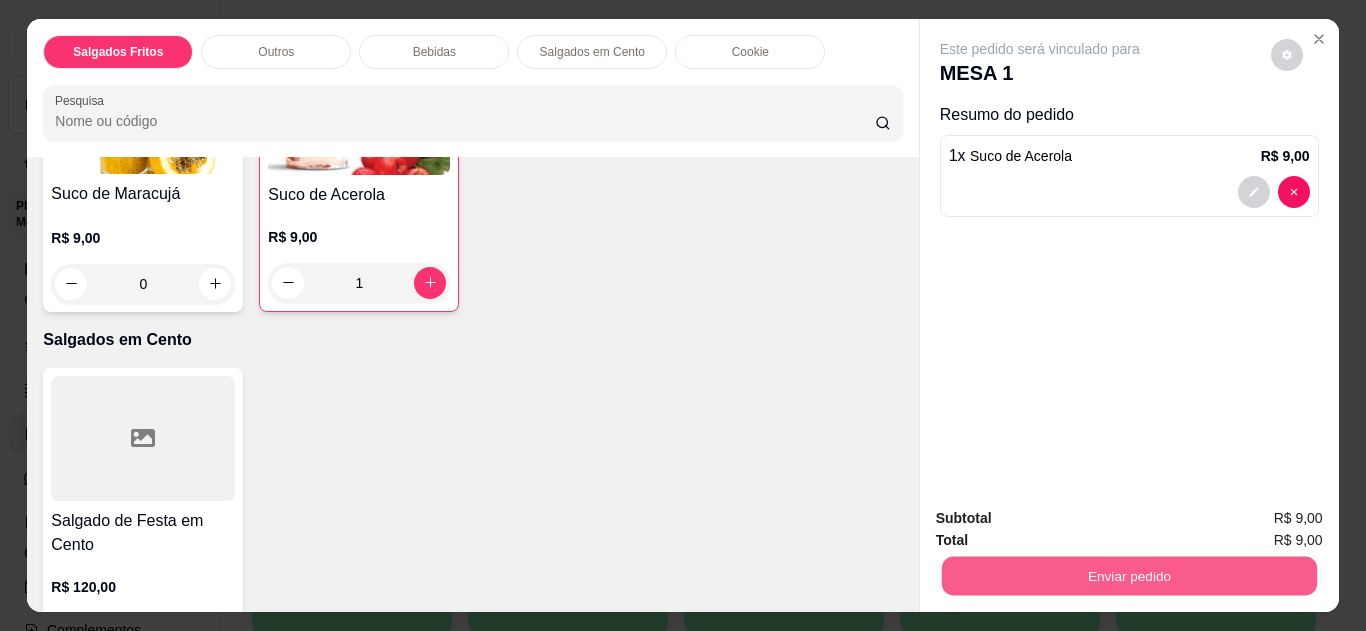 click on "Enviar pedido" at bounding box center [1128, 576] 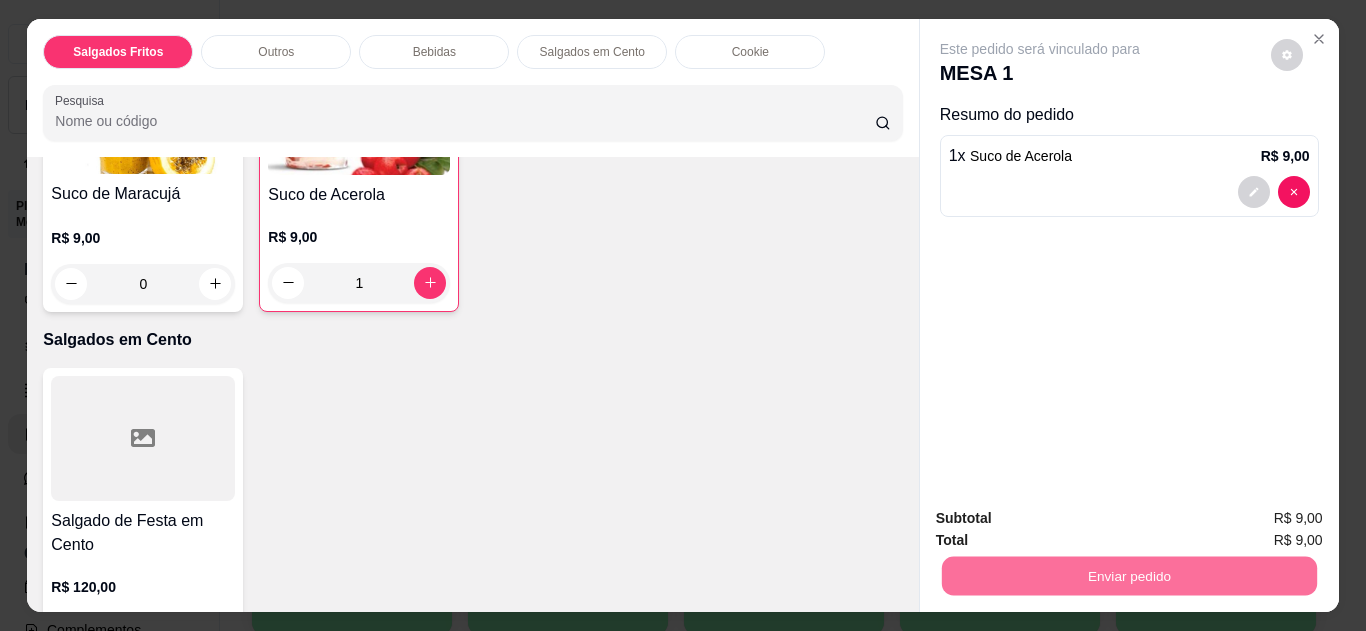 click on "Não registrar e enviar pedido" at bounding box center (1063, 519) 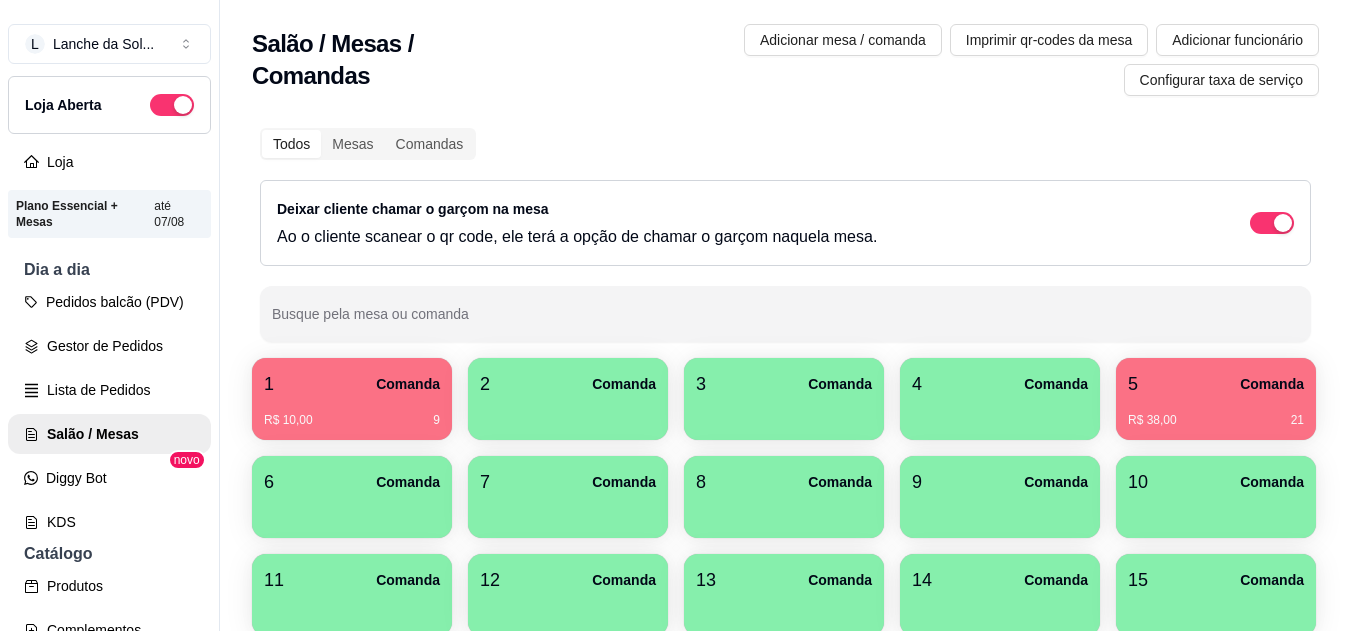 click on "5 Comanda" at bounding box center [1216, 384] 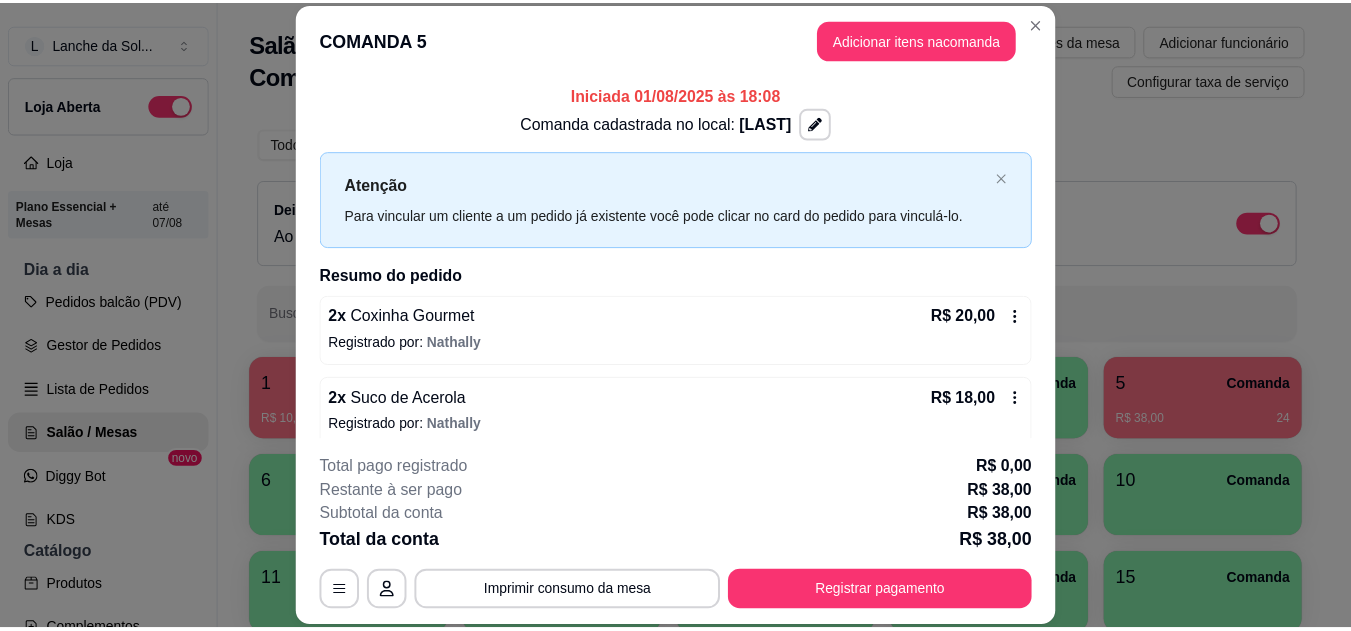 scroll, scrollTop: 16, scrollLeft: 0, axis: vertical 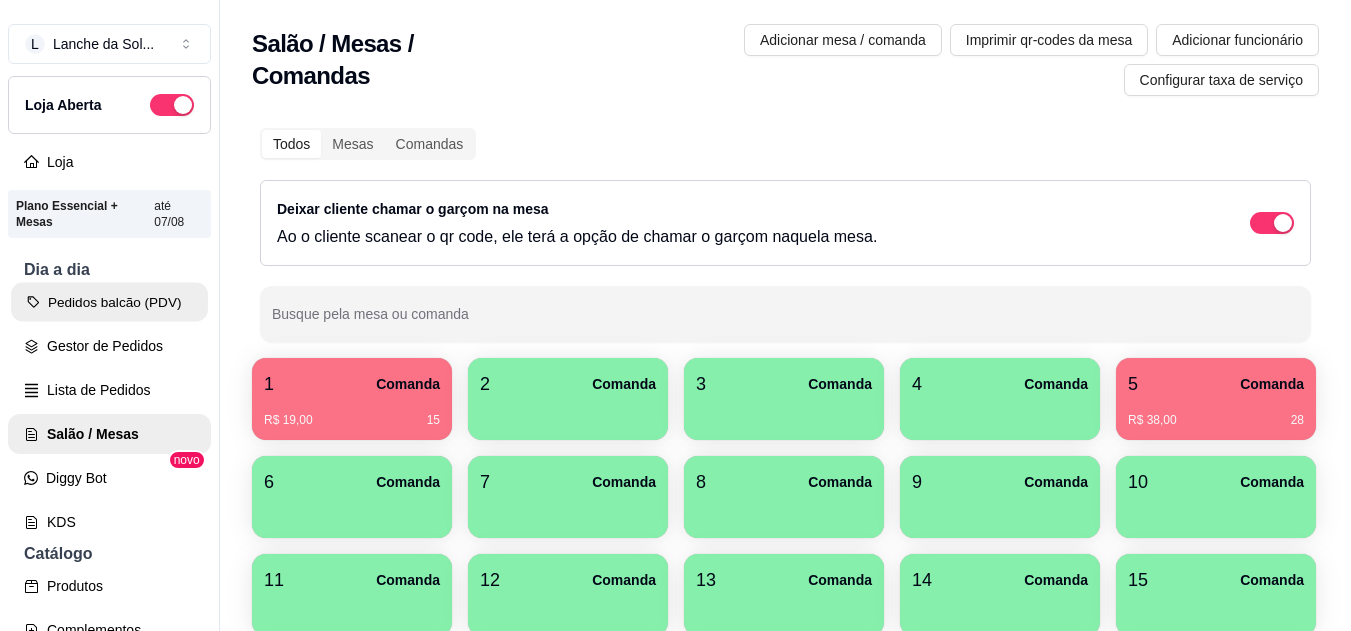 click on "Pedidos balcão (PDV)" at bounding box center (109, 302) 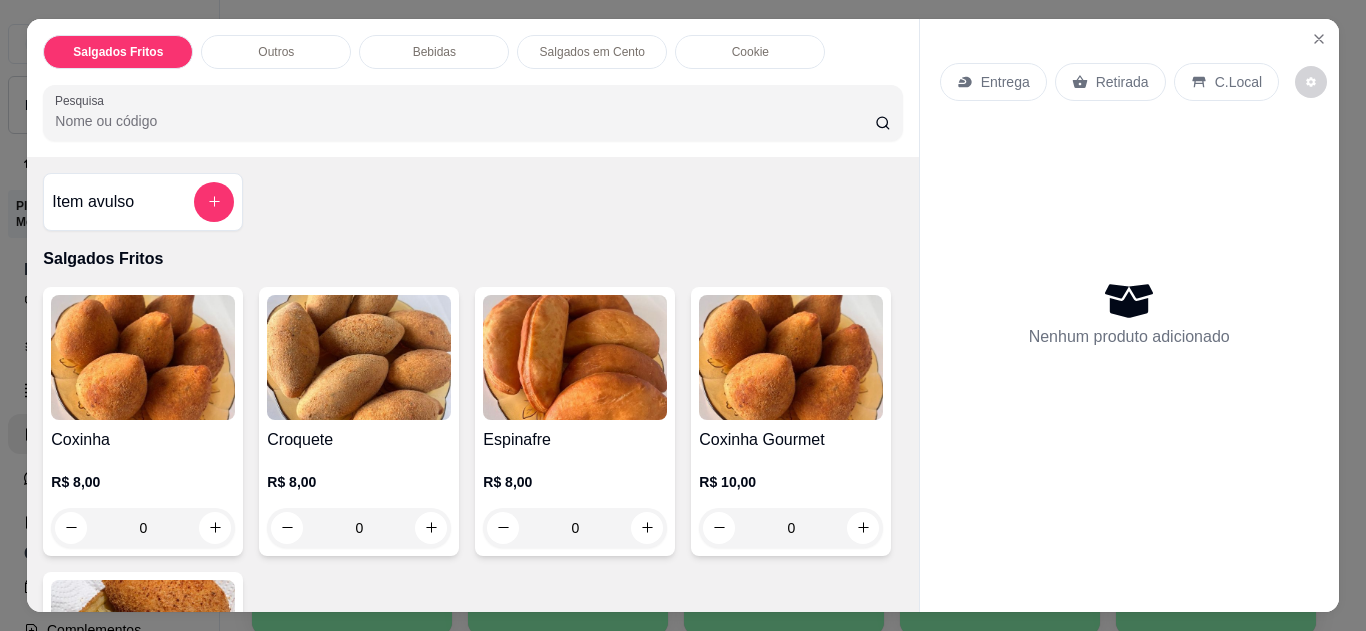 type 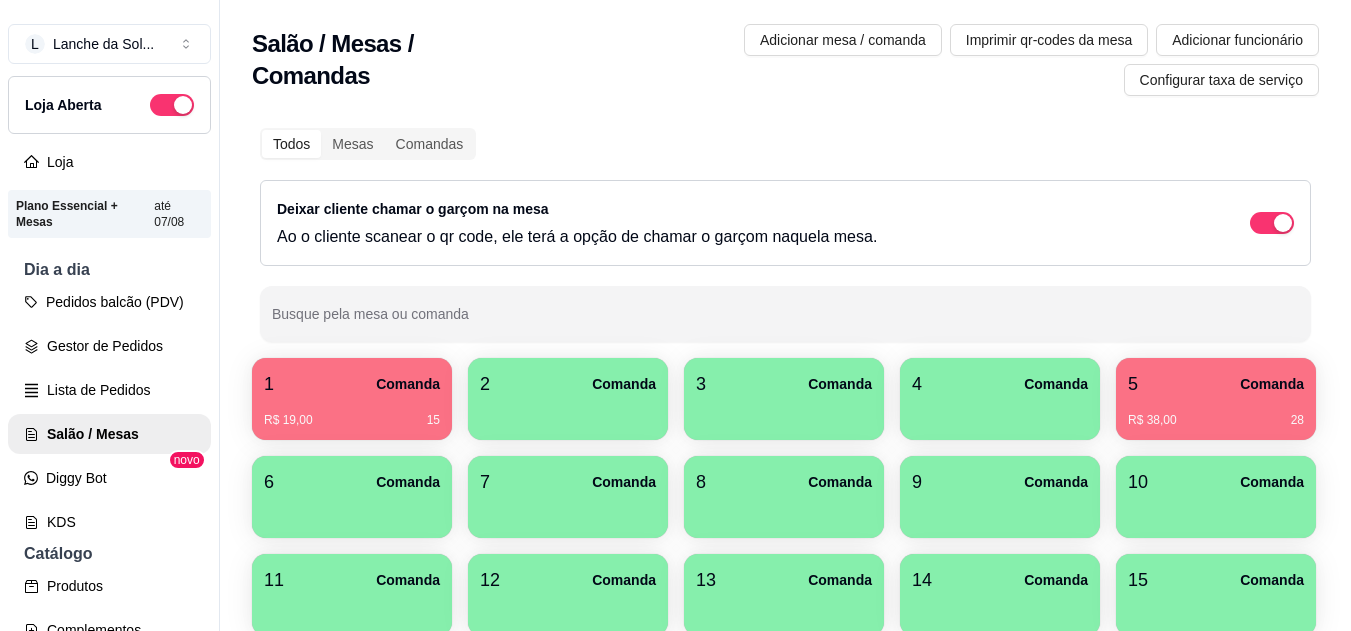 scroll, scrollTop: 250, scrollLeft: 0, axis: vertical 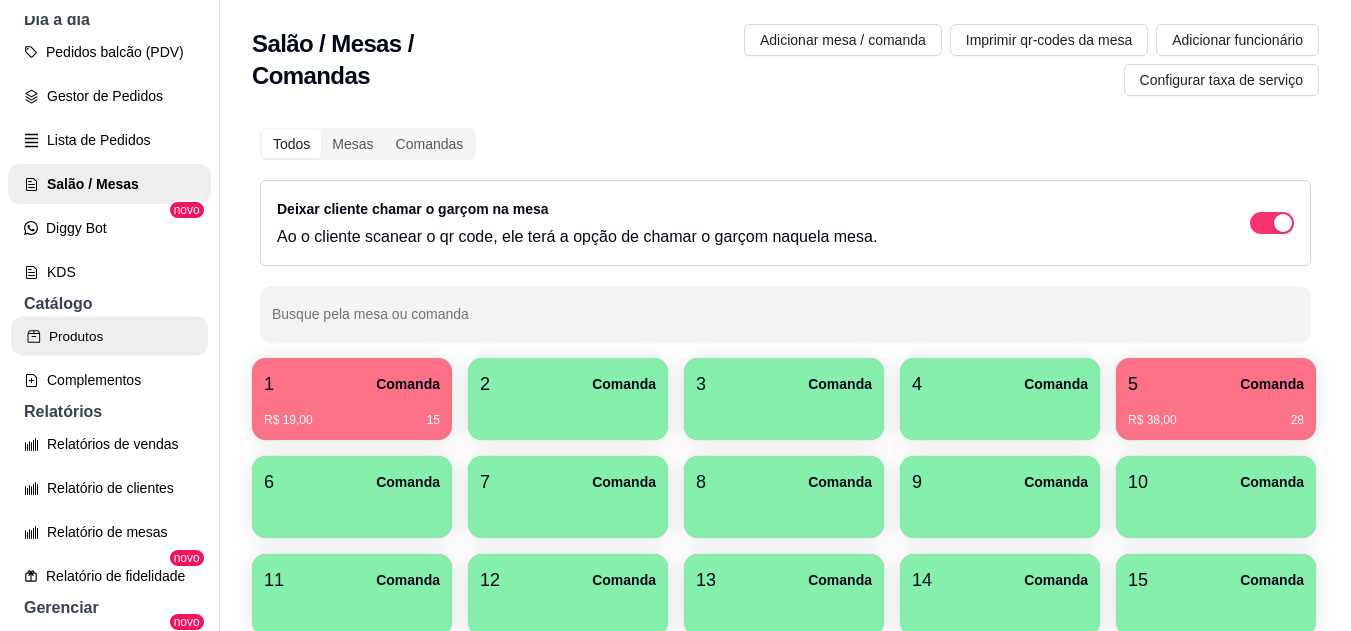 click on "Produtos" at bounding box center (109, 336) 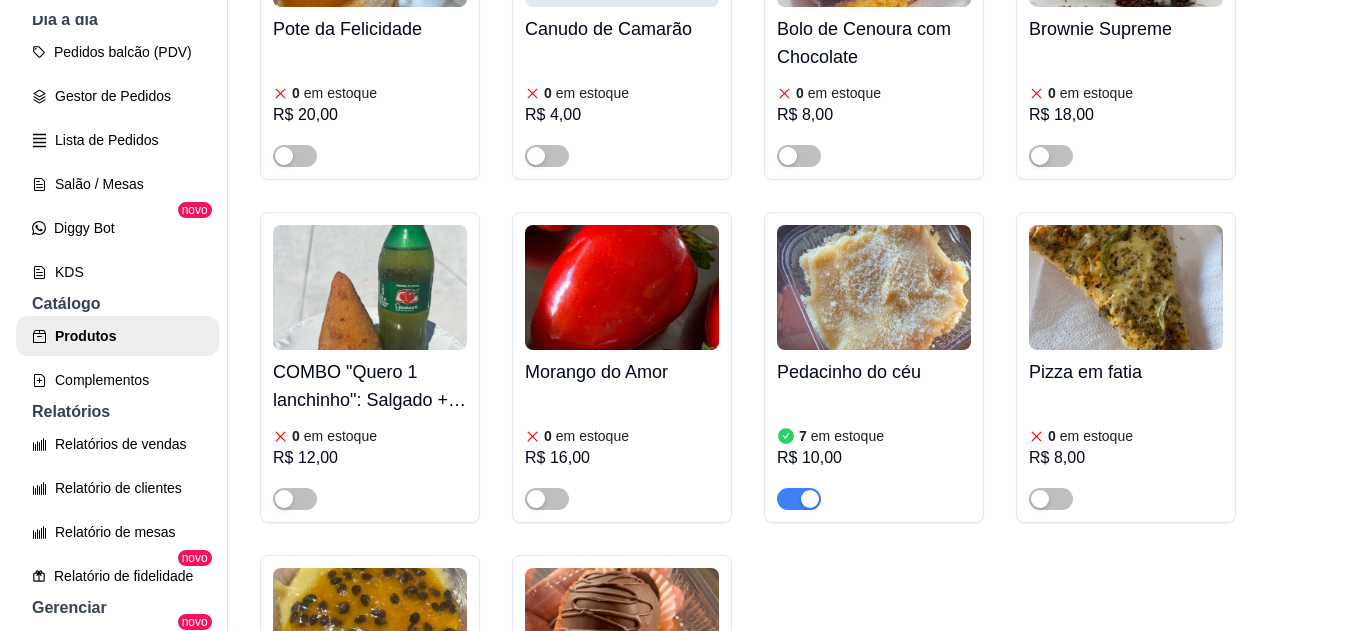 scroll, scrollTop: 4055, scrollLeft: 0, axis: vertical 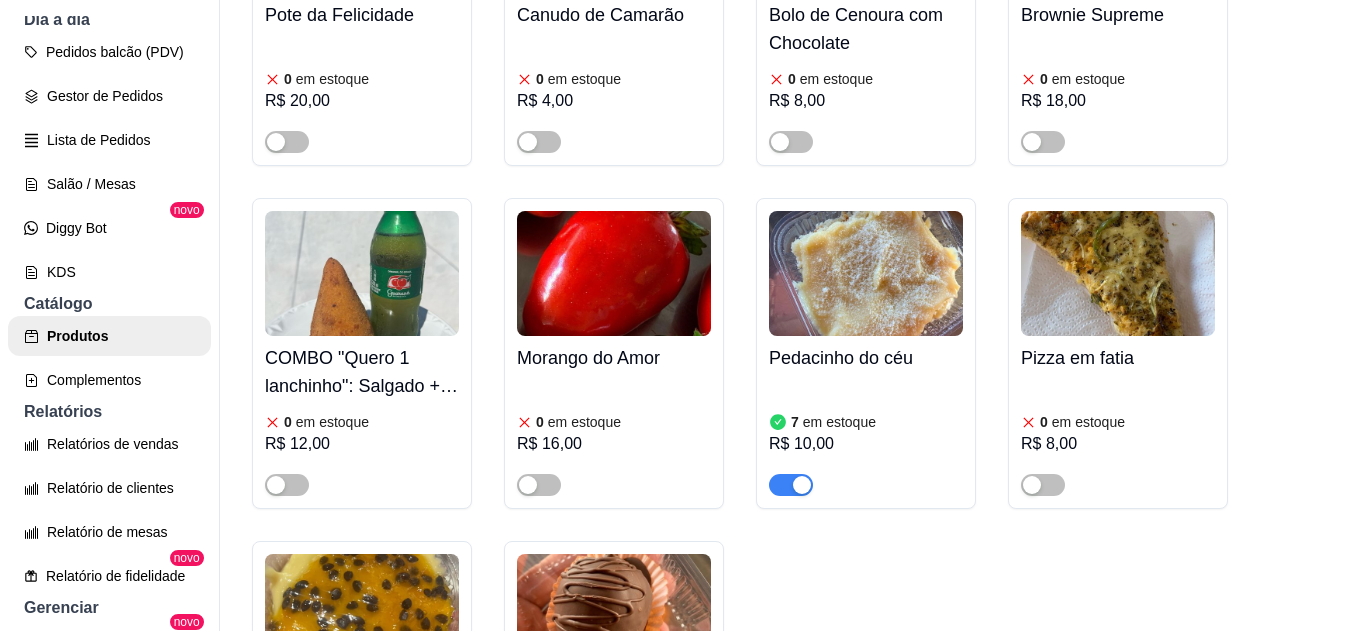 click on "em estoque" at bounding box center [584, 422] 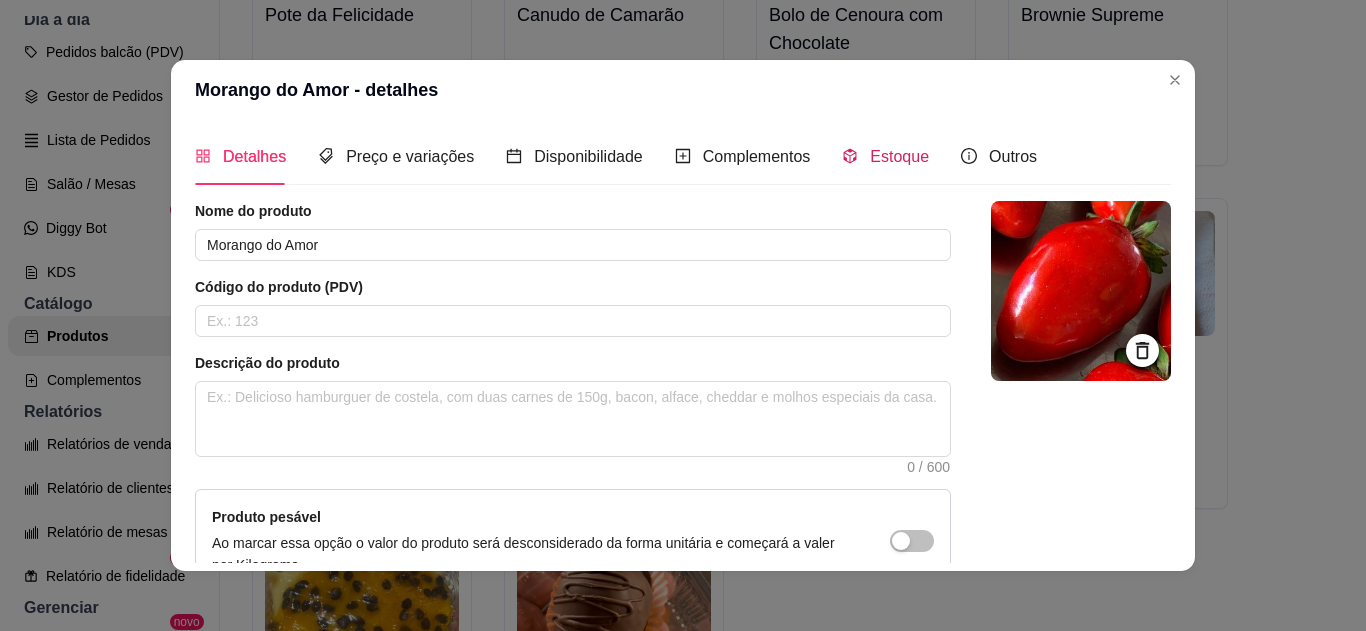 click on "Estoque" at bounding box center (899, 156) 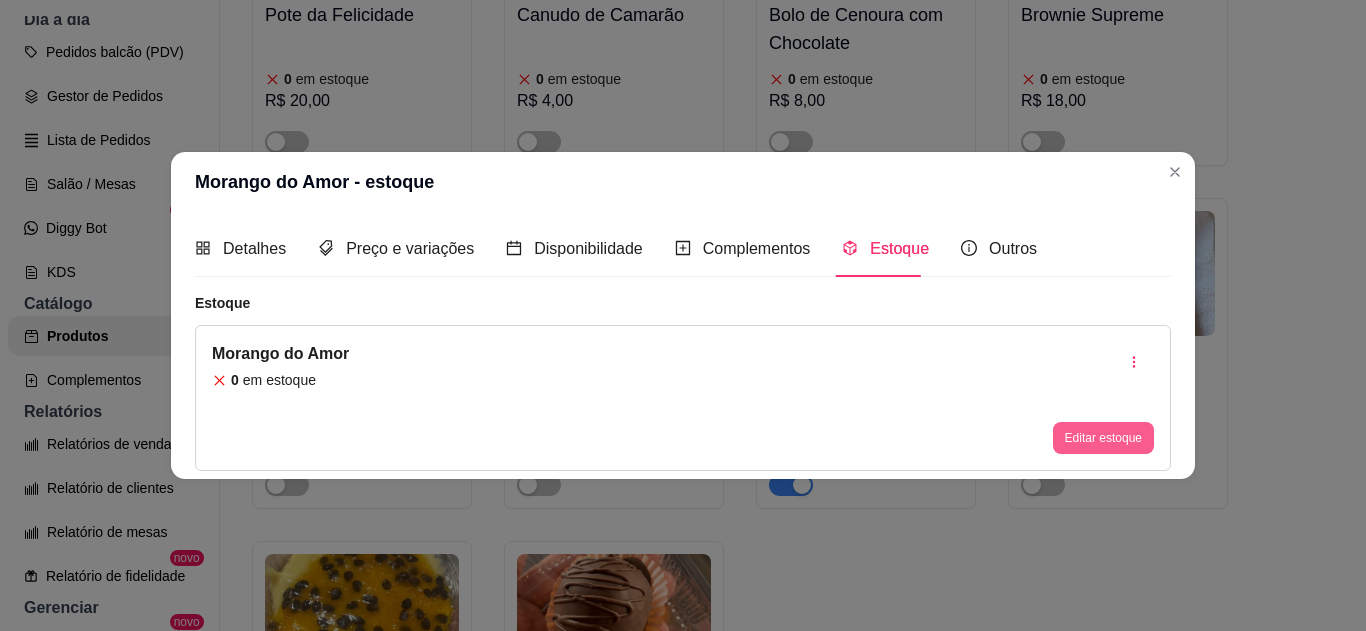 click on "Editar estoque" at bounding box center [1103, 438] 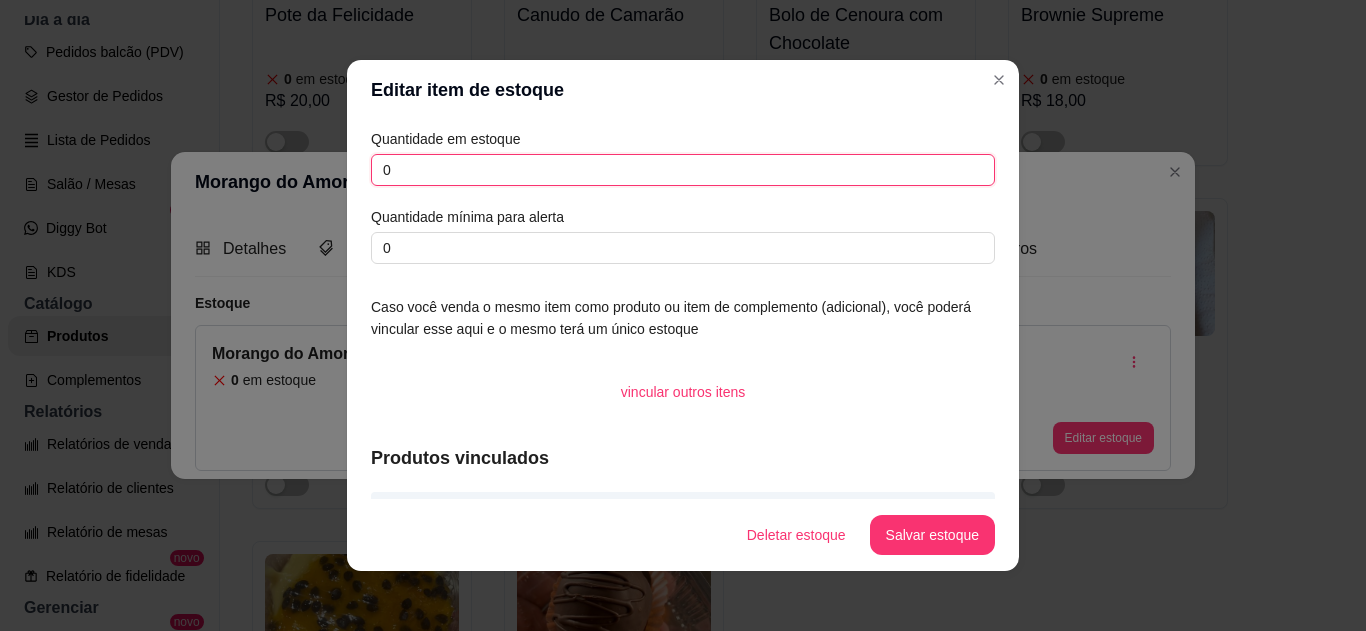 drag, startPoint x: 510, startPoint y: 160, endPoint x: 328, endPoint y: 122, distance: 185.92471 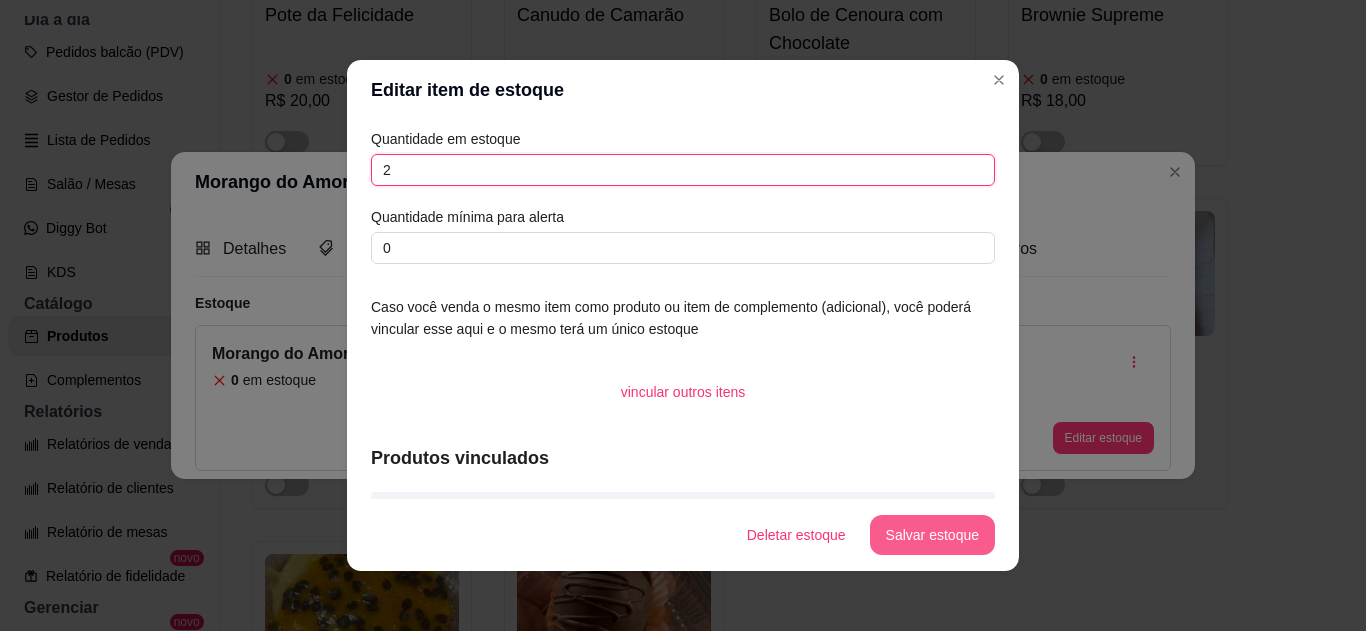 type on "2" 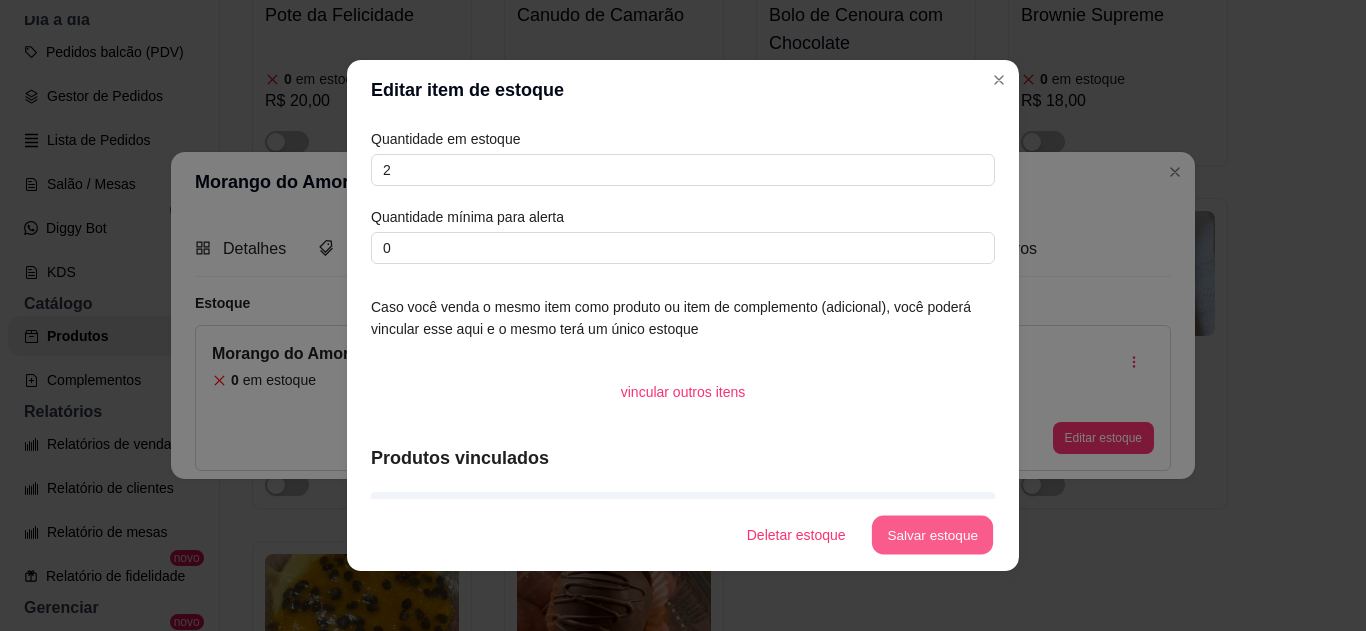 click on "Salvar estoque" at bounding box center (932, 535) 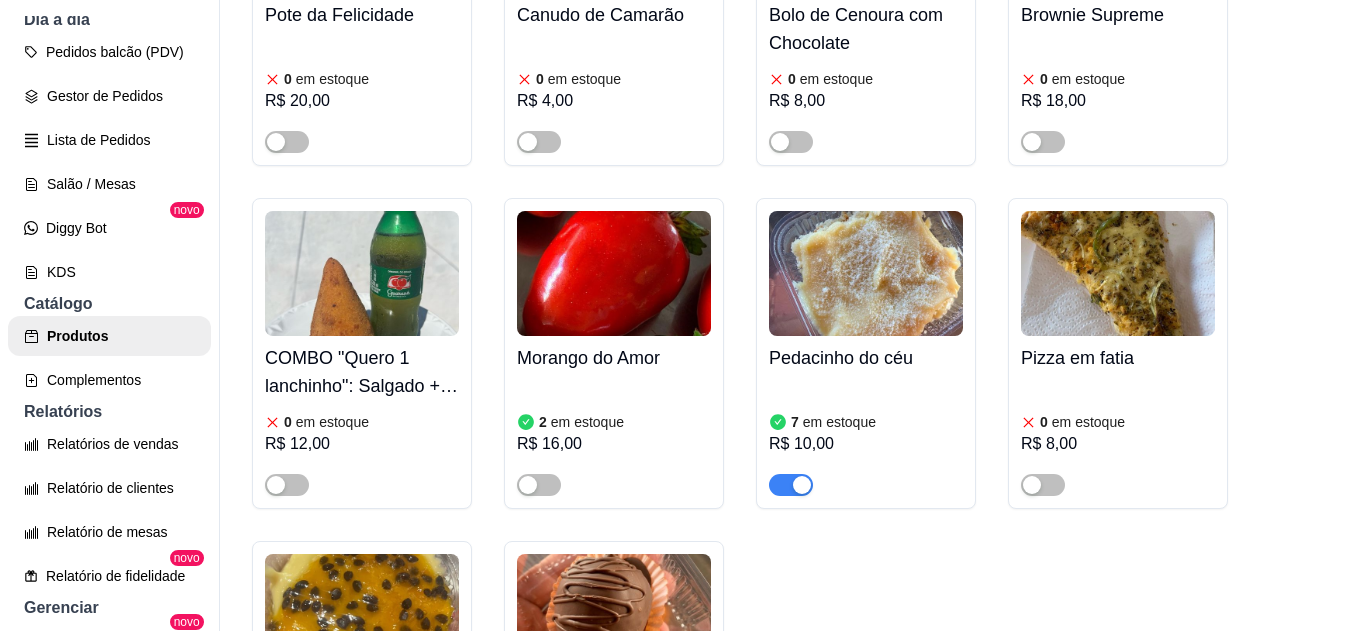 click at bounding box center (539, 485) 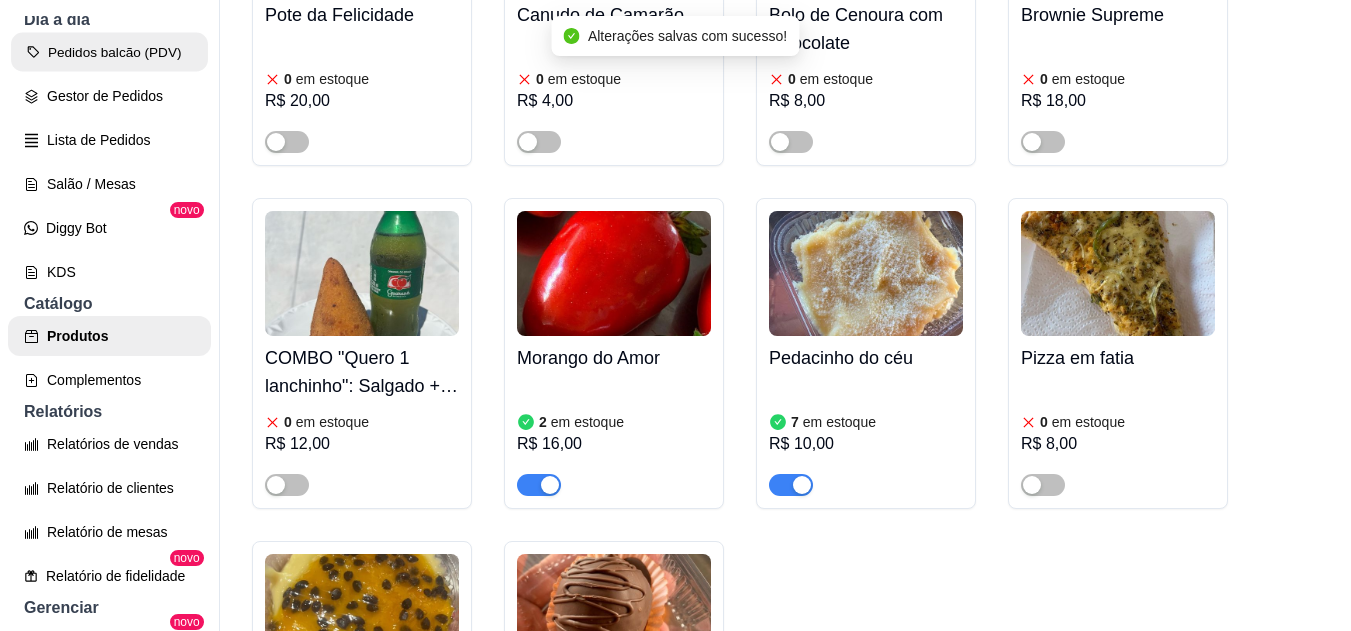 click on "Pedidos balcão (PDV)" at bounding box center (109, 52) 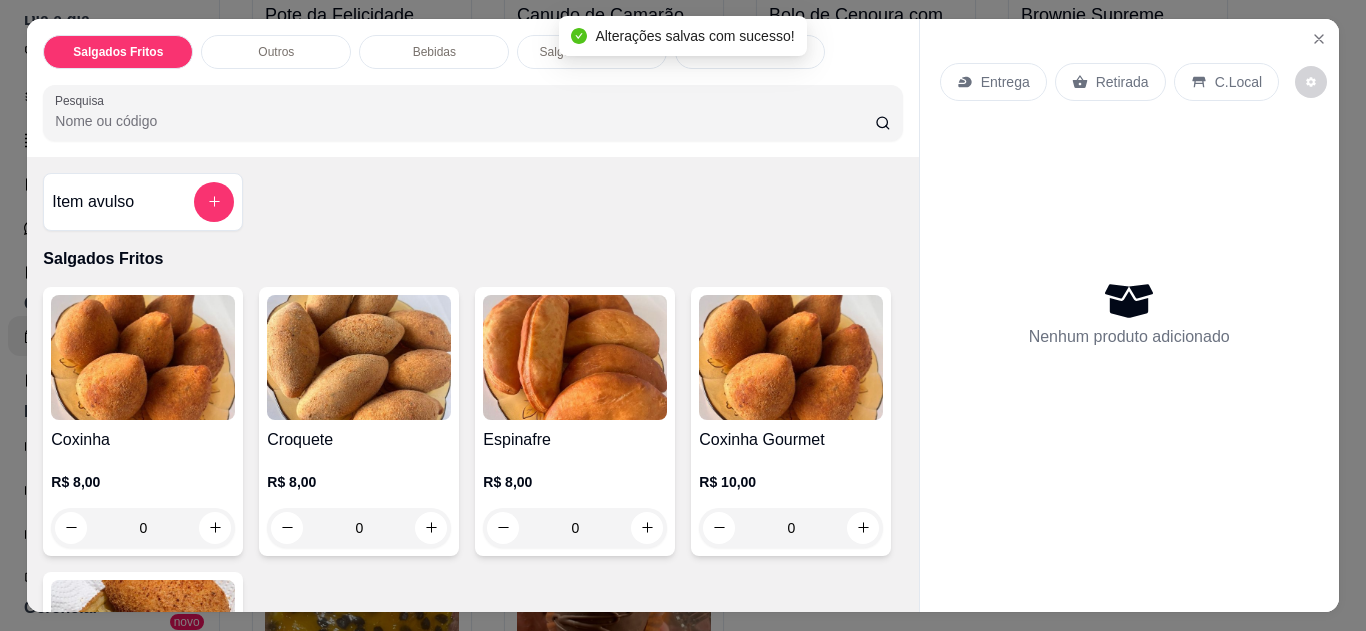 drag, startPoint x: 894, startPoint y: 182, endPoint x: 904, endPoint y: 186, distance: 10.770329 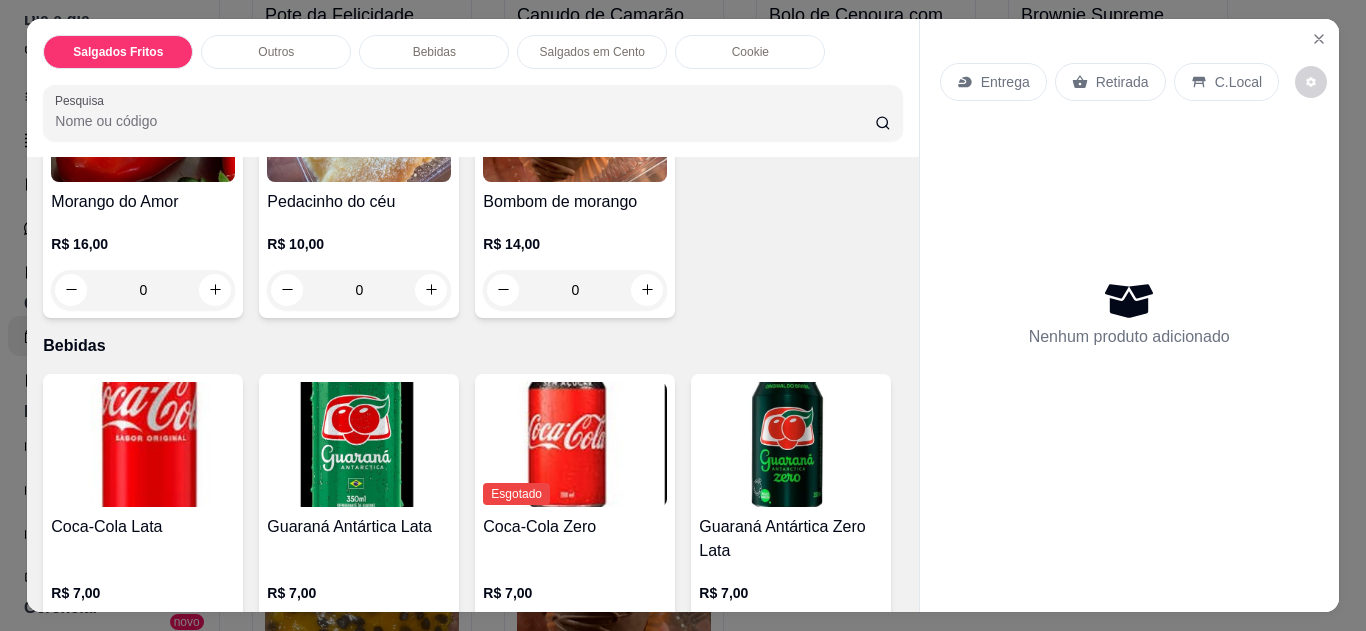 scroll, scrollTop: 829, scrollLeft: 0, axis: vertical 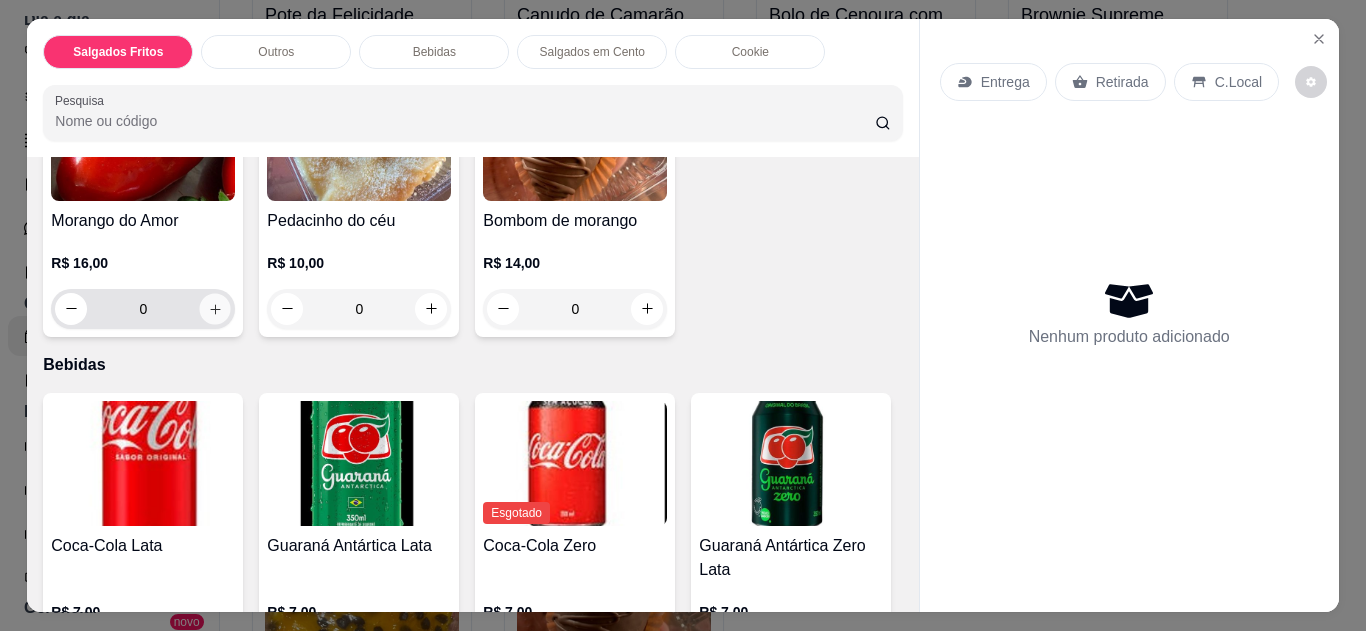 click at bounding box center [215, 308] 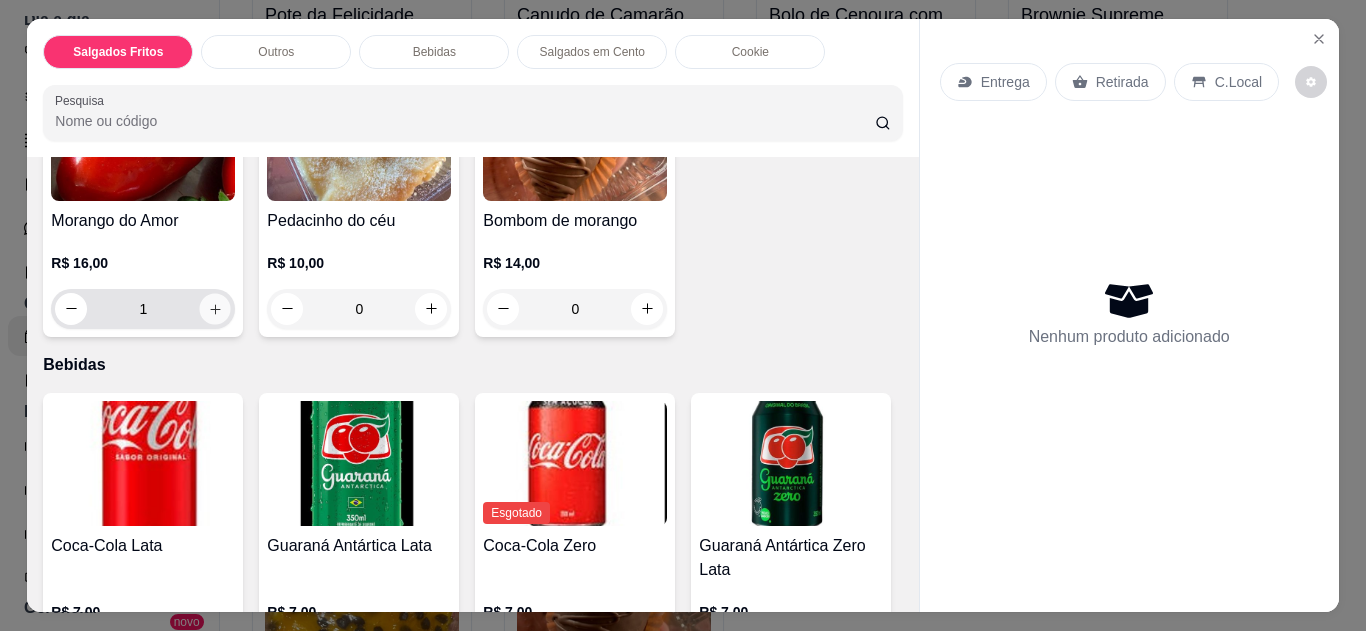 scroll, scrollTop: 830, scrollLeft: 0, axis: vertical 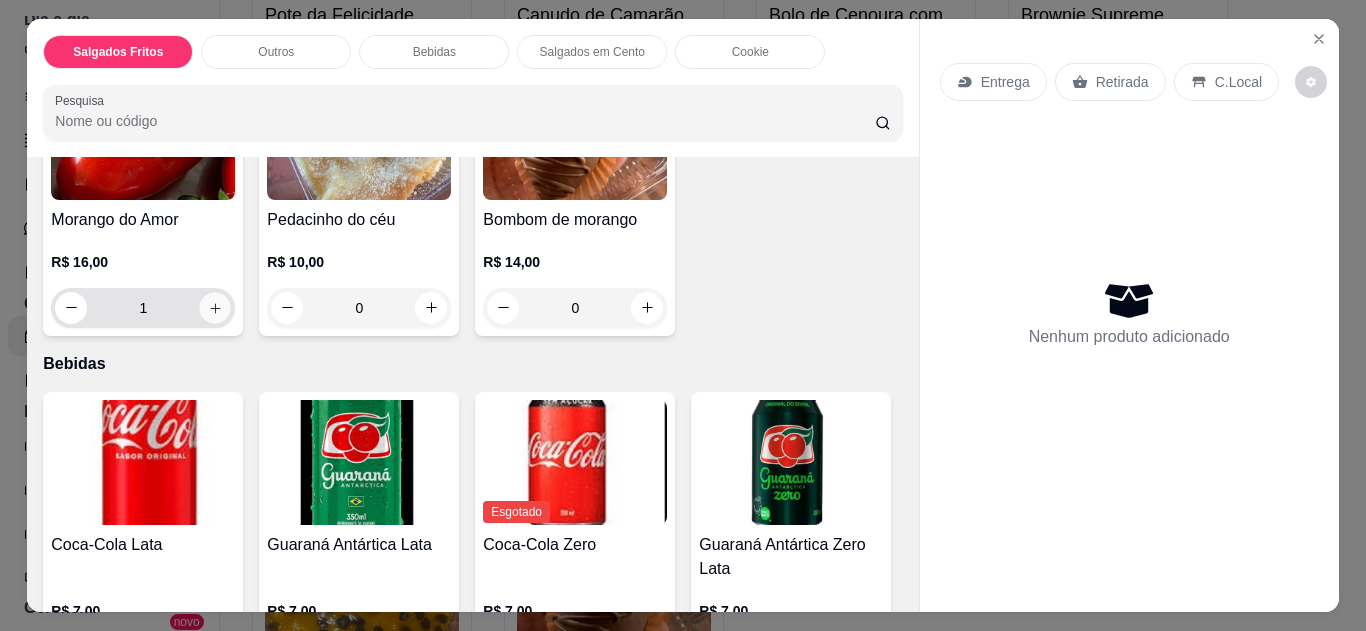 click at bounding box center [215, 307] 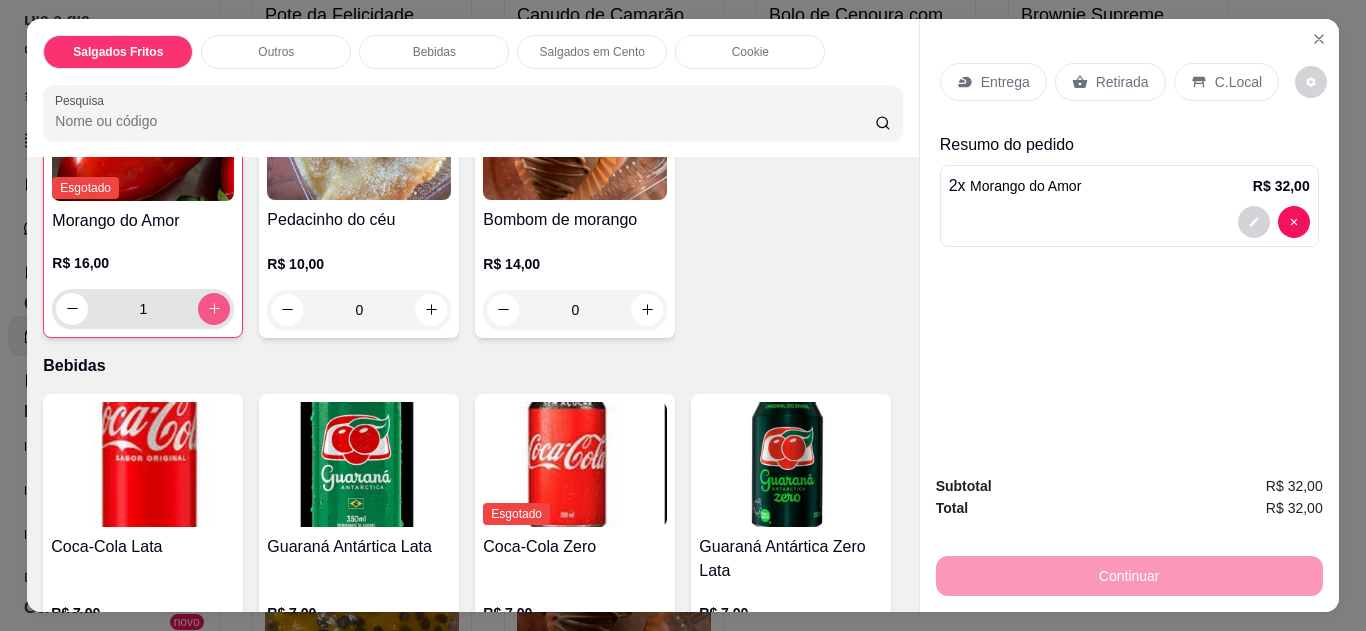 type on "2" 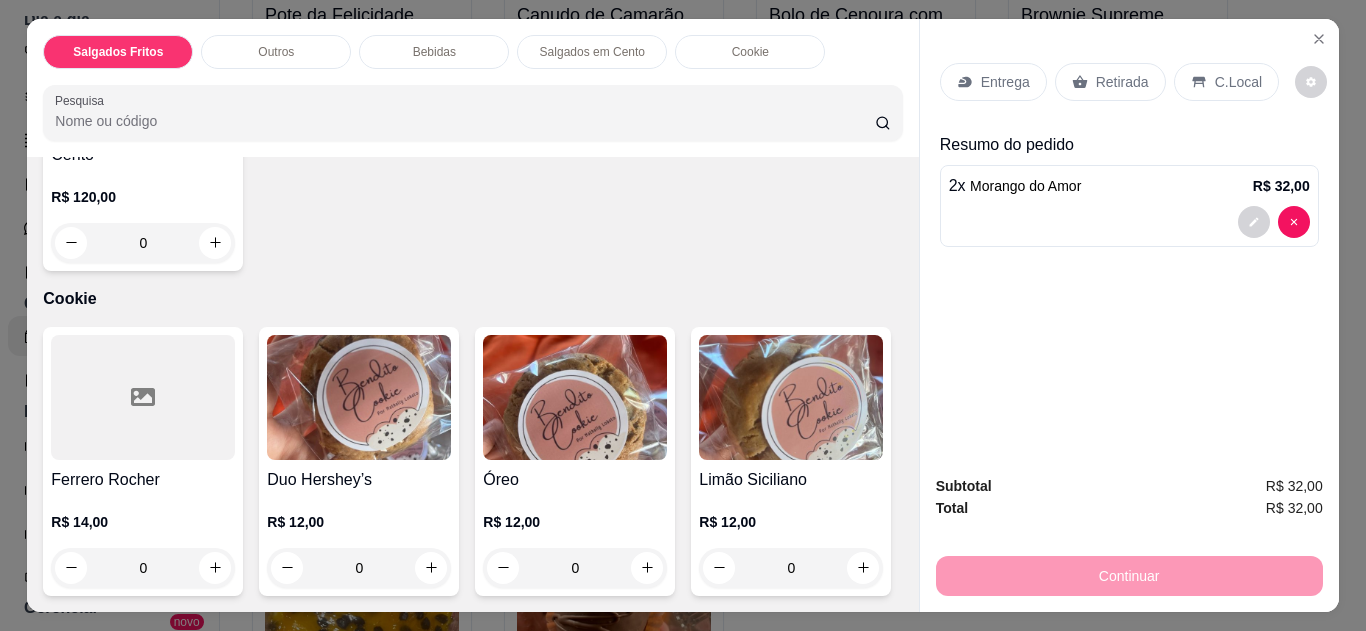 scroll, scrollTop: 2102, scrollLeft: 0, axis: vertical 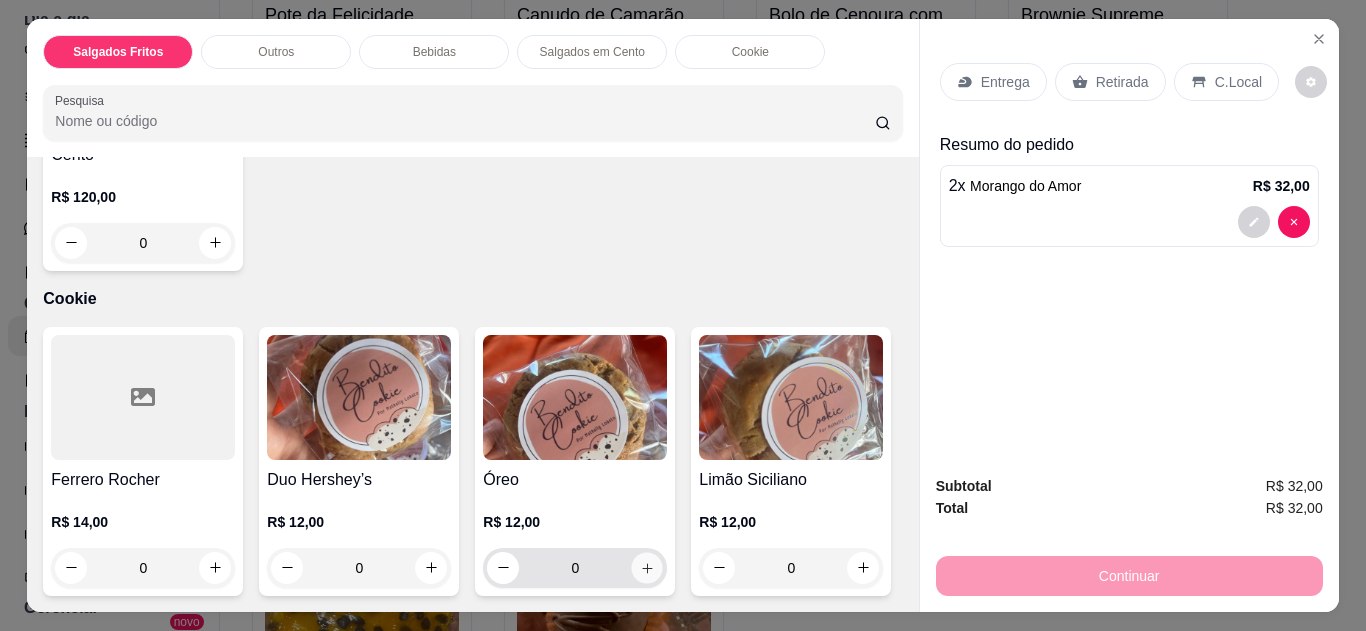click 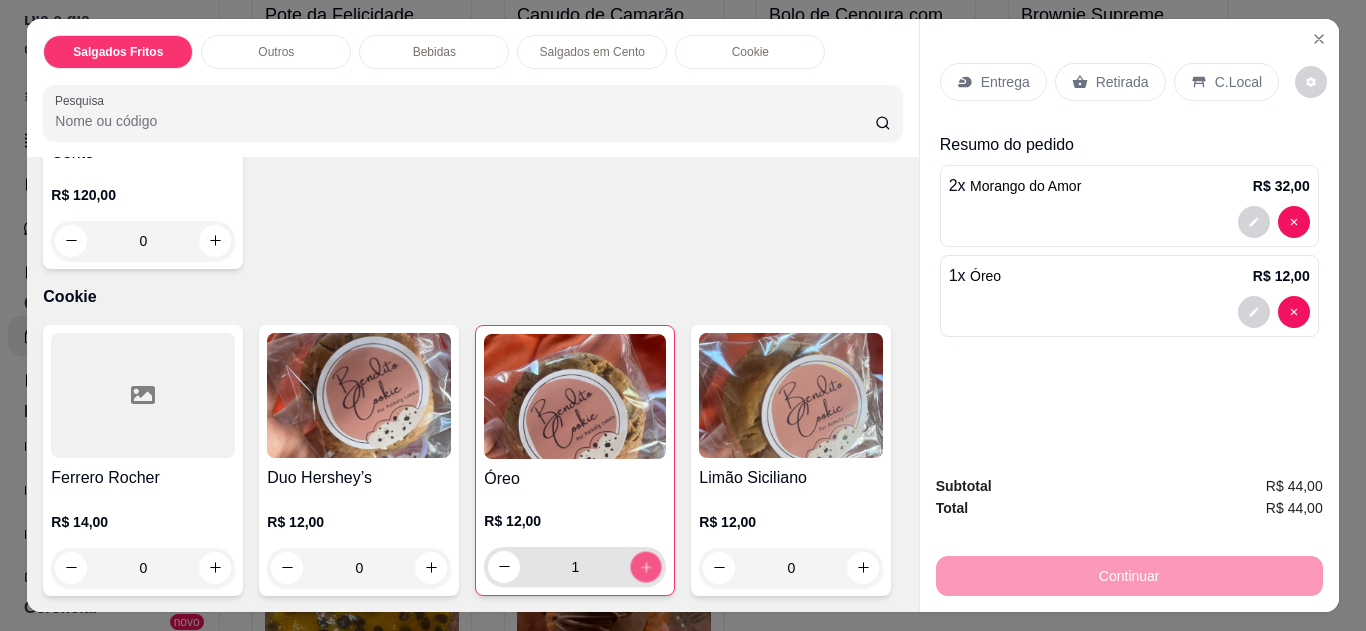 click 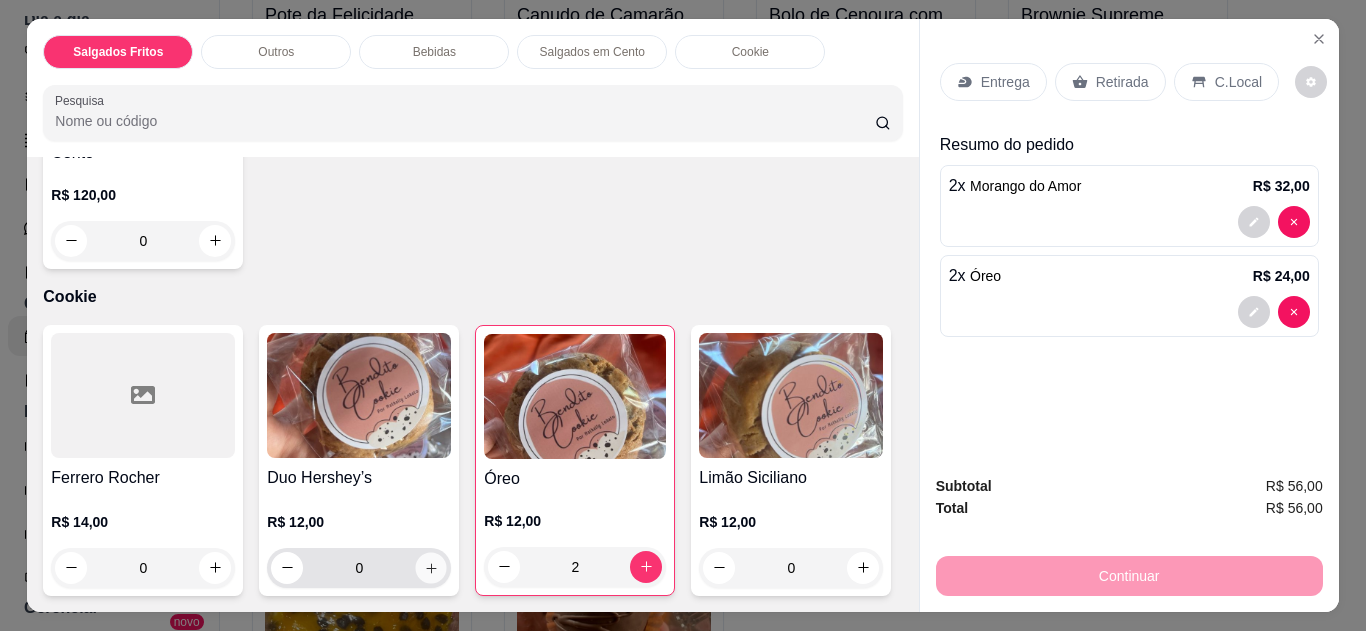 click 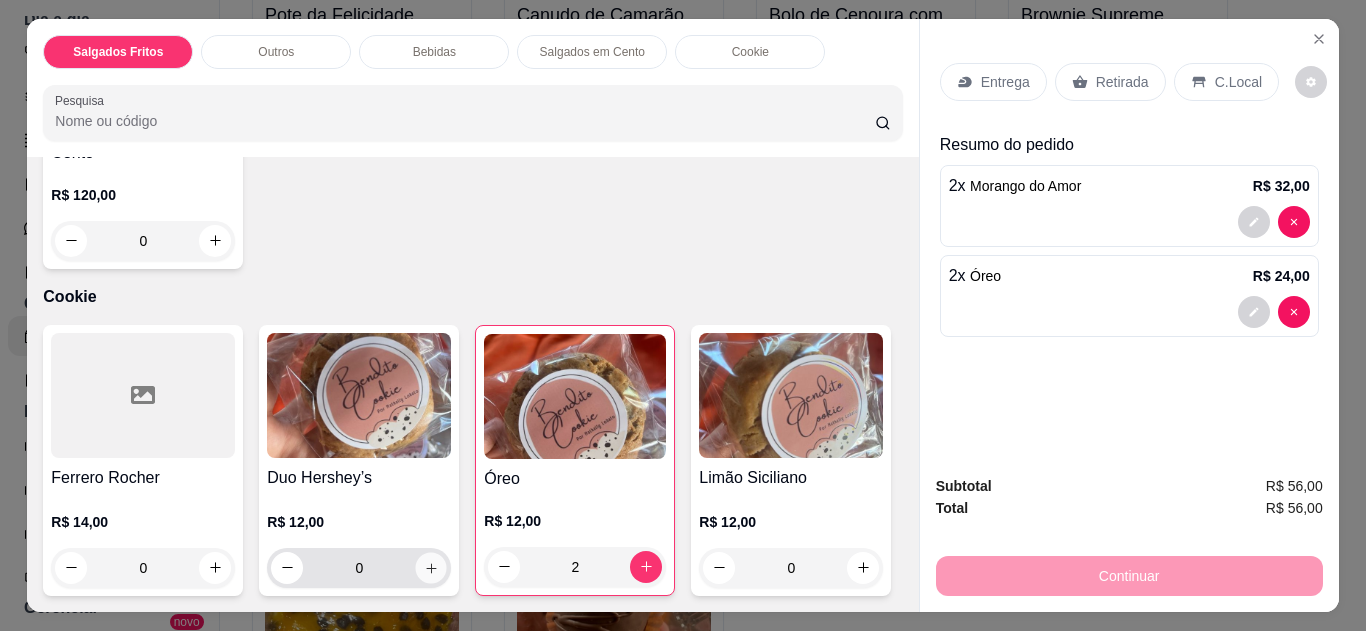 type on "1" 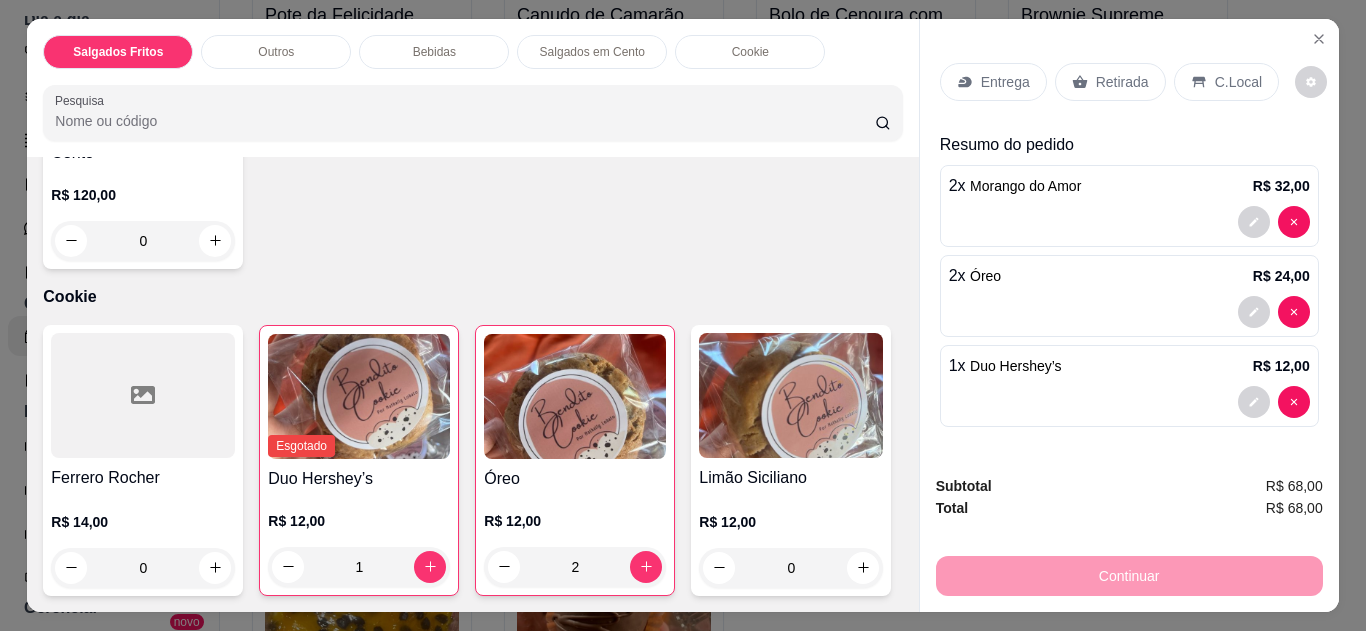 scroll, scrollTop: 2166, scrollLeft: 0, axis: vertical 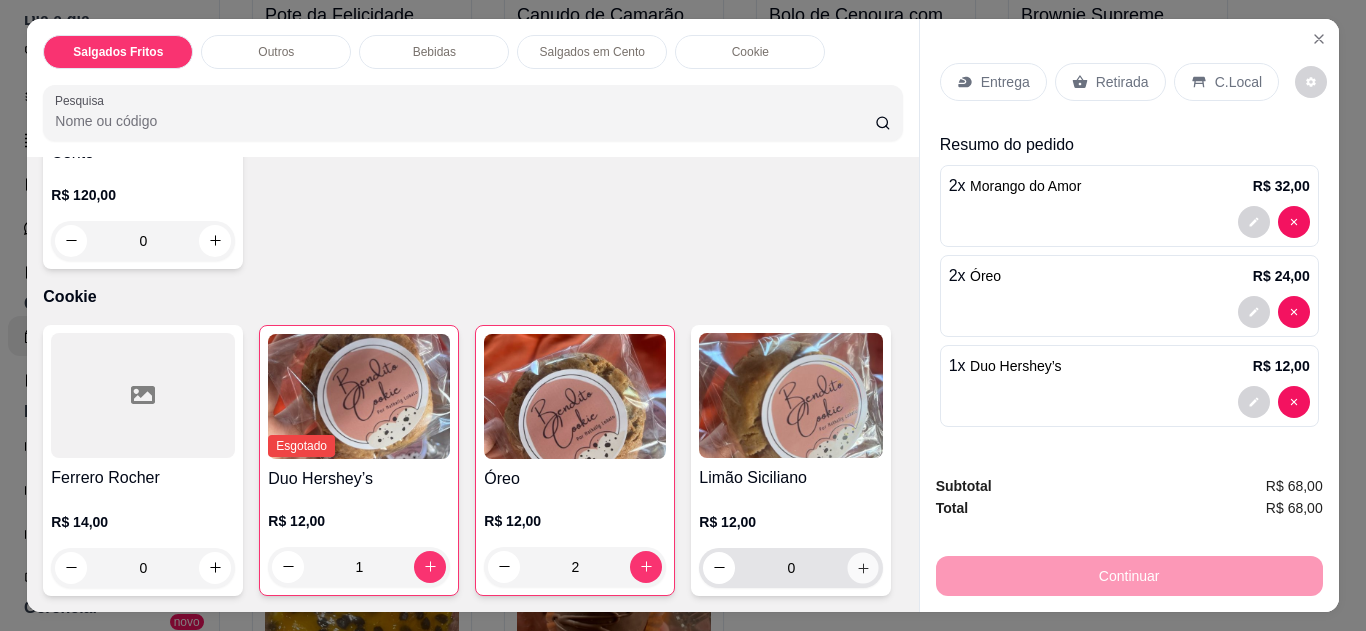 click 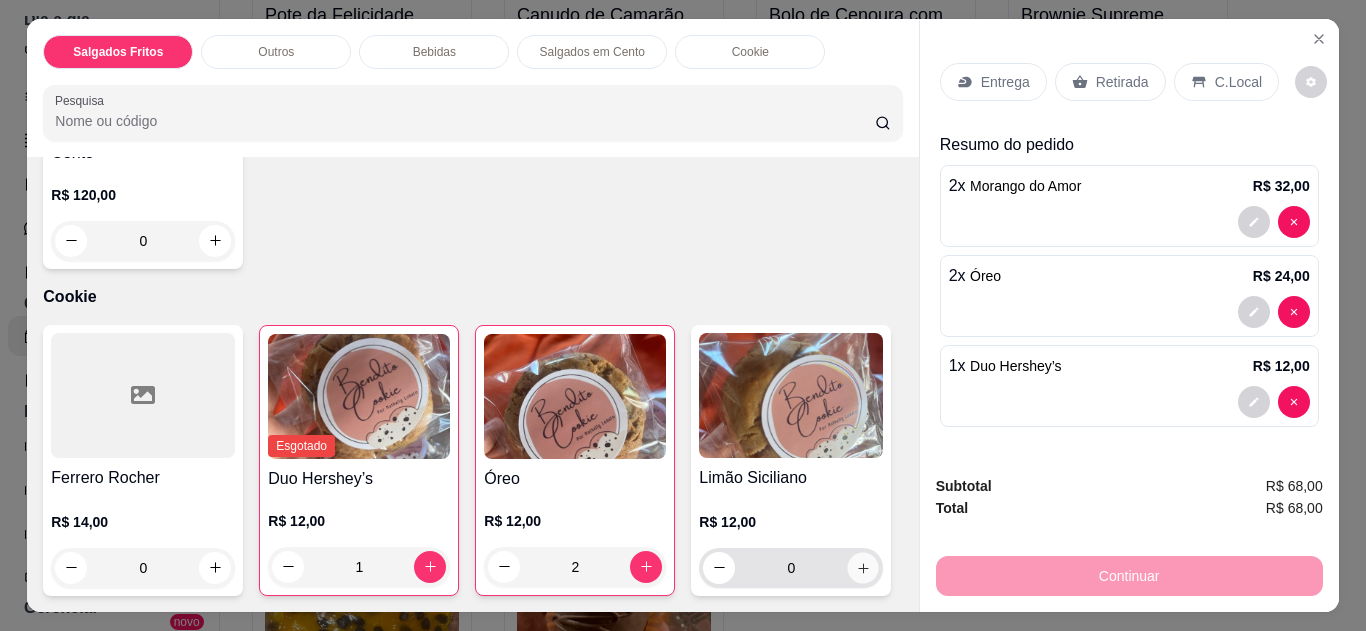 type on "1" 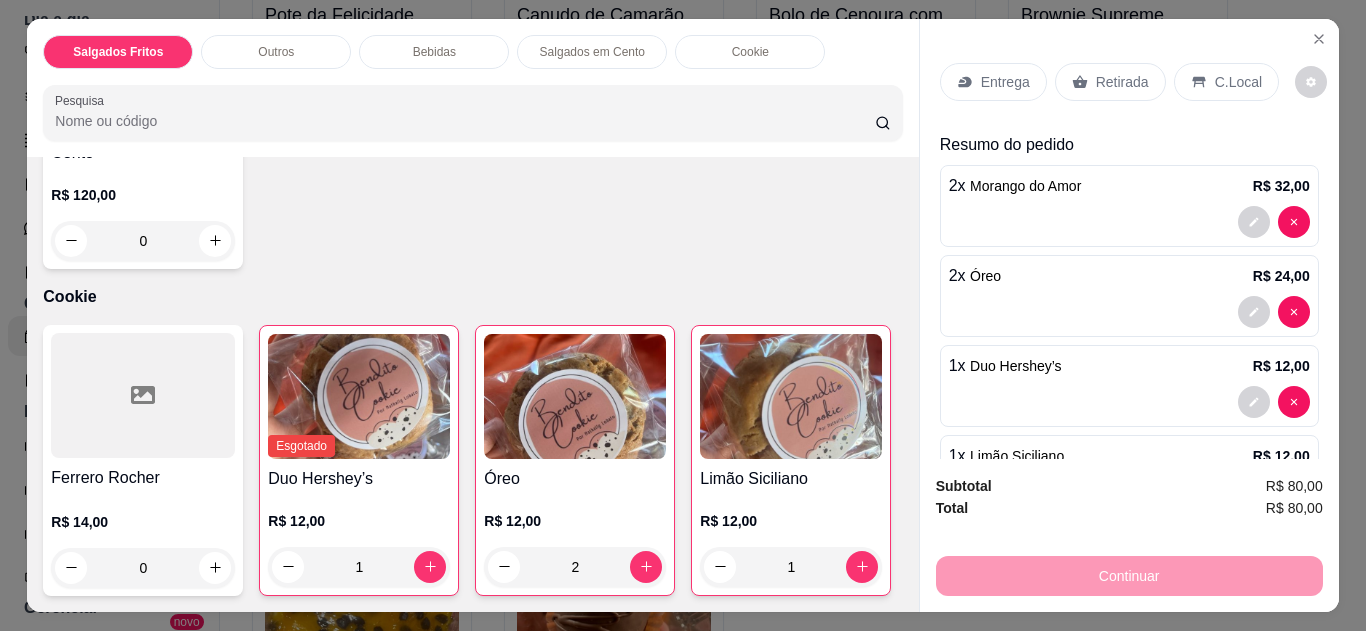 click on "C.Local" at bounding box center [1226, 82] 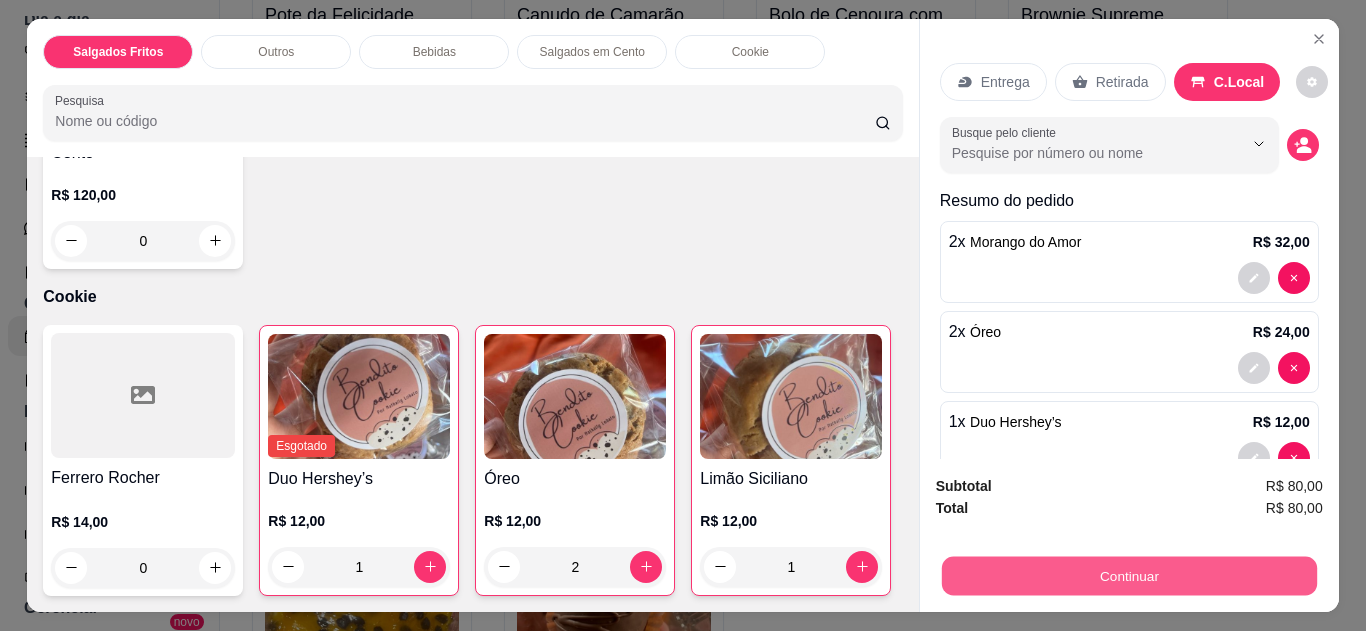 click on "Continuar" at bounding box center (1128, 576) 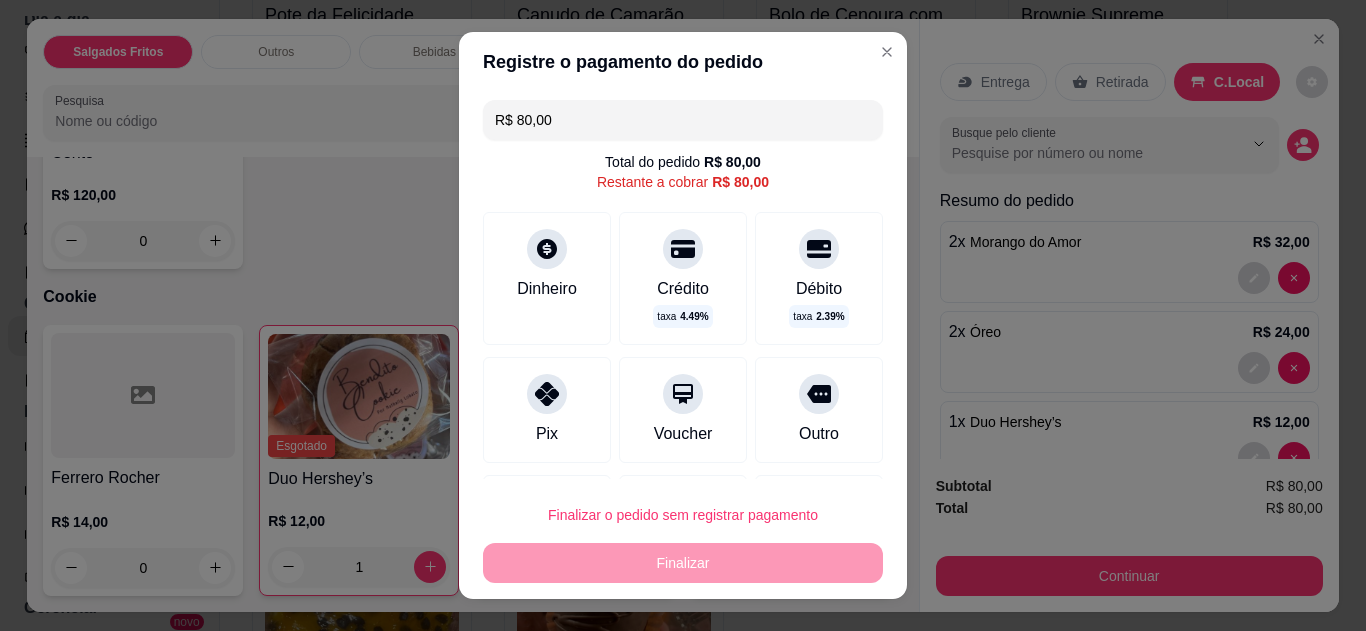 click at bounding box center (819, 394) 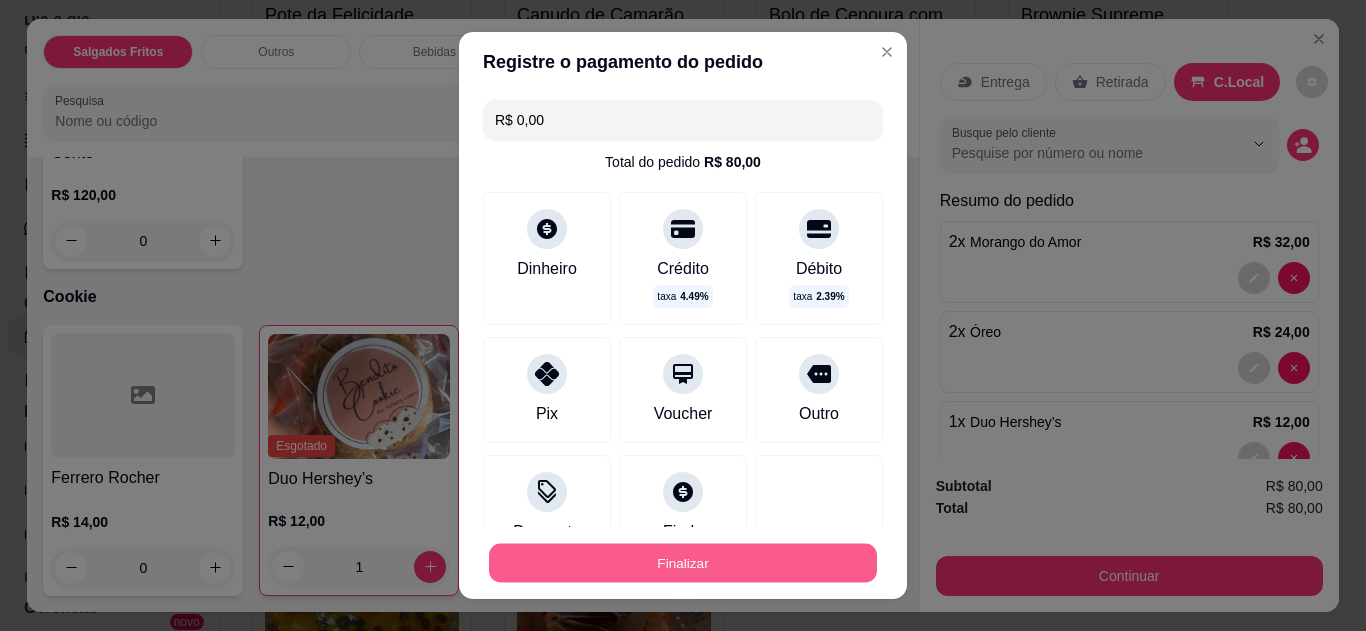 click on "Finalizar" at bounding box center (683, 563) 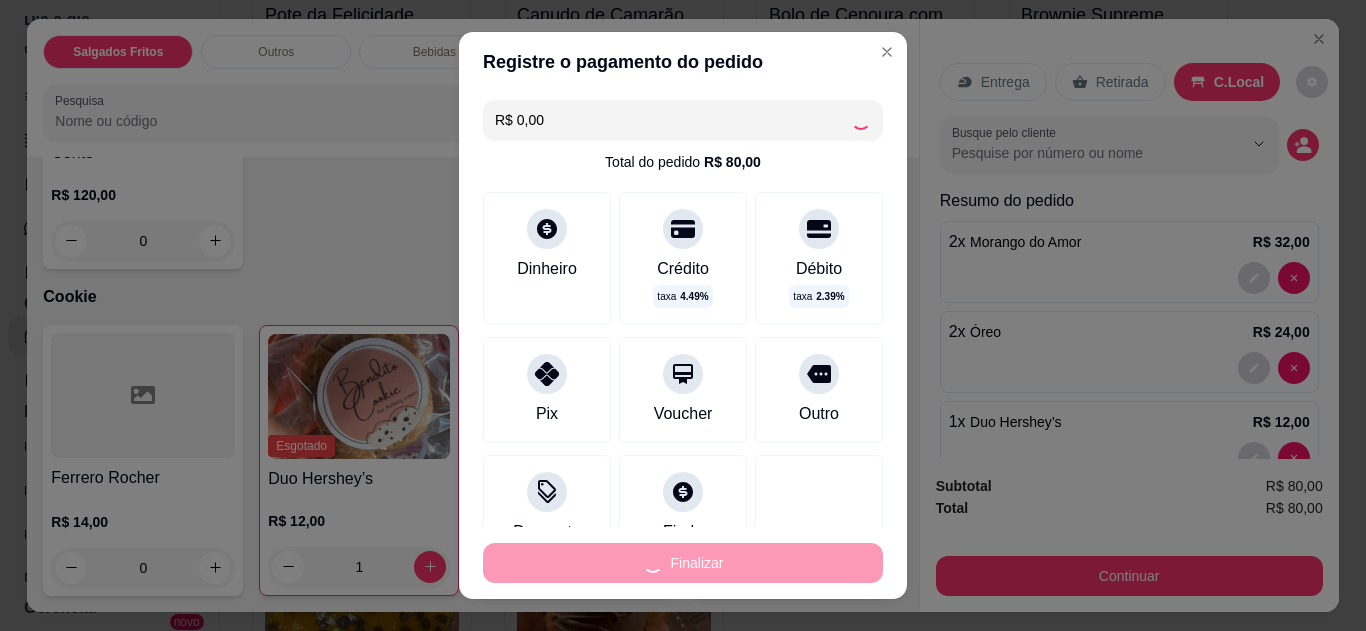 type on "0" 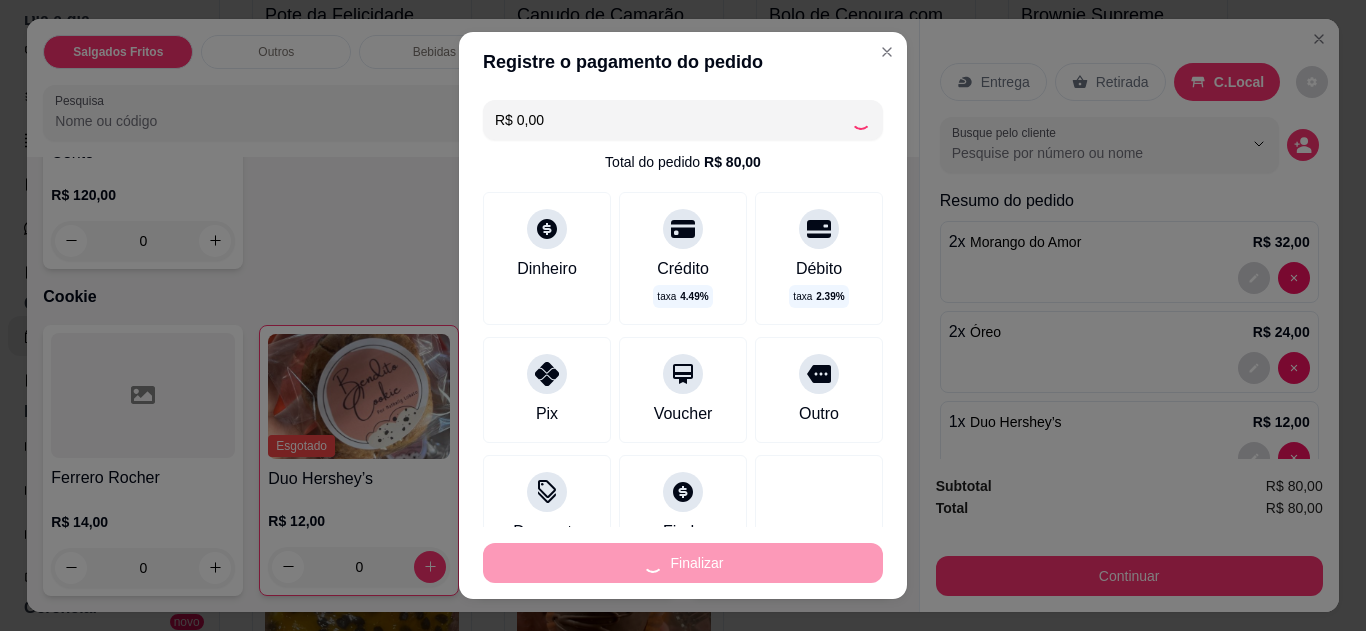 type on "-R$ 80,00" 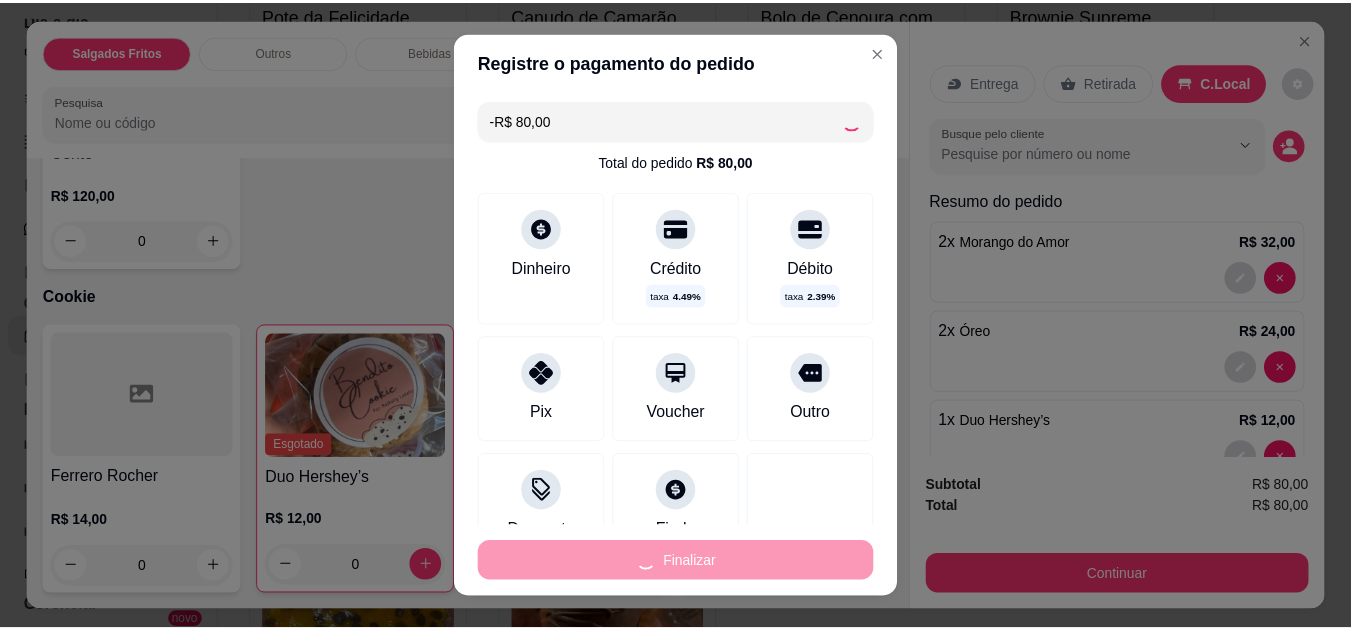 scroll, scrollTop: 2163, scrollLeft: 0, axis: vertical 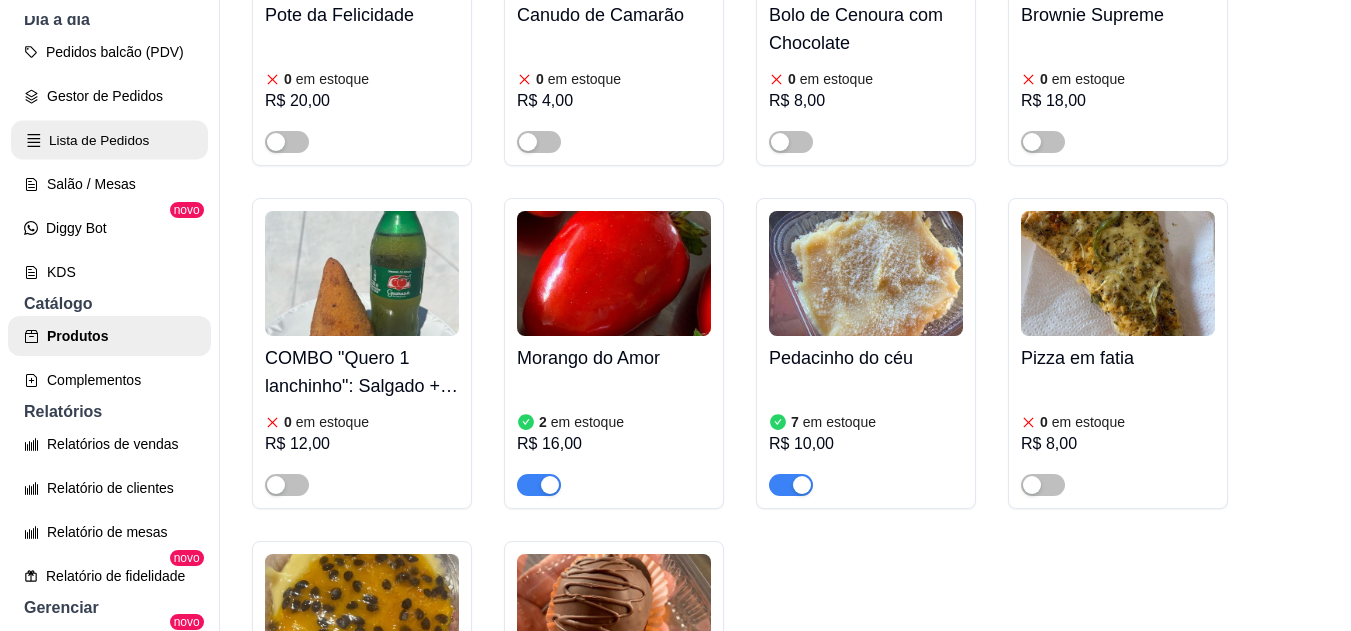 click on "Lista de Pedidos" at bounding box center (109, 140) 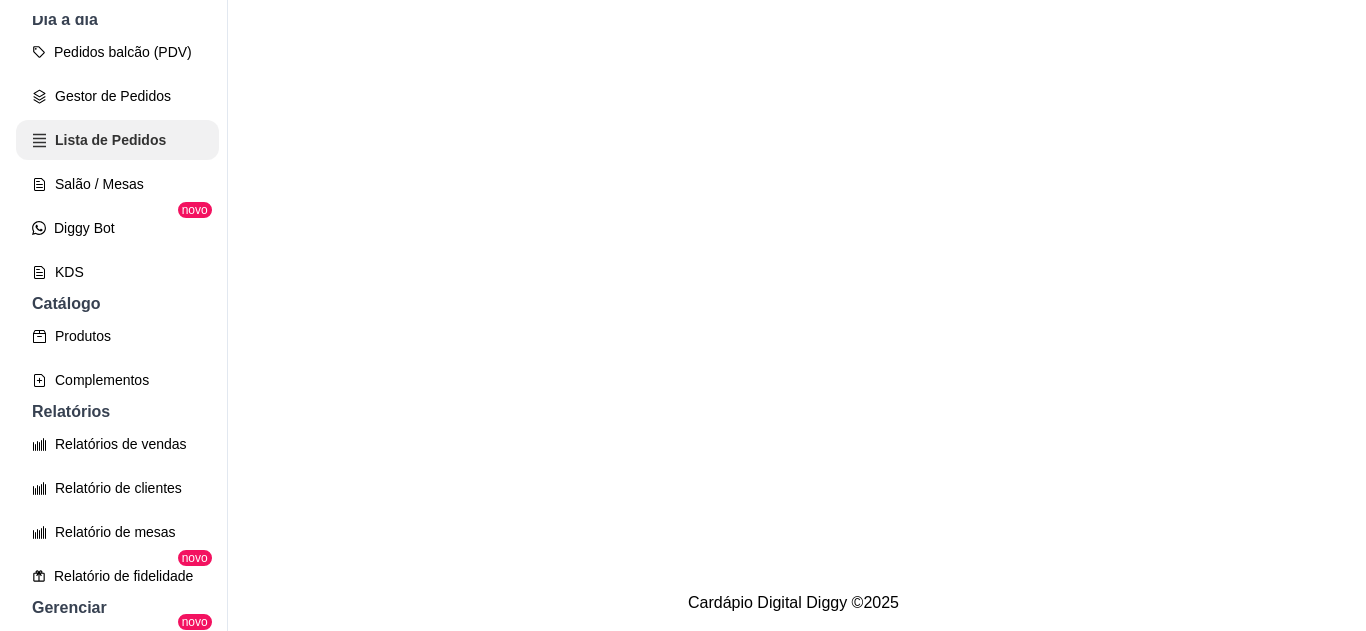 scroll, scrollTop: 0, scrollLeft: 0, axis: both 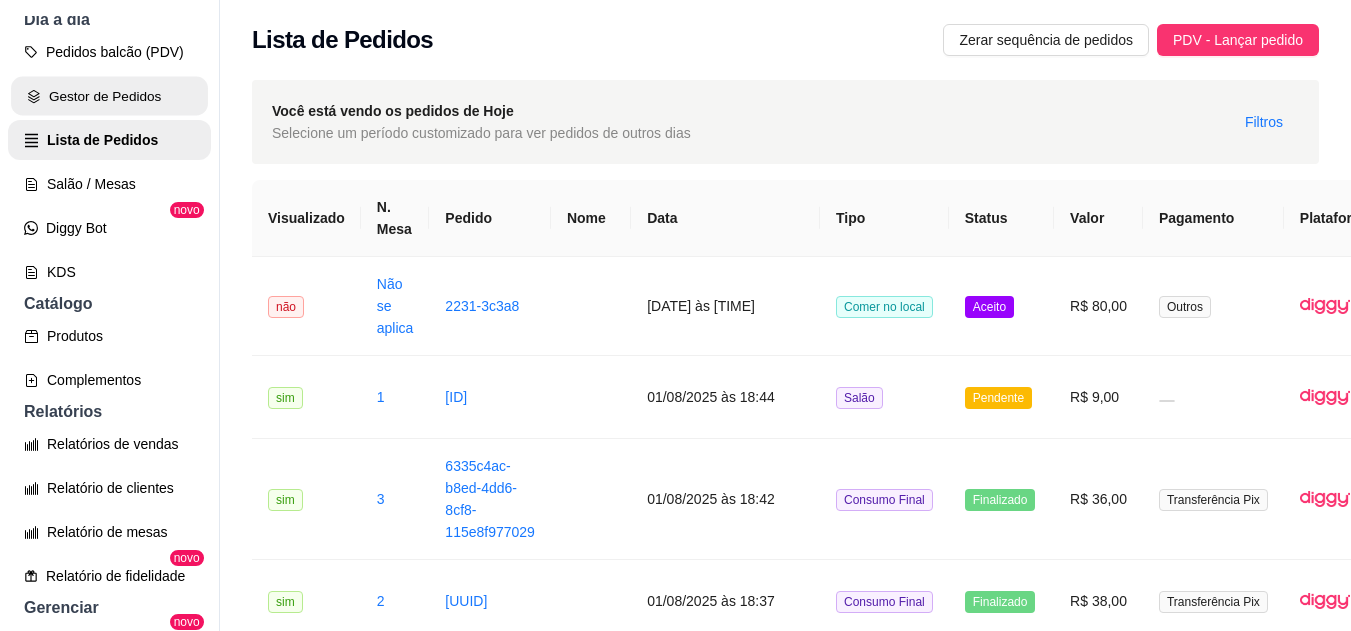 click on "Gestor de Pedidos" at bounding box center [109, 96] 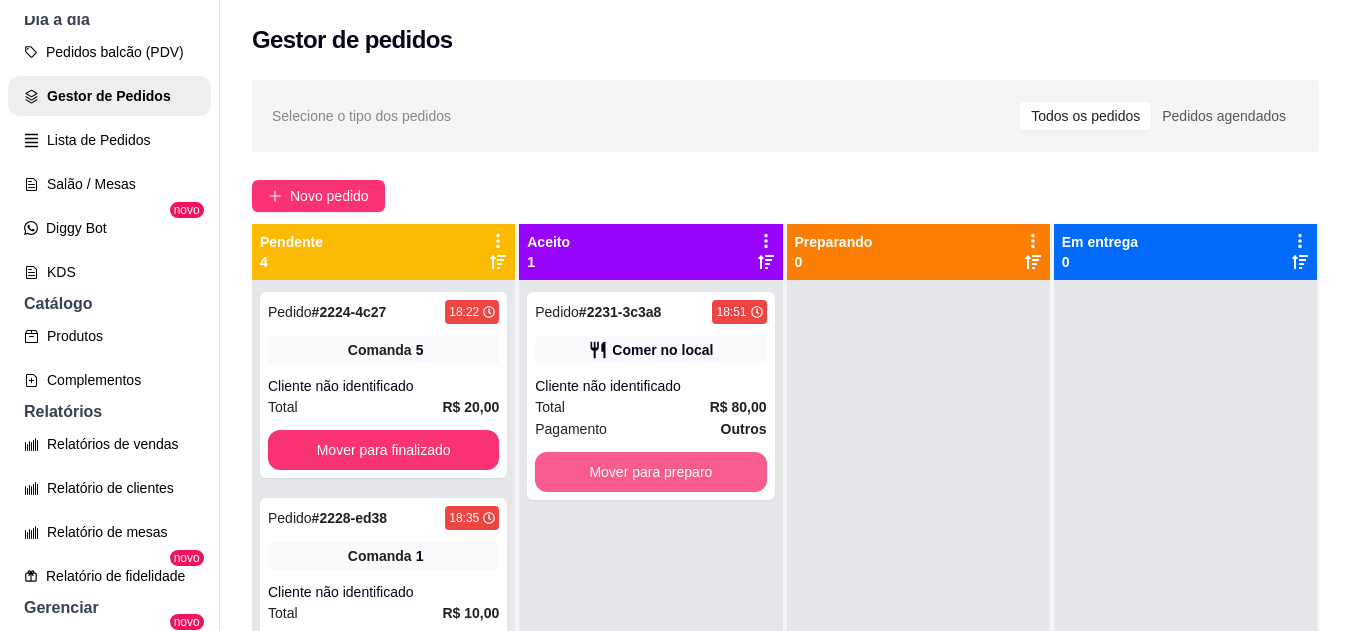 click on "Mover para preparo" at bounding box center [650, 472] 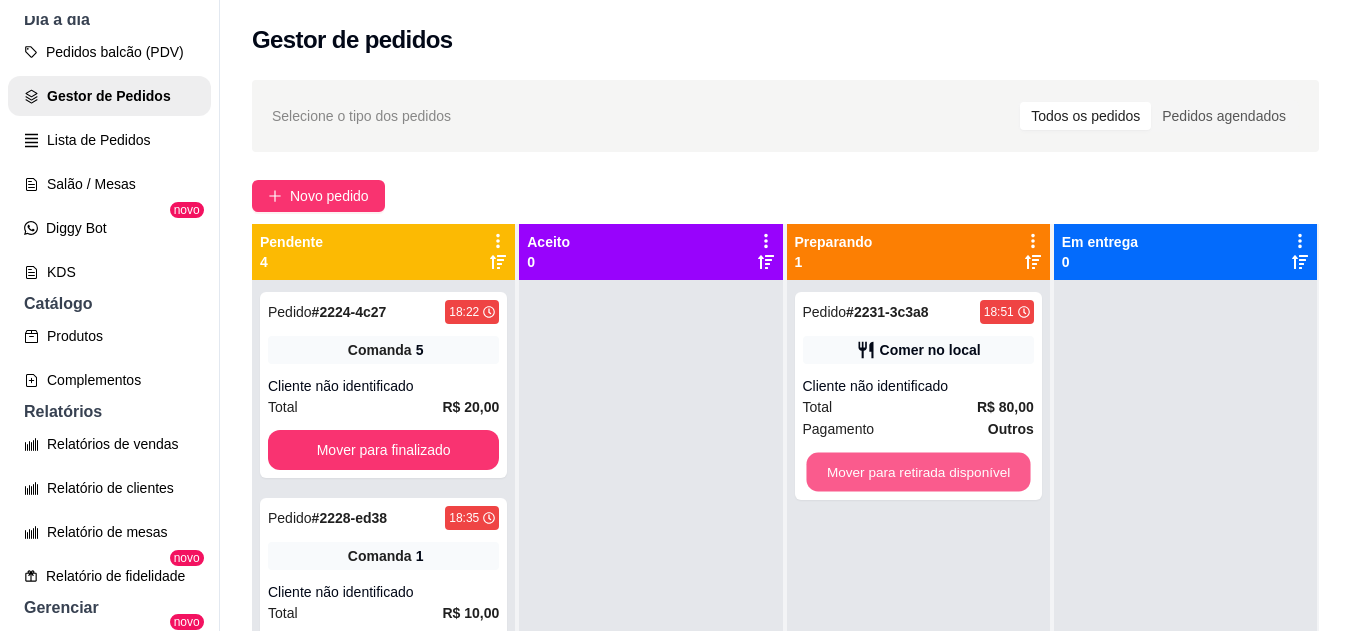 click on "Mover para retirada disponível" at bounding box center [918, 472] 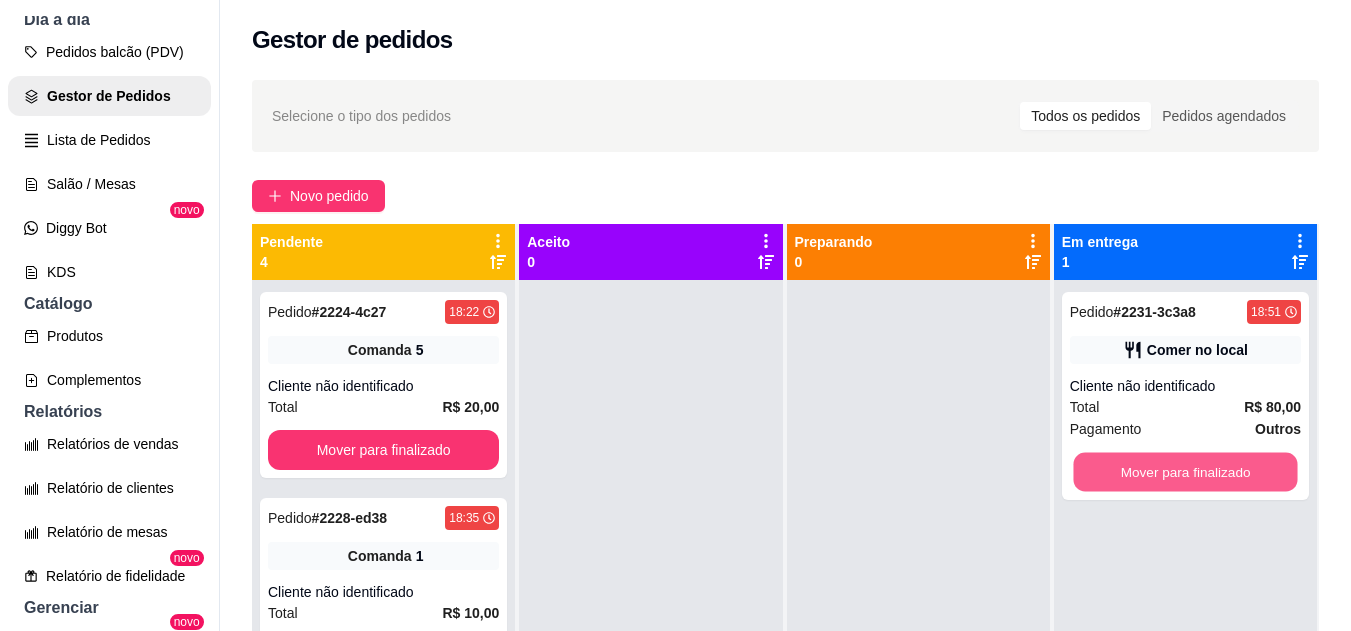 click on "Mover para finalizado" at bounding box center (1185, 472) 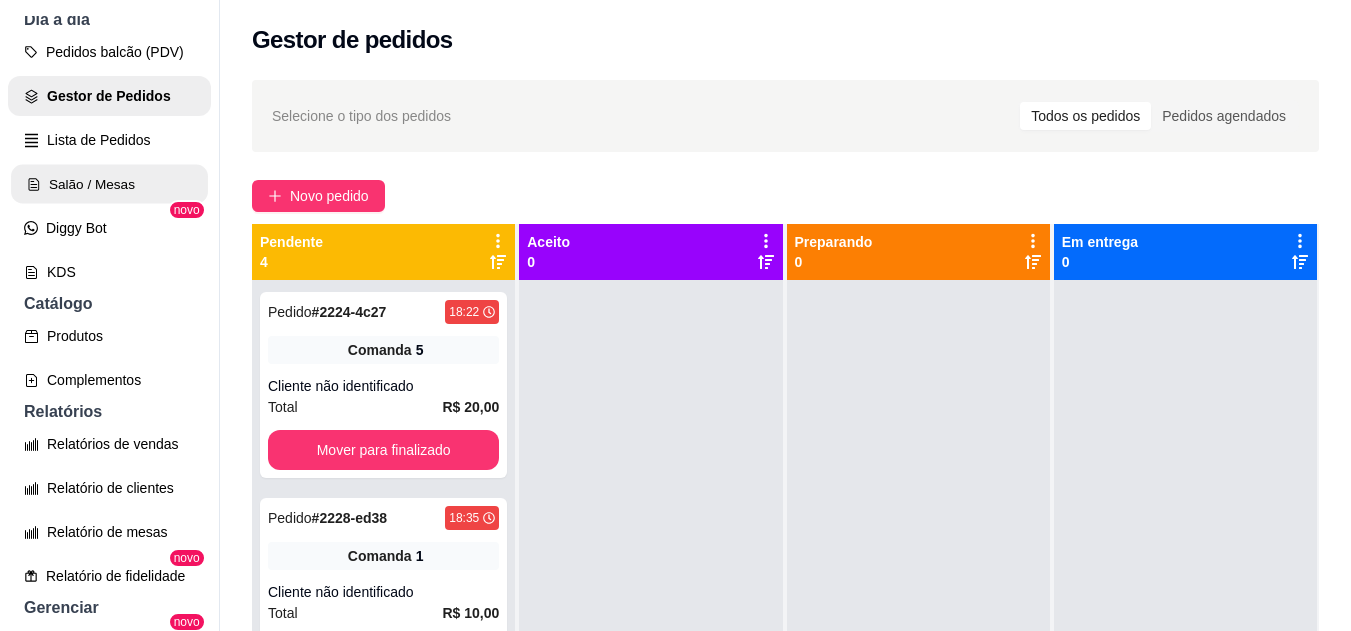 click on "Salão / Mesas" at bounding box center [109, 184] 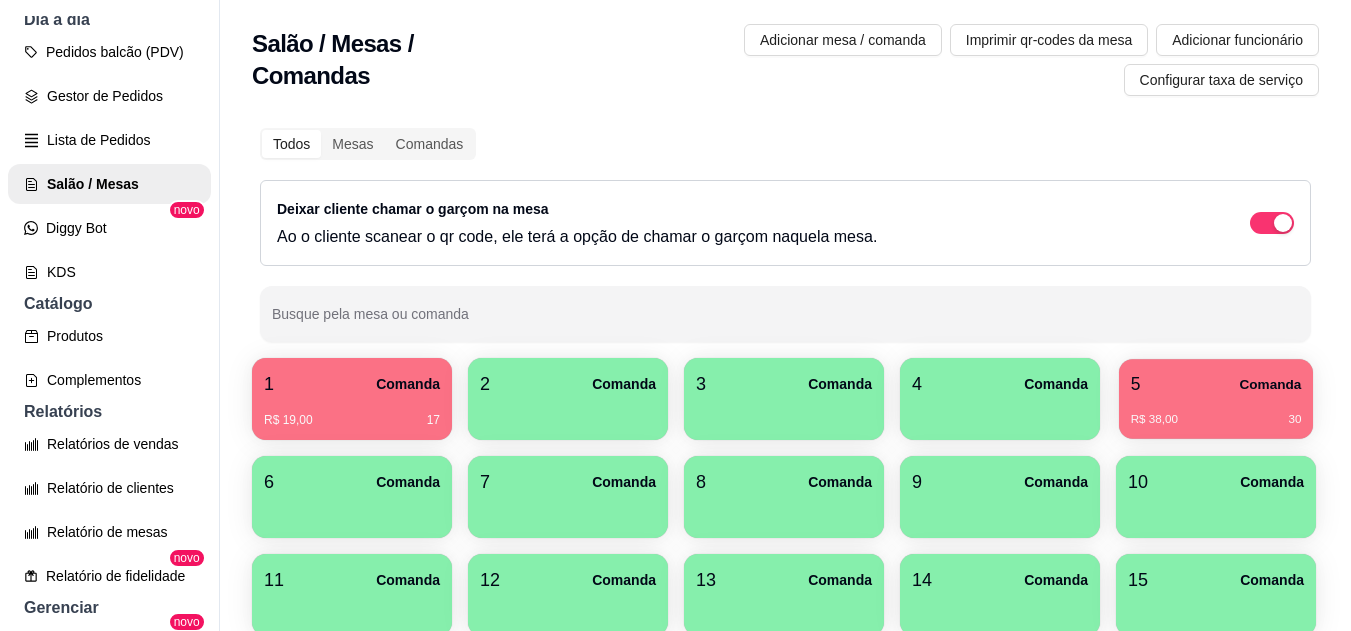 click on "R$ 38,00 [NUMBER]" at bounding box center (1216, 412) 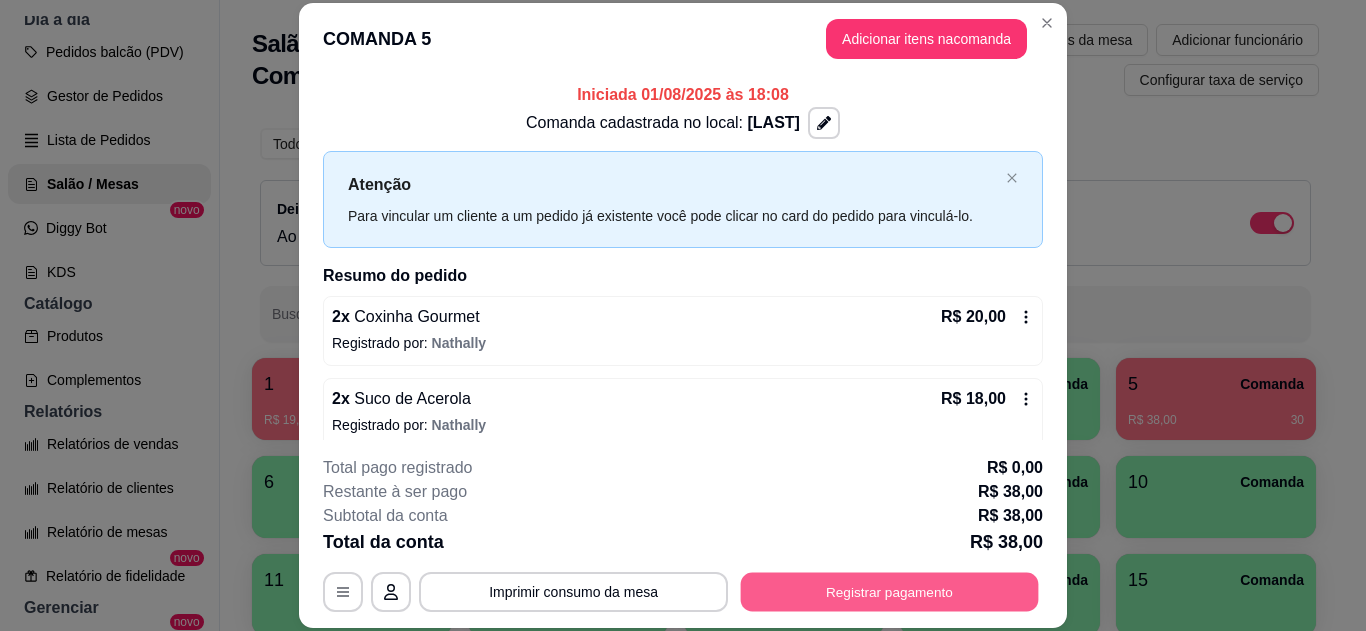 click on "Registrar pagamento" at bounding box center (890, 591) 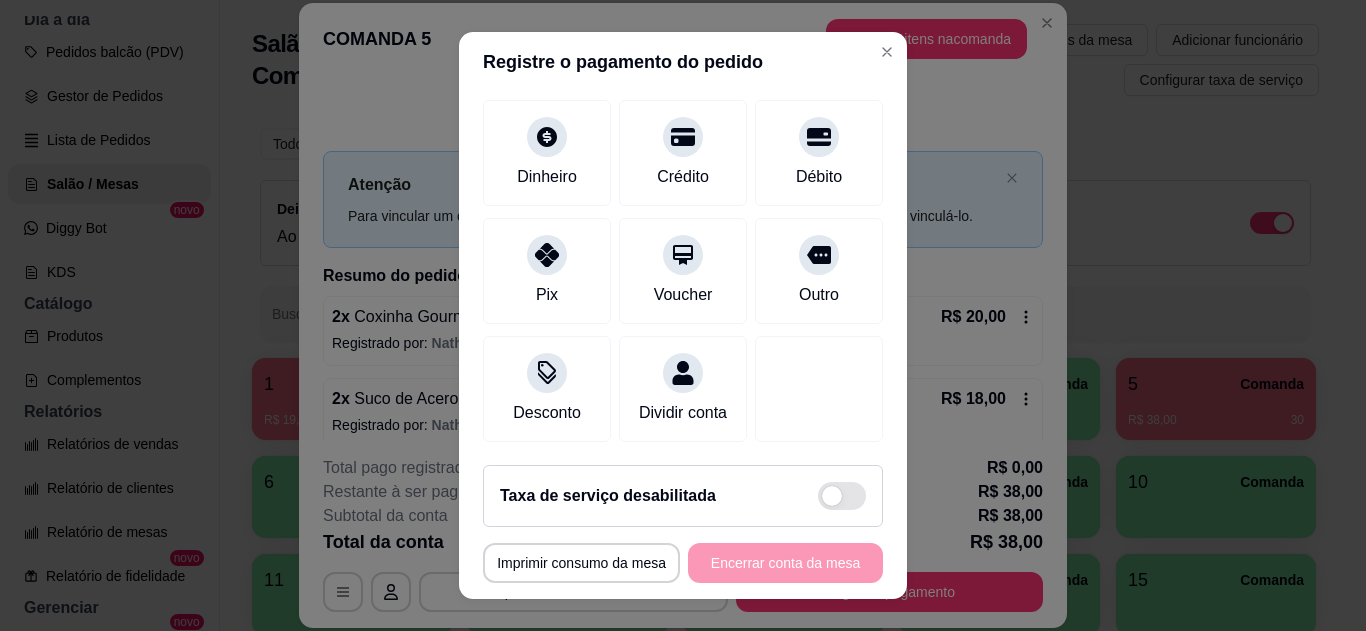 scroll, scrollTop: 156, scrollLeft: 0, axis: vertical 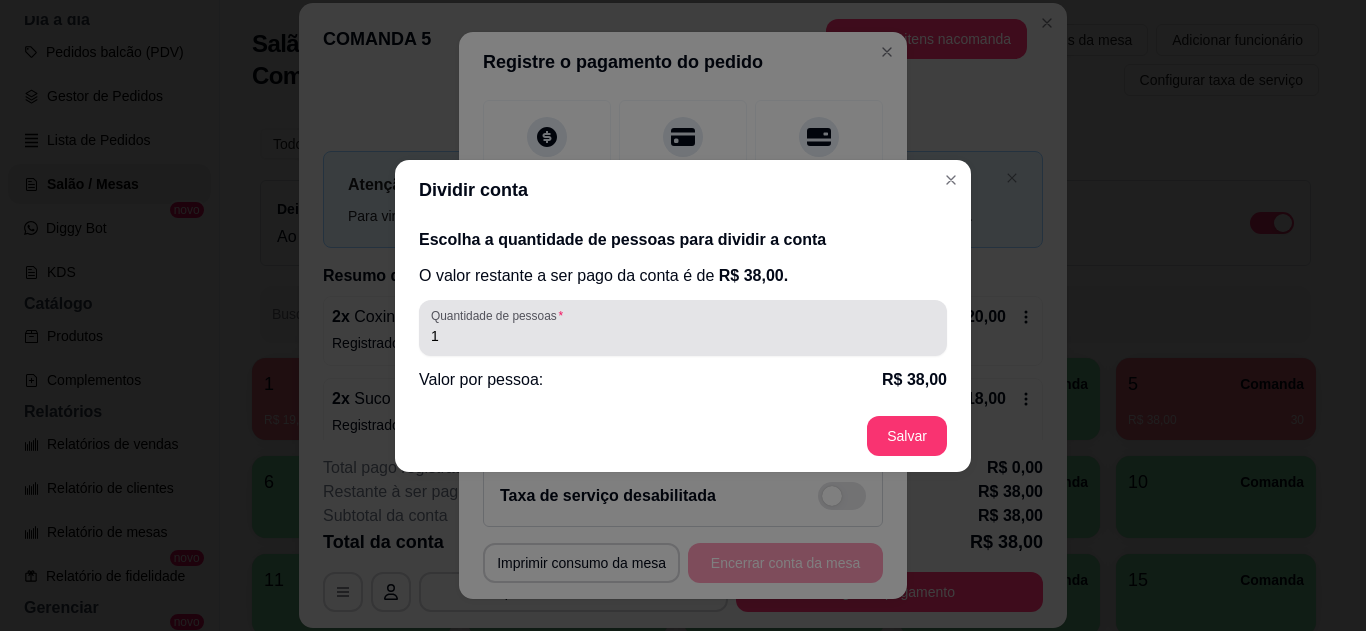 click on "1" at bounding box center [683, 328] 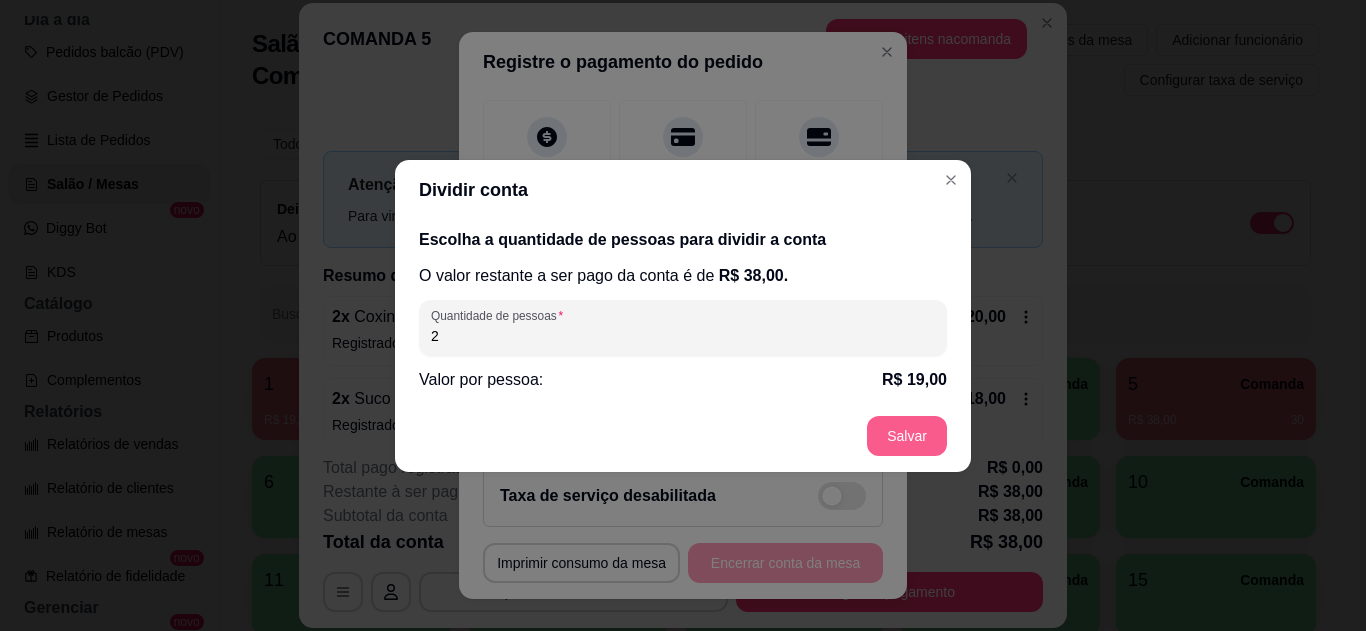type on "2" 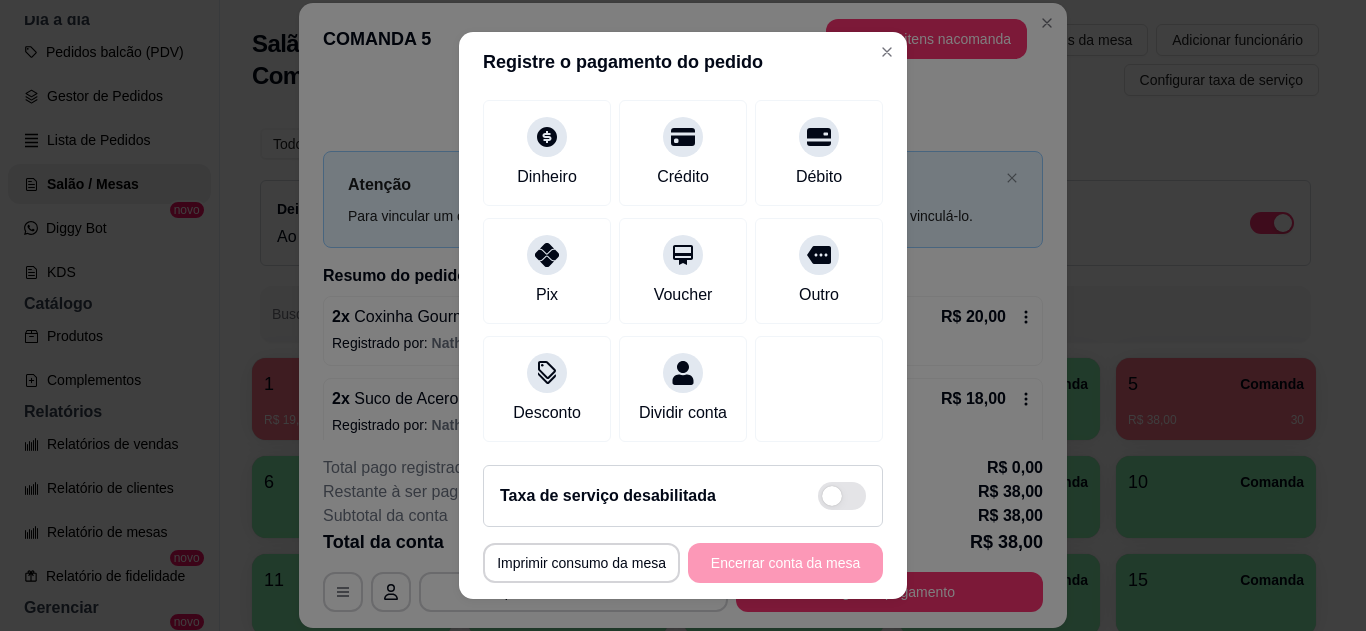 click on "**********" at bounding box center (683, 563) 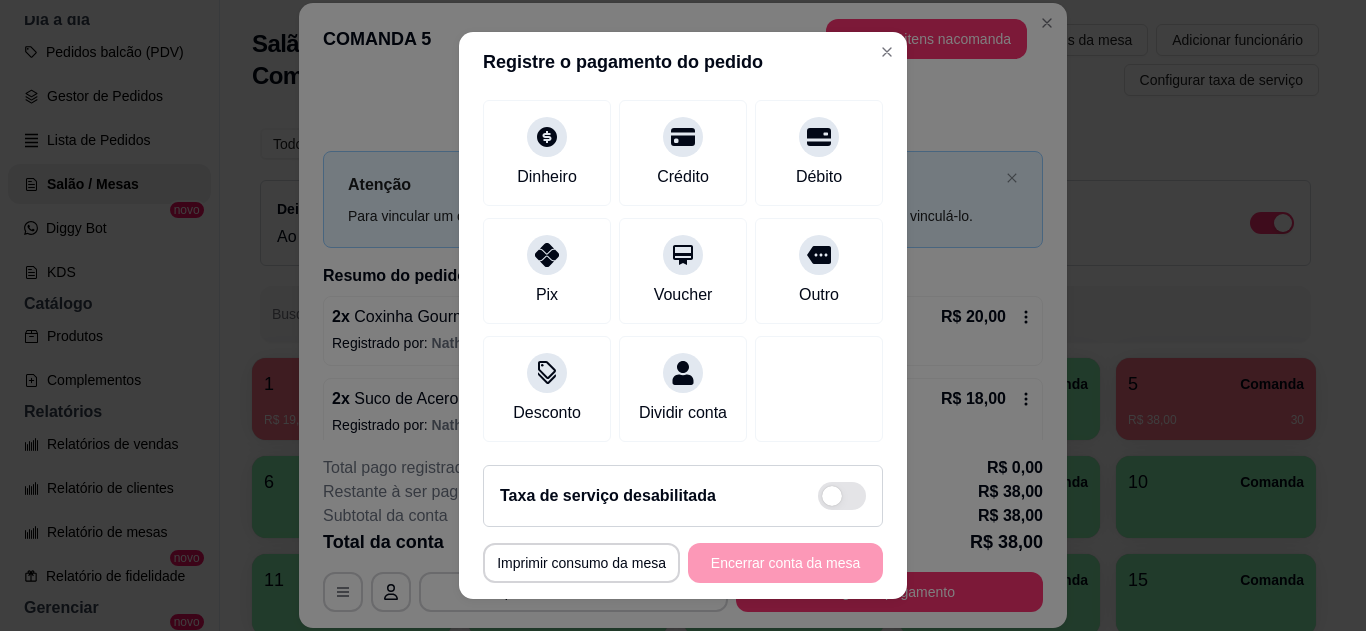click on "Pix" at bounding box center [547, 295] 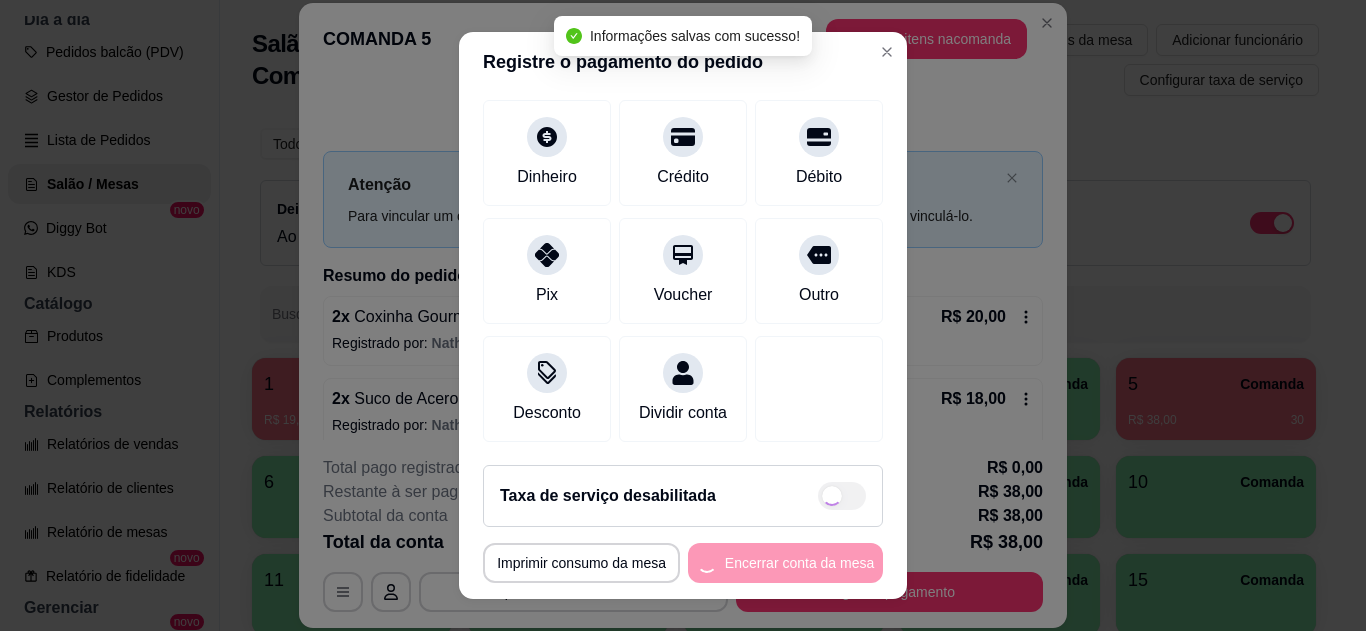 type on "R$ 0,00" 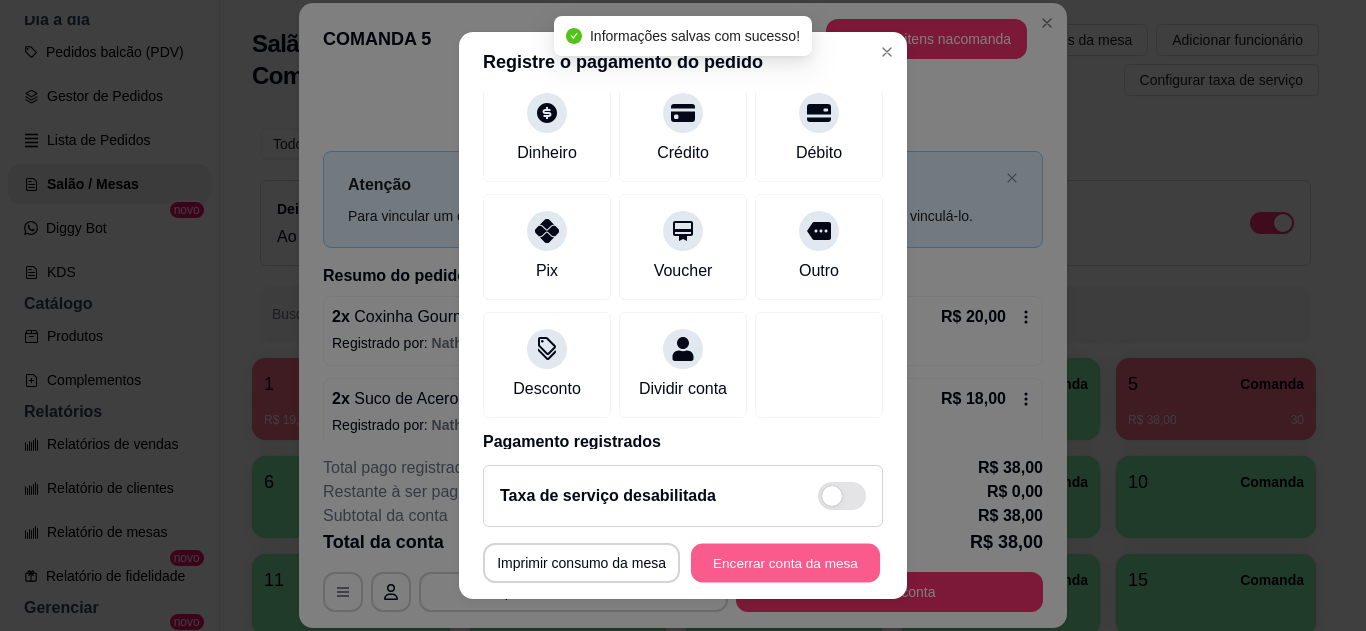 click on "Encerrar conta da mesa" at bounding box center (785, 563) 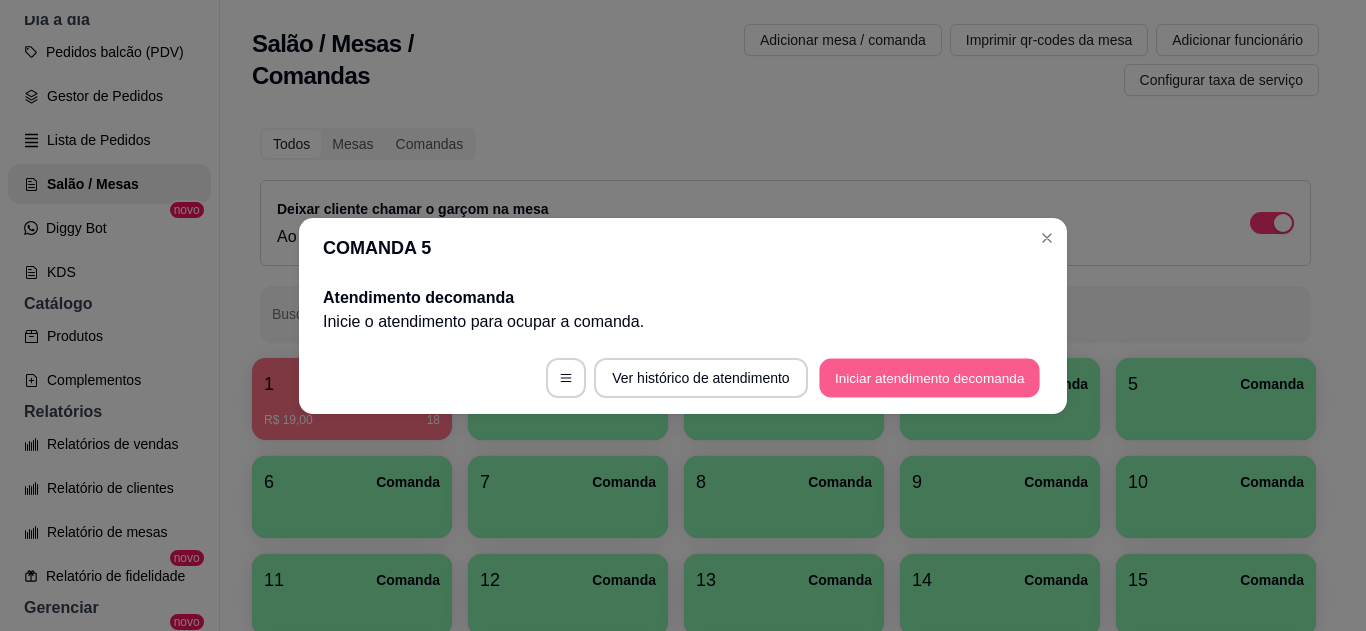 click on "Iniciar atendimento de  comanda" at bounding box center [929, 377] 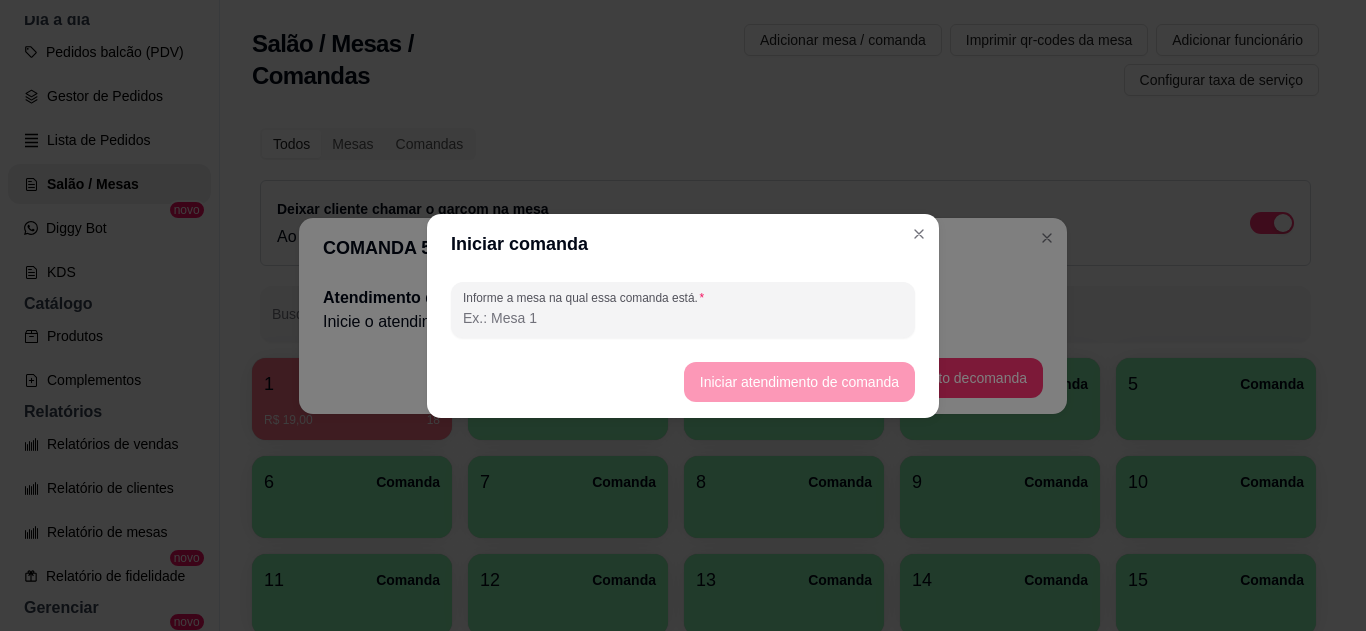 click on "Informe a mesa na qual essa comanda está." at bounding box center (683, 318) 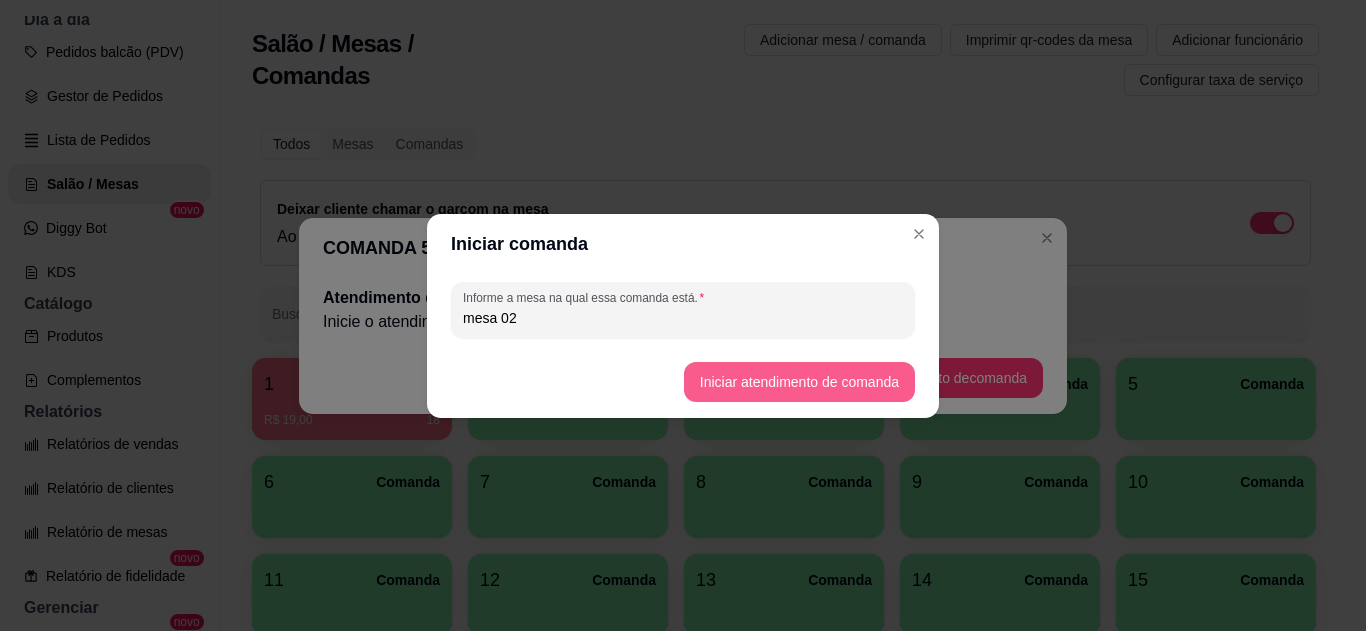 type on "mesa 02" 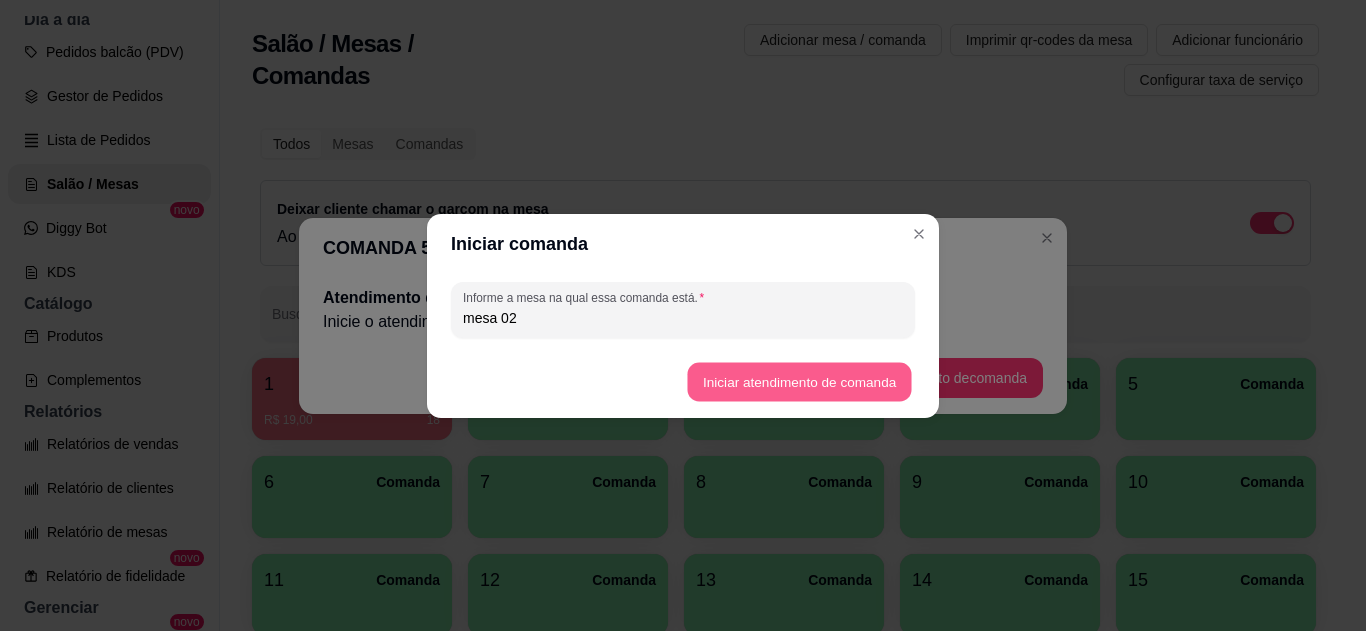 click on "Iniciar atendimento de comanda" at bounding box center (799, 381) 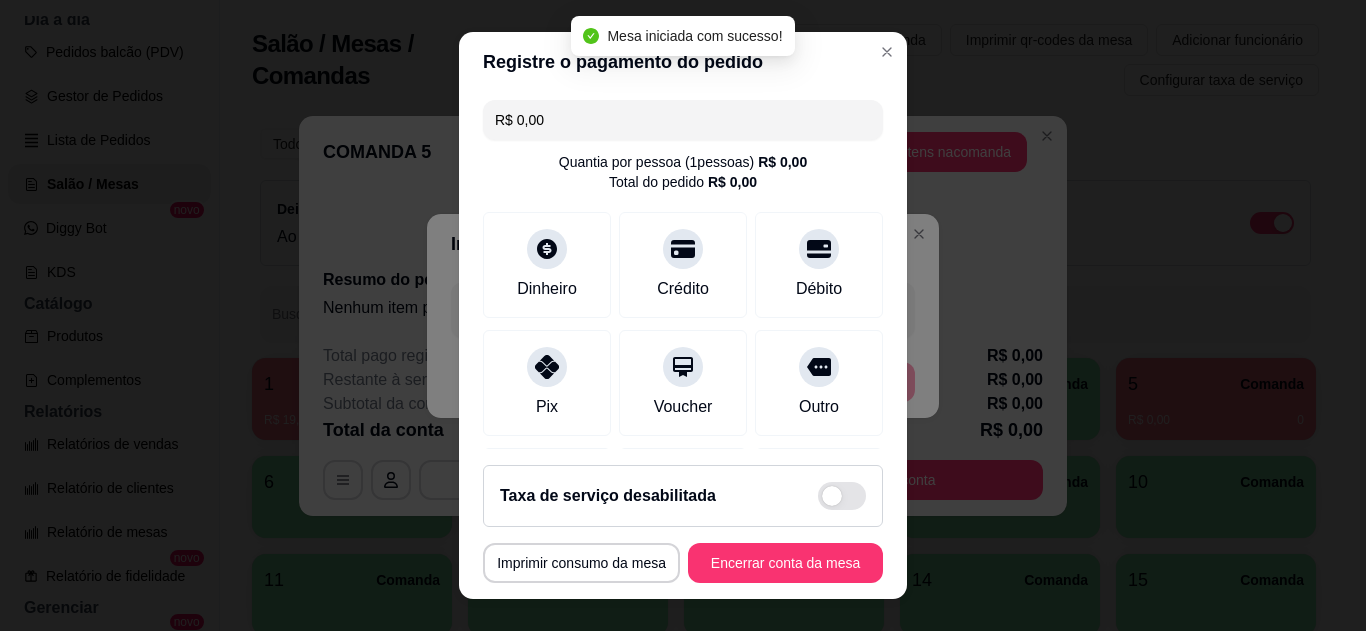 click on "Registre o pagamento do pedido" at bounding box center (683, 62) 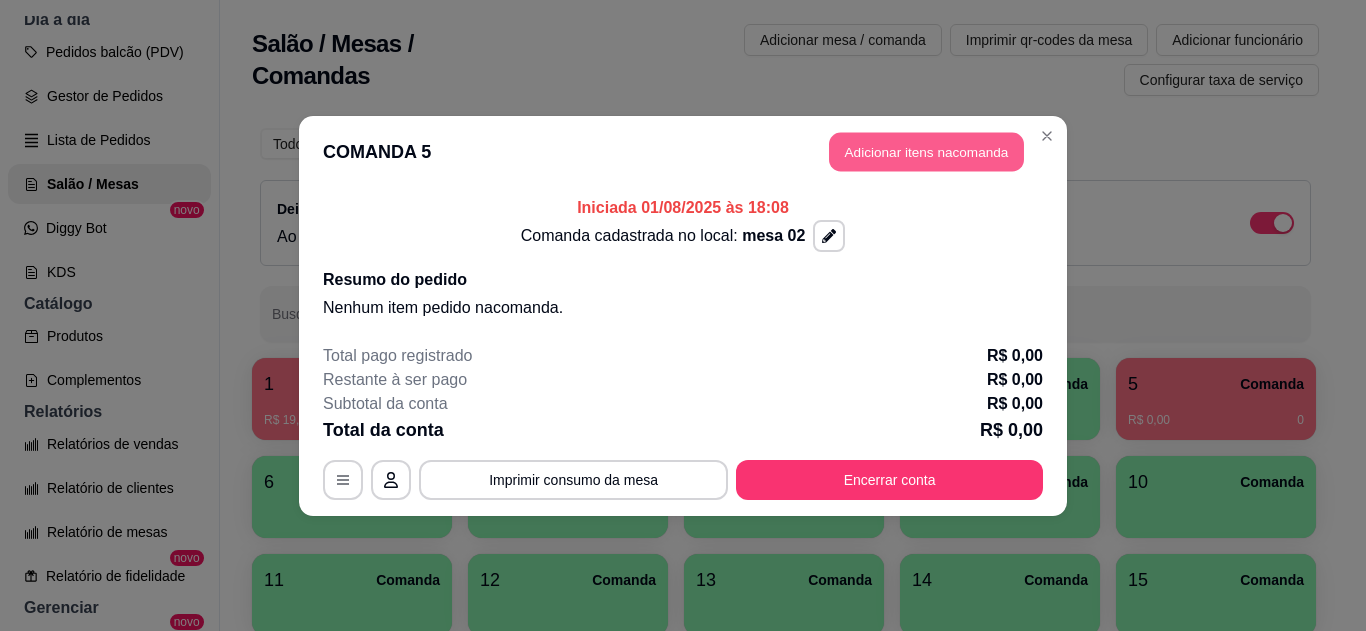 click on "Adicionar itens na  comanda" at bounding box center (926, 151) 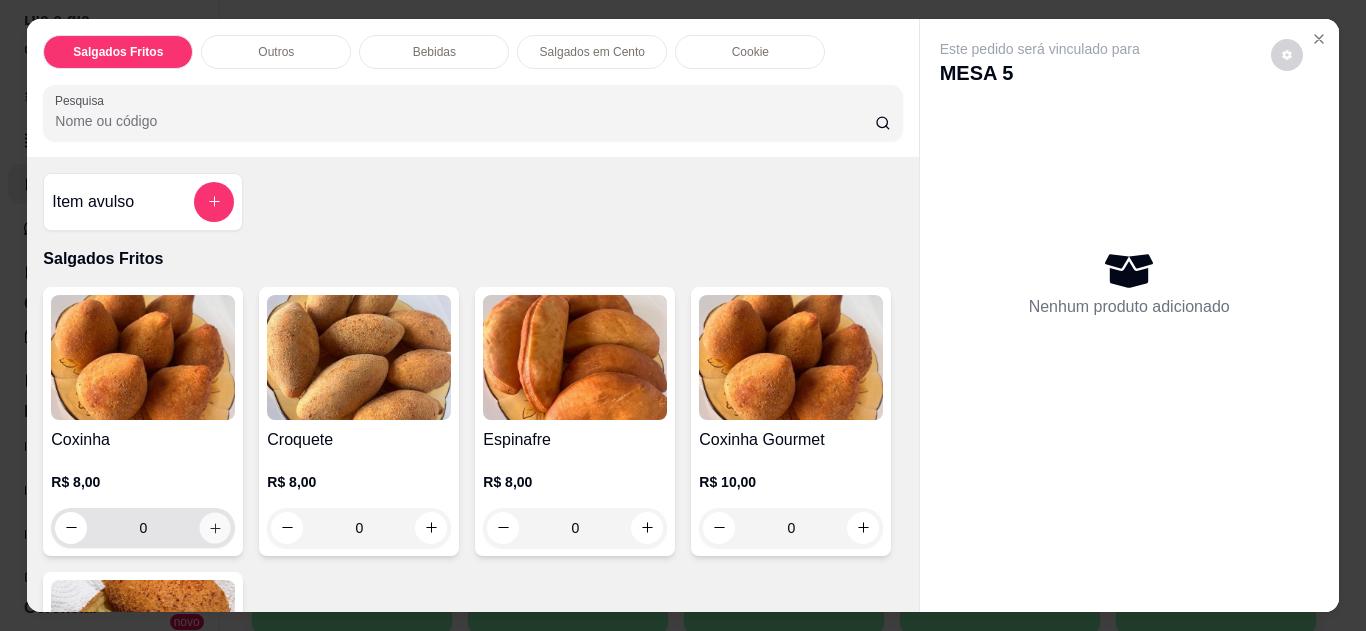 click at bounding box center [215, 527] 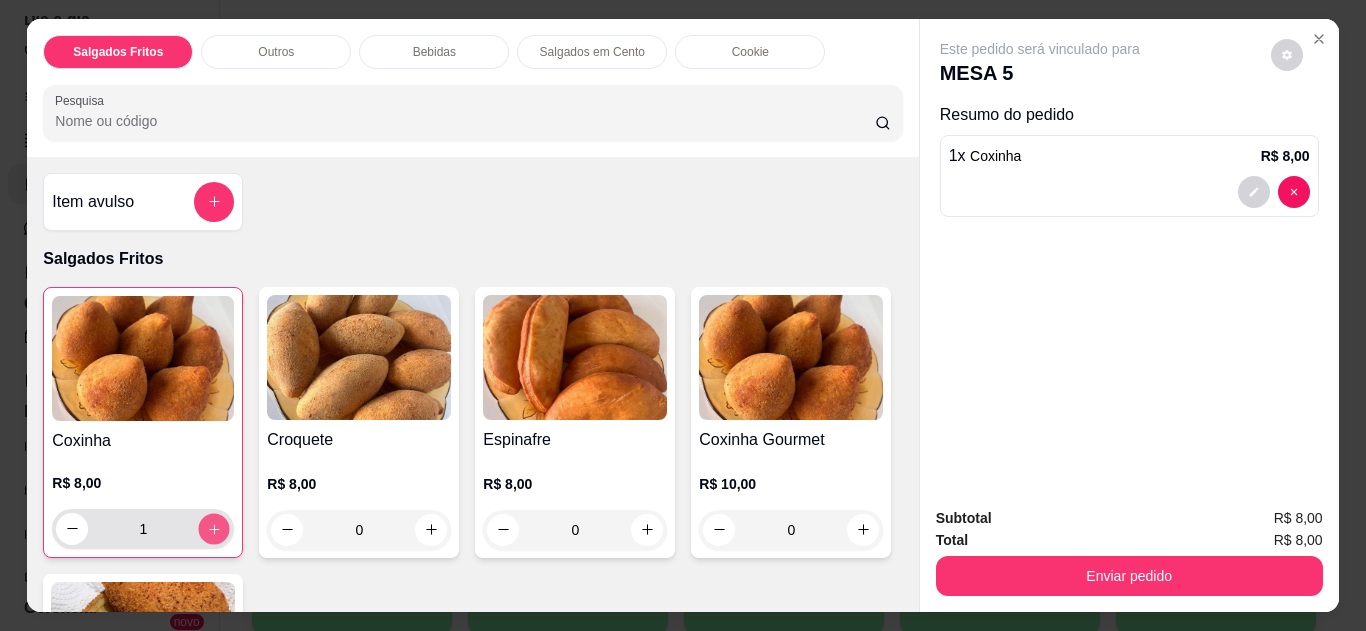 click at bounding box center [214, 528] 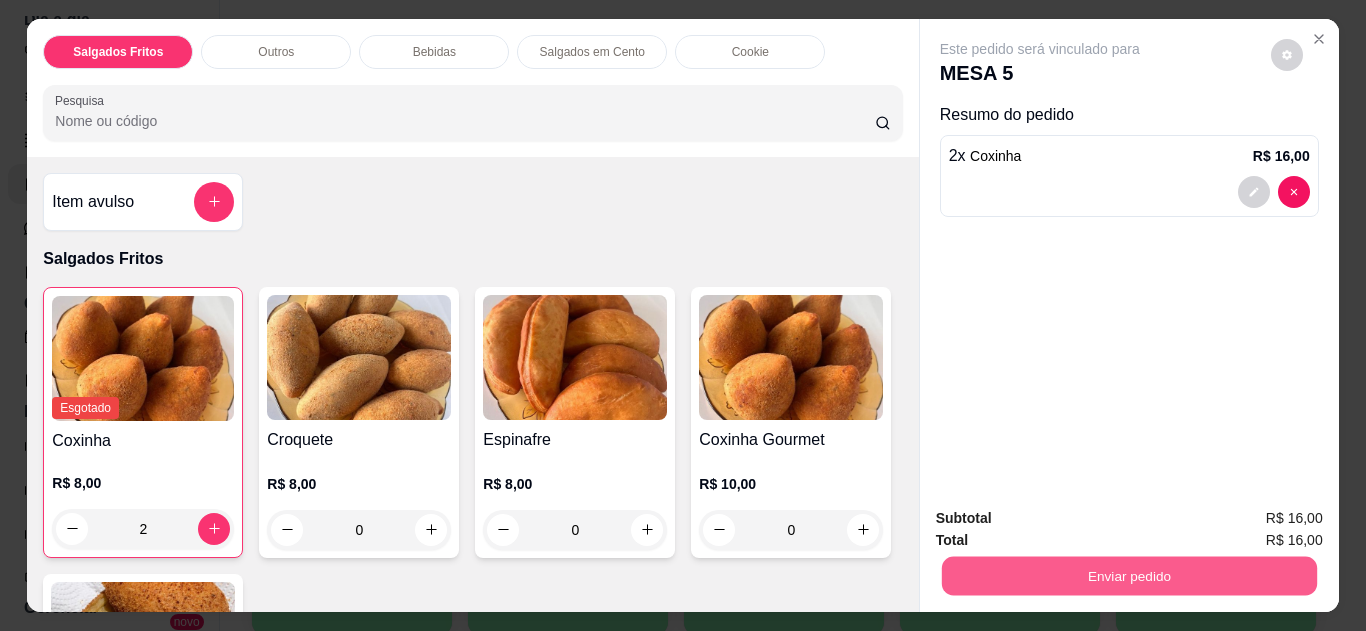 click on "Enviar pedido" at bounding box center (1128, 576) 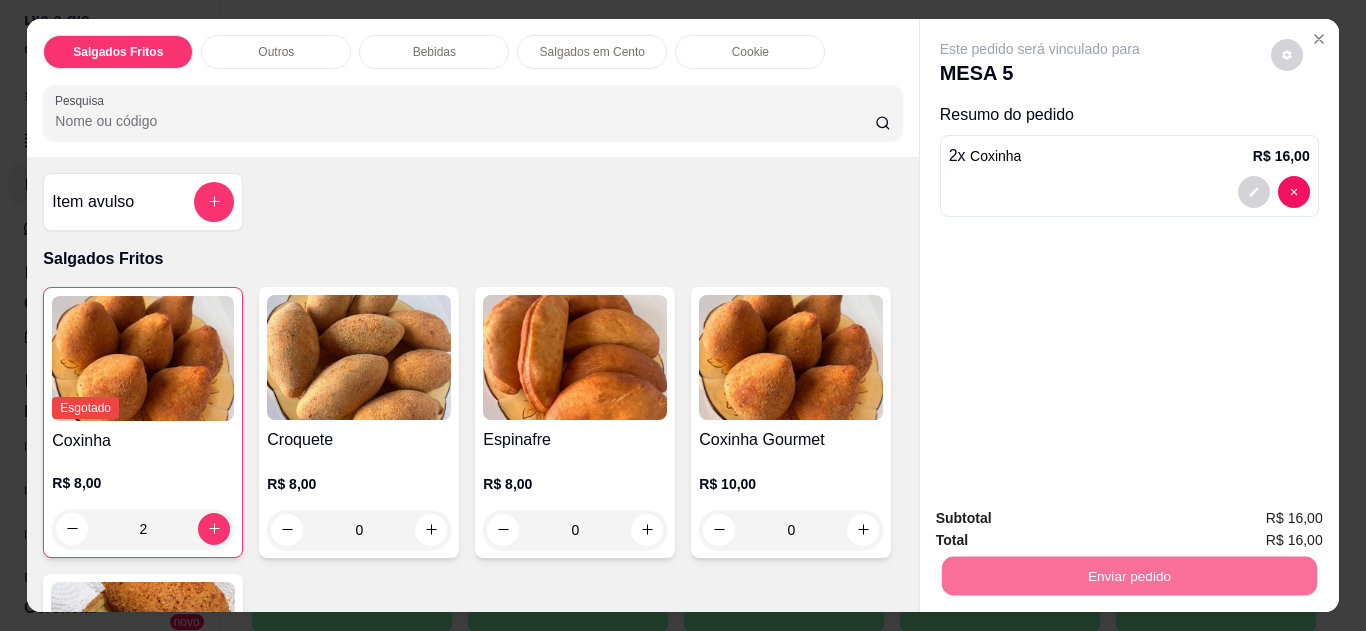 click on "Não registrar e enviar pedido" at bounding box center [1063, 519] 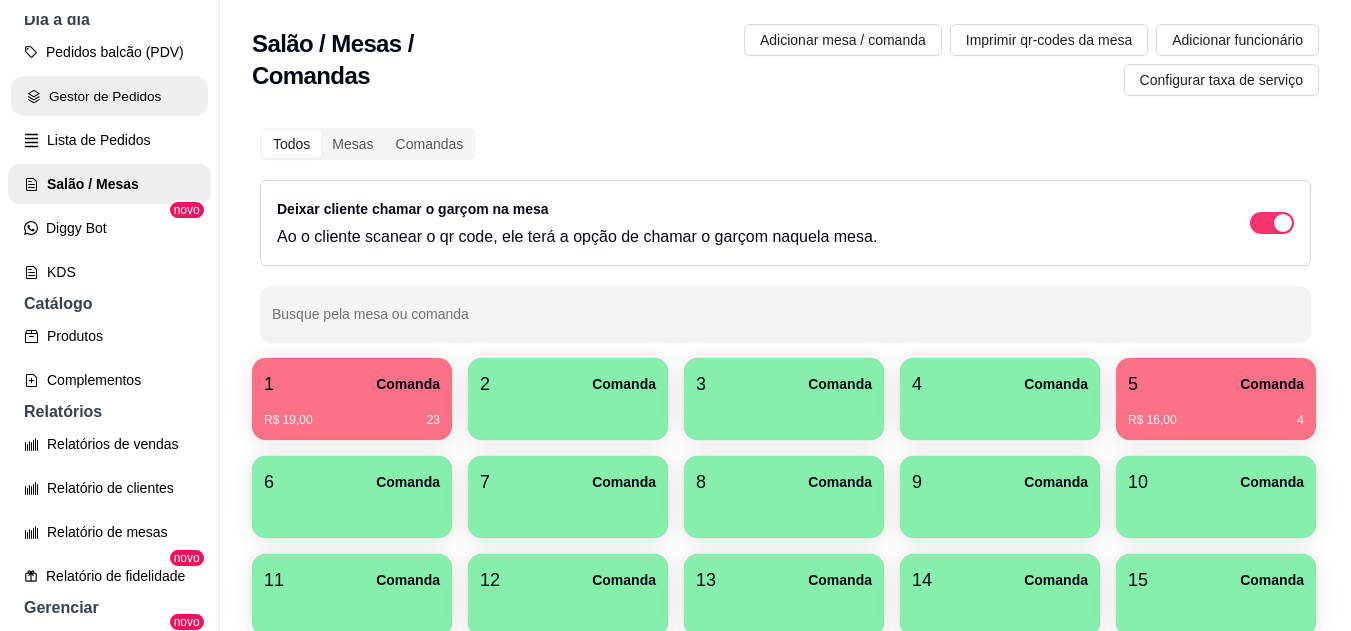 click on "Gestor de Pedidos" at bounding box center (109, 96) 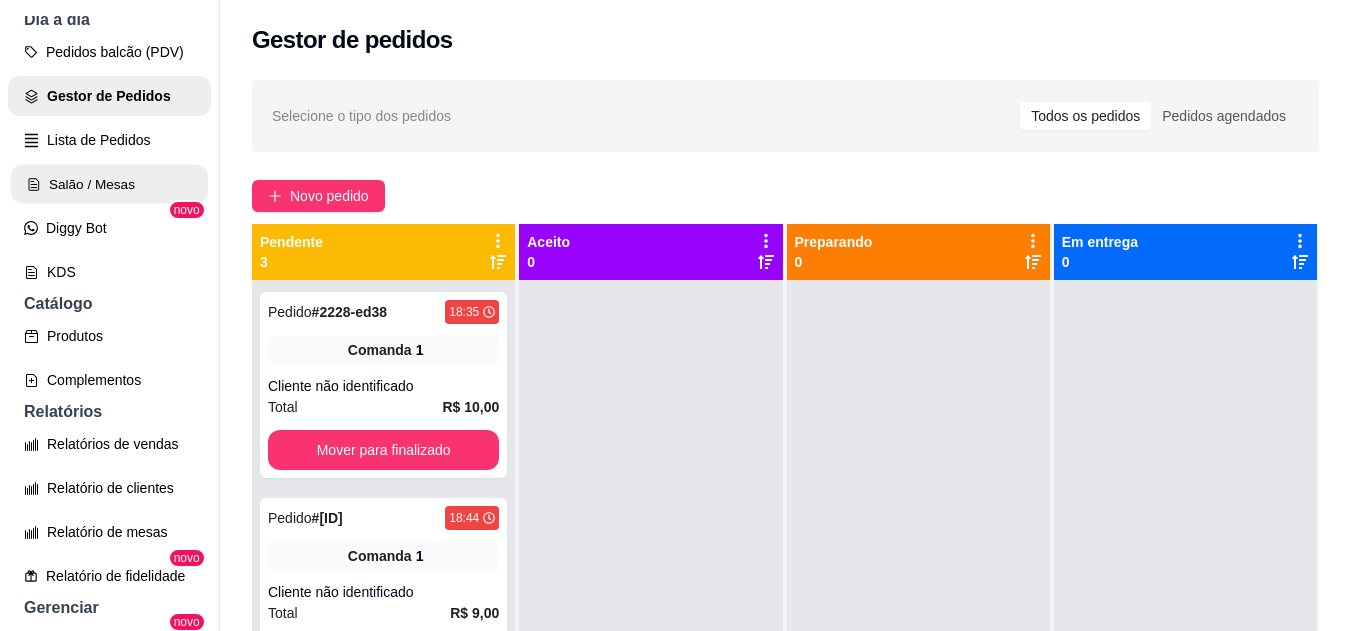 click on "Salão / Mesas" at bounding box center [109, 184] 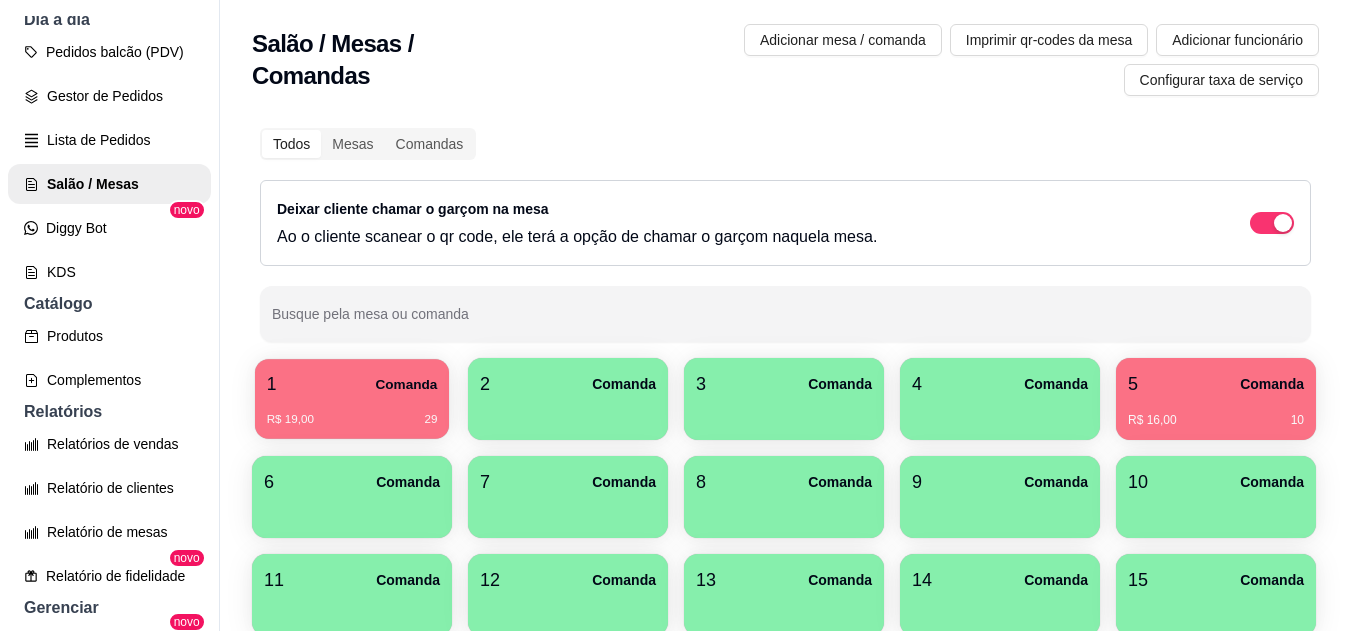 click on "R$ 19,00 29" at bounding box center (352, 412) 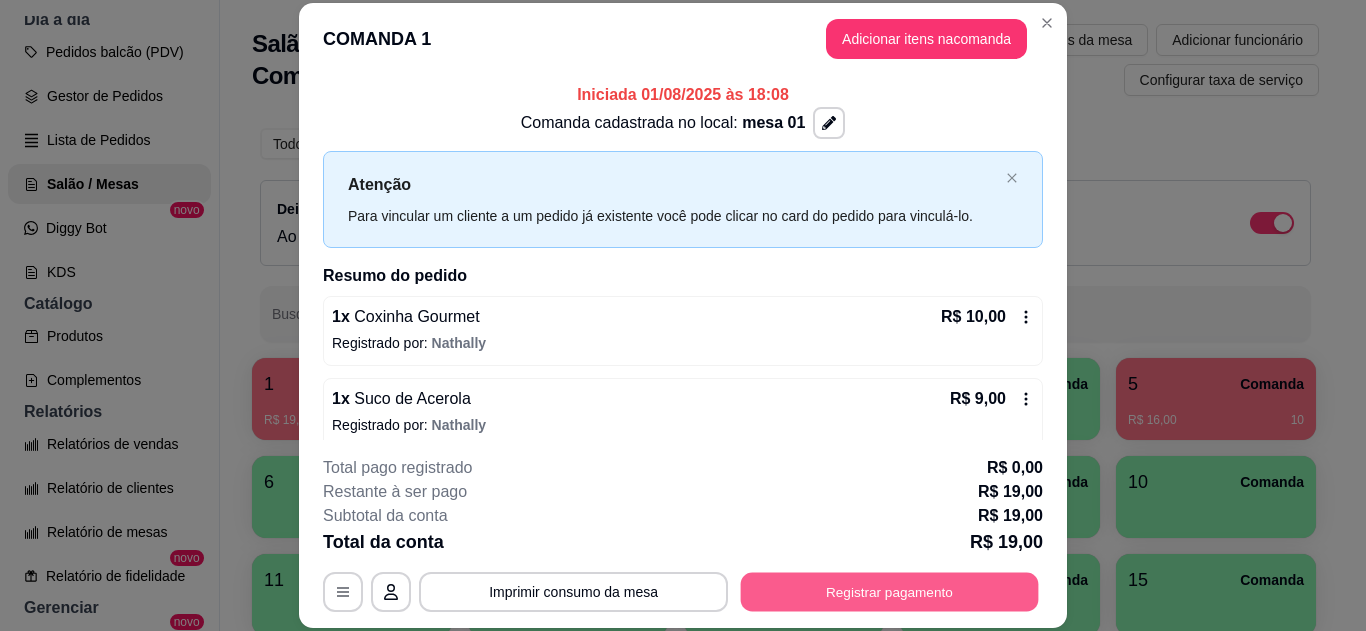 click on "Registrar pagamento" at bounding box center [890, 591] 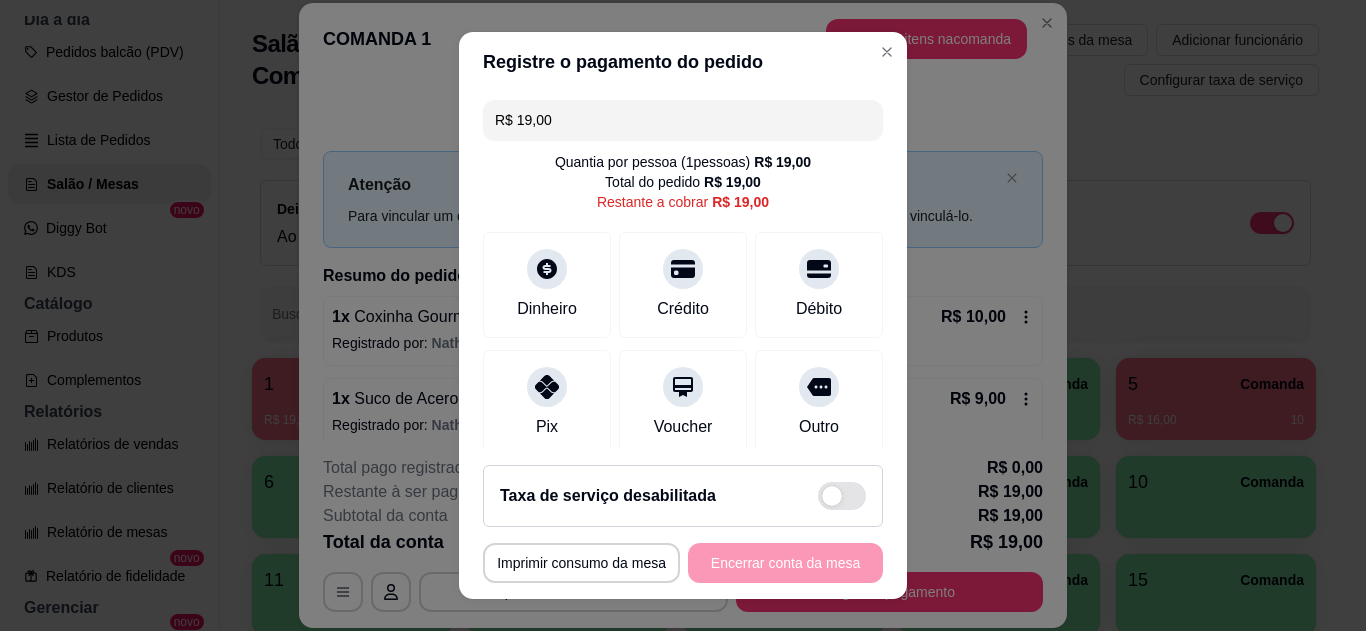 click on "Pix" at bounding box center [547, 403] 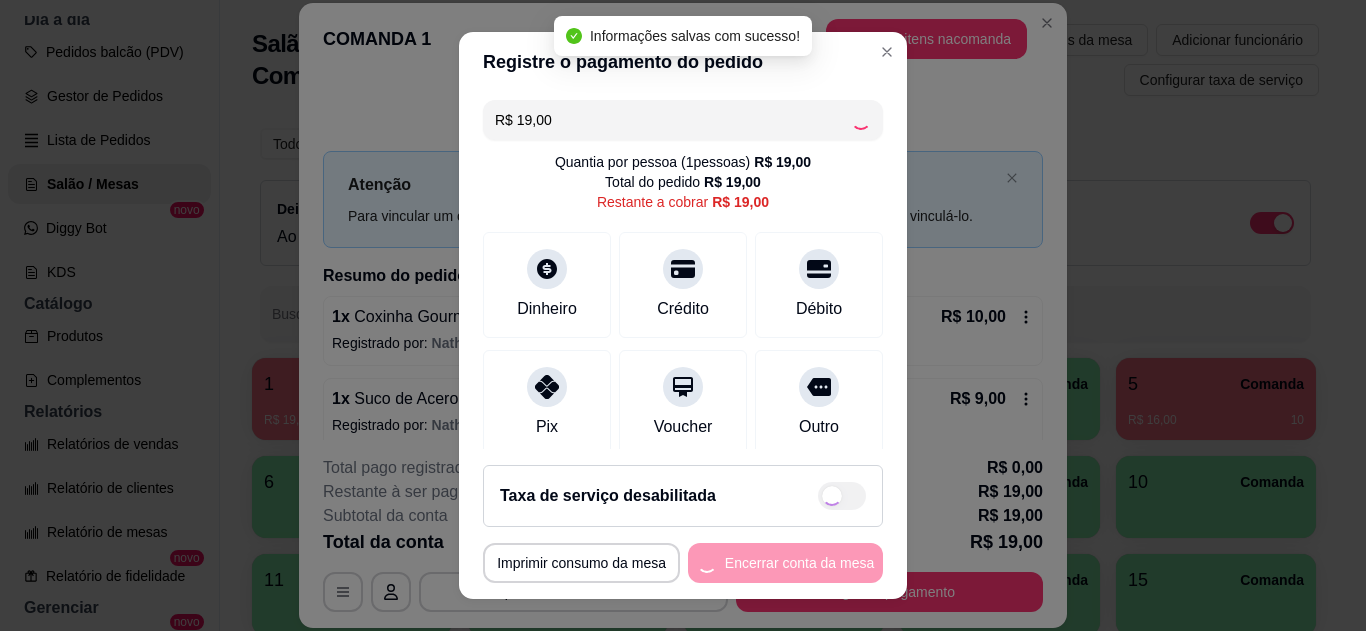 type on "R$ 0,00" 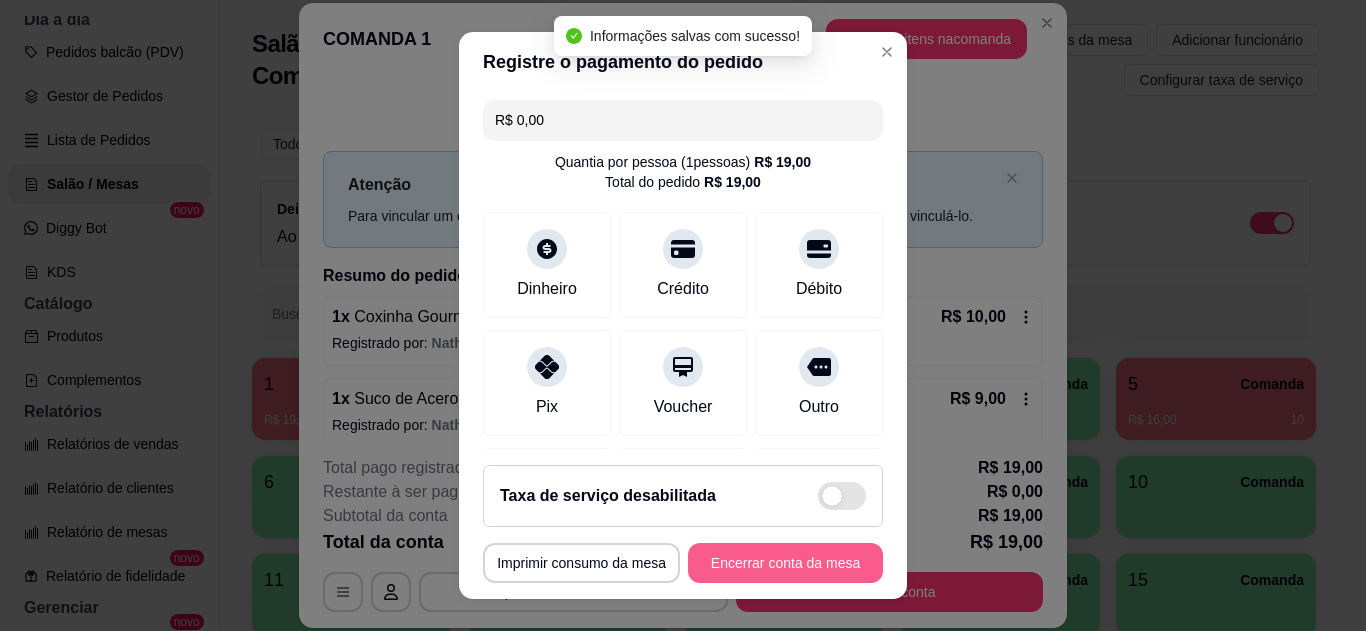 click on "**********" at bounding box center (683, 563) 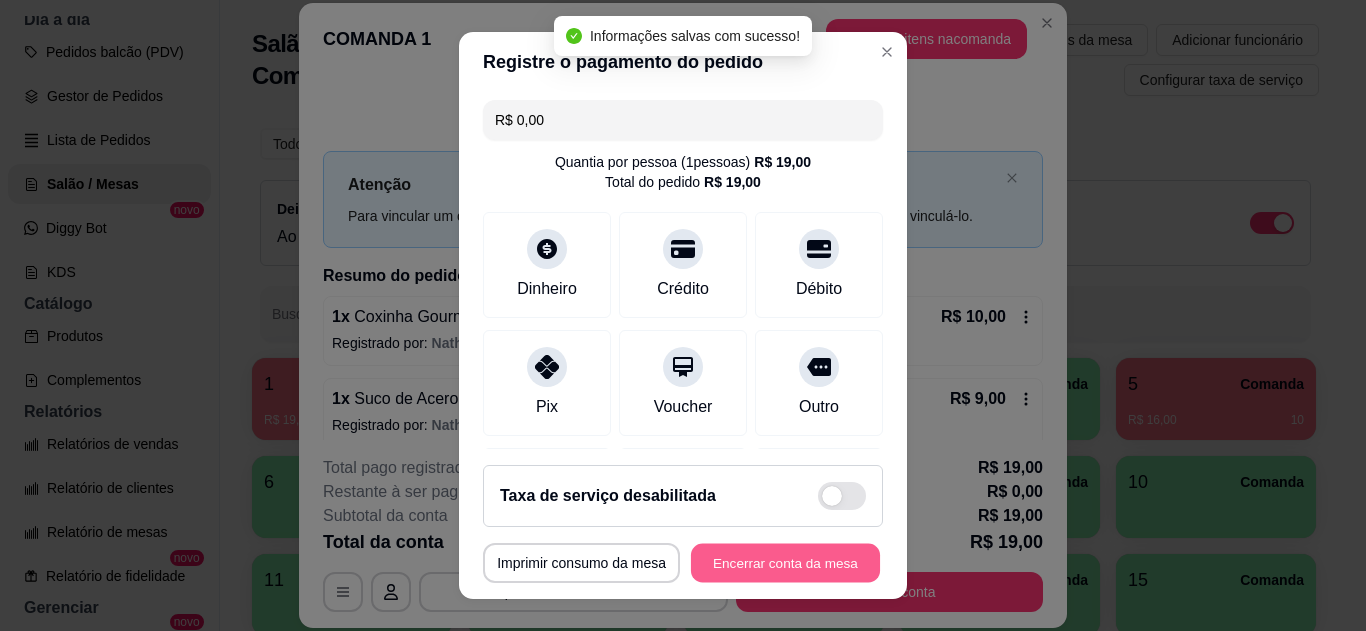 click on "Encerrar conta da mesa" at bounding box center (785, 563) 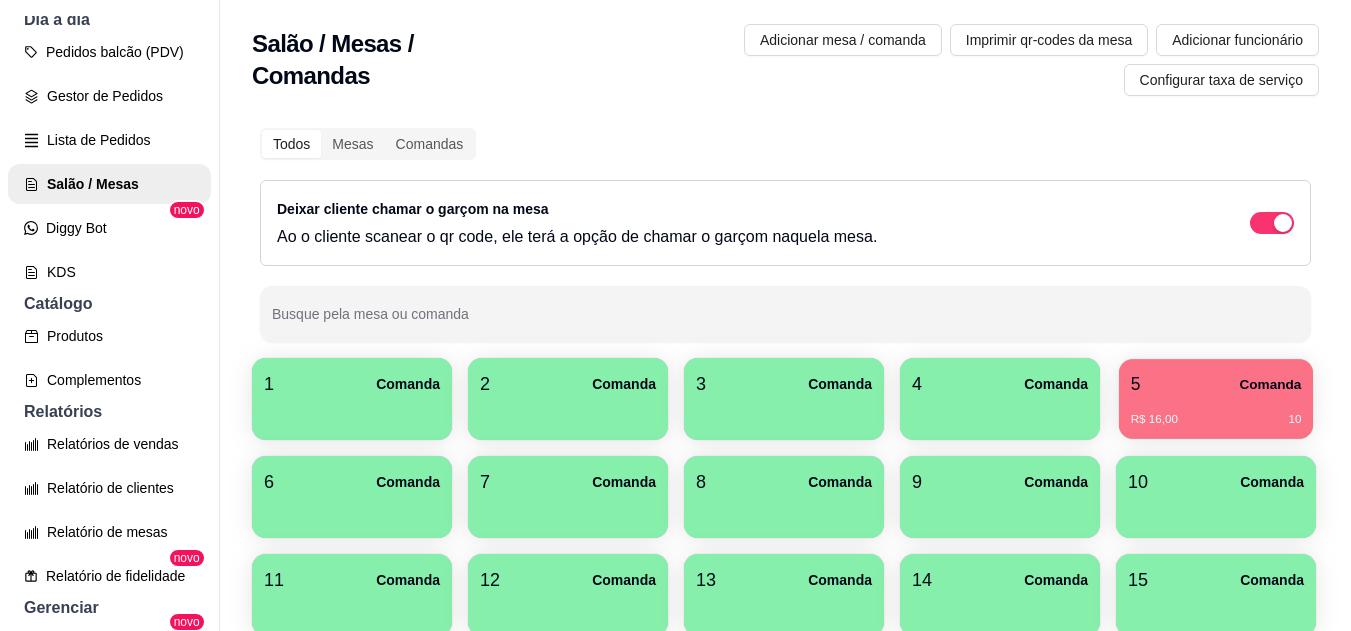 click on "5 Comanda" at bounding box center (1216, 384) 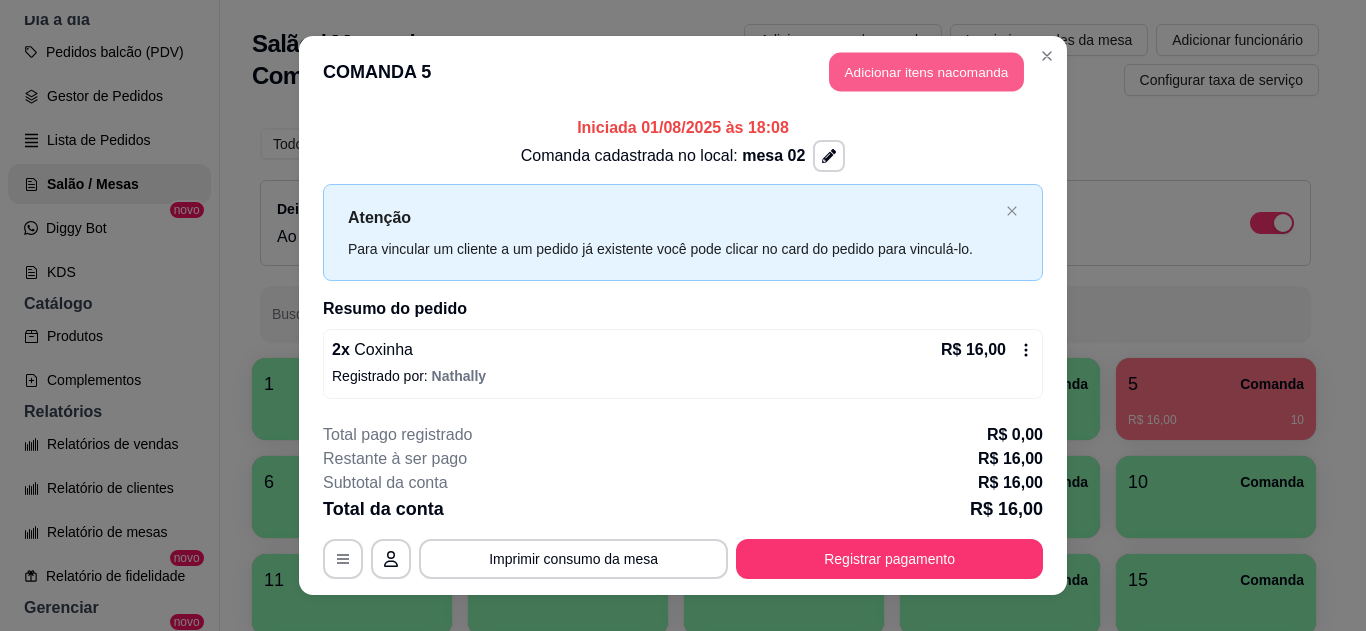 click on "Adicionar itens na  comanda" at bounding box center (926, 72) 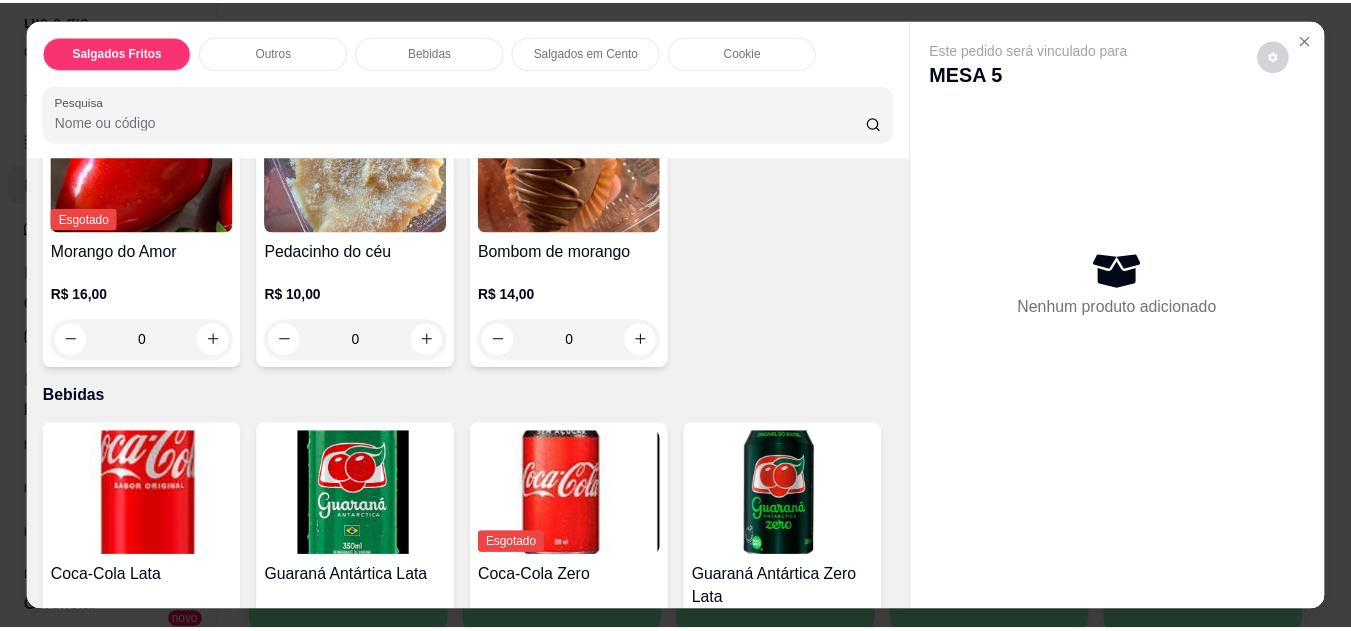 scroll, scrollTop: 1197, scrollLeft: 0, axis: vertical 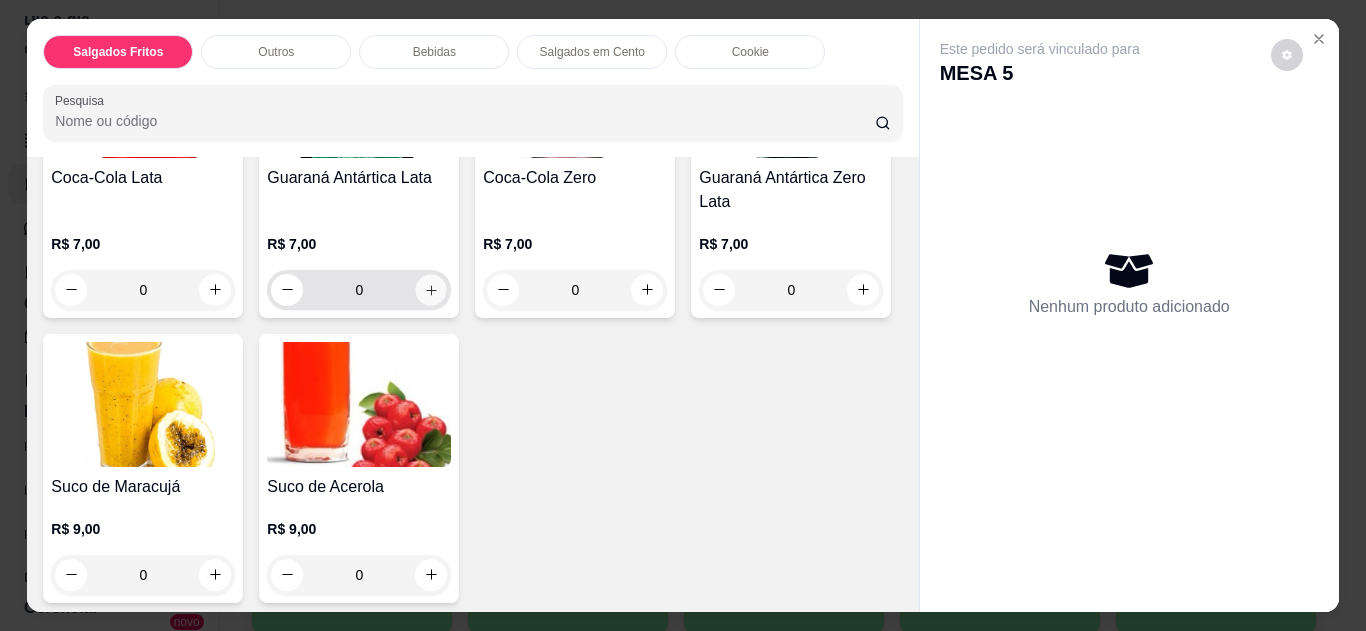 click at bounding box center [431, 289] 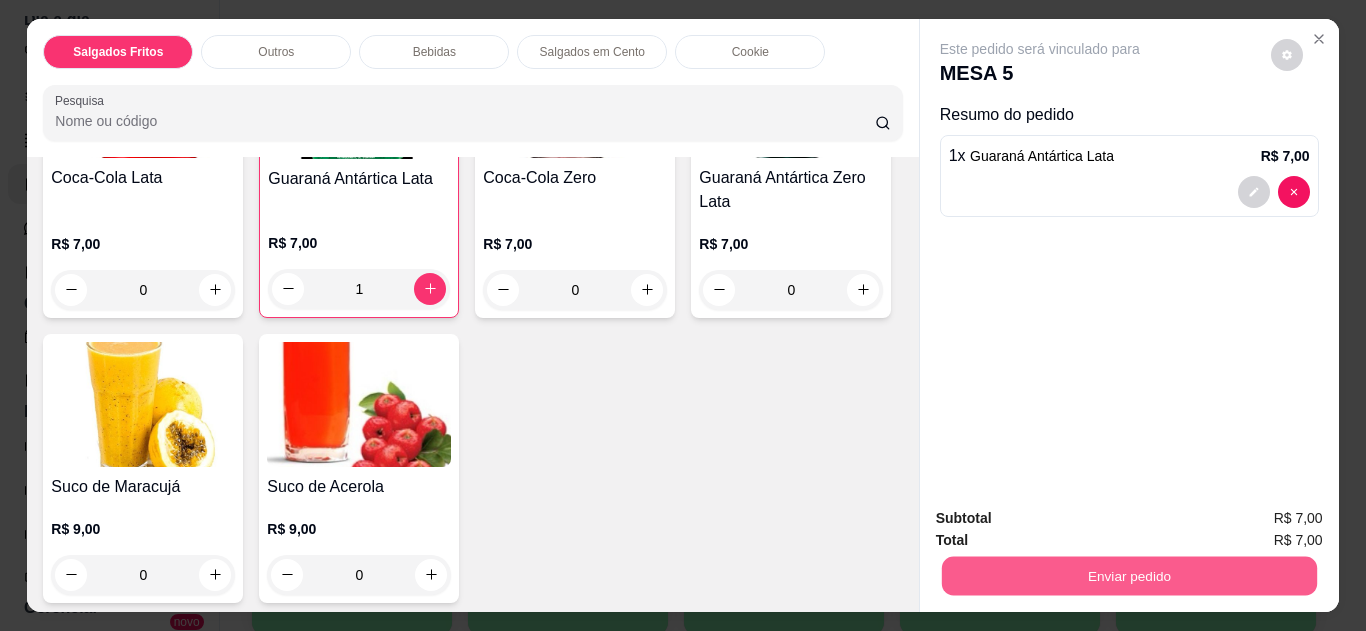 click on "Enviar pedido" at bounding box center (1128, 576) 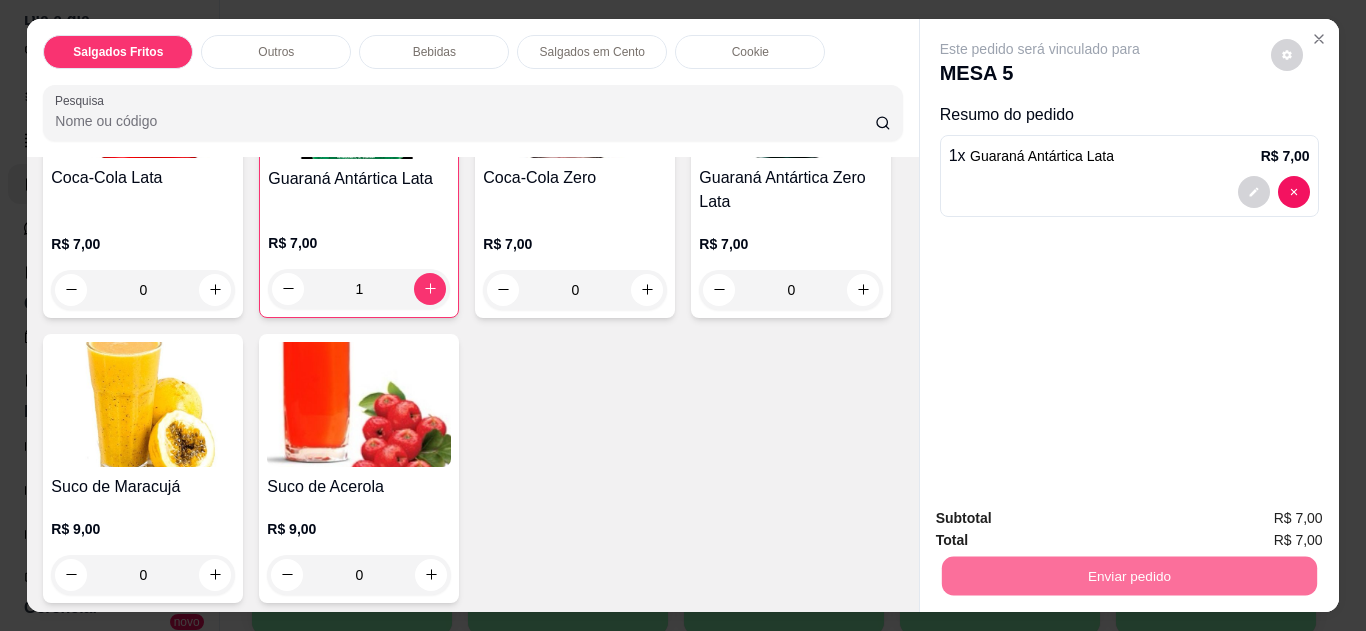 click on "Não registrar e enviar pedido" at bounding box center [1063, 519] 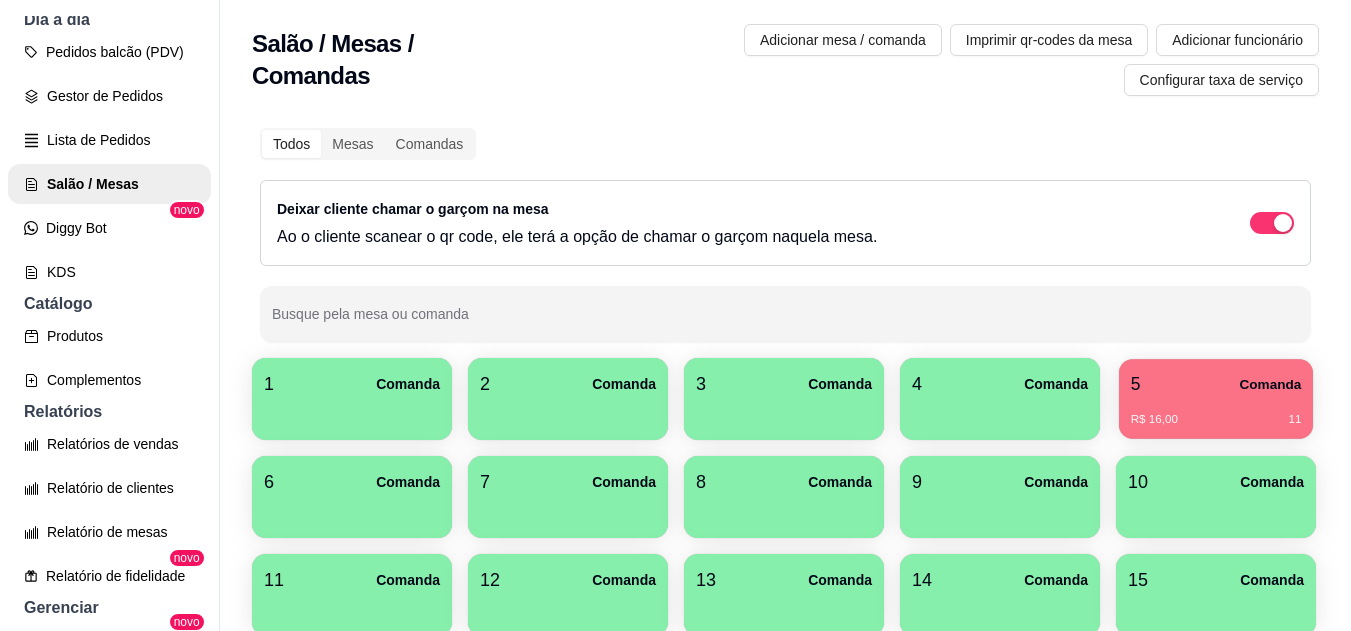 click on "R$ 16,00 11" at bounding box center [1216, 412] 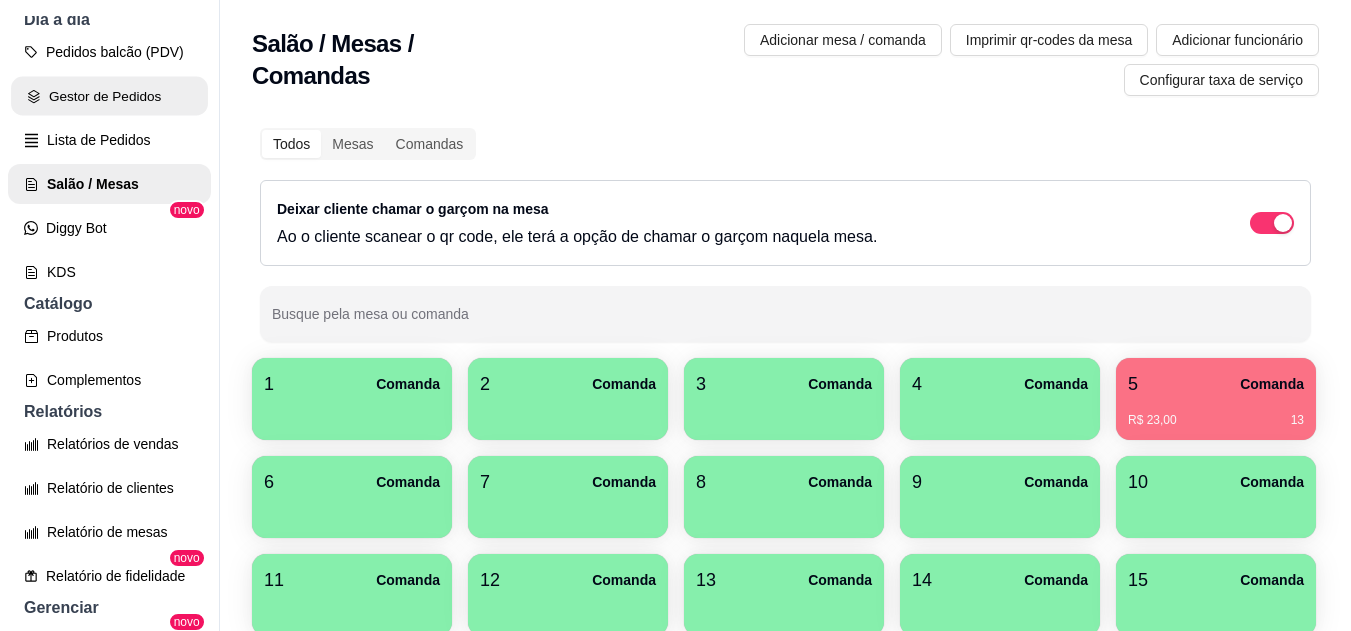 click on "Gestor de Pedidos" at bounding box center [109, 96] 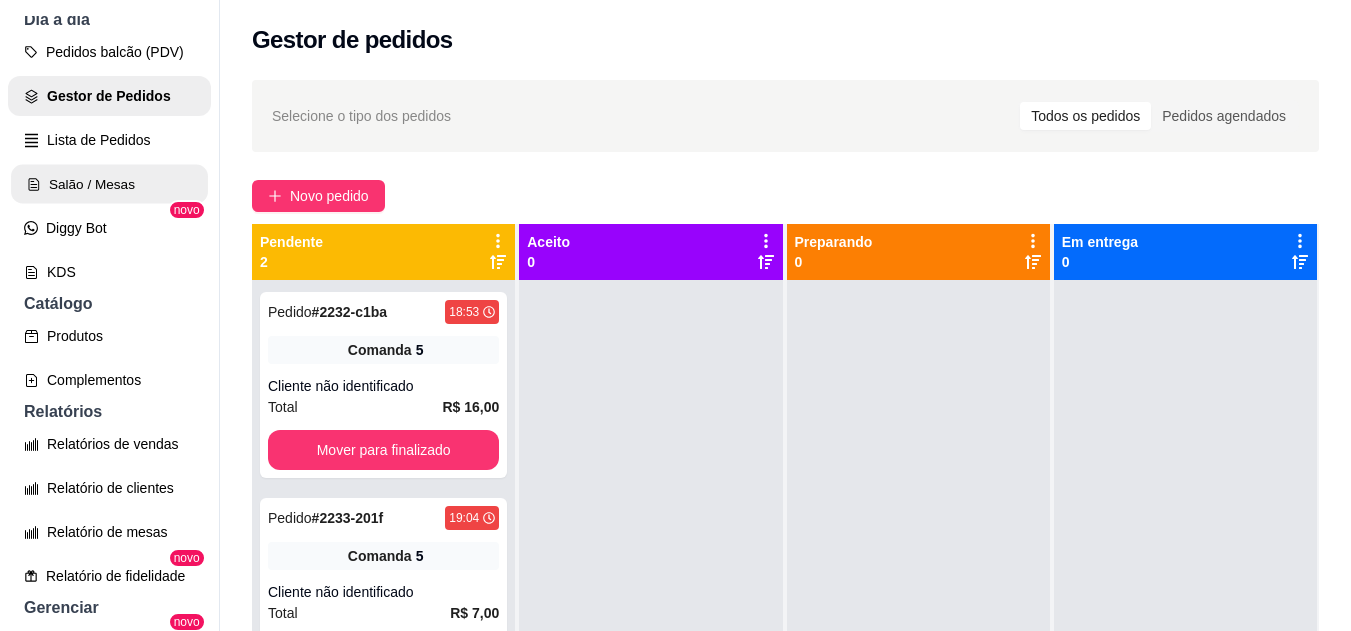 click on "Salão / Mesas" at bounding box center [109, 184] 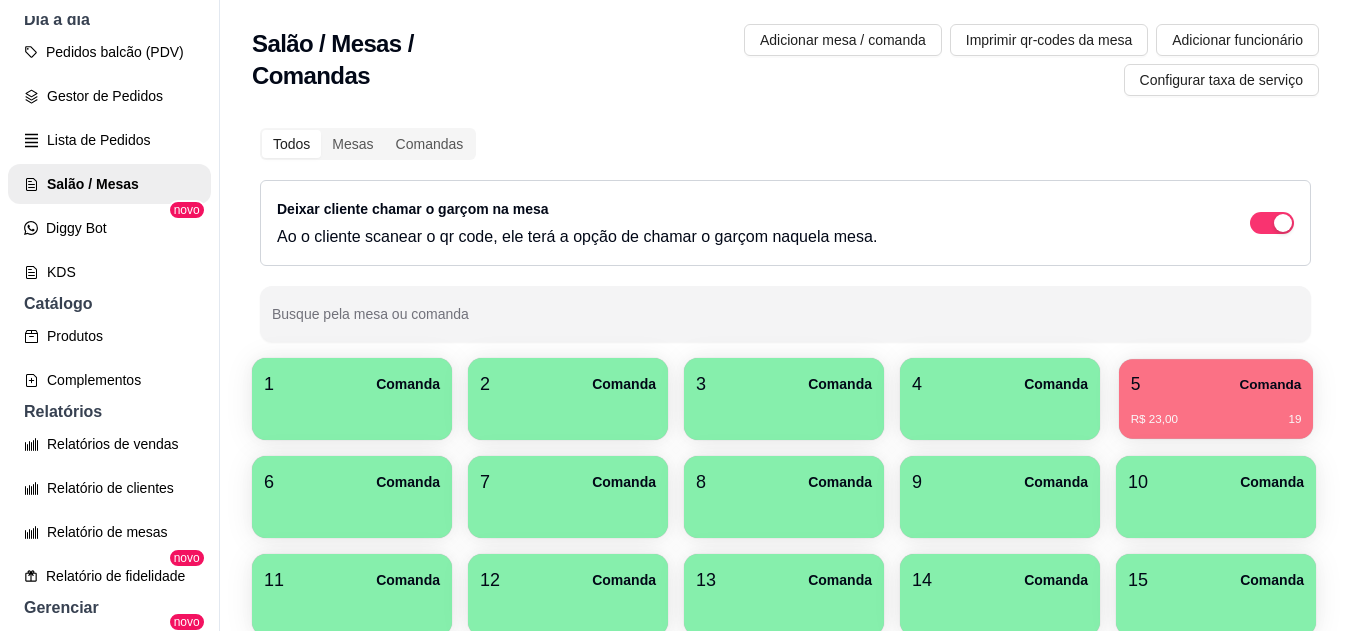 click on "Comanda" at bounding box center [1270, 384] 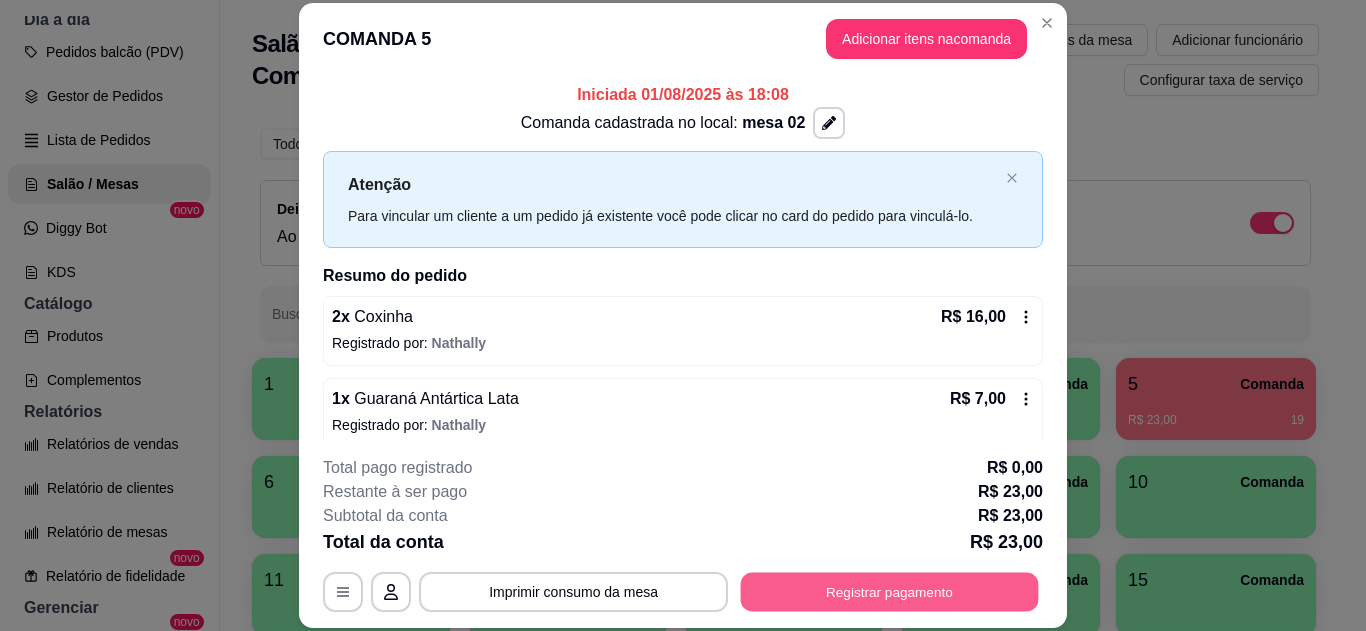 click on "Registrar pagamento" at bounding box center [890, 591] 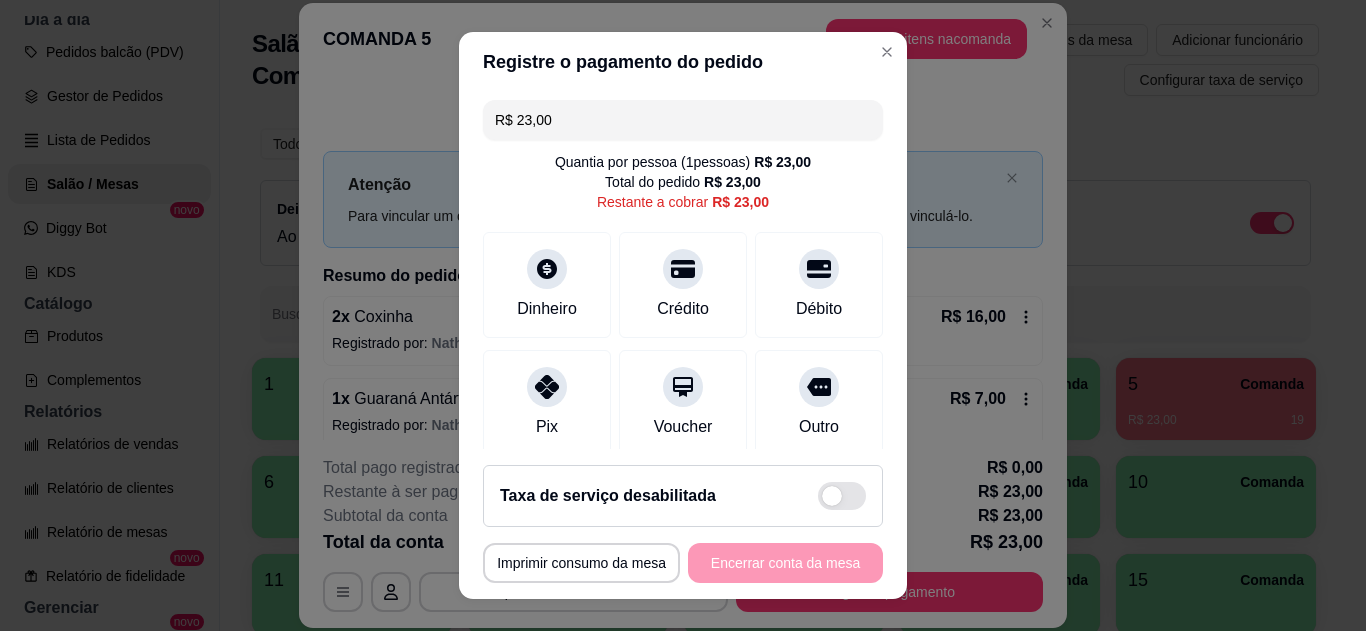 click on "Débito" at bounding box center (819, 285) 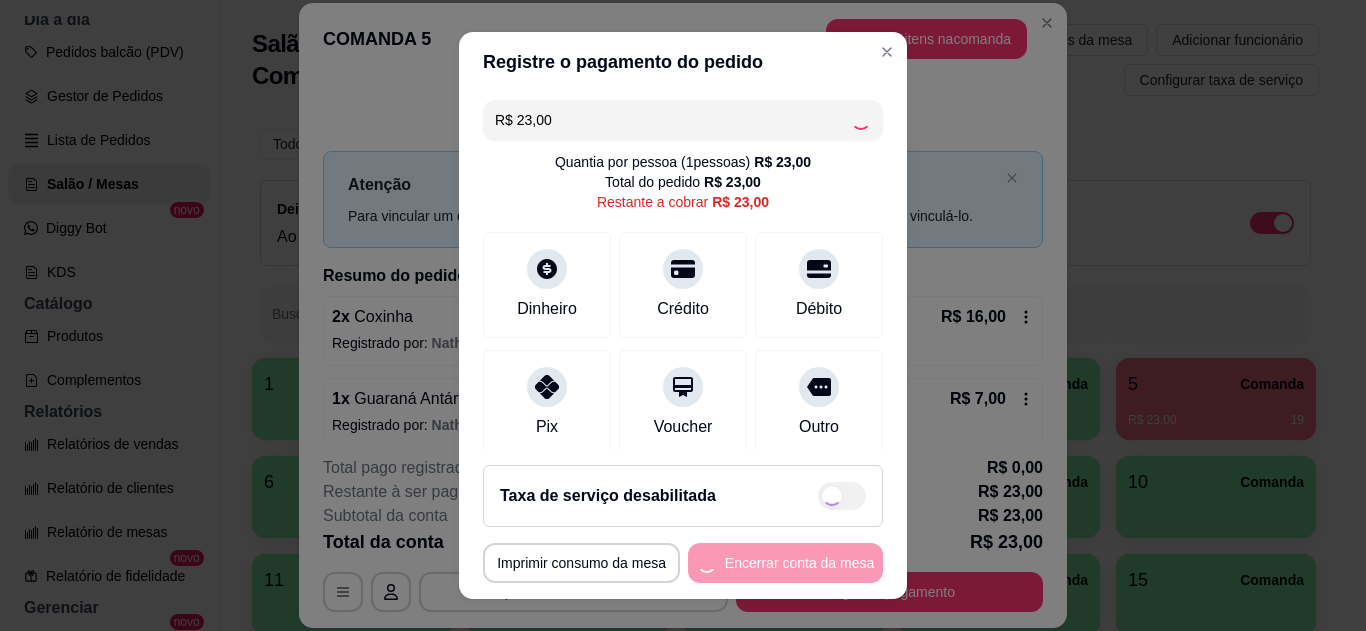 type on "R$ 0,00" 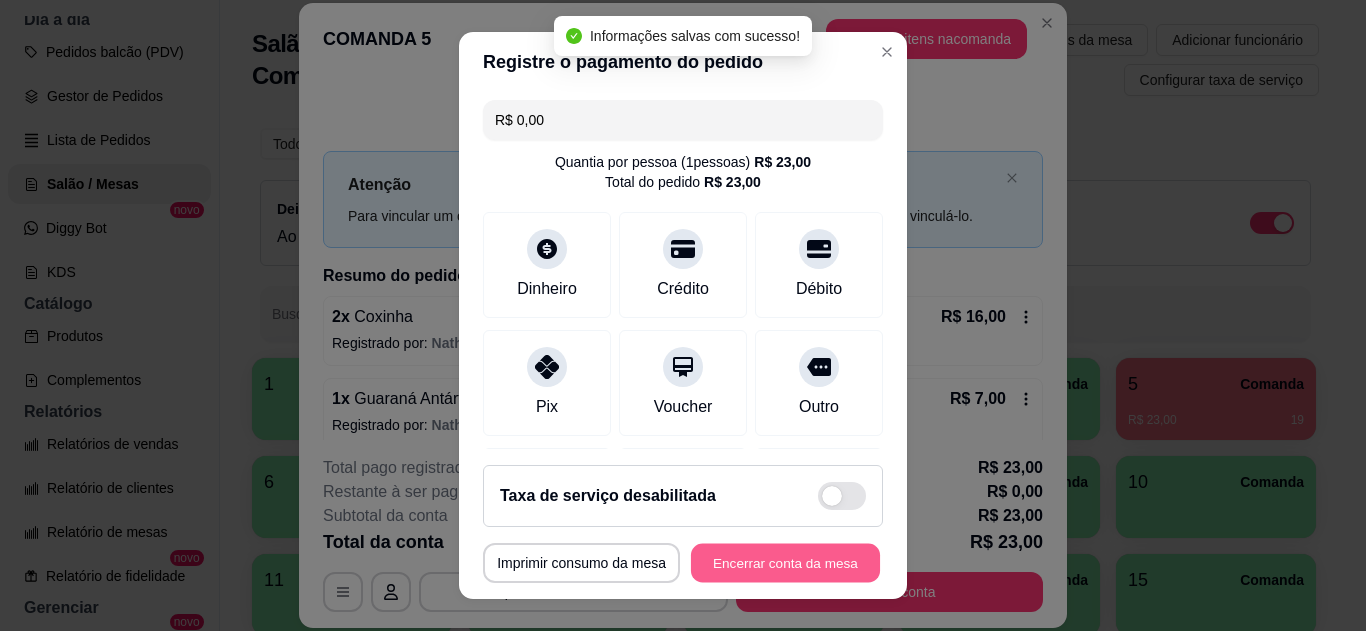 click on "Encerrar conta da mesa" at bounding box center (785, 563) 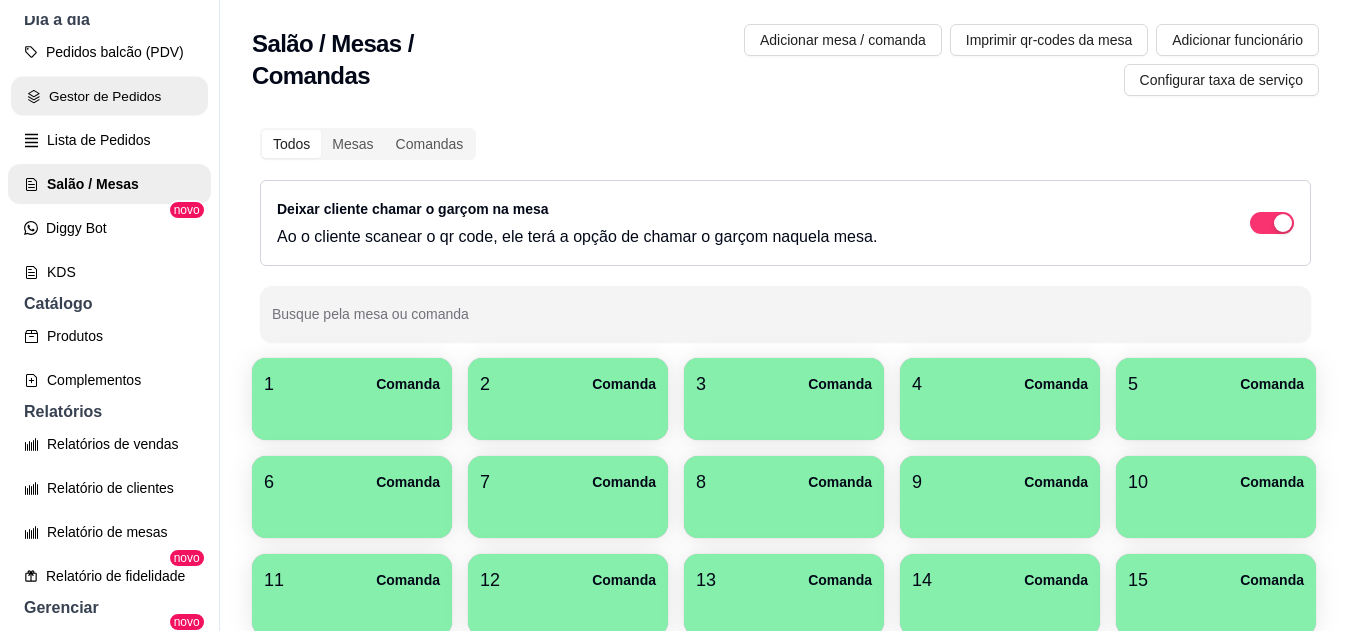 click on "Gestor de Pedidos" at bounding box center [109, 96] 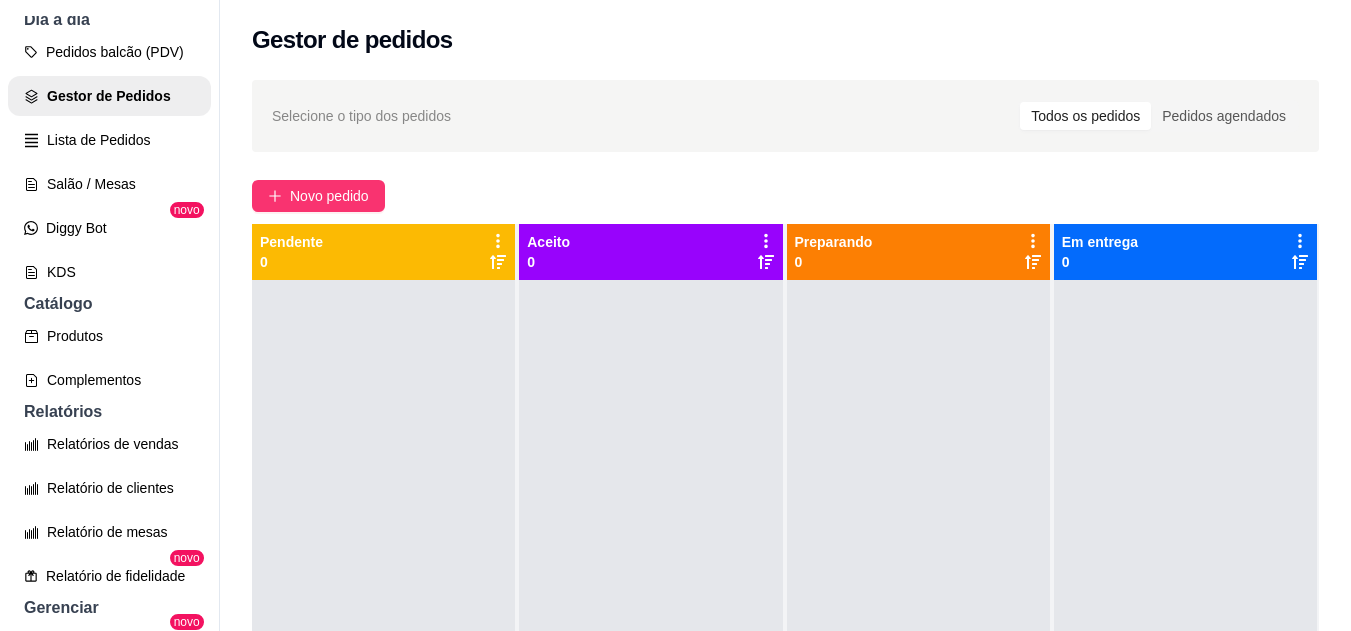 click on "L Lanche da Sol ... Loja Aberta Loja Plano Essencial + Mesas até 07/08   Dia a dia Pedidos balcão (PDV) Gestor de Pedidos Lista de Pedidos Salão / Mesas Diggy Bot novo KDS Catálogo Produtos Complementos Relatórios Relatórios de vendas Relatório de clientes Relatório de mesas Relatório de fidelidade novo Gerenciar Entregadores novo Nota Fiscal (NFC-e) Controle de caixa Controle de fiado Cupons Clientes Estoque Configurações Diggy Planos Precisa de ajuda? Sair" at bounding box center [110, 331] 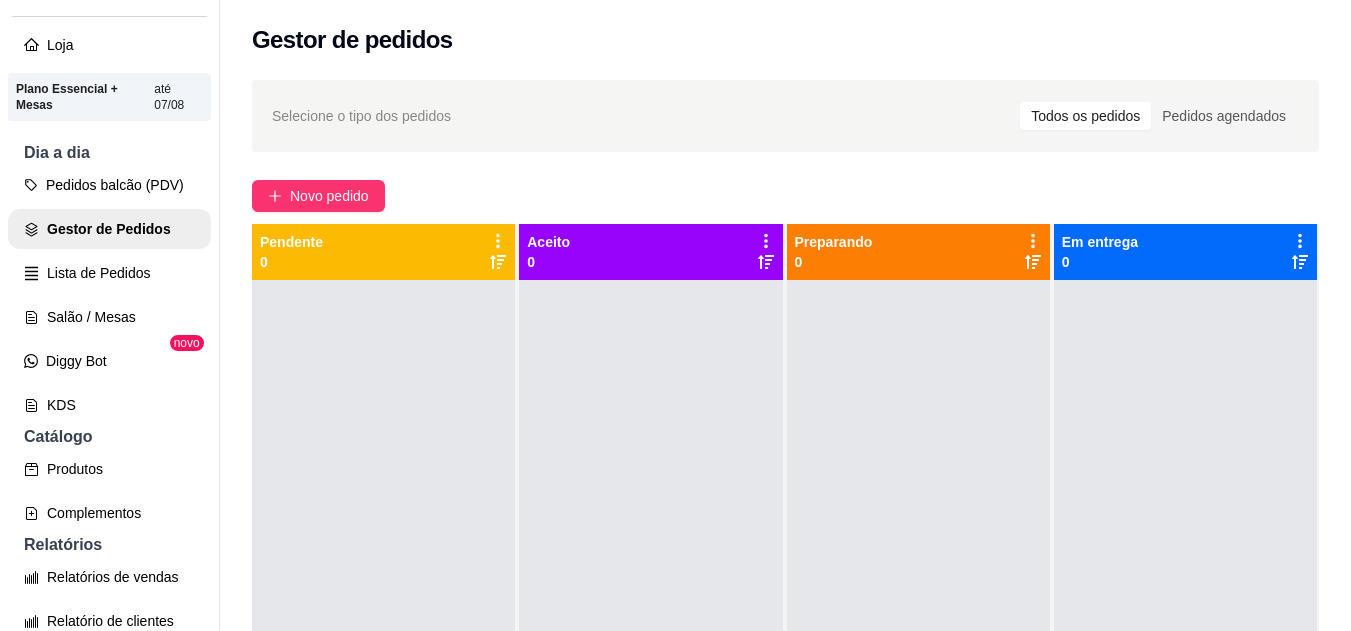 scroll, scrollTop: 37, scrollLeft: 0, axis: vertical 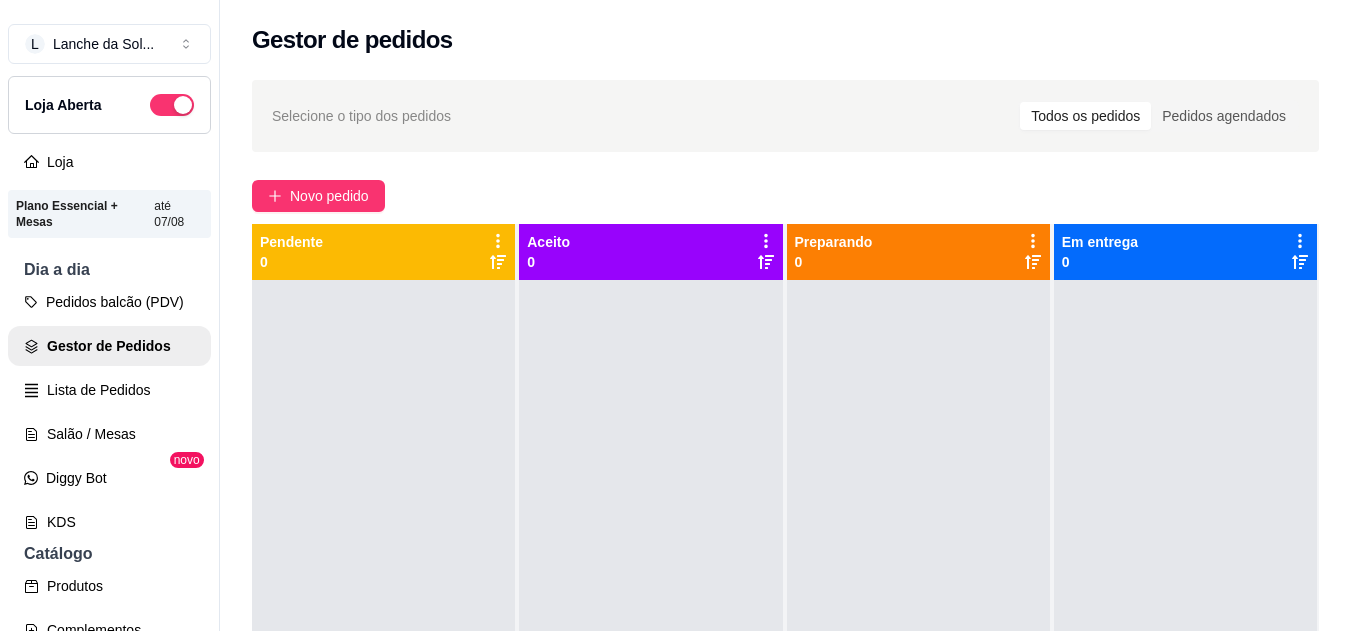 click at bounding box center (183, 105) 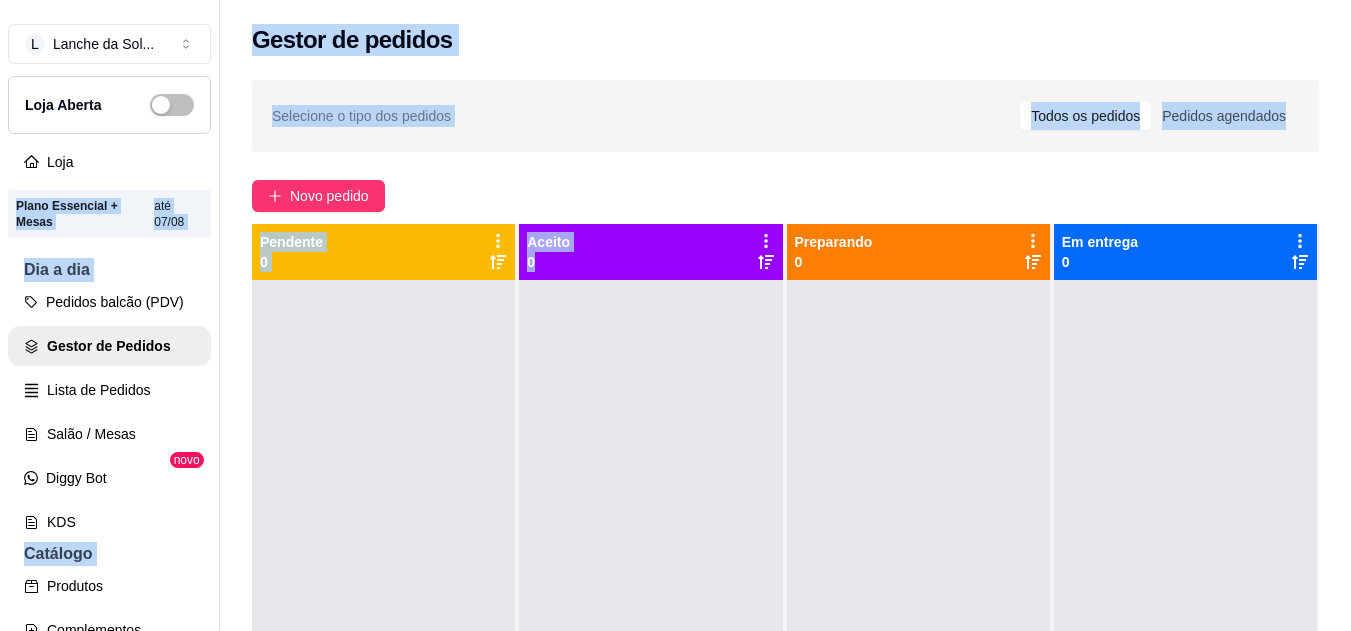 drag, startPoint x: 667, startPoint y: 594, endPoint x: 67, endPoint y: 201, distance: 717.251 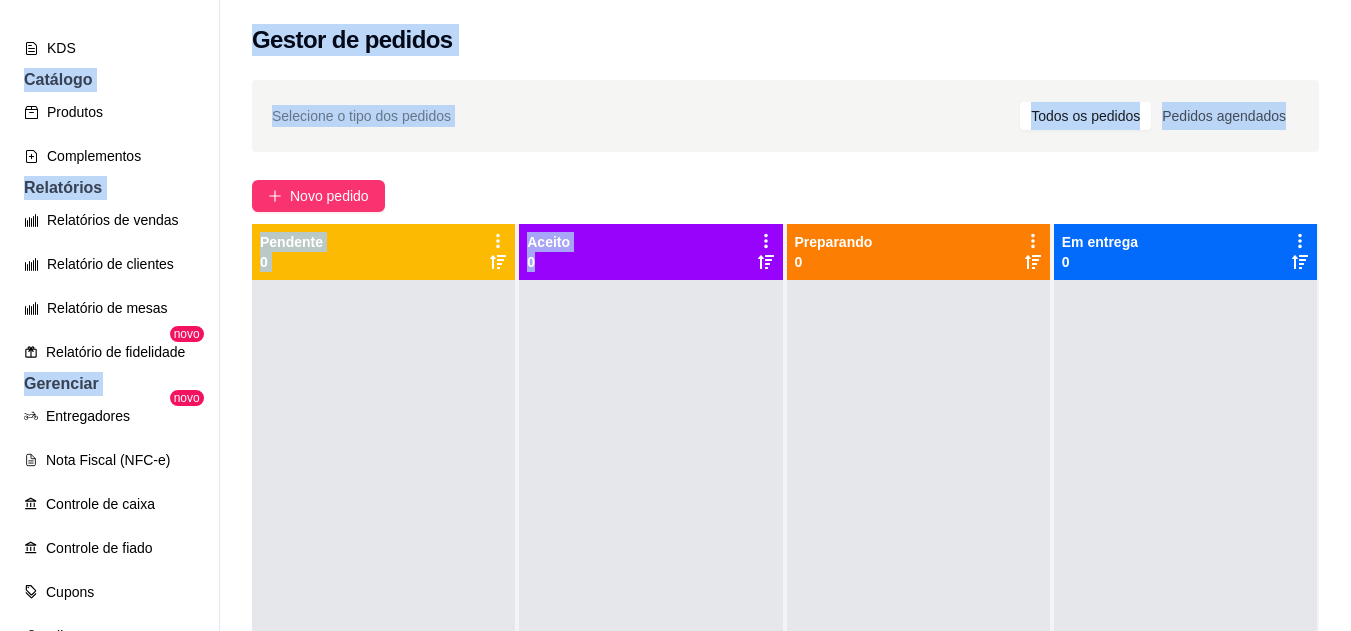 scroll, scrollTop: 501, scrollLeft: 0, axis: vertical 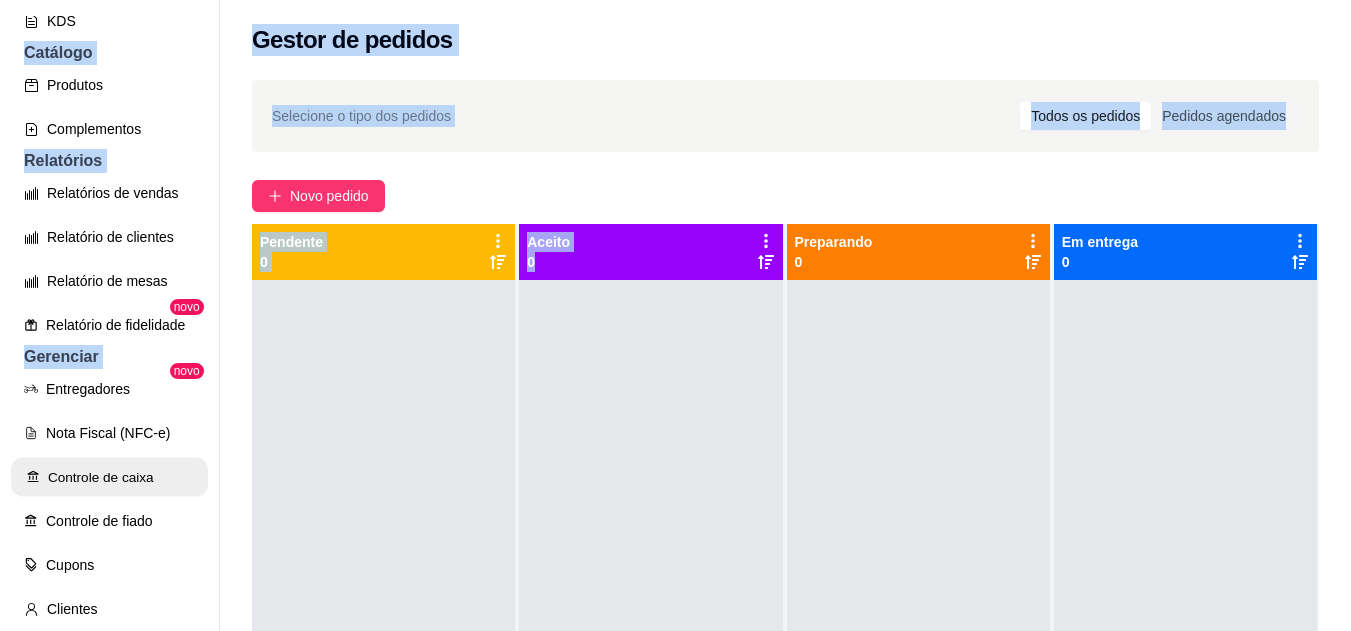 click on "Controle de caixa" at bounding box center (109, 477) 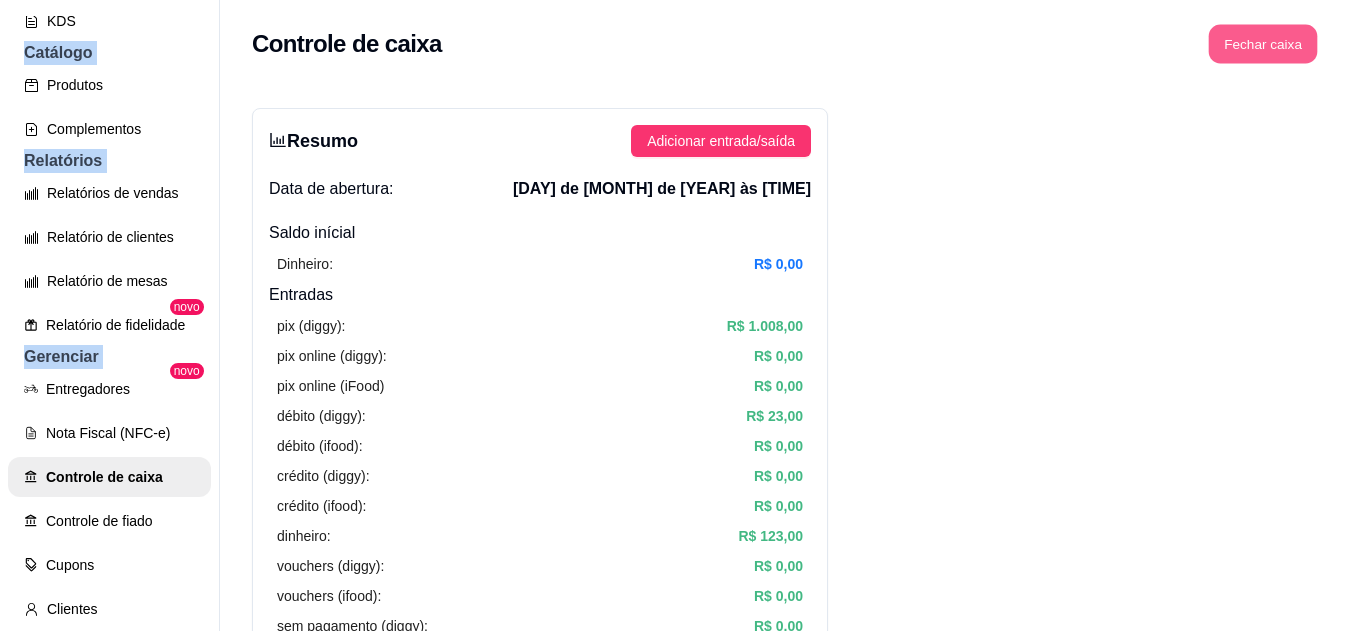 click on "Fechar caixa" at bounding box center (1263, 44) 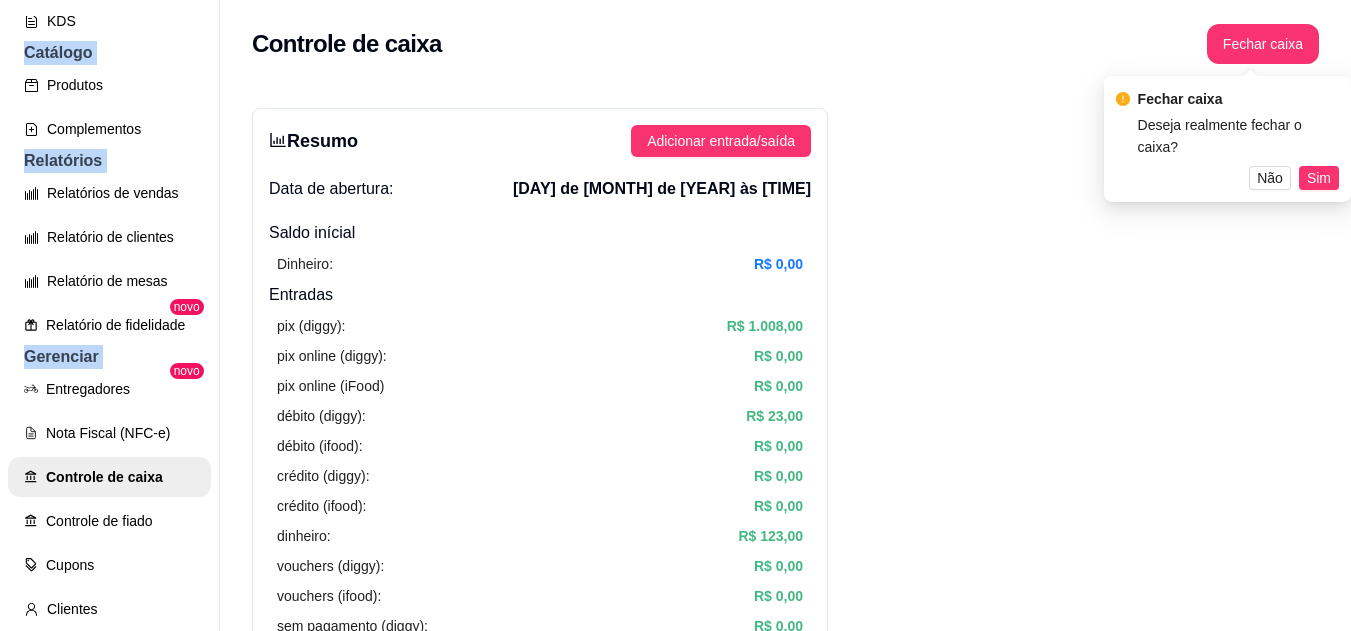 click on "Sim" at bounding box center (1319, 178) 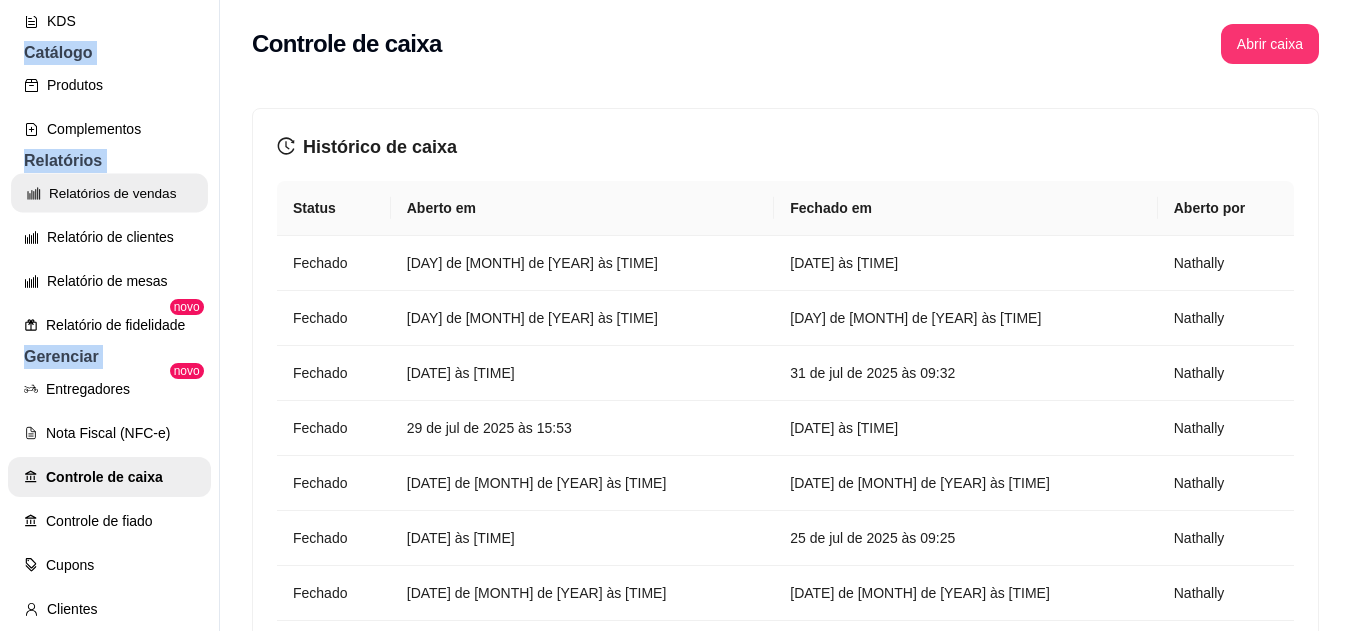 click on "Relatórios de vendas" at bounding box center (109, 193) 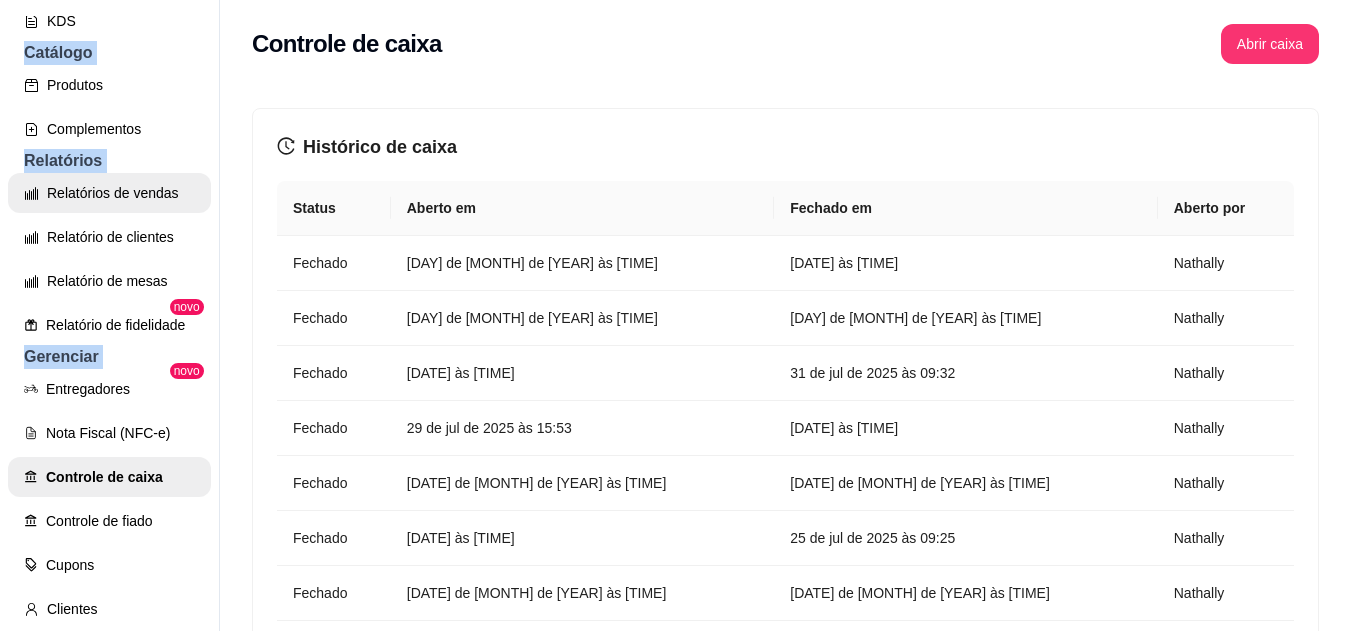 select on "ALL" 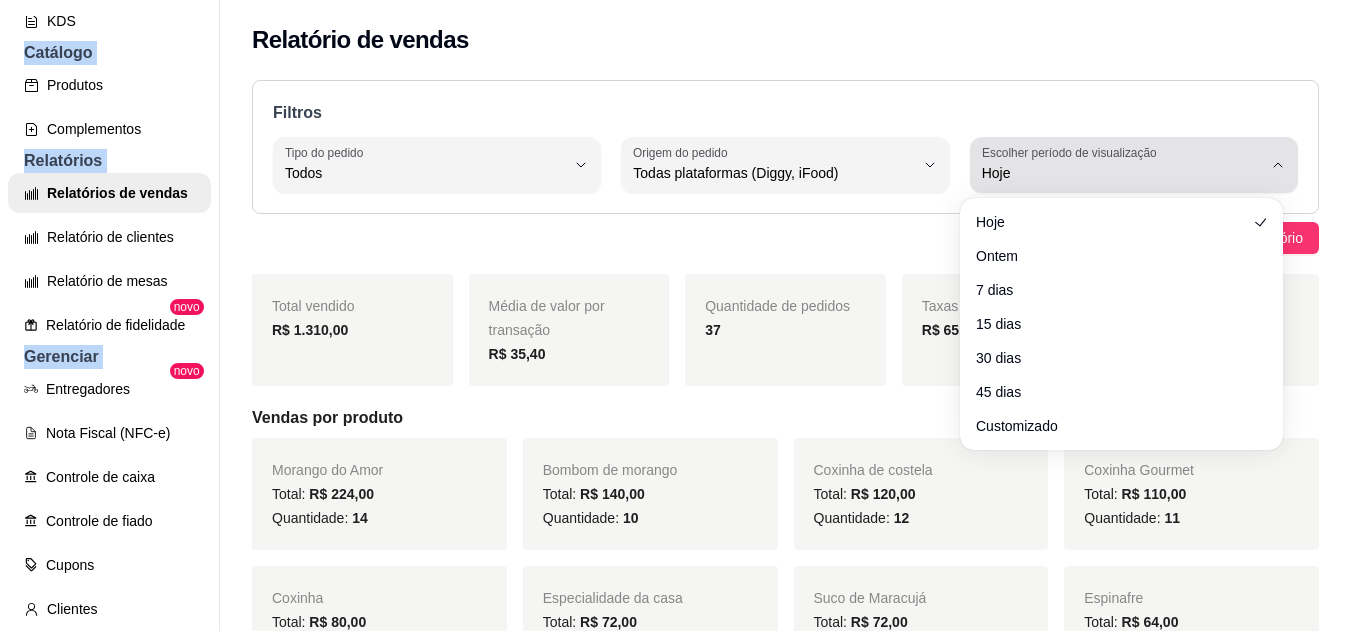 click on "Hoje" at bounding box center (1122, 173) 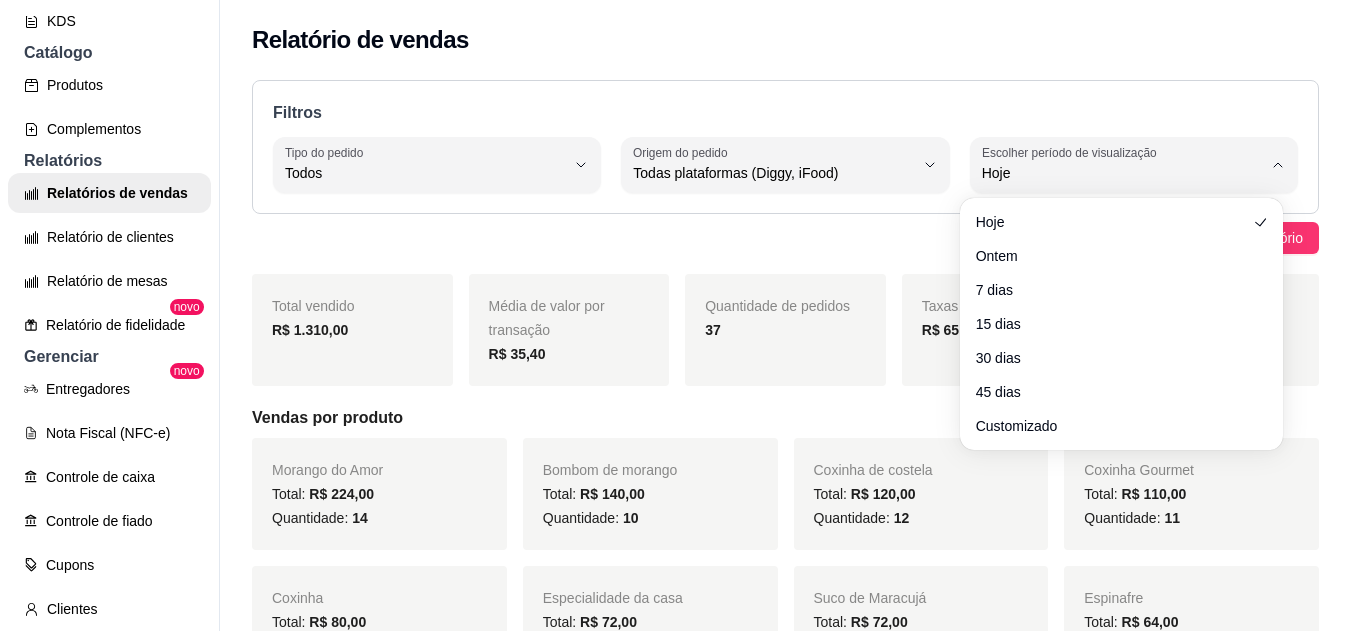 click on "Suco de Acerola R$ 9,00 Observações do cliente 1 Adicionar   R$ 9,00" at bounding box center [785, 2053] 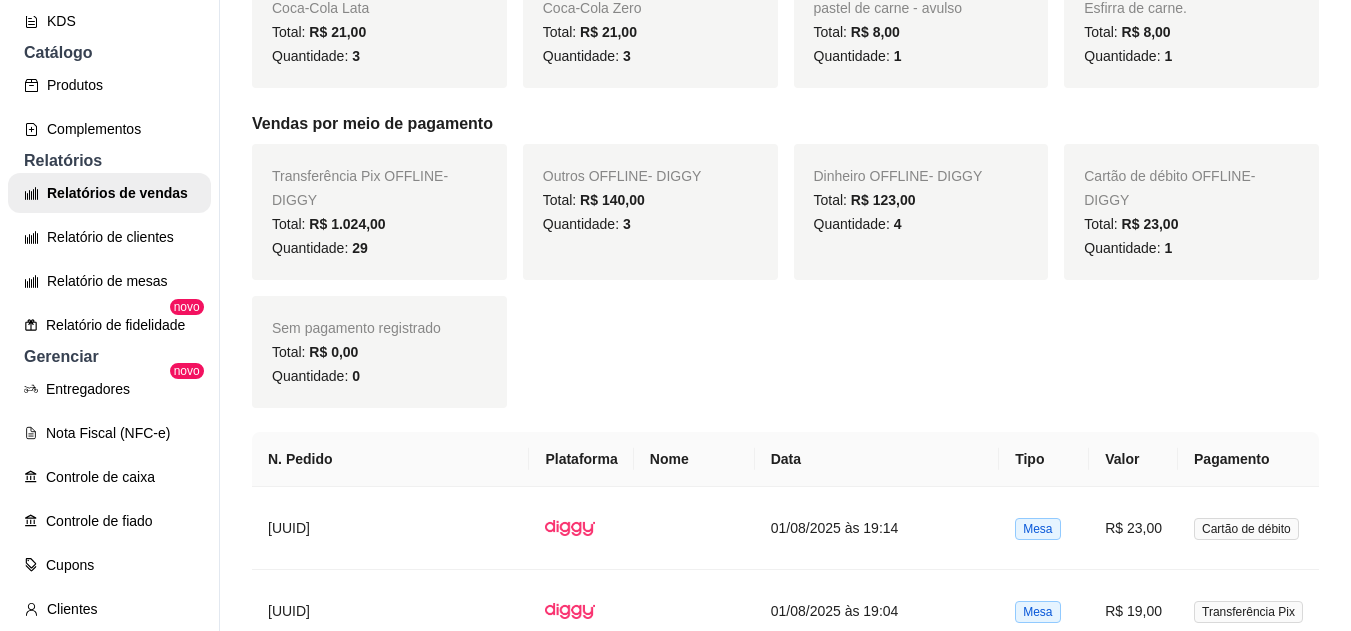 scroll, scrollTop: 967, scrollLeft: 0, axis: vertical 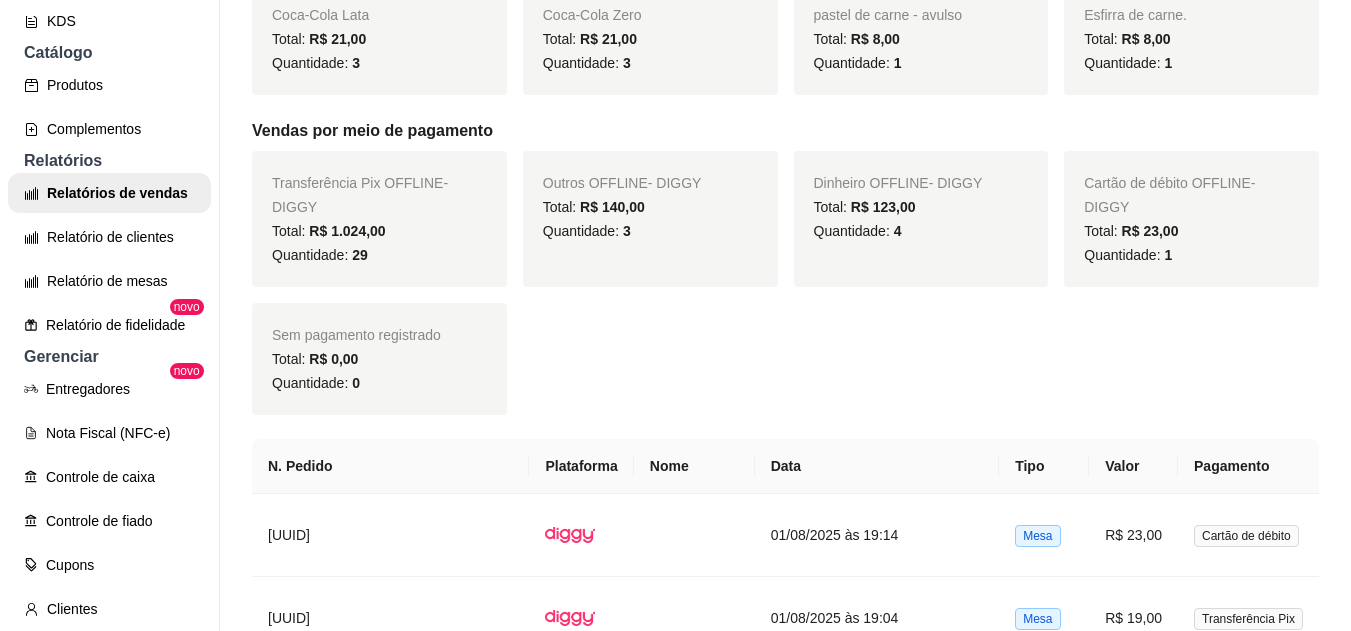 click on "Quantidade:   3" at bounding box center [587, 231] 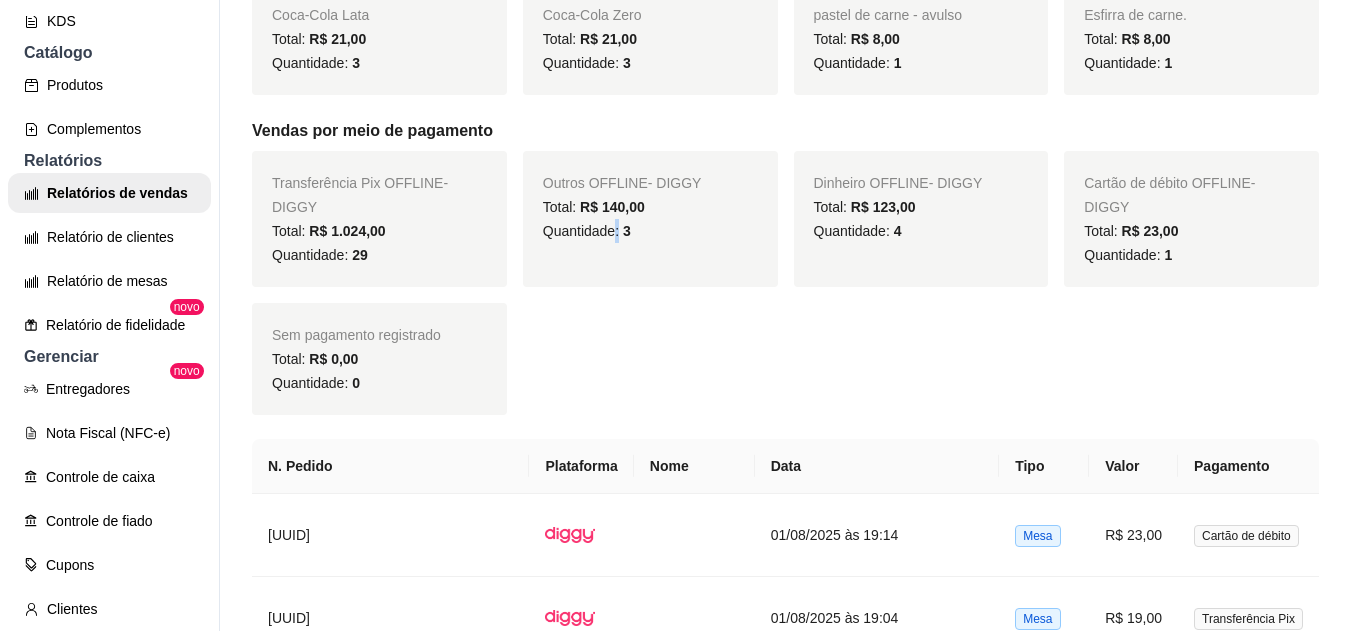 click on "Quantidade:   3" at bounding box center (587, 231) 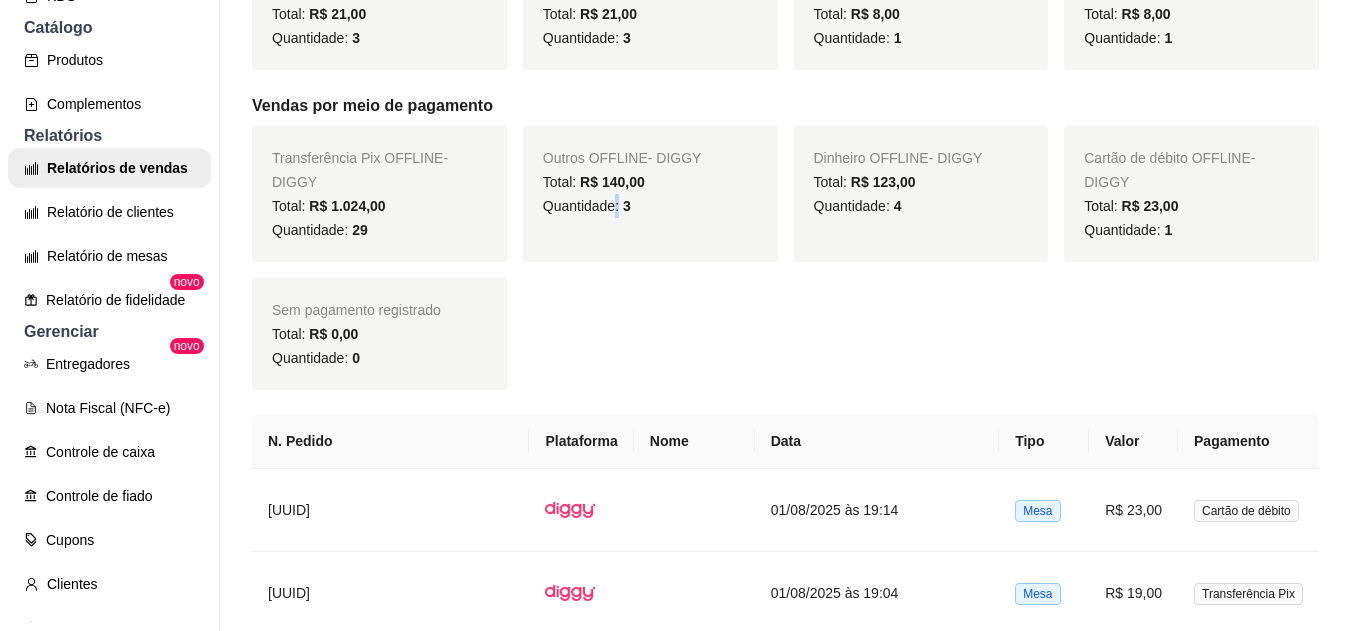 scroll, scrollTop: 32, scrollLeft: 0, axis: vertical 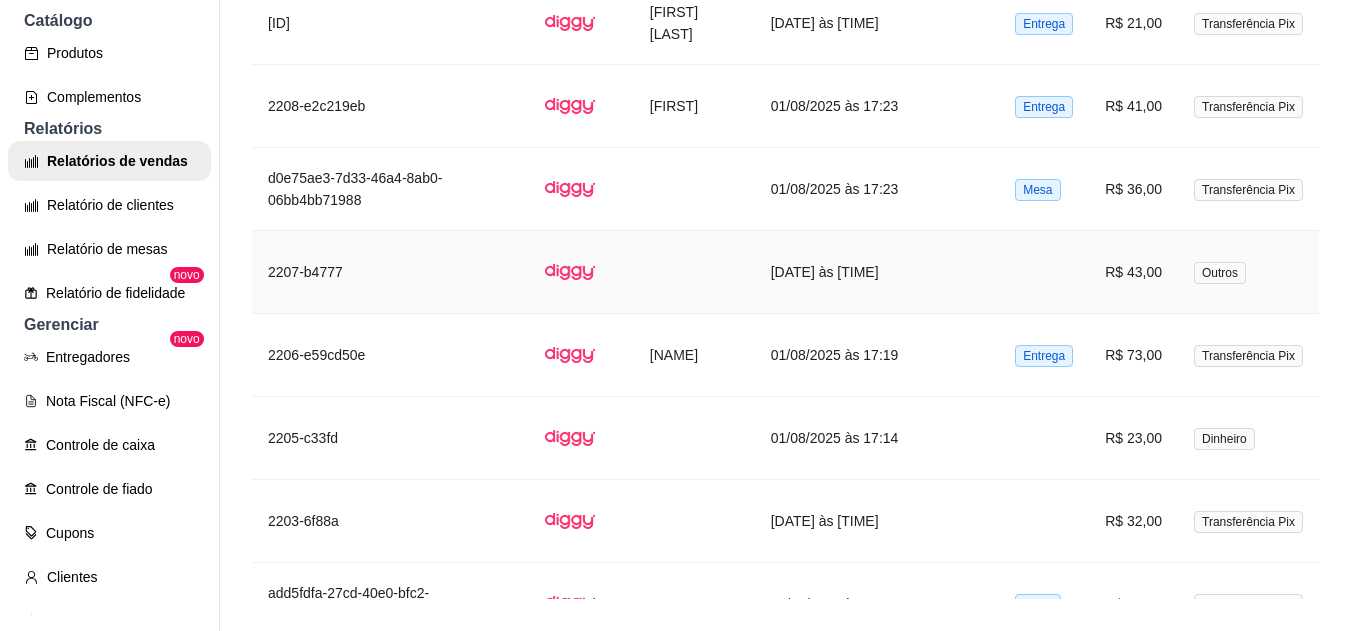 click at bounding box center [1044, 272] 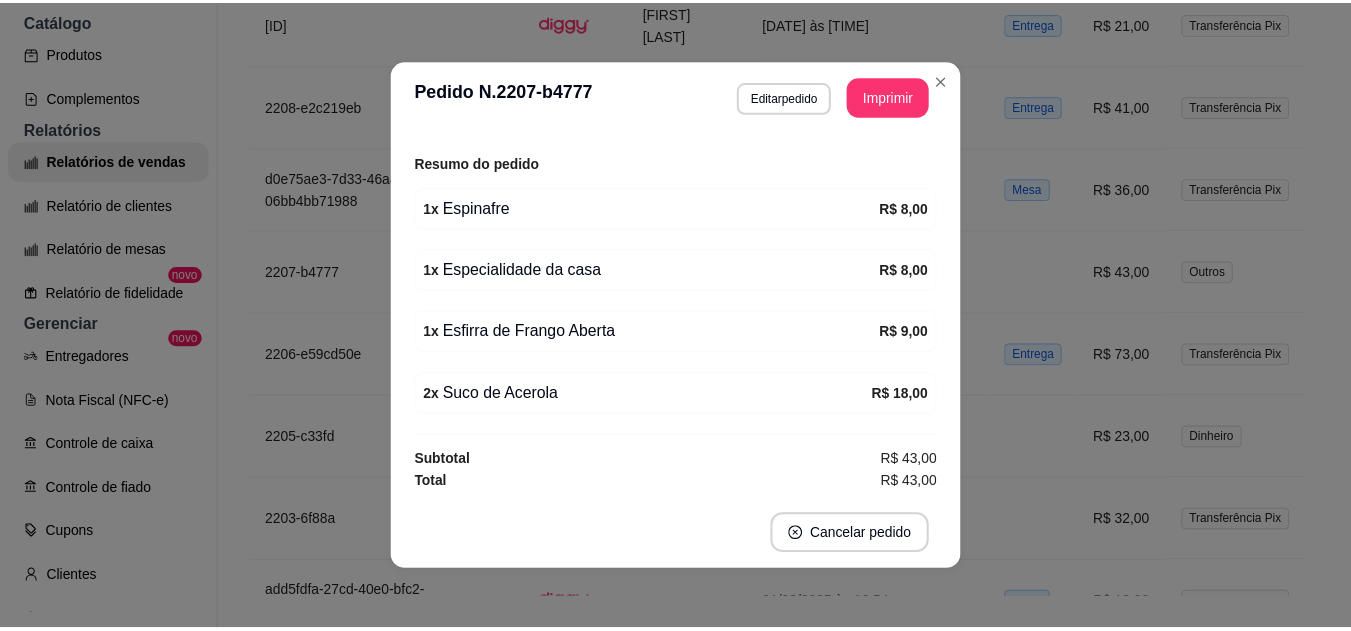 scroll, scrollTop: 266, scrollLeft: 0, axis: vertical 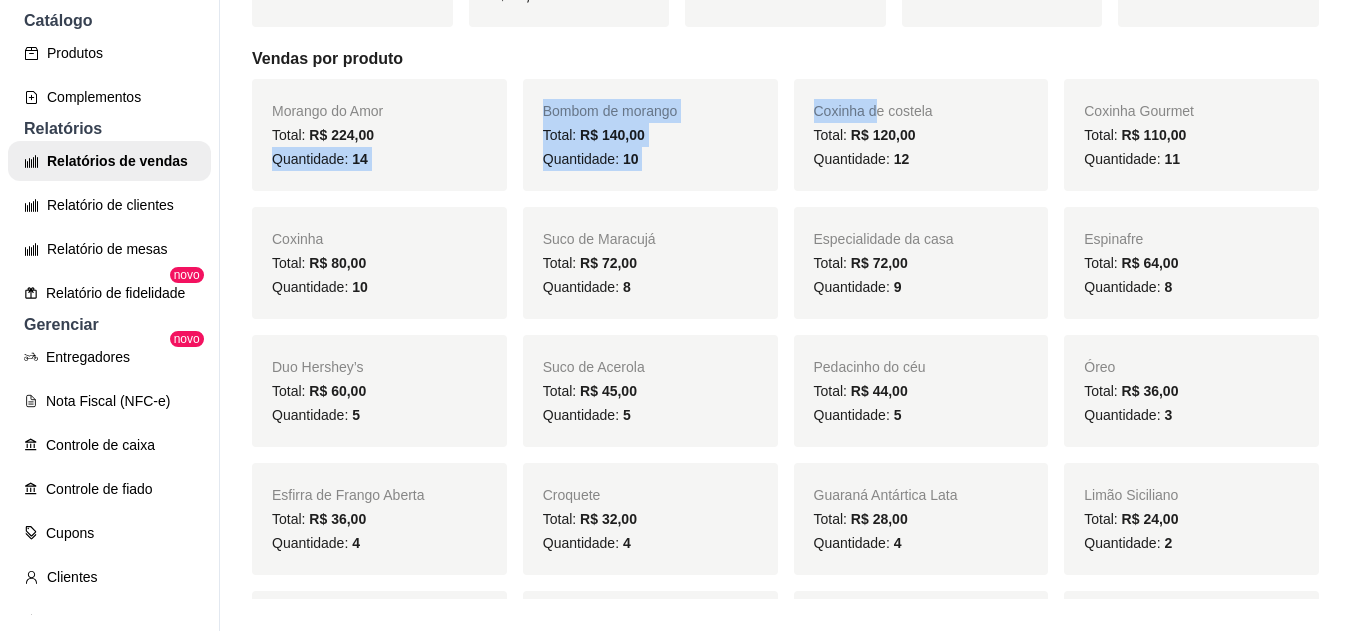 drag, startPoint x: 868, startPoint y: 107, endPoint x: 441, endPoint y: 136, distance: 427.98364 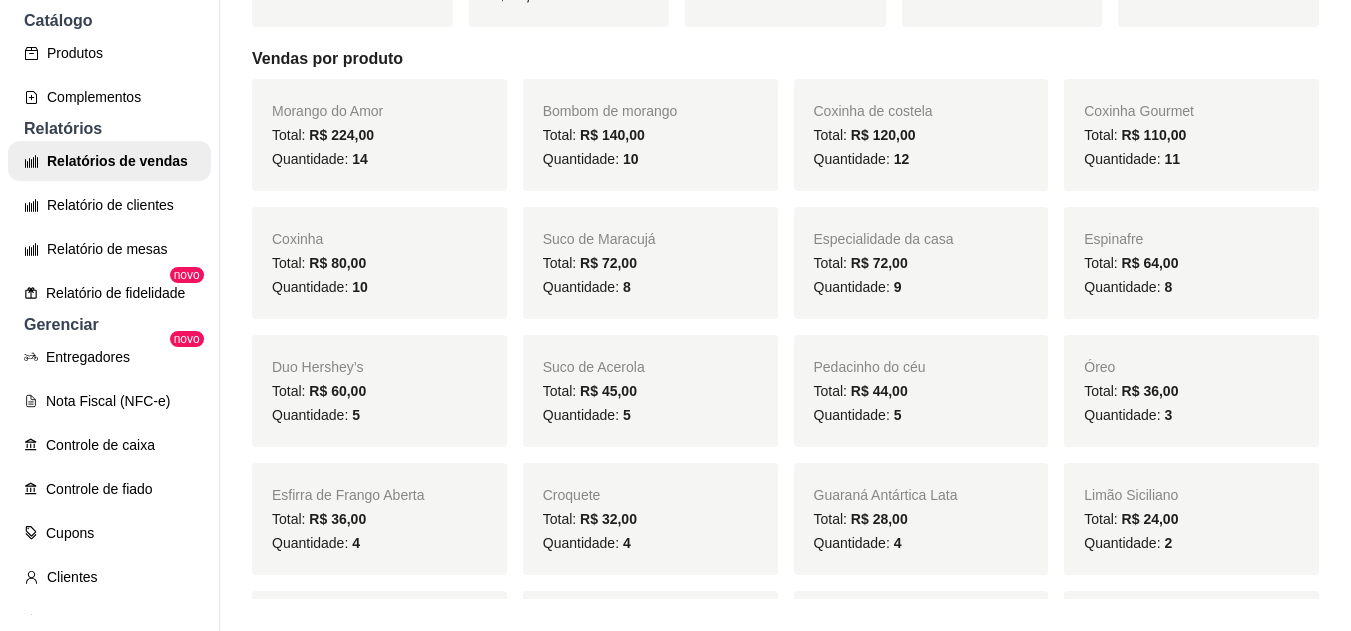 click on "14" at bounding box center [360, 159] 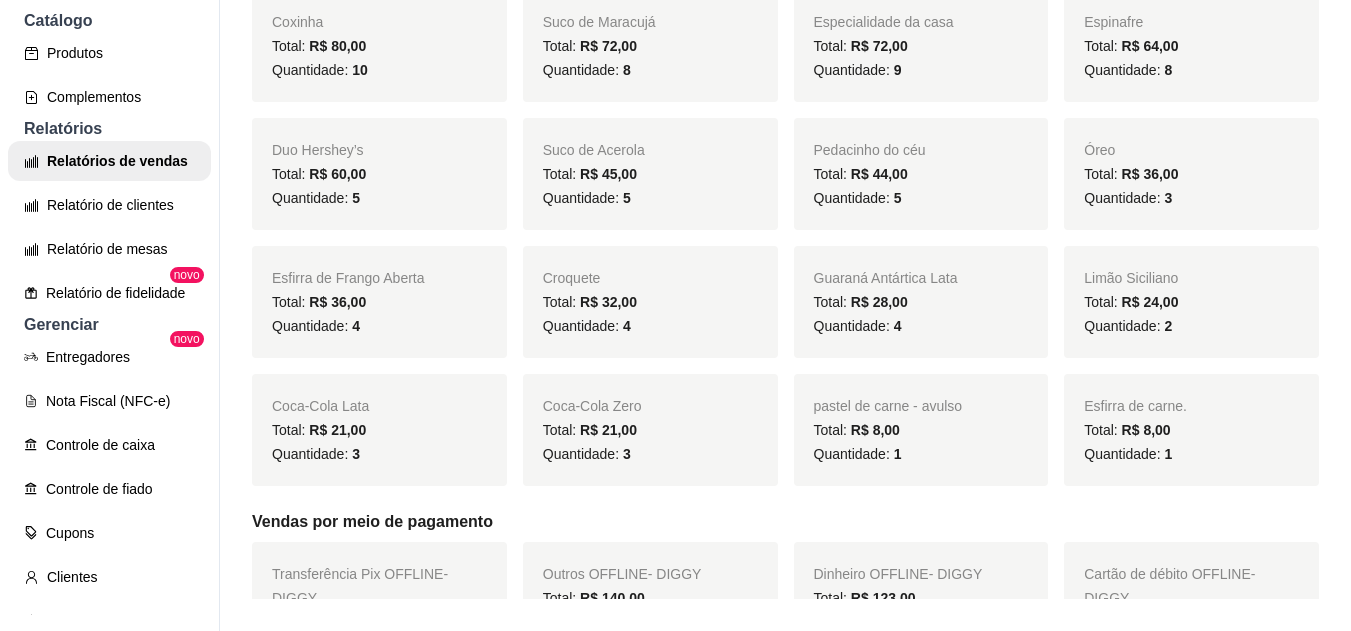 scroll, scrollTop: 567, scrollLeft: 0, axis: vertical 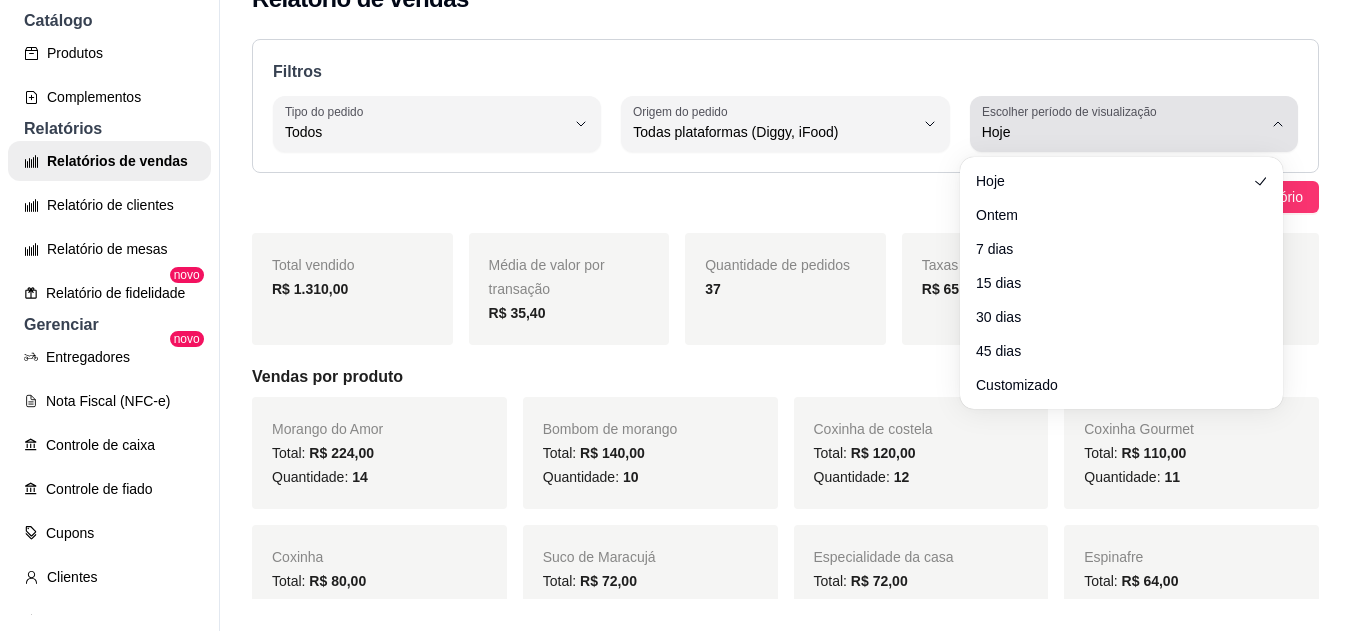 click on "Hoje" at bounding box center [1122, 132] 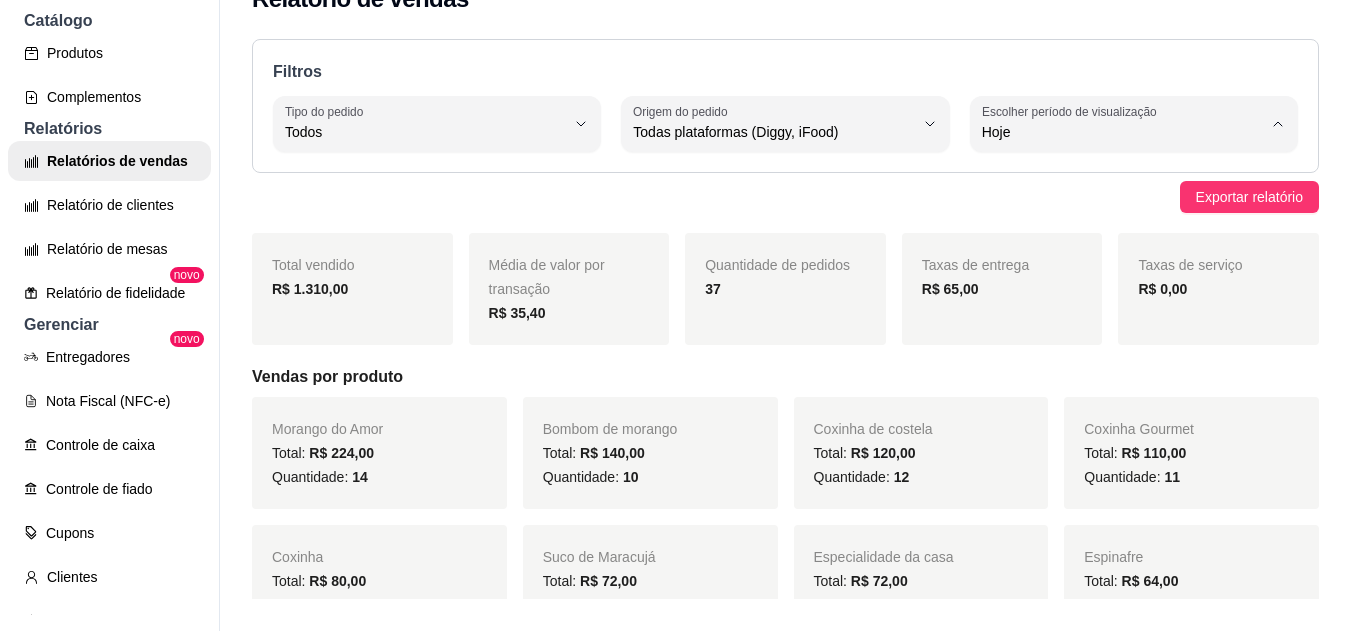 click on "Ontem" at bounding box center [1111, 212] 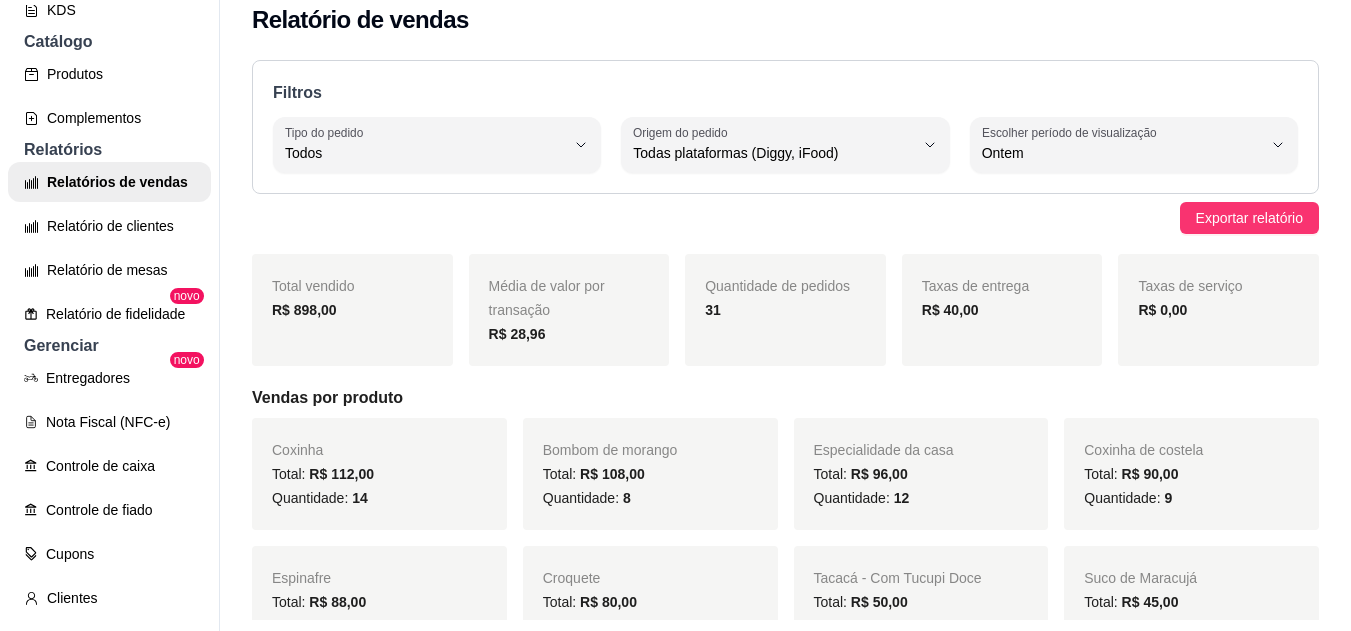scroll, scrollTop: 8, scrollLeft: 0, axis: vertical 